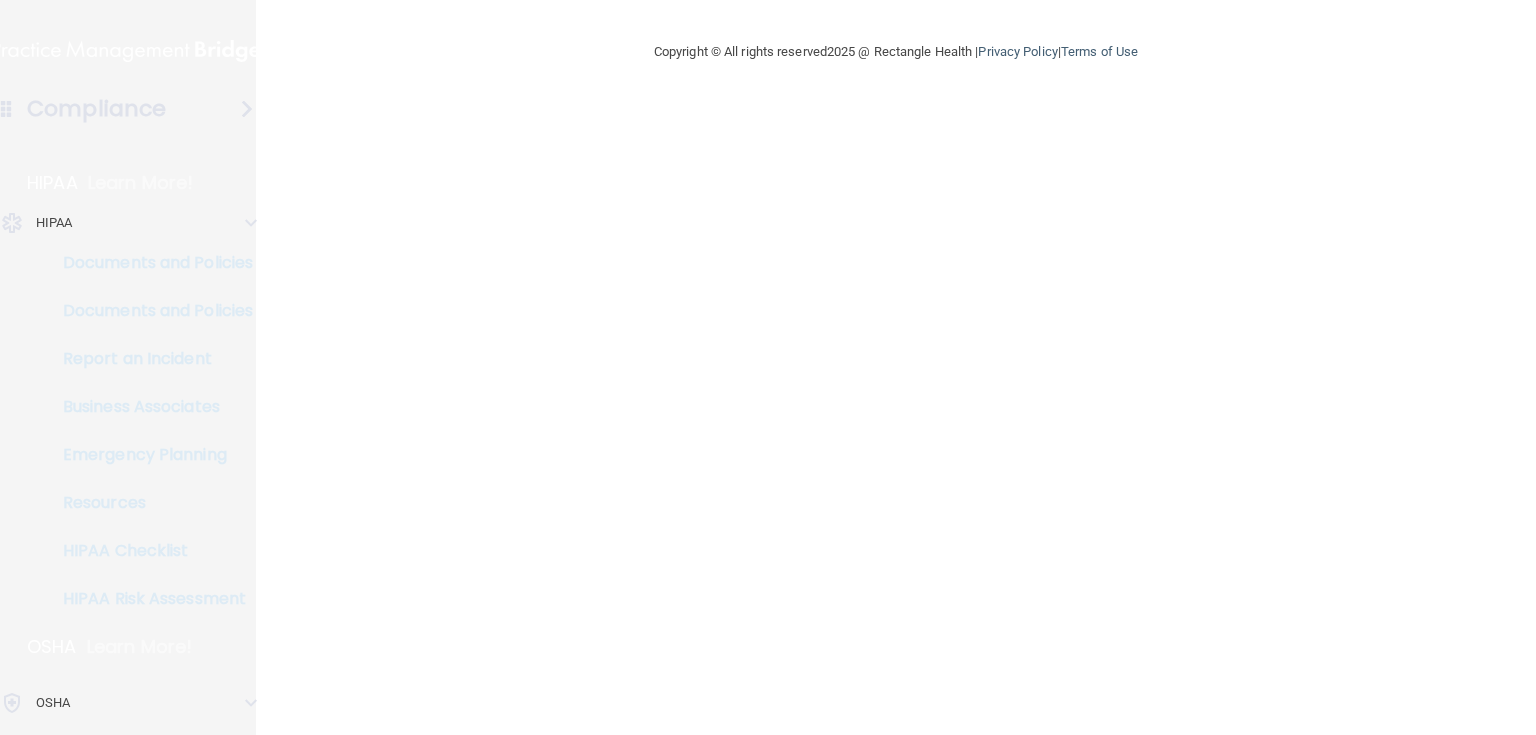 scroll, scrollTop: 0, scrollLeft: 0, axis: both 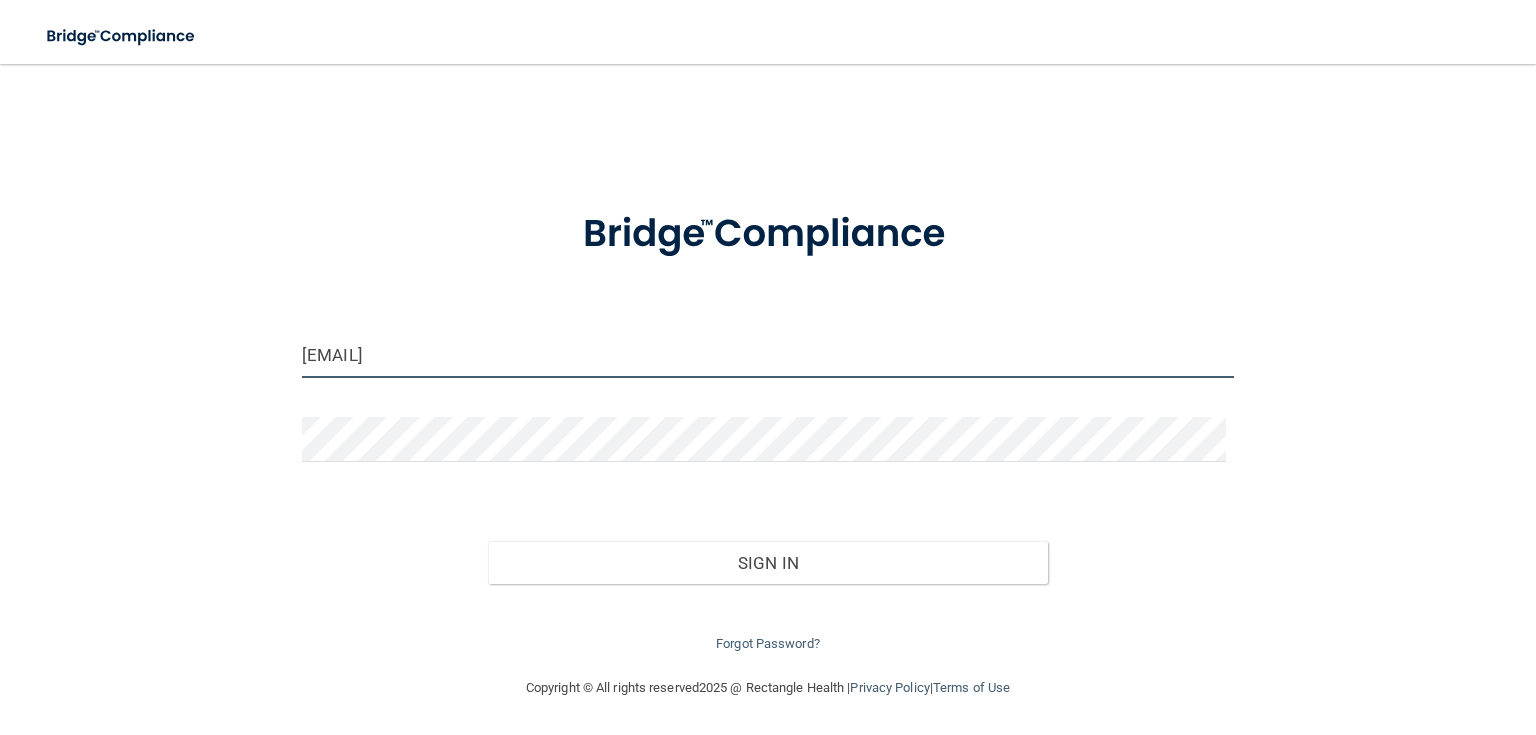 click on "idoctorbowen@gmail.com" at bounding box center [768, 355] 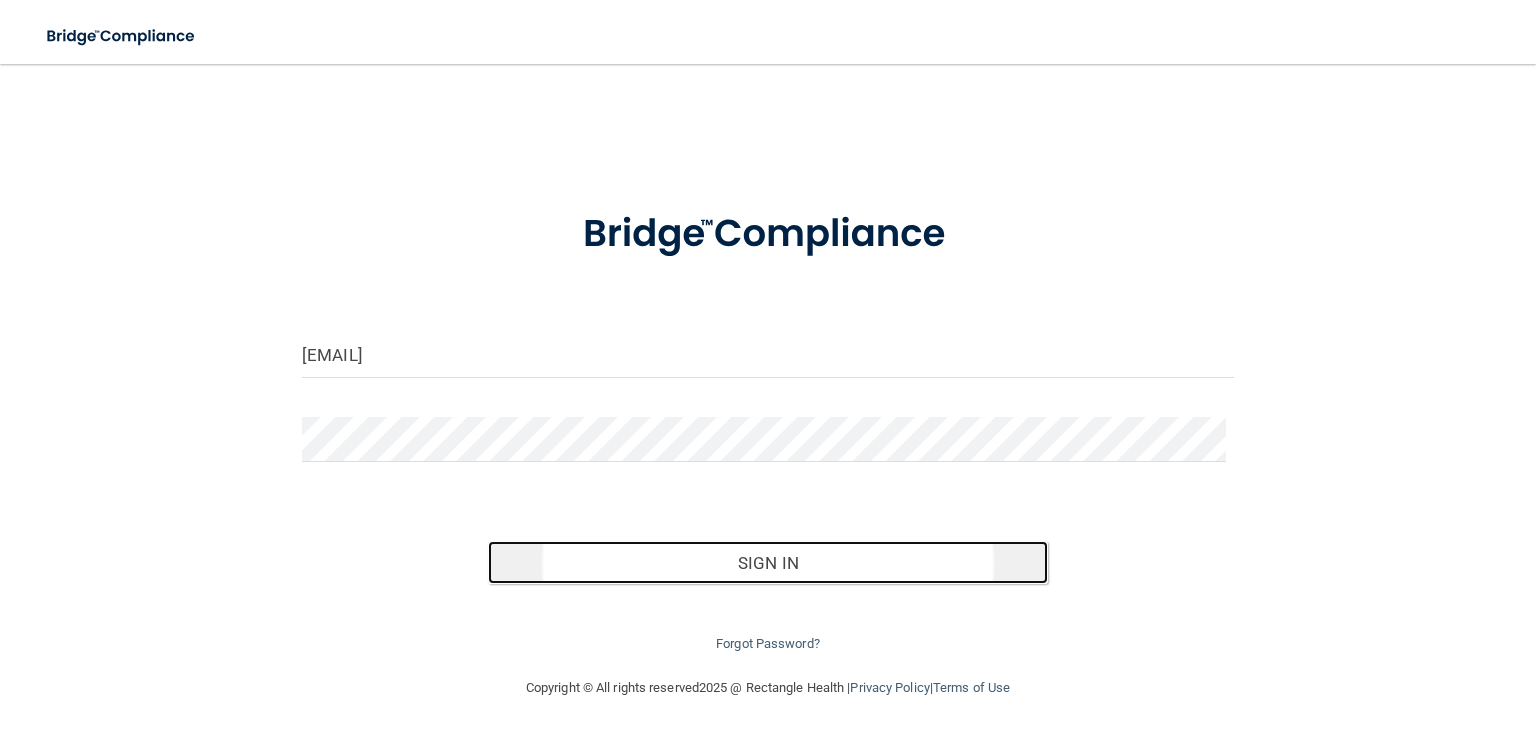 click on "Sign In" at bounding box center [767, 563] 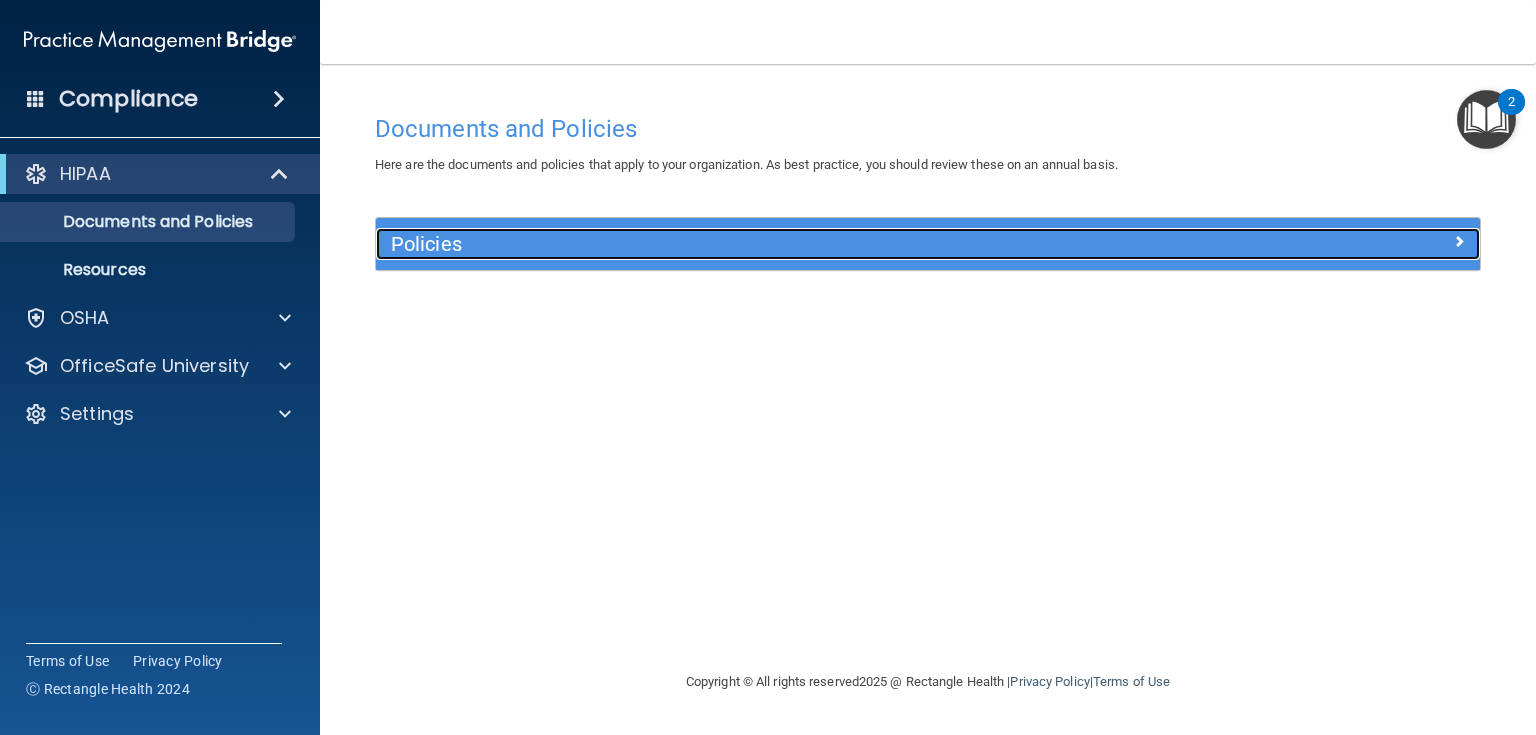 click on "Policies" at bounding box center [790, 244] 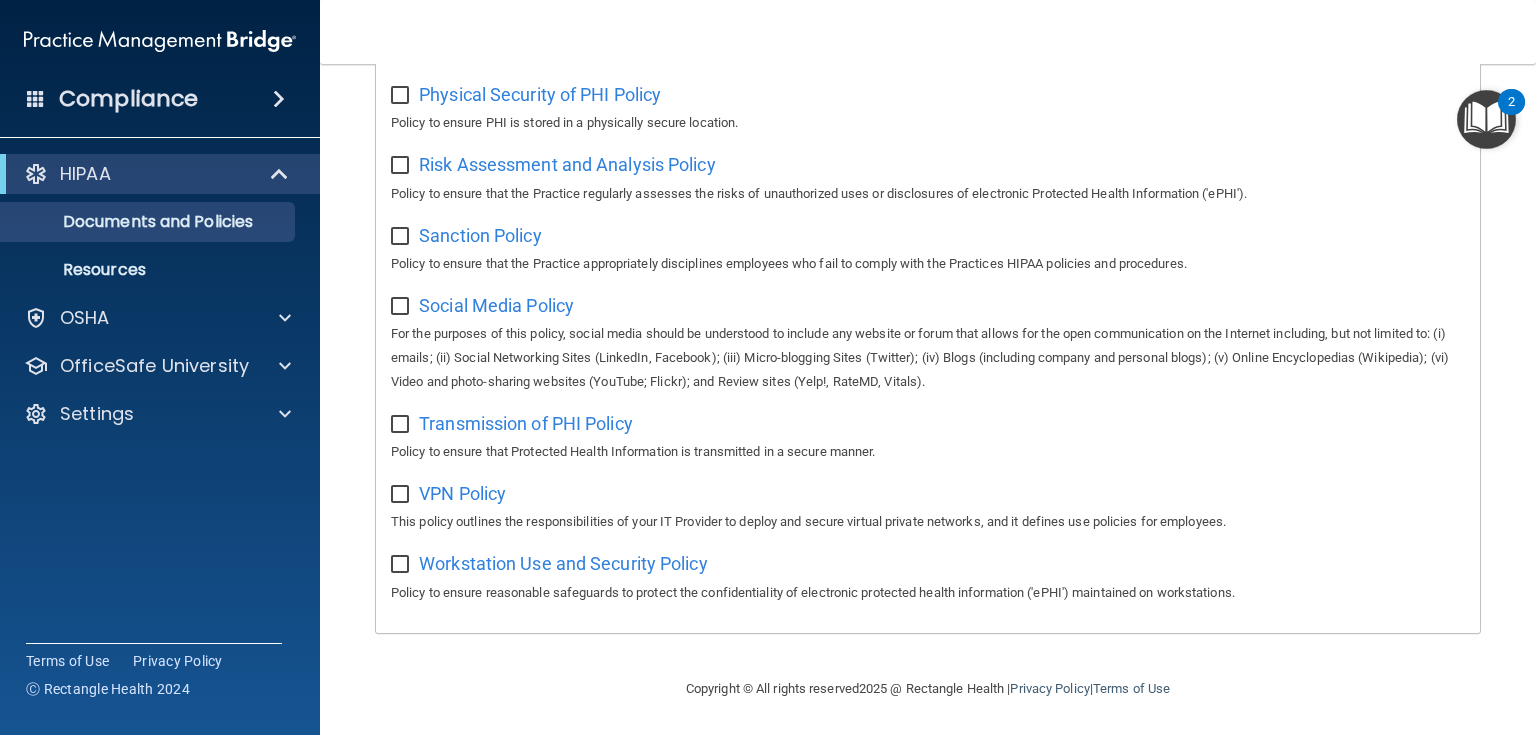 scroll, scrollTop: 1309, scrollLeft: 0, axis: vertical 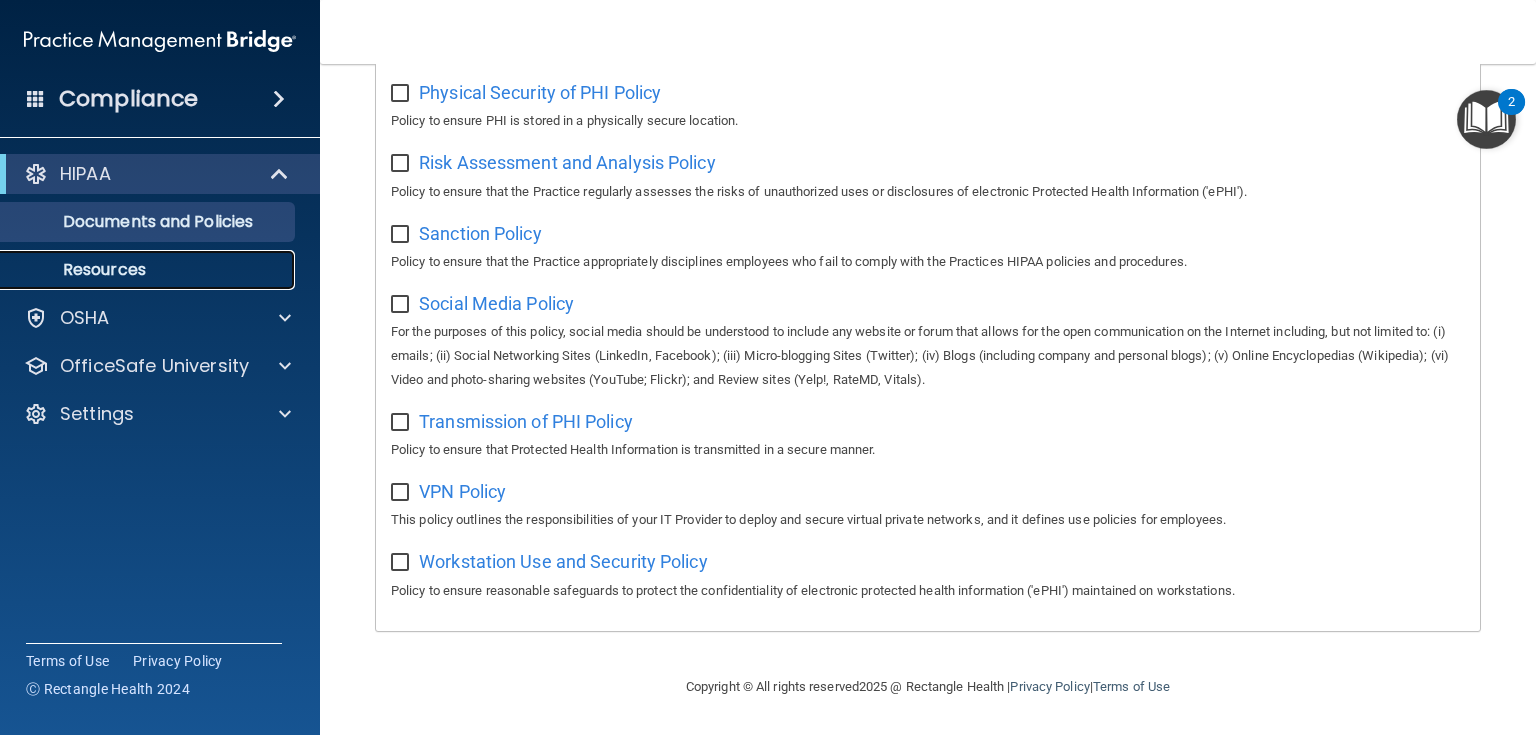 click on "Resources" at bounding box center (149, 270) 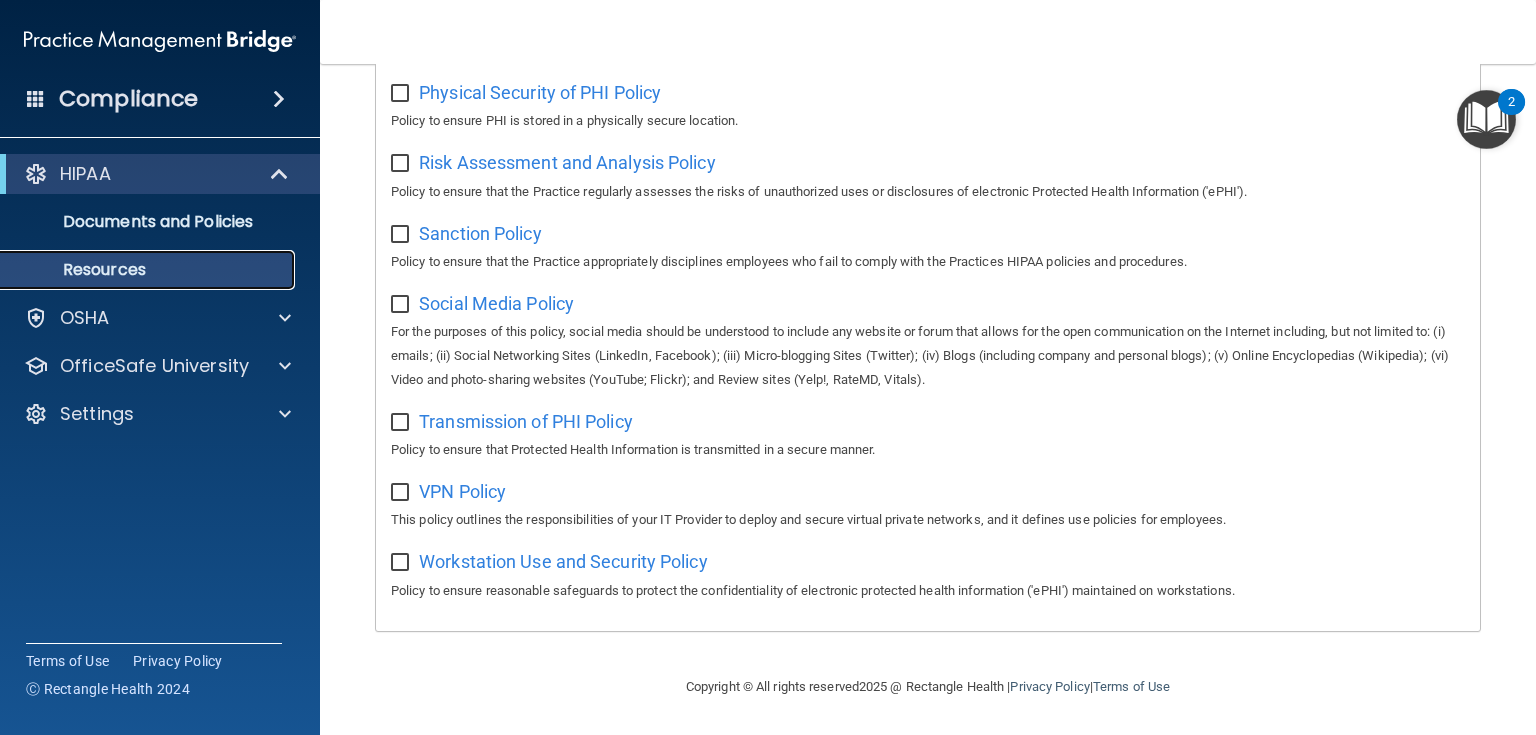 scroll, scrollTop: 0, scrollLeft: 0, axis: both 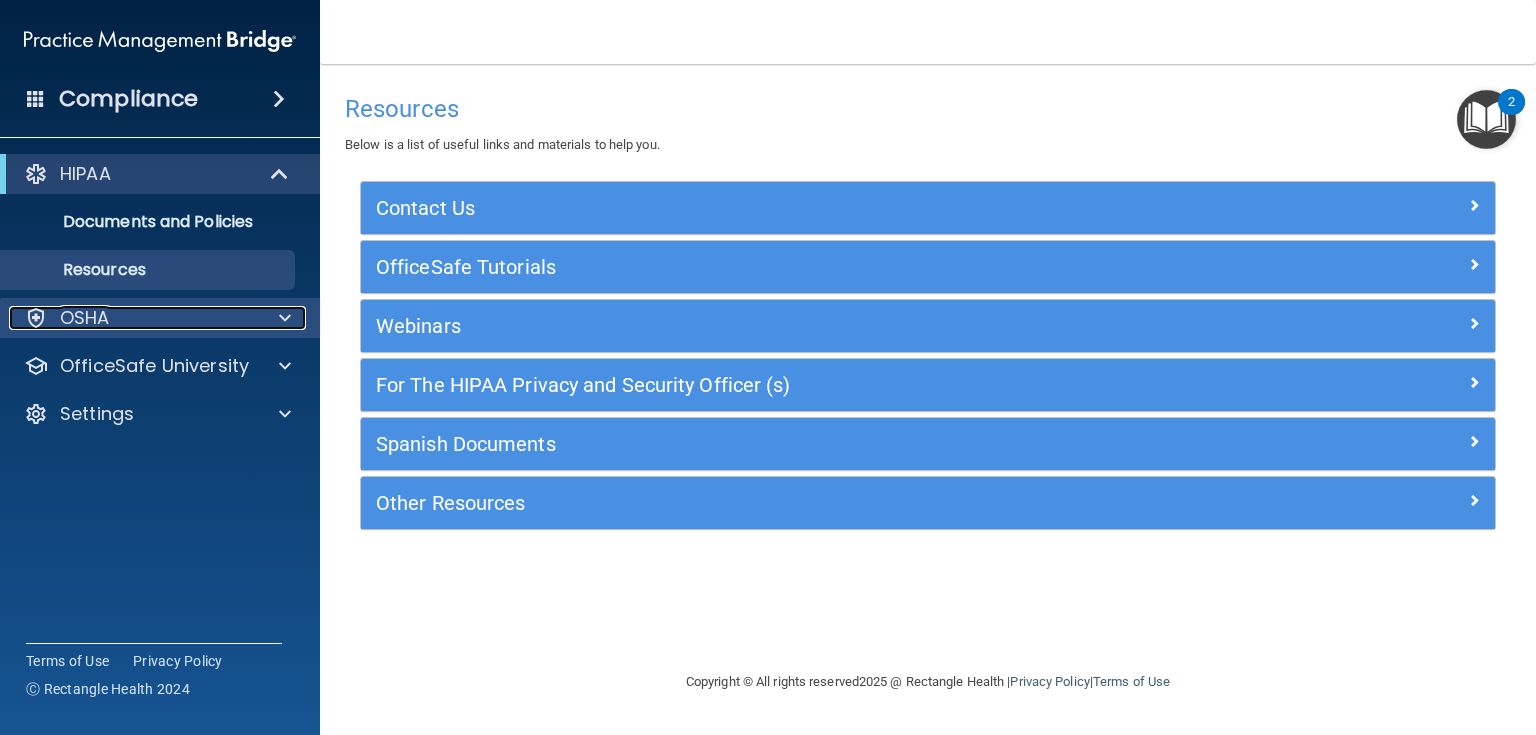 click on "OSHA" at bounding box center [133, 318] 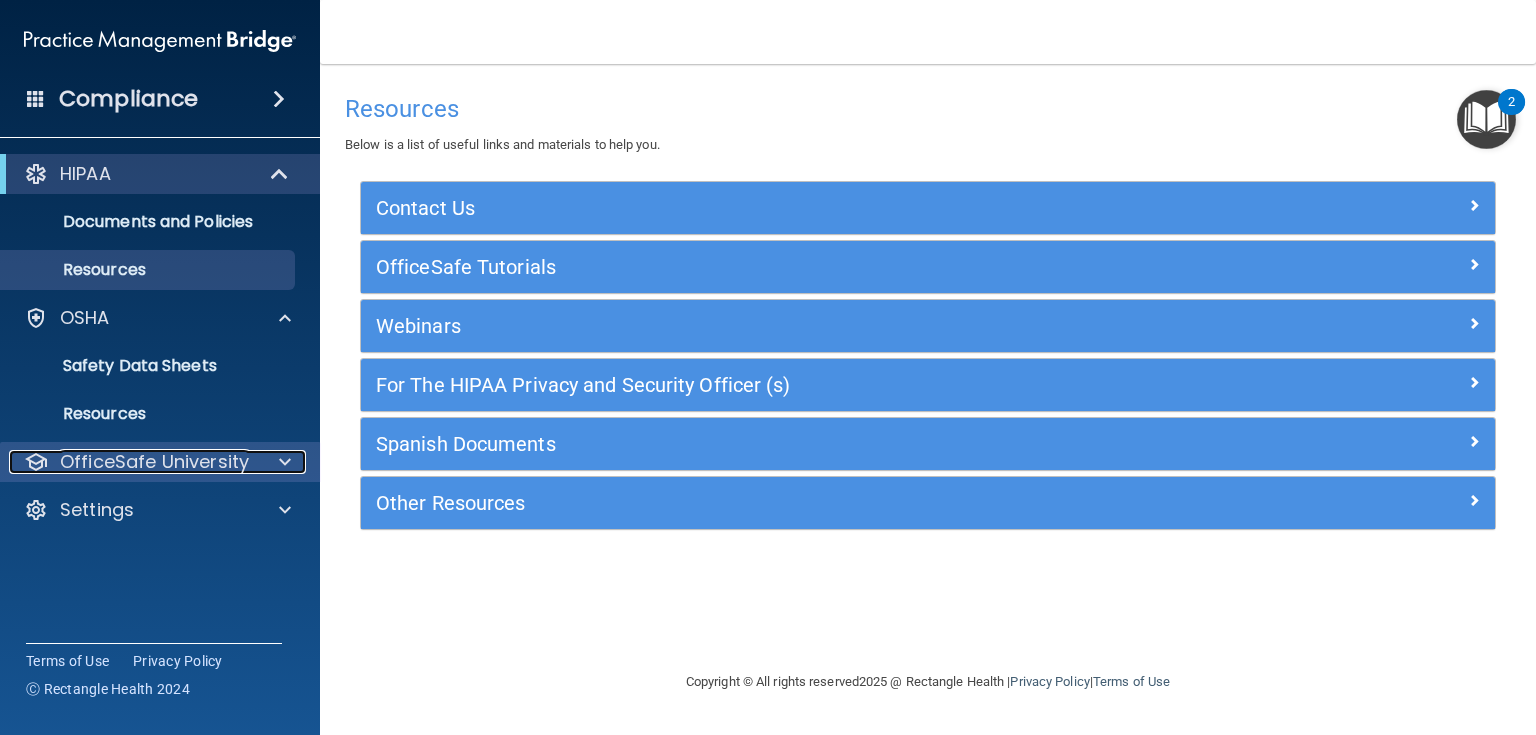 click on "OfficeSafe University" at bounding box center (154, 462) 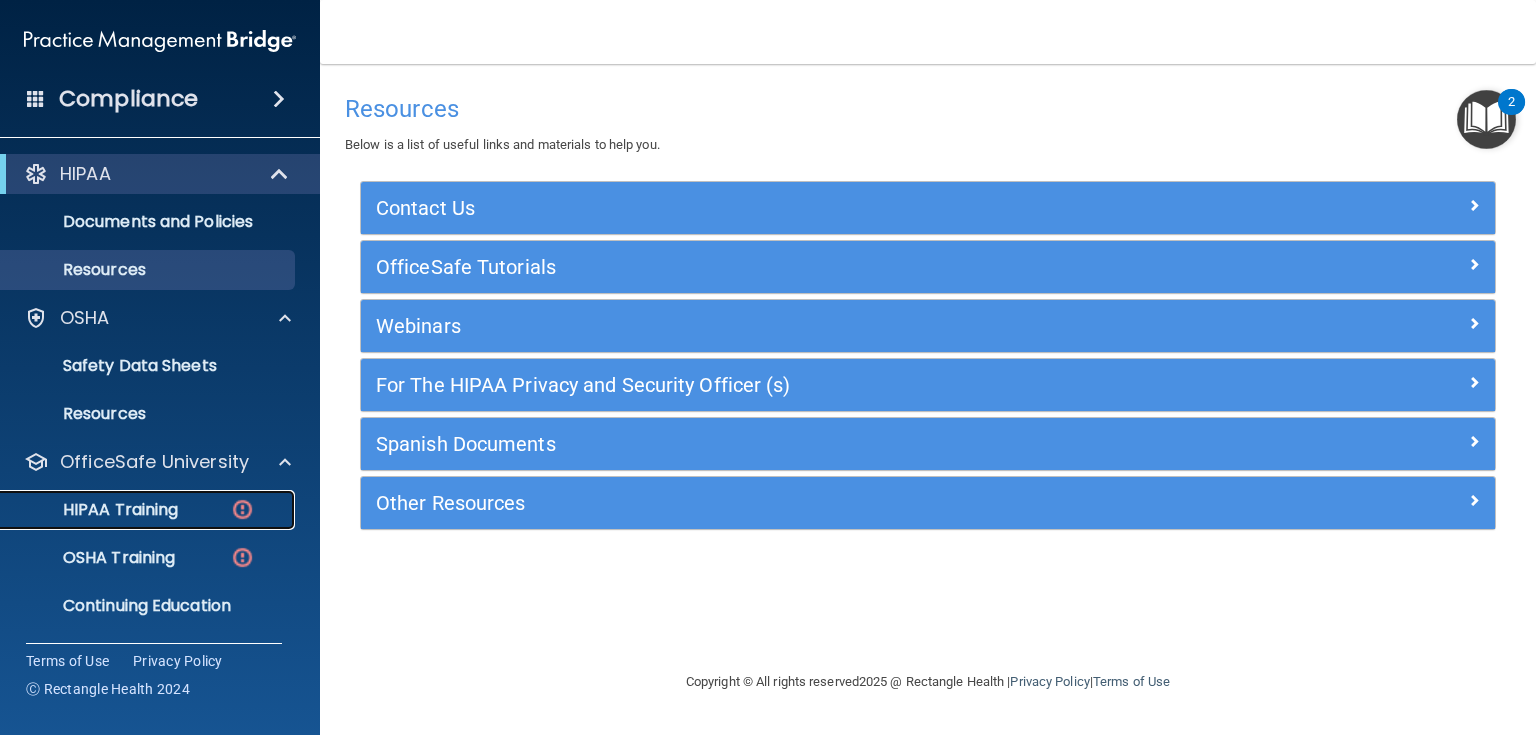 click on "HIPAA Training" at bounding box center [137, 510] 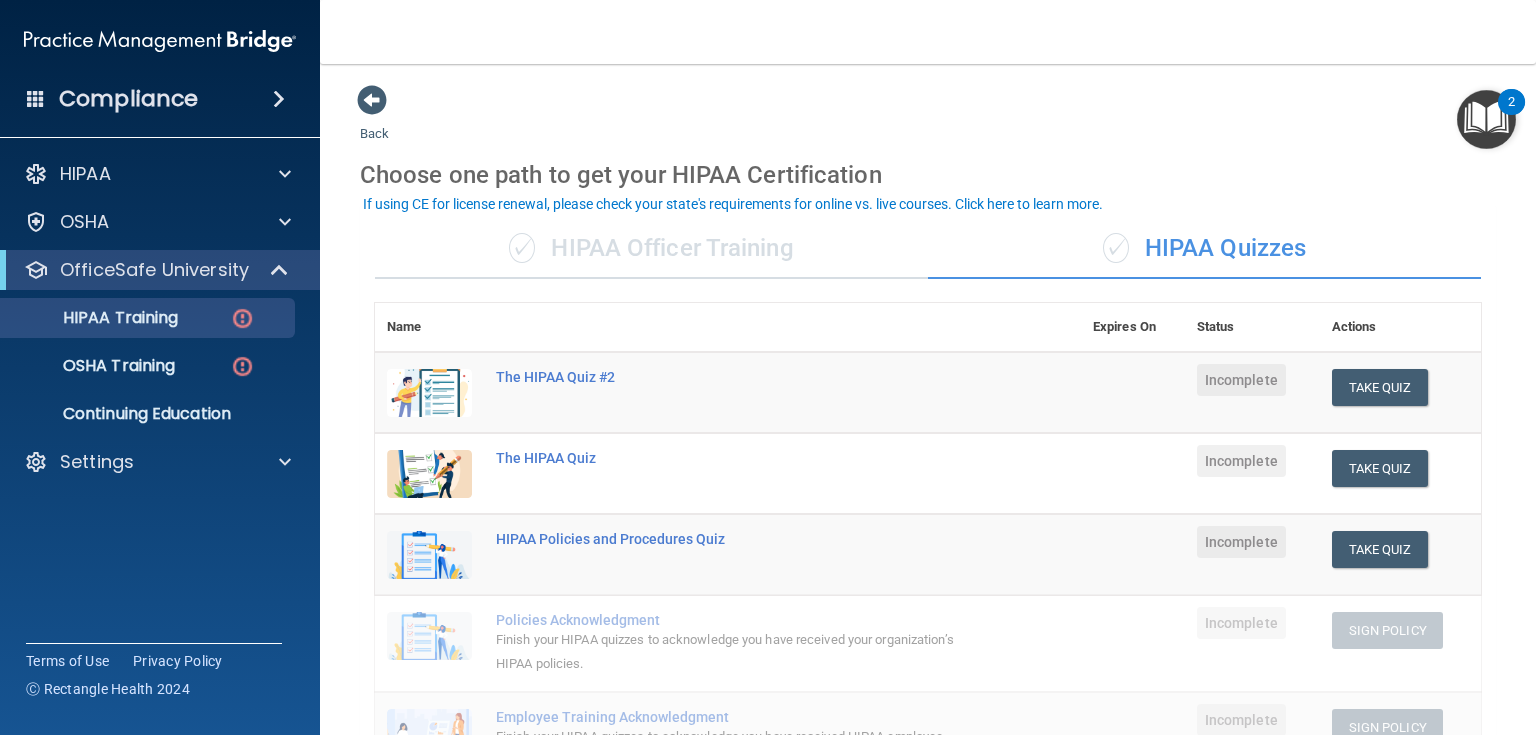 click on "✓   HIPAA Officer Training" at bounding box center (651, 249) 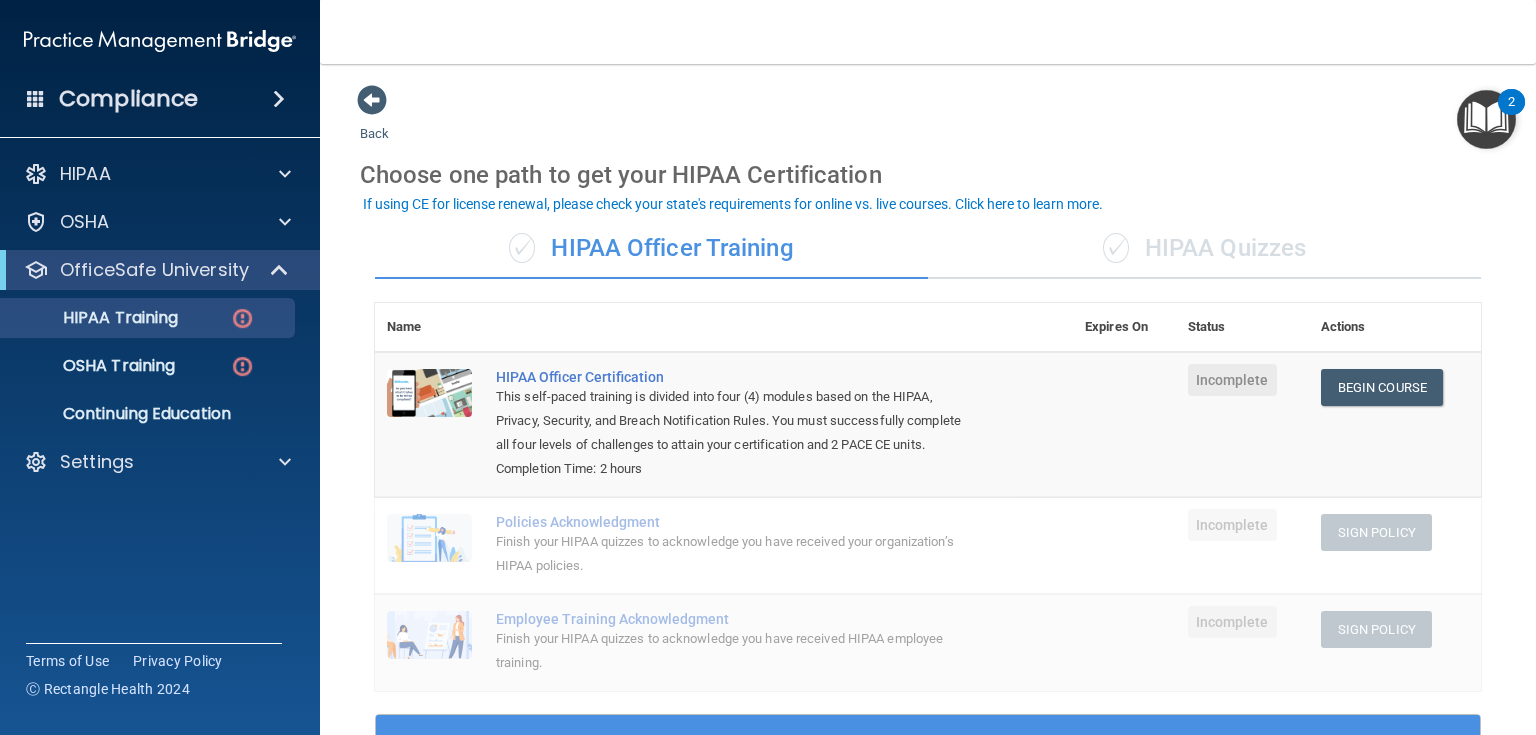 scroll, scrollTop: 80, scrollLeft: 0, axis: vertical 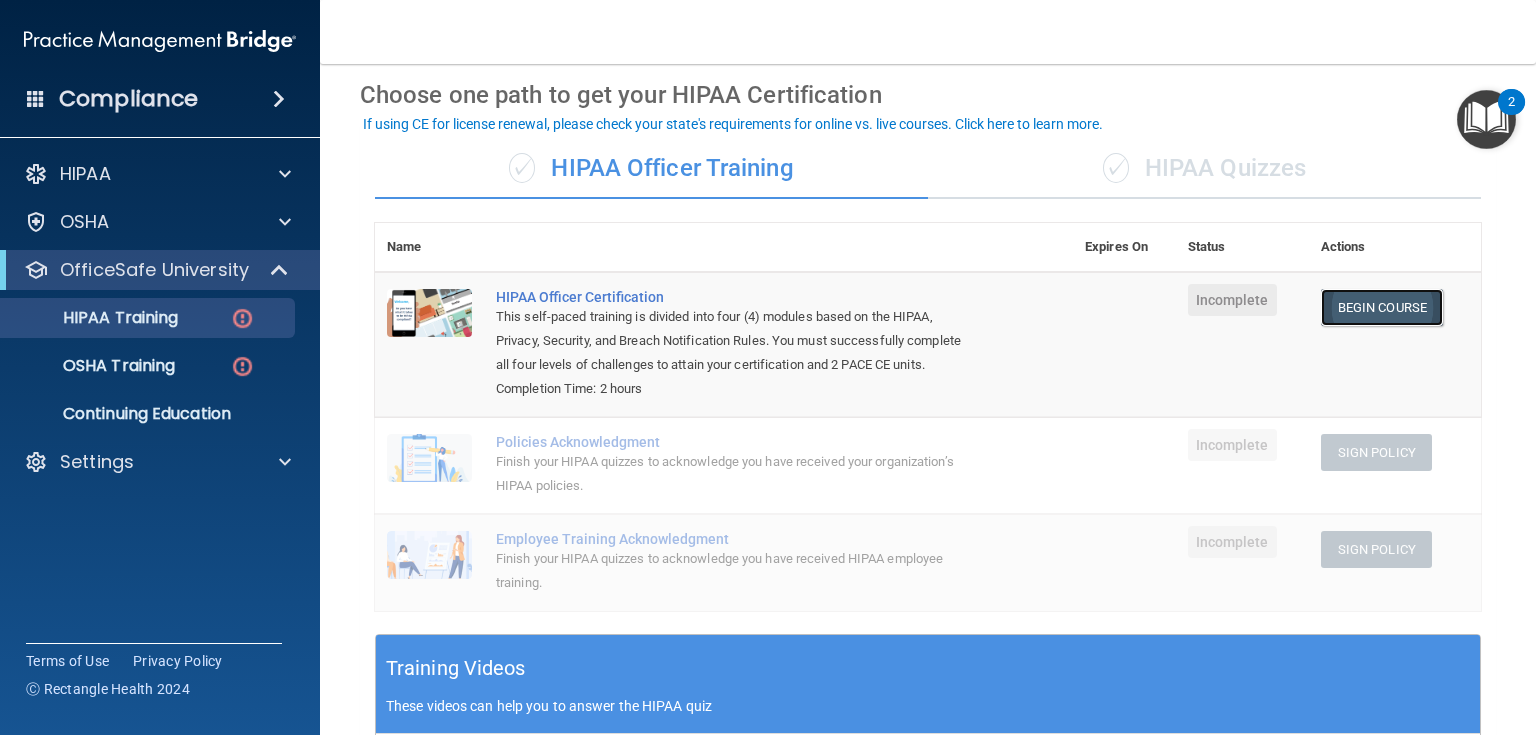 click on "Begin Course" at bounding box center [1382, 307] 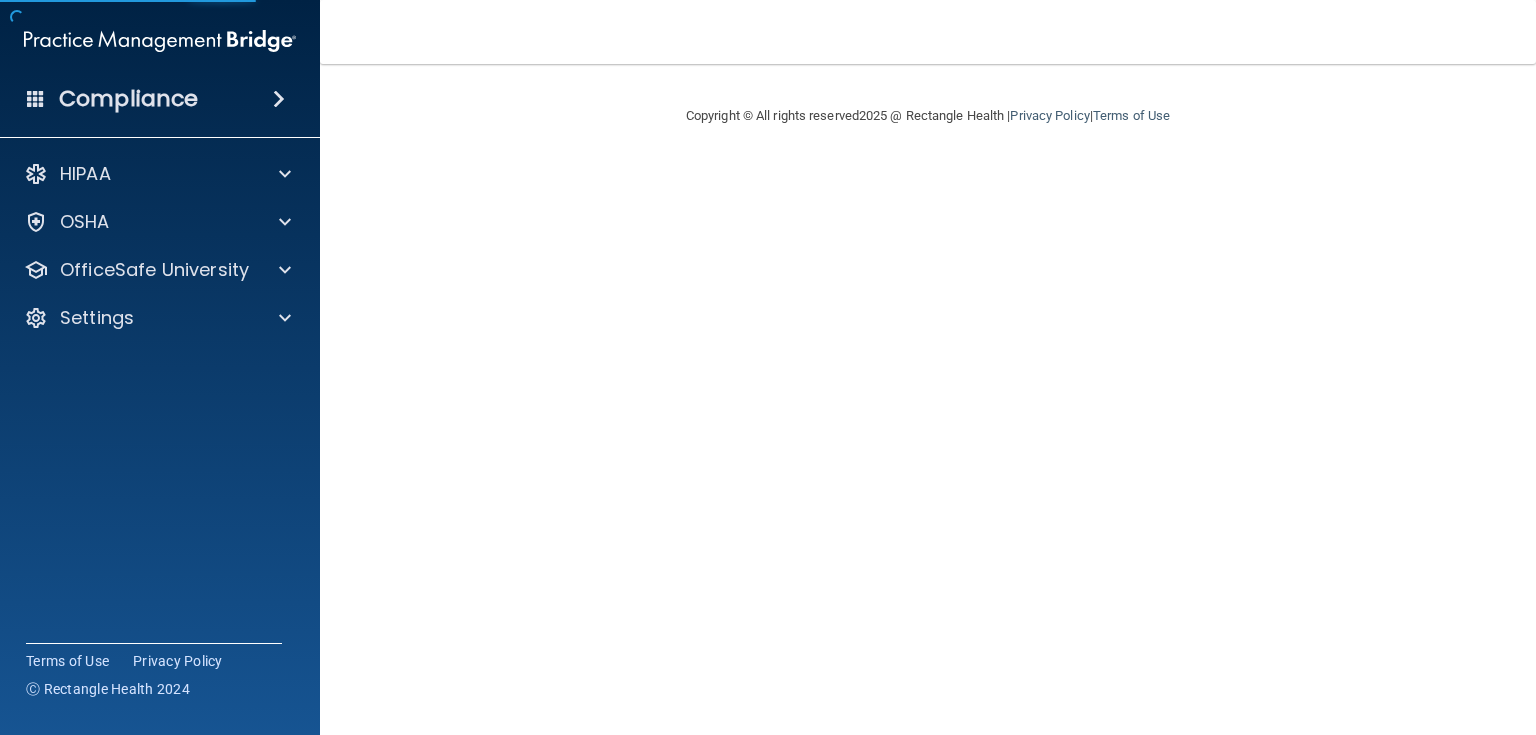 scroll, scrollTop: 0, scrollLeft: 0, axis: both 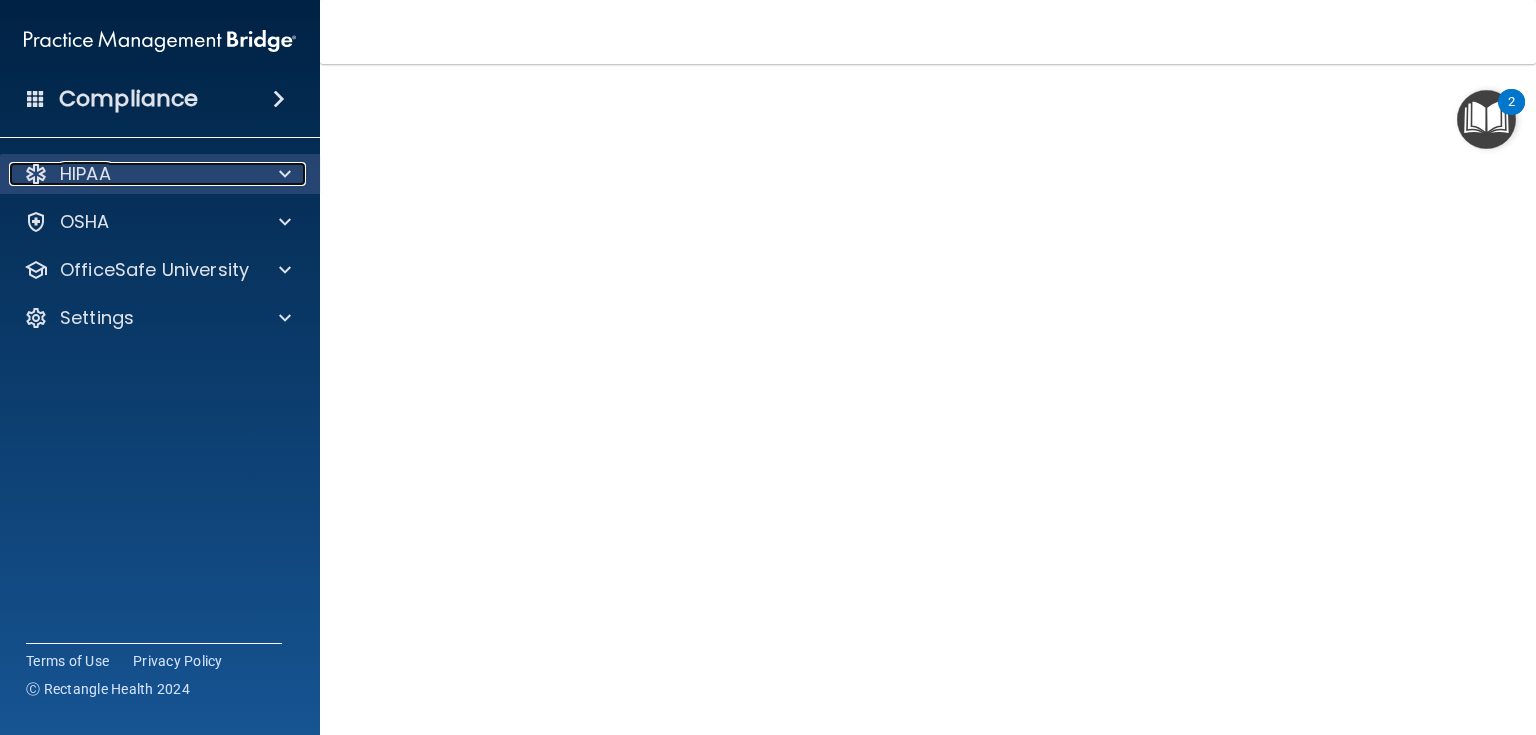 click at bounding box center [285, 174] 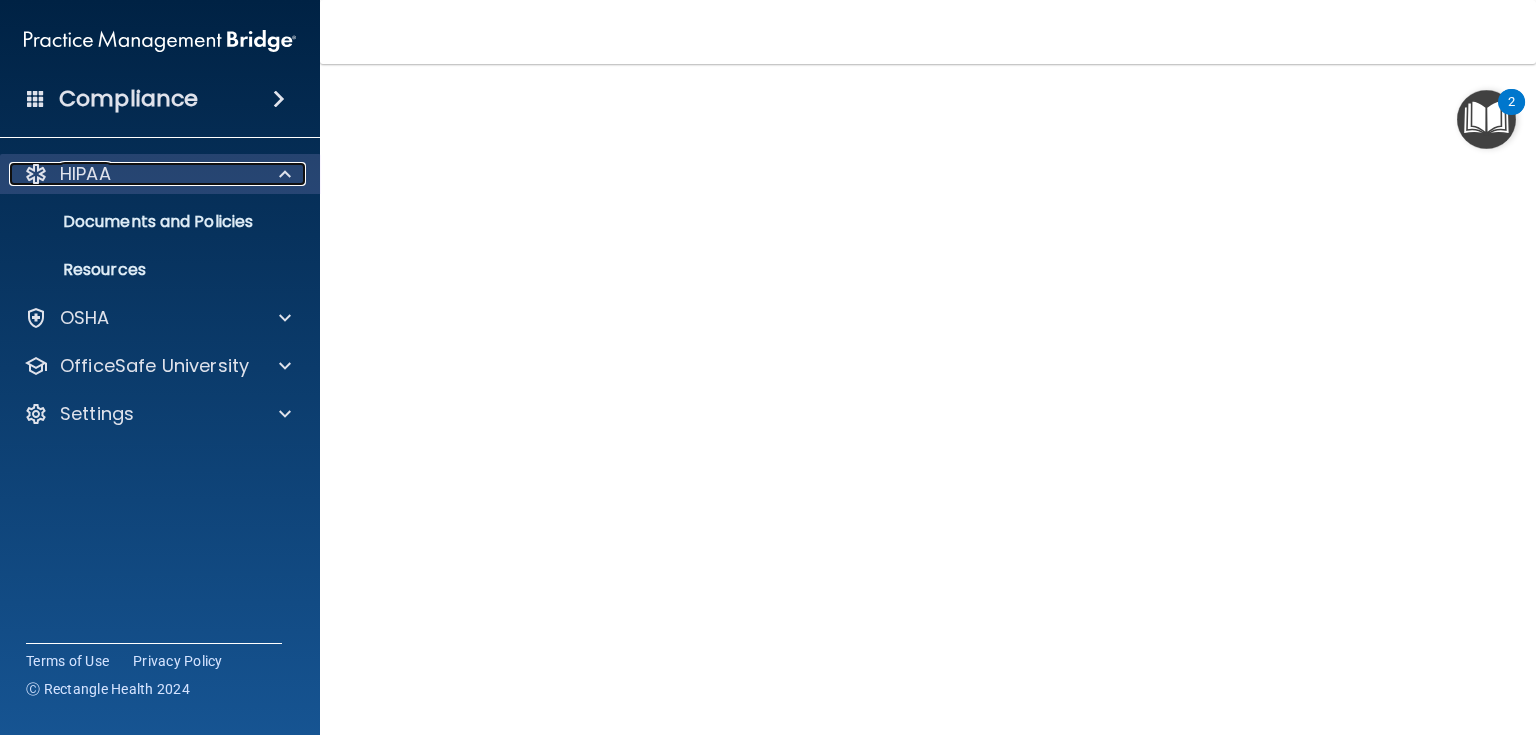 click at bounding box center [285, 174] 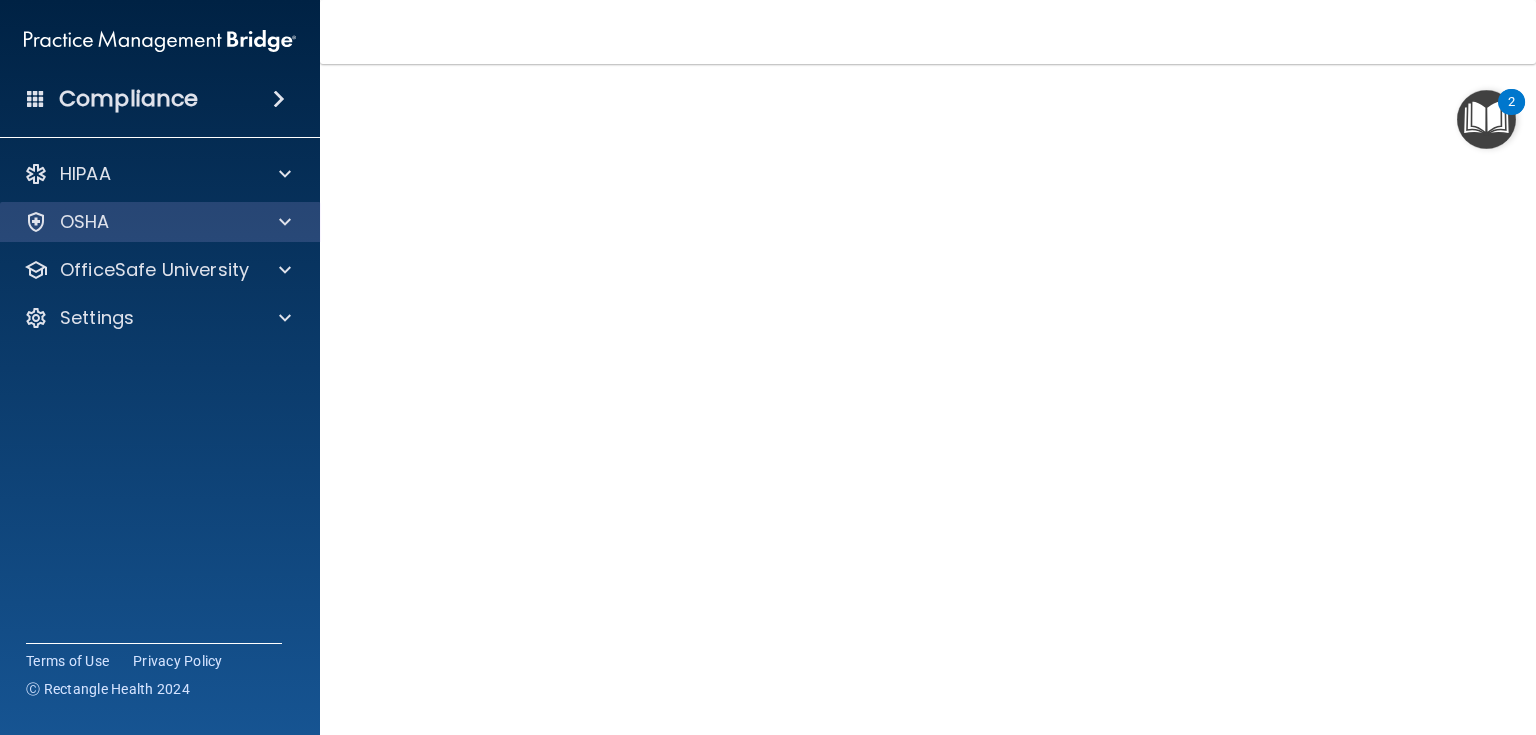 click on "OSHA" at bounding box center (160, 222) 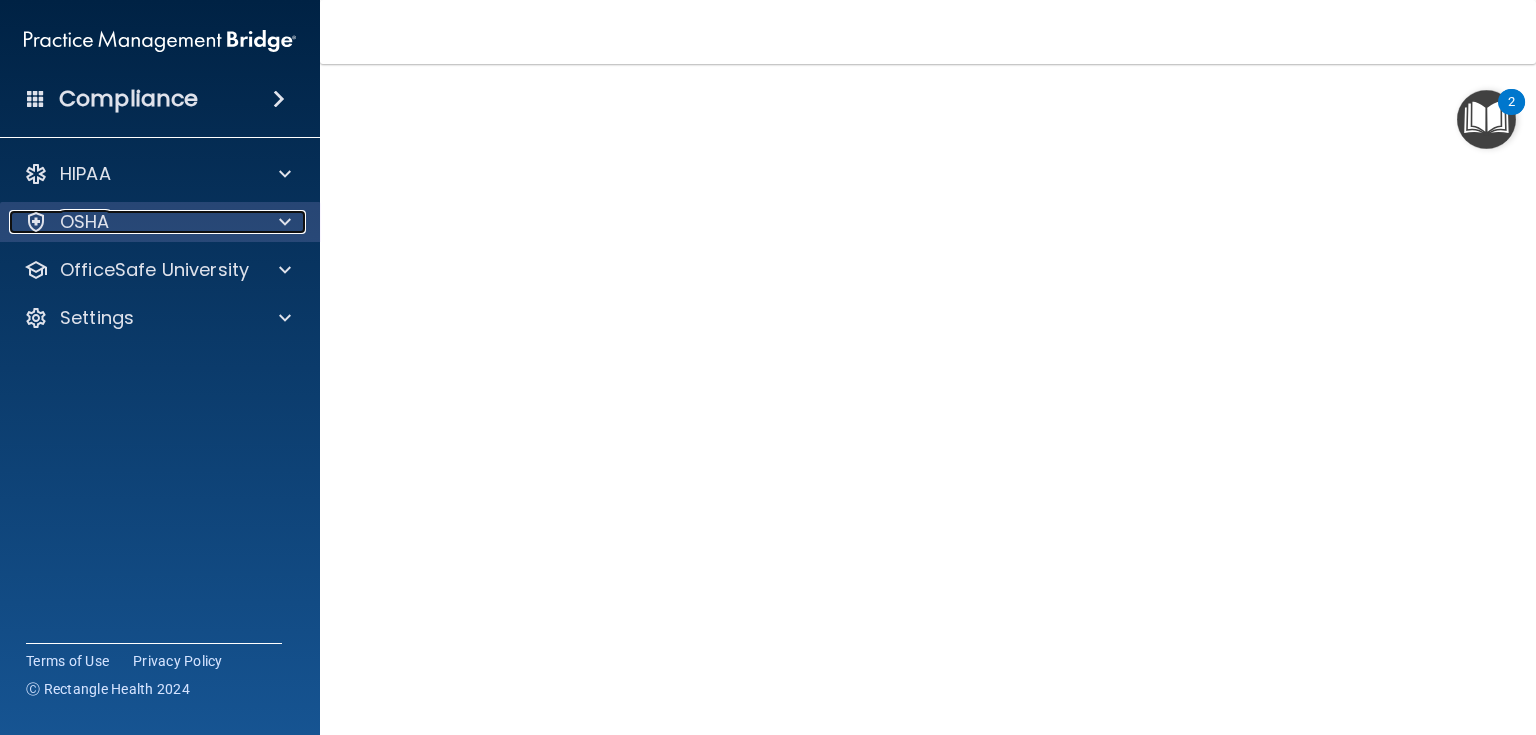 click at bounding box center [282, 222] 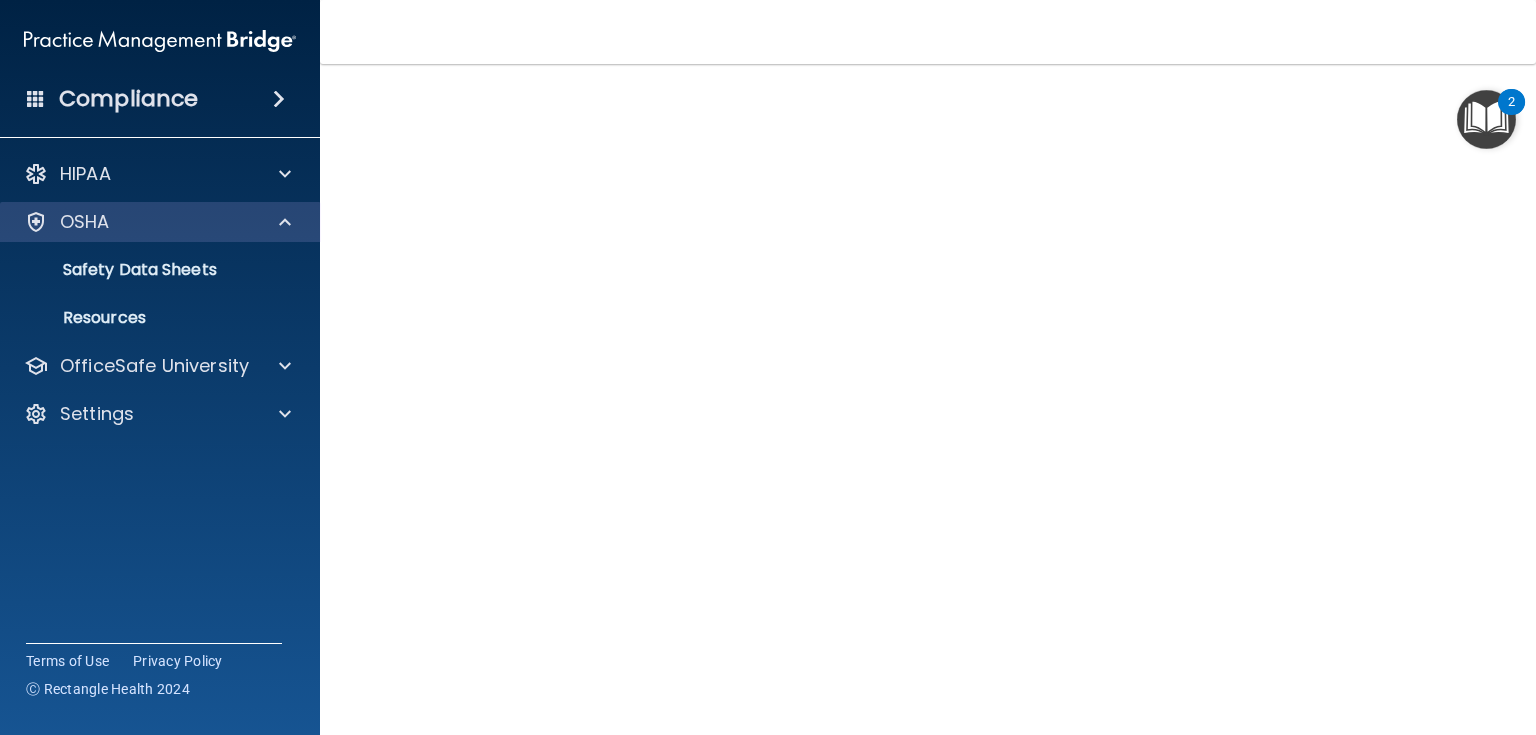click on "OSHA" at bounding box center [160, 222] 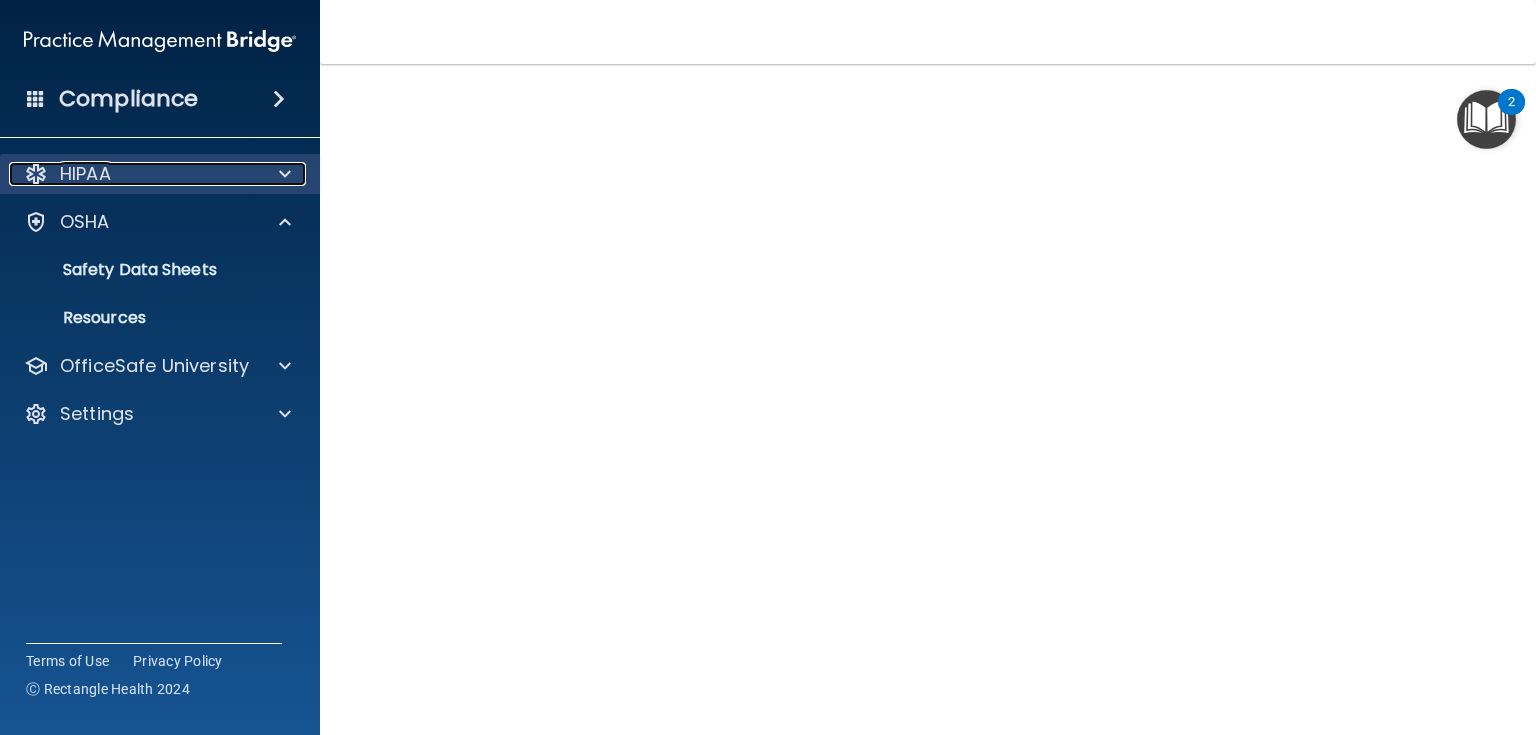 click on "HIPAA" at bounding box center [133, 174] 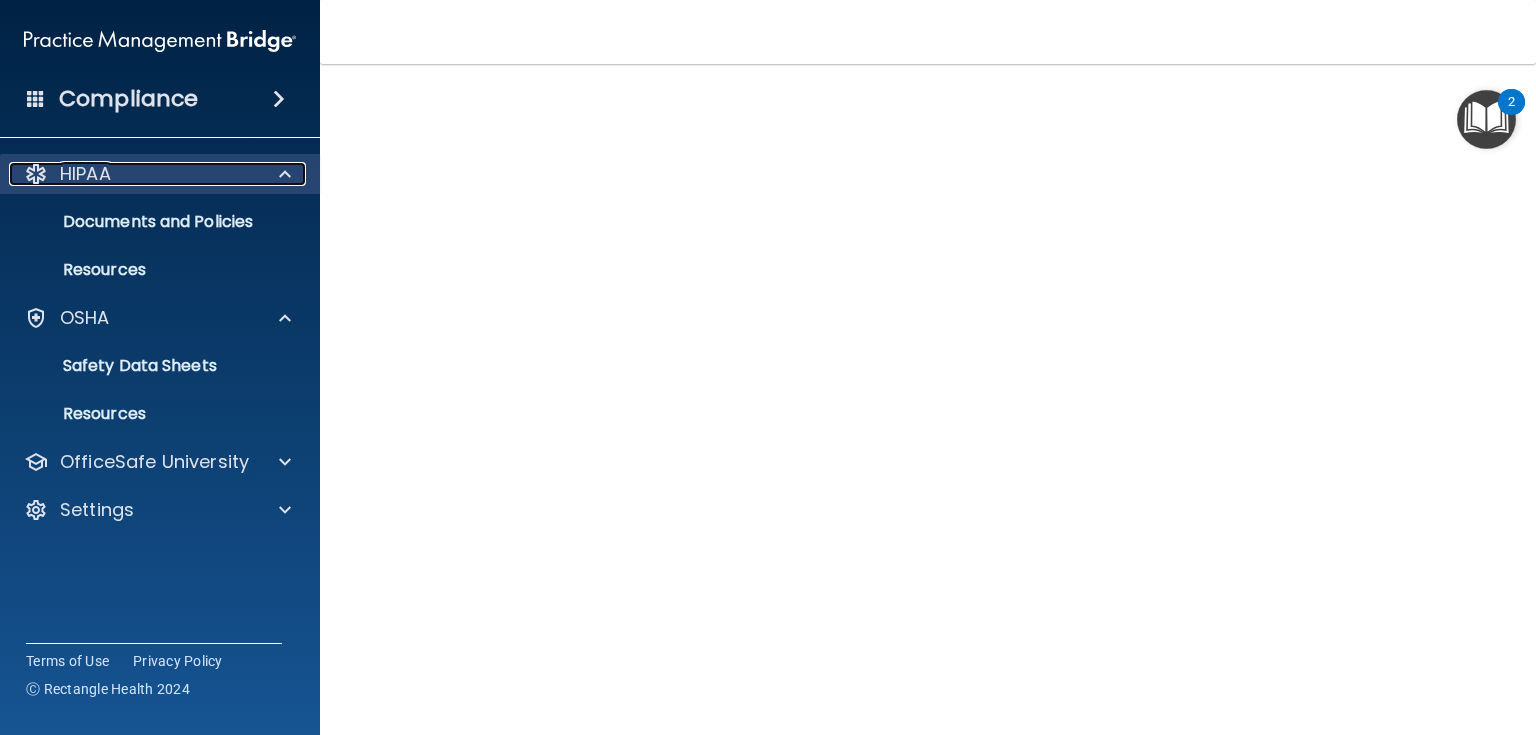 click on "HIPAA" at bounding box center [133, 174] 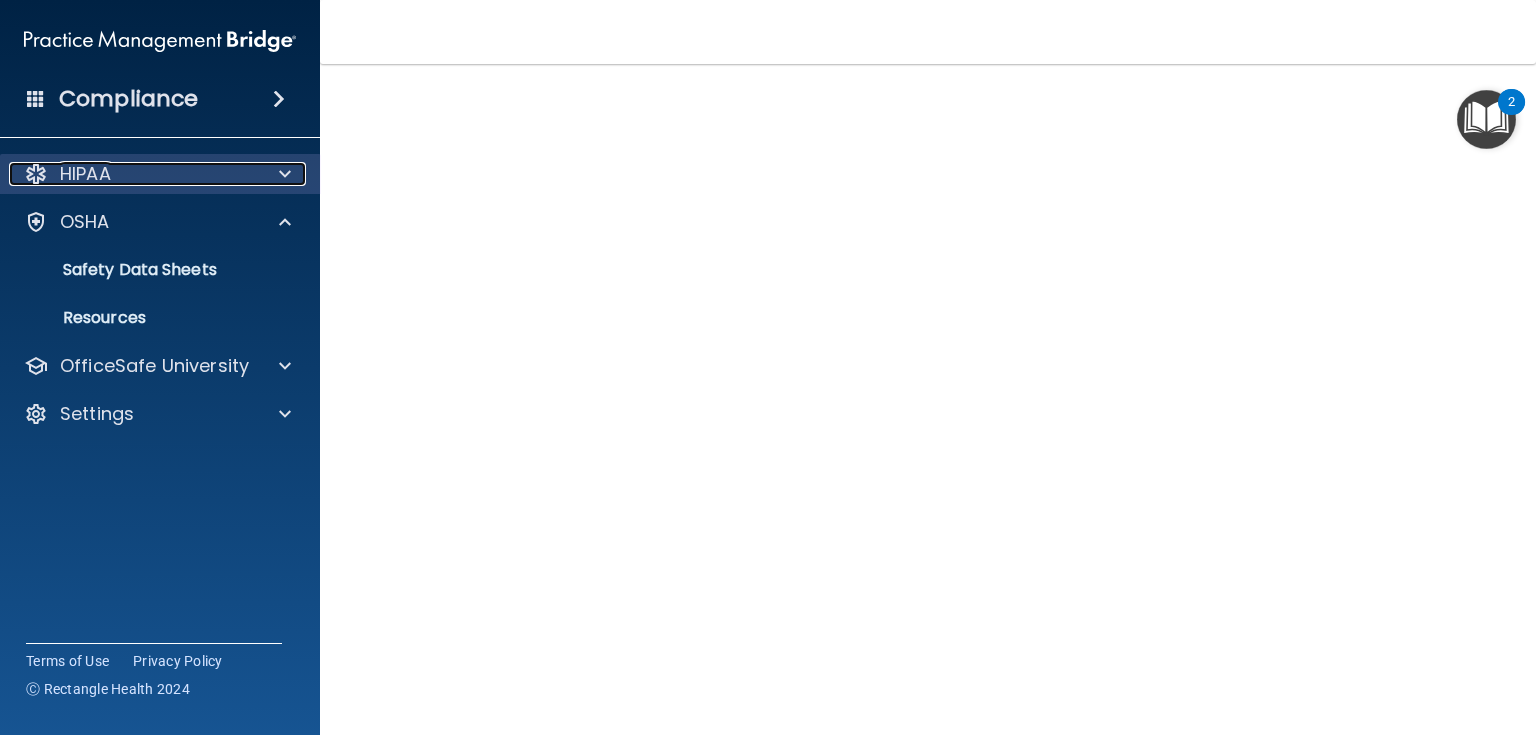 click on "HIPAA" at bounding box center (133, 174) 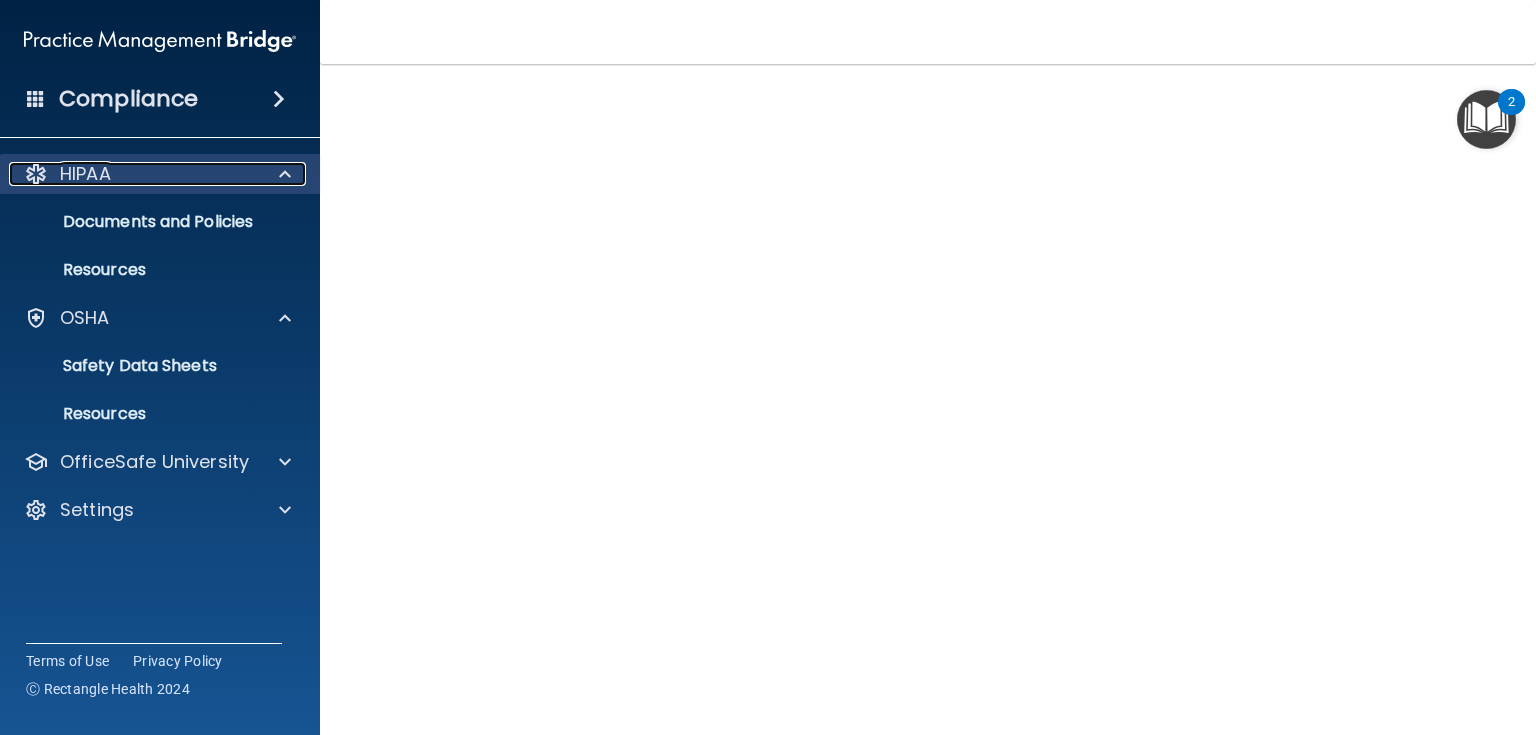 click on "HIPAA" at bounding box center [133, 174] 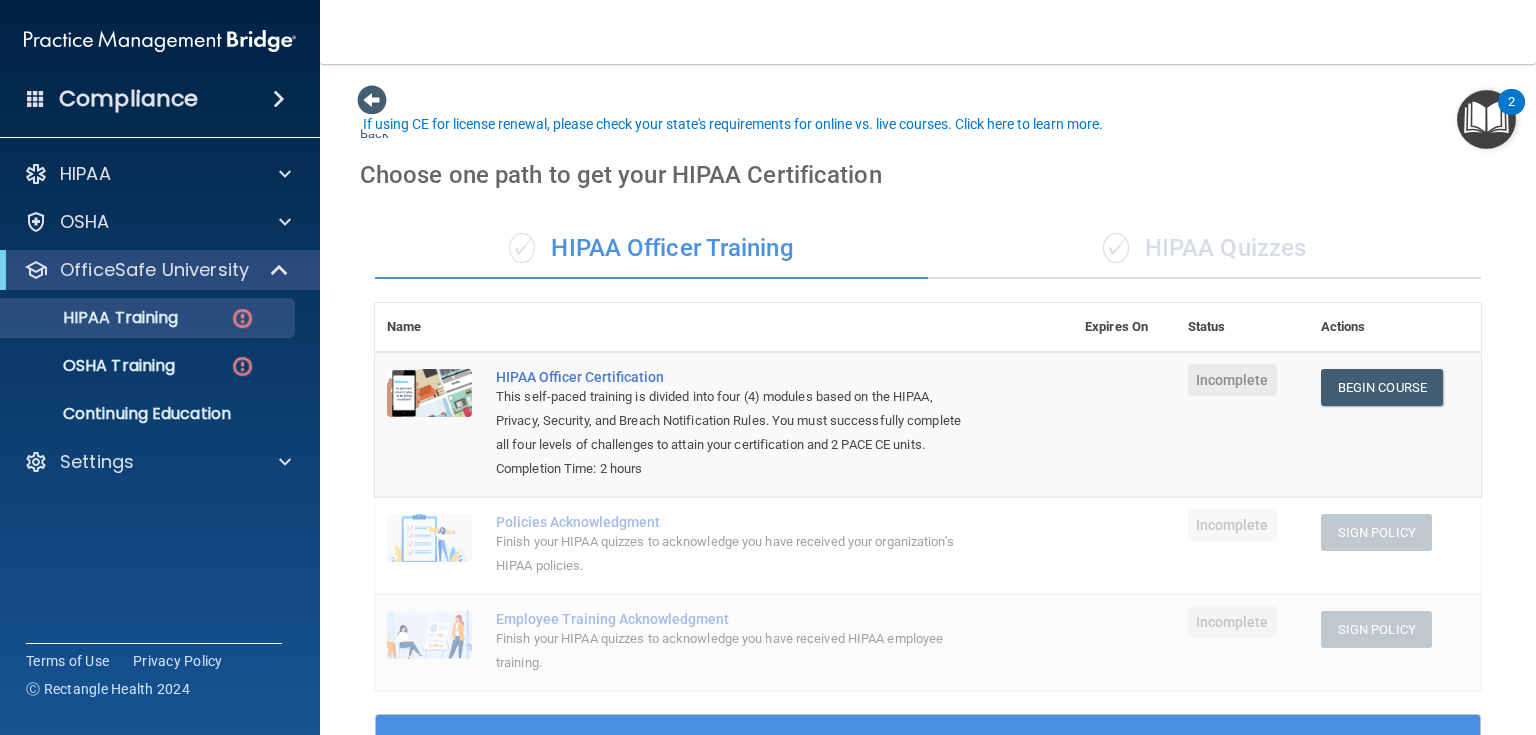 scroll, scrollTop: 0, scrollLeft: 0, axis: both 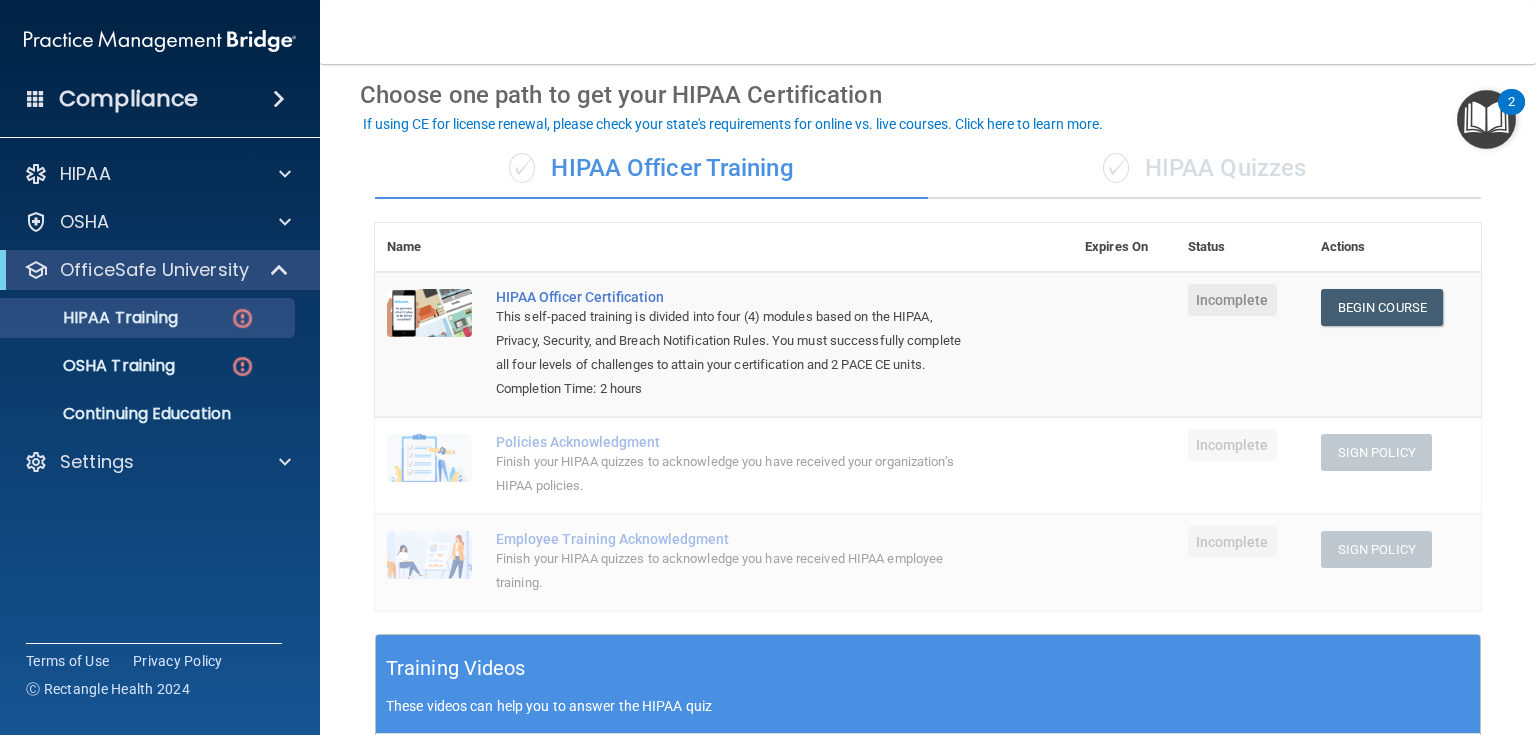 click on "Incomplete" at bounding box center [1242, 344] 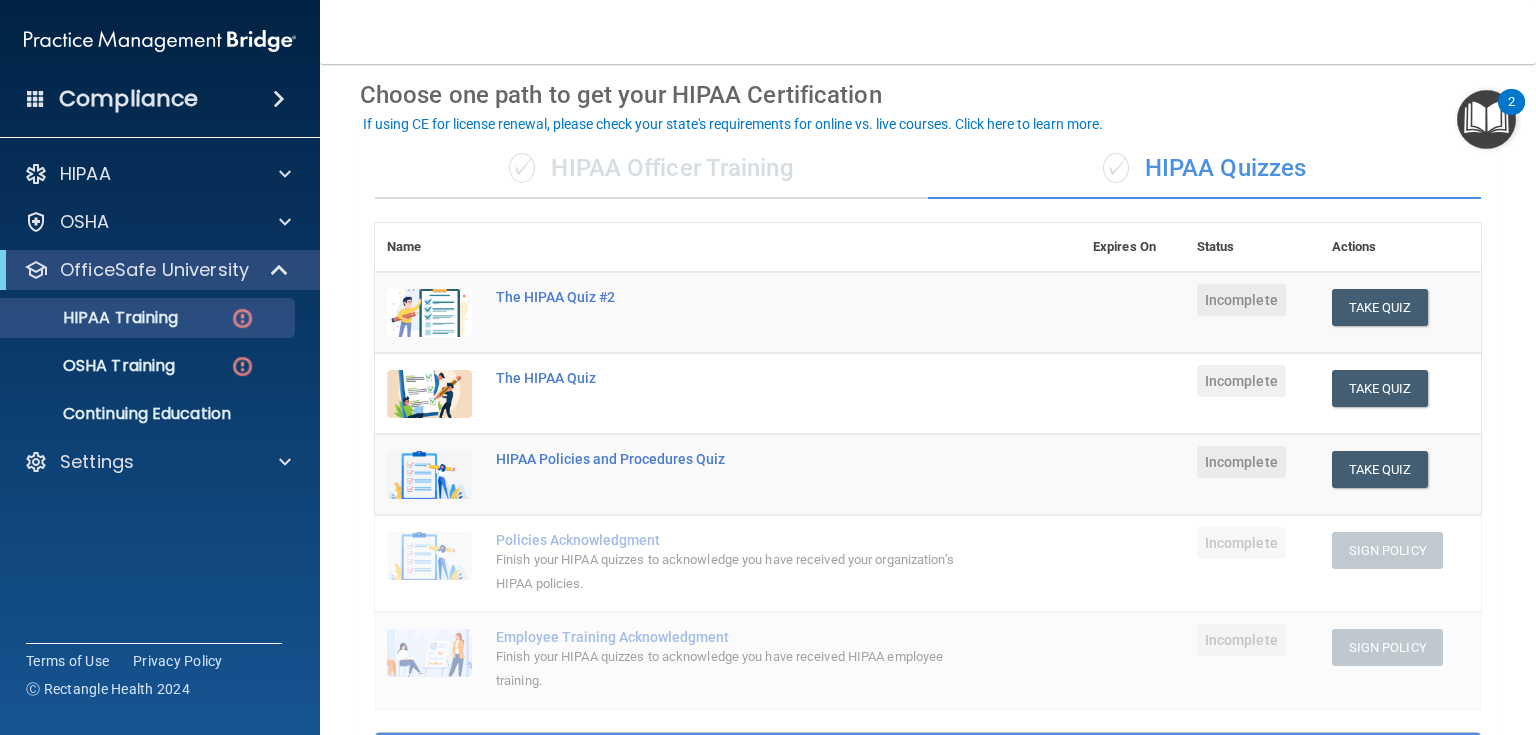 click on "✓   HIPAA Officer Training" at bounding box center (651, 169) 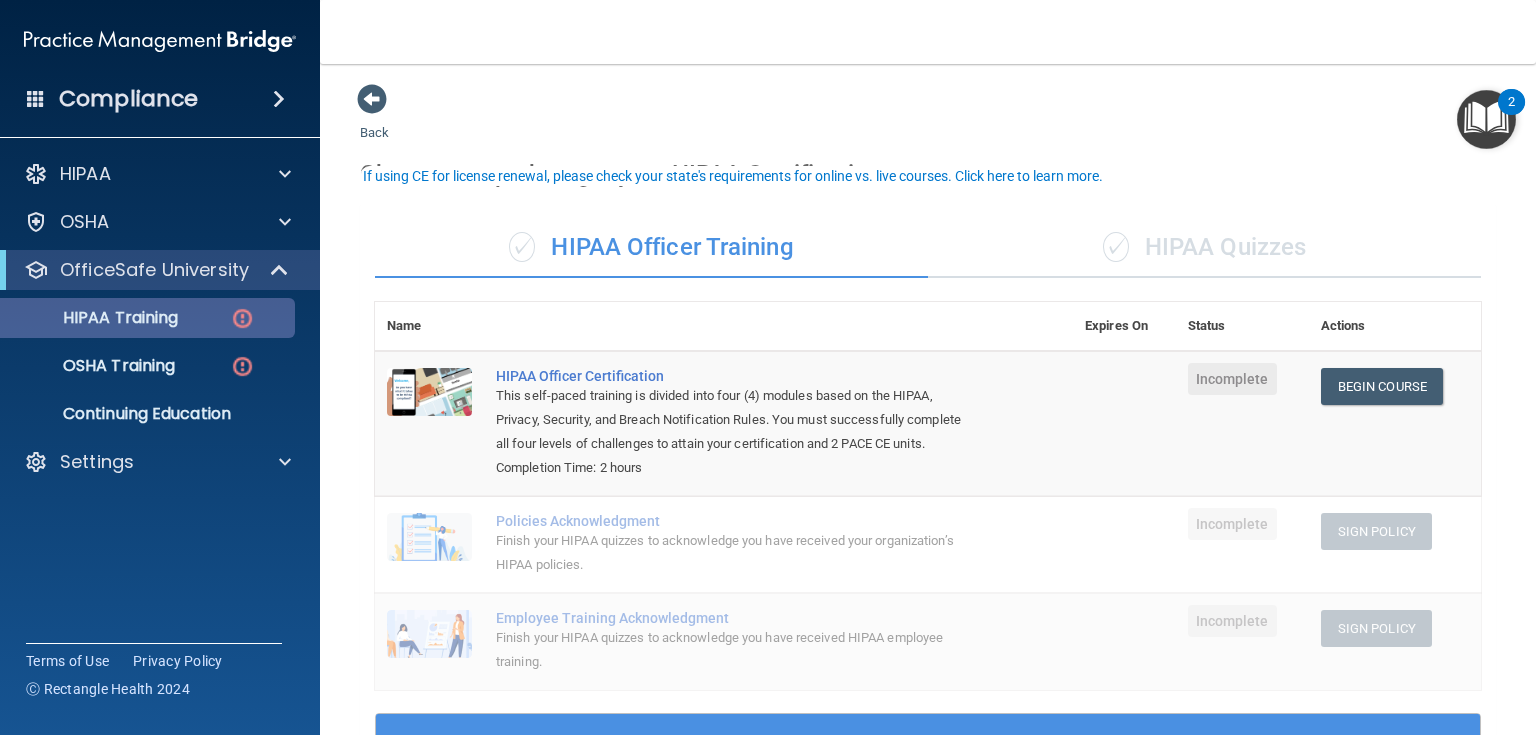 scroll, scrollTop: 0, scrollLeft: 0, axis: both 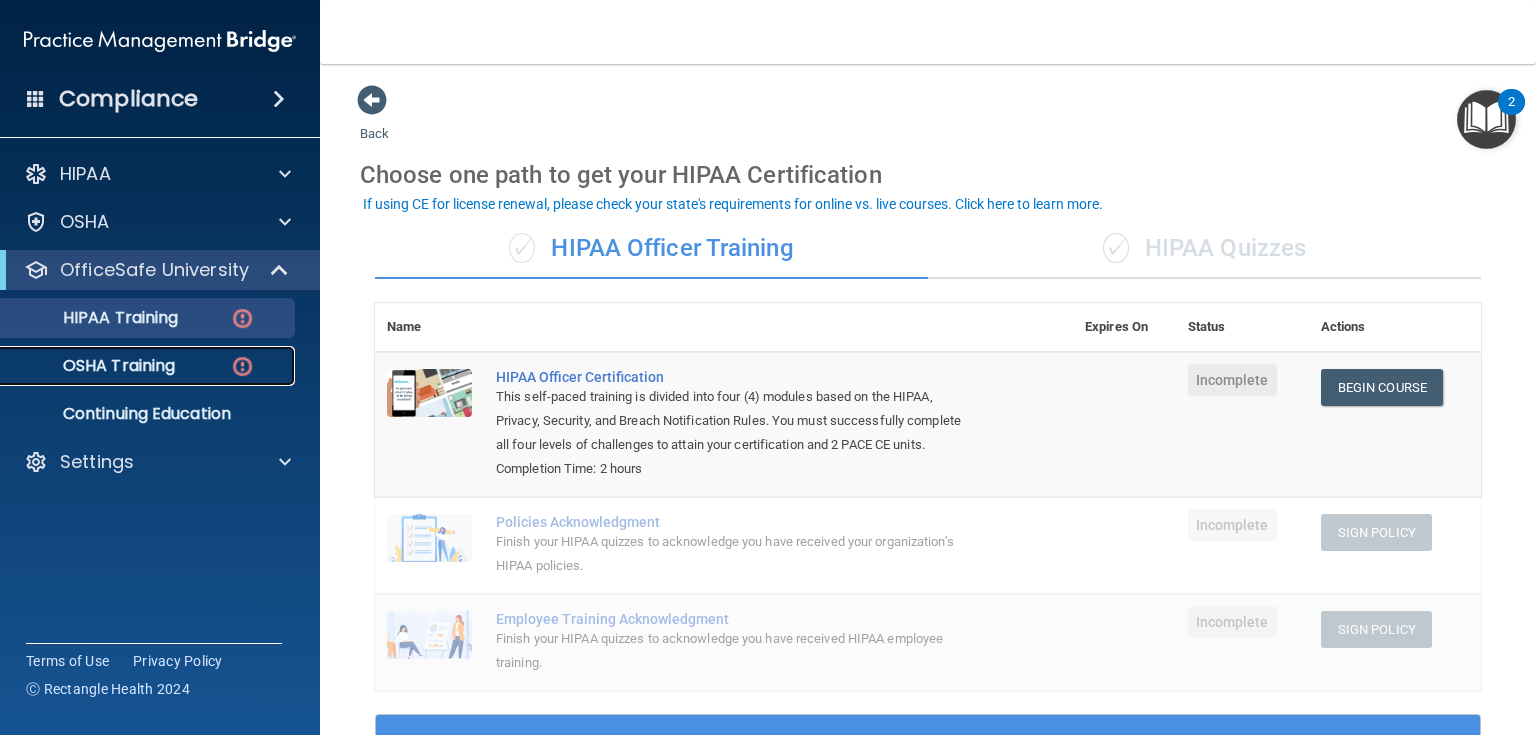 click on "OSHA Training" at bounding box center [137, 366] 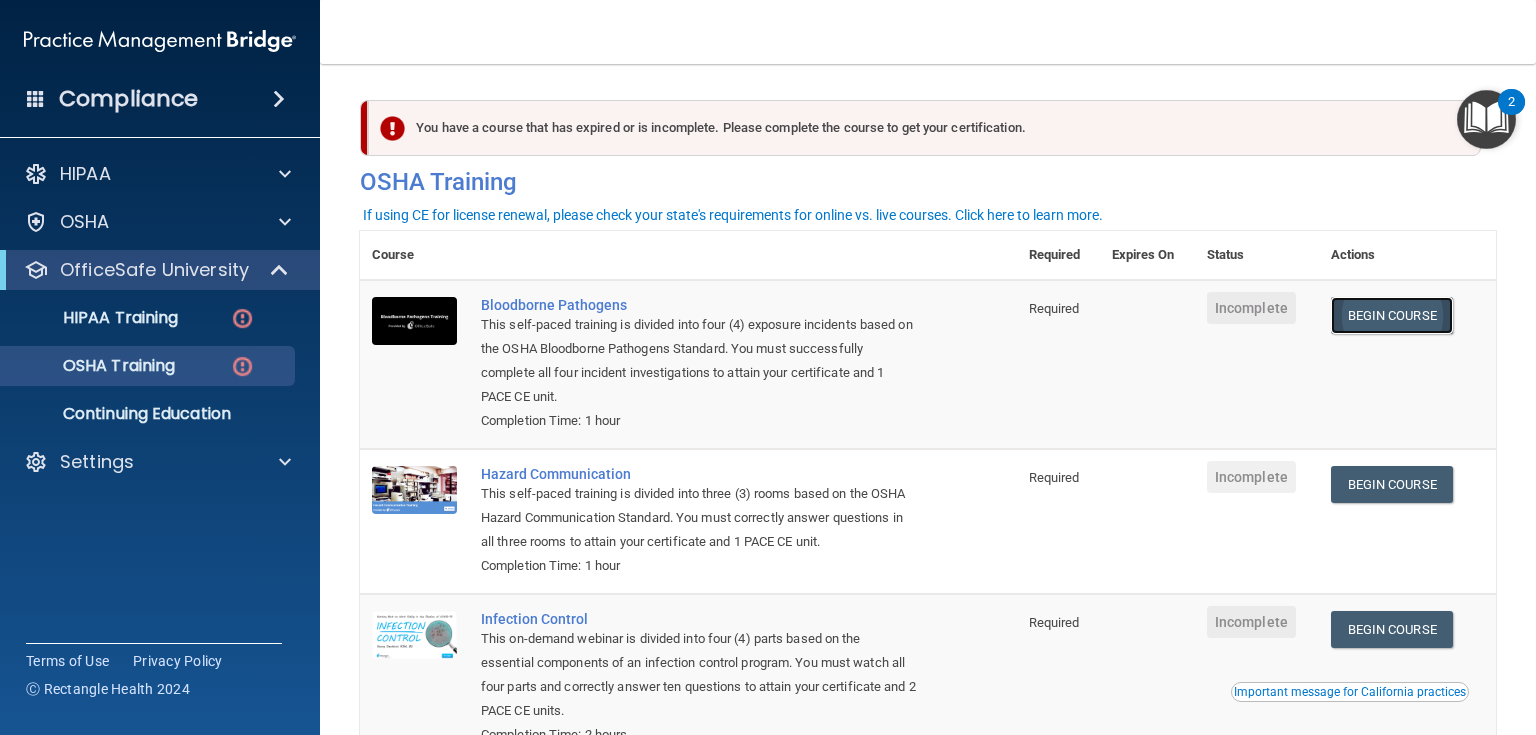 click on "Begin Course" at bounding box center [1392, 315] 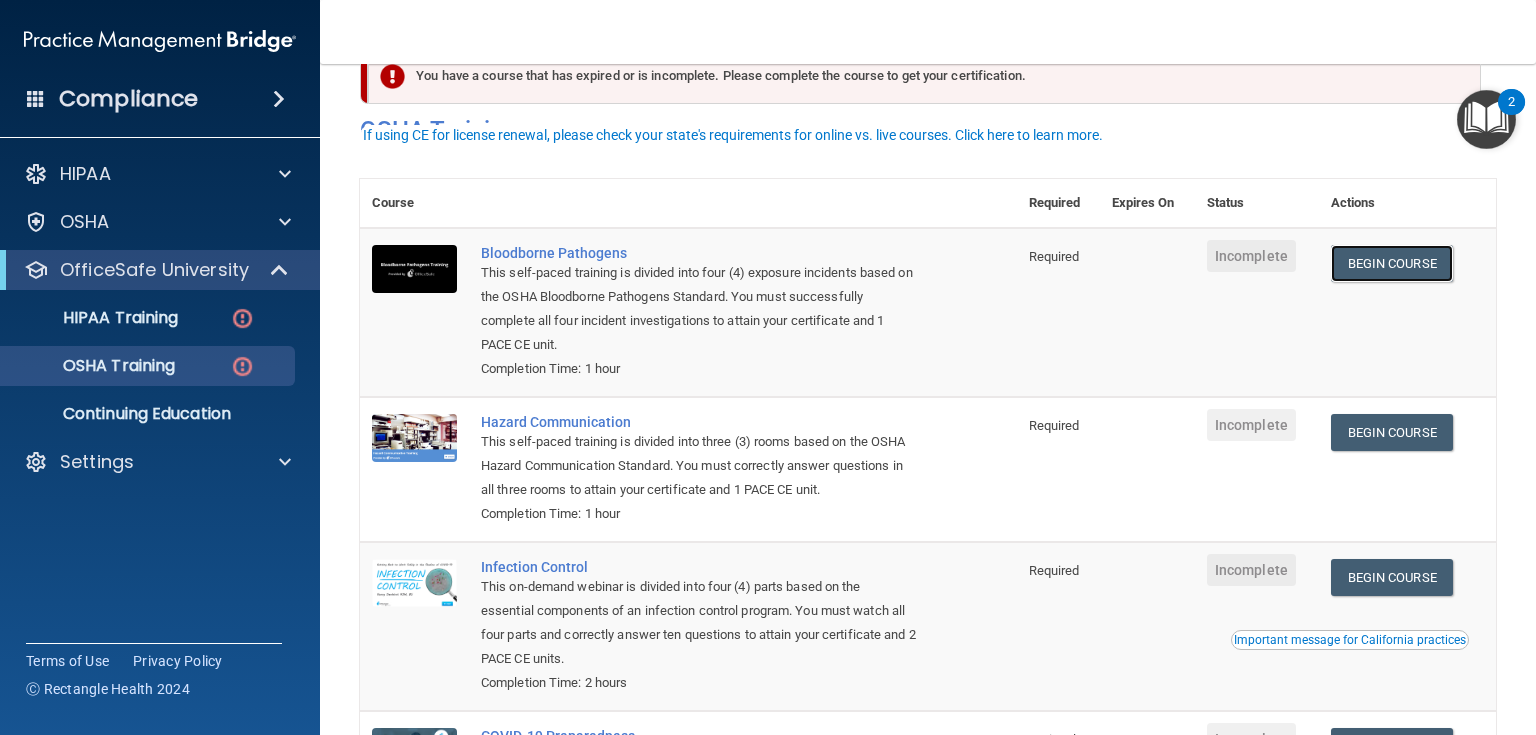 scroll, scrollTop: 80, scrollLeft: 0, axis: vertical 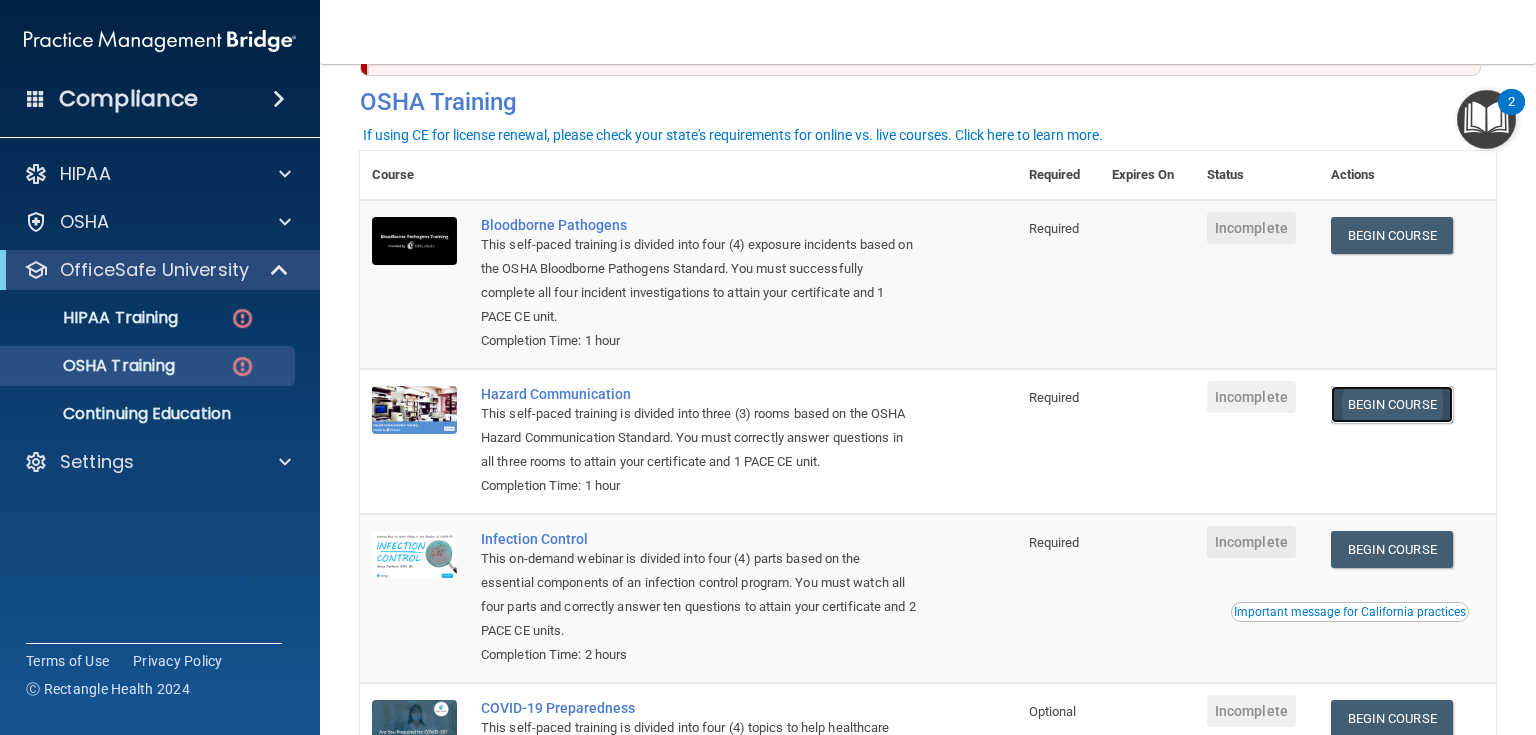 click on "Begin Course" at bounding box center (1392, 404) 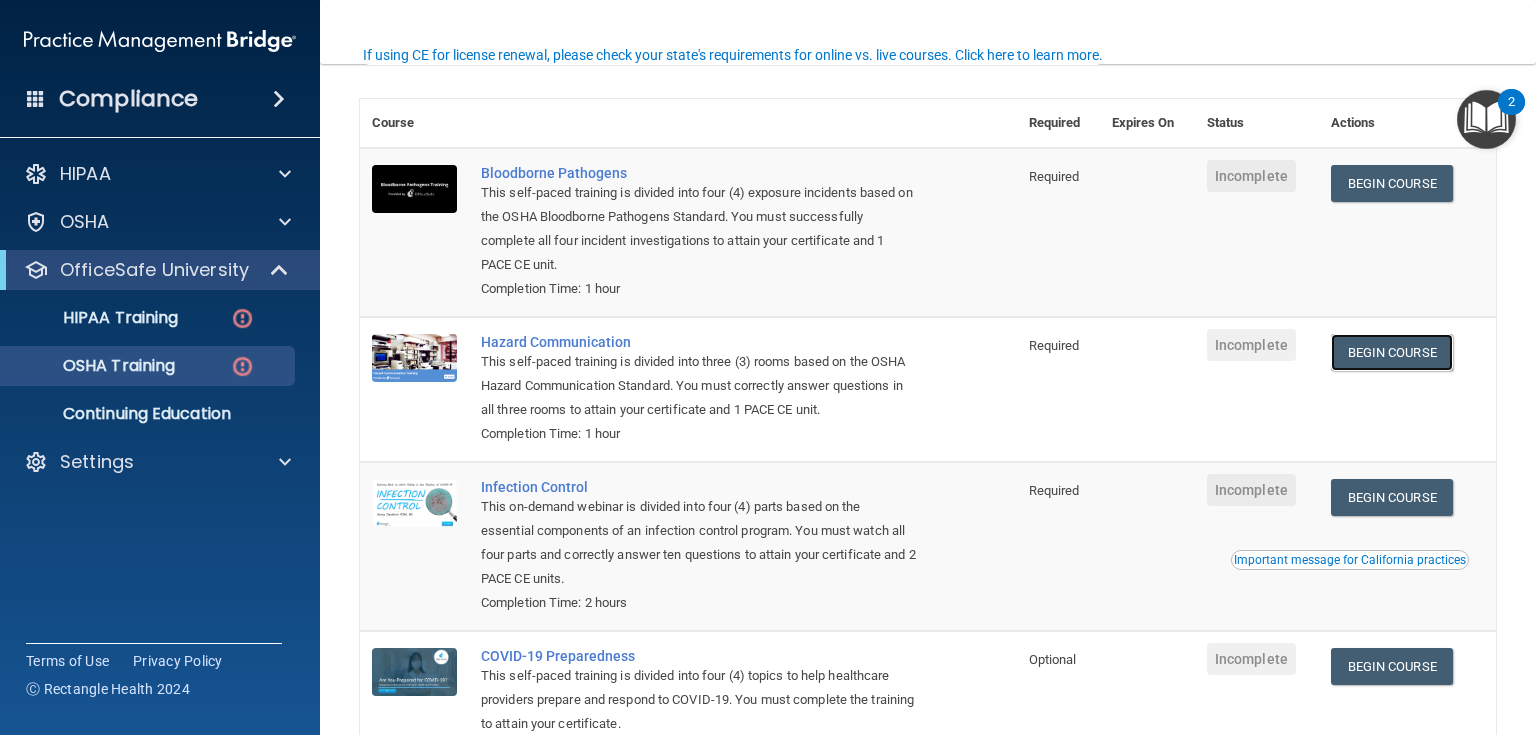 scroll, scrollTop: 160, scrollLeft: 0, axis: vertical 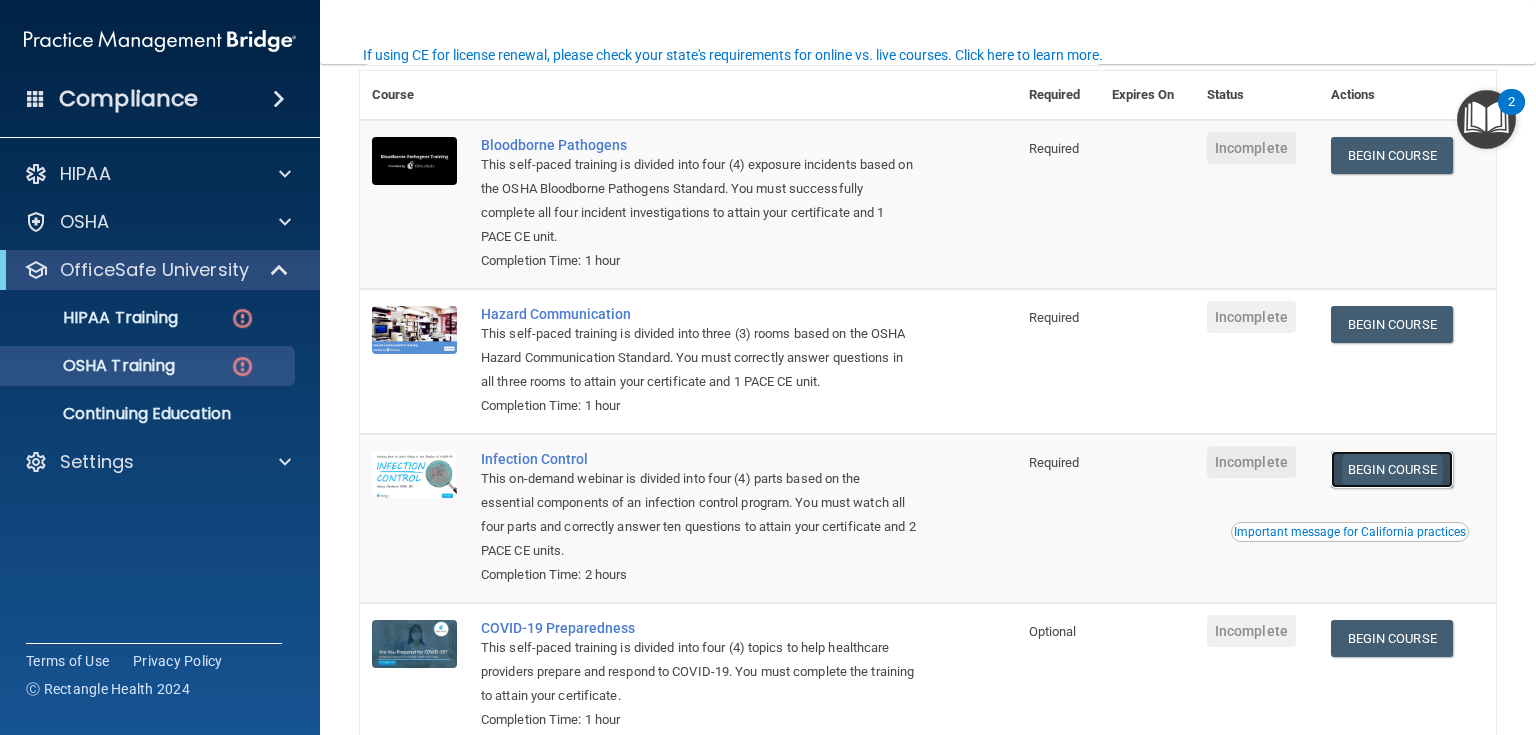 click on "Begin Course" at bounding box center [1392, 469] 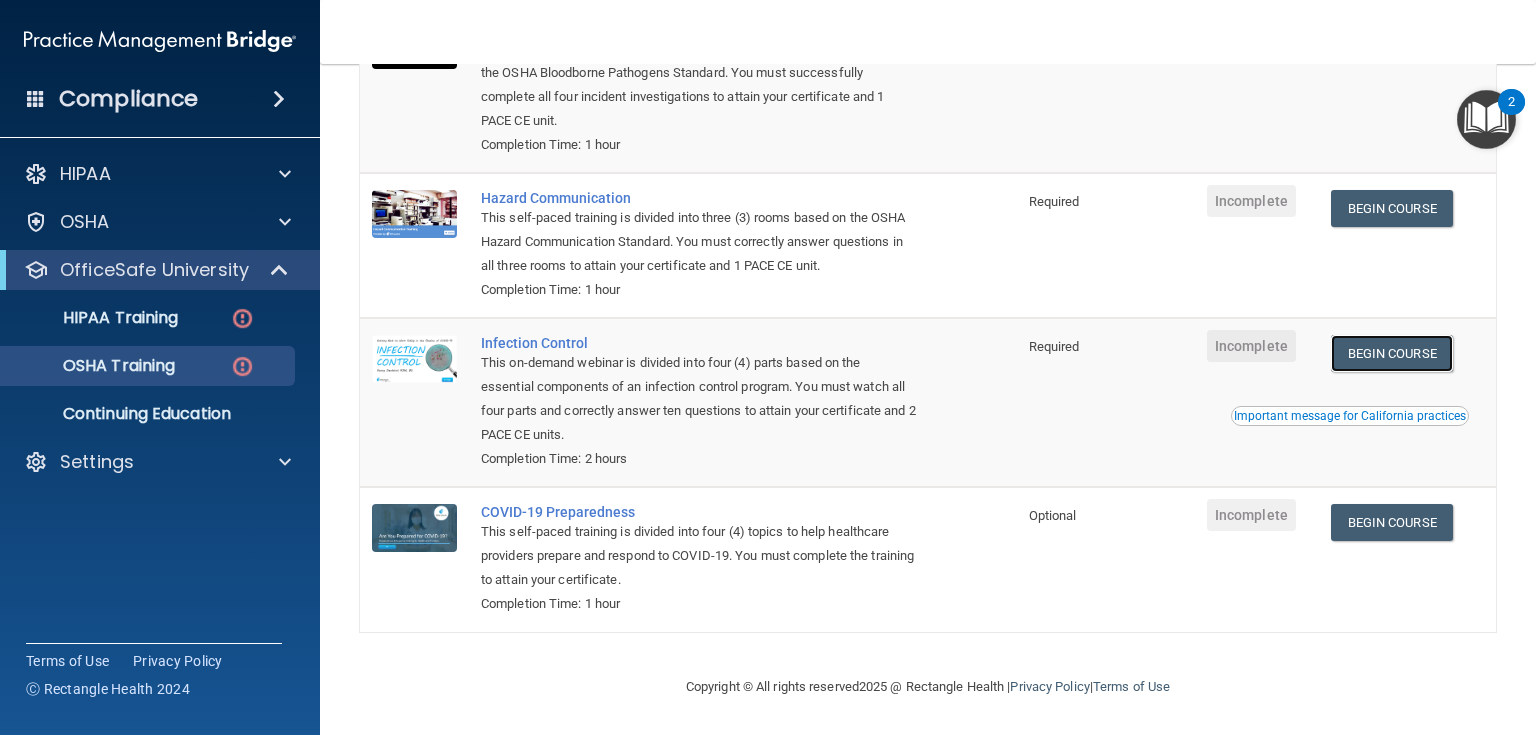 scroll, scrollTop: 199, scrollLeft: 0, axis: vertical 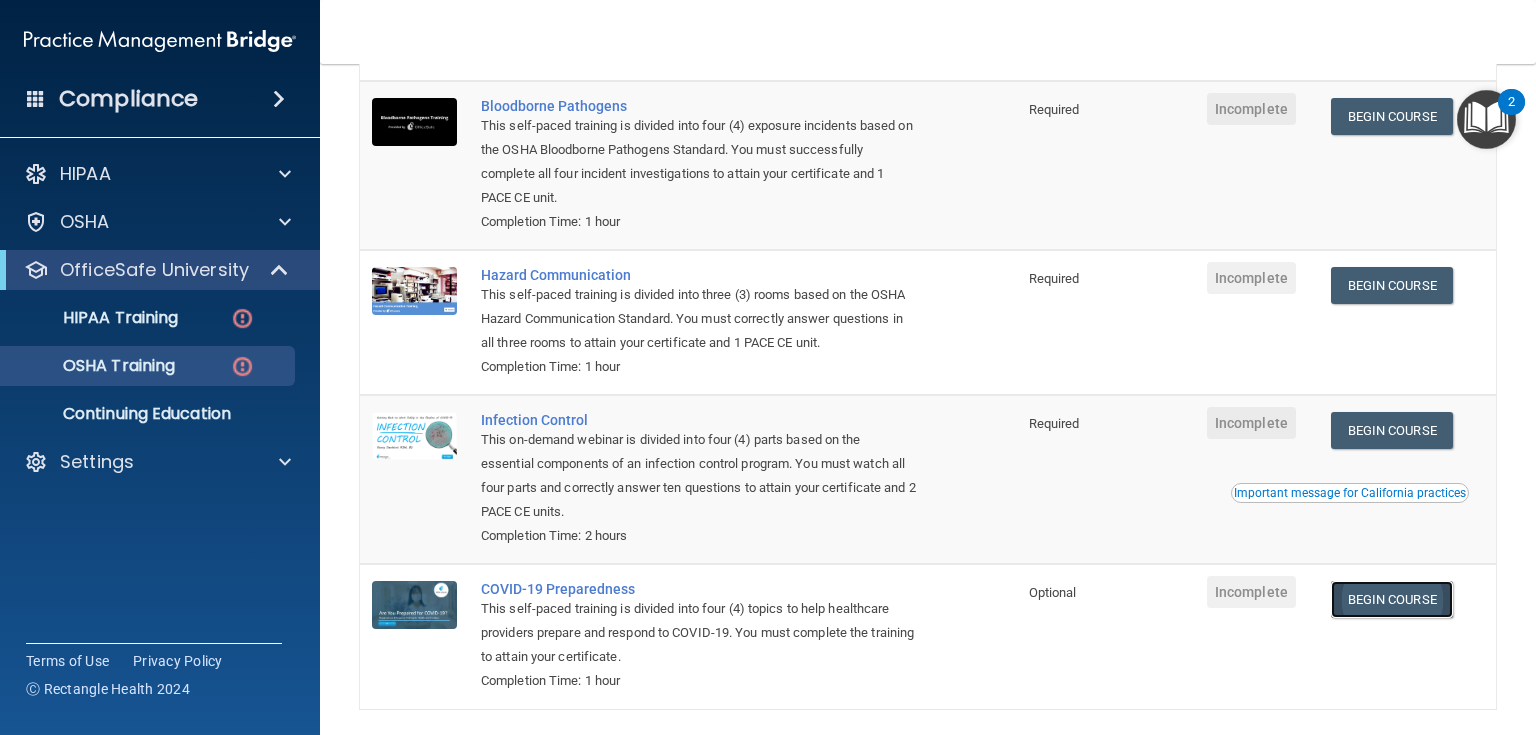 click on "Begin Course" at bounding box center [1392, 599] 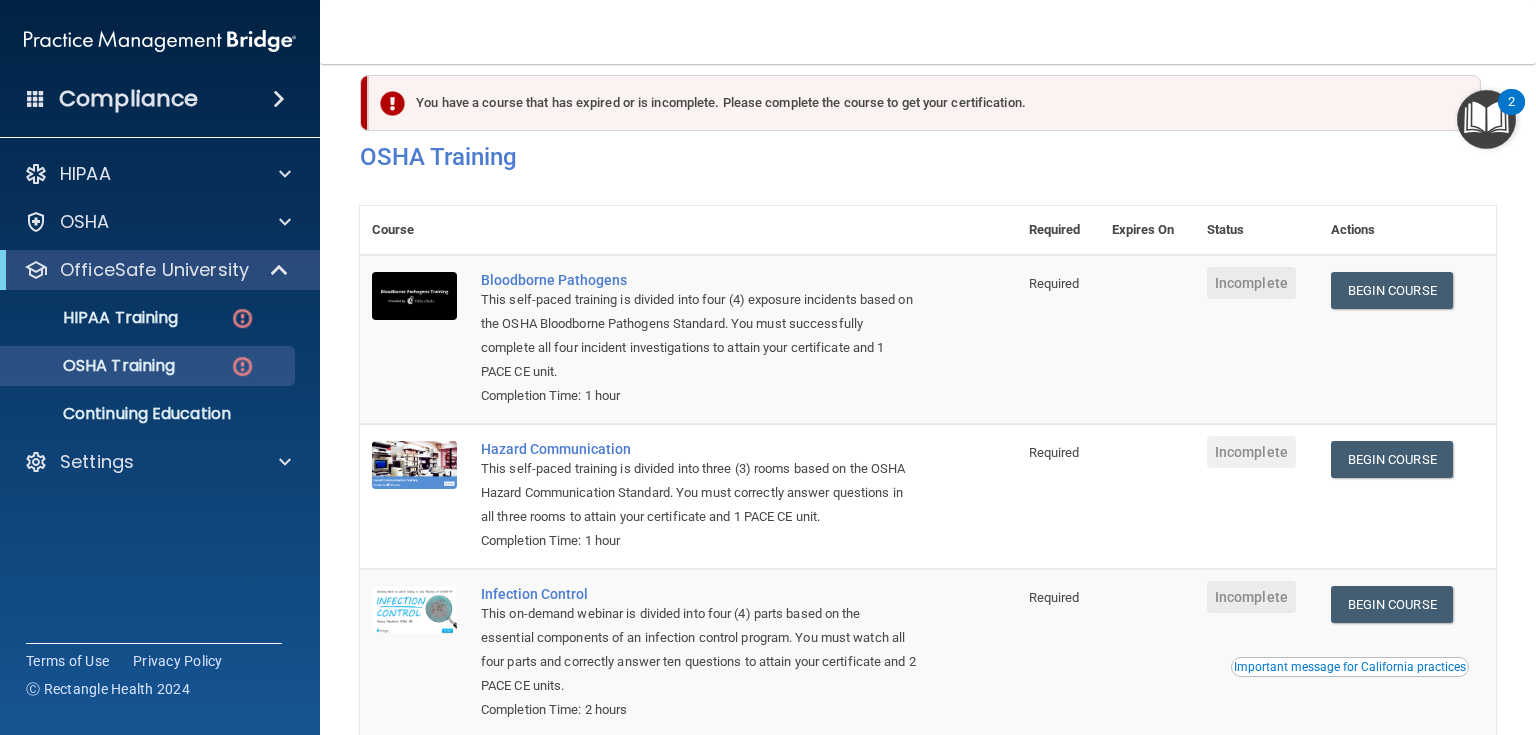 scroll, scrollTop: 0, scrollLeft: 0, axis: both 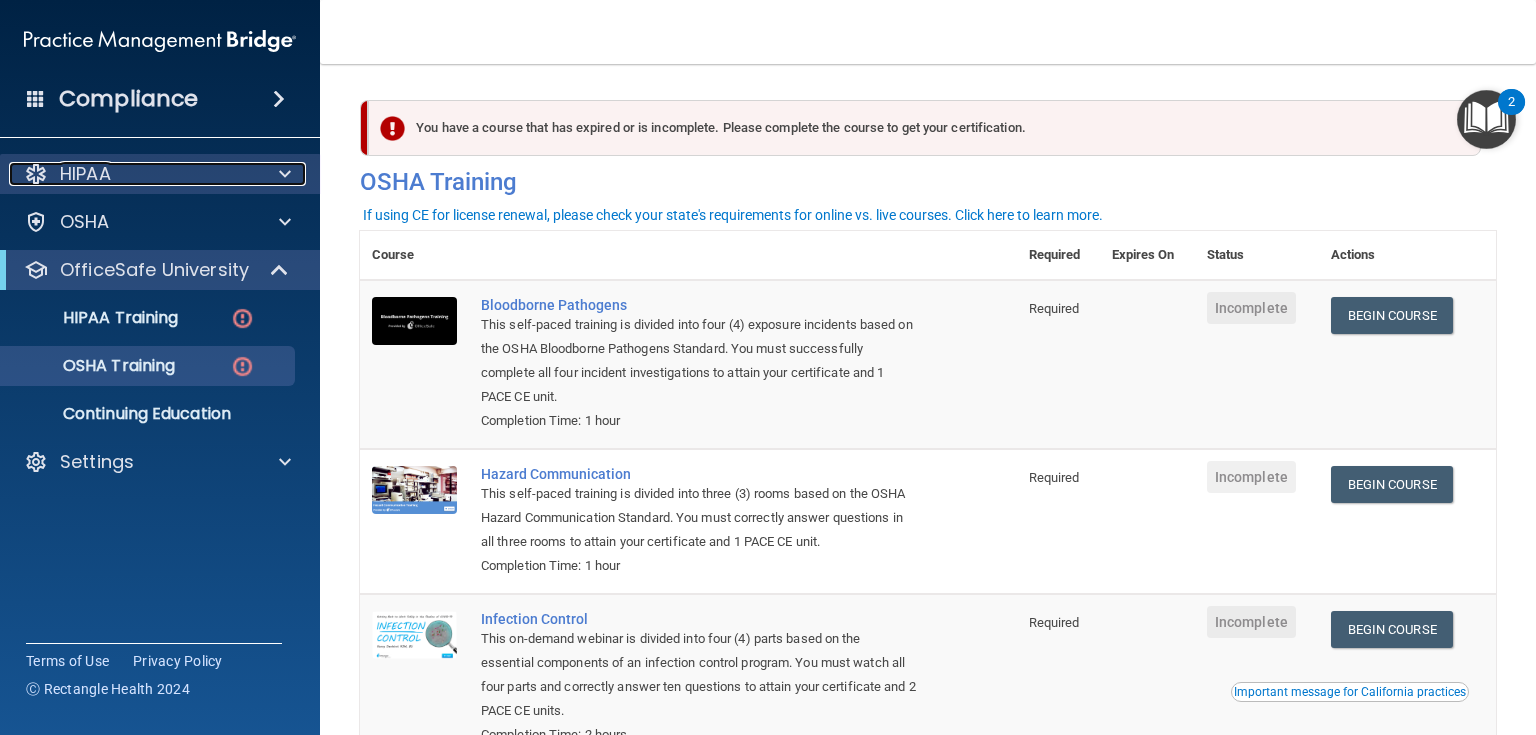 click on "HIPAA" at bounding box center (133, 174) 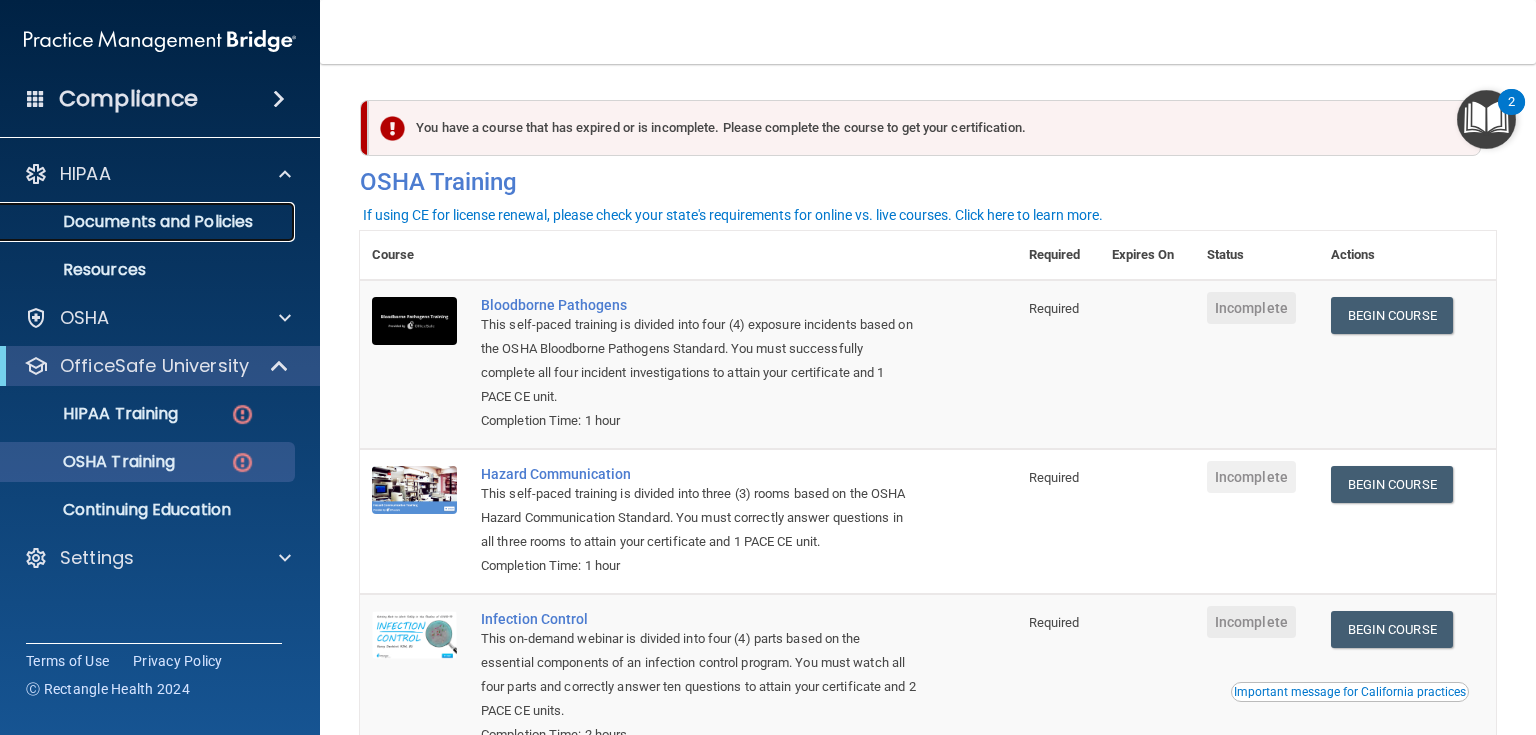 click on "Documents and Policies" at bounding box center [149, 222] 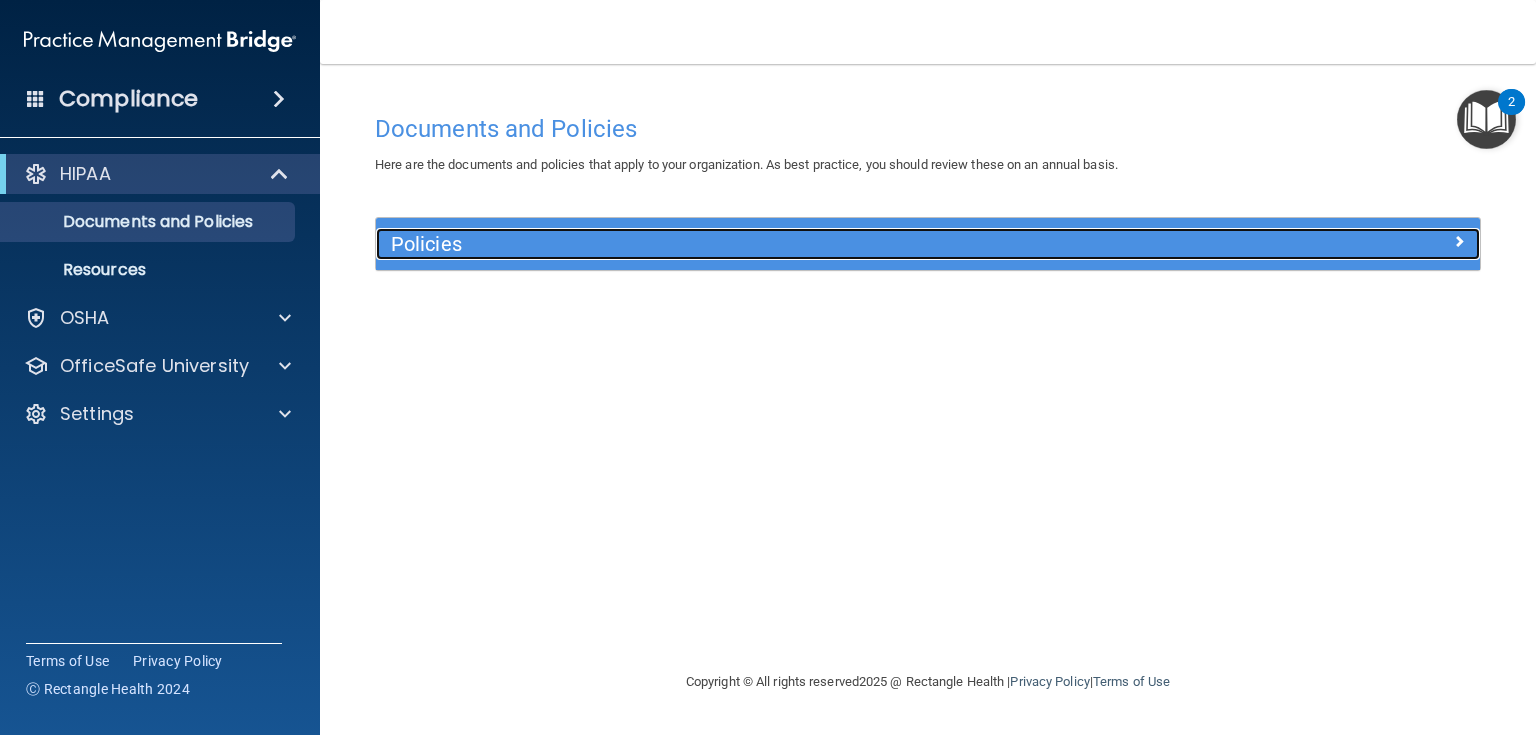 click on "Policies" at bounding box center (790, 244) 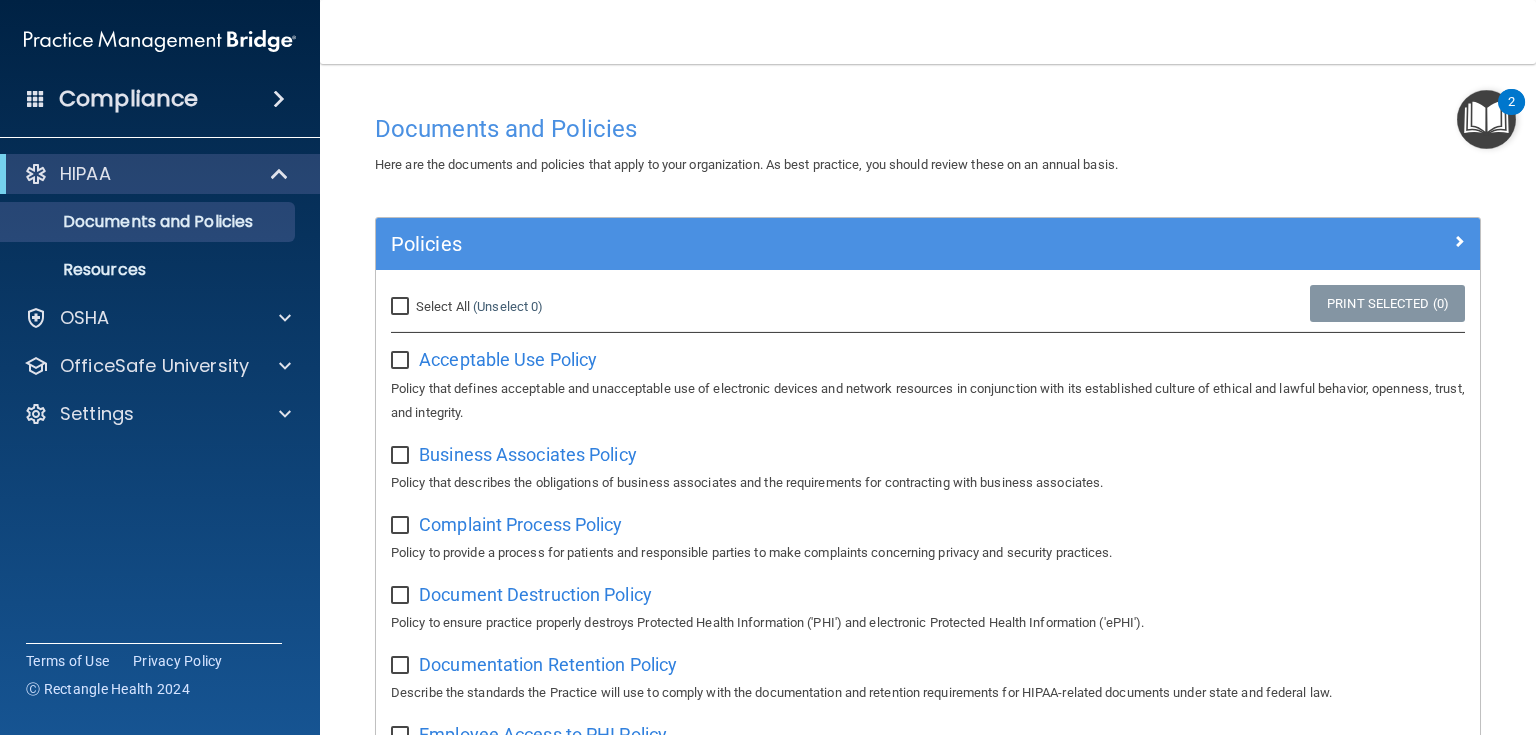 click on "Compliance" at bounding box center (128, 99) 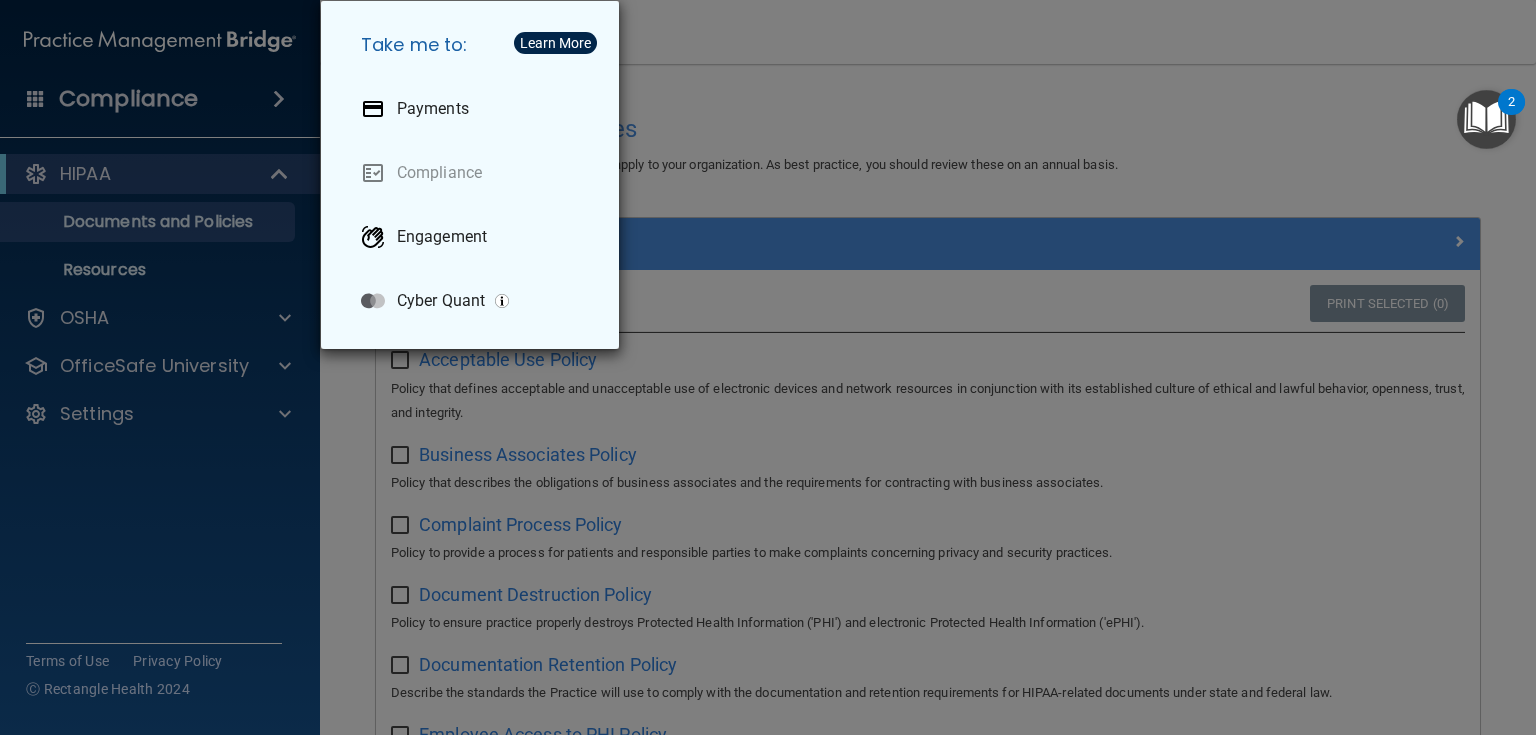 click on "Take me to:             Payments                   Compliance                     Engagement                     Cyber Quant" at bounding box center [768, 367] 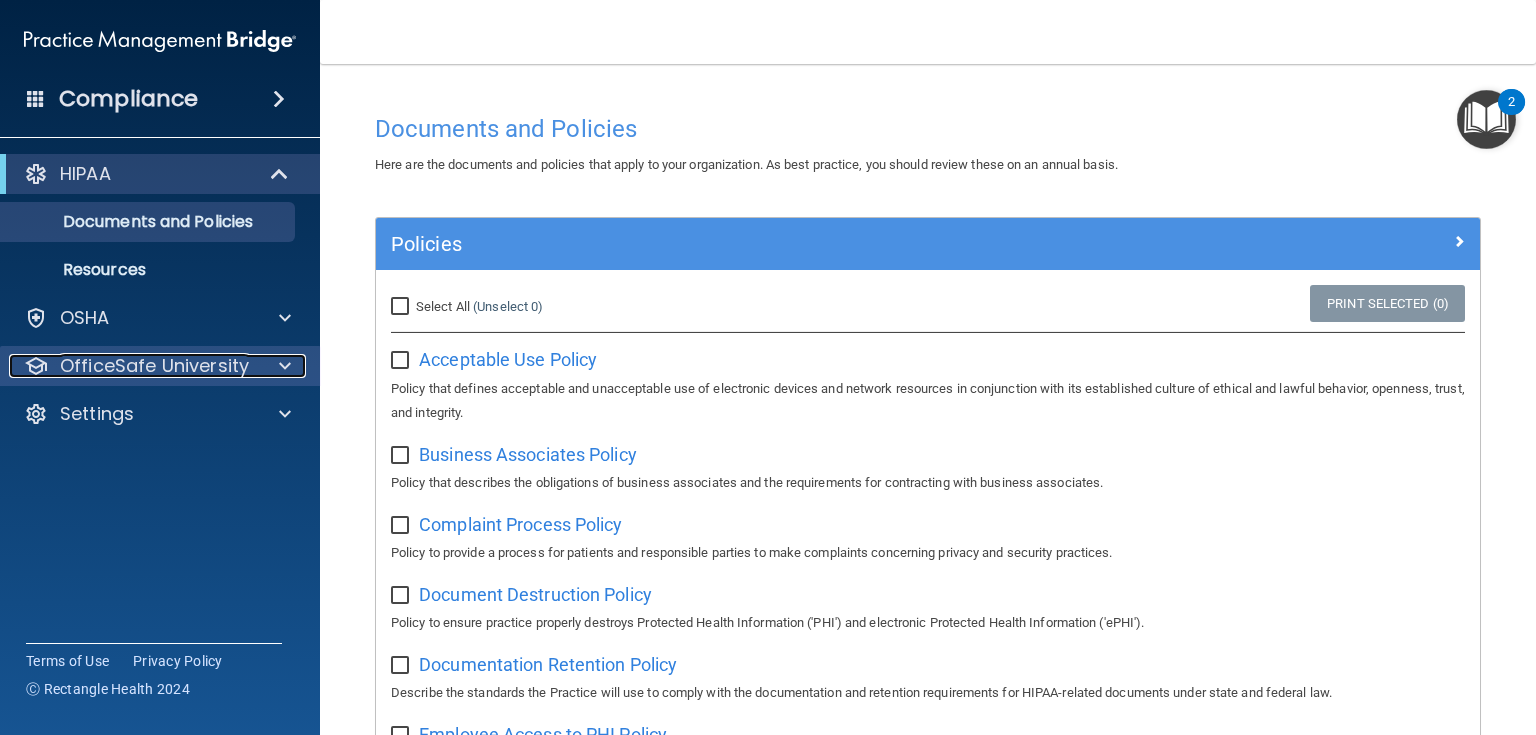 click on "OfficeSafe University" at bounding box center (154, 366) 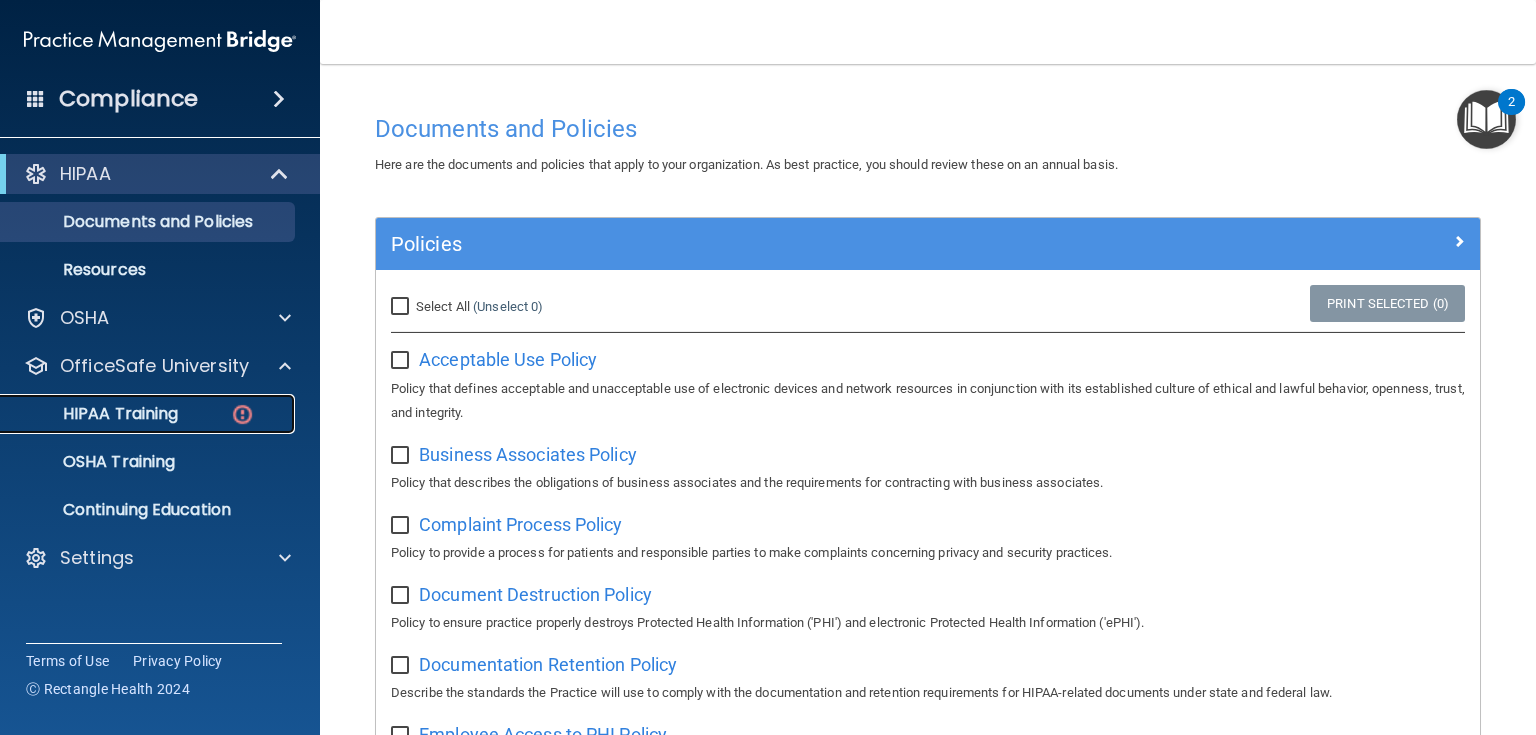 click on "HIPAA Training" at bounding box center [137, 414] 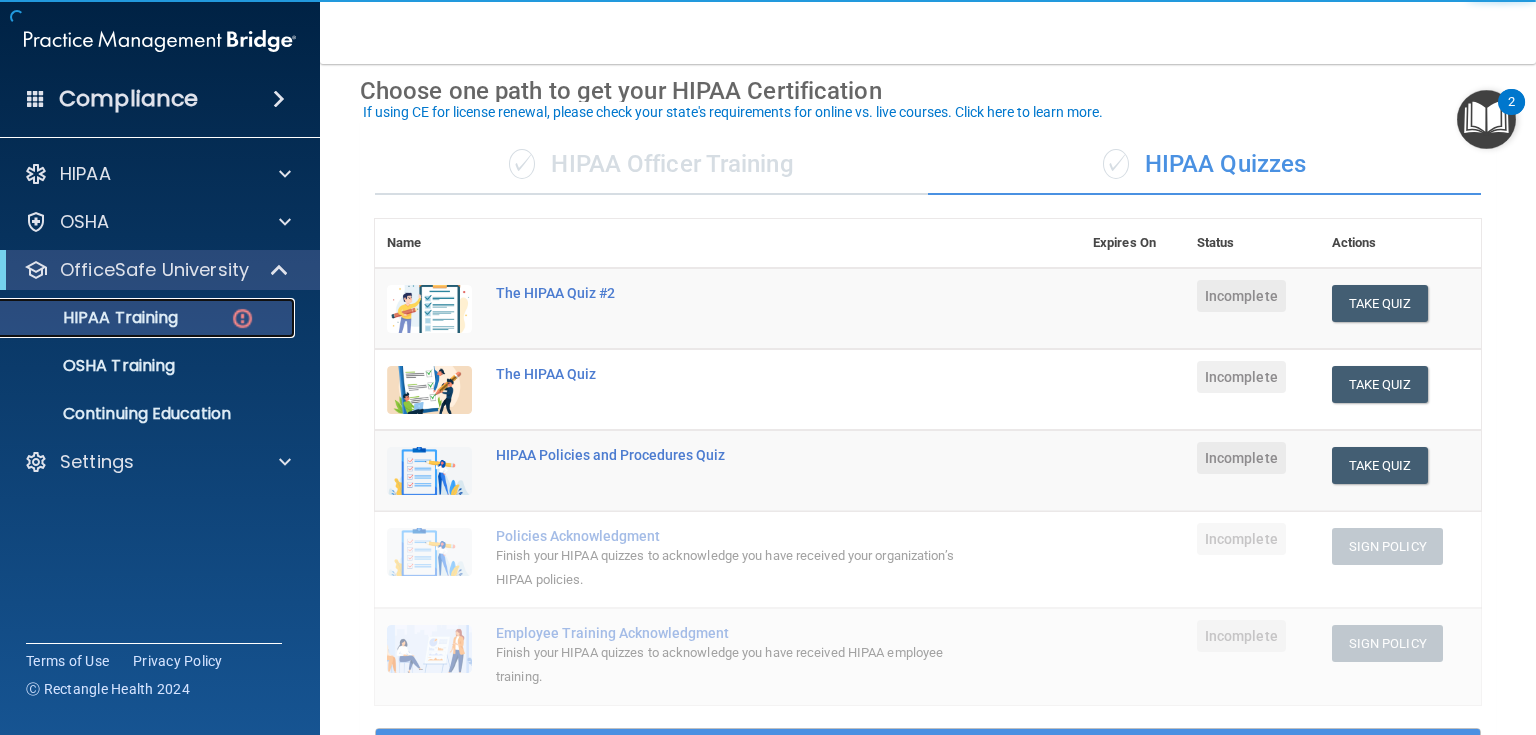 scroll, scrollTop: 160, scrollLeft: 0, axis: vertical 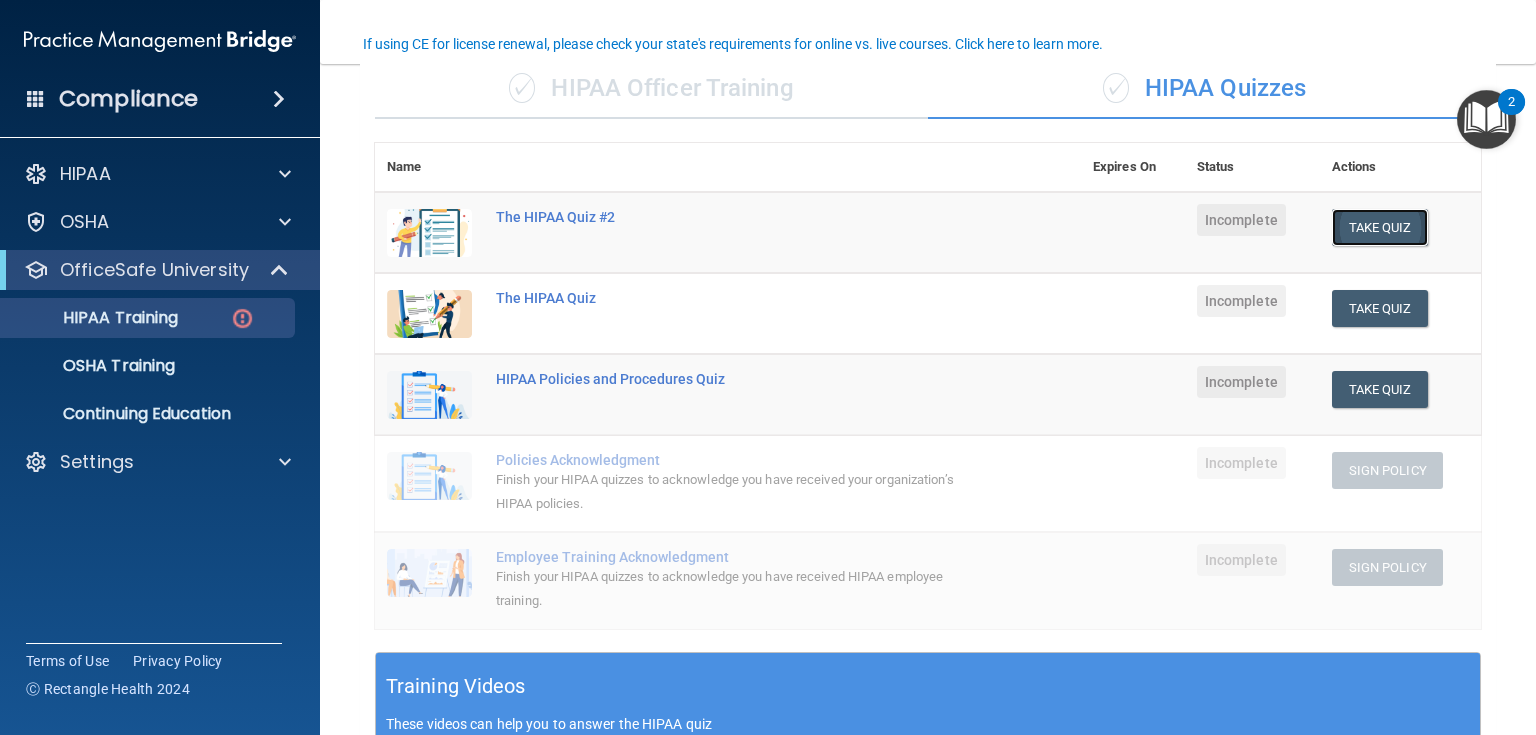 click on "Take Quiz" at bounding box center [1380, 227] 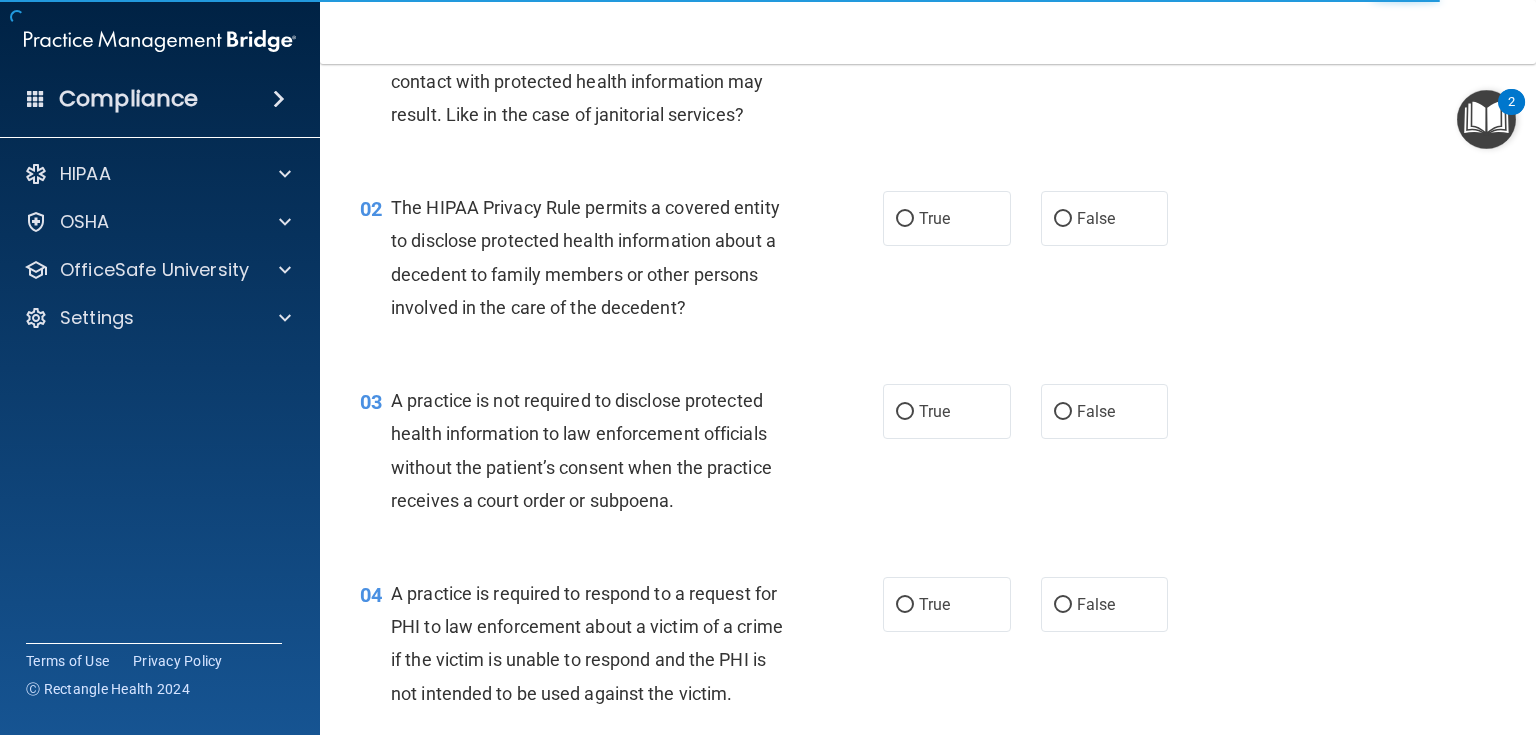 scroll, scrollTop: 0, scrollLeft: 0, axis: both 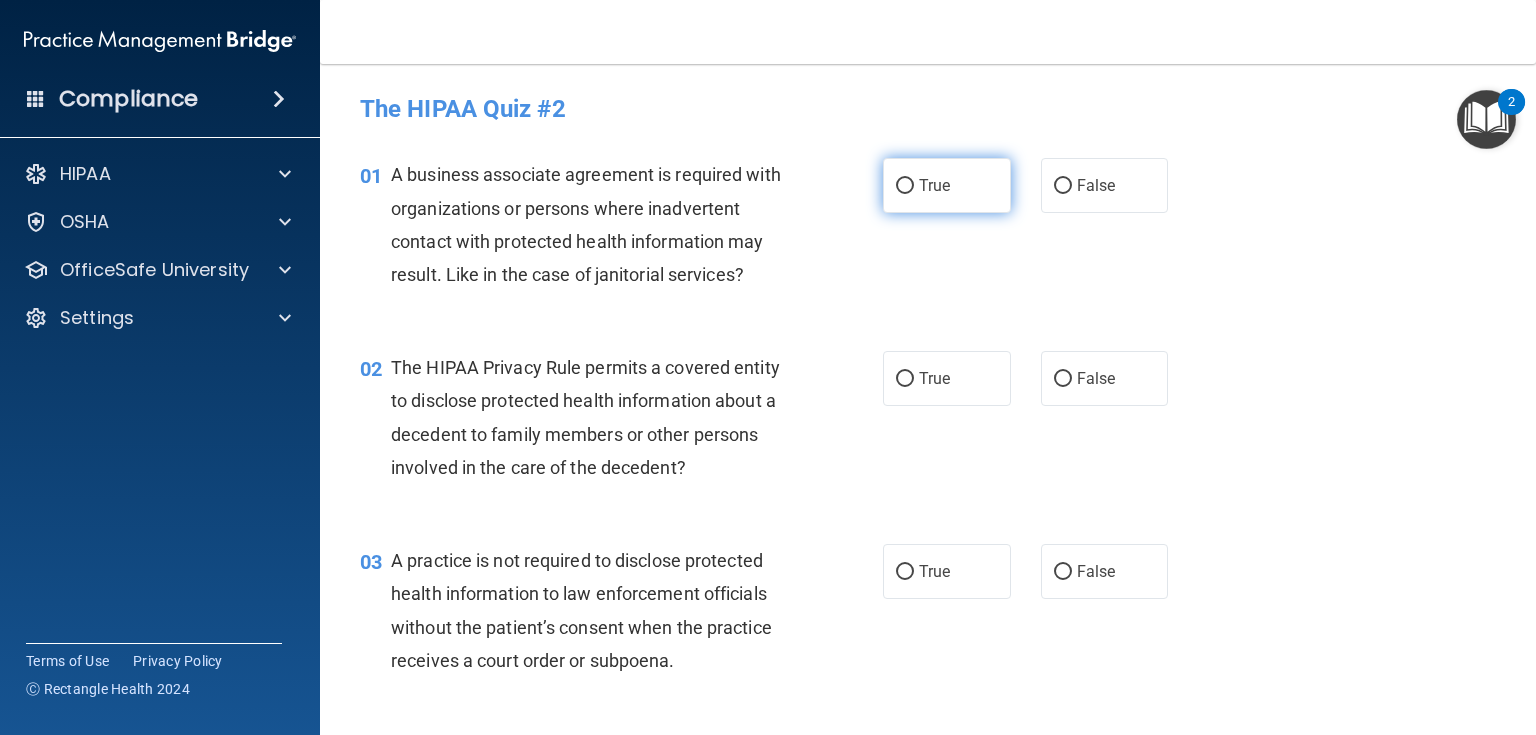 click on "True" at bounding box center (934, 185) 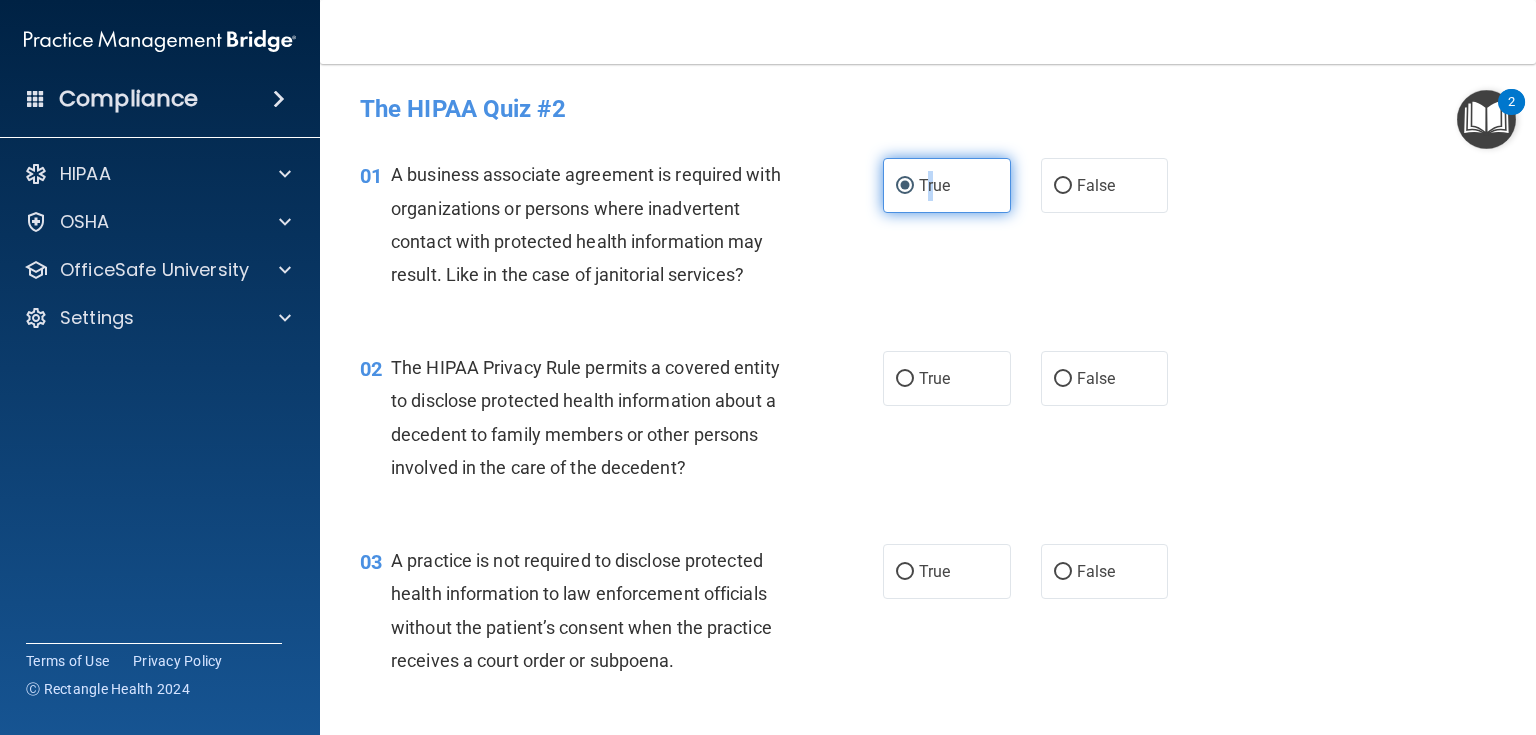 click on "True" at bounding box center (947, 185) 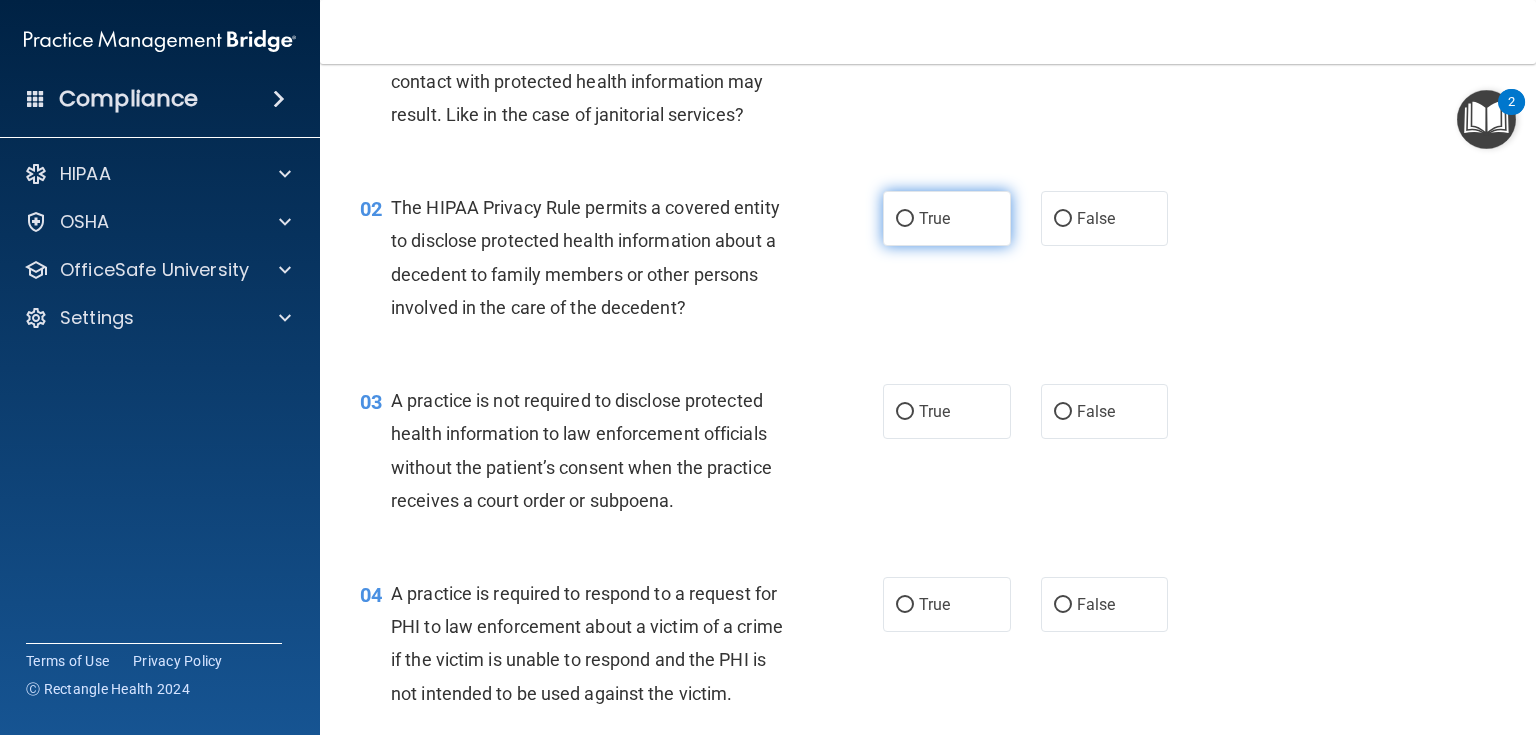 scroll, scrollTop: 80, scrollLeft: 0, axis: vertical 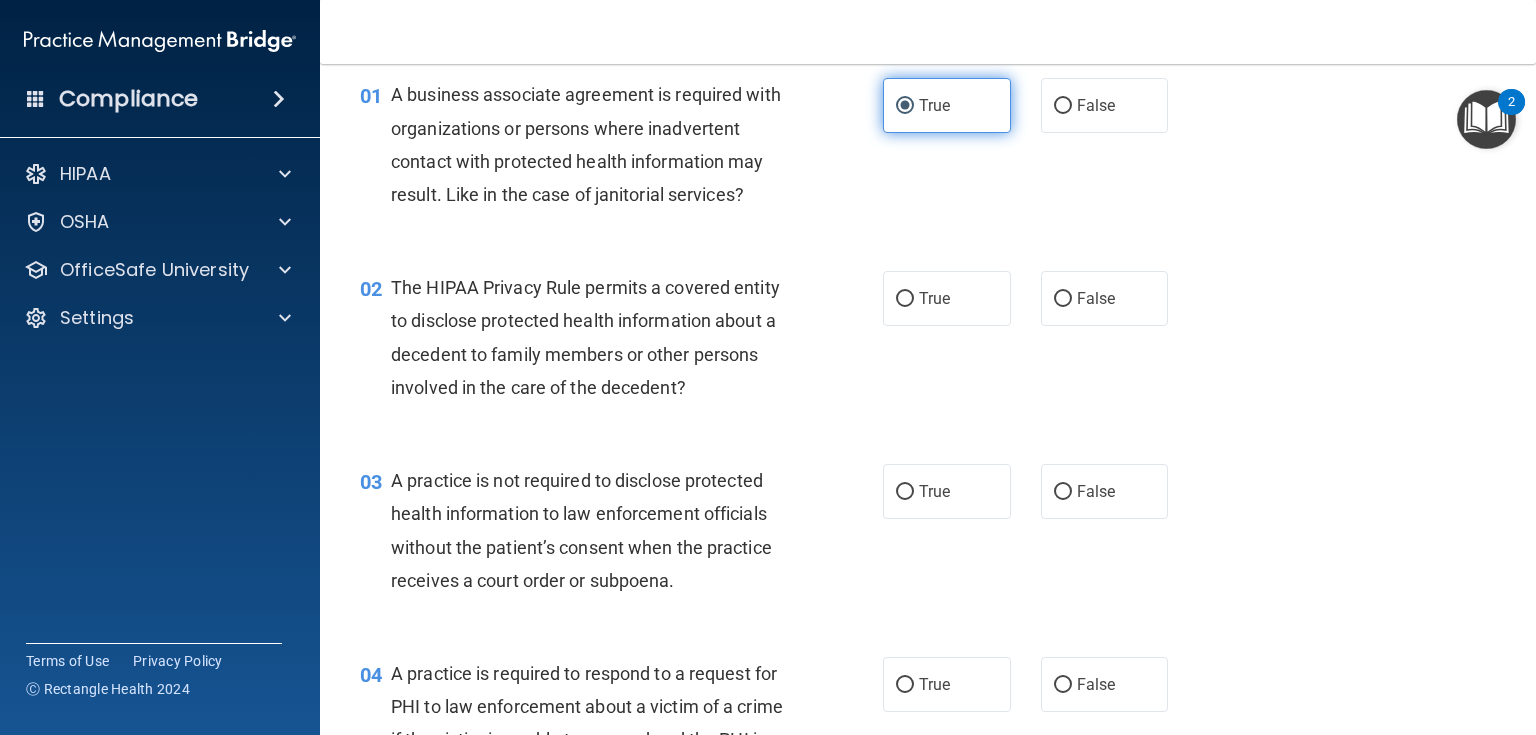click on "True" at bounding box center [947, 105] 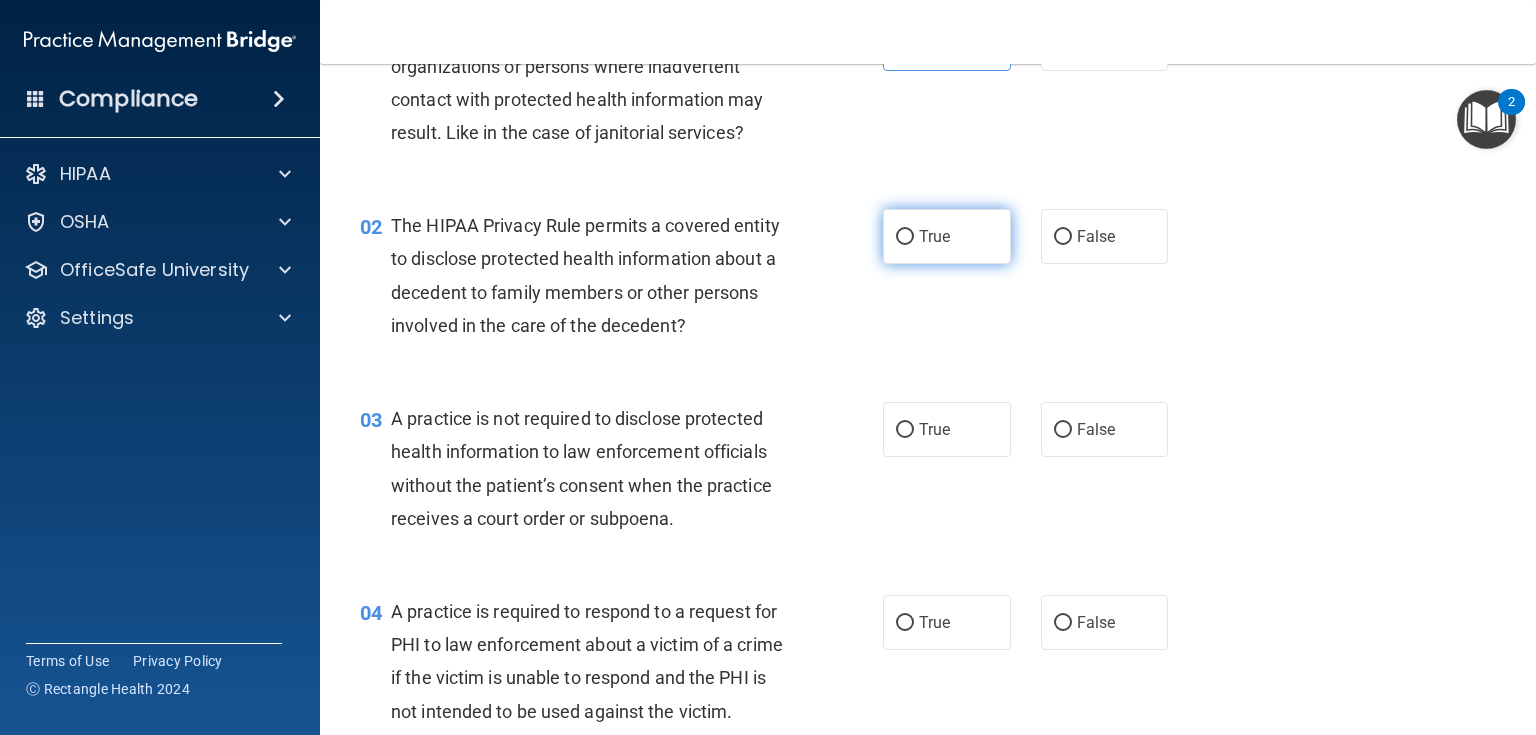 scroll, scrollTop: 160, scrollLeft: 0, axis: vertical 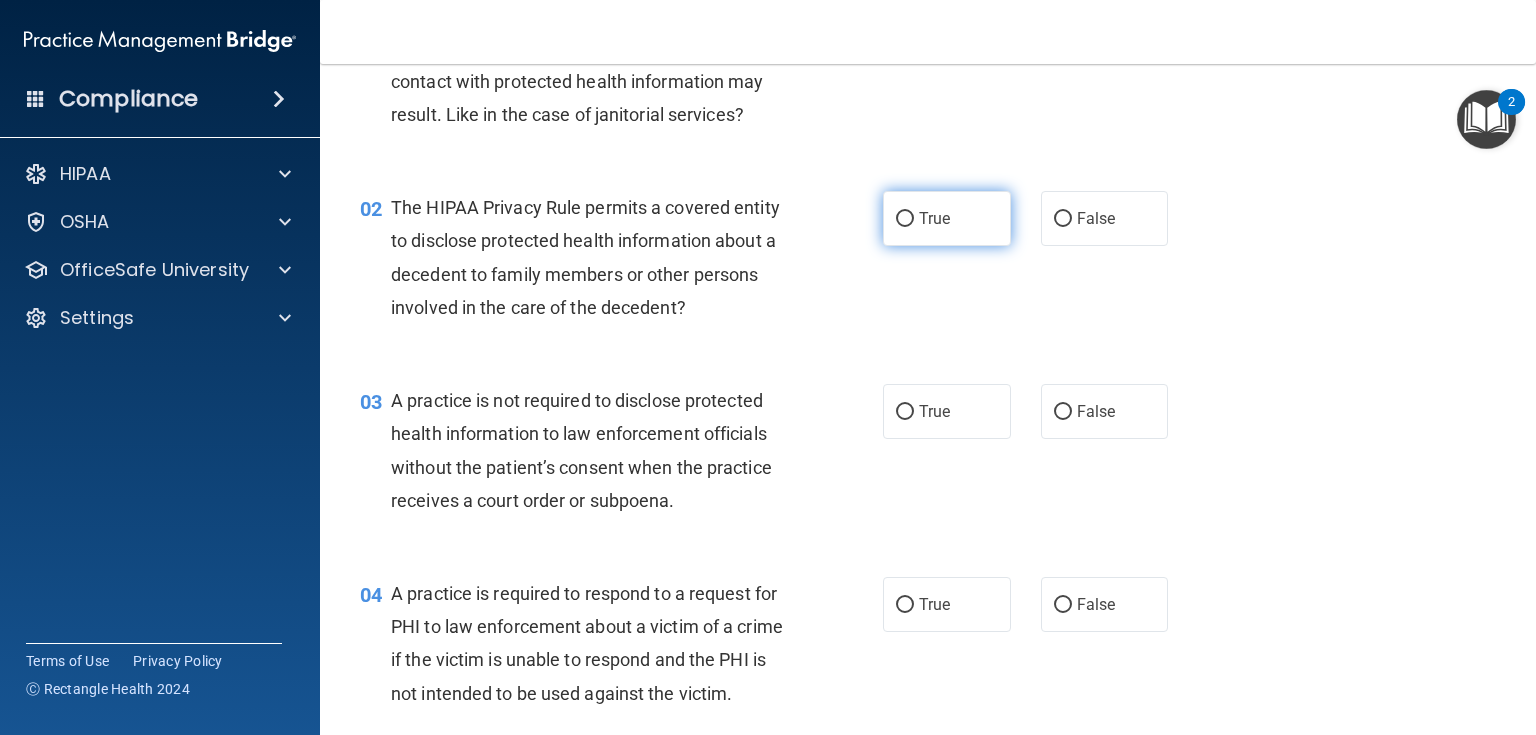click on "True" at bounding box center (934, 218) 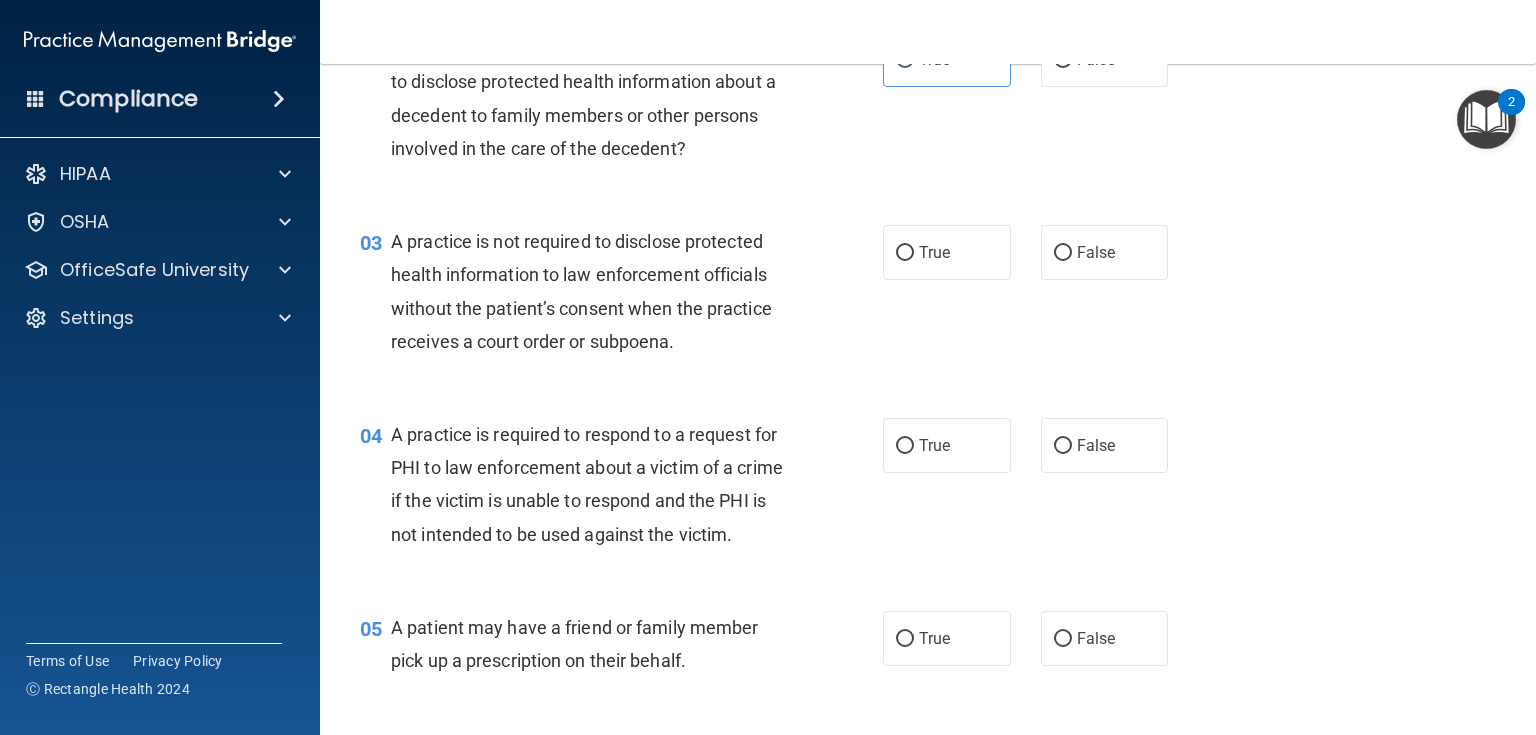 scroll, scrollTop: 320, scrollLeft: 0, axis: vertical 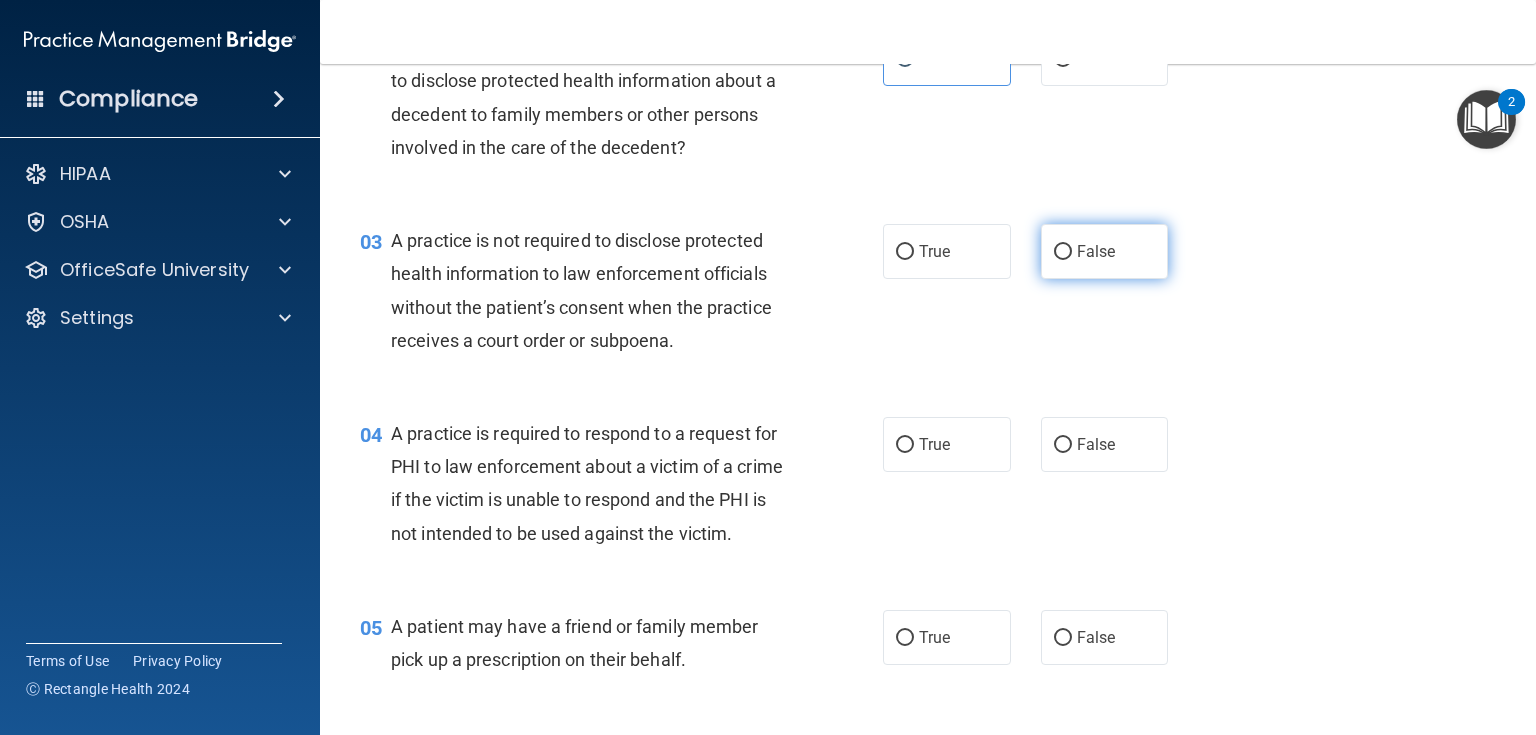 click on "False" at bounding box center (1105, 251) 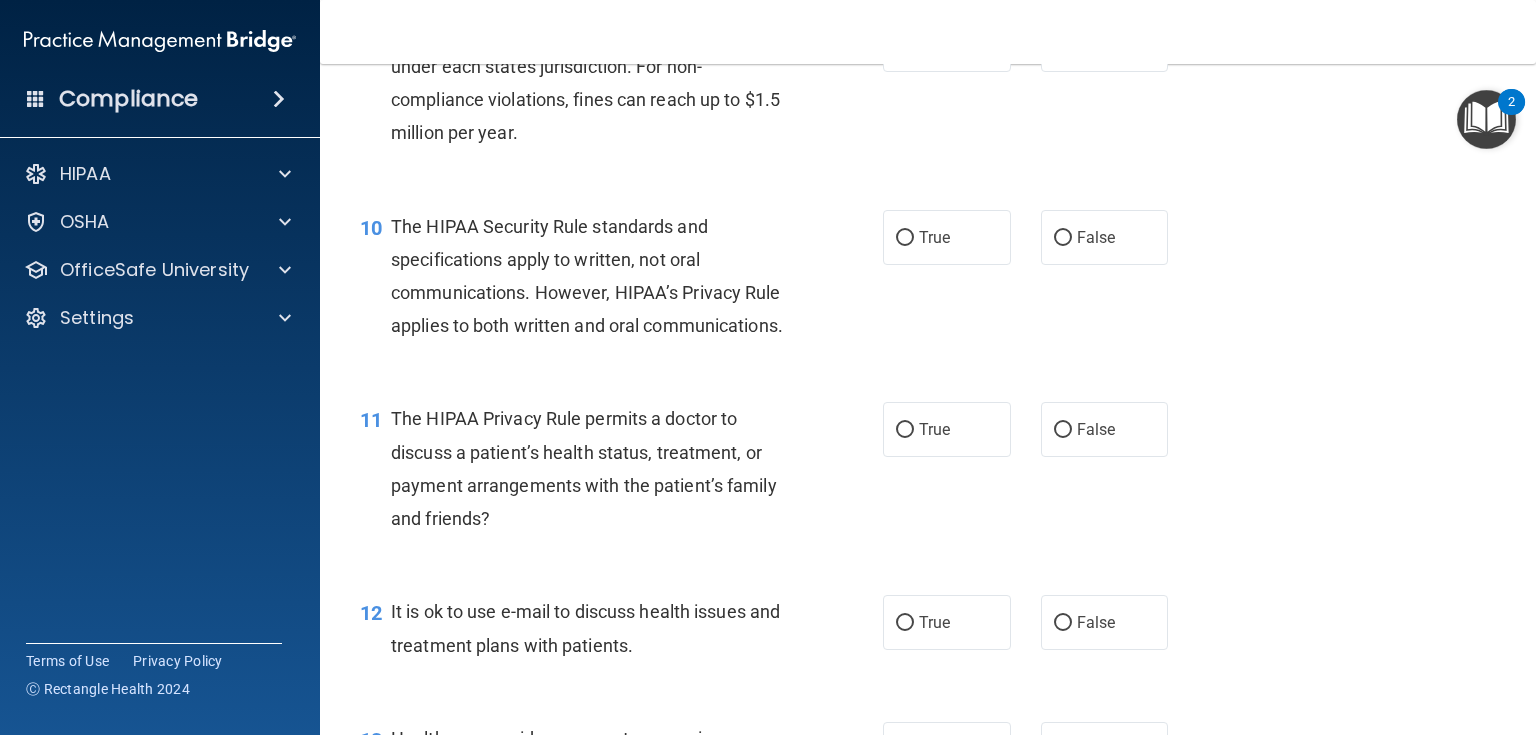 scroll, scrollTop: 1584, scrollLeft: 0, axis: vertical 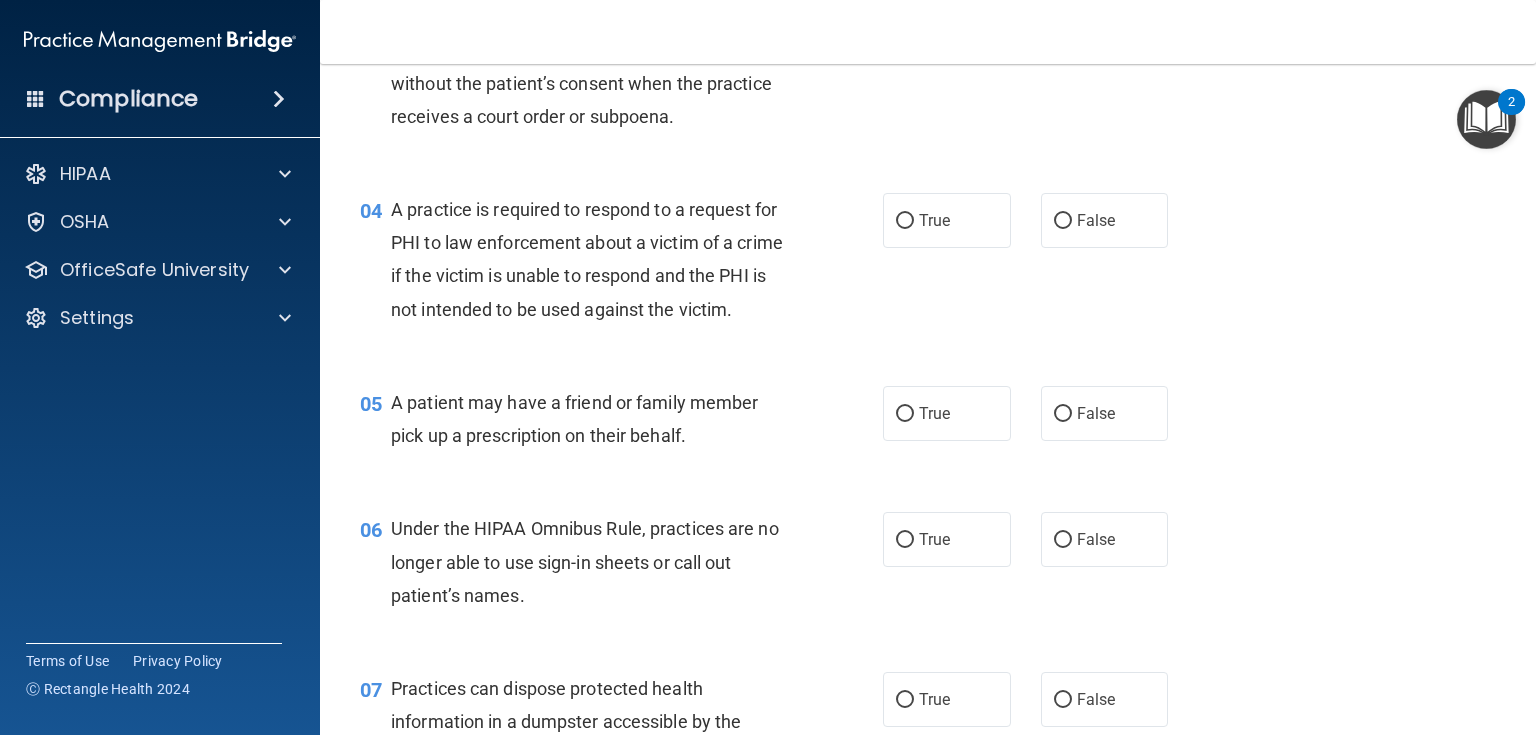 click on "A practice is required to respond to a request for PHI to law enforcement about a victim of a crime if the victim is unable to respond and the PHI is not intended to be used against the victim." at bounding box center (587, 259) 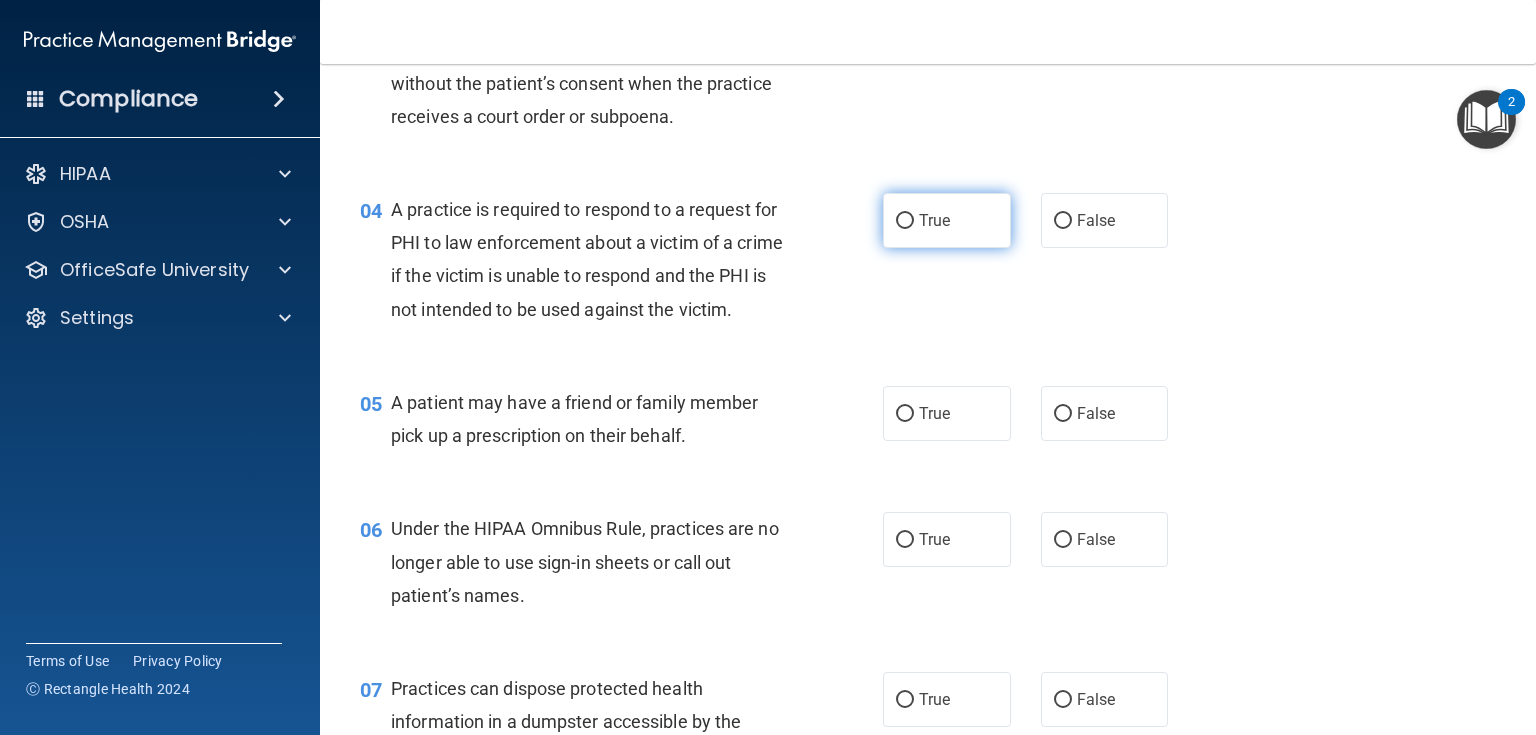 click on "True" at bounding box center [947, 220] 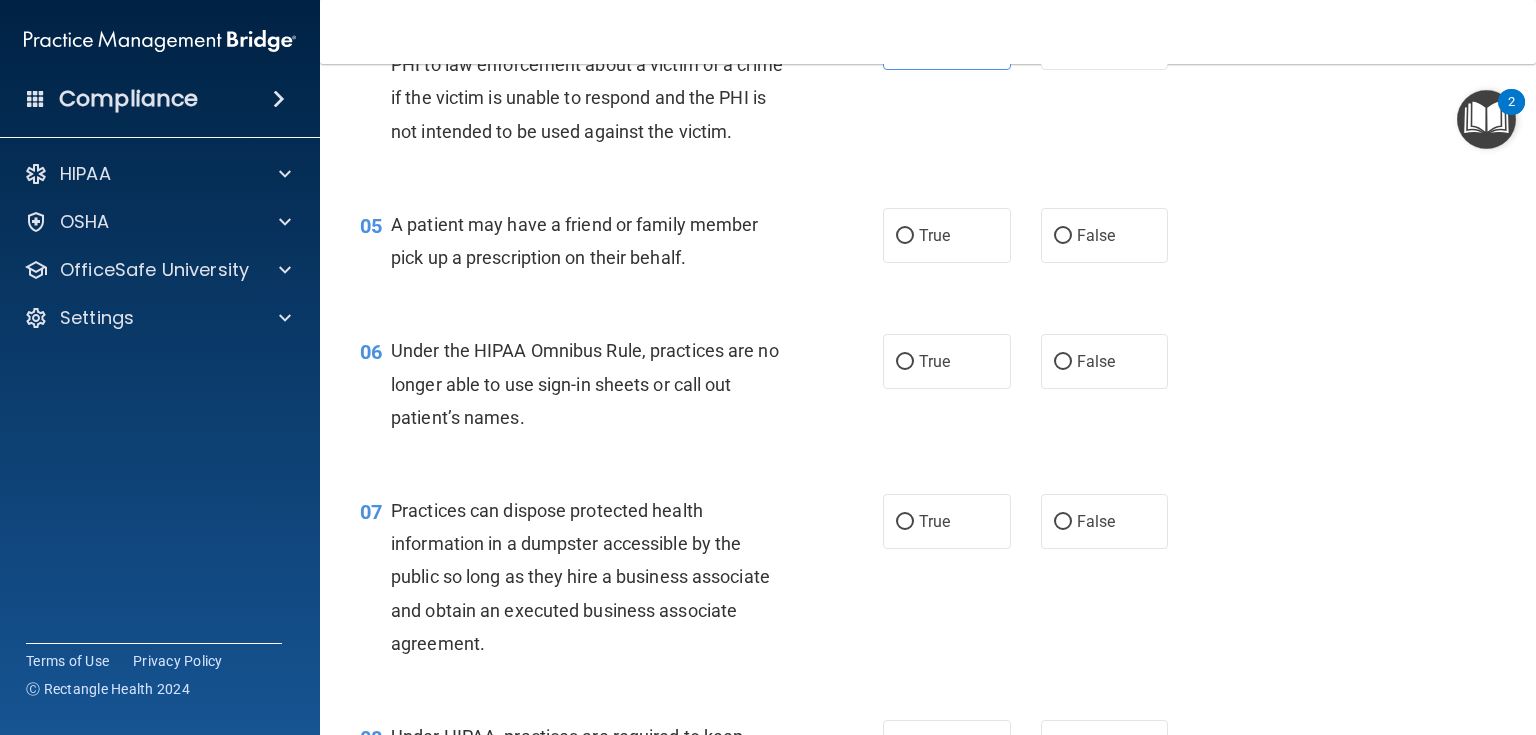 scroll, scrollTop: 784, scrollLeft: 0, axis: vertical 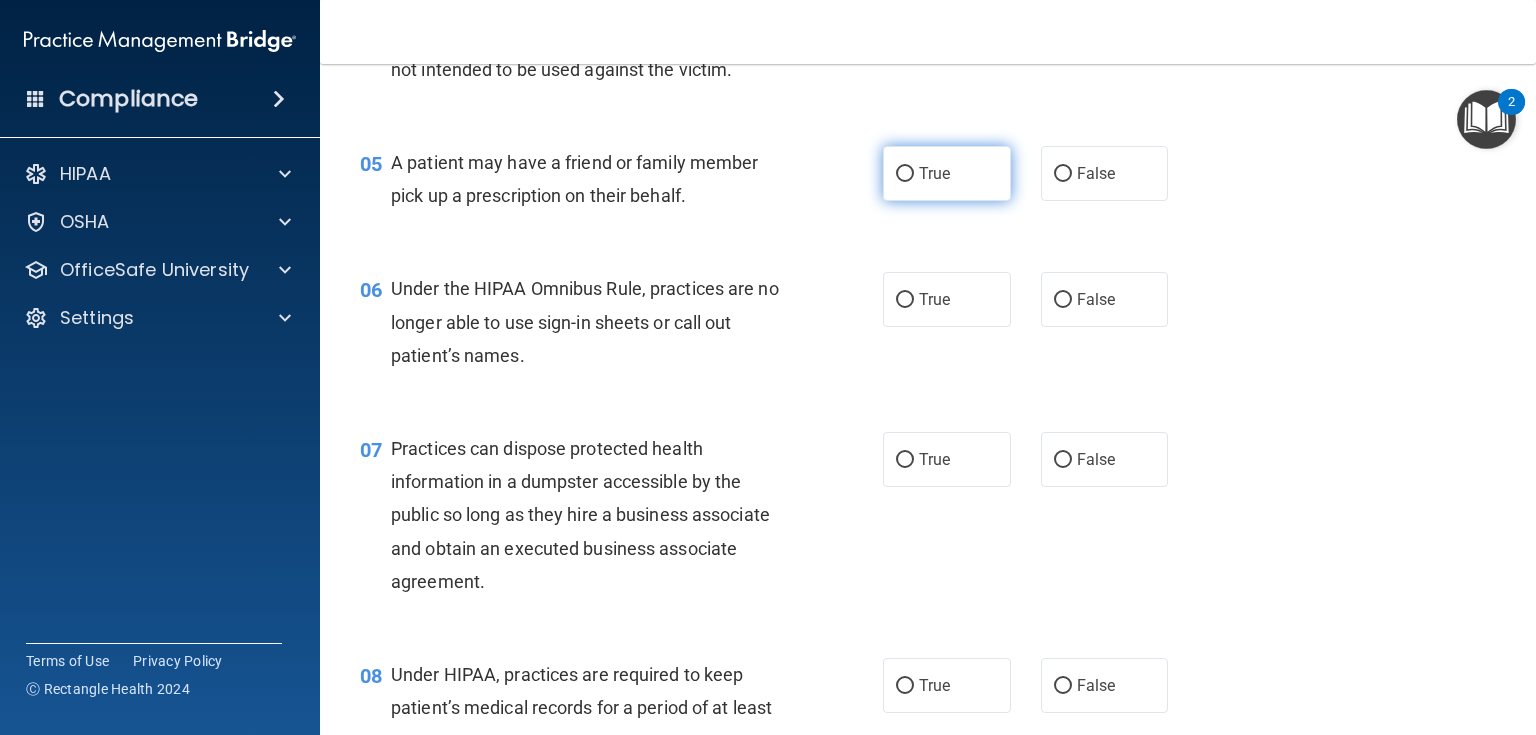 click on "True" at bounding box center [947, 173] 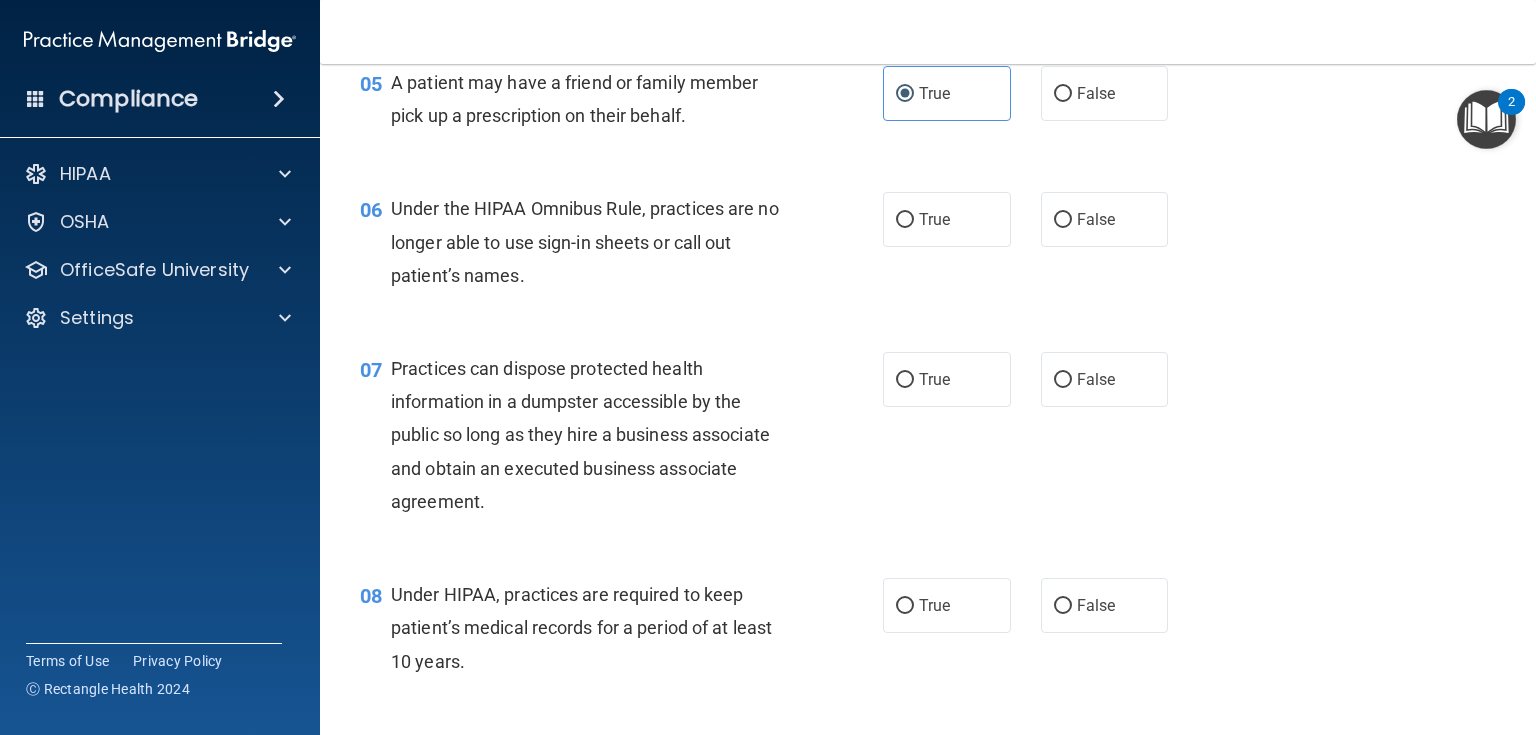 scroll, scrollTop: 944, scrollLeft: 0, axis: vertical 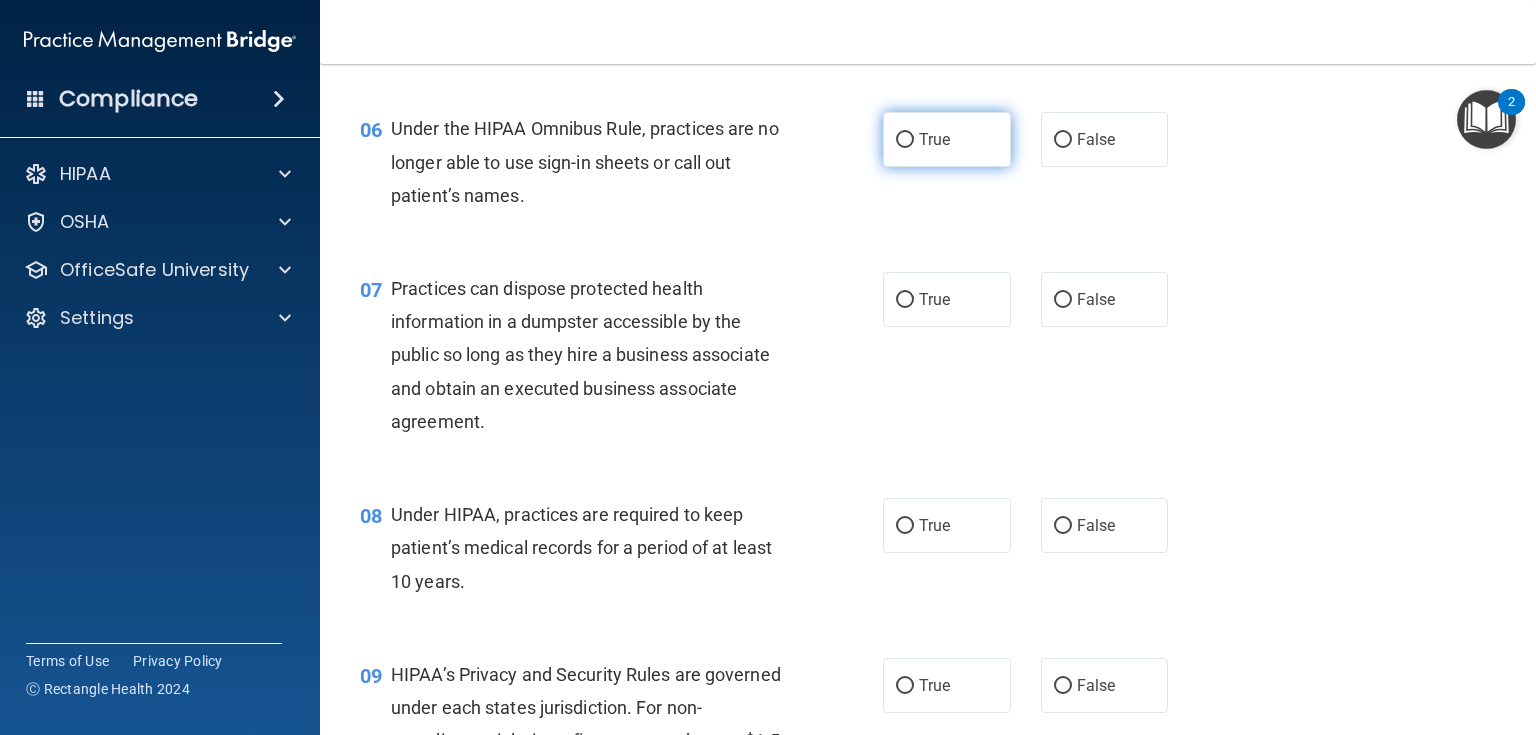 click on "True" at bounding box center (947, 139) 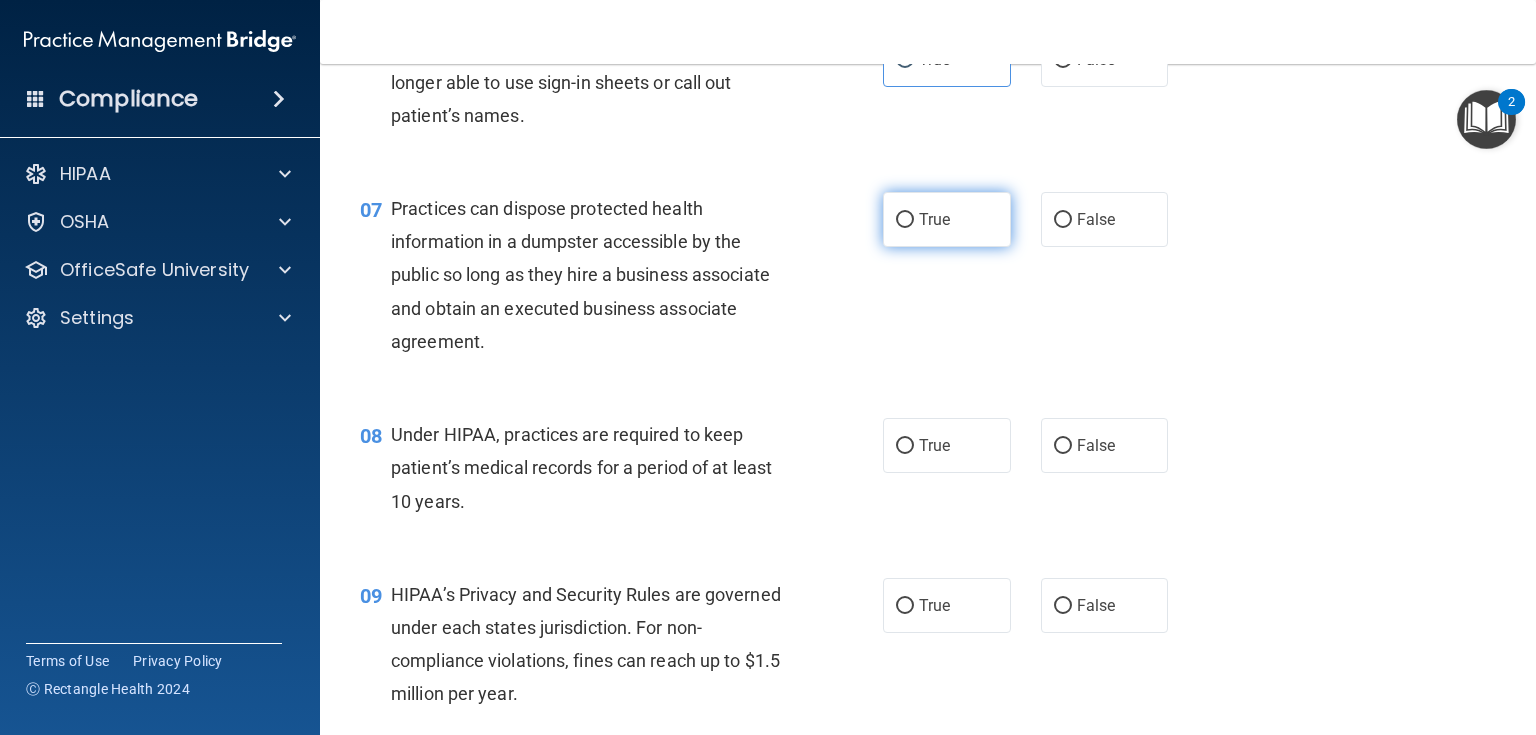 scroll, scrollTop: 1104, scrollLeft: 0, axis: vertical 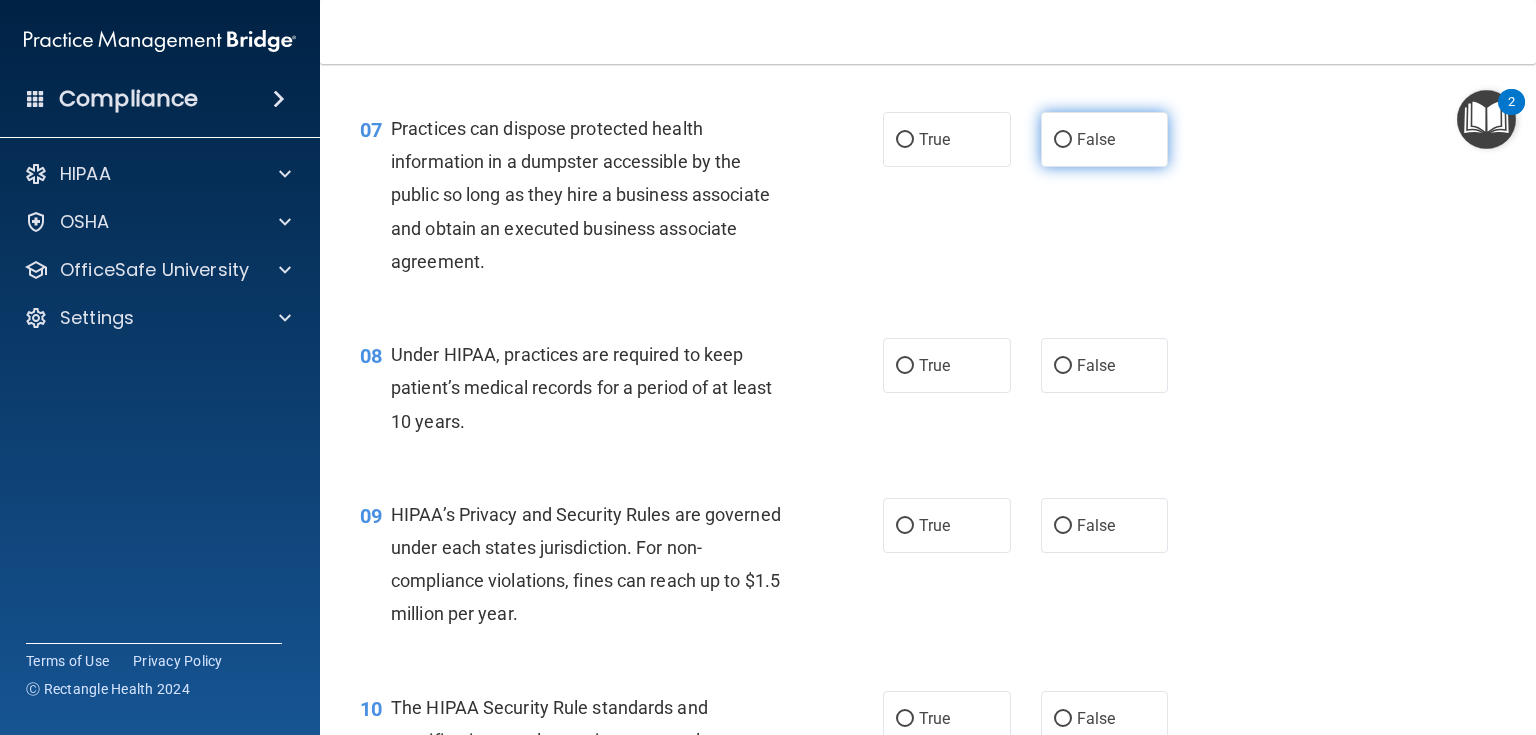 click on "False" at bounding box center (1063, 140) 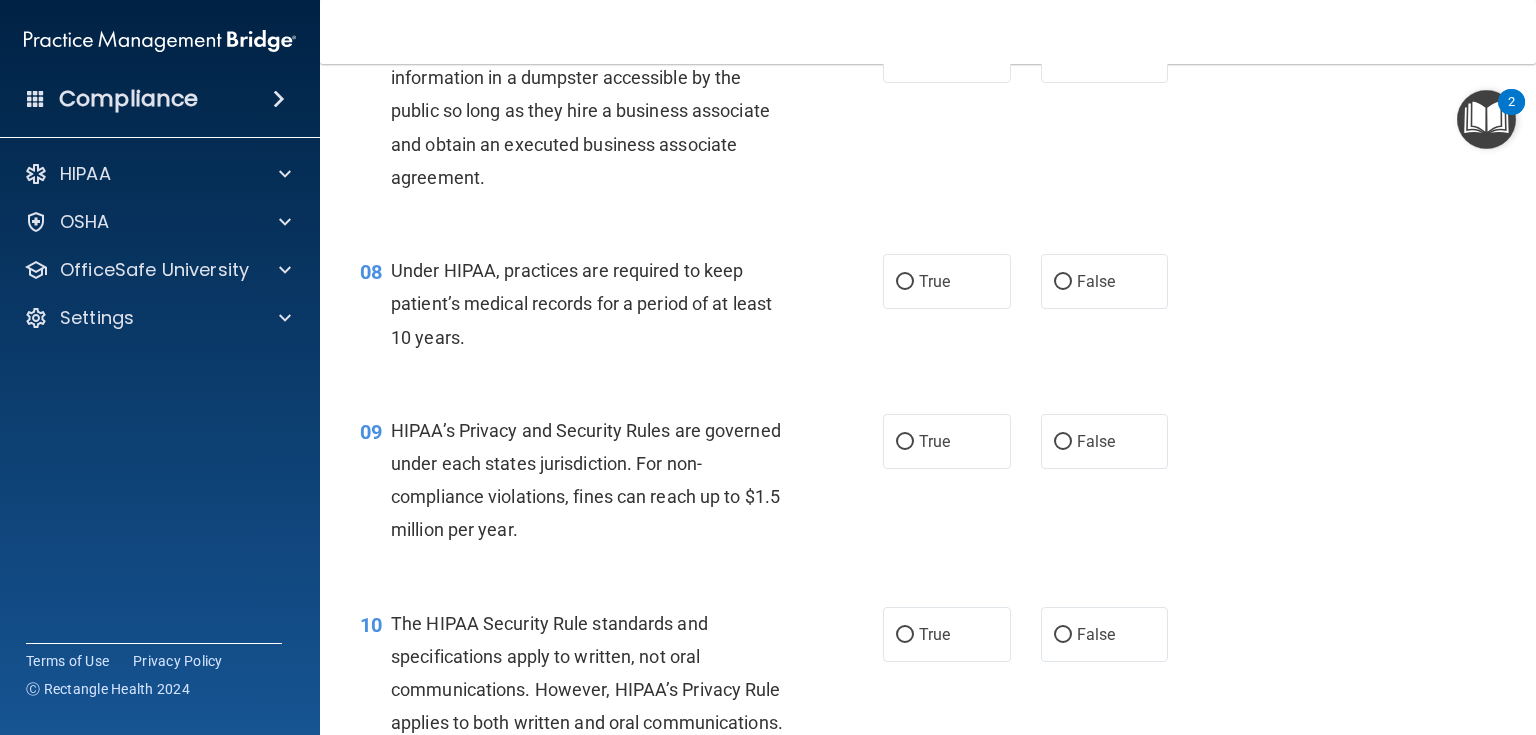 scroll, scrollTop: 1264, scrollLeft: 0, axis: vertical 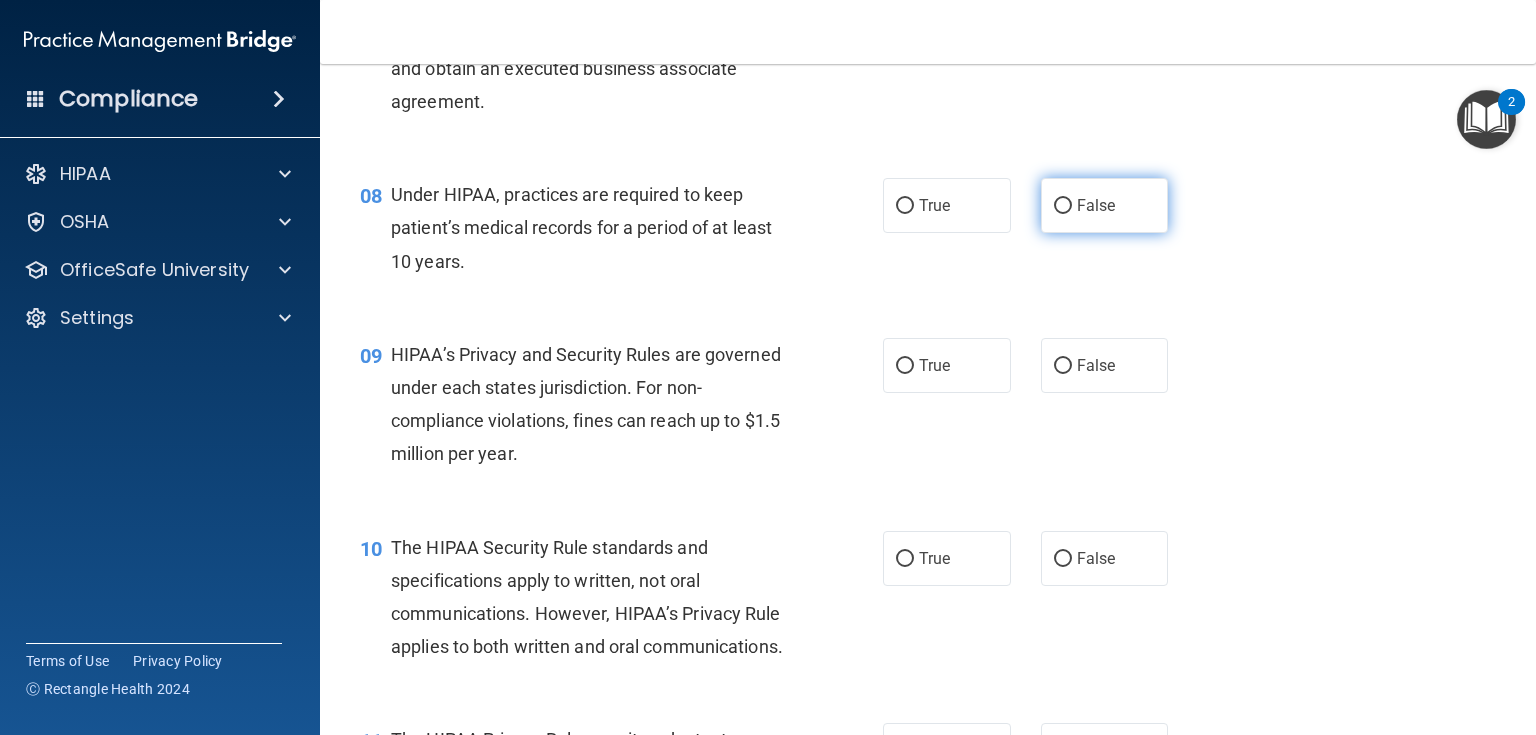 click on "False" at bounding box center [1063, 206] 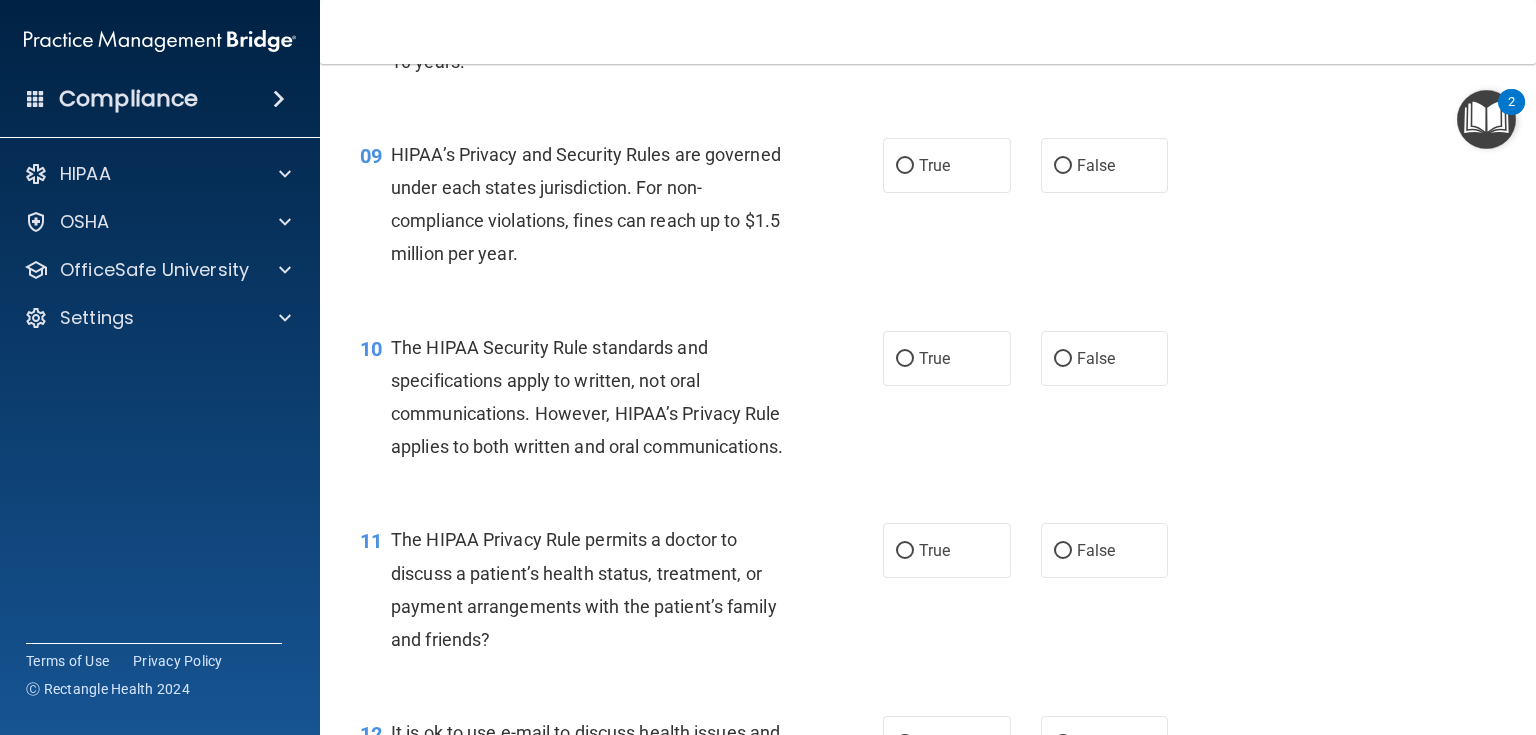 scroll, scrollTop: 1504, scrollLeft: 0, axis: vertical 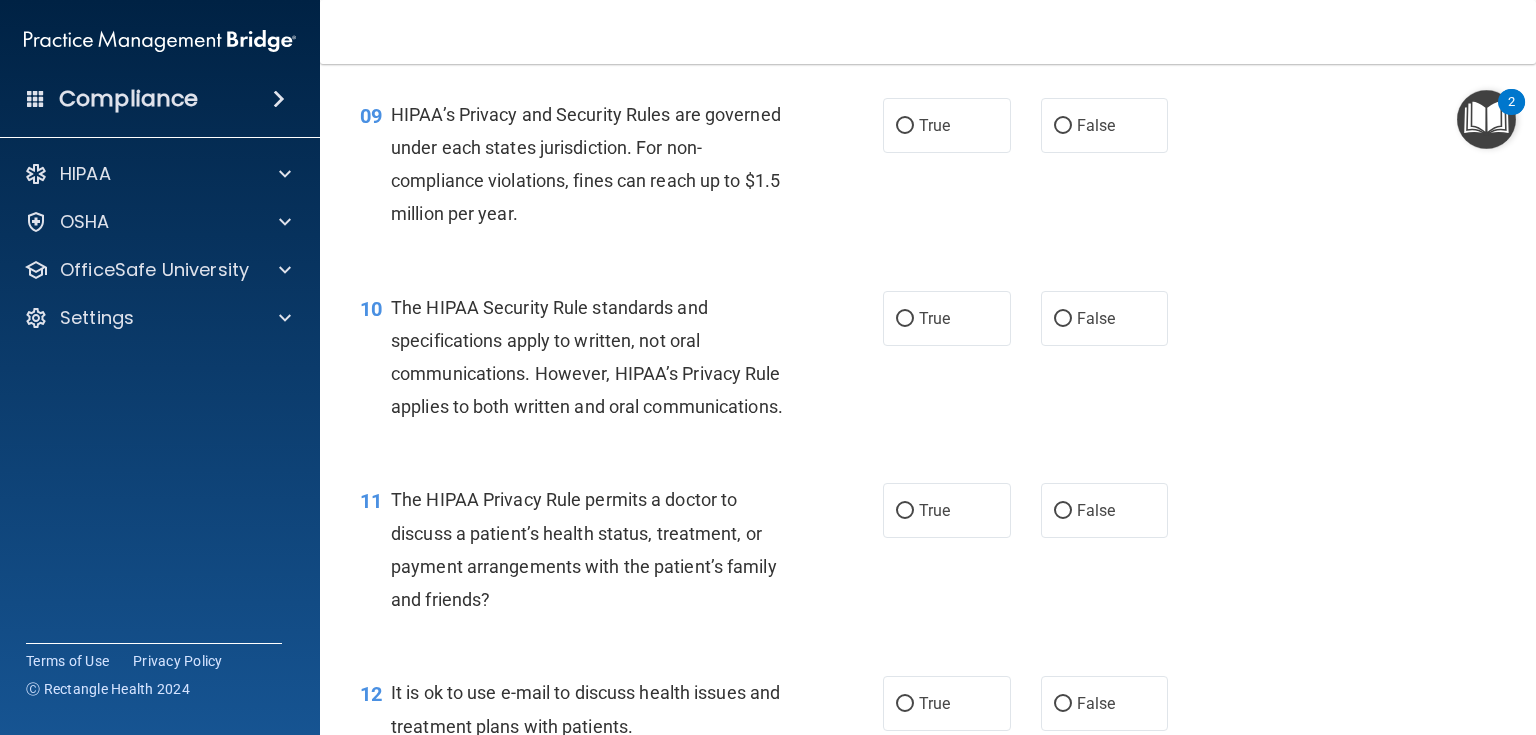 drag, startPoint x: 944, startPoint y: 172, endPoint x: 932, endPoint y: 192, distance: 23.323807 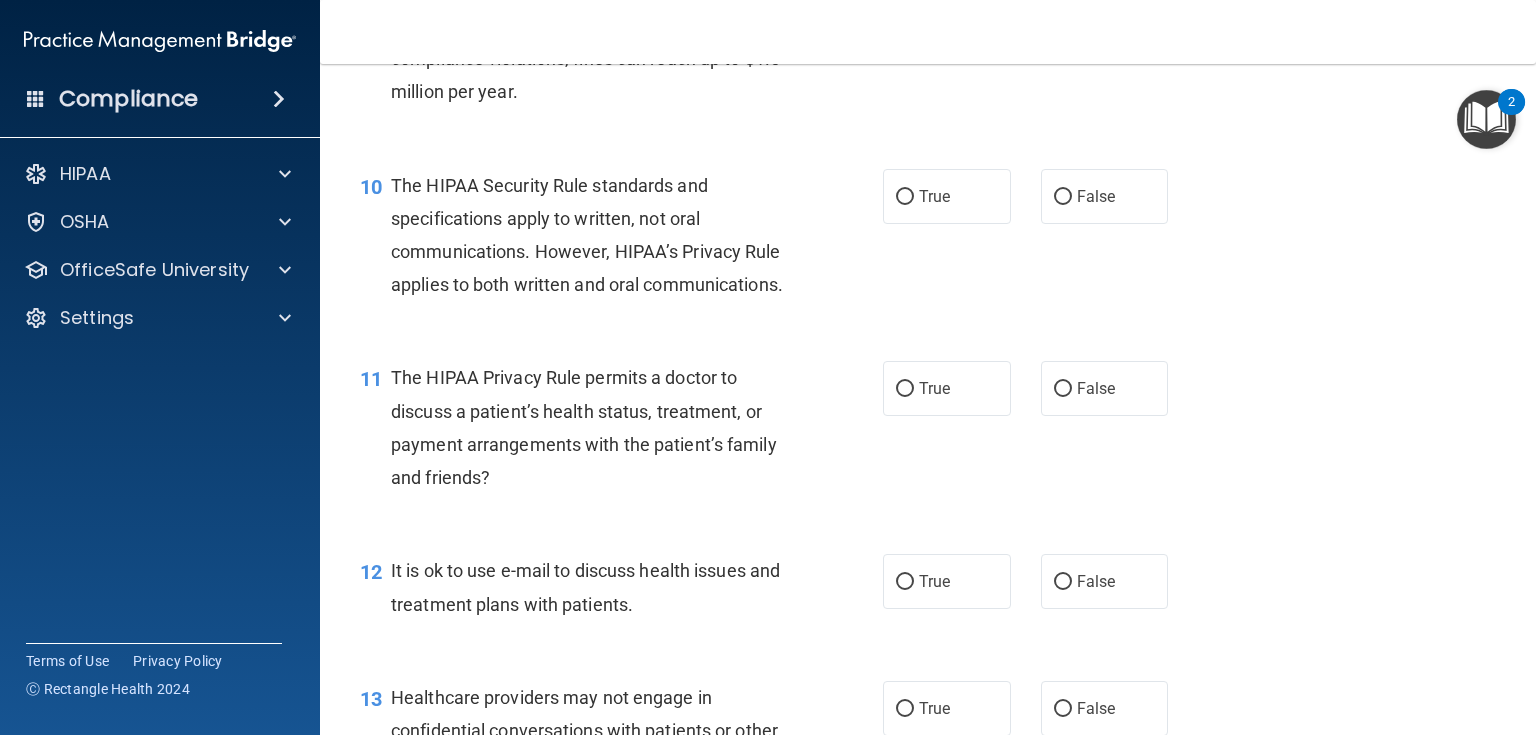 scroll, scrollTop: 1664, scrollLeft: 0, axis: vertical 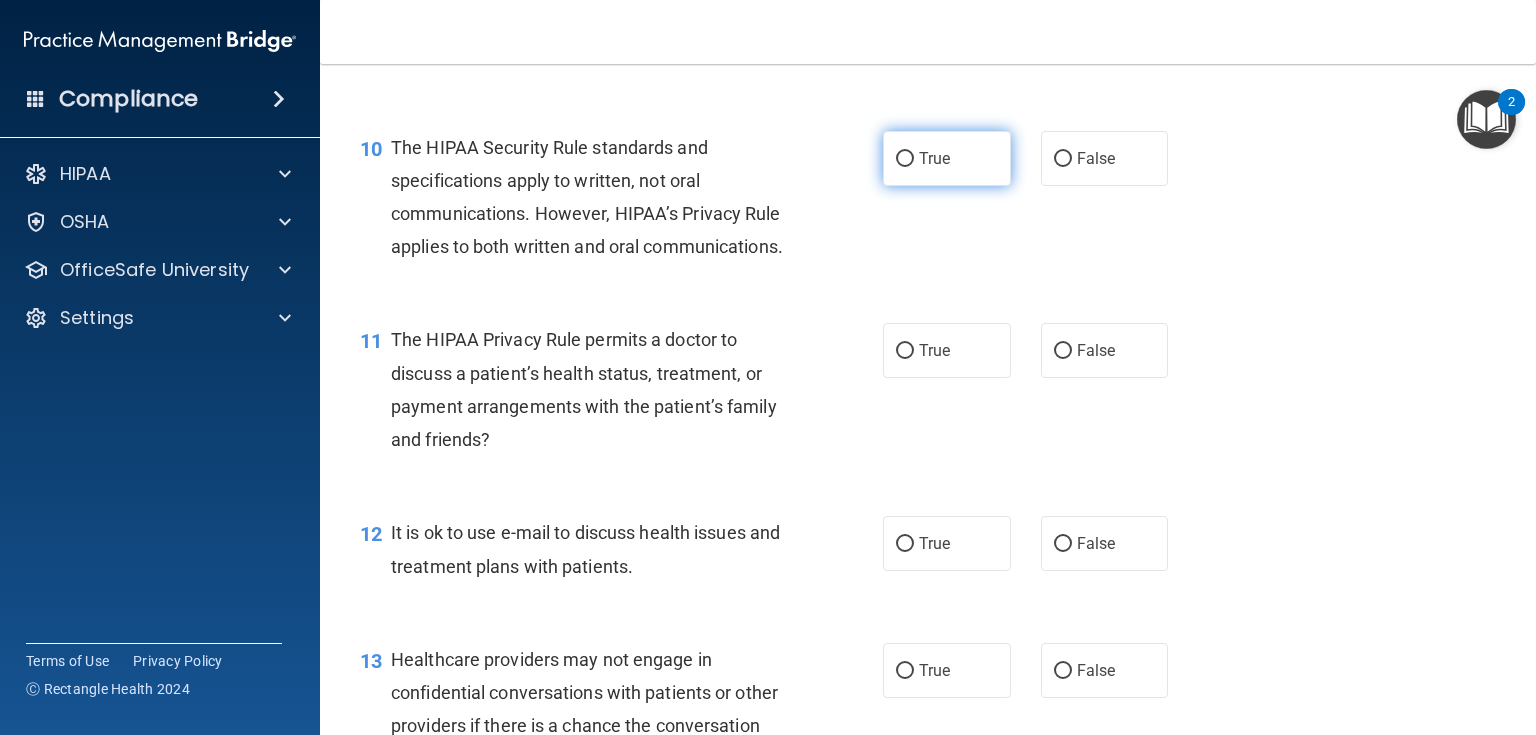 click on "True" at bounding box center (947, 158) 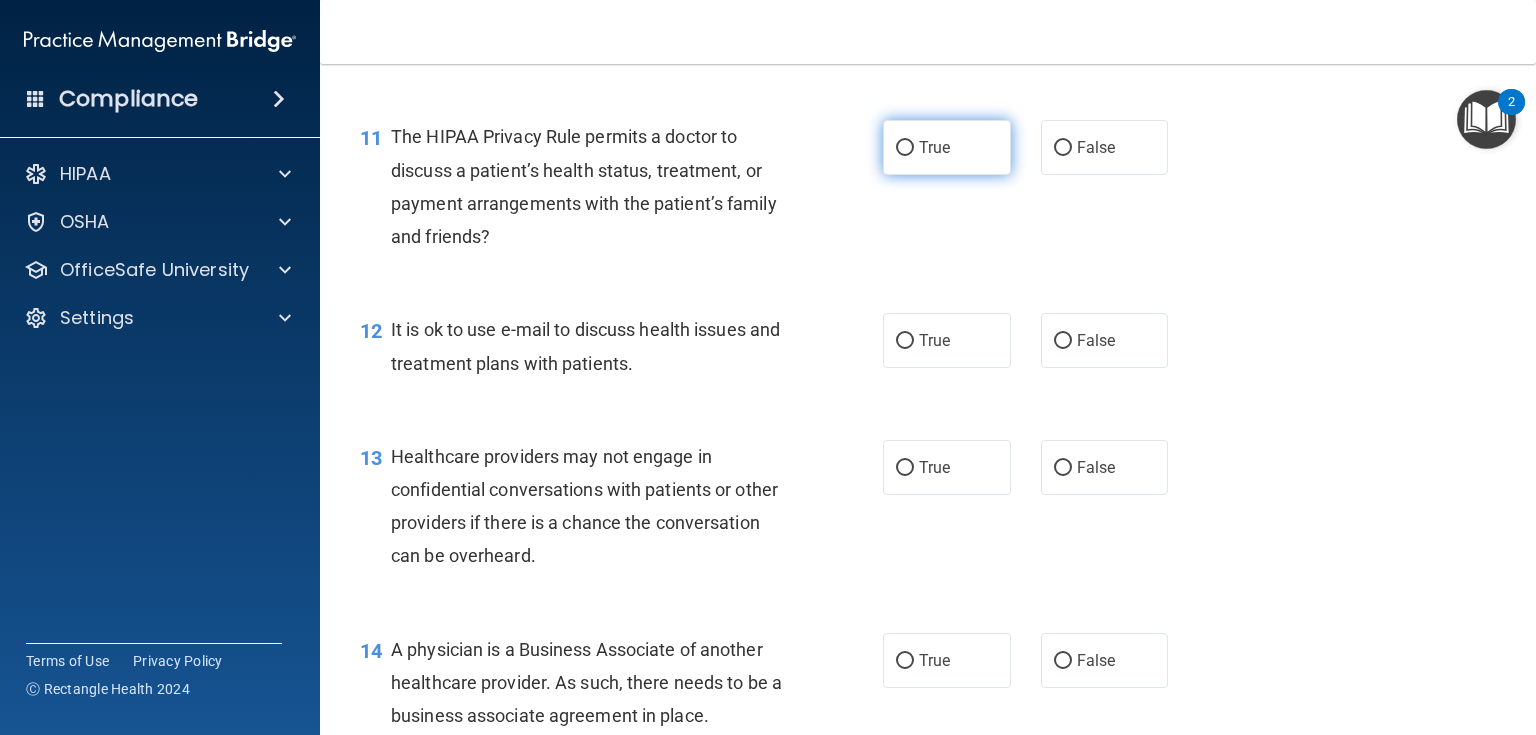 scroll, scrollTop: 1904, scrollLeft: 0, axis: vertical 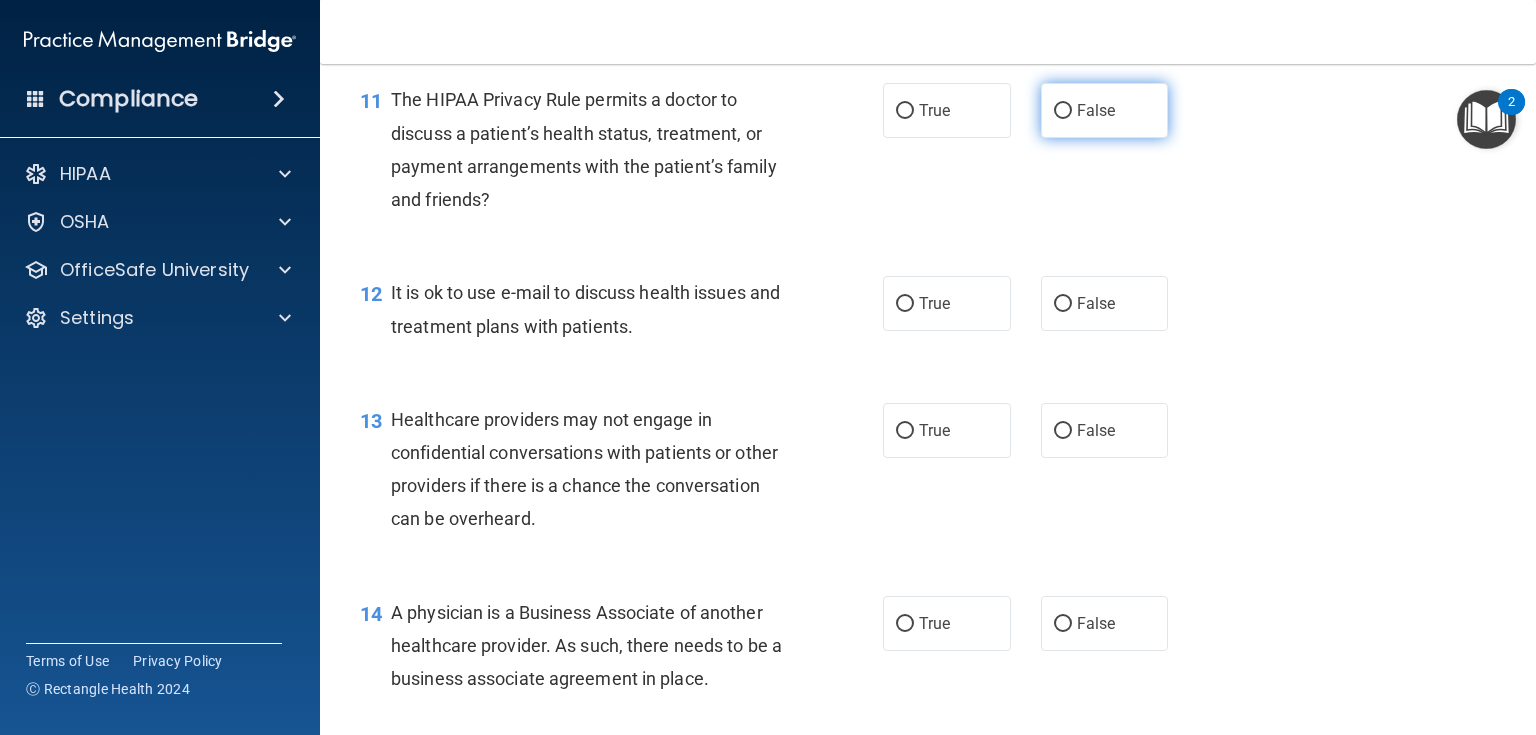 click on "False" at bounding box center (1105, 110) 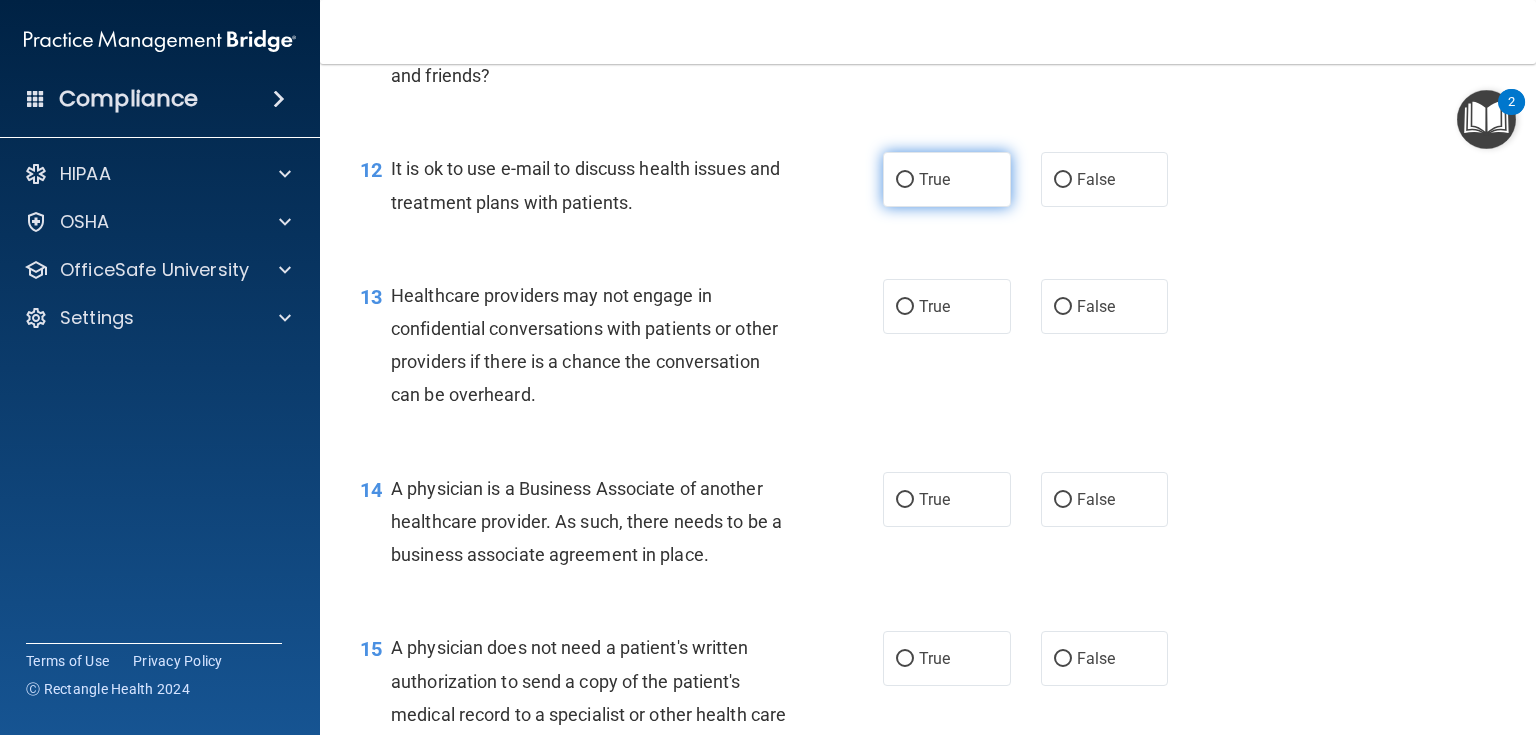 scroll, scrollTop: 2064, scrollLeft: 0, axis: vertical 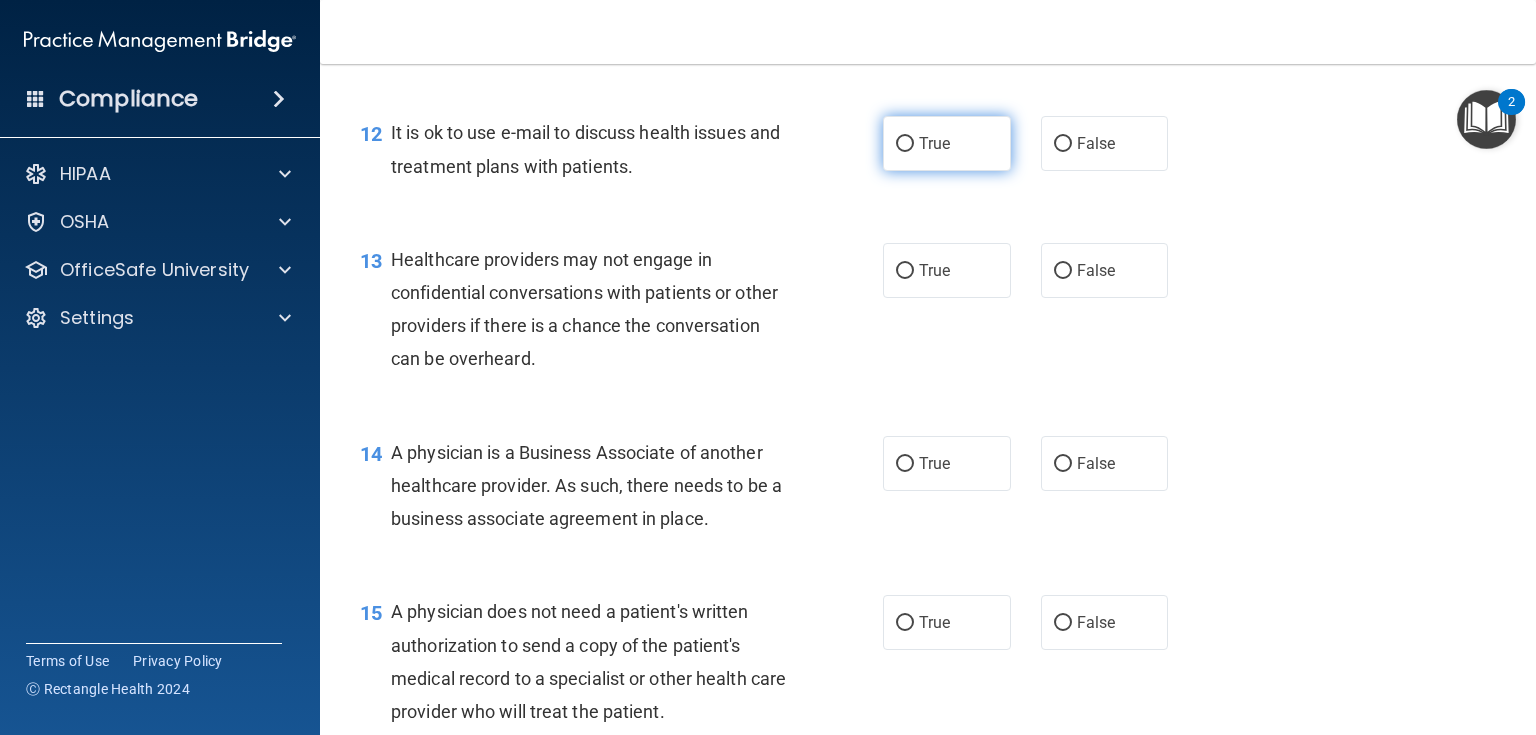 click on "True" at bounding box center [947, 143] 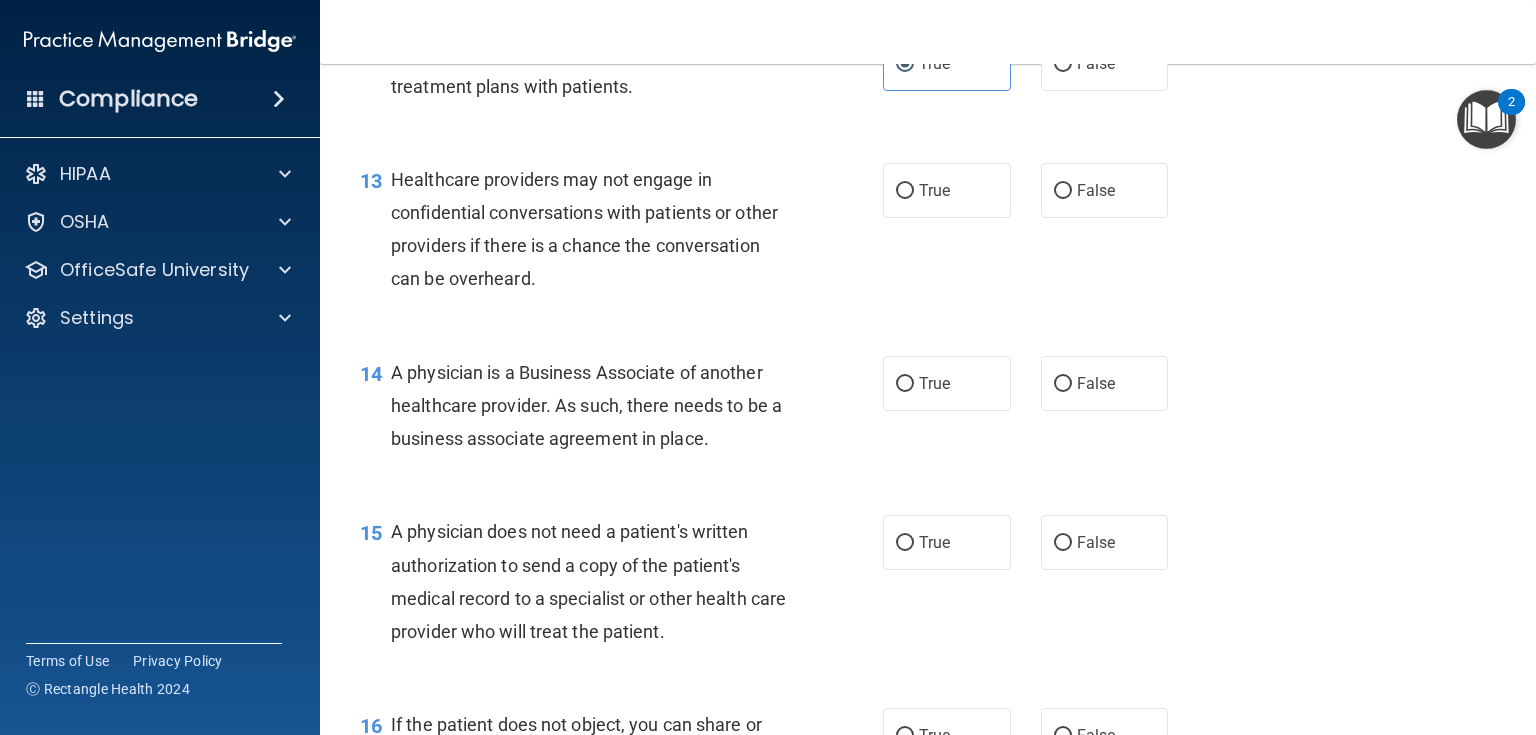 scroll, scrollTop: 2224, scrollLeft: 0, axis: vertical 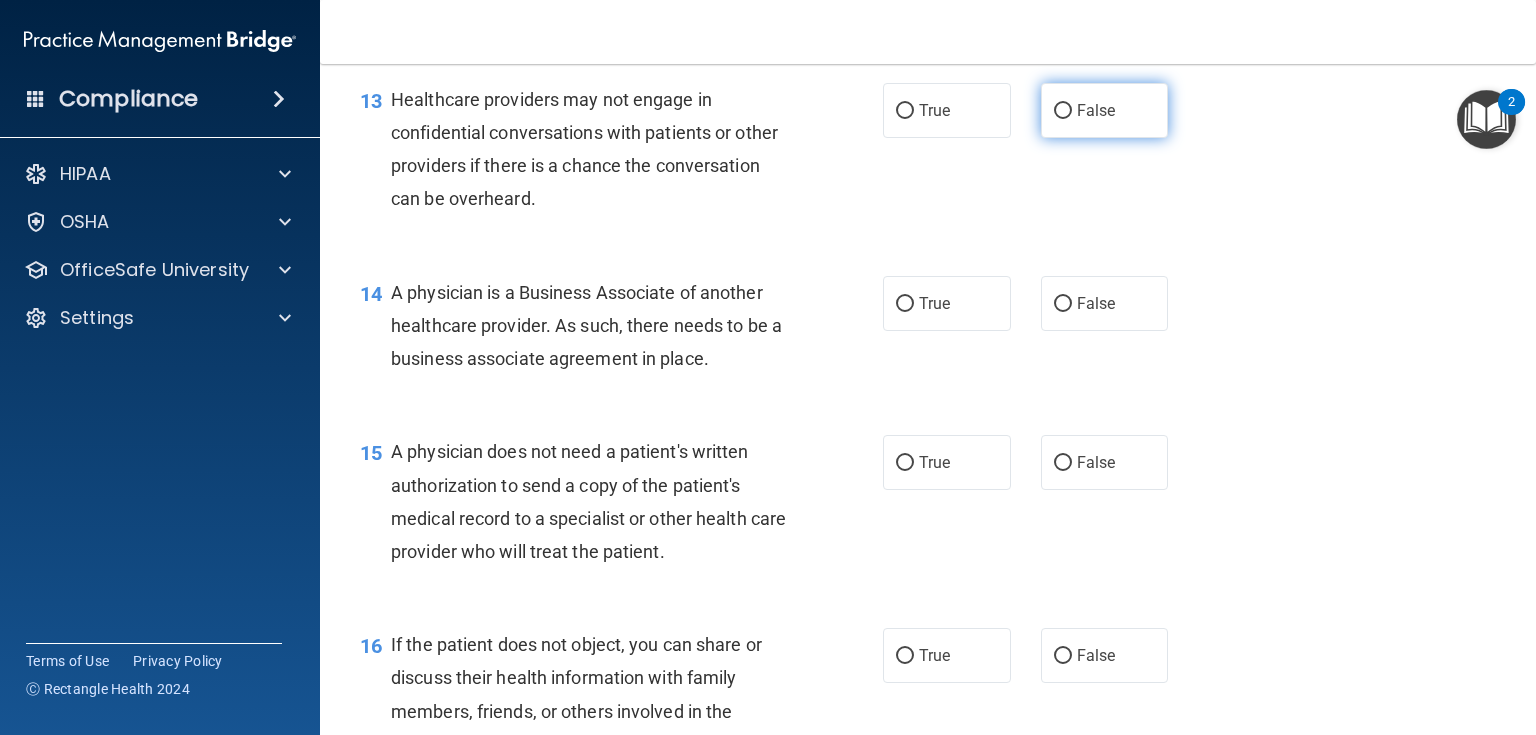 click on "False" at bounding box center (1096, 110) 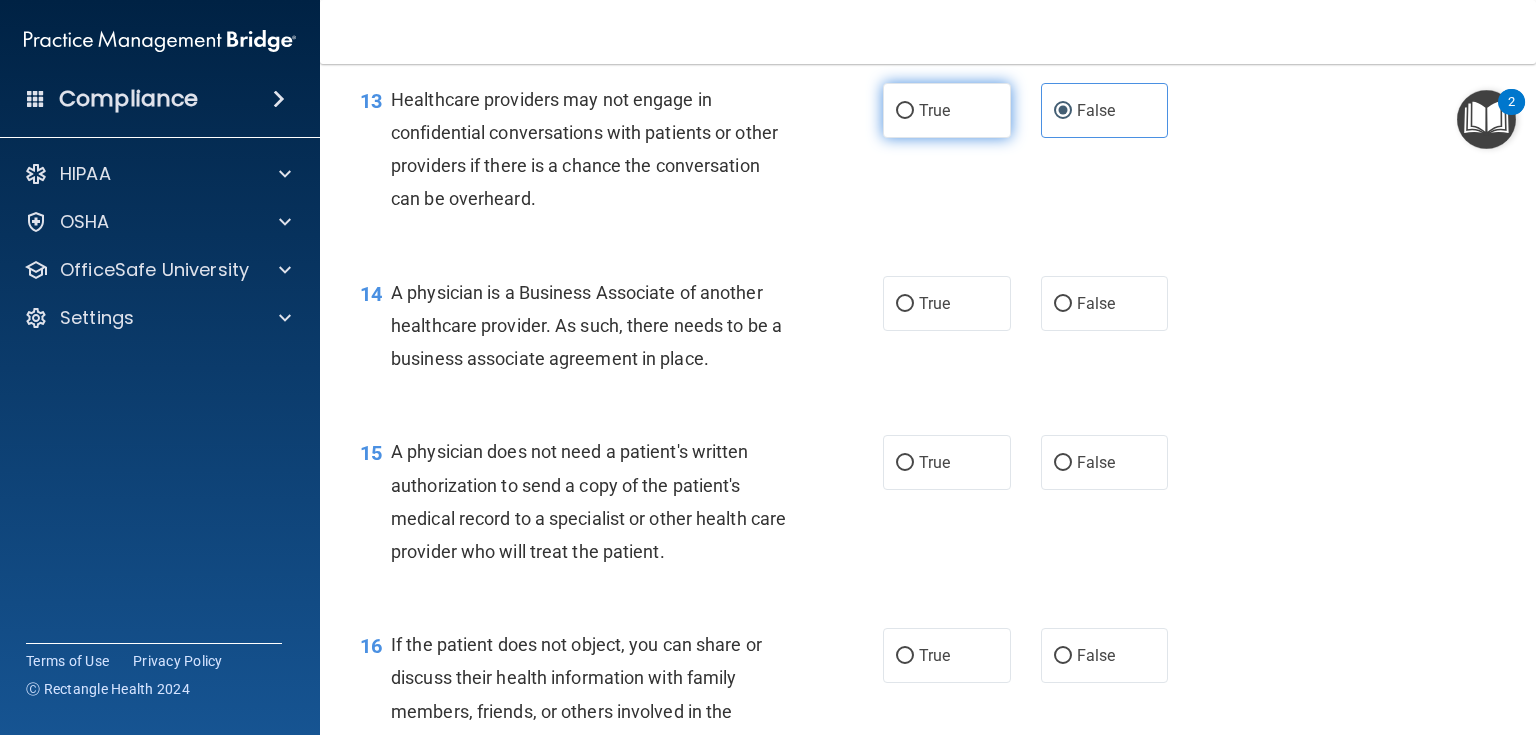 click on "True" at bounding box center (947, 110) 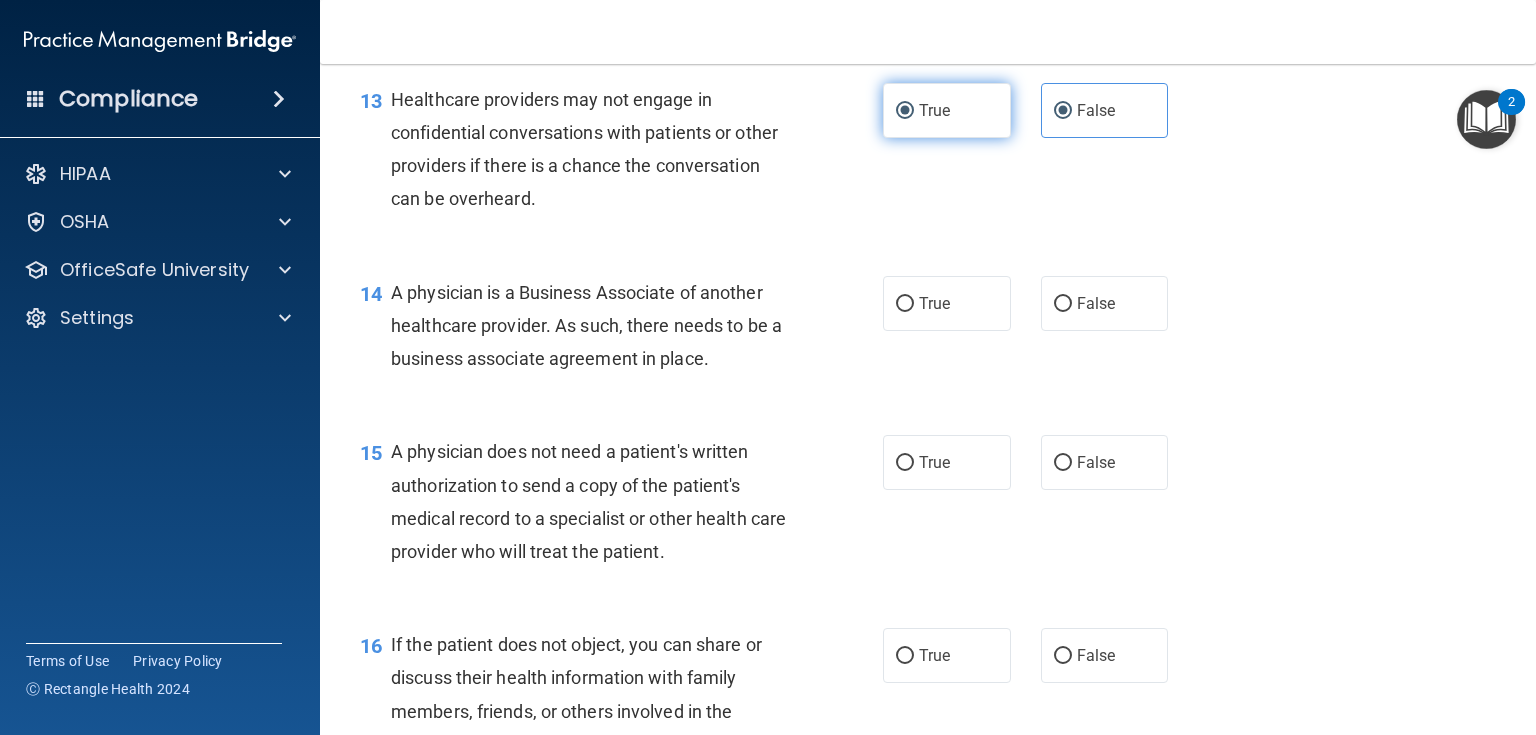 radio on "false" 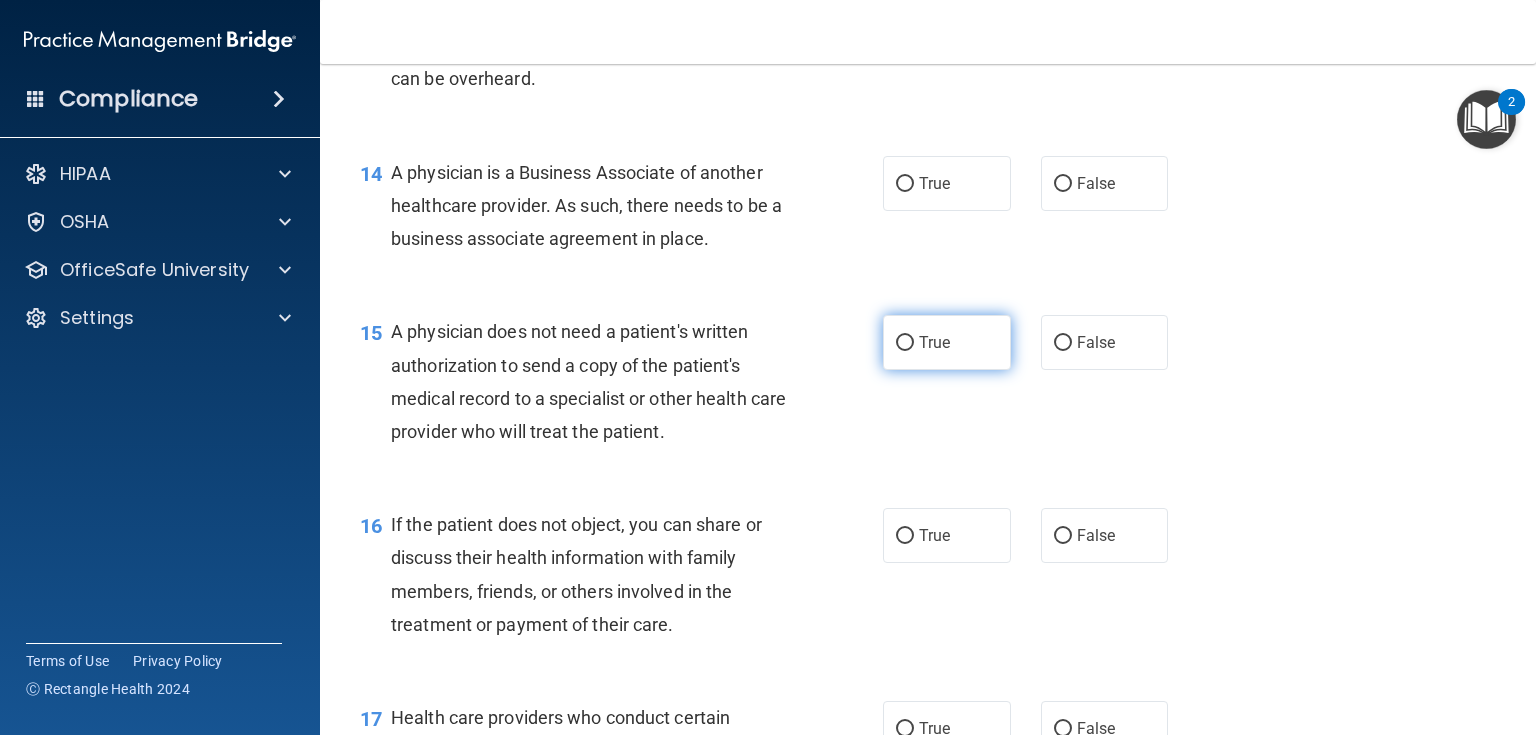 scroll, scrollTop: 2384, scrollLeft: 0, axis: vertical 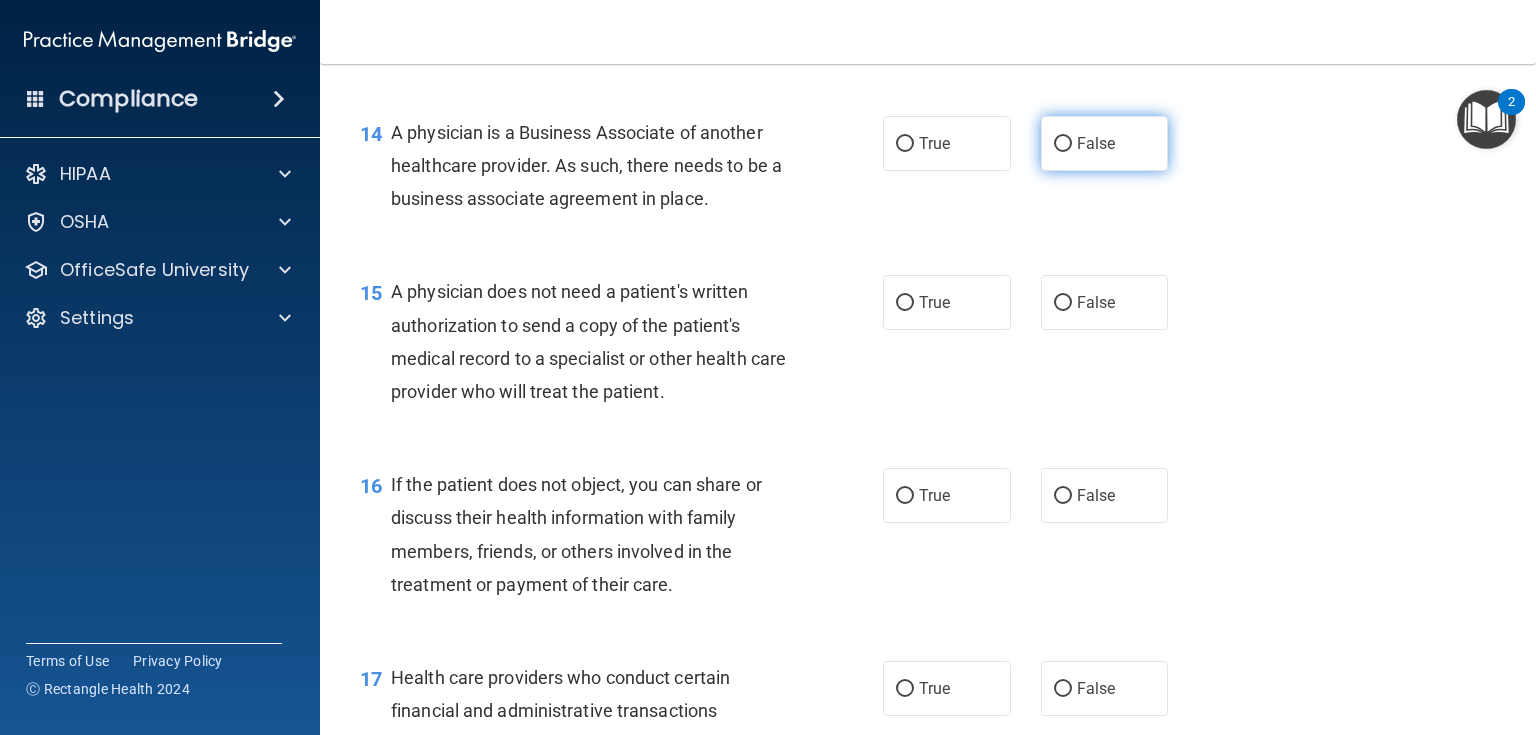 click on "False" at bounding box center [1063, 144] 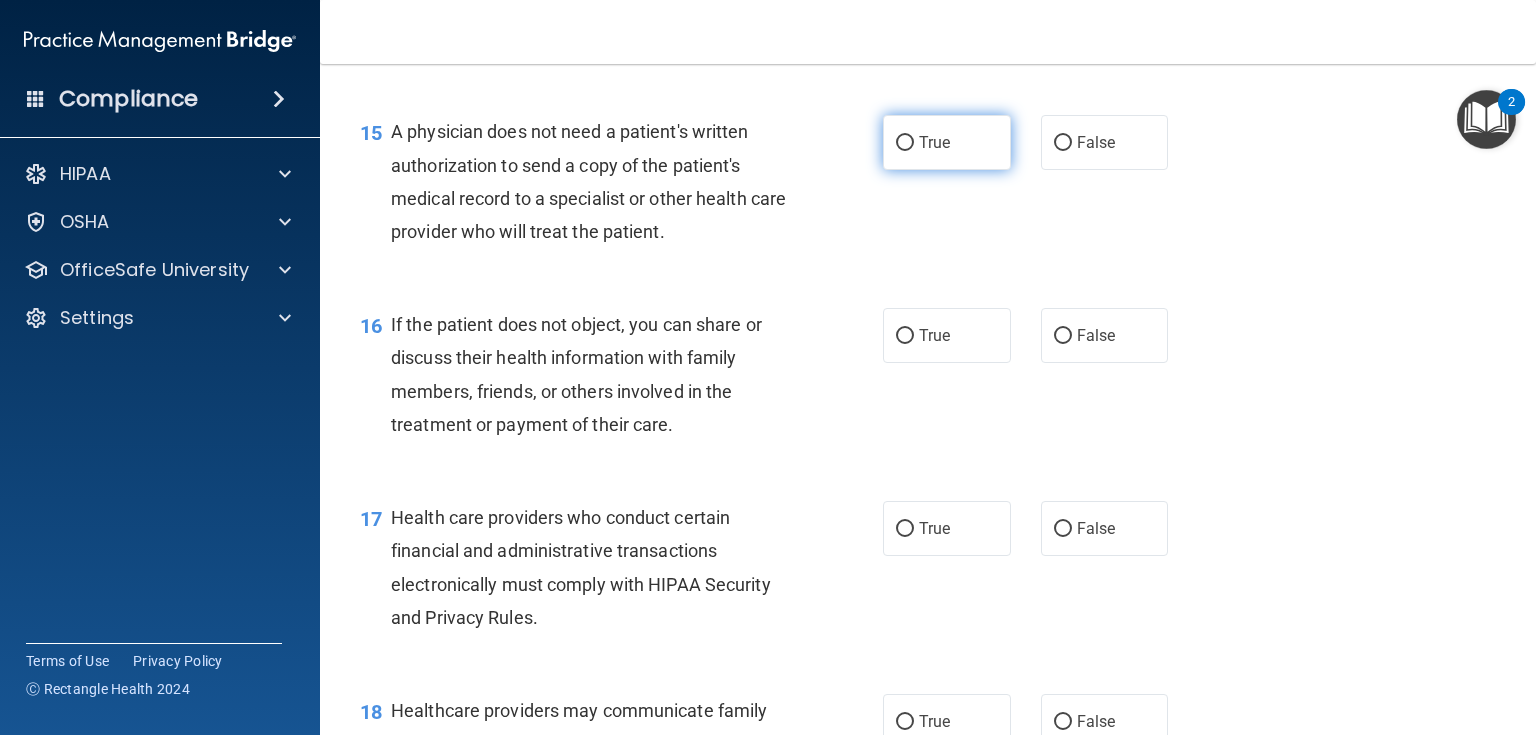 scroll, scrollTop: 2624, scrollLeft: 0, axis: vertical 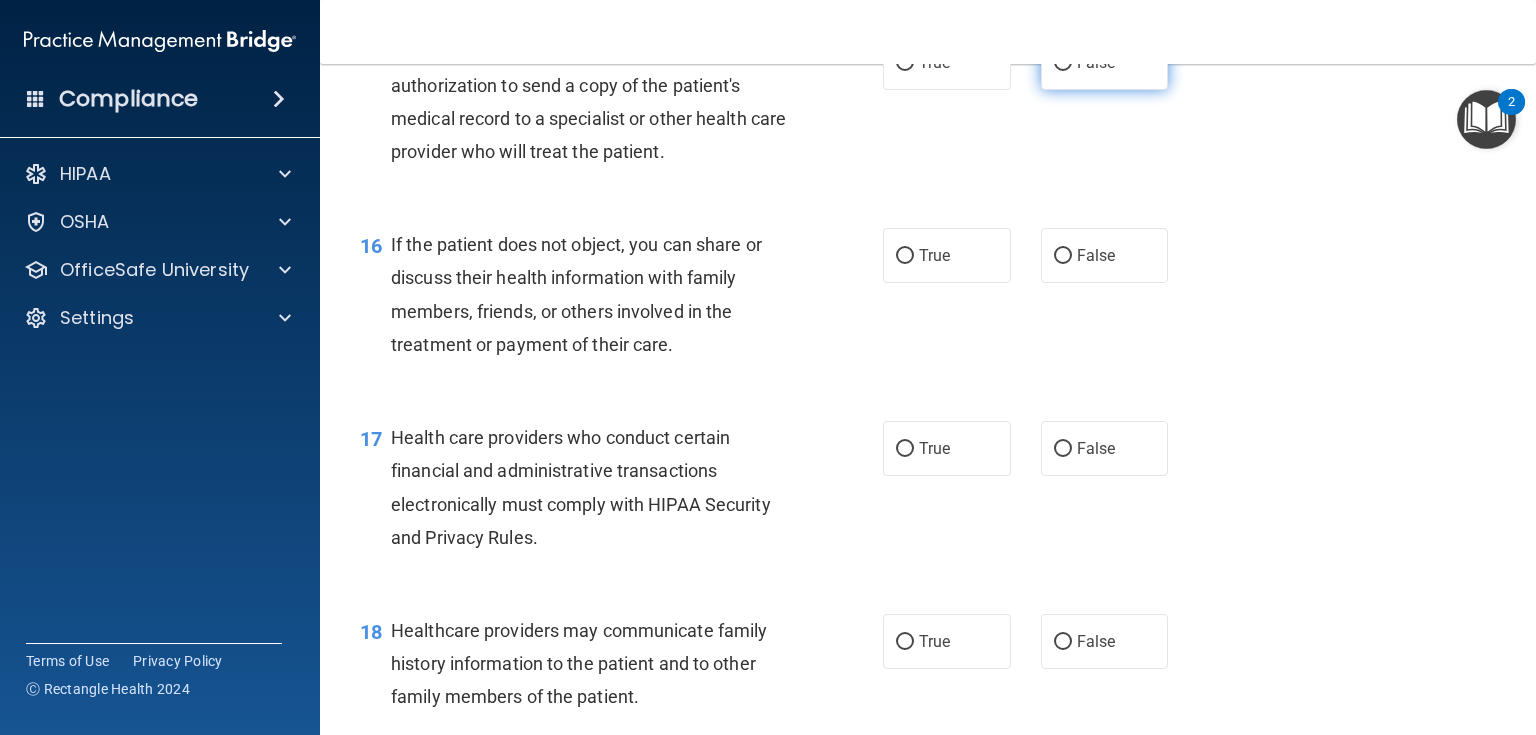 click on "False" at bounding box center [1105, 62] 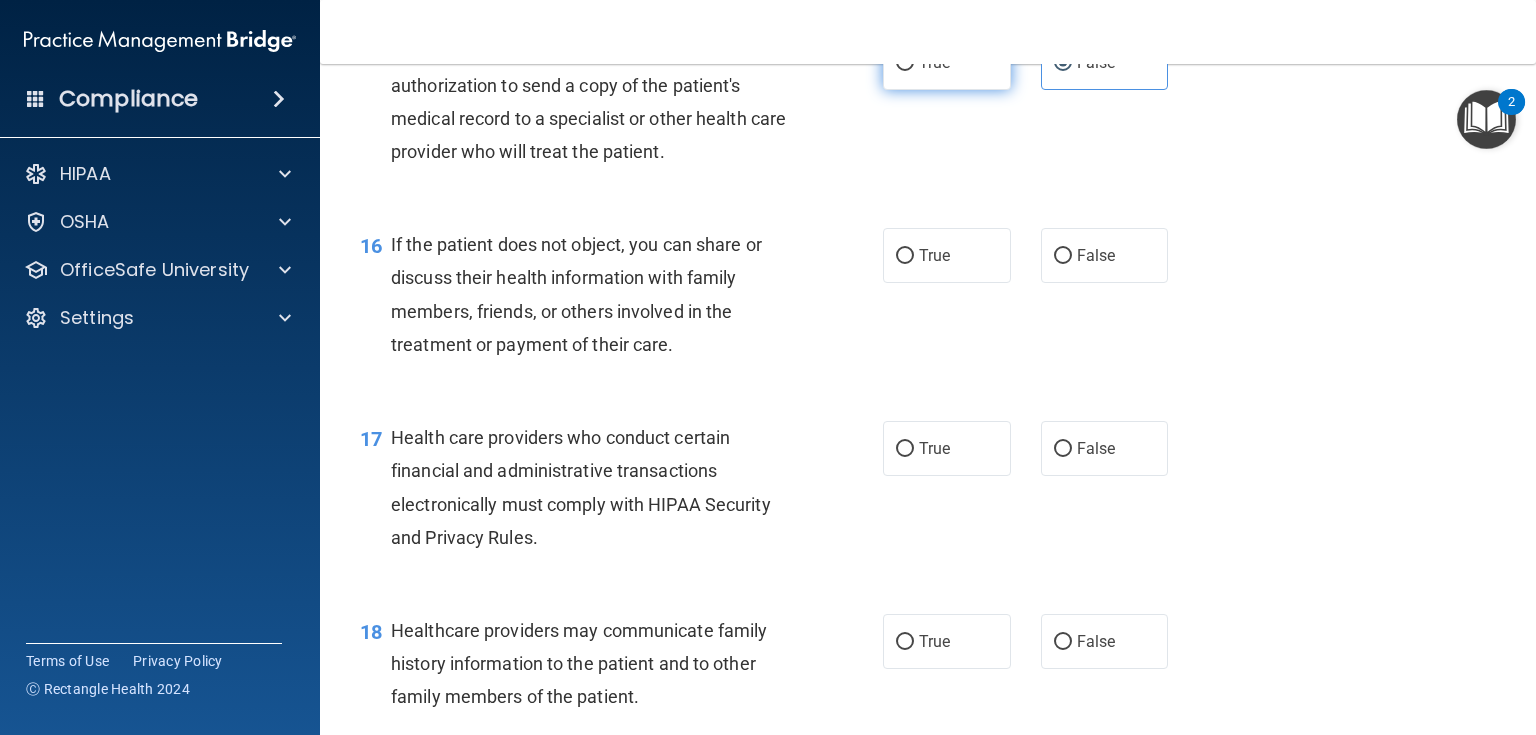 click on "True" at bounding box center [934, 62] 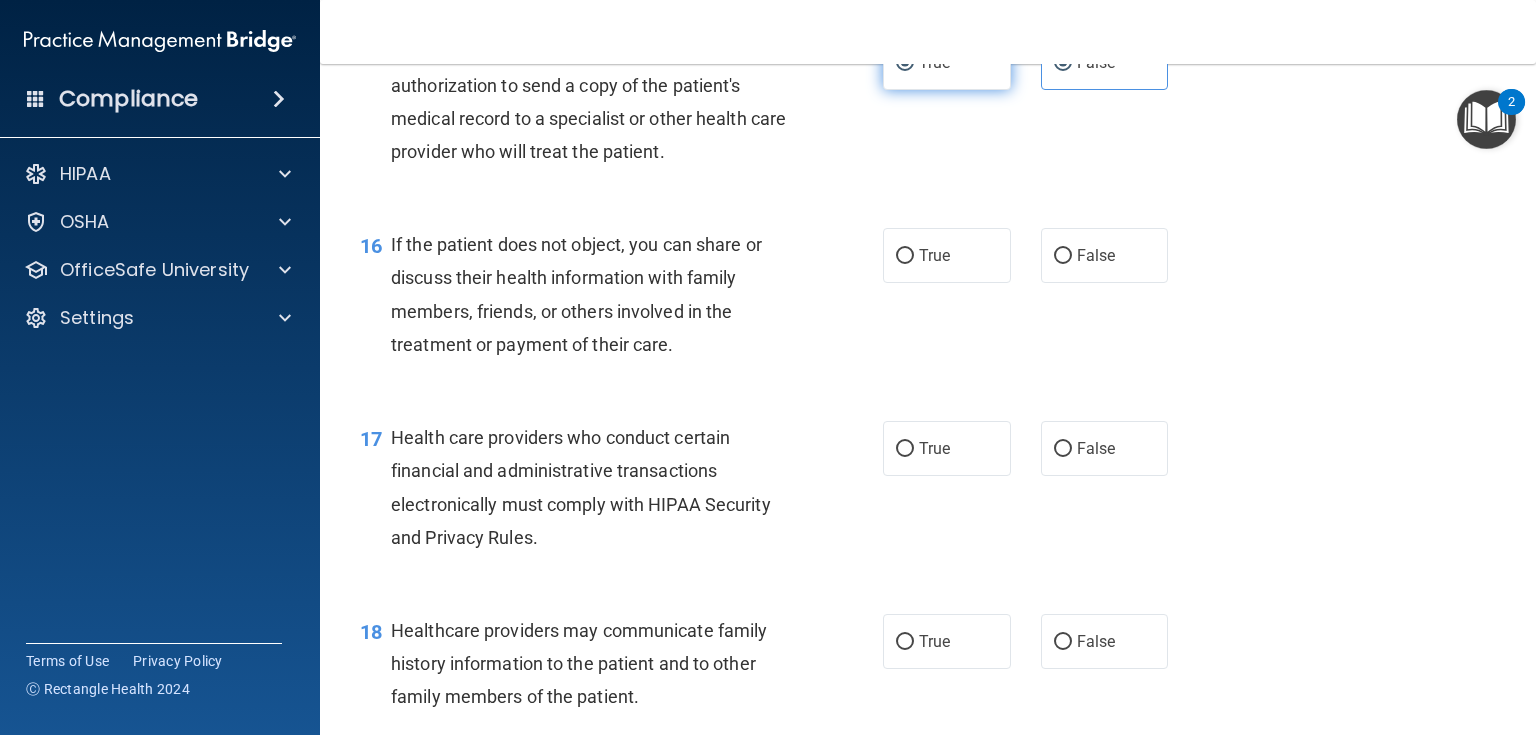 radio on "false" 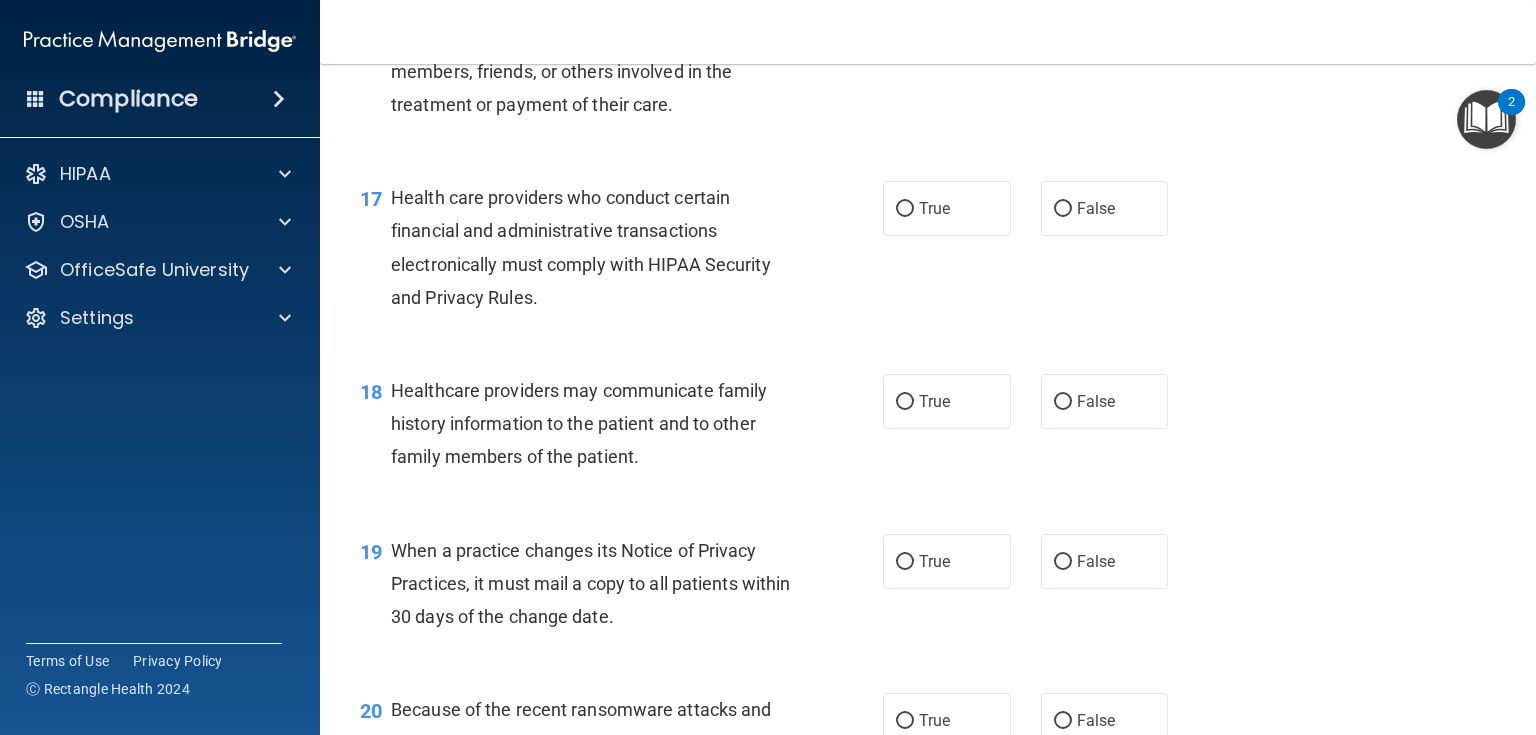 scroll, scrollTop: 2784, scrollLeft: 0, axis: vertical 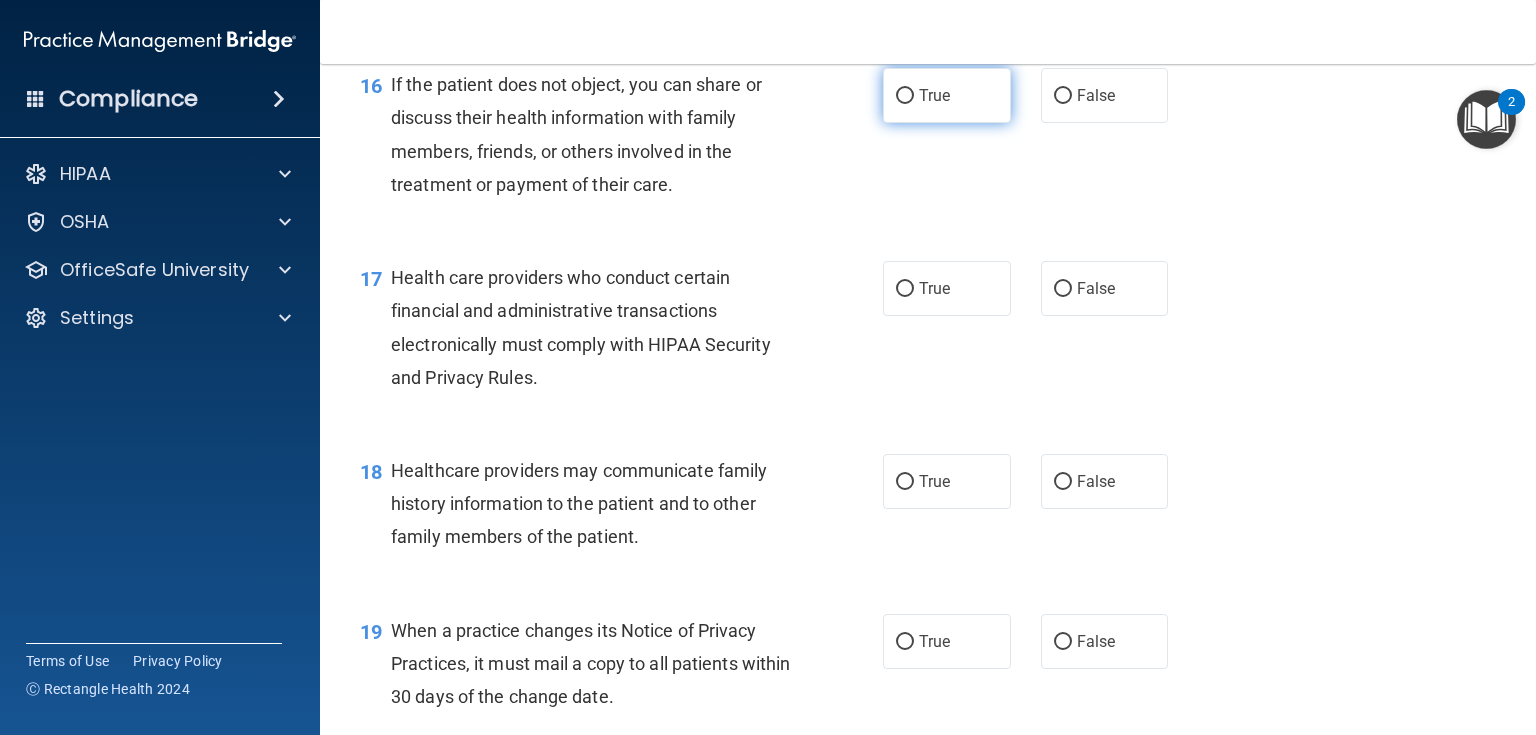 click on "True" at bounding box center [947, 95] 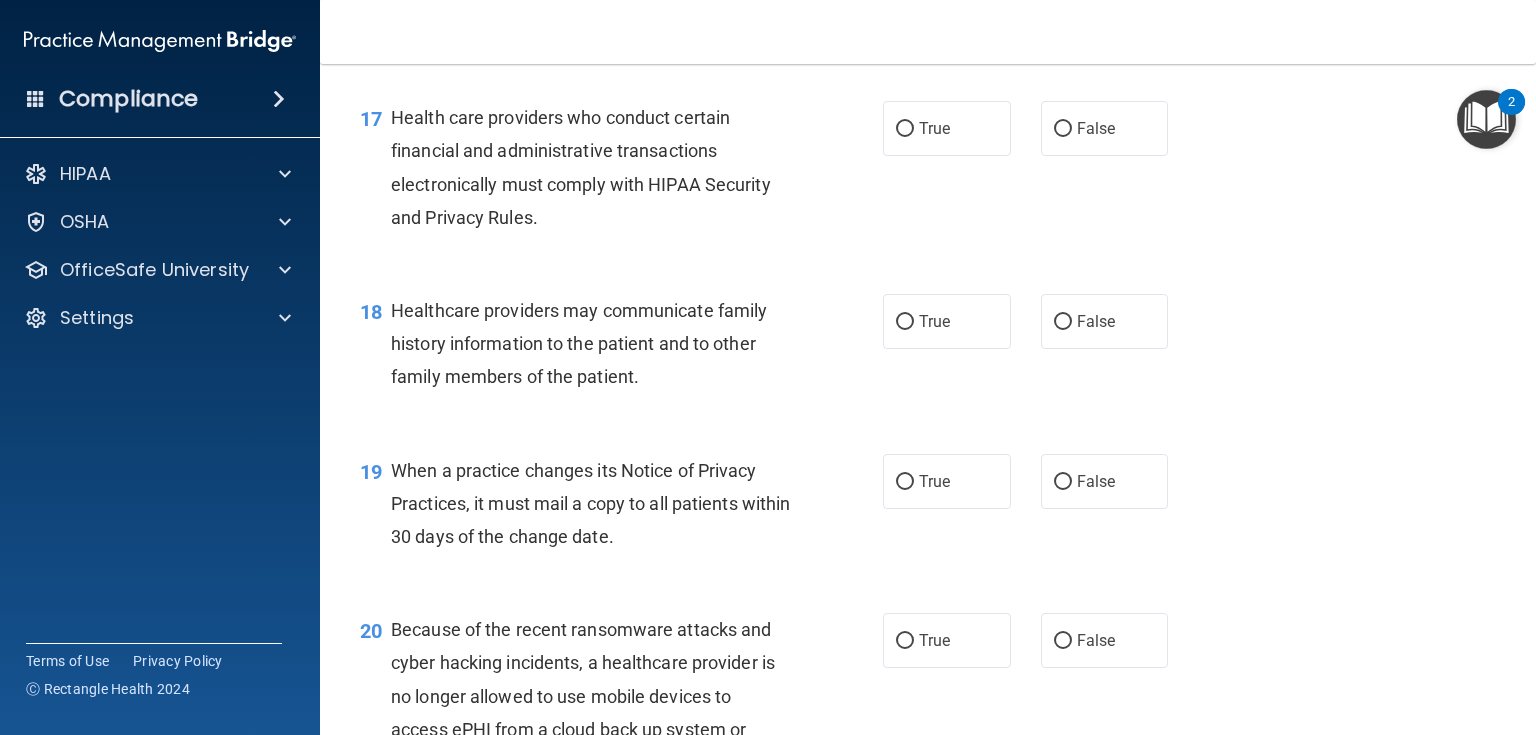 scroll, scrollTop: 3024, scrollLeft: 0, axis: vertical 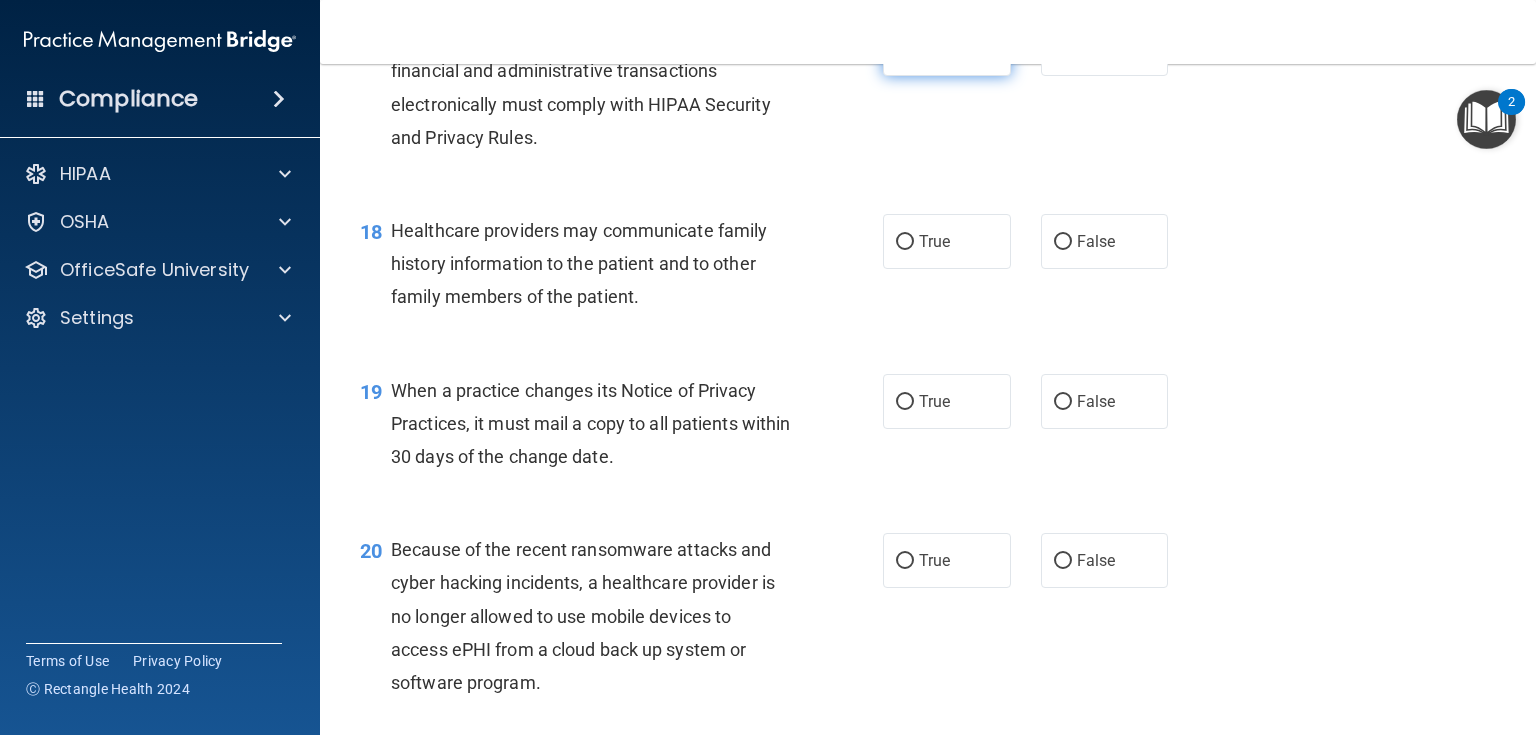 click on "True" at bounding box center [947, 48] 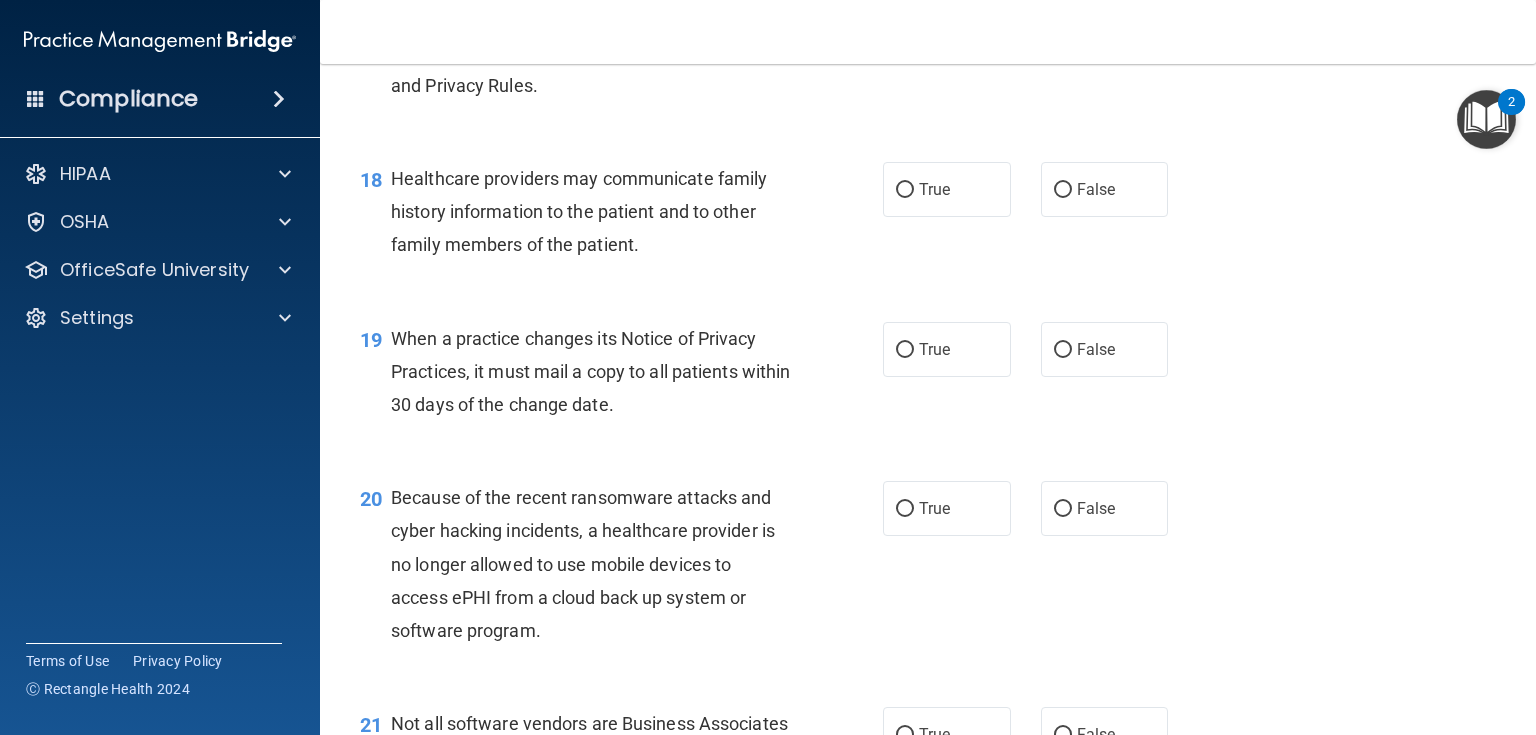 scroll, scrollTop: 3104, scrollLeft: 0, axis: vertical 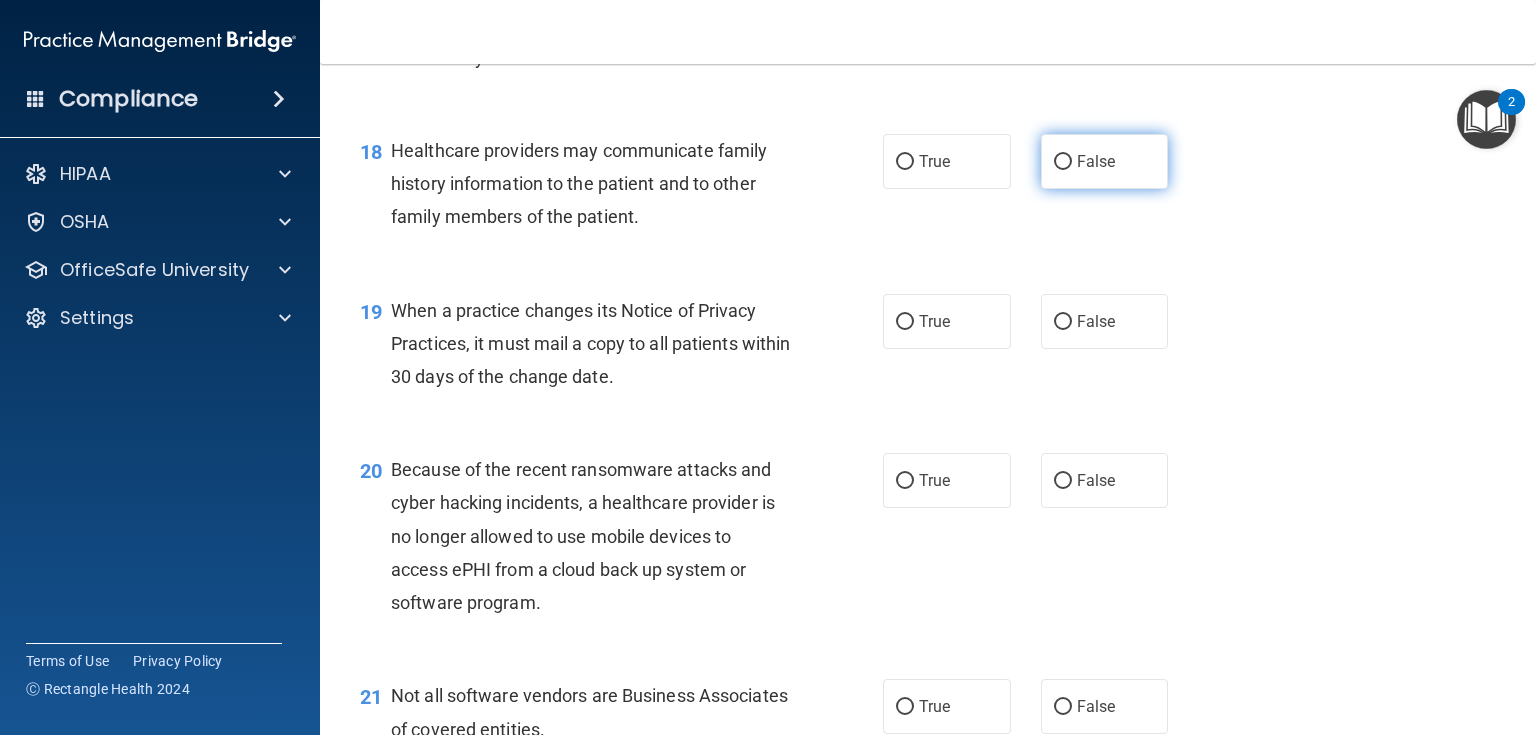 click on "False" at bounding box center (1105, 161) 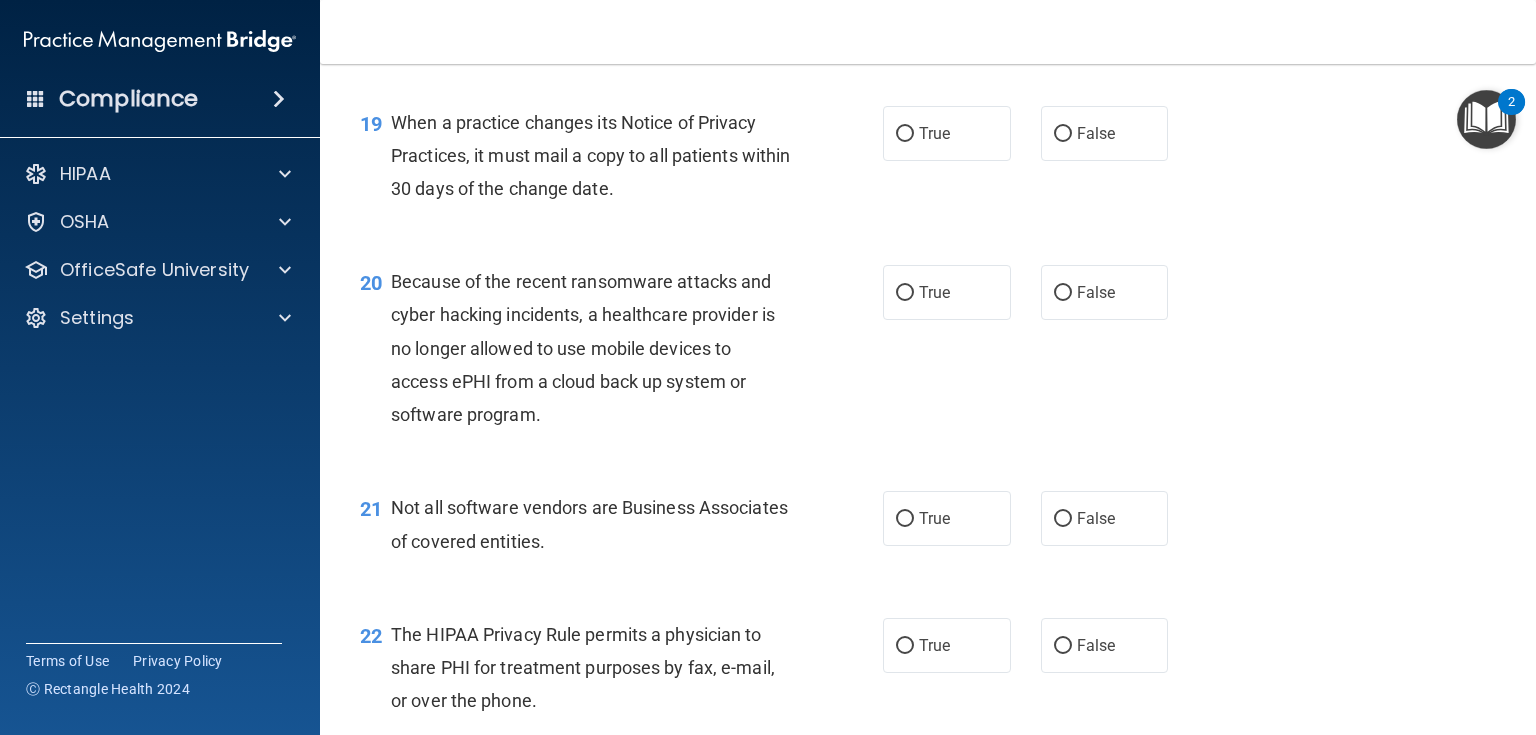 scroll, scrollTop: 3344, scrollLeft: 0, axis: vertical 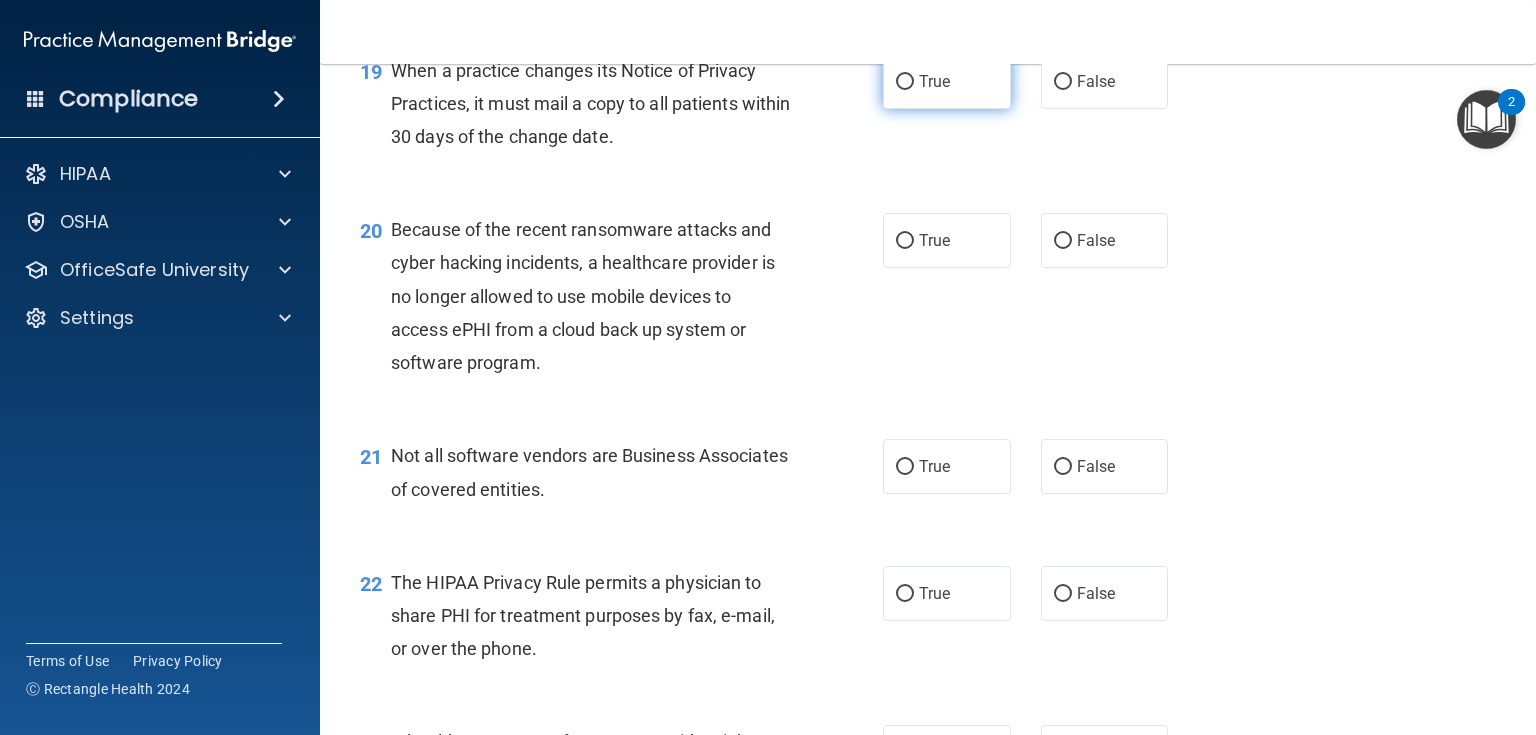 click on "True" at bounding box center (934, 81) 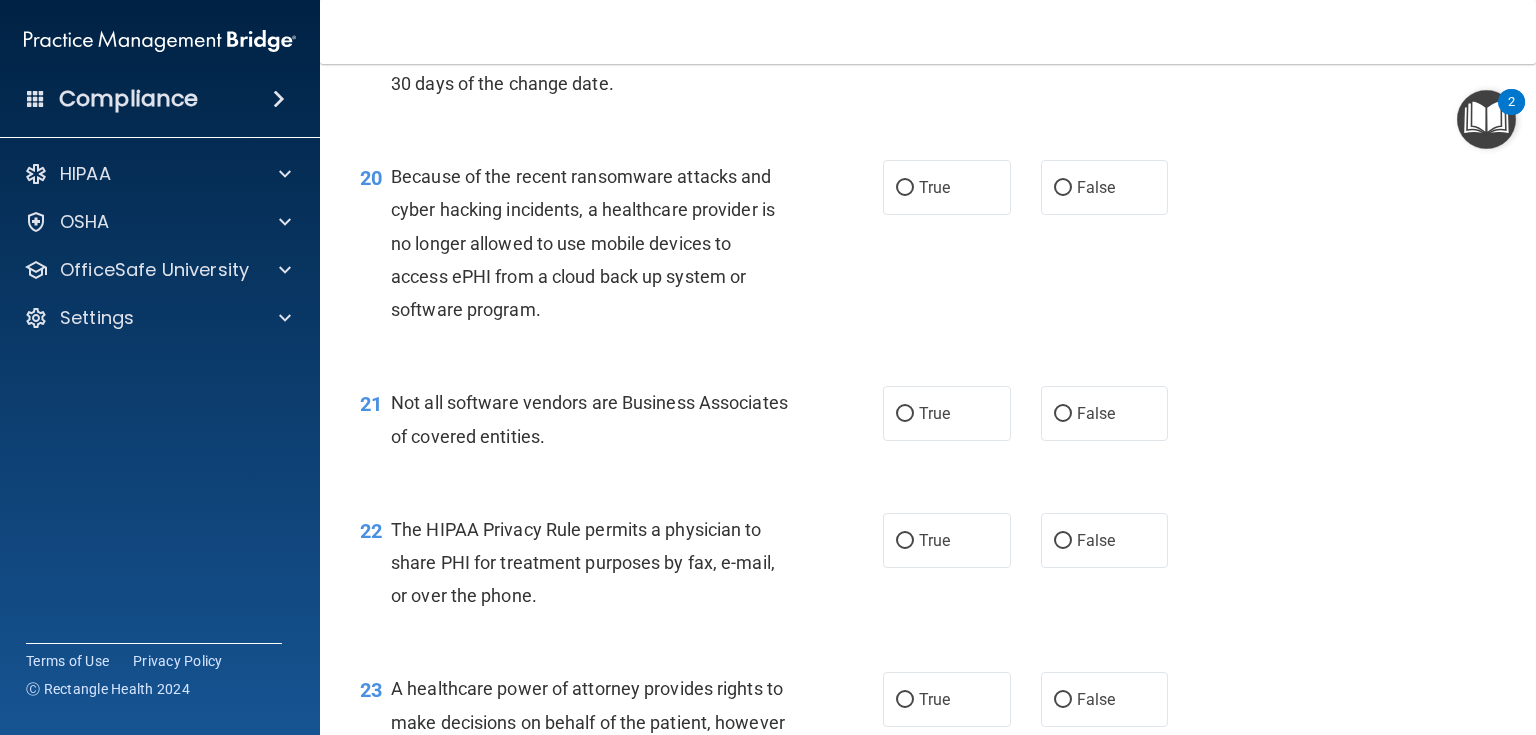 scroll, scrollTop: 3424, scrollLeft: 0, axis: vertical 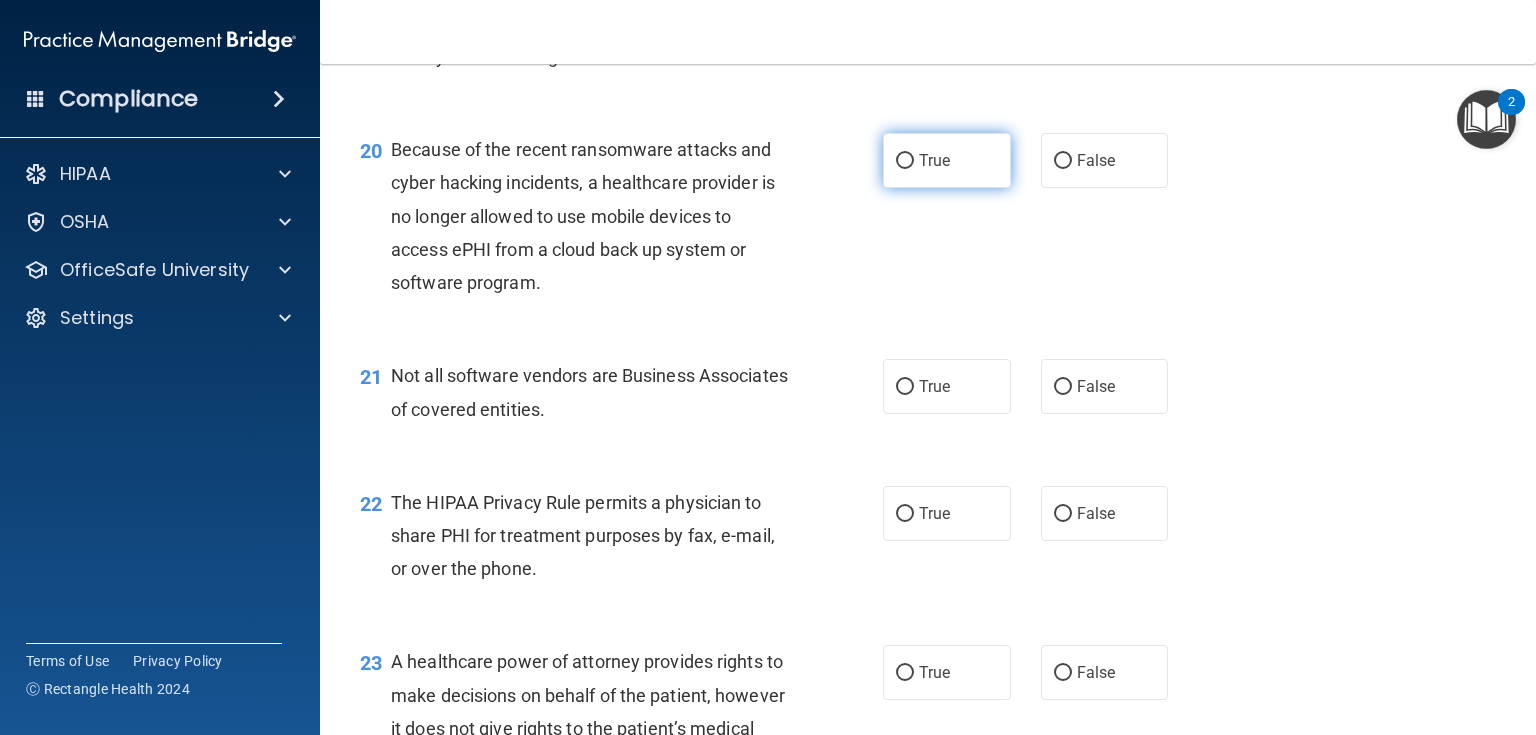 click on "True" at bounding box center [934, 160] 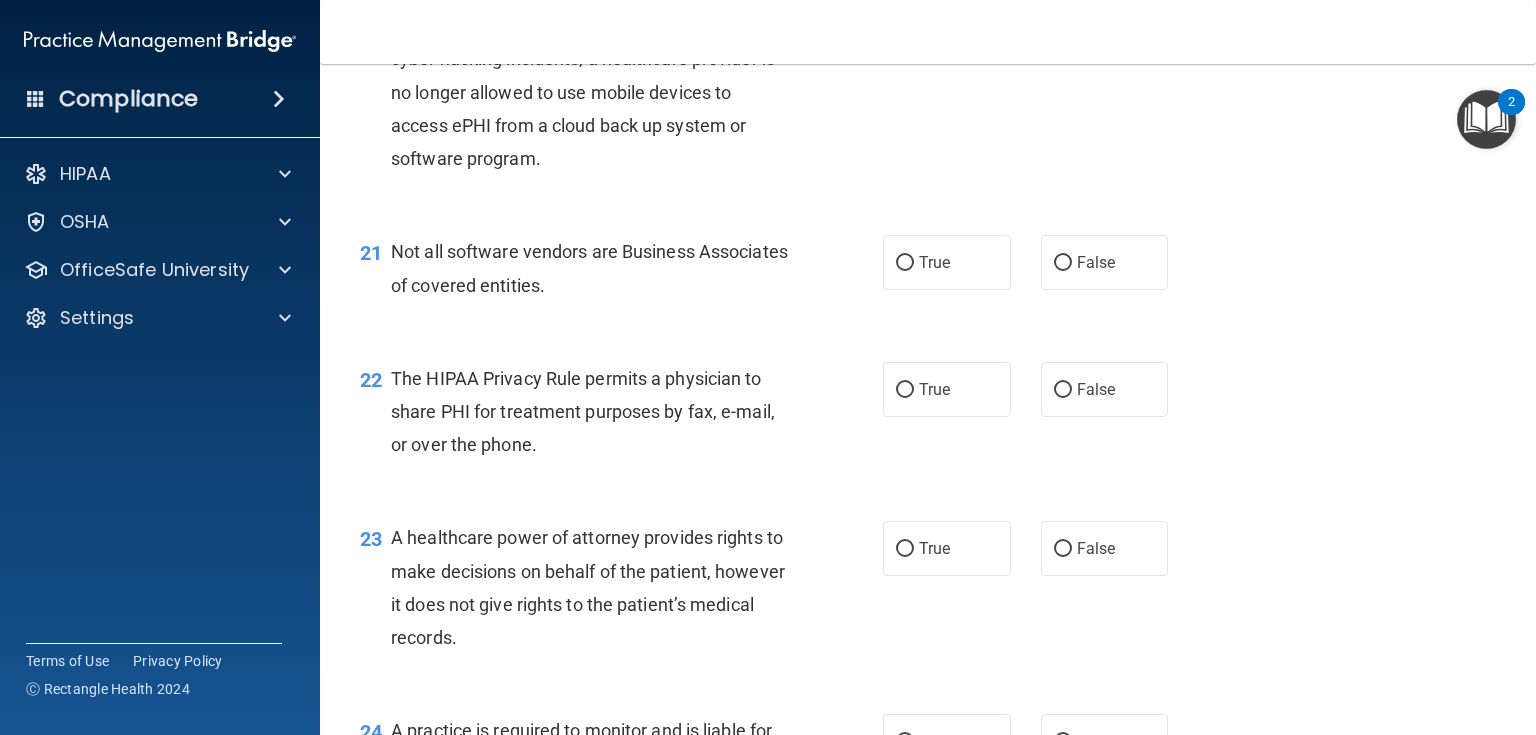 scroll, scrollTop: 3584, scrollLeft: 0, axis: vertical 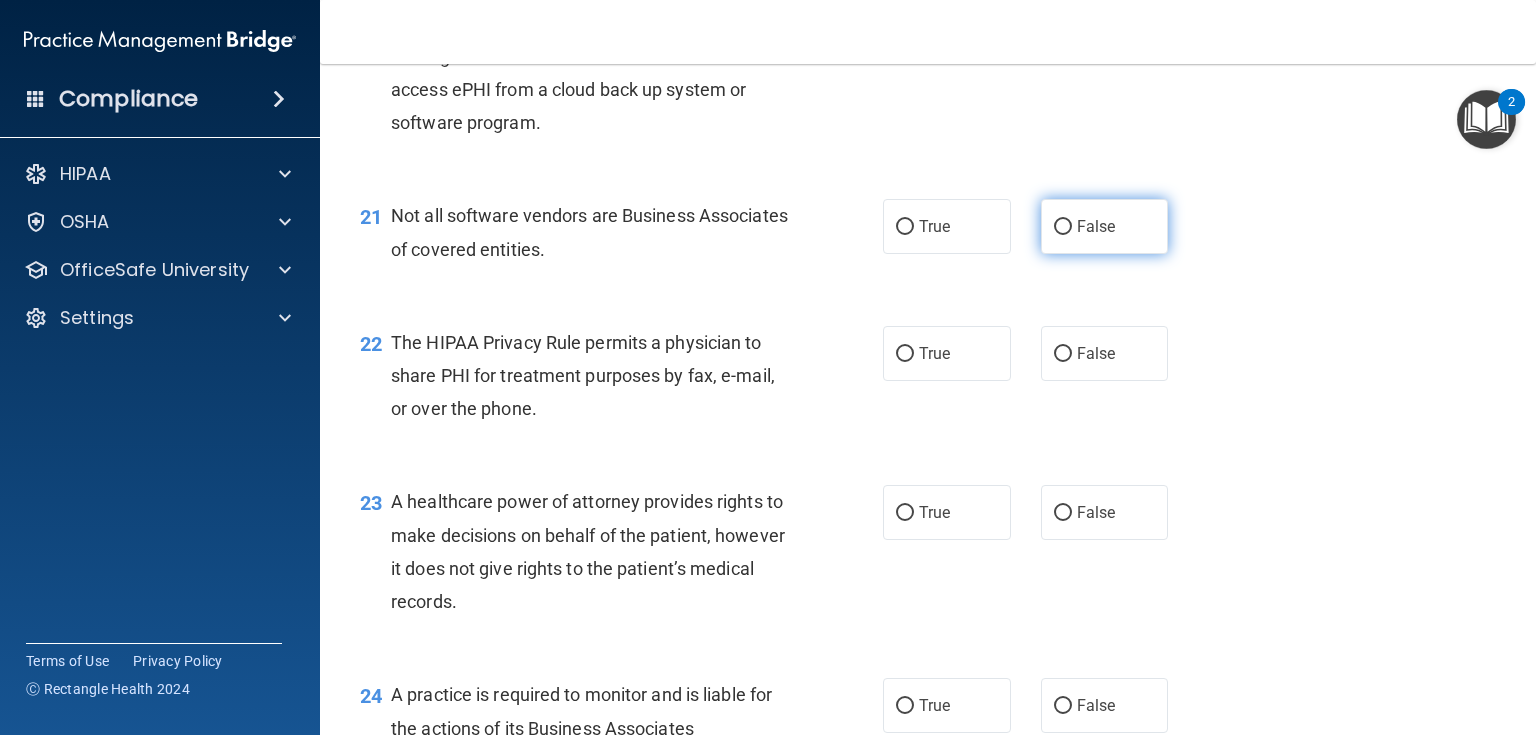 click on "False" at bounding box center (1105, 226) 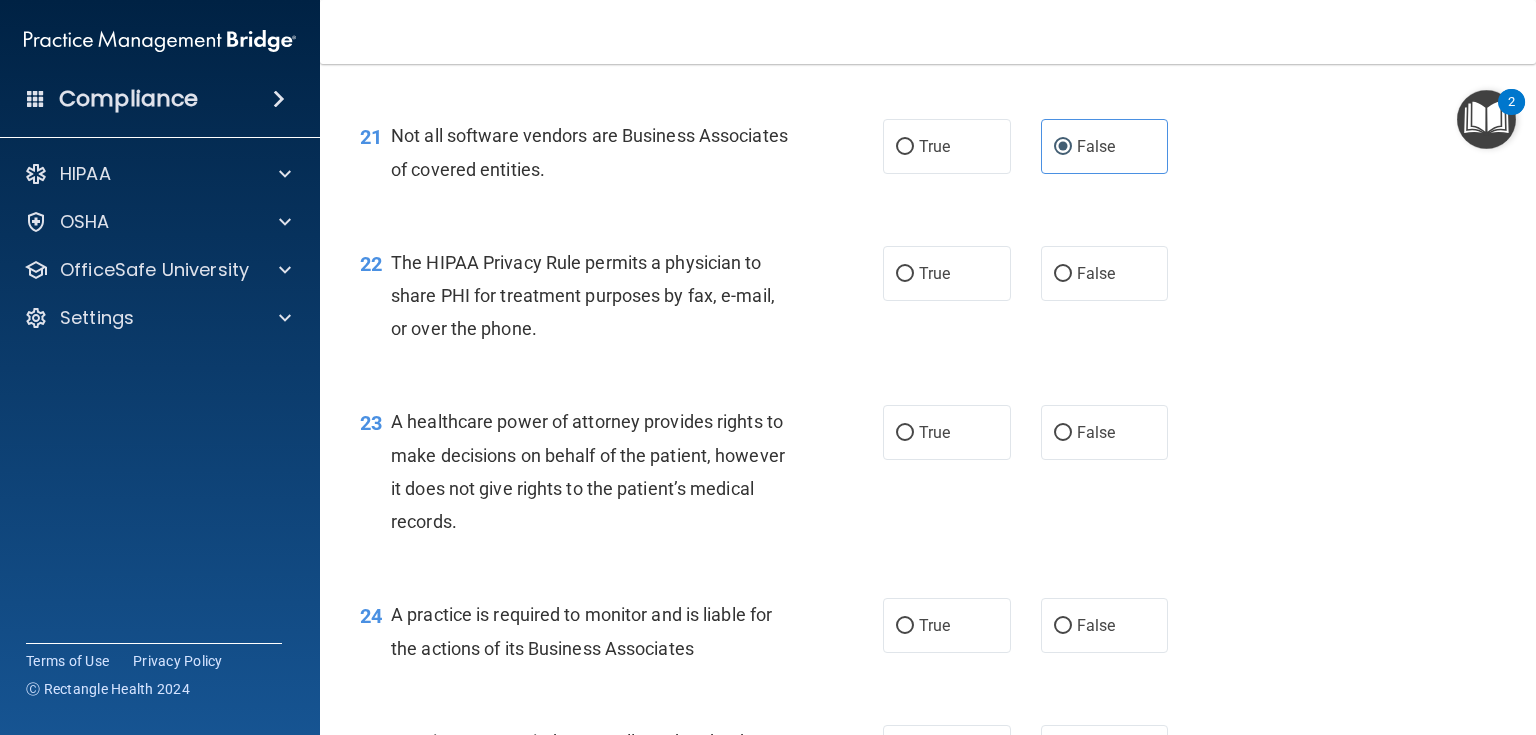 scroll, scrollTop: 3744, scrollLeft: 0, axis: vertical 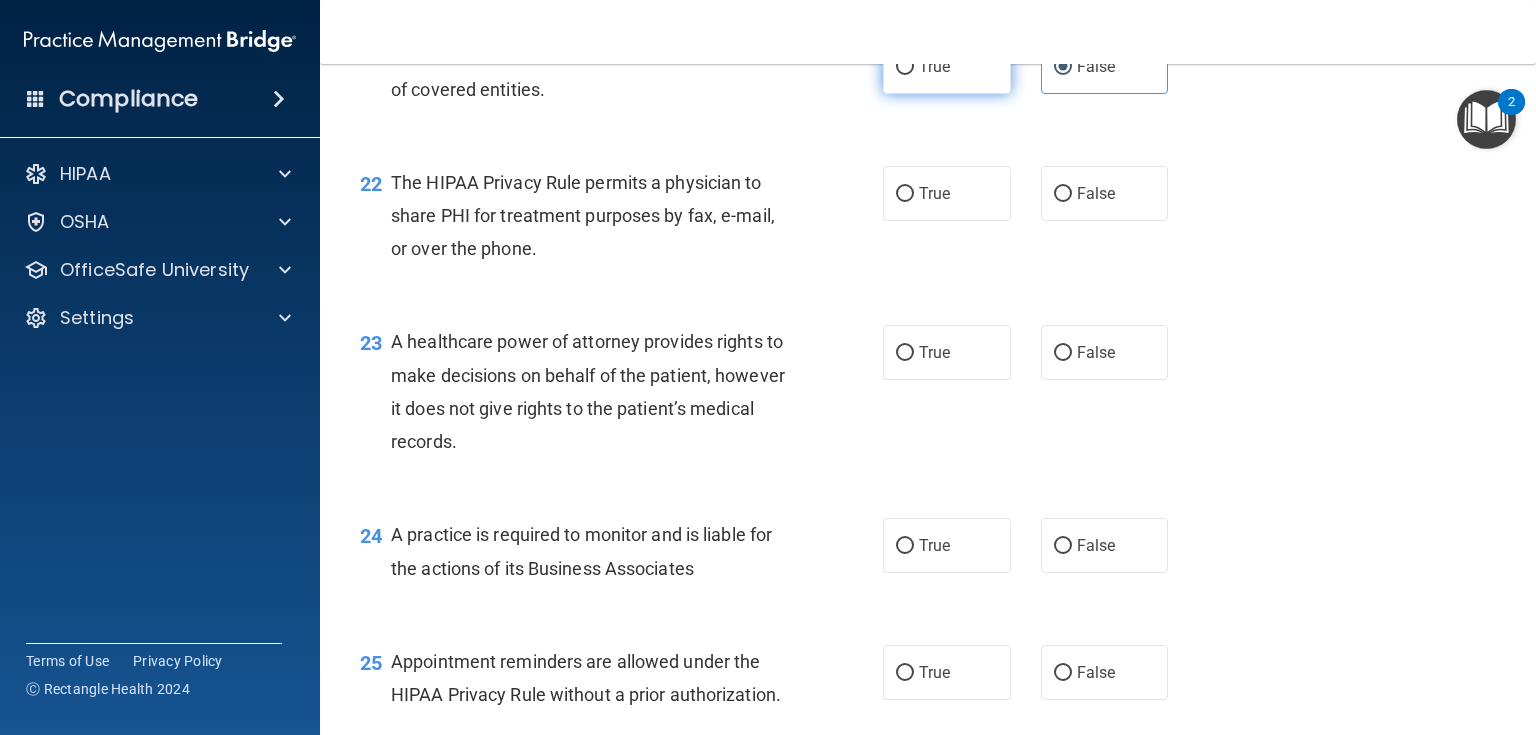 click on "True" at bounding box center [947, 66] 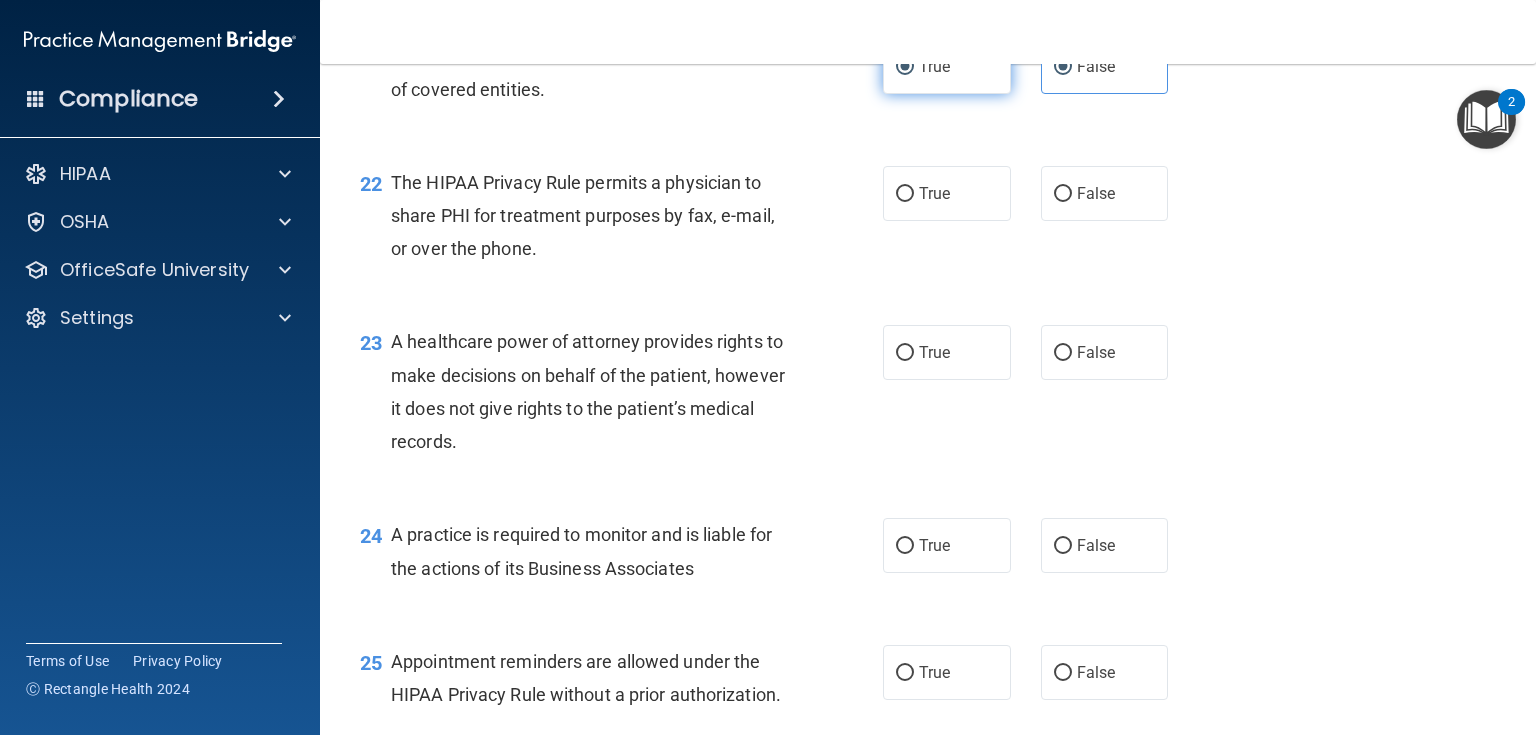 radio on "false" 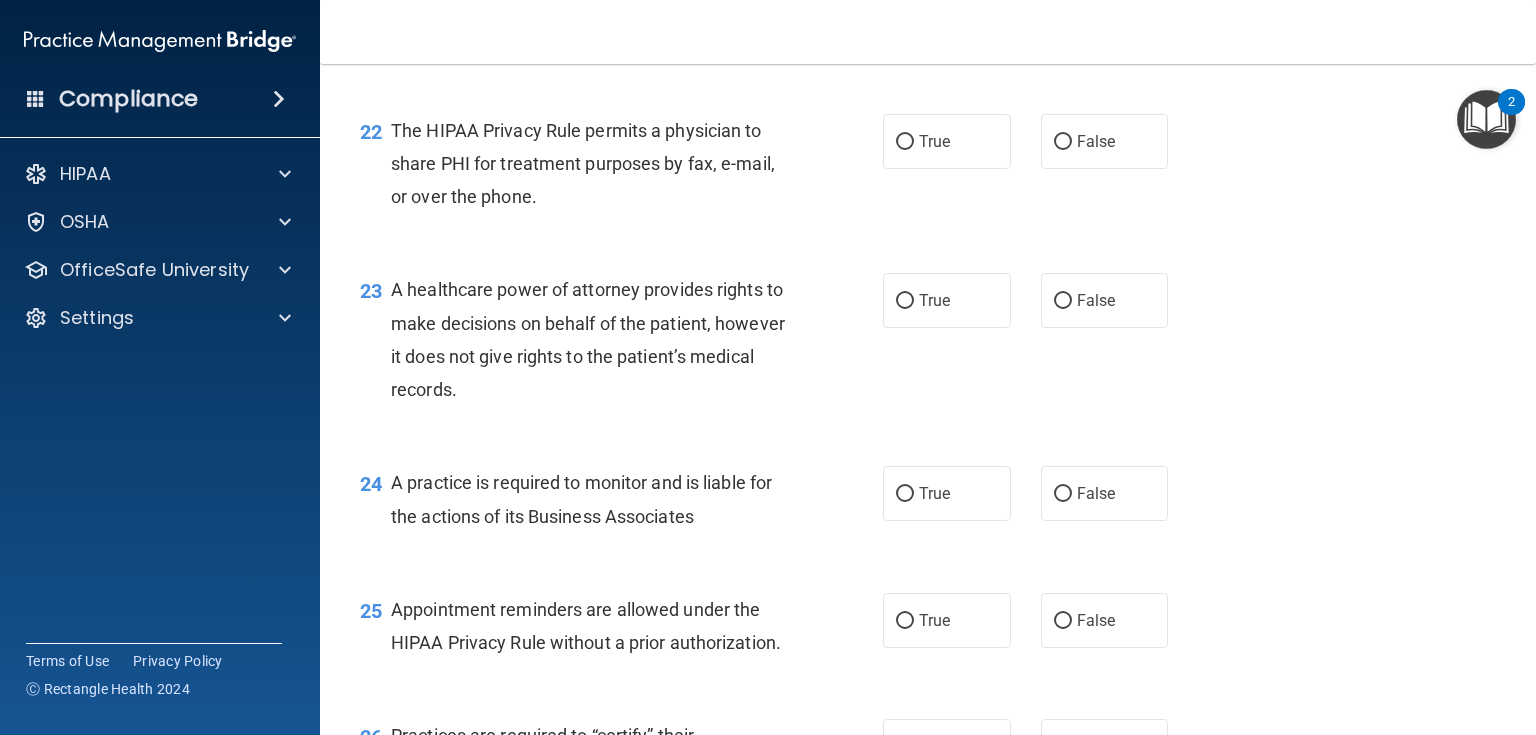 scroll, scrollTop: 3824, scrollLeft: 0, axis: vertical 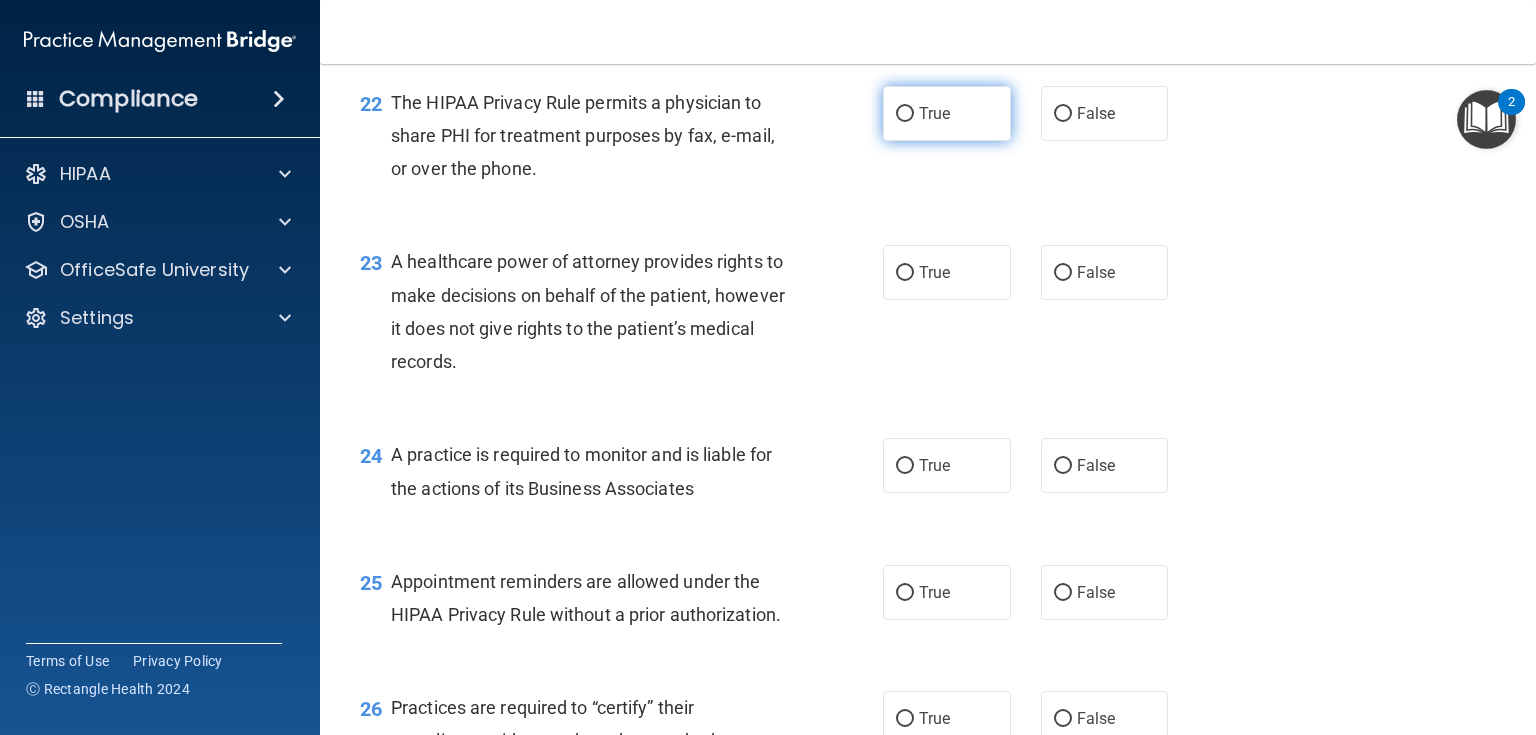 click on "True" at bounding box center [947, 113] 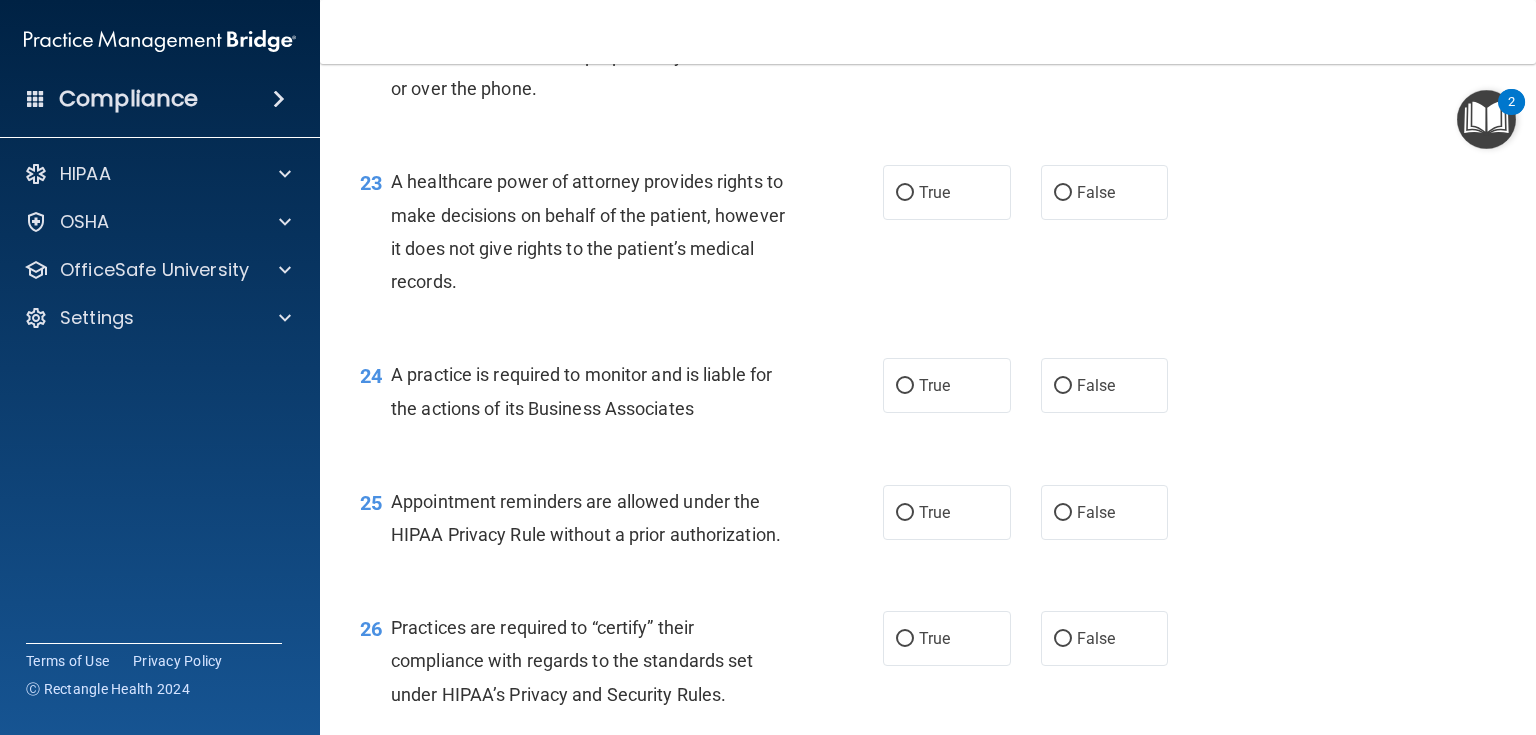 scroll, scrollTop: 3984, scrollLeft: 0, axis: vertical 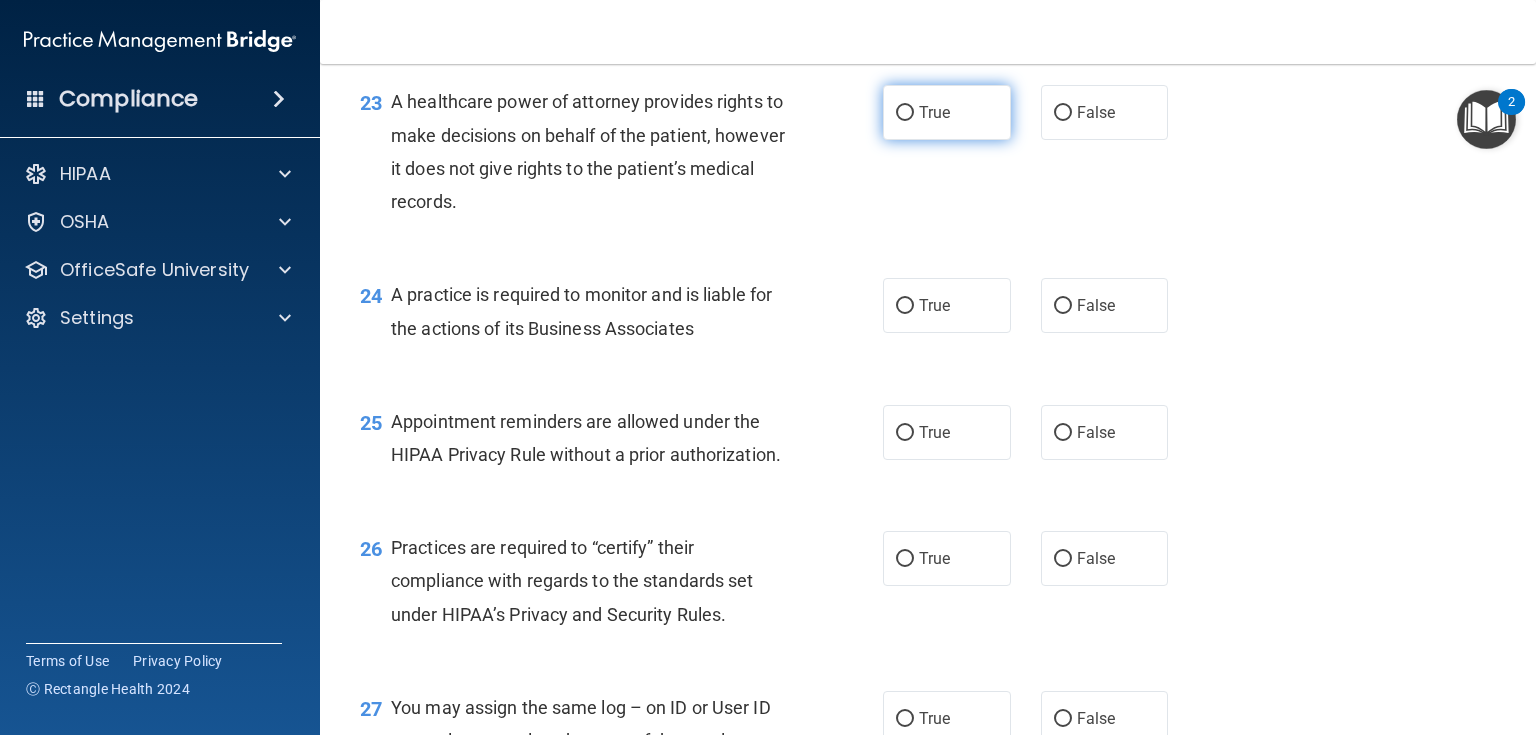 click on "True" at bounding box center [947, 112] 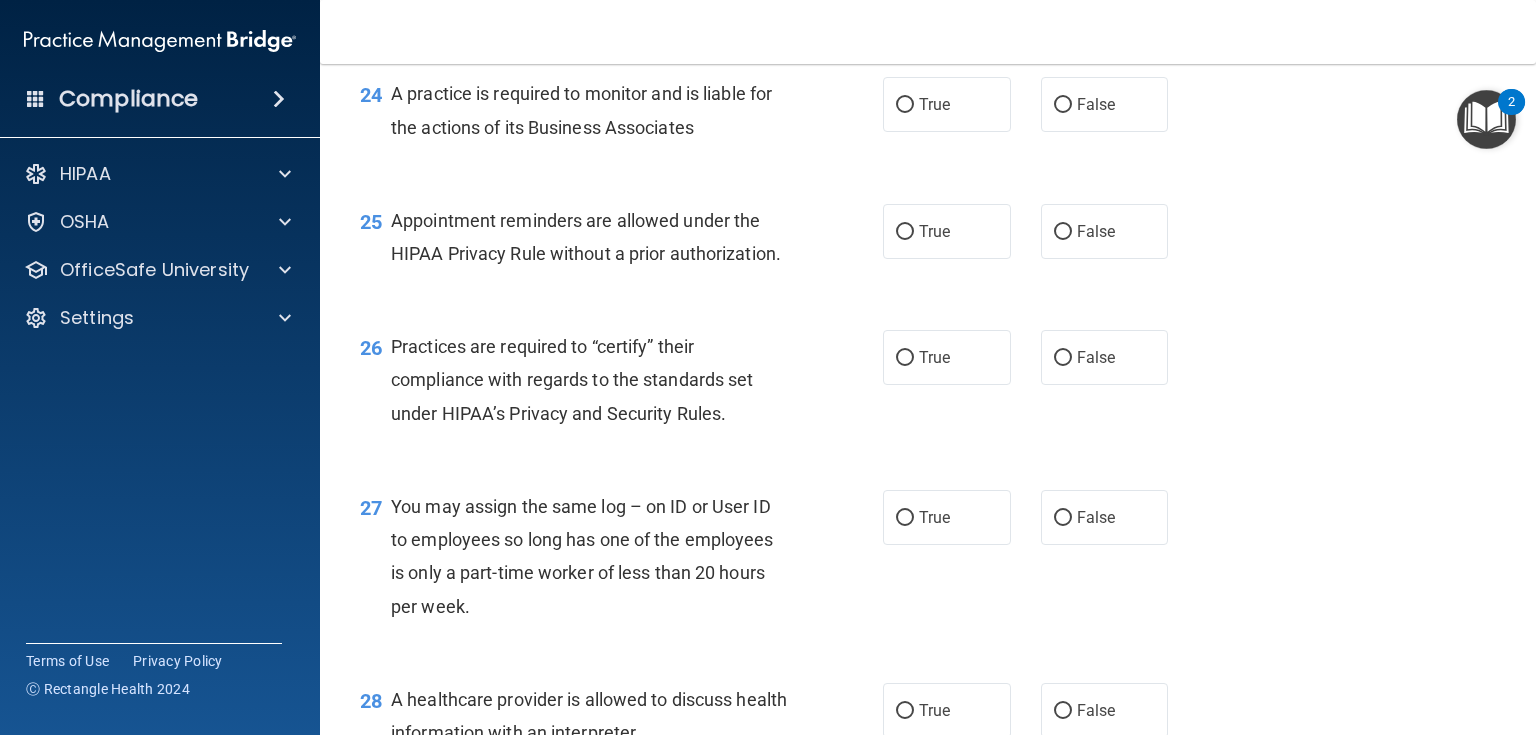 scroll, scrollTop: 4224, scrollLeft: 0, axis: vertical 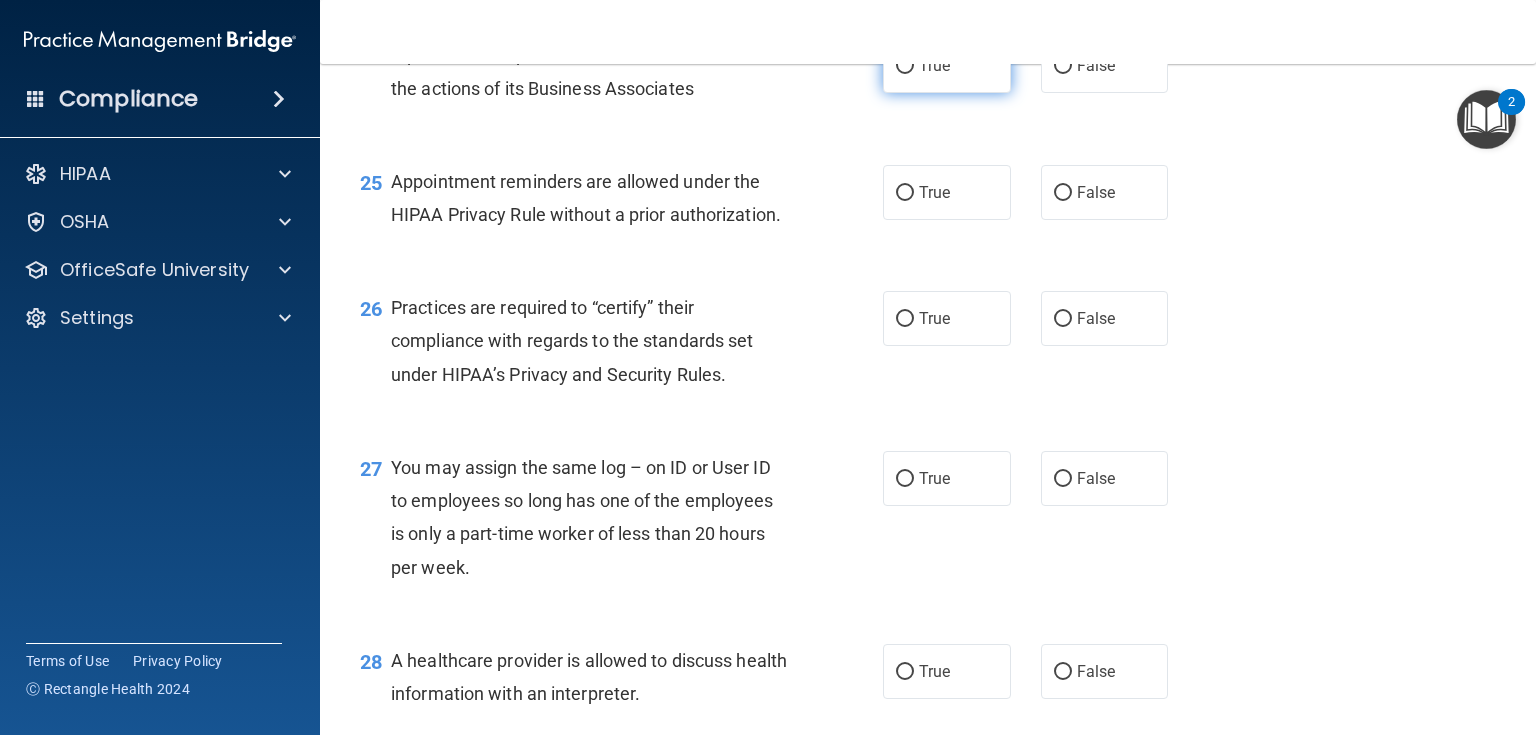 click on "True" at bounding box center (947, 65) 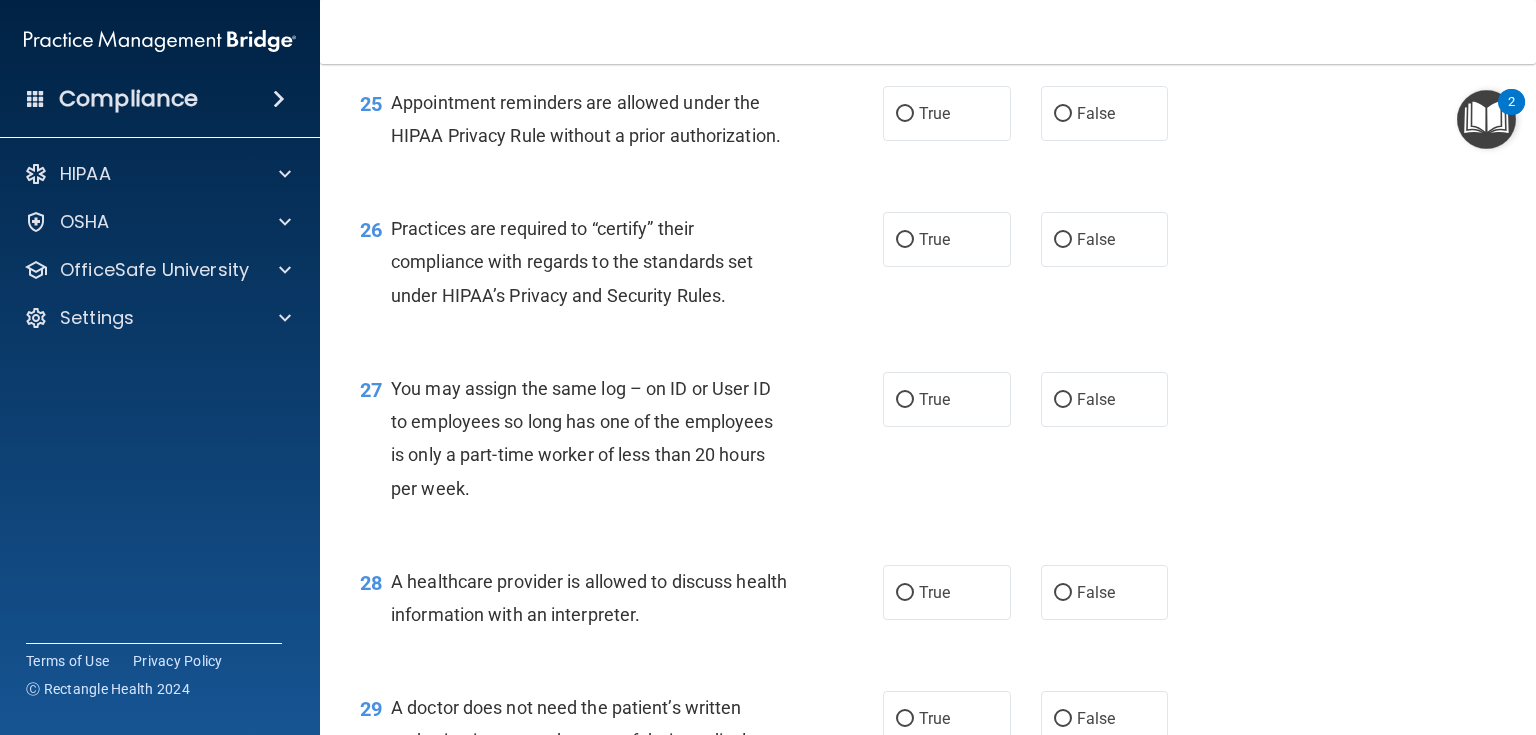 scroll, scrollTop: 4304, scrollLeft: 0, axis: vertical 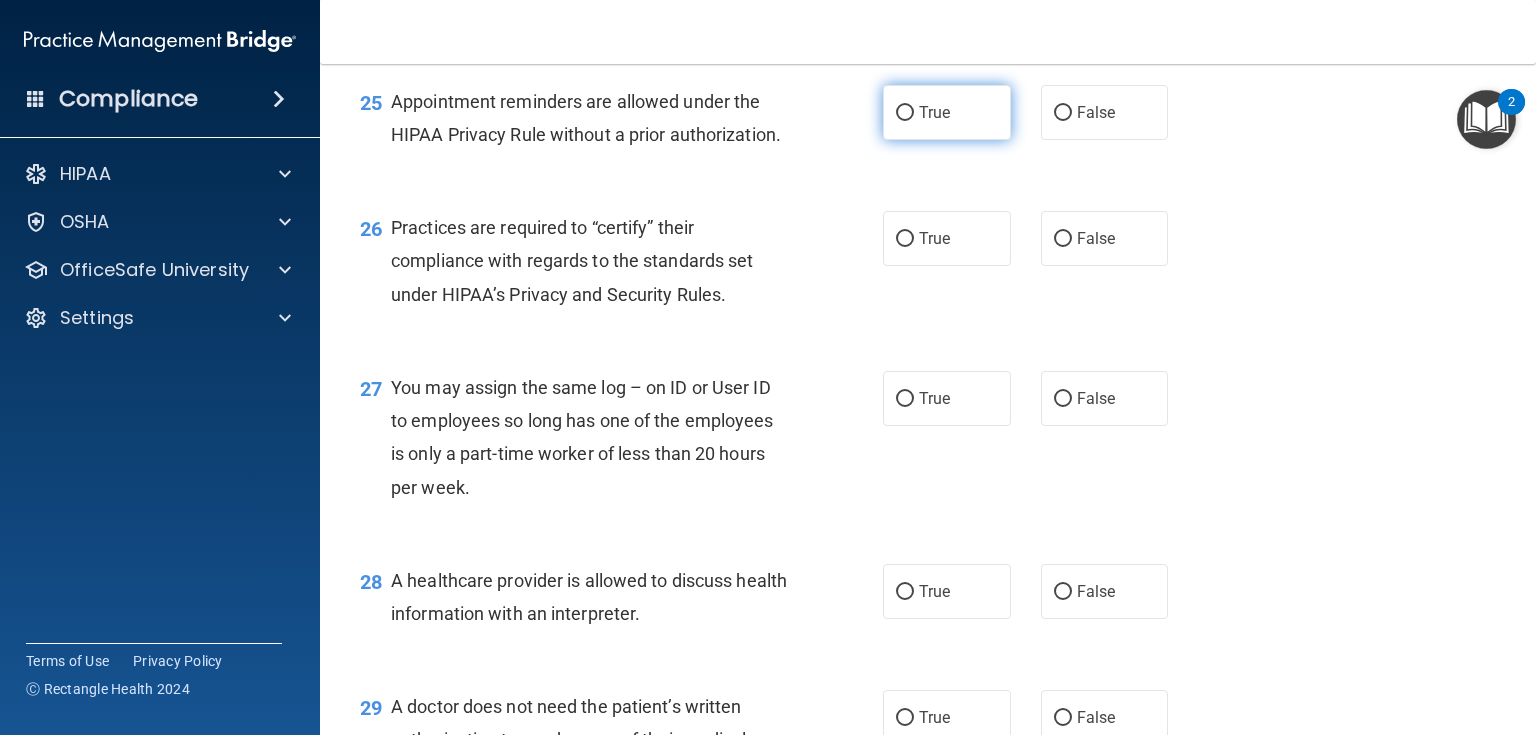 click on "True" at bounding box center (947, 112) 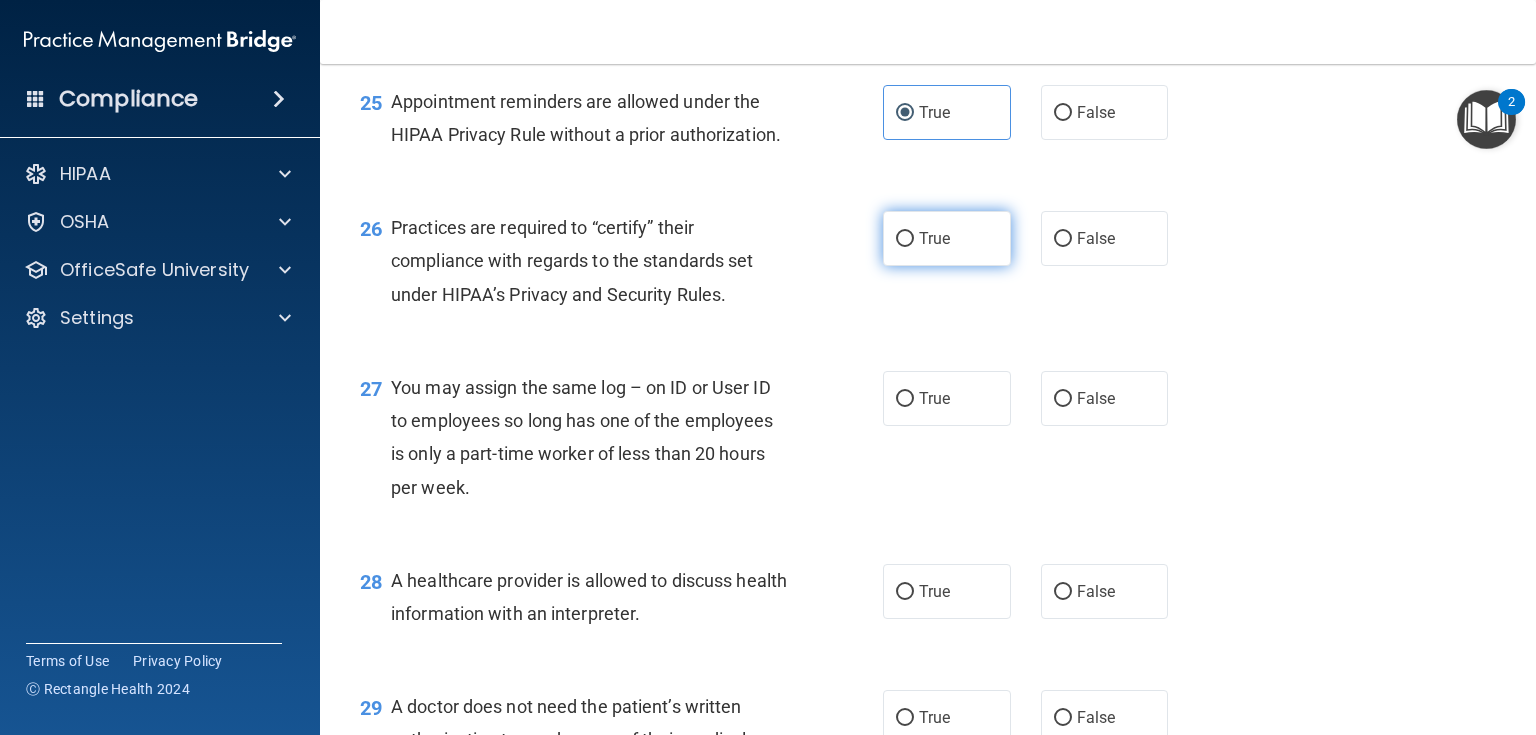 scroll, scrollTop: 4384, scrollLeft: 0, axis: vertical 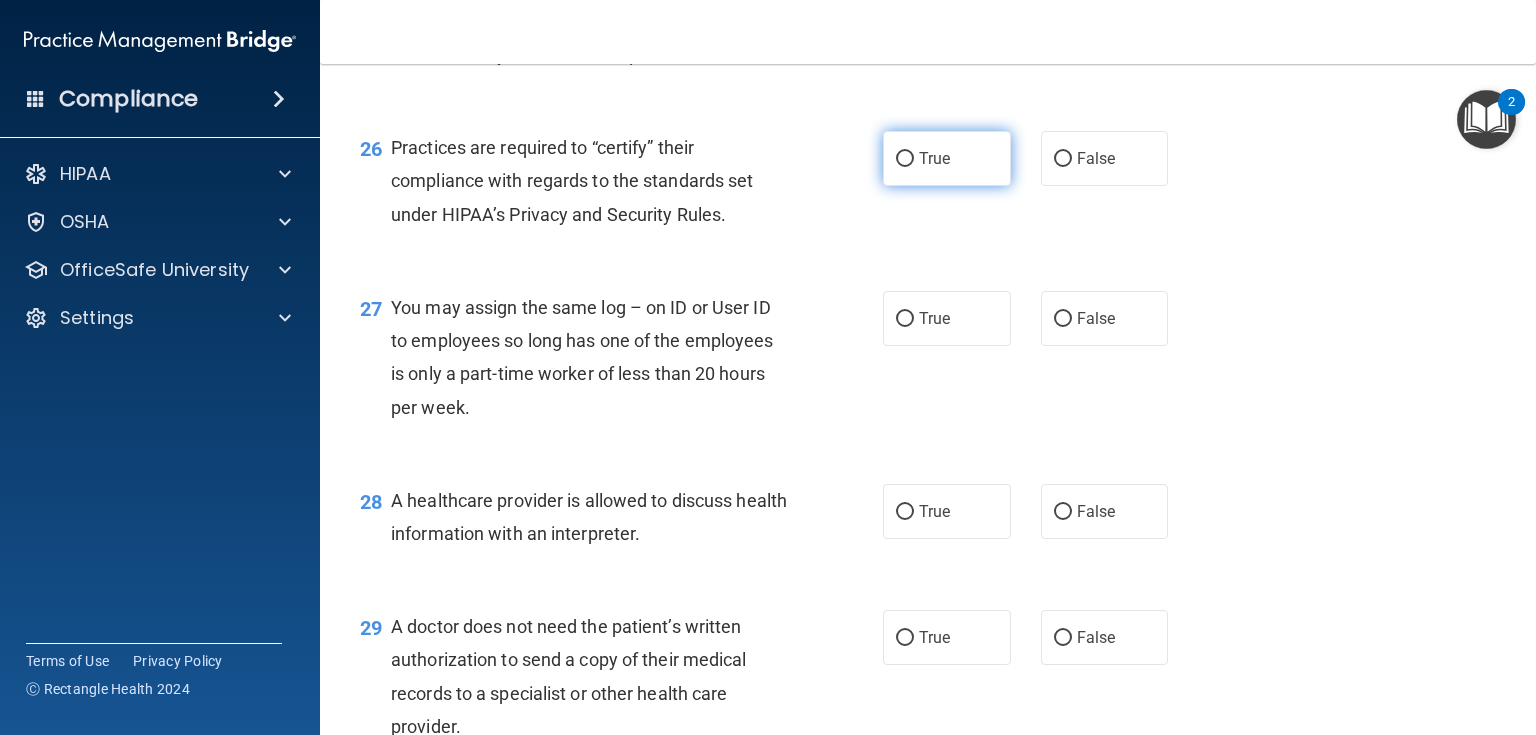 click on "True" at bounding box center [905, 159] 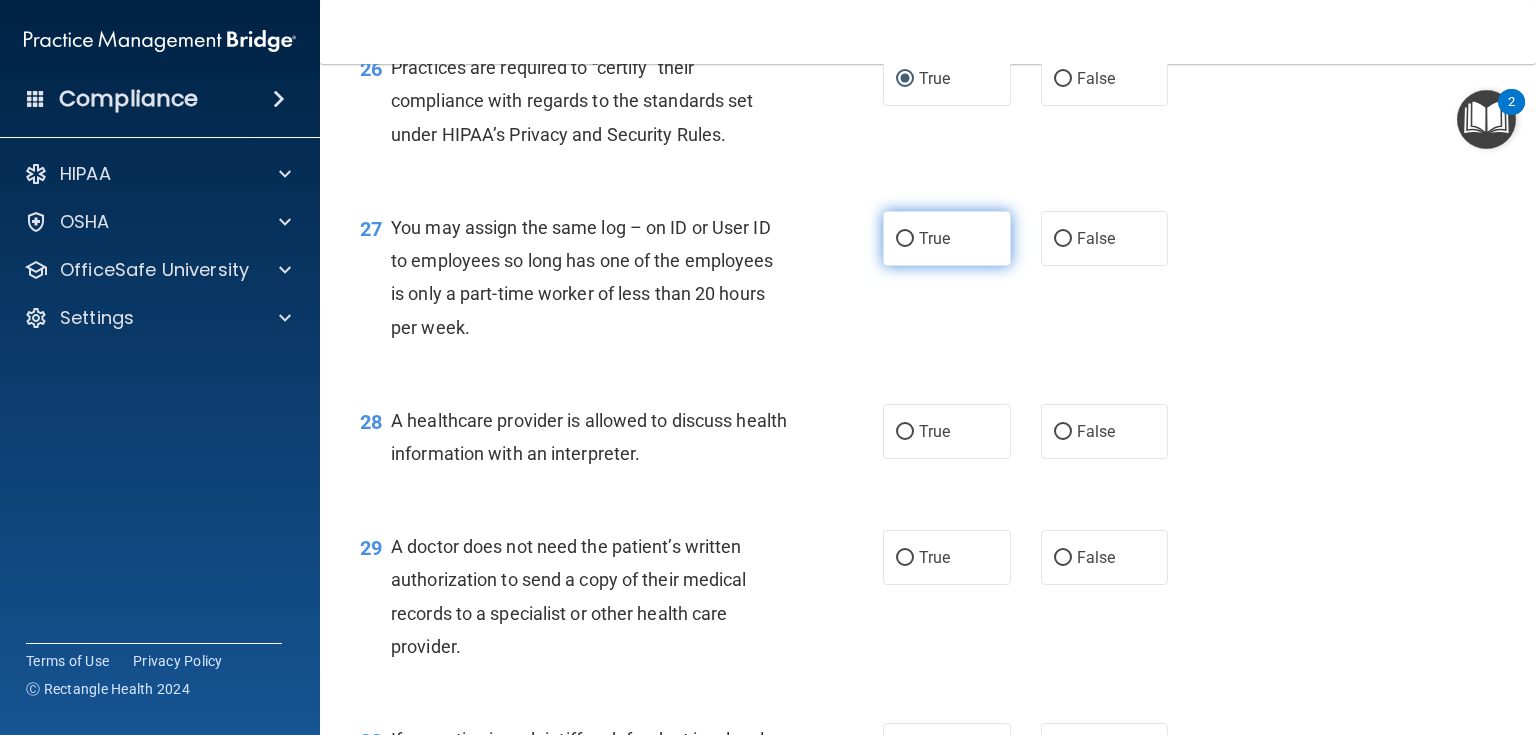scroll, scrollTop: 4544, scrollLeft: 0, axis: vertical 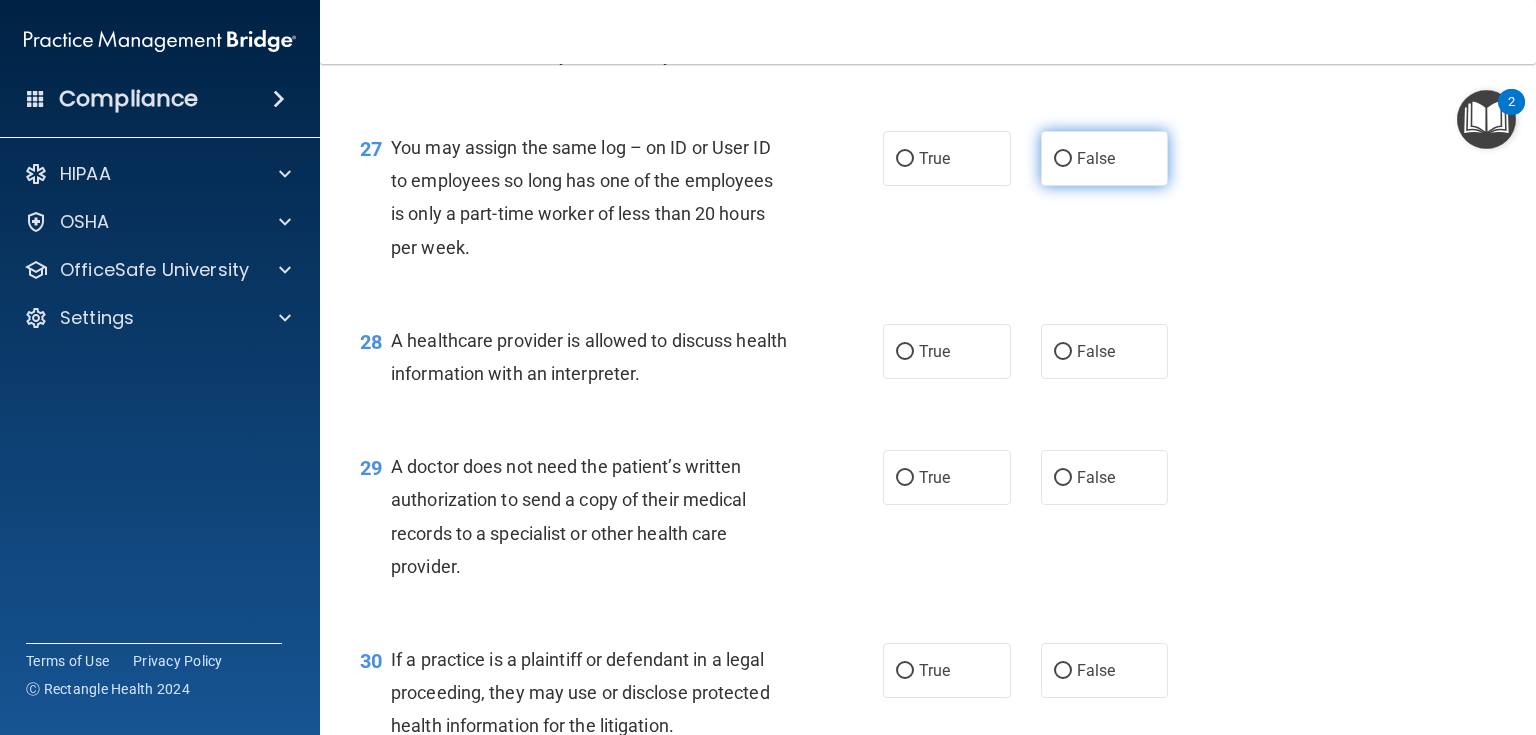 click on "False" at bounding box center (1096, 158) 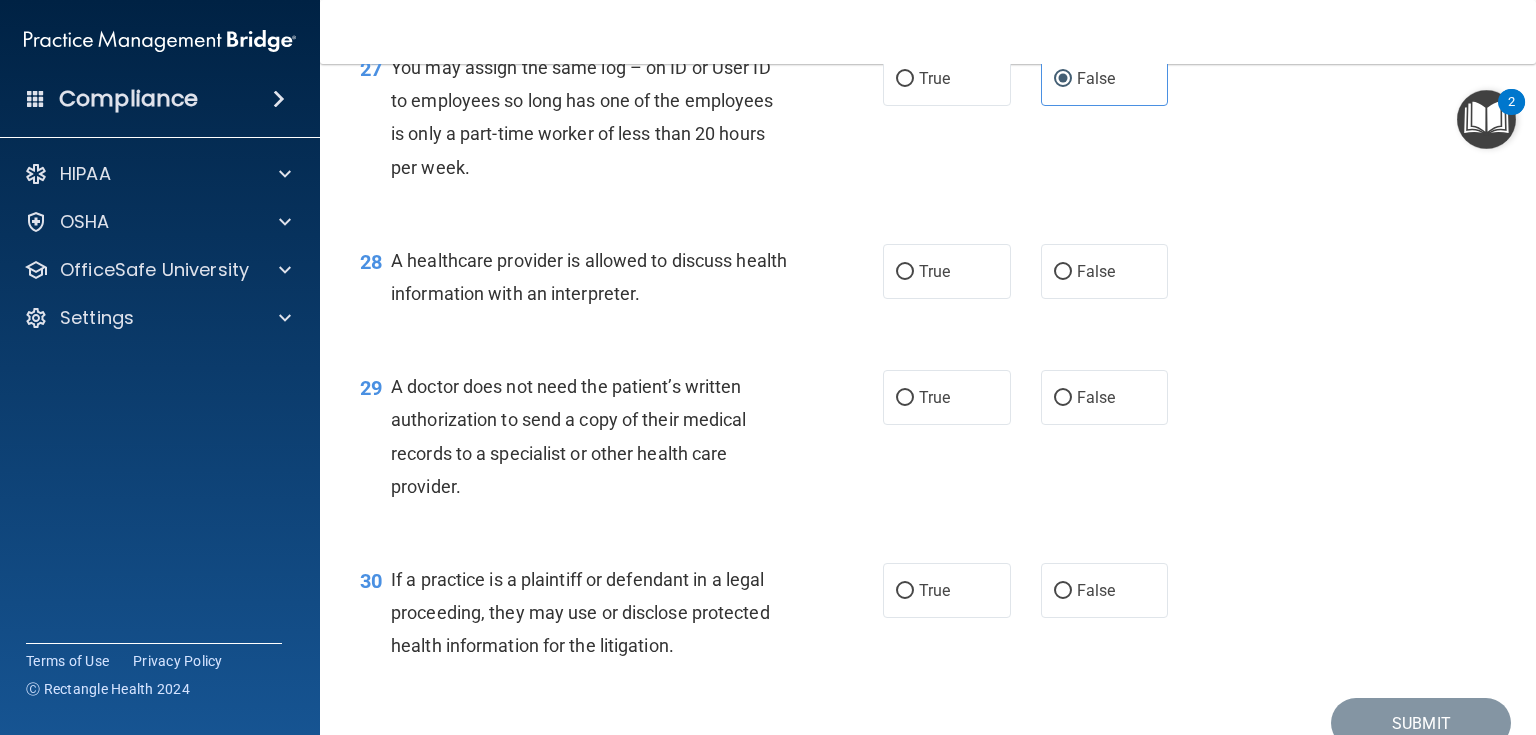 scroll, scrollTop: 4704, scrollLeft: 0, axis: vertical 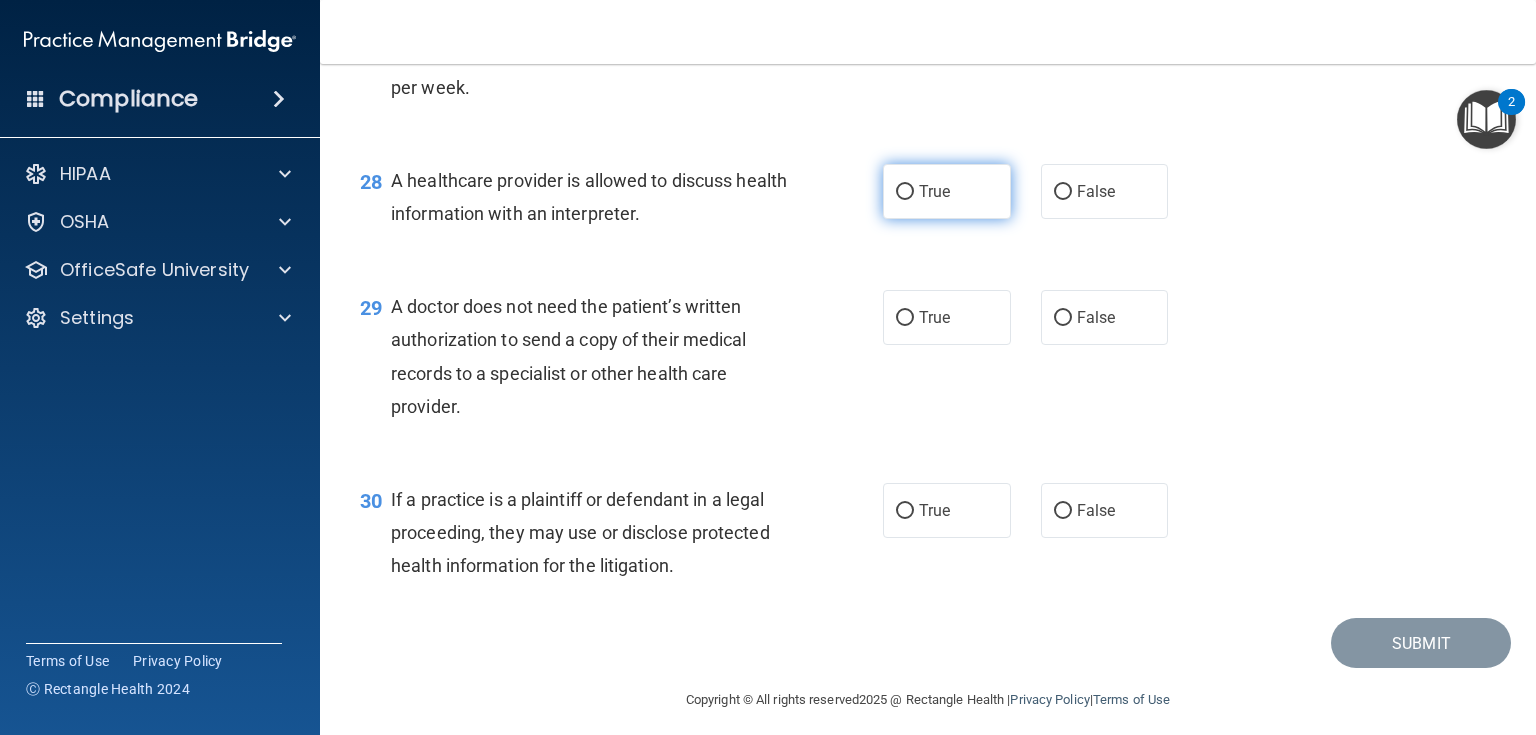 click on "True" at bounding box center (947, 191) 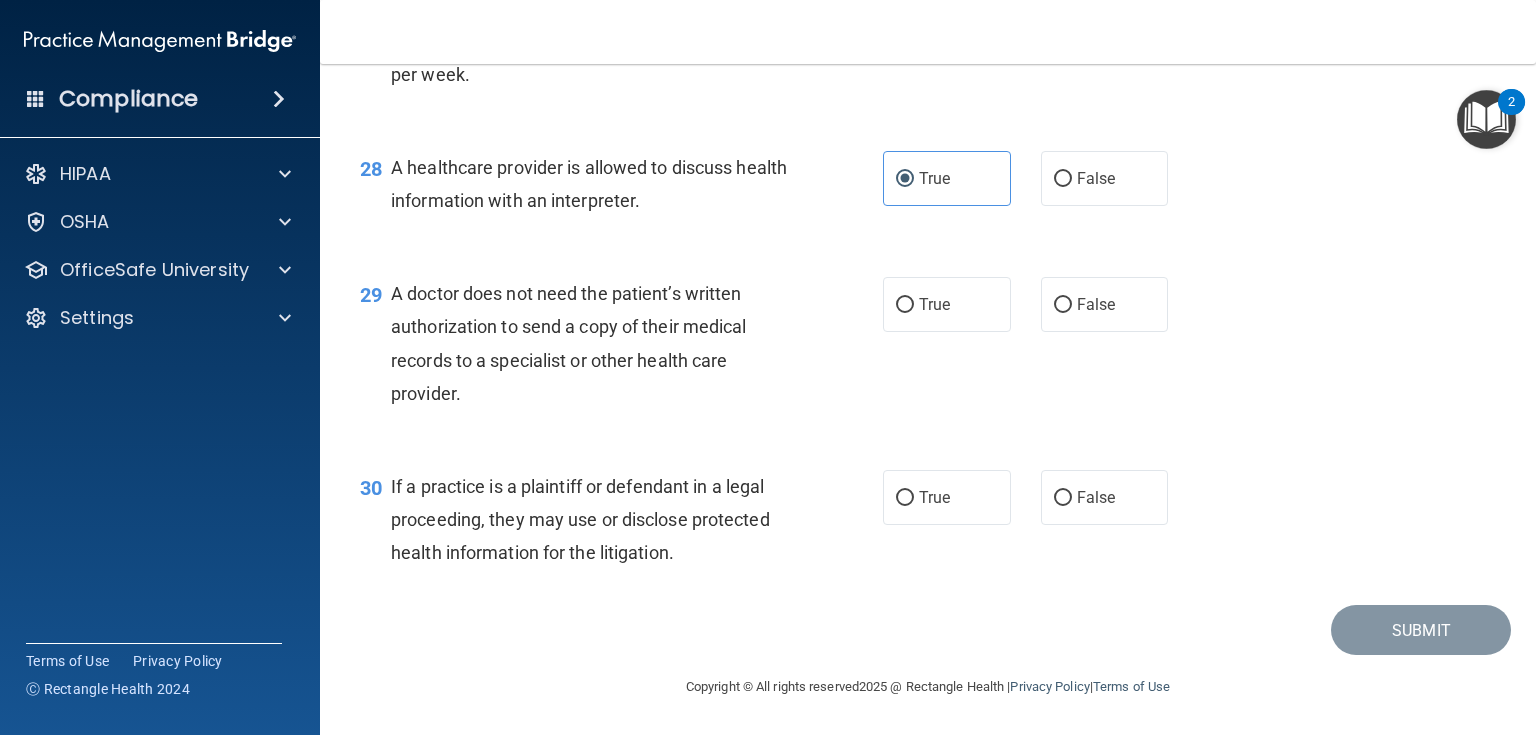 scroll, scrollTop: 4784, scrollLeft: 0, axis: vertical 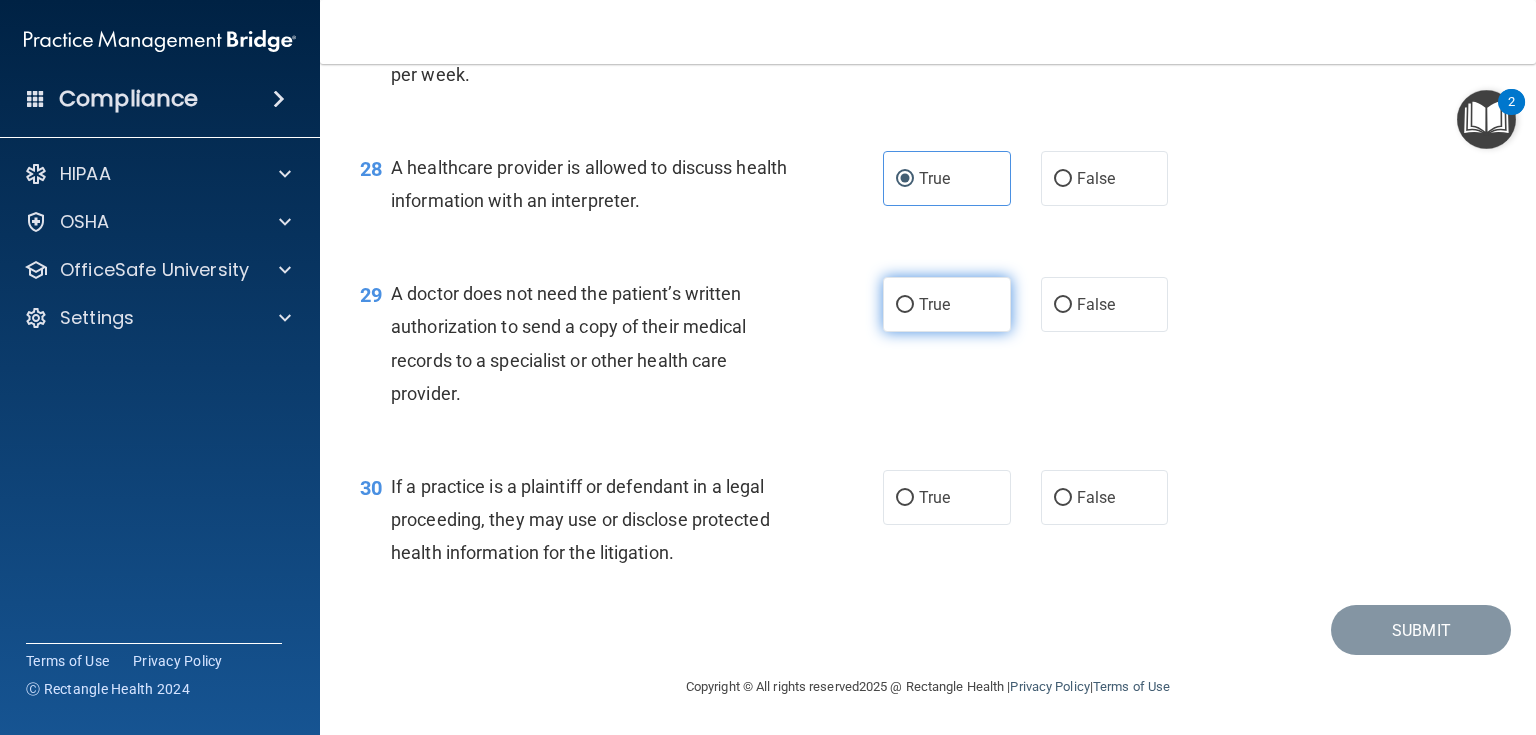 click on "True" at bounding box center [947, 304] 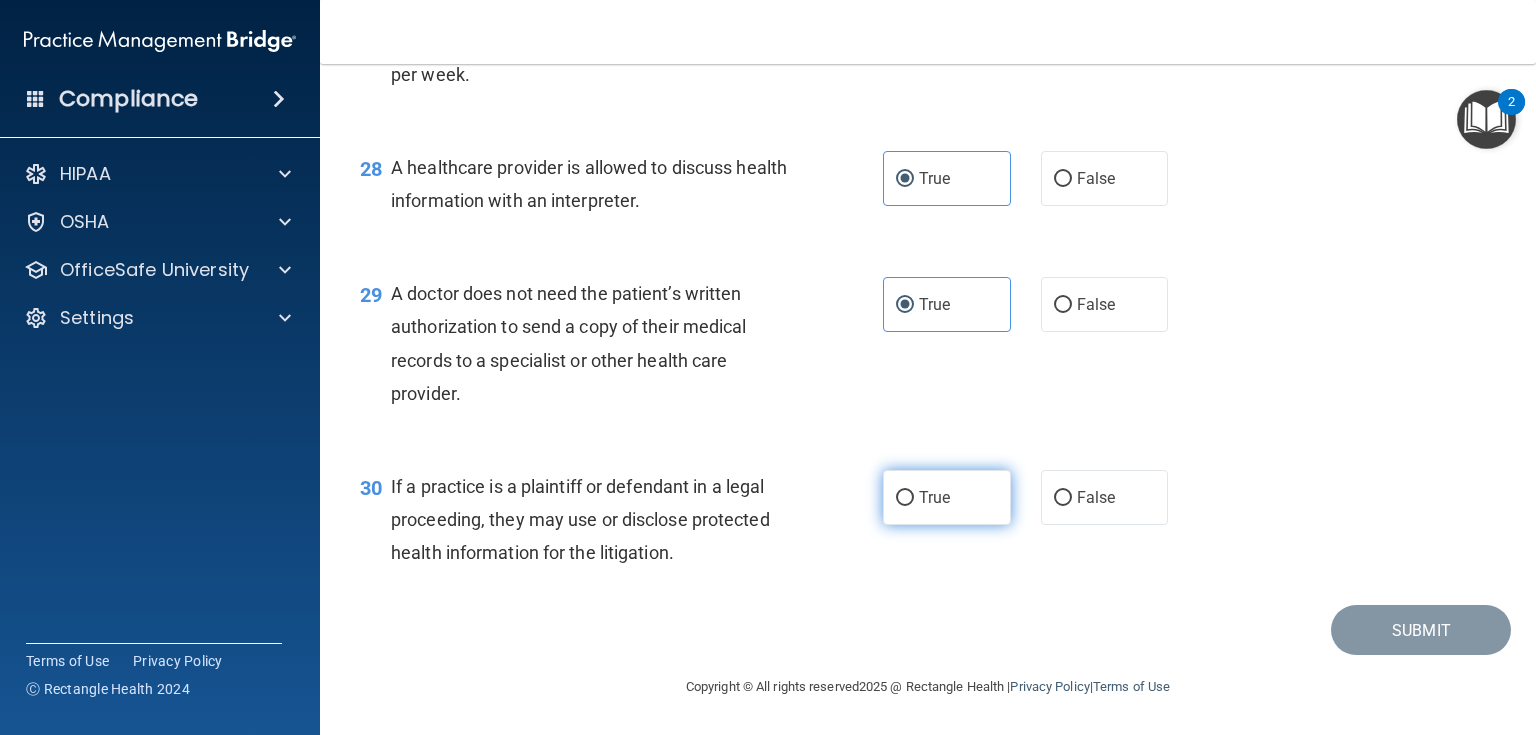click on "True" at bounding box center [947, 497] 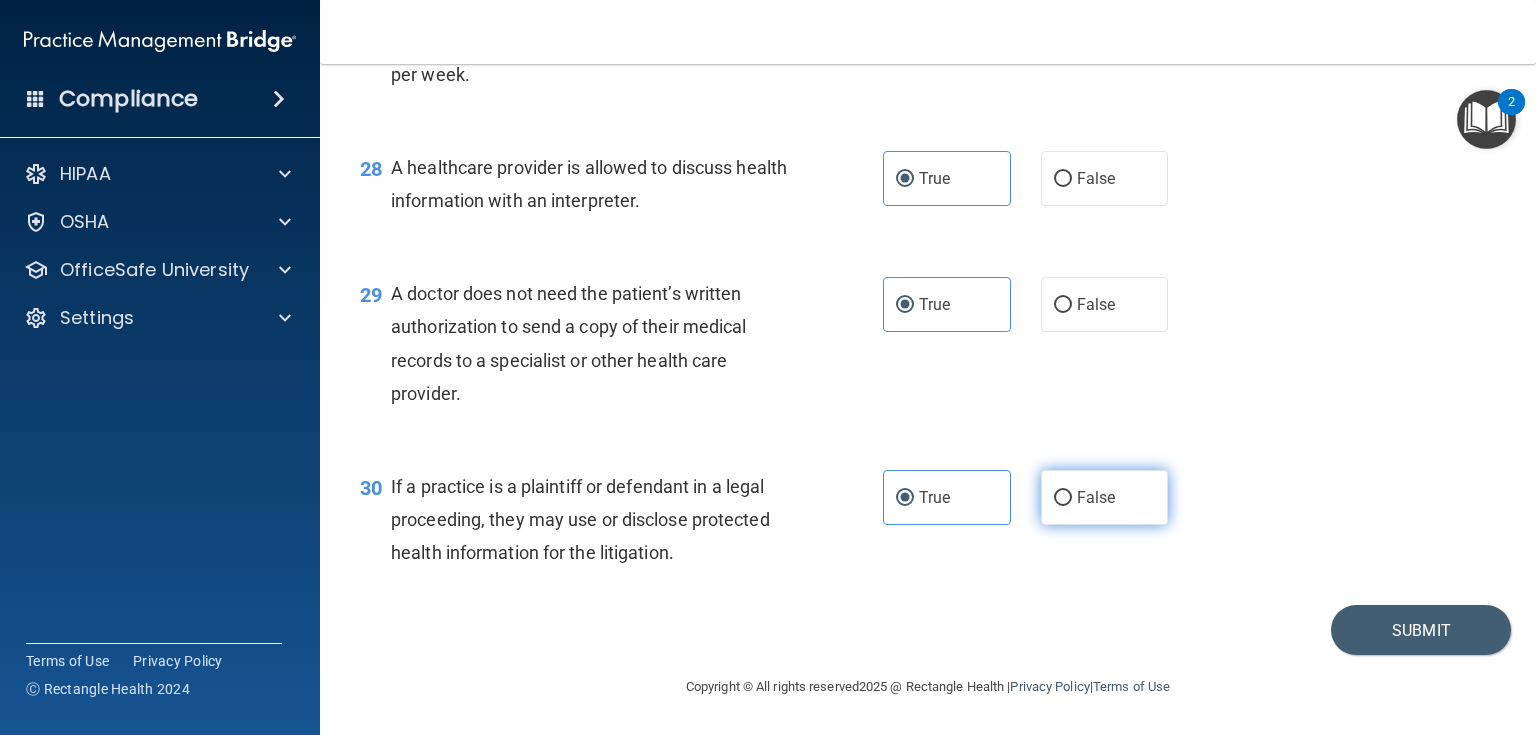 click on "False" at bounding box center (1105, 497) 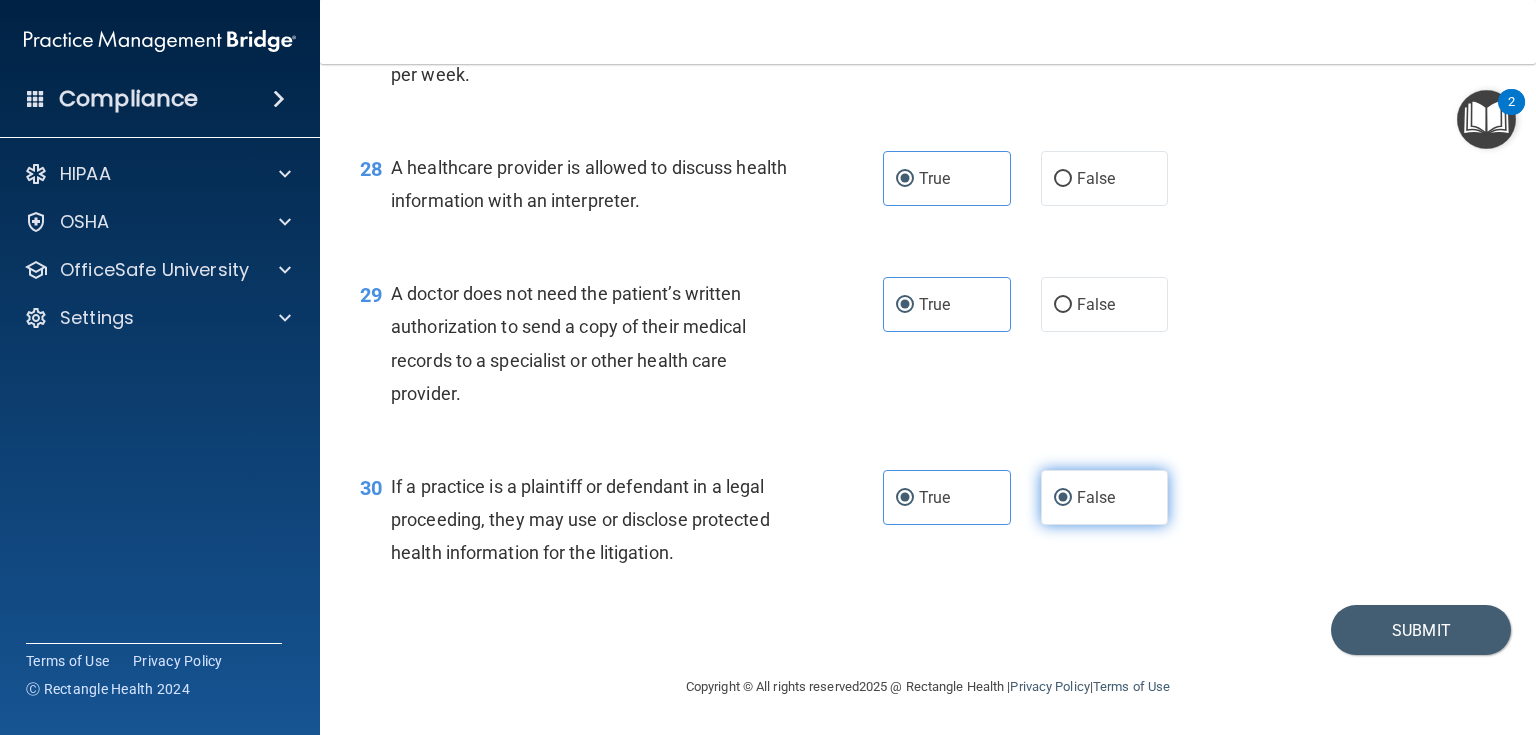 radio on "false" 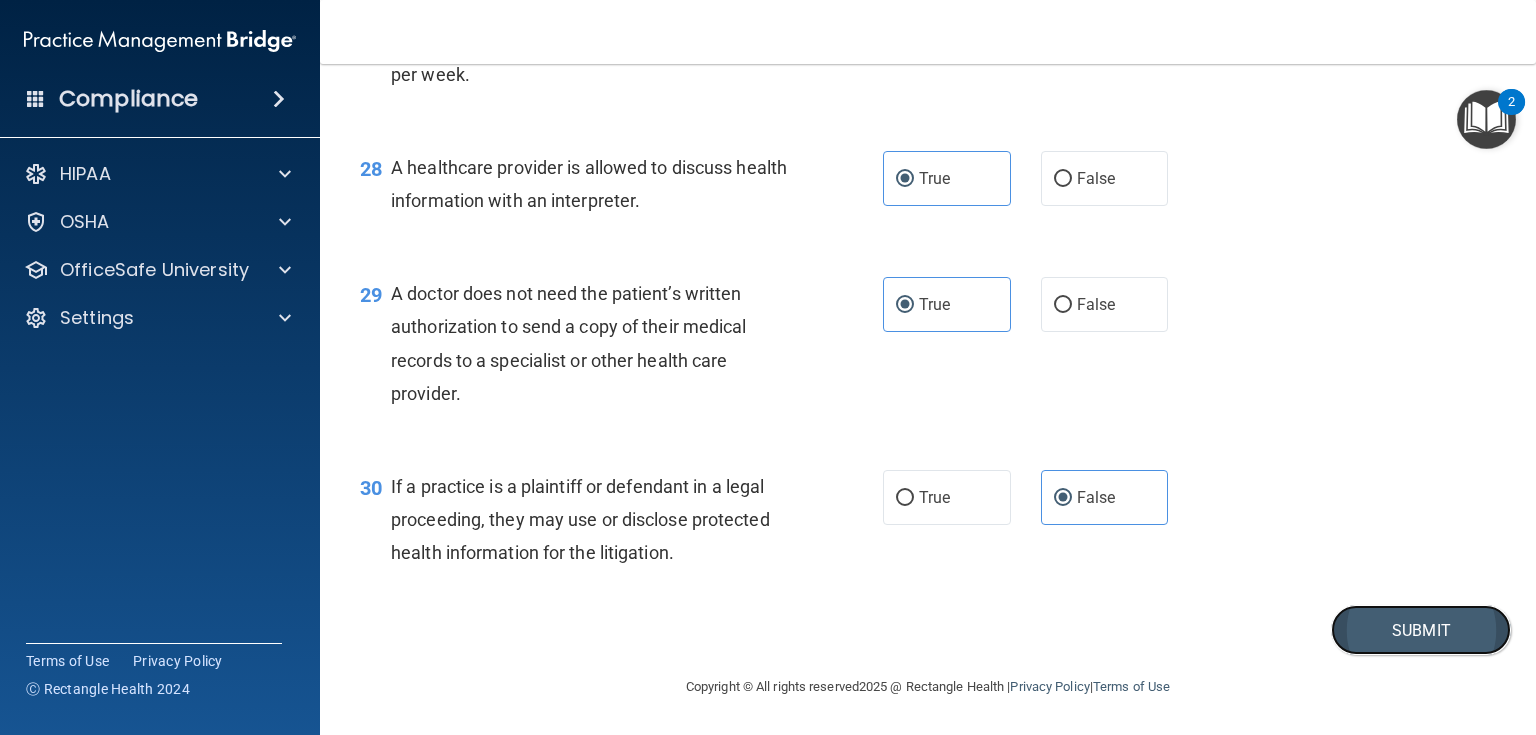 click on "Submit" at bounding box center (1421, 630) 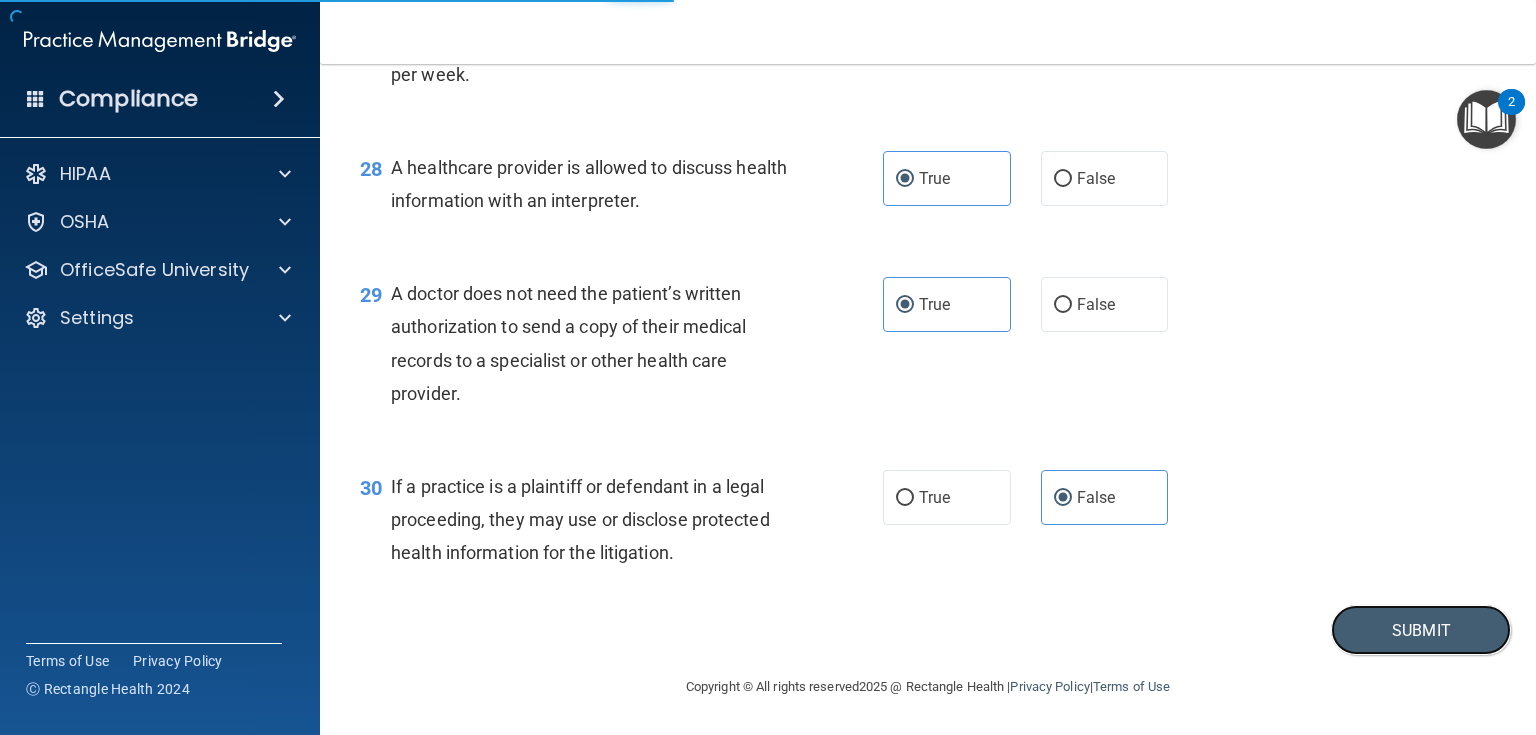 scroll, scrollTop: 4784, scrollLeft: 0, axis: vertical 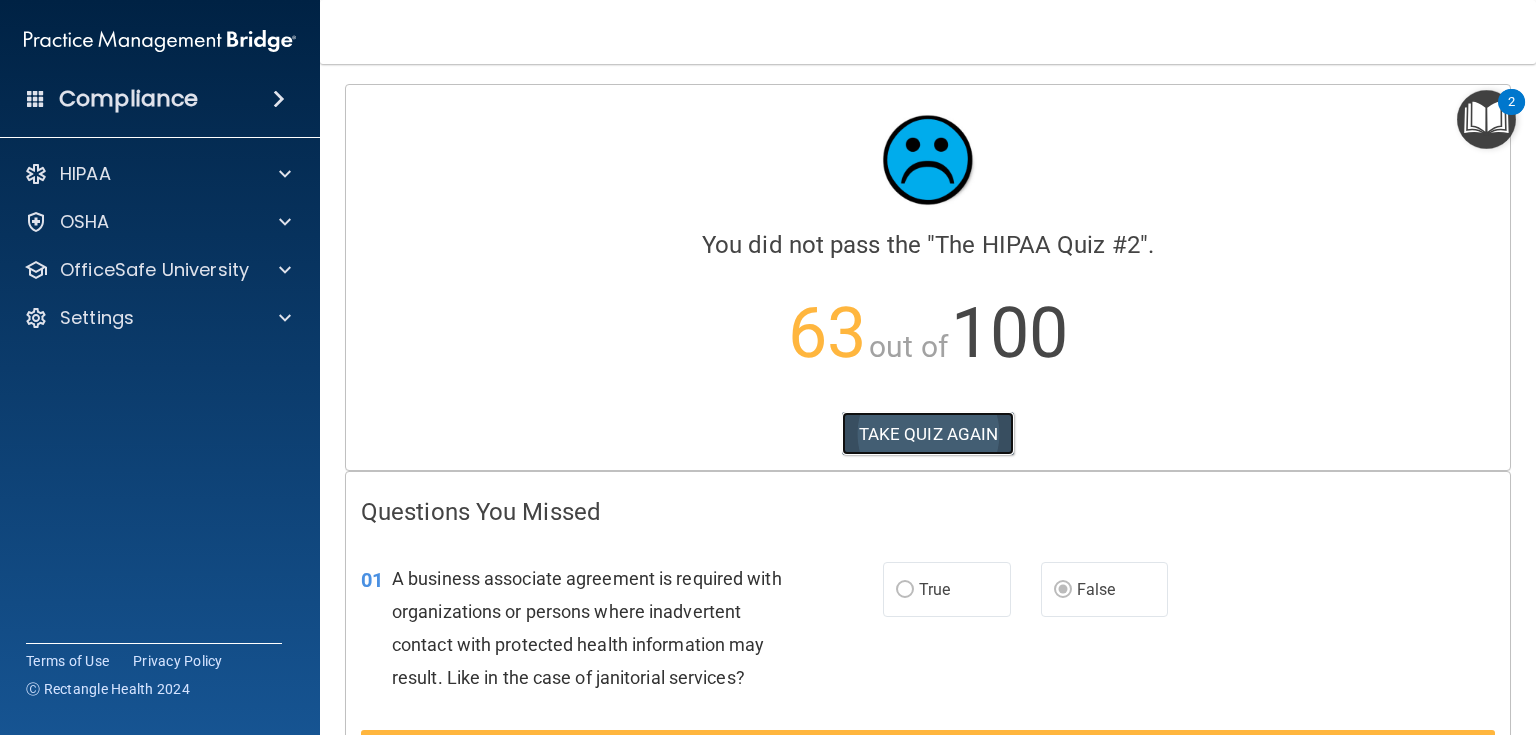 click on "TAKE QUIZ AGAIN" at bounding box center (928, 434) 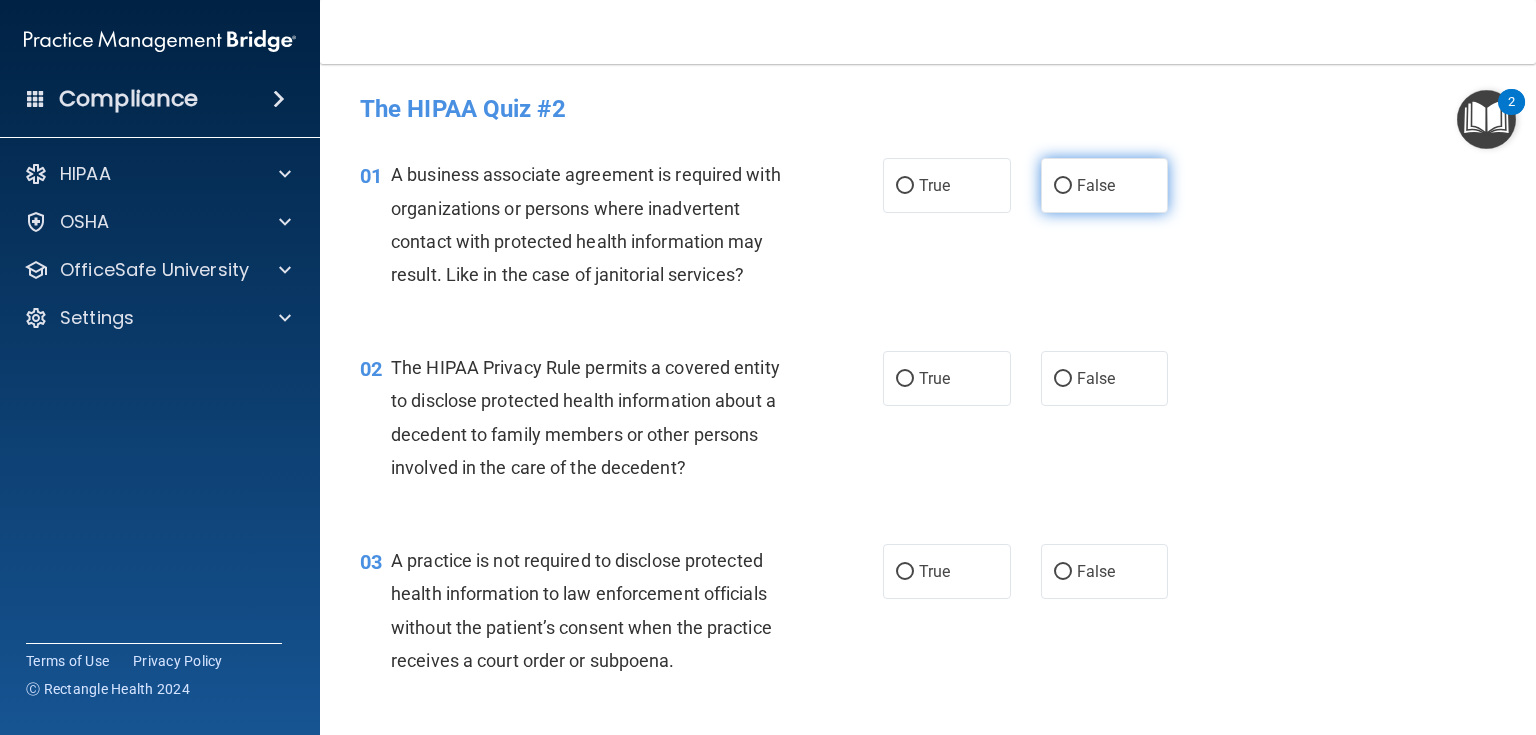click on "False" at bounding box center [1105, 185] 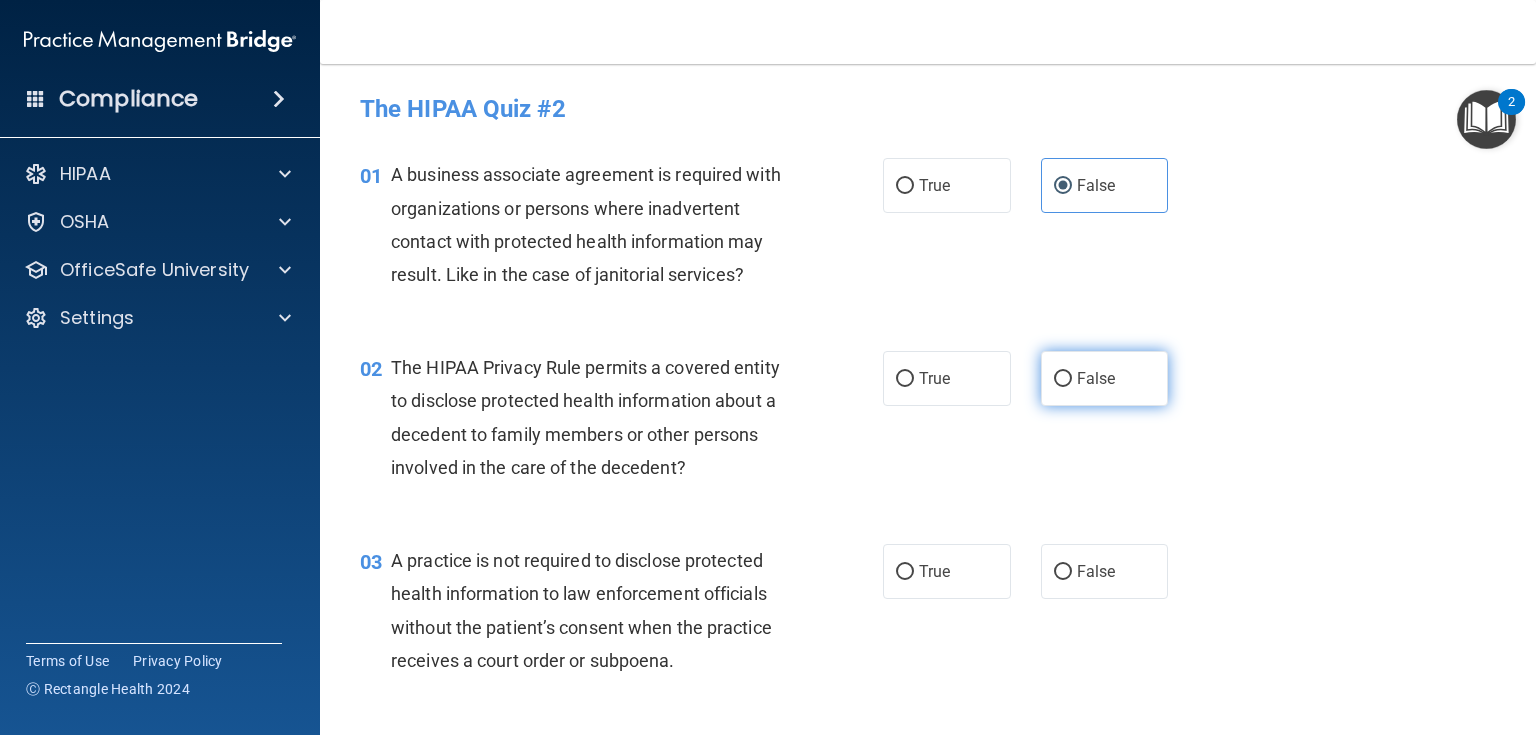 click on "False" at bounding box center (1105, 378) 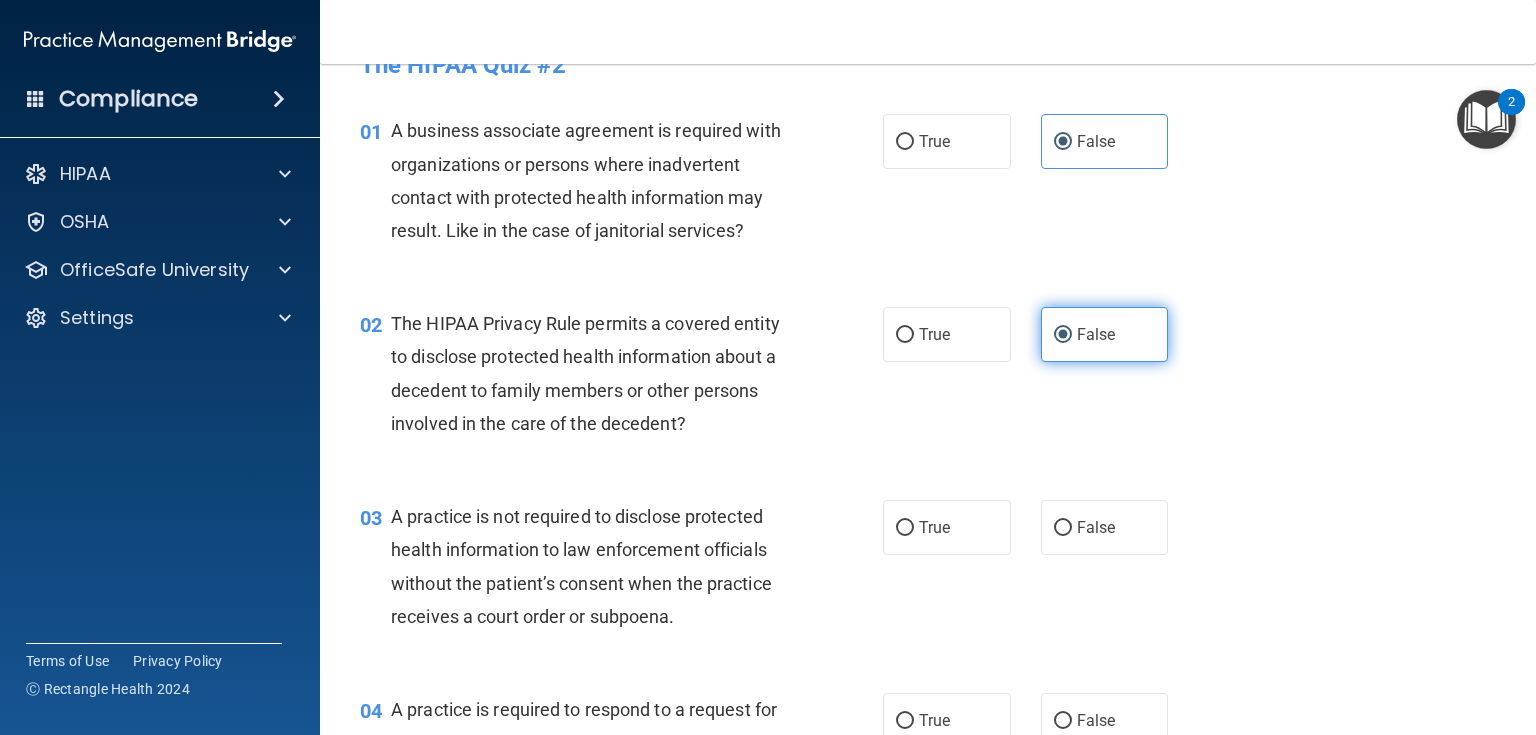 scroll, scrollTop: 80, scrollLeft: 0, axis: vertical 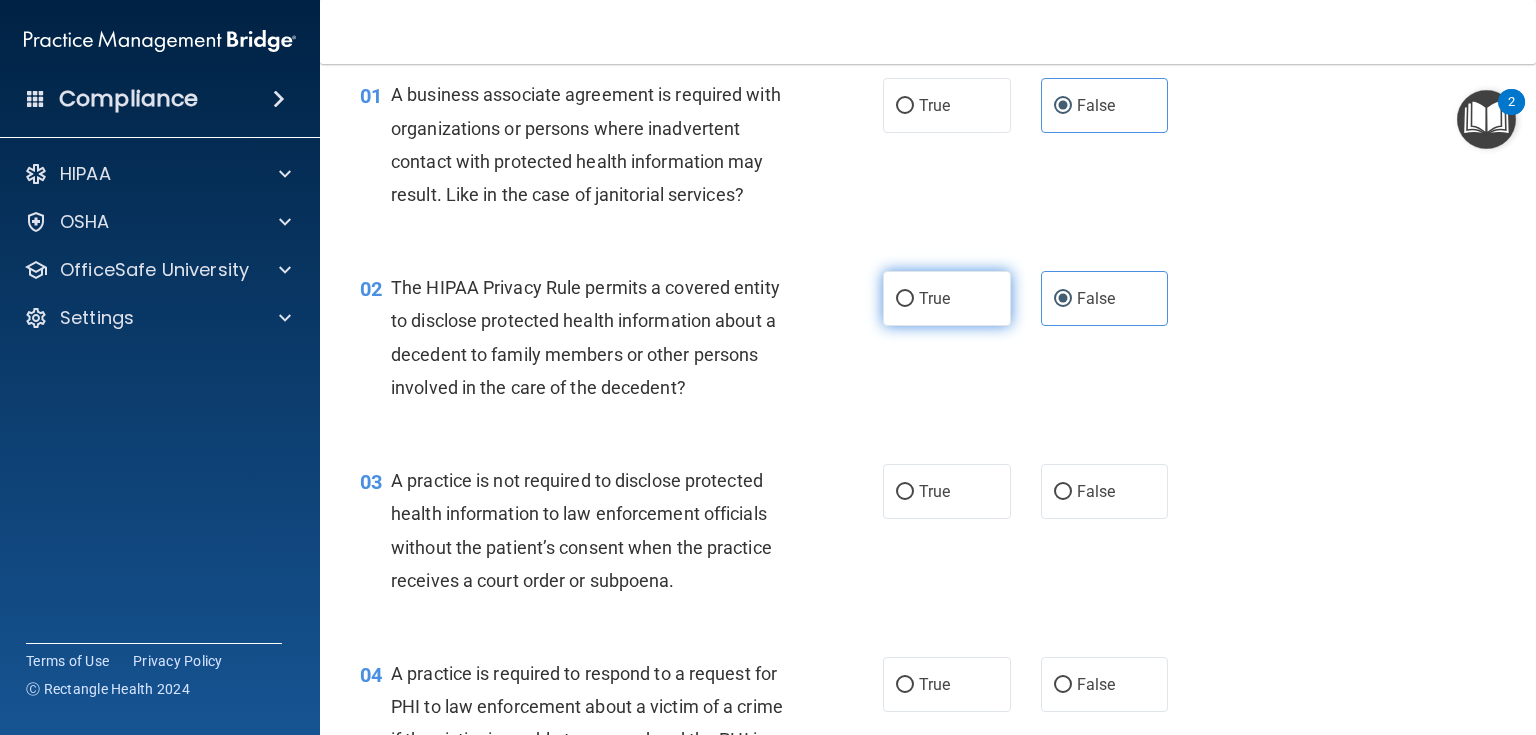 click on "True" at bounding box center (947, 298) 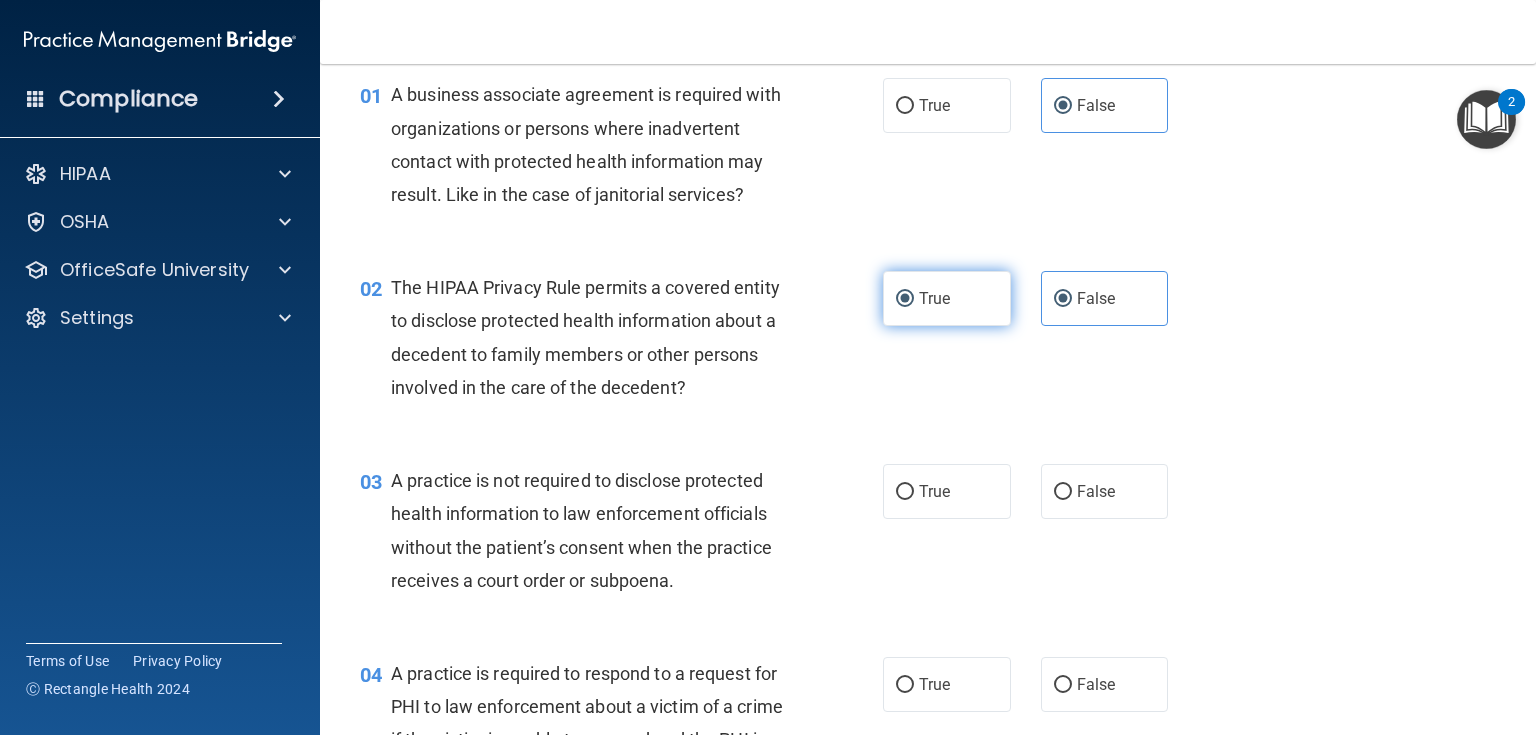 radio on "false" 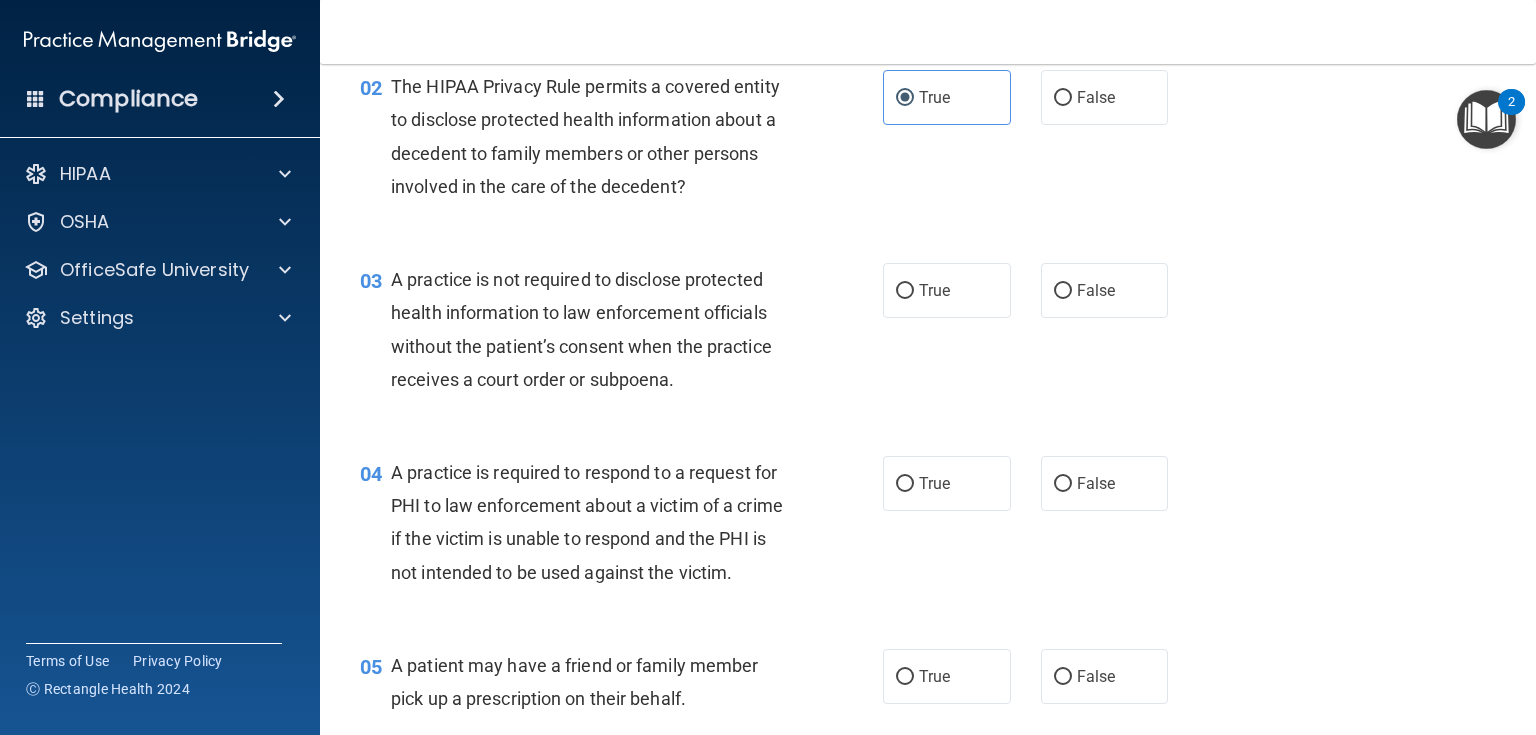scroll, scrollTop: 320, scrollLeft: 0, axis: vertical 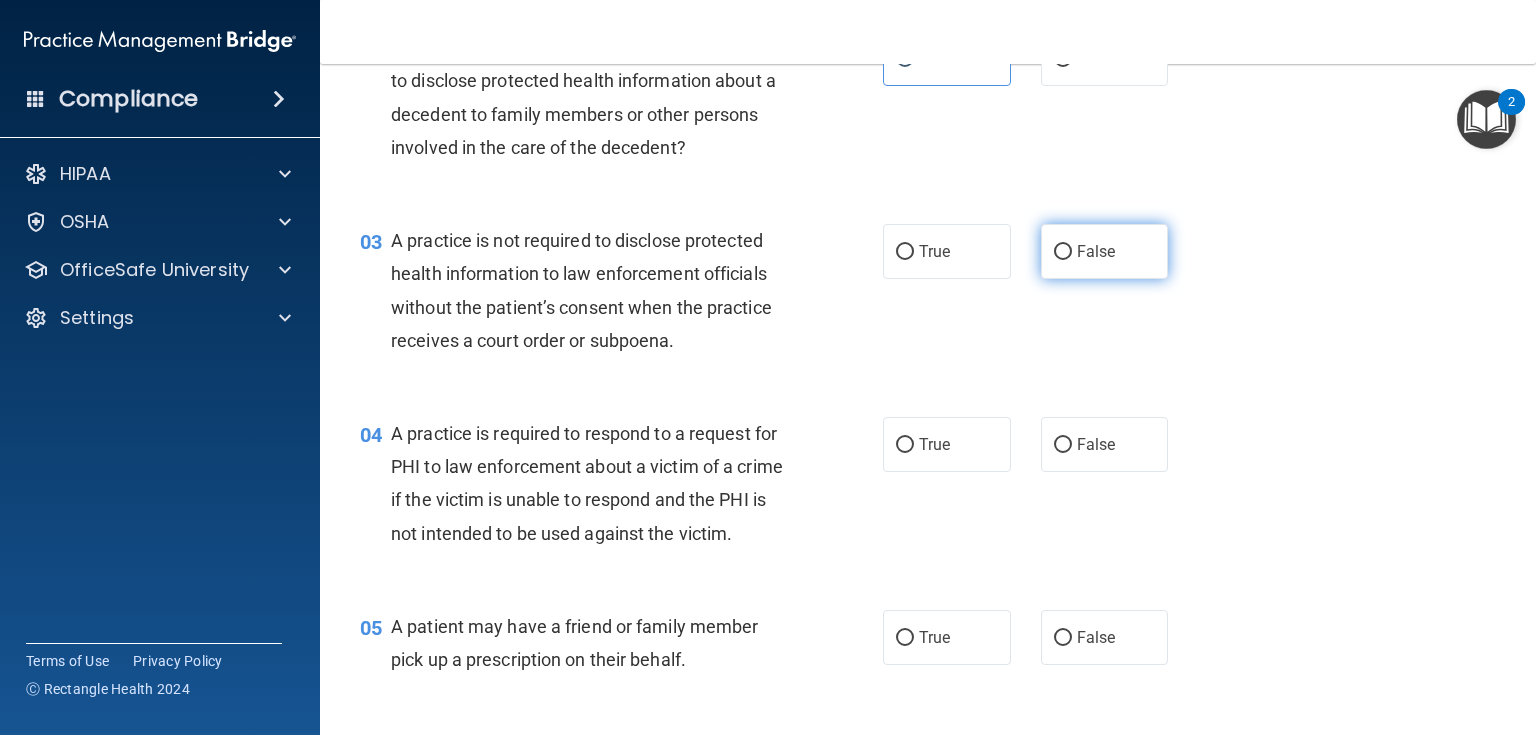 click on "False" at bounding box center (1105, 251) 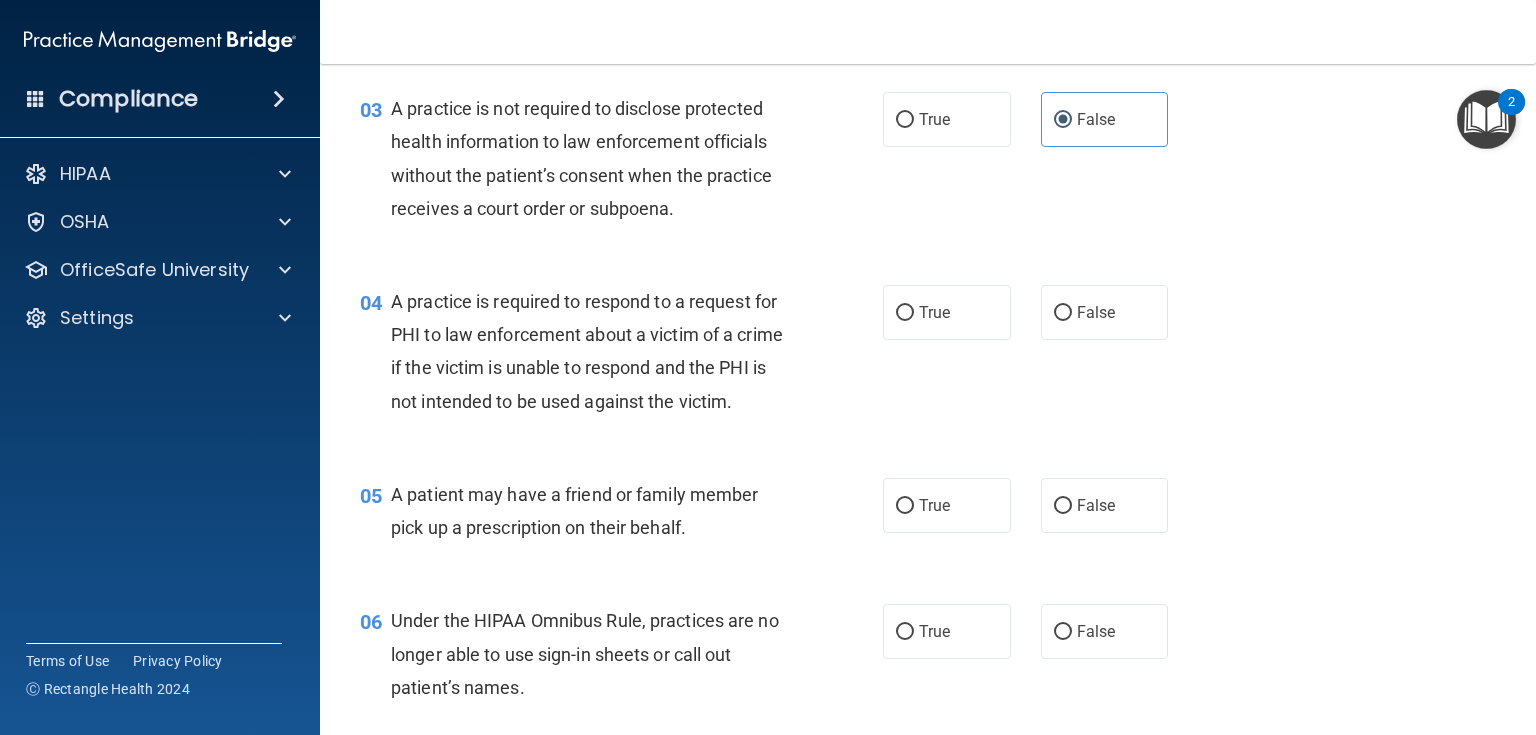 scroll, scrollTop: 480, scrollLeft: 0, axis: vertical 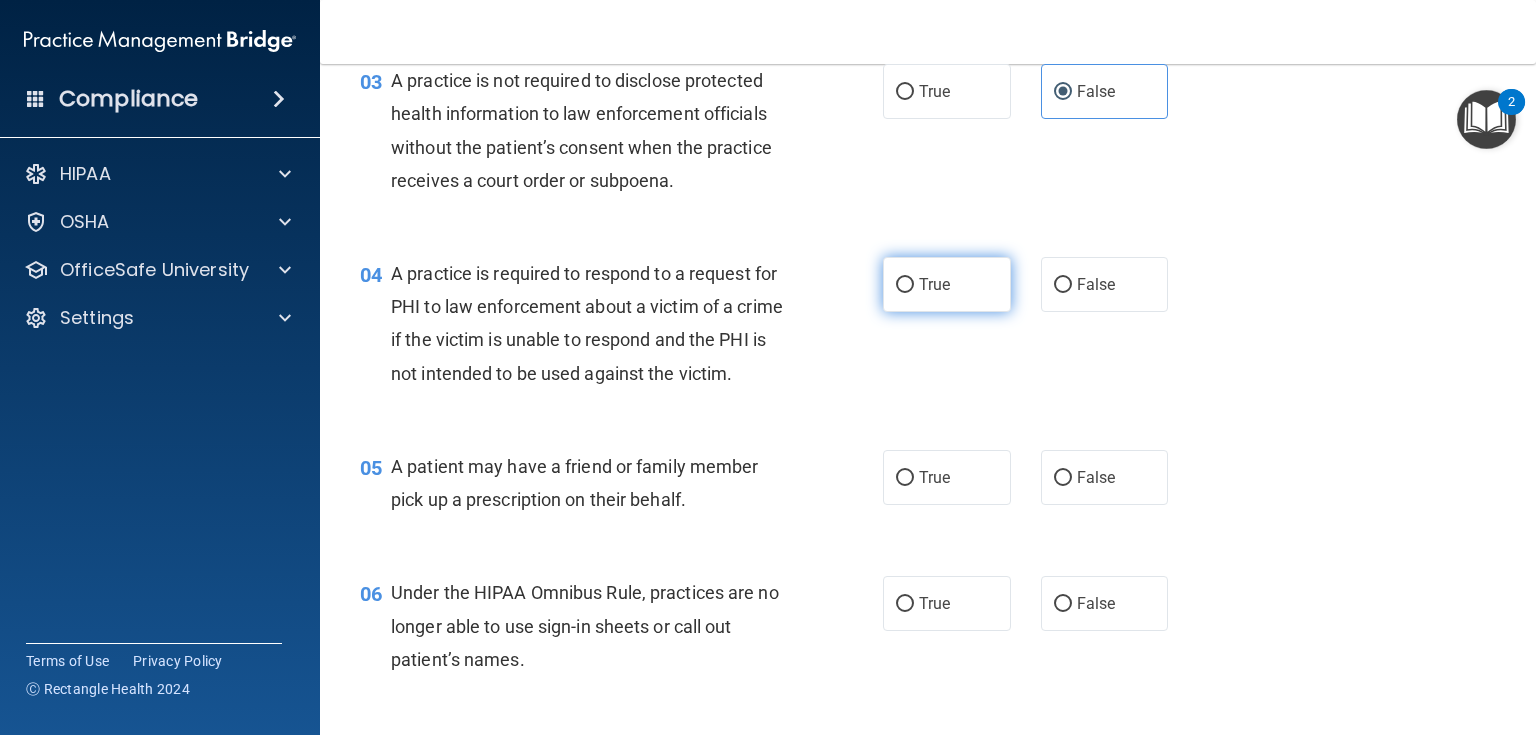 click on "True" at bounding box center (947, 284) 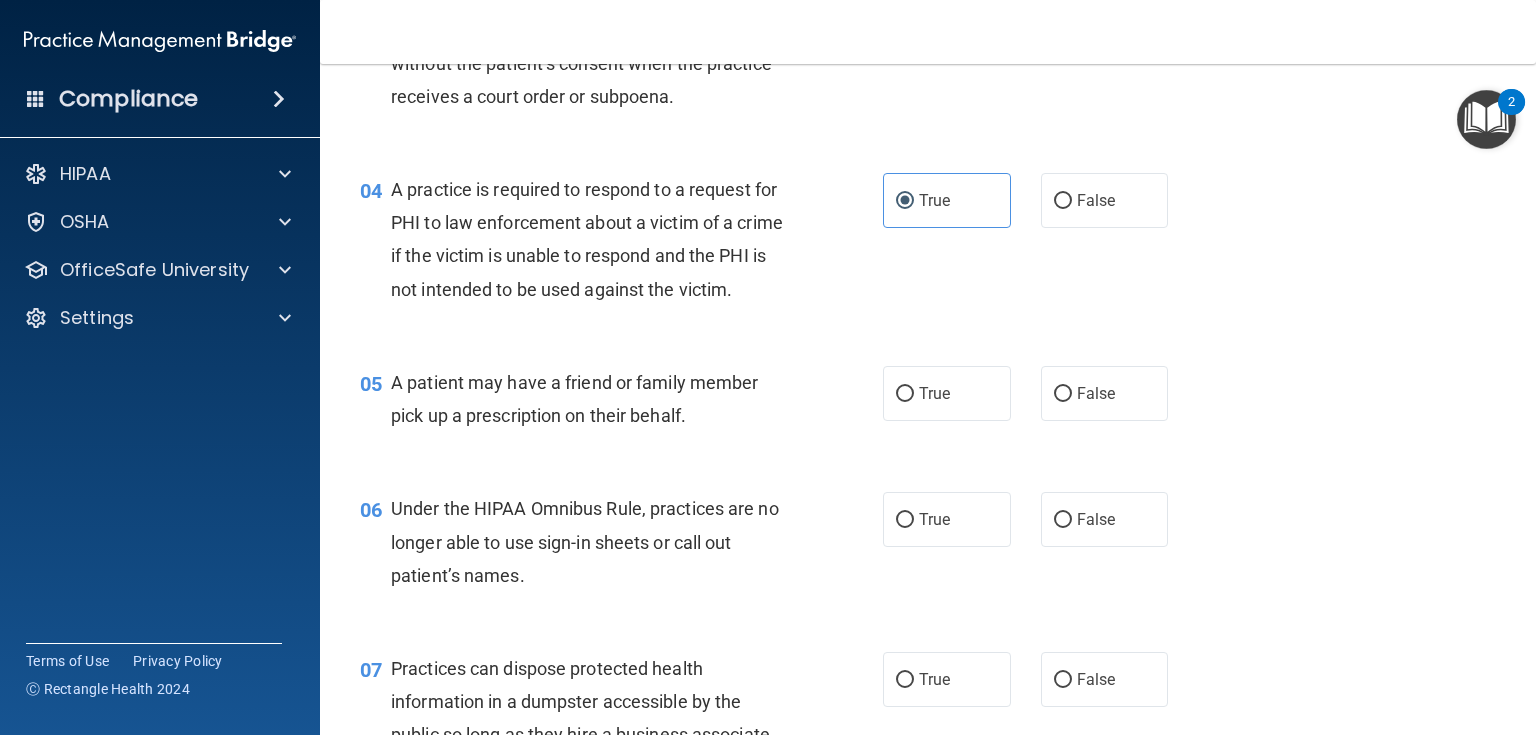 scroll, scrollTop: 640, scrollLeft: 0, axis: vertical 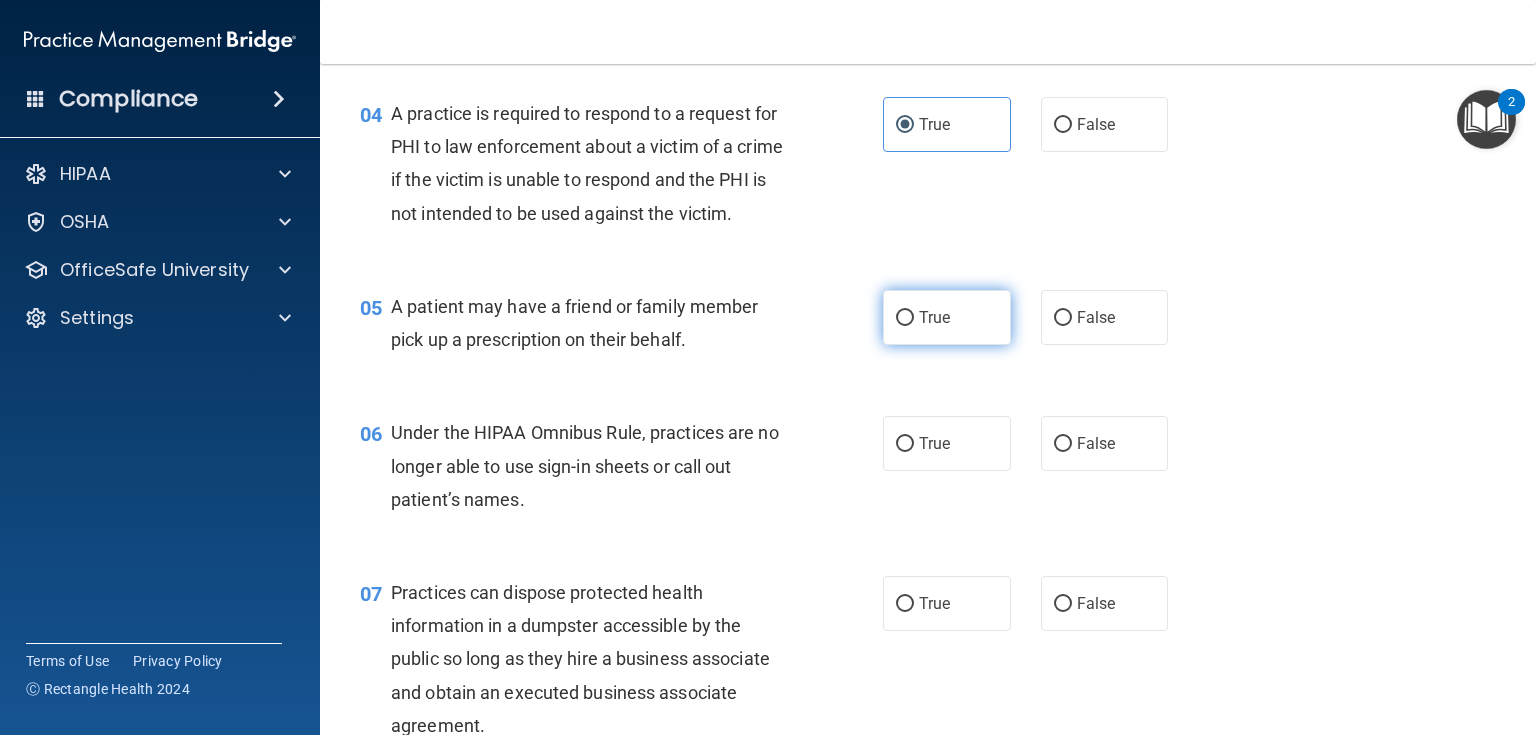 click on "True" at bounding box center (934, 317) 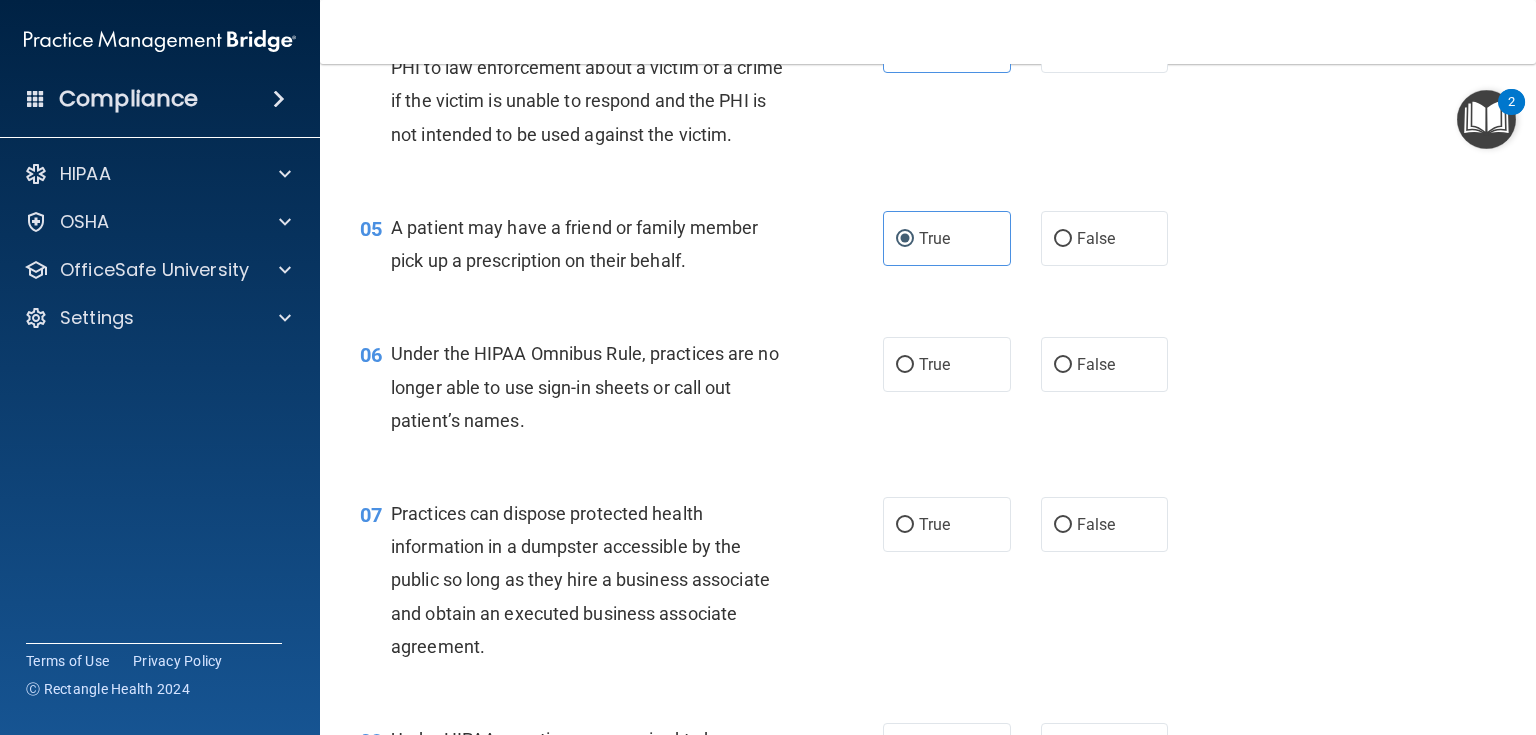 scroll, scrollTop: 800, scrollLeft: 0, axis: vertical 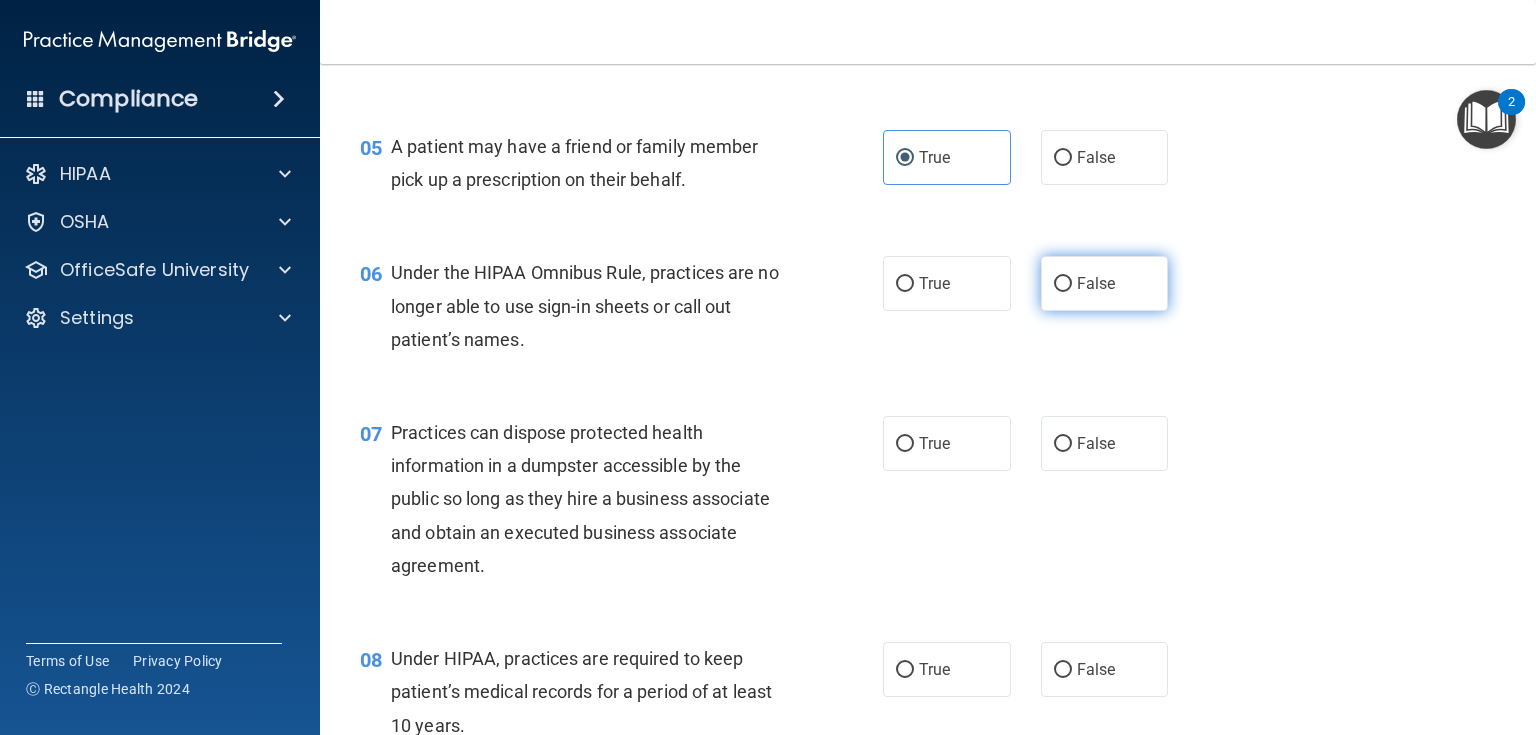 click on "False" at bounding box center [1105, 283] 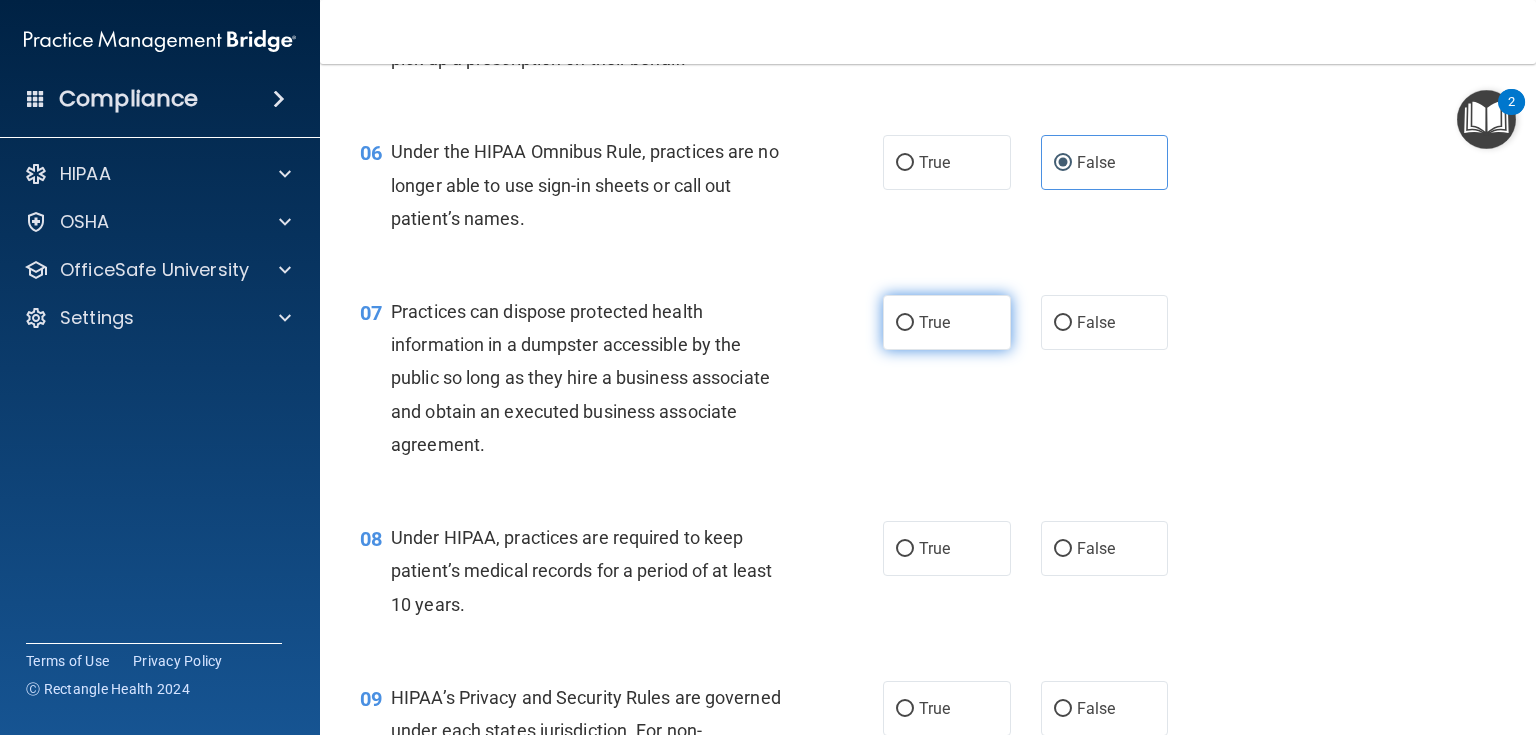 scroll, scrollTop: 960, scrollLeft: 0, axis: vertical 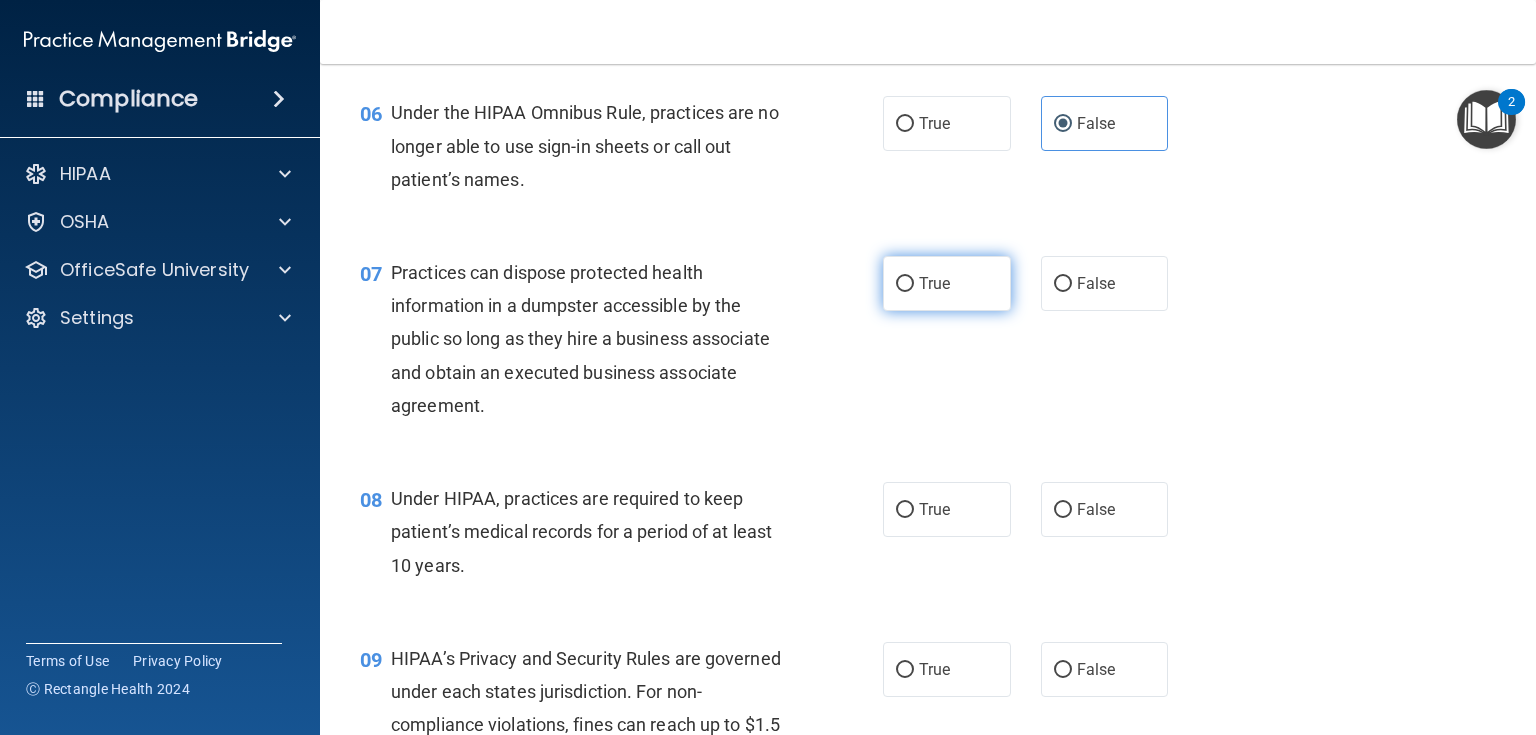 click on "True" at bounding box center [947, 283] 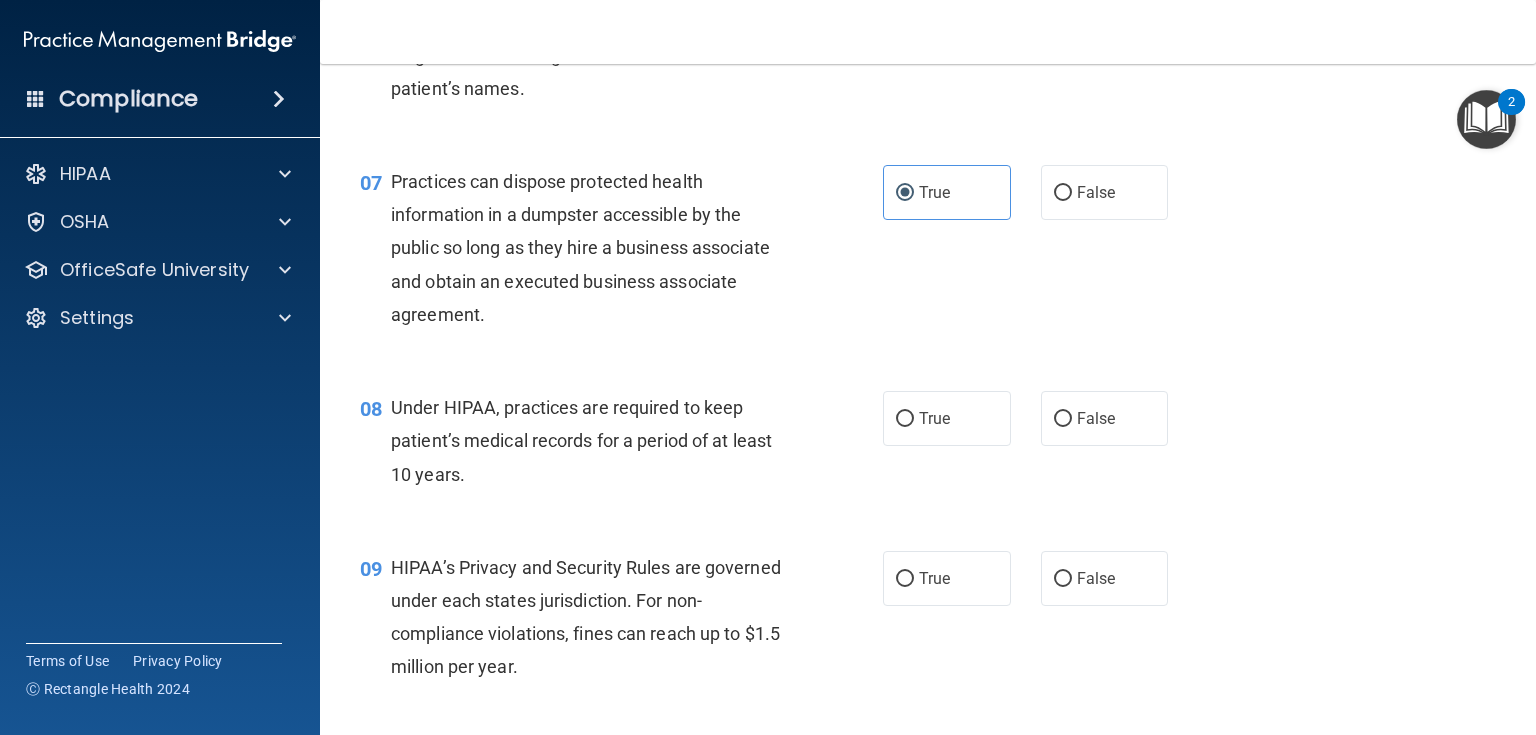 scroll, scrollTop: 1120, scrollLeft: 0, axis: vertical 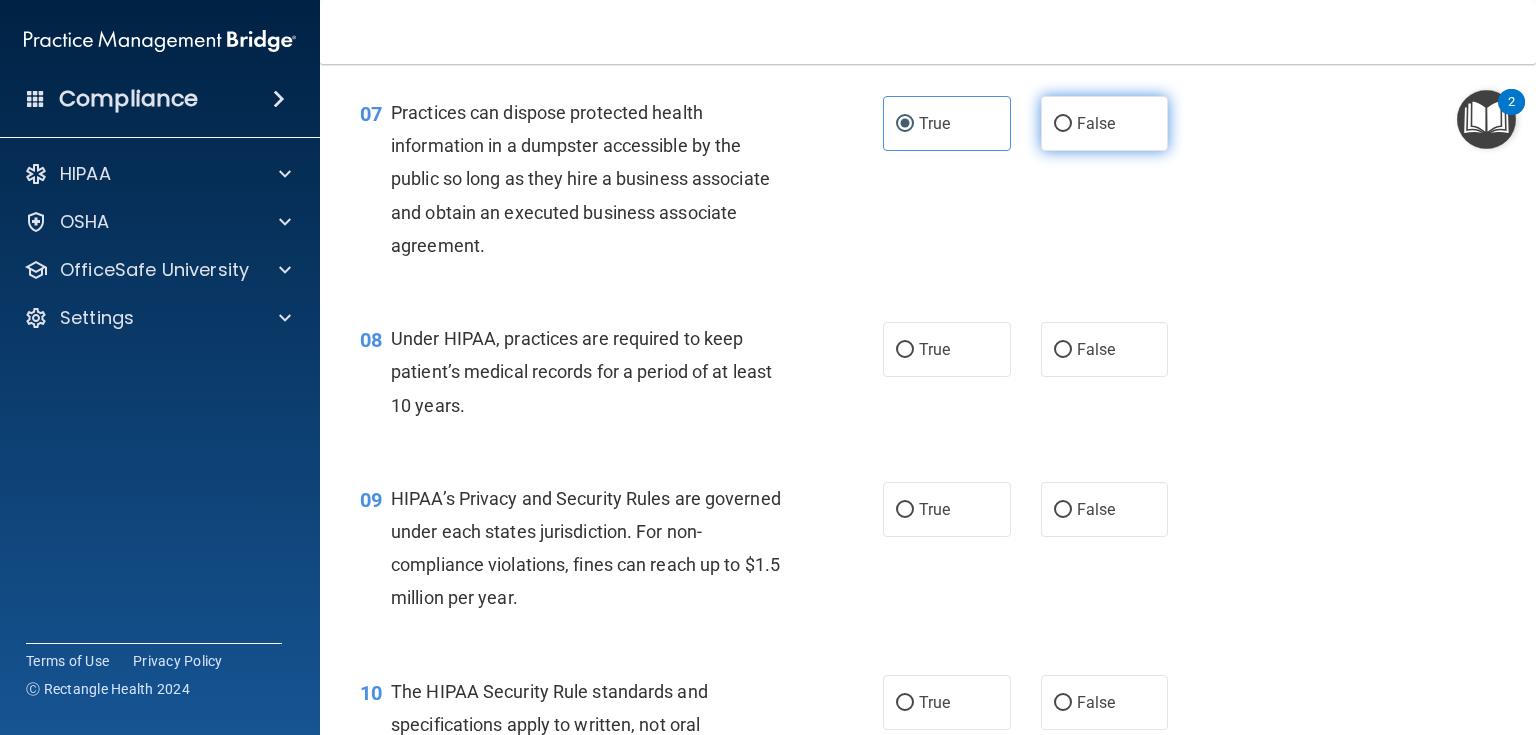 click on "False" at bounding box center [1096, 123] 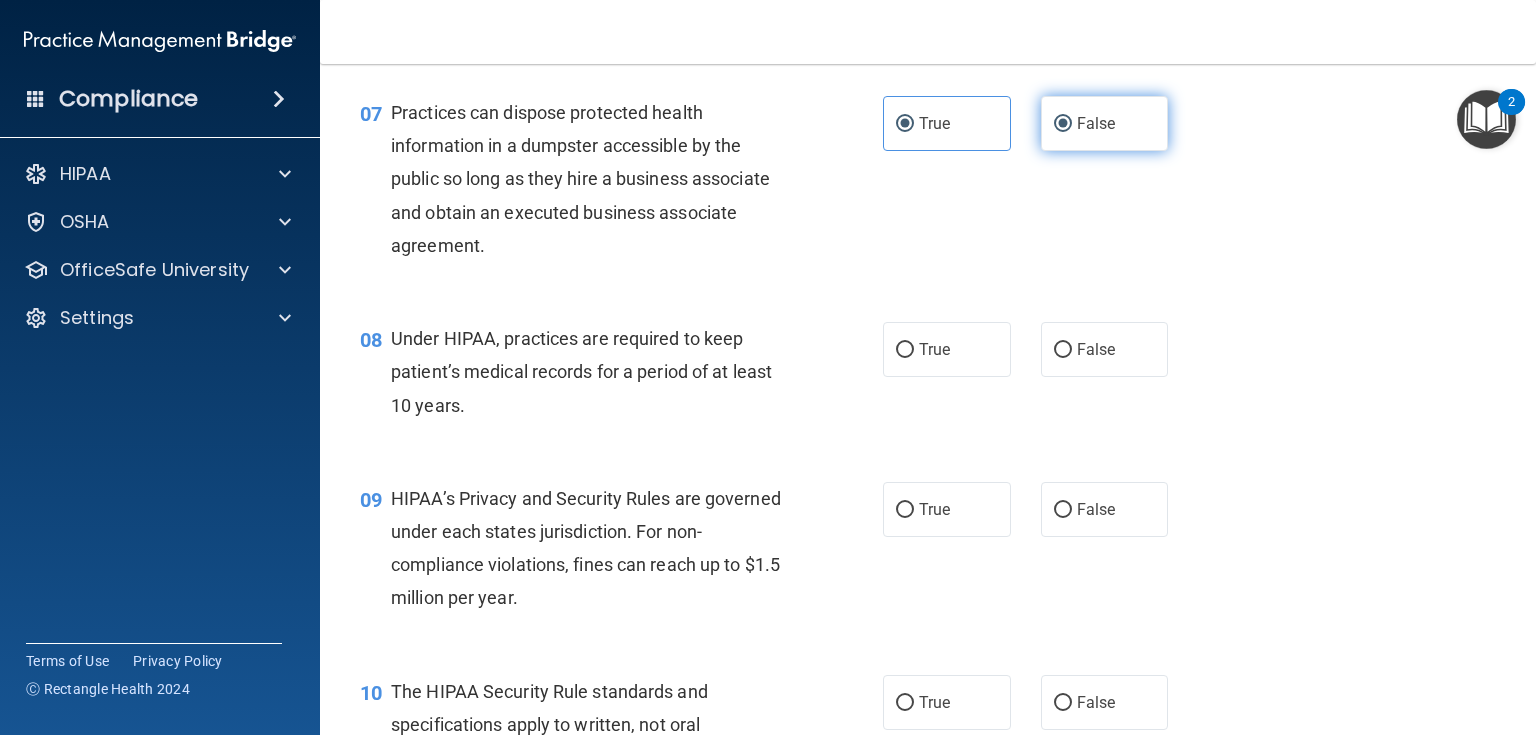 radio on "false" 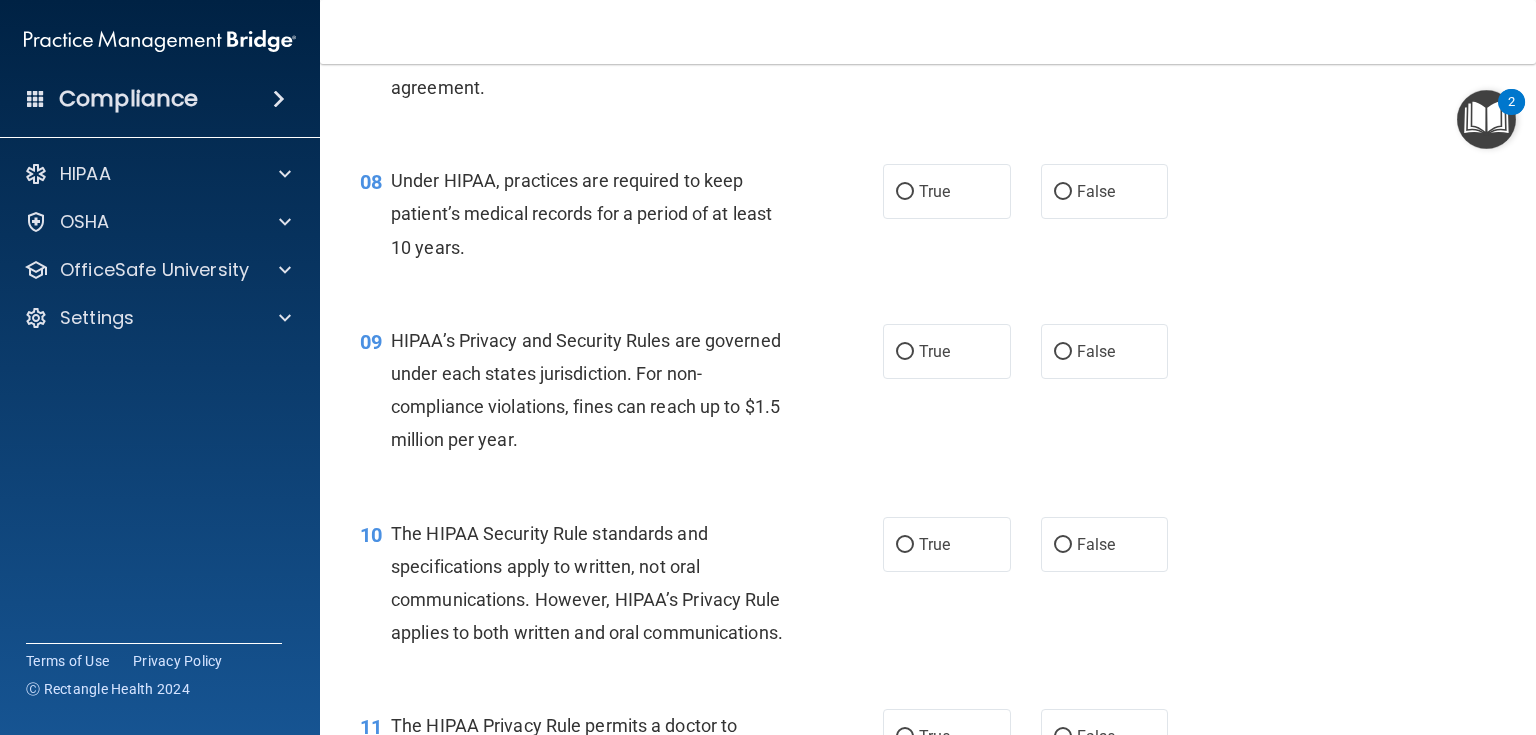 scroll, scrollTop: 1280, scrollLeft: 0, axis: vertical 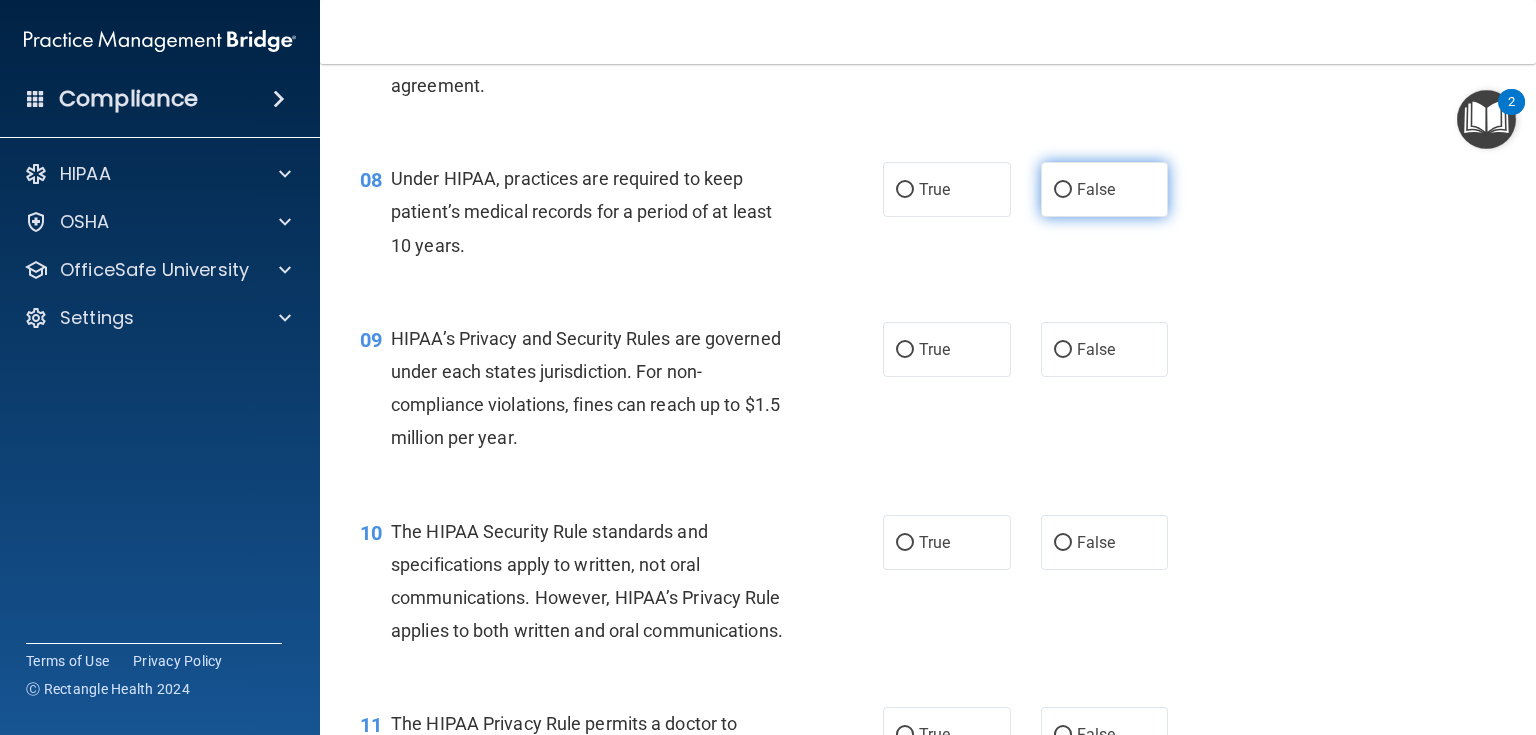 click on "False" at bounding box center (1105, 189) 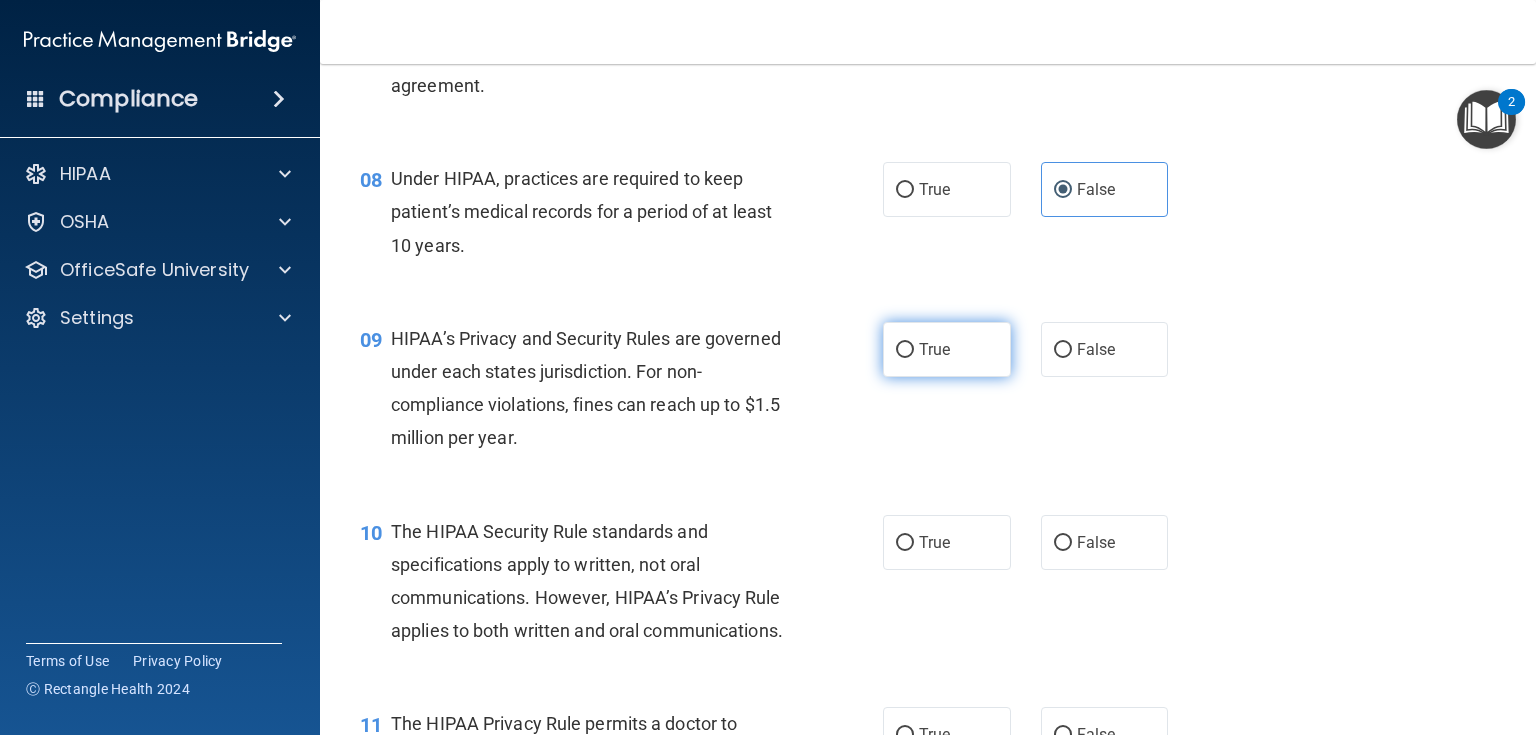 scroll, scrollTop: 1360, scrollLeft: 0, axis: vertical 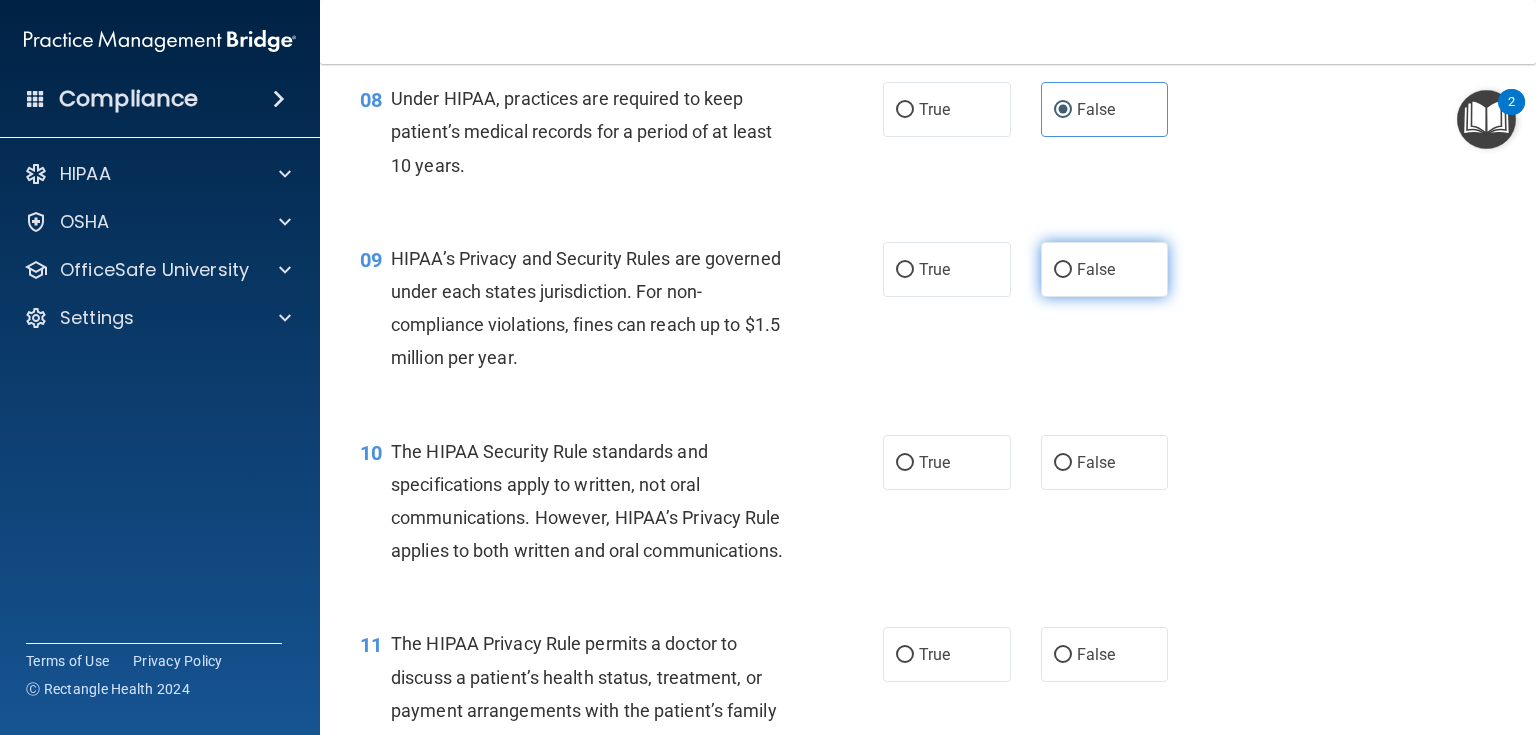 click on "False" at bounding box center [1105, 269] 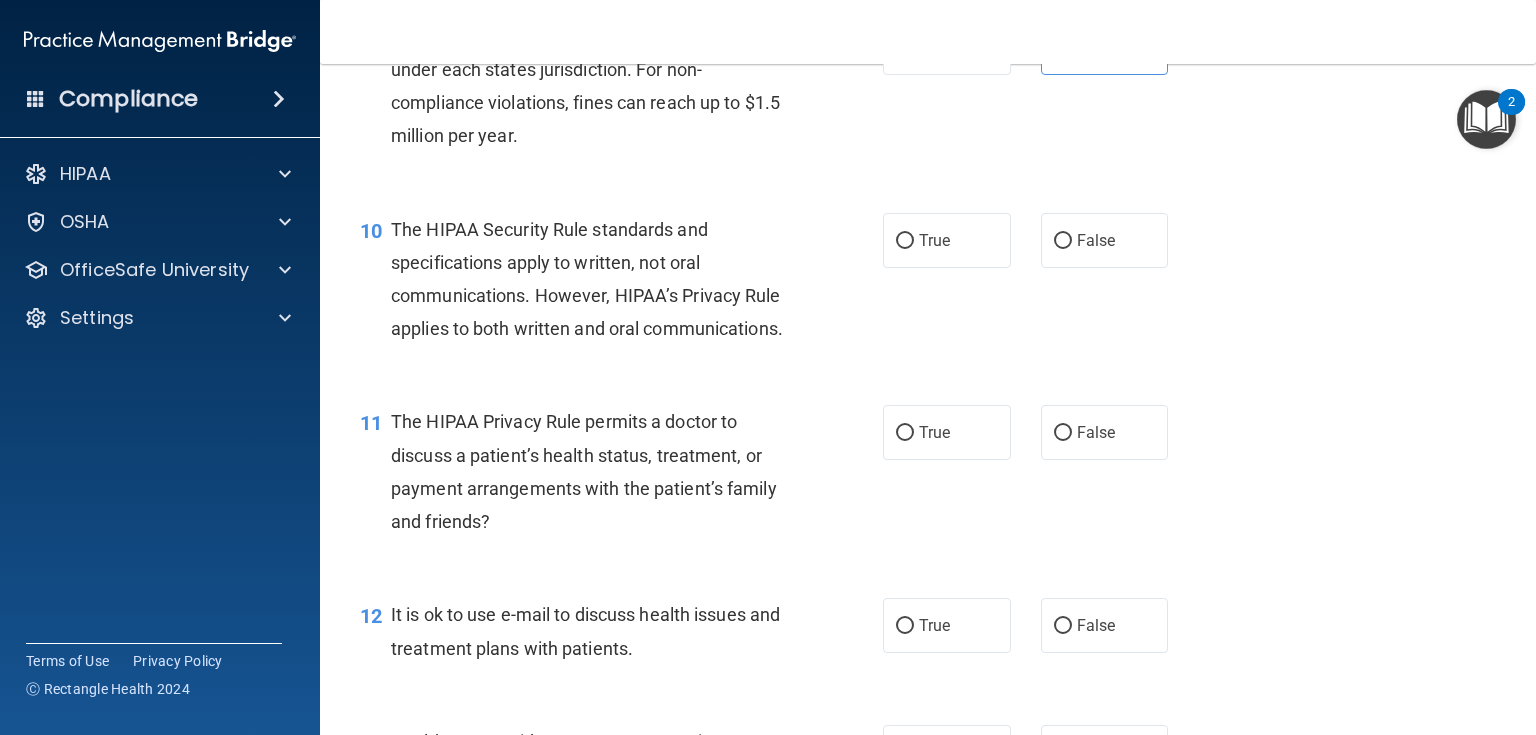 scroll, scrollTop: 1600, scrollLeft: 0, axis: vertical 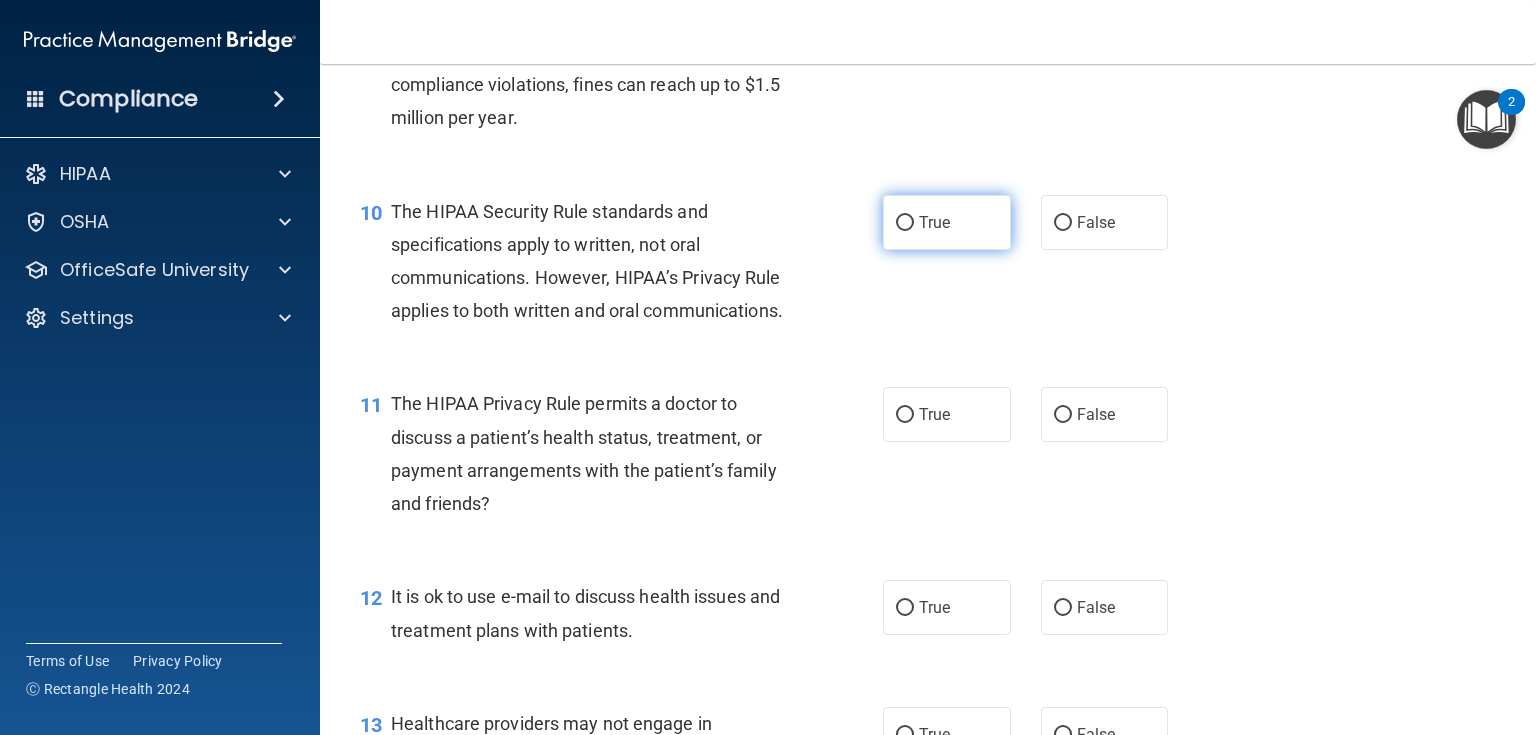 click on "True" at bounding box center [947, 222] 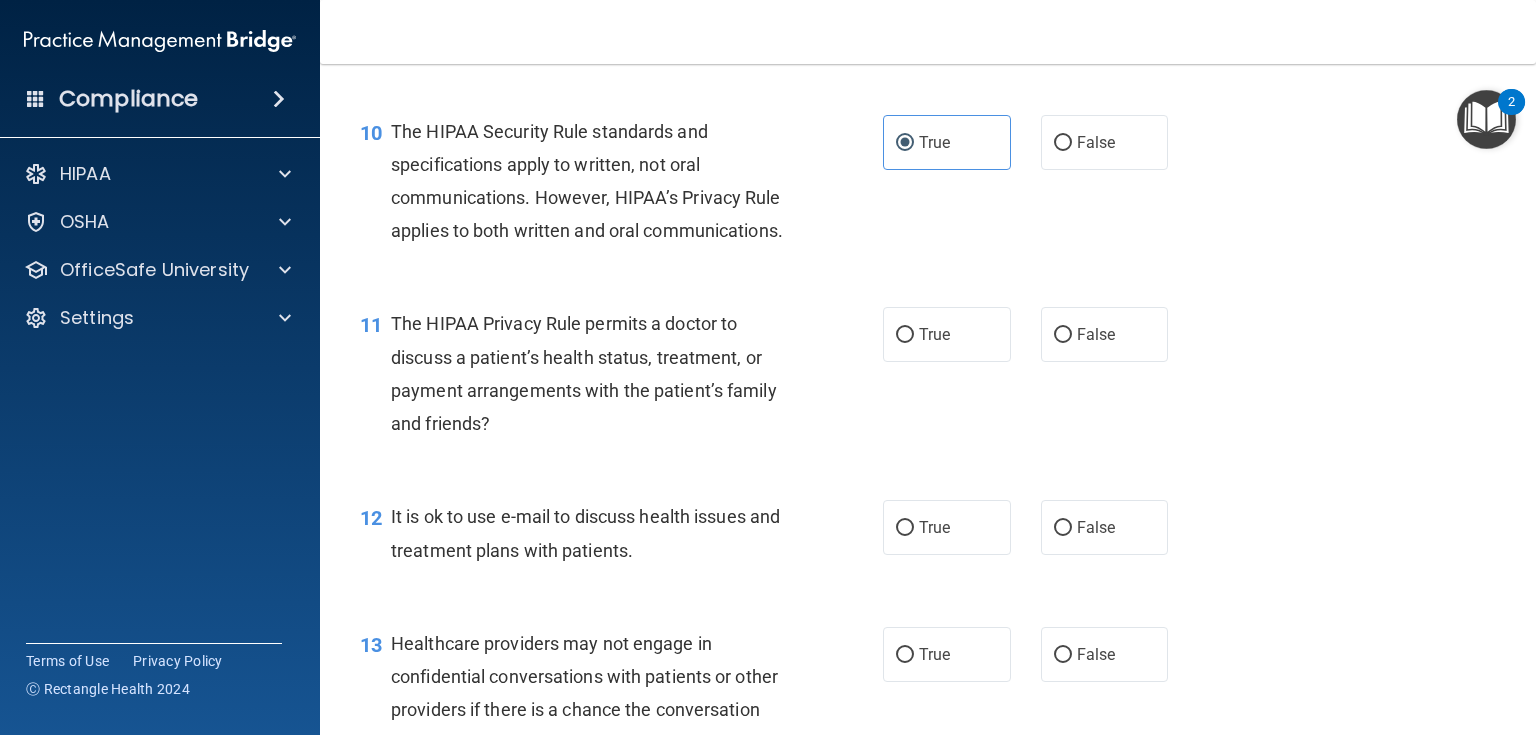 scroll, scrollTop: 1760, scrollLeft: 0, axis: vertical 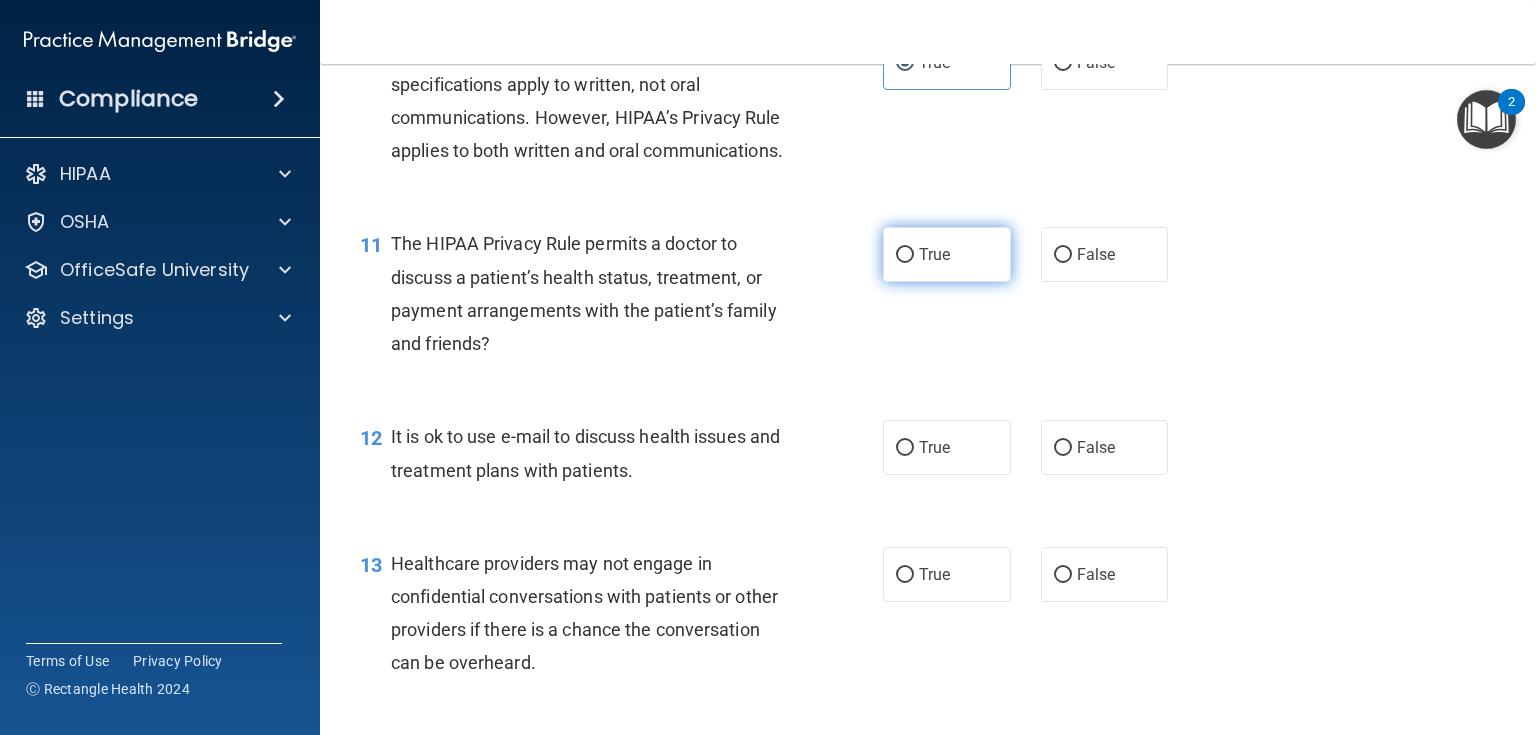 click on "True" at bounding box center [947, 254] 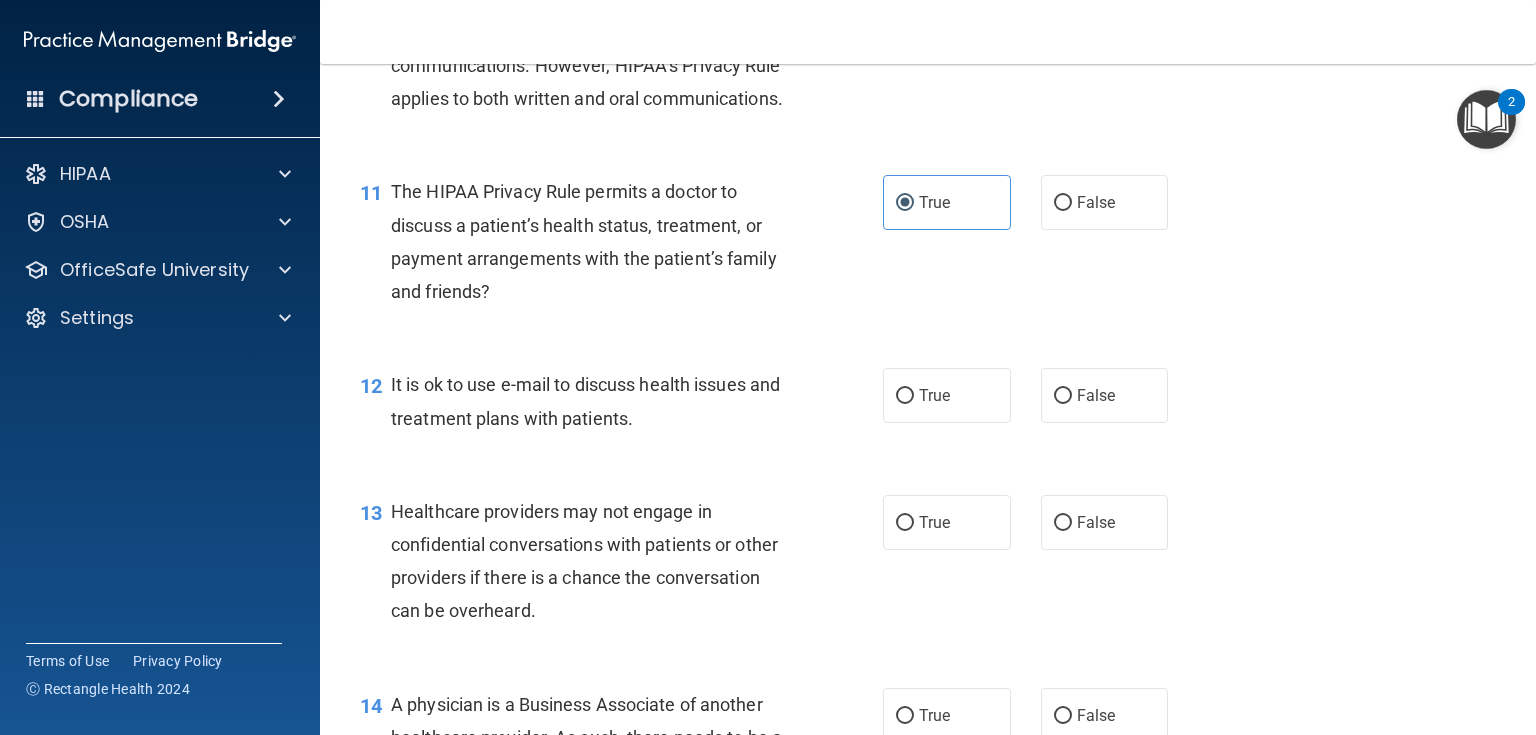scroll, scrollTop: 1920, scrollLeft: 0, axis: vertical 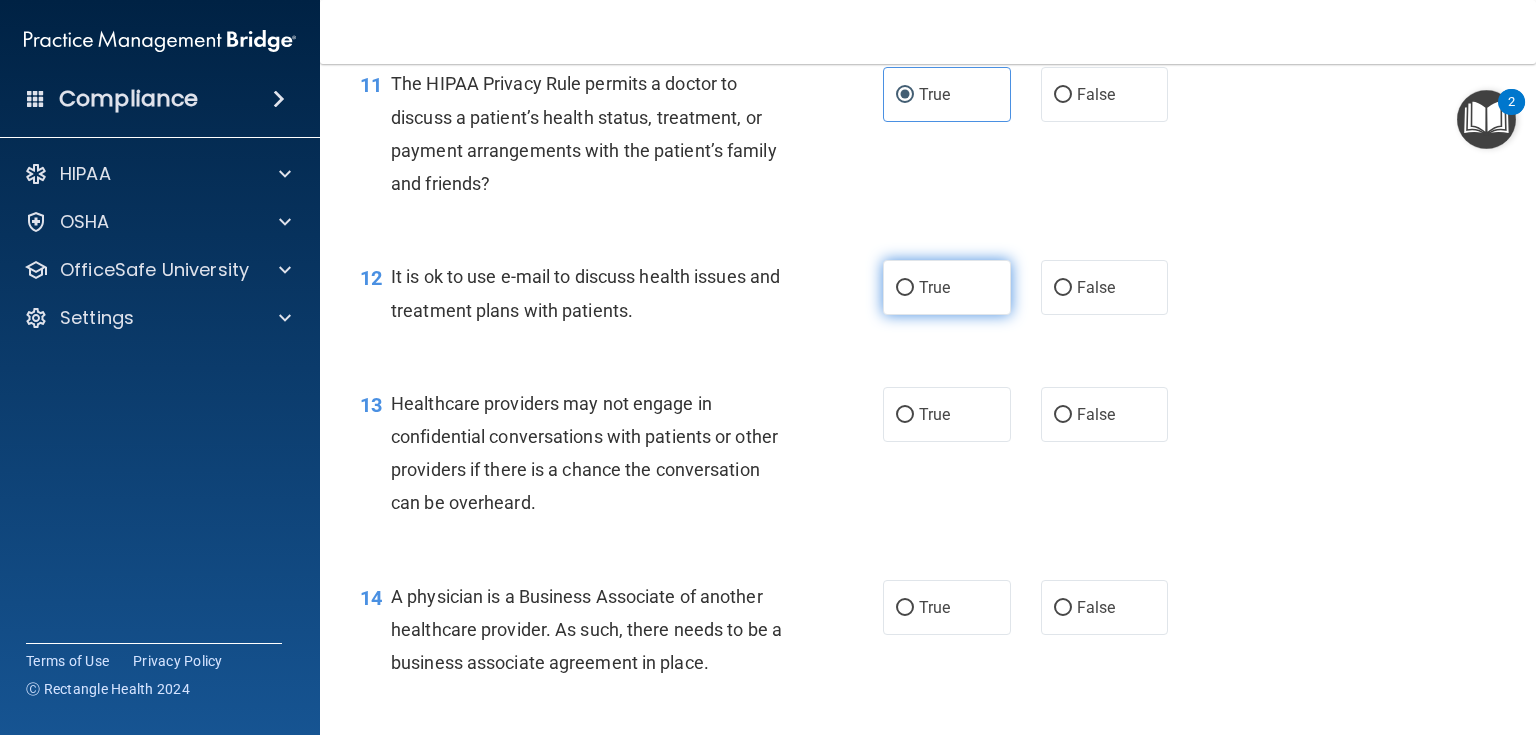 click on "True" at bounding box center [947, 287] 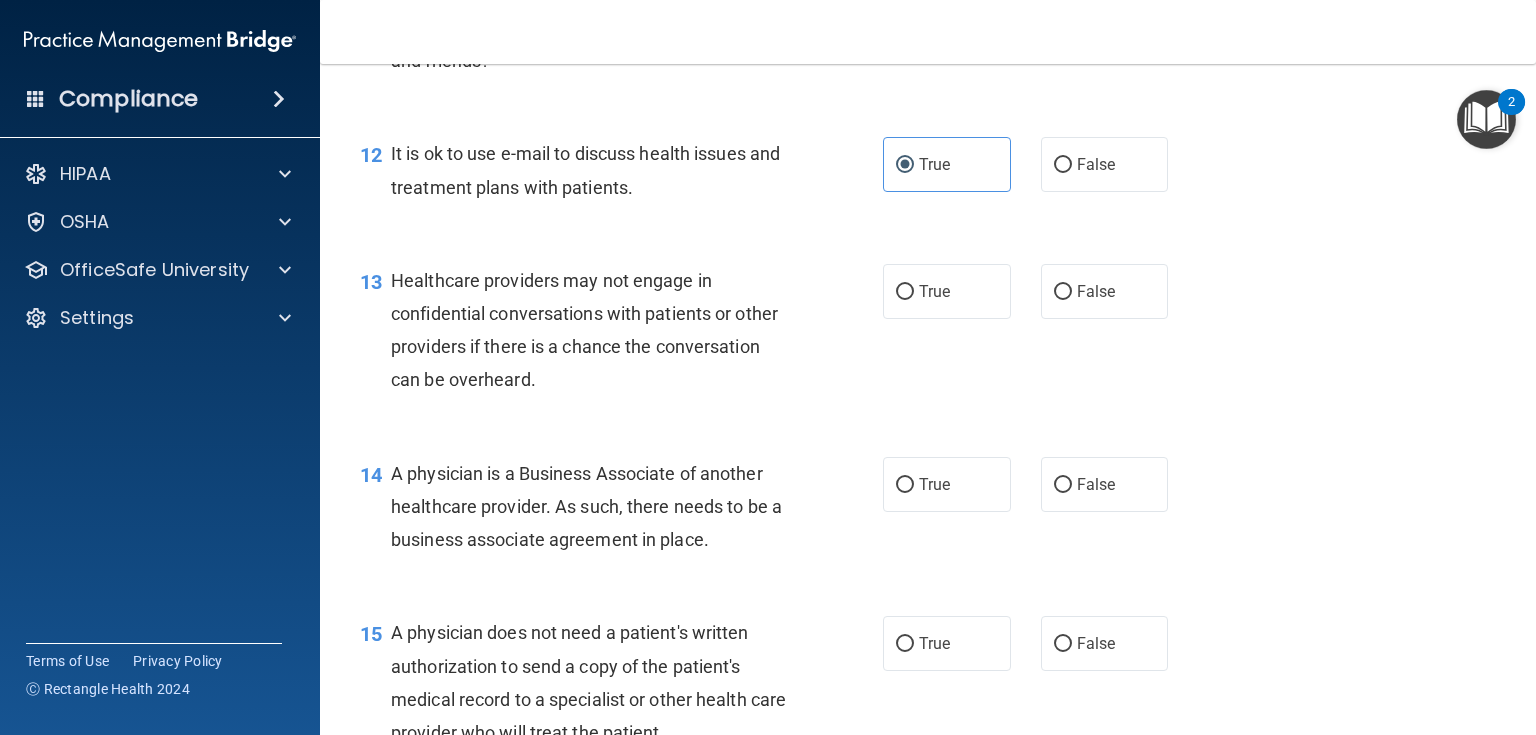 scroll, scrollTop: 2080, scrollLeft: 0, axis: vertical 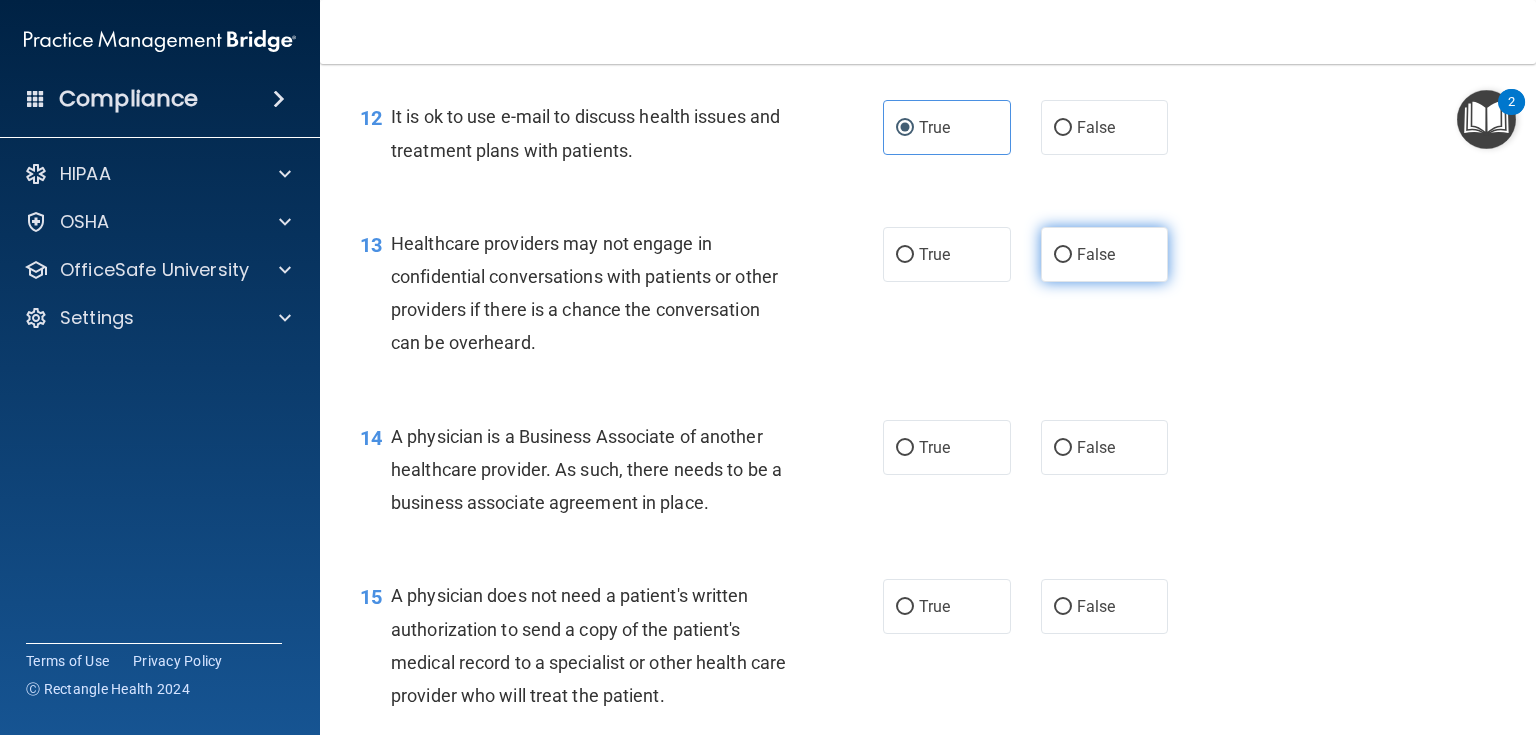 click on "False" at bounding box center (1096, 254) 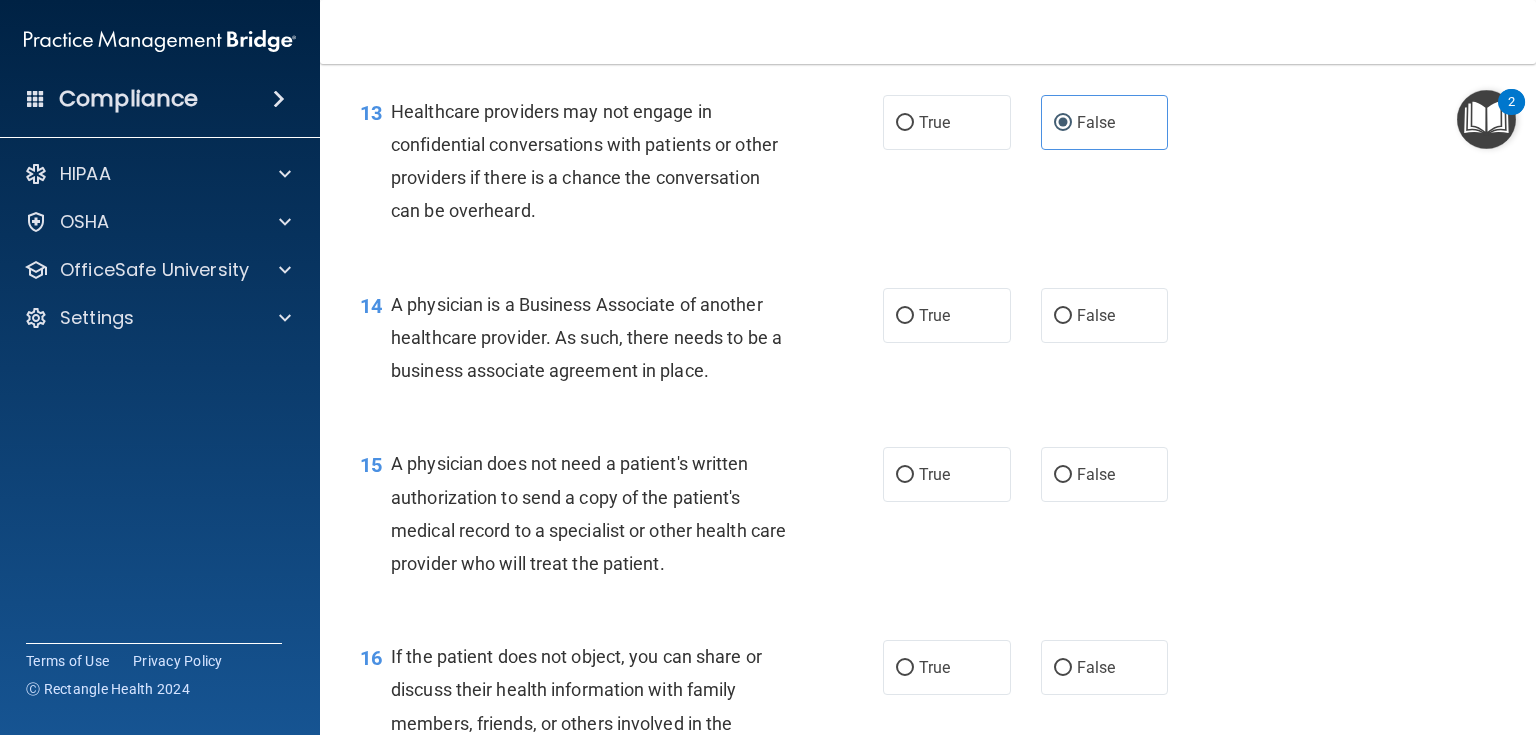 scroll, scrollTop: 2240, scrollLeft: 0, axis: vertical 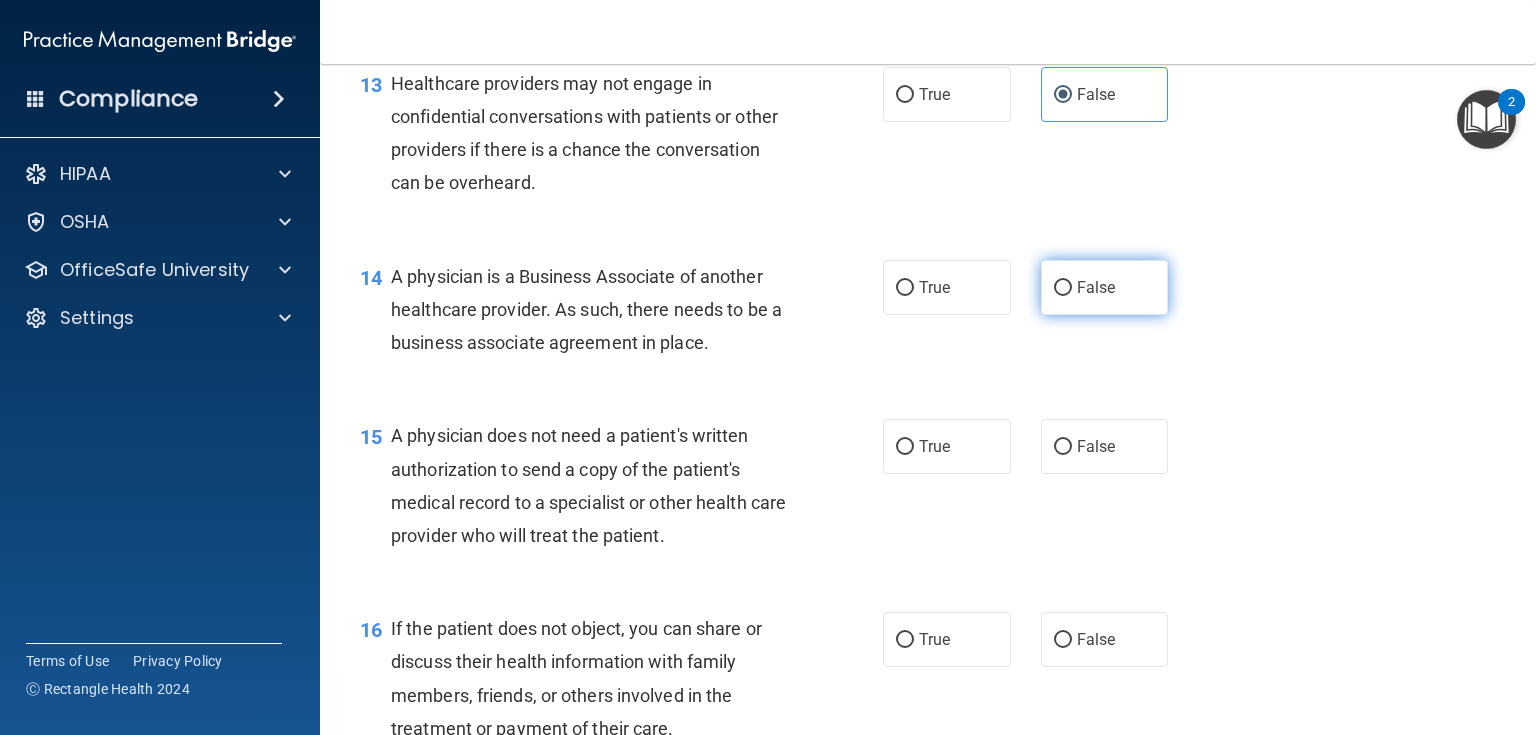 click on "False" at bounding box center (1063, 288) 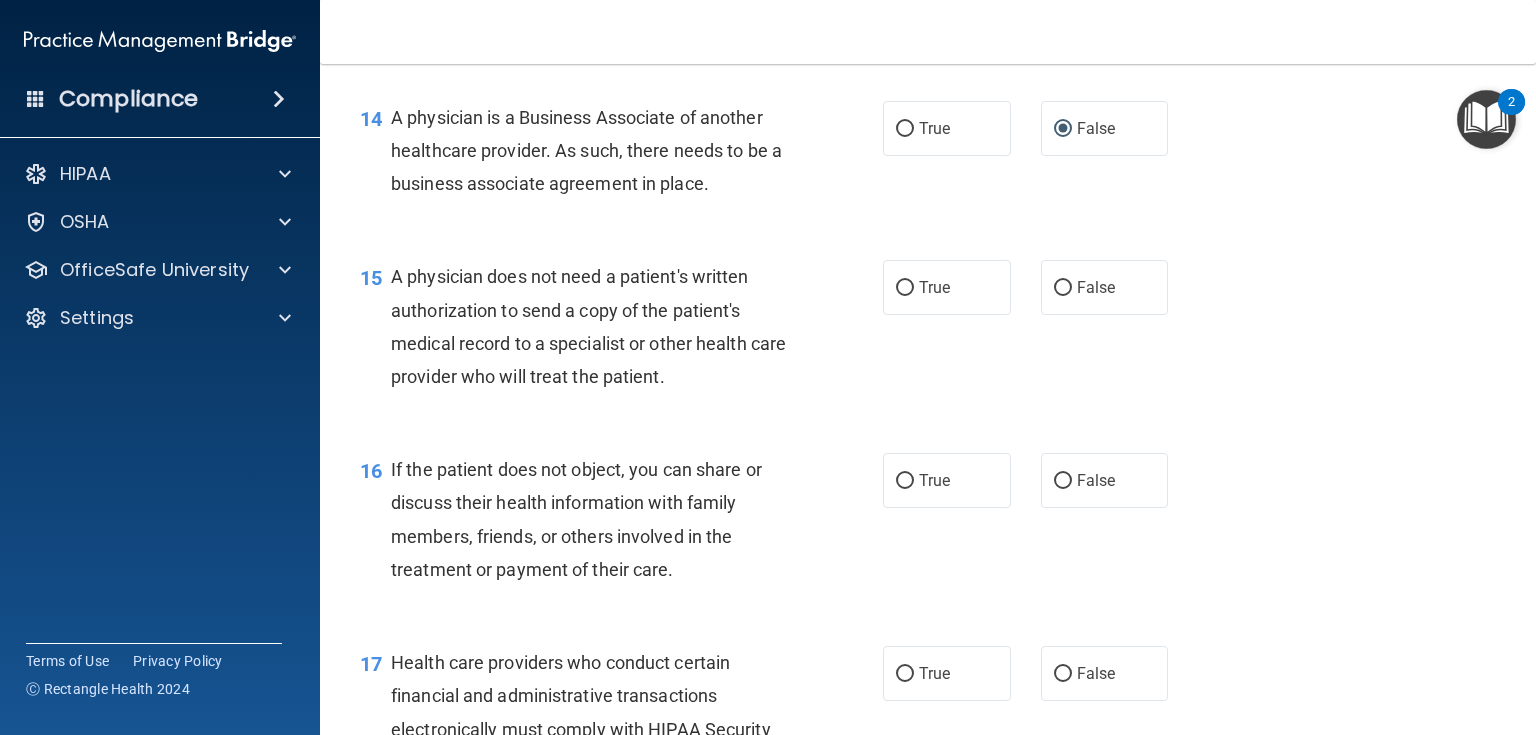 scroll, scrollTop: 2400, scrollLeft: 0, axis: vertical 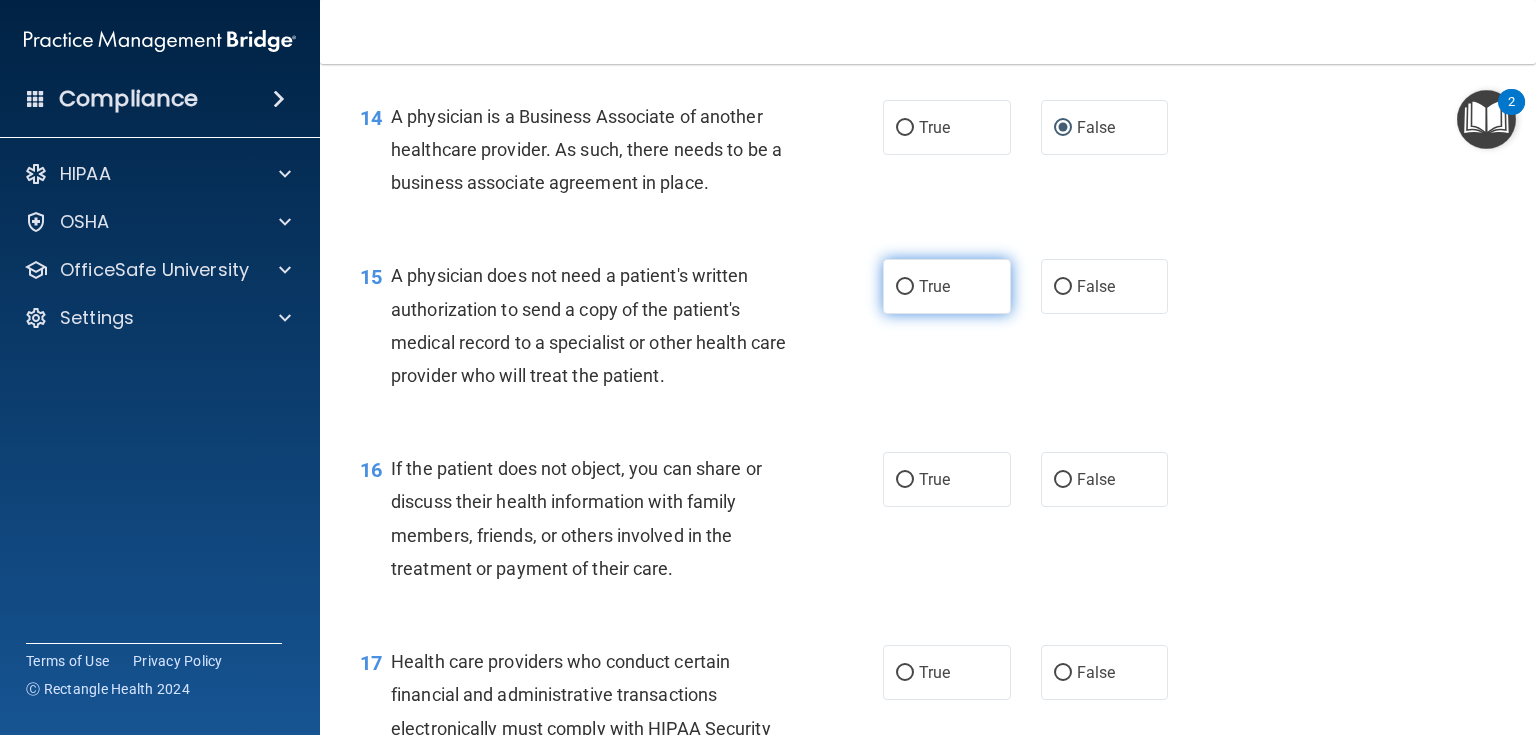 click on "True" at bounding box center (947, 286) 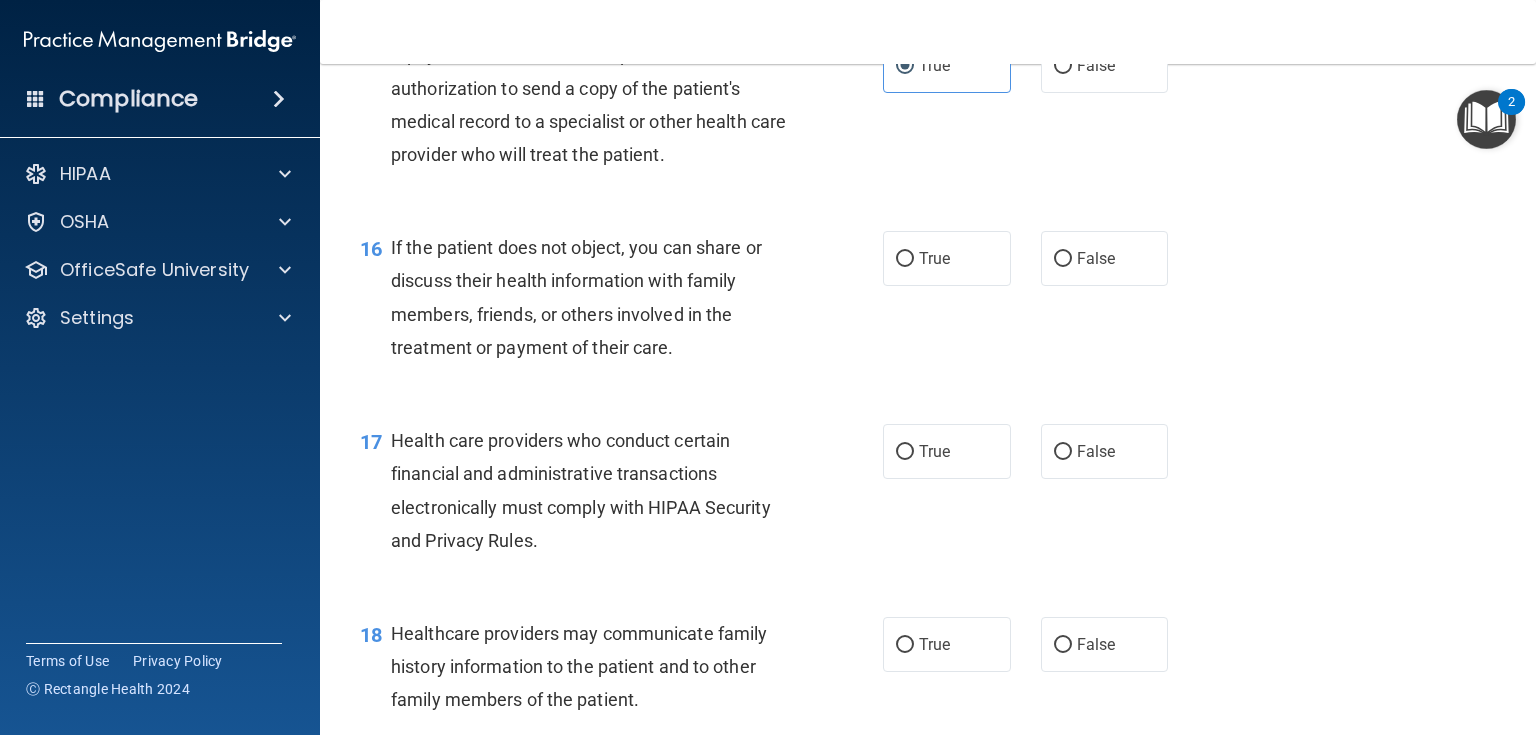 scroll, scrollTop: 2640, scrollLeft: 0, axis: vertical 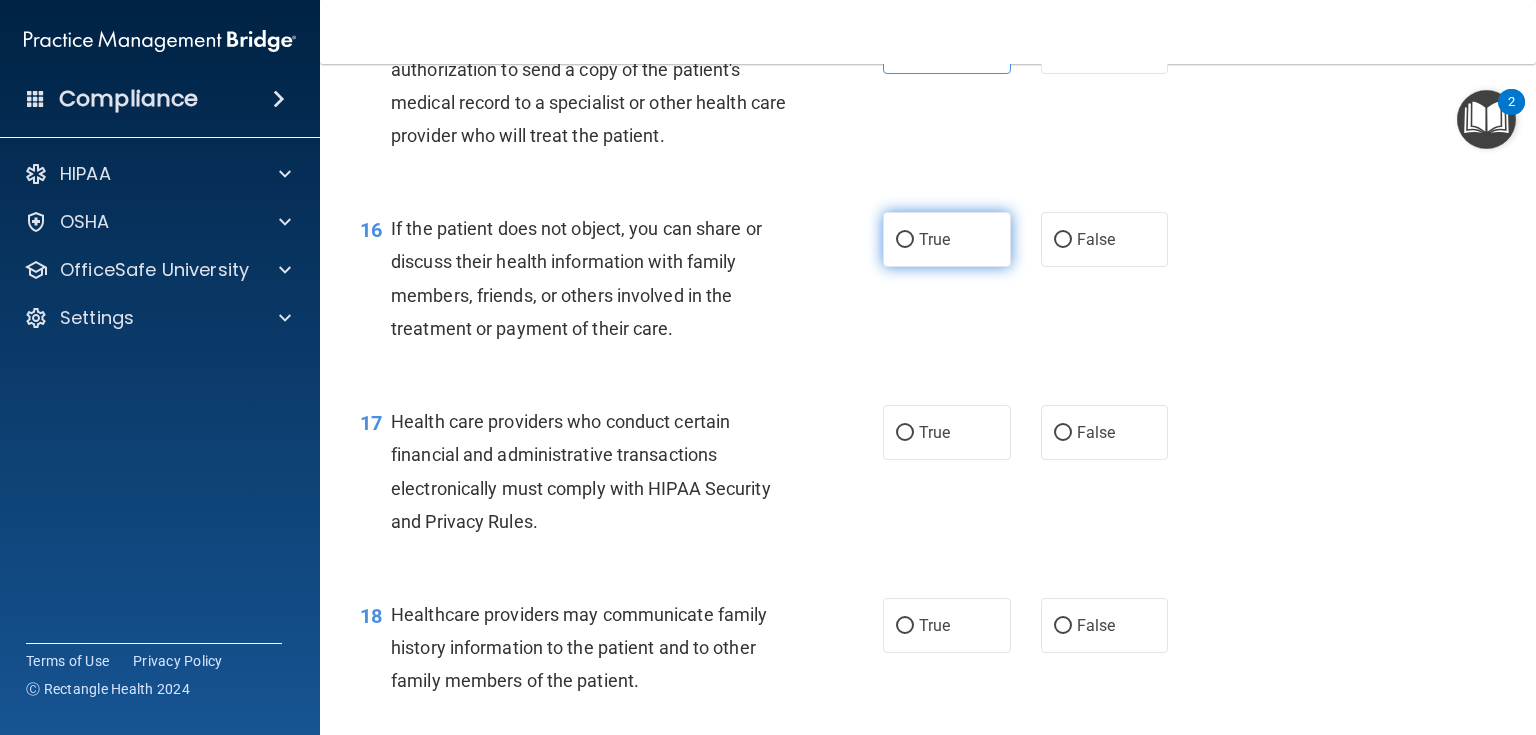 click on "True" at bounding box center (934, 239) 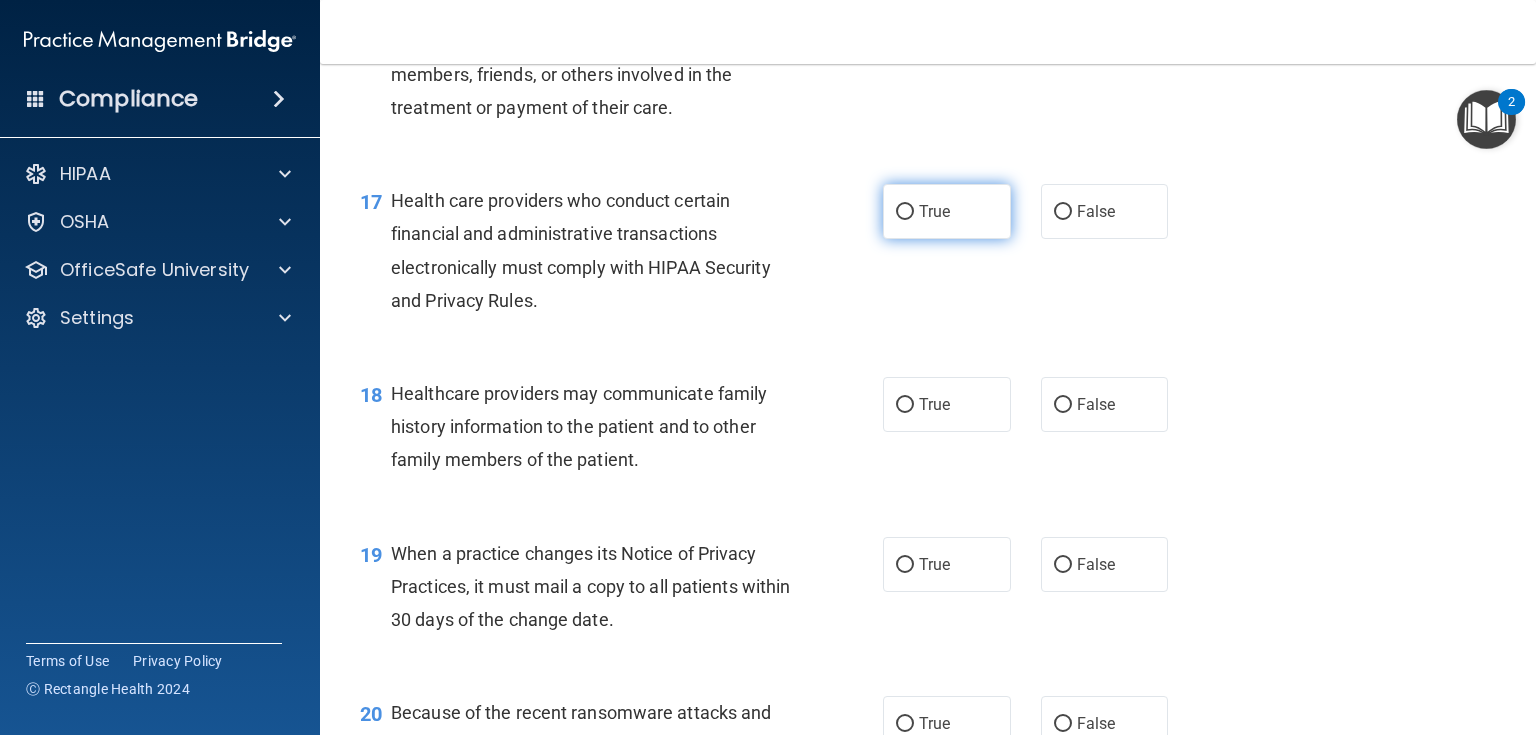 scroll, scrollTop: 2880, scrollLeft: 0, axis: vertical 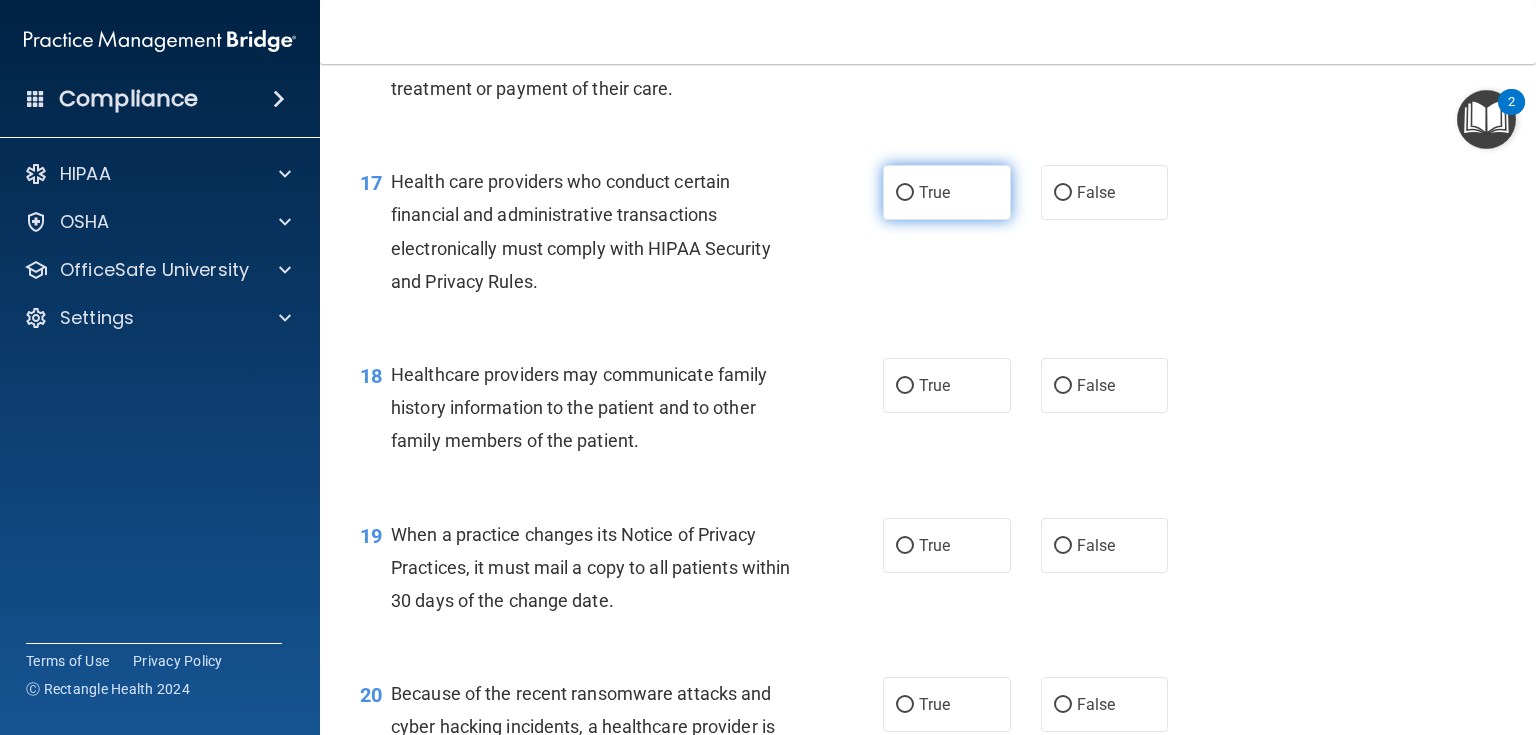 click on "True" at bounding box center (947, 192) 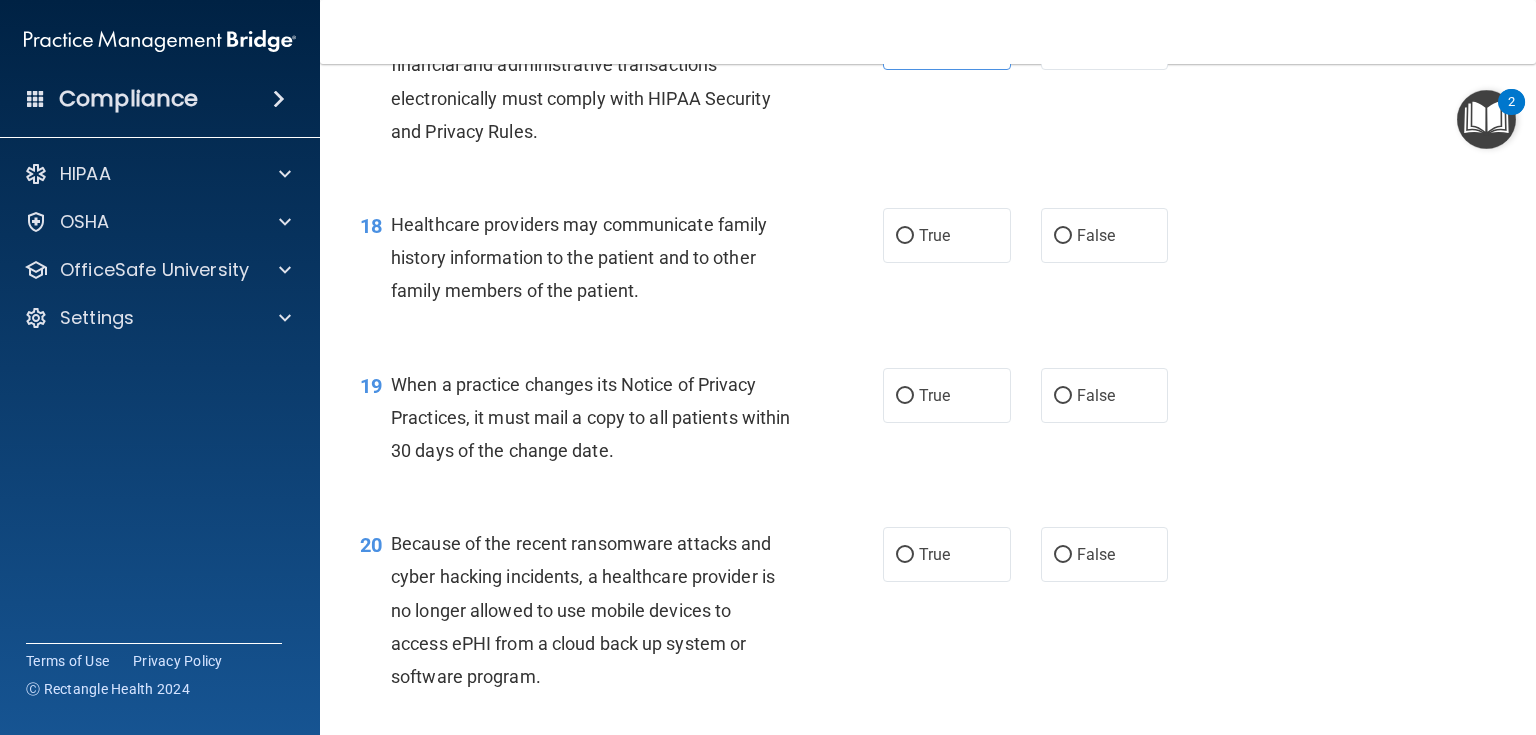 scroll, scrollTop: 3040, scrollLeft: 0, axis: vertical 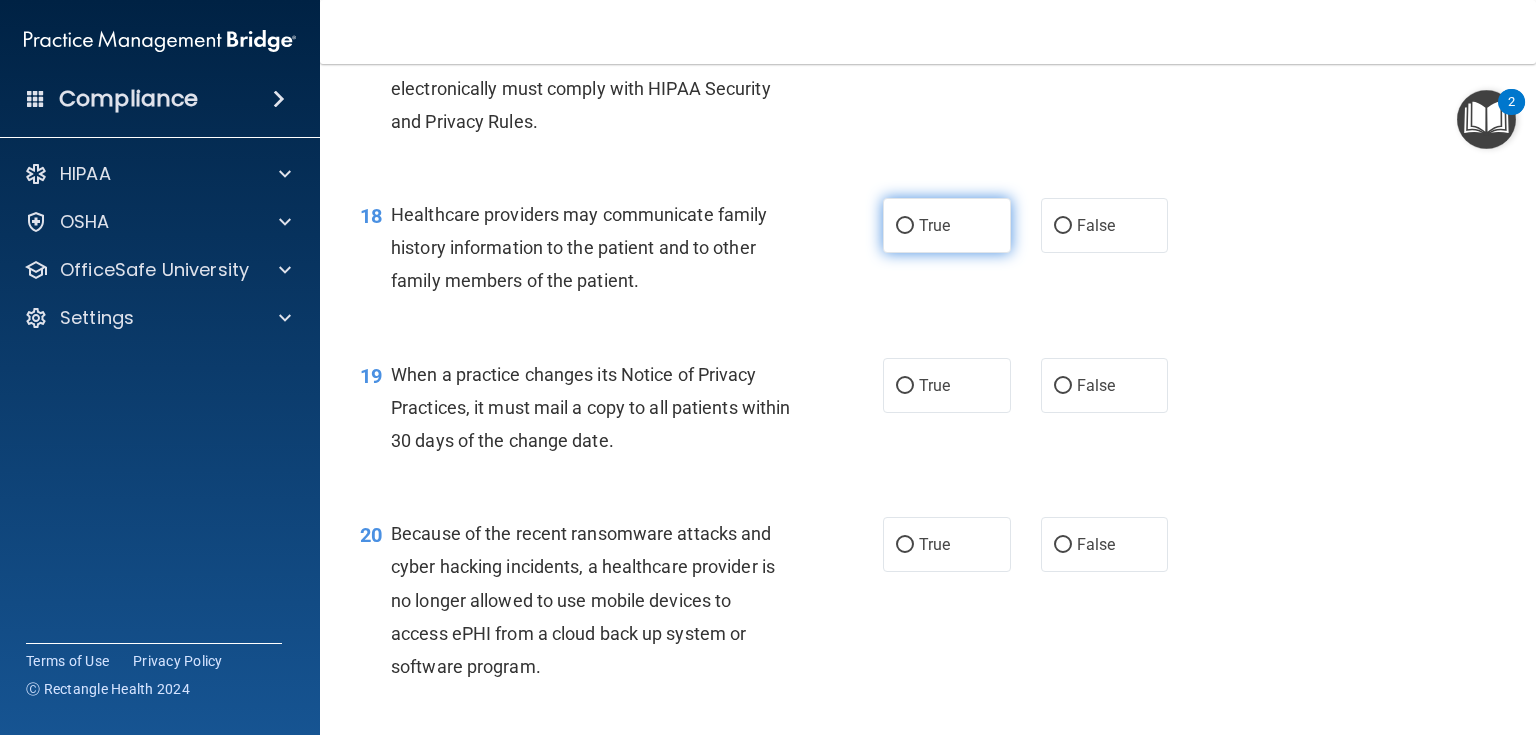 click on "True" at bounding box center (947, 225) 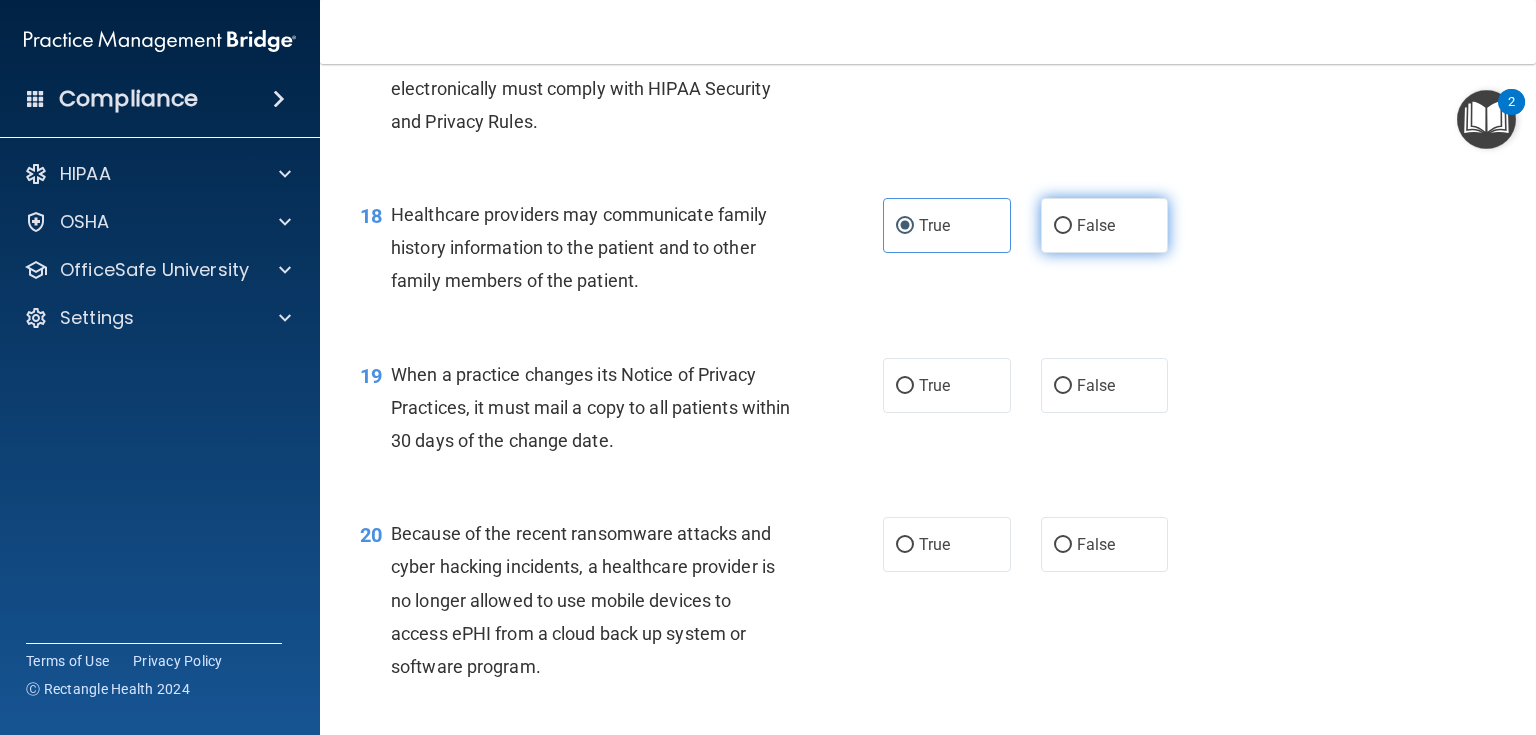click on "False" at bounding box center [1105, 225] 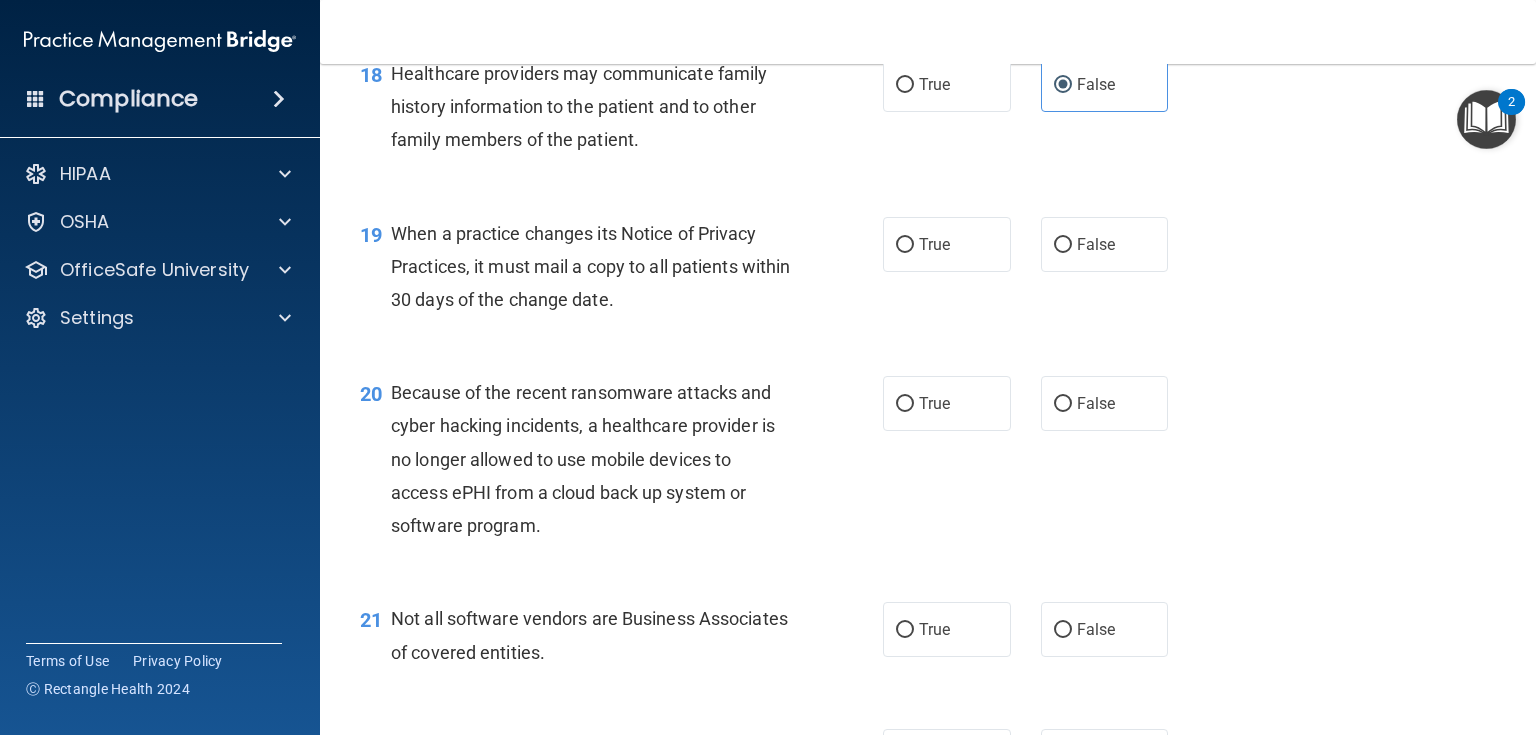 scroll, scrollTop: 3200, scrollLeft: 0, axis: vertical 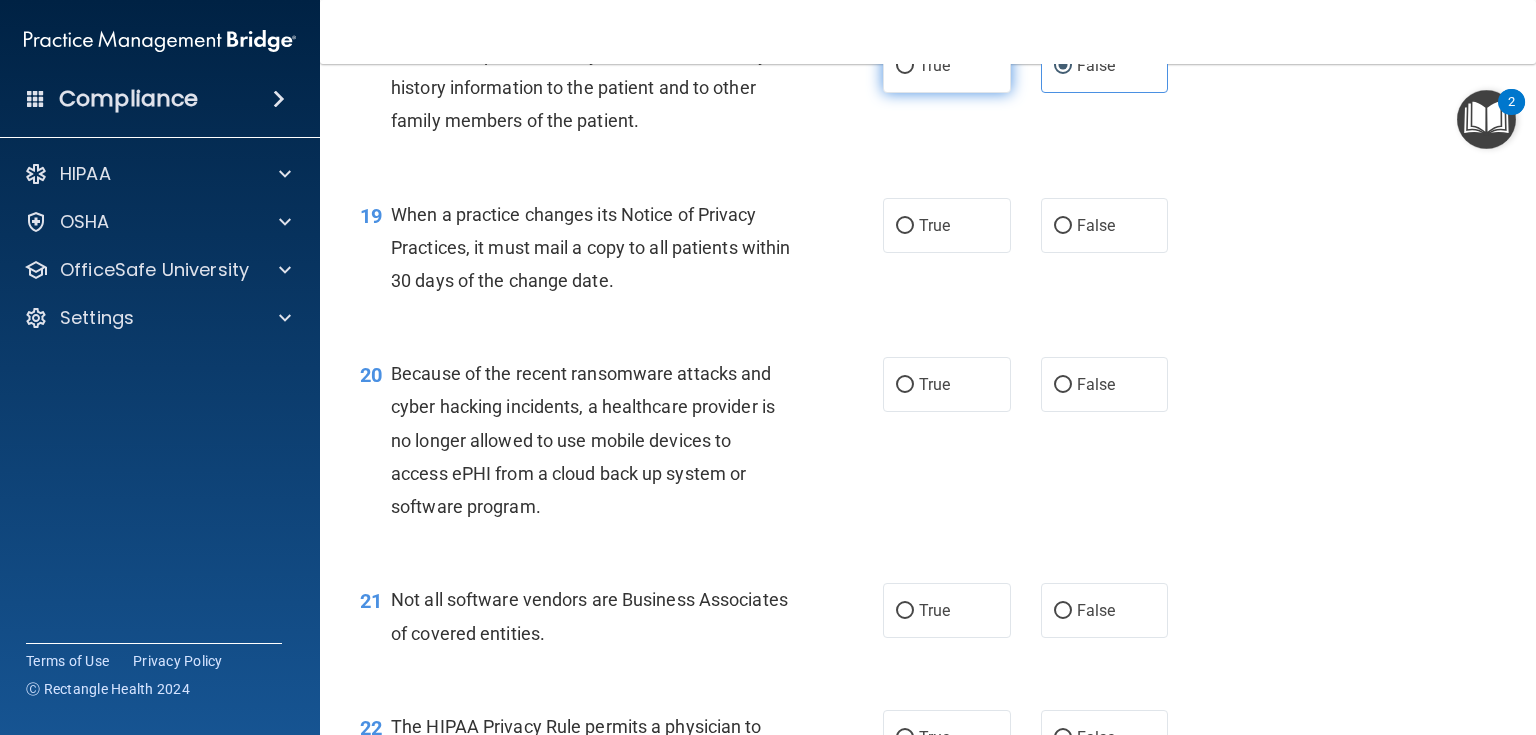 click on "True" at bounding box center (947, 65) 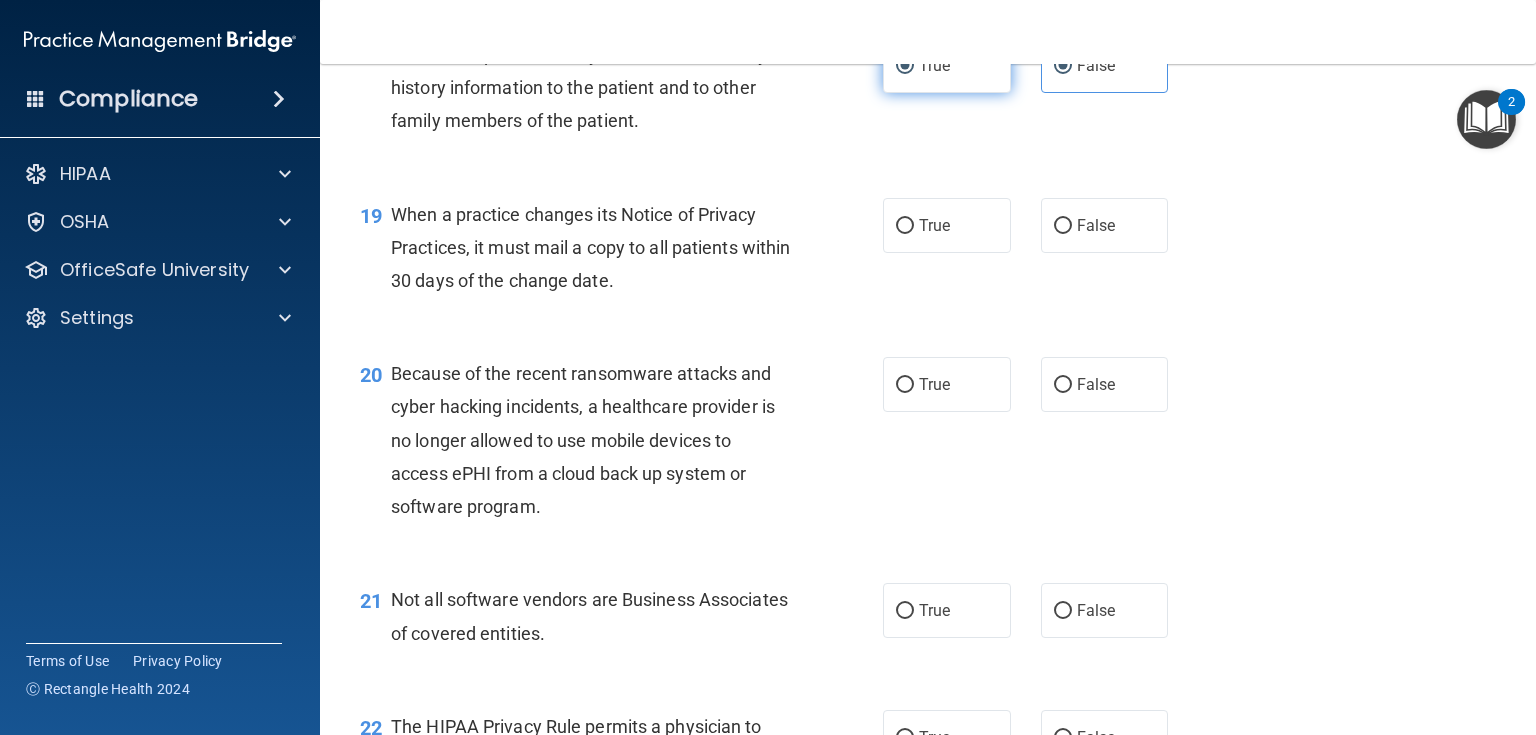 radio on "false" 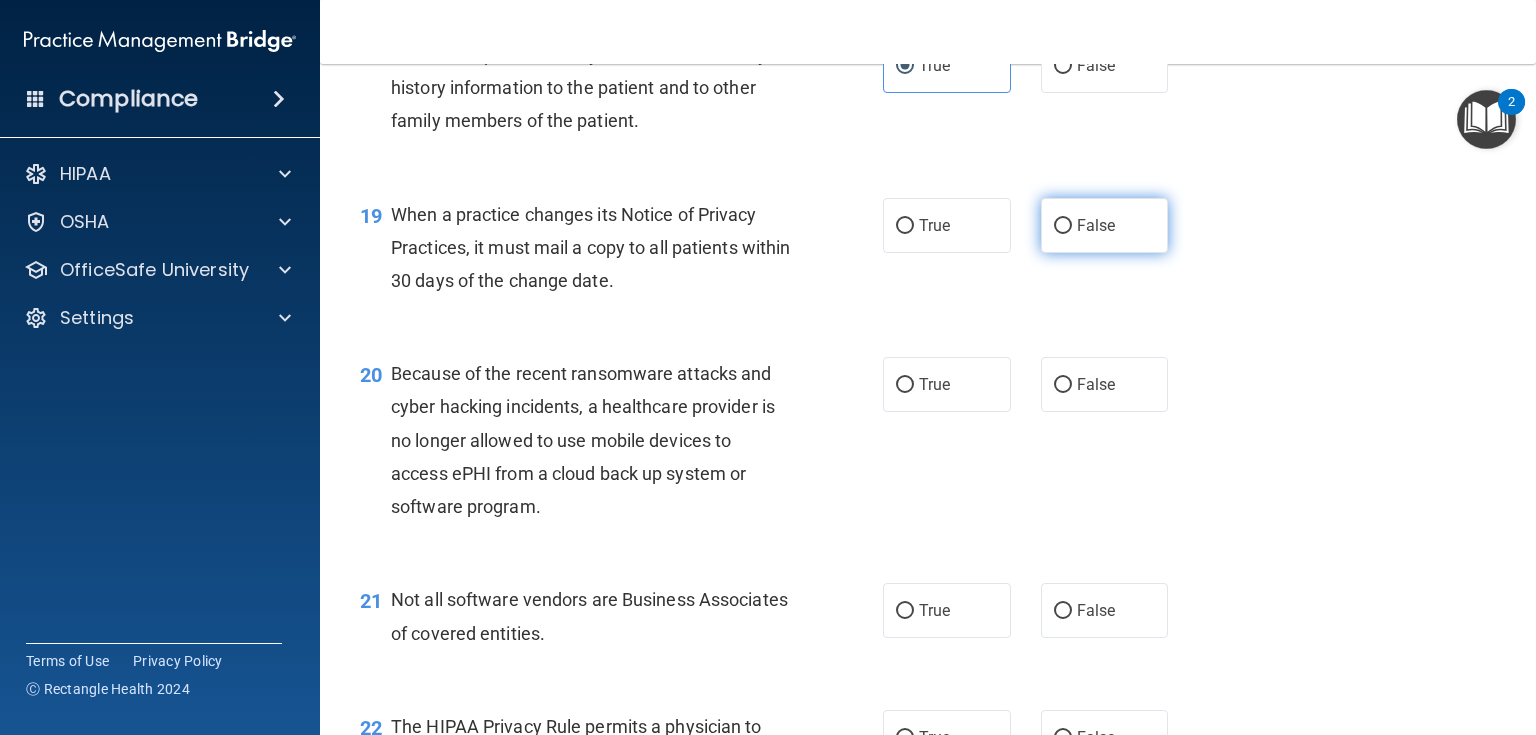 click on "False" at bounding box center [1105, 225] 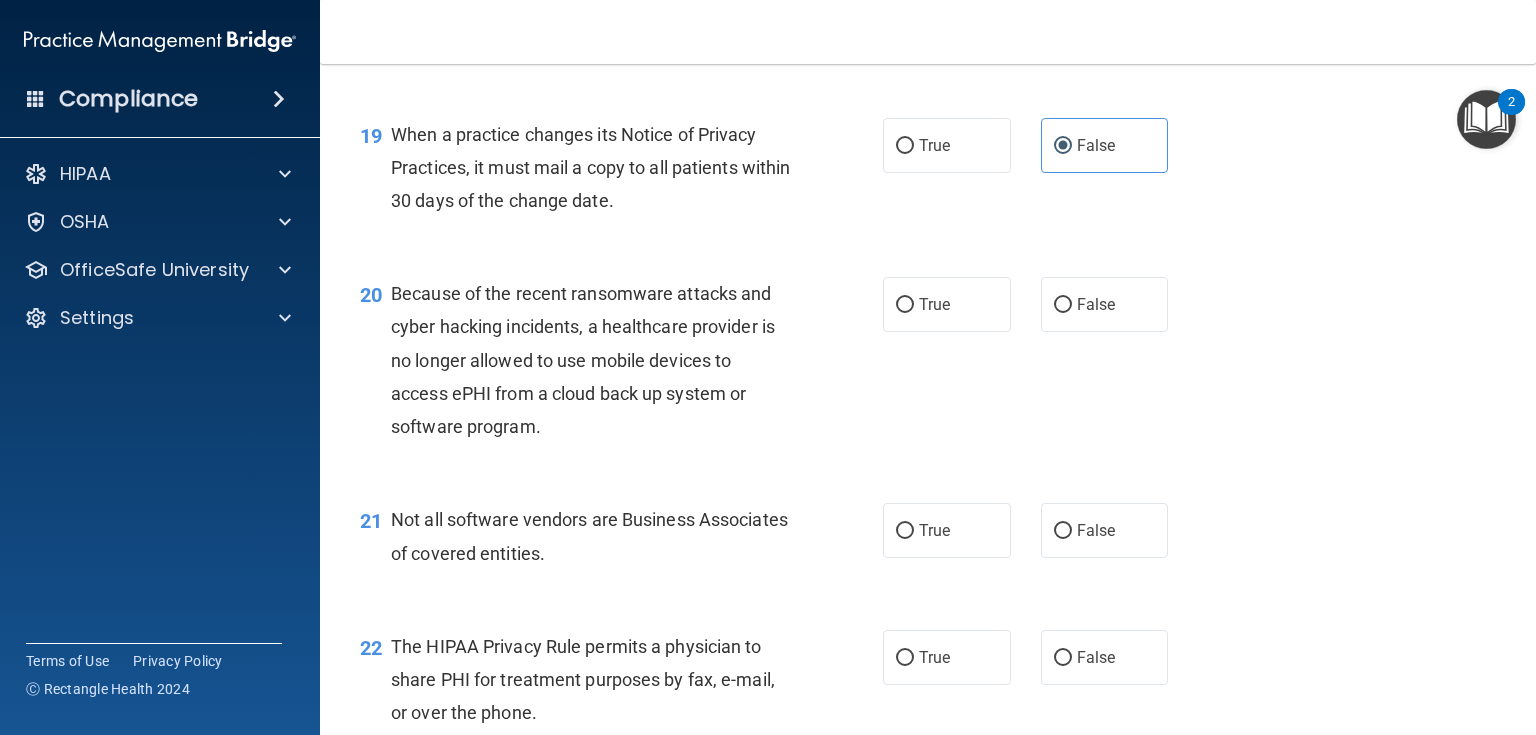 scroll, scrollTop: 3360, scrollLeft: 0, axis: vertical 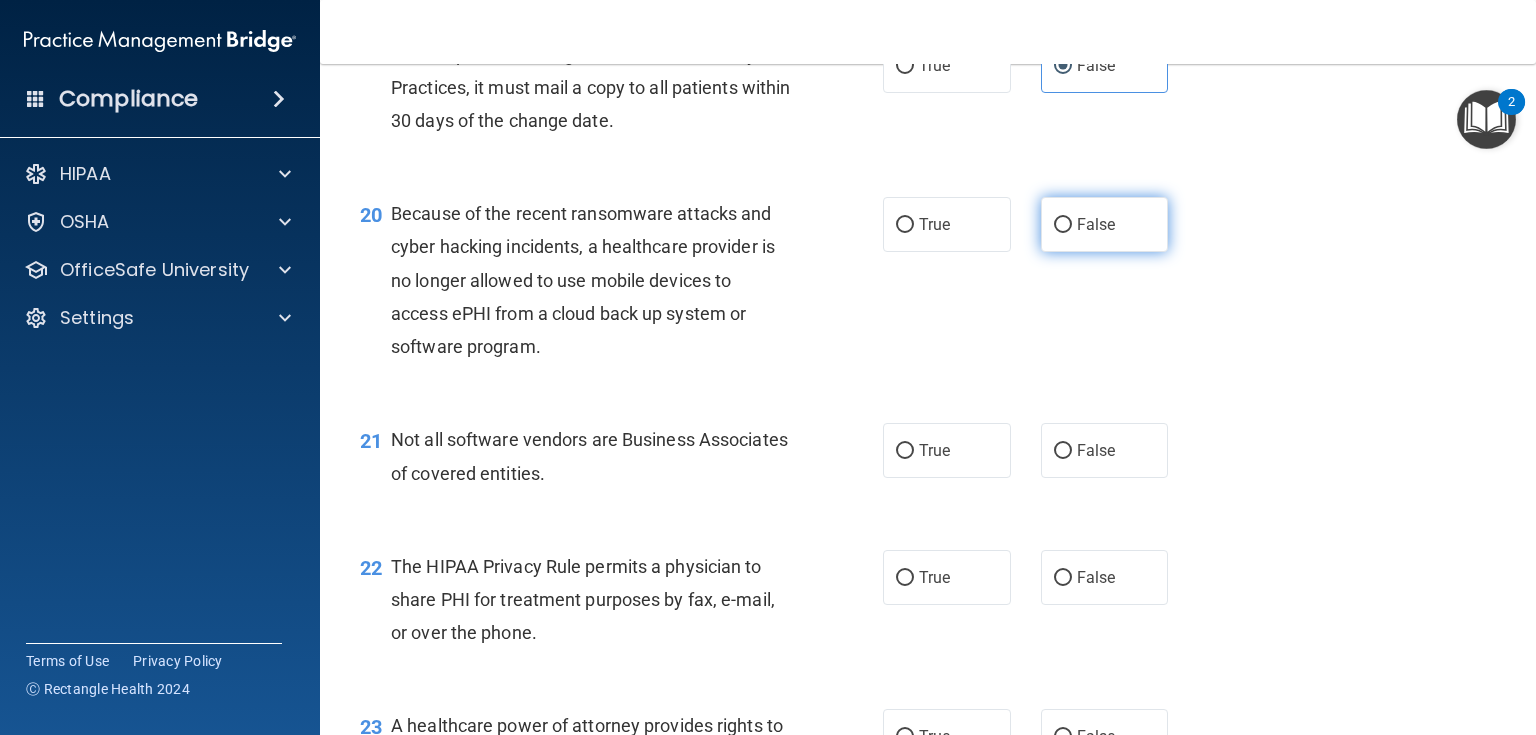 click on "False" at bounding box center [1105, 224] 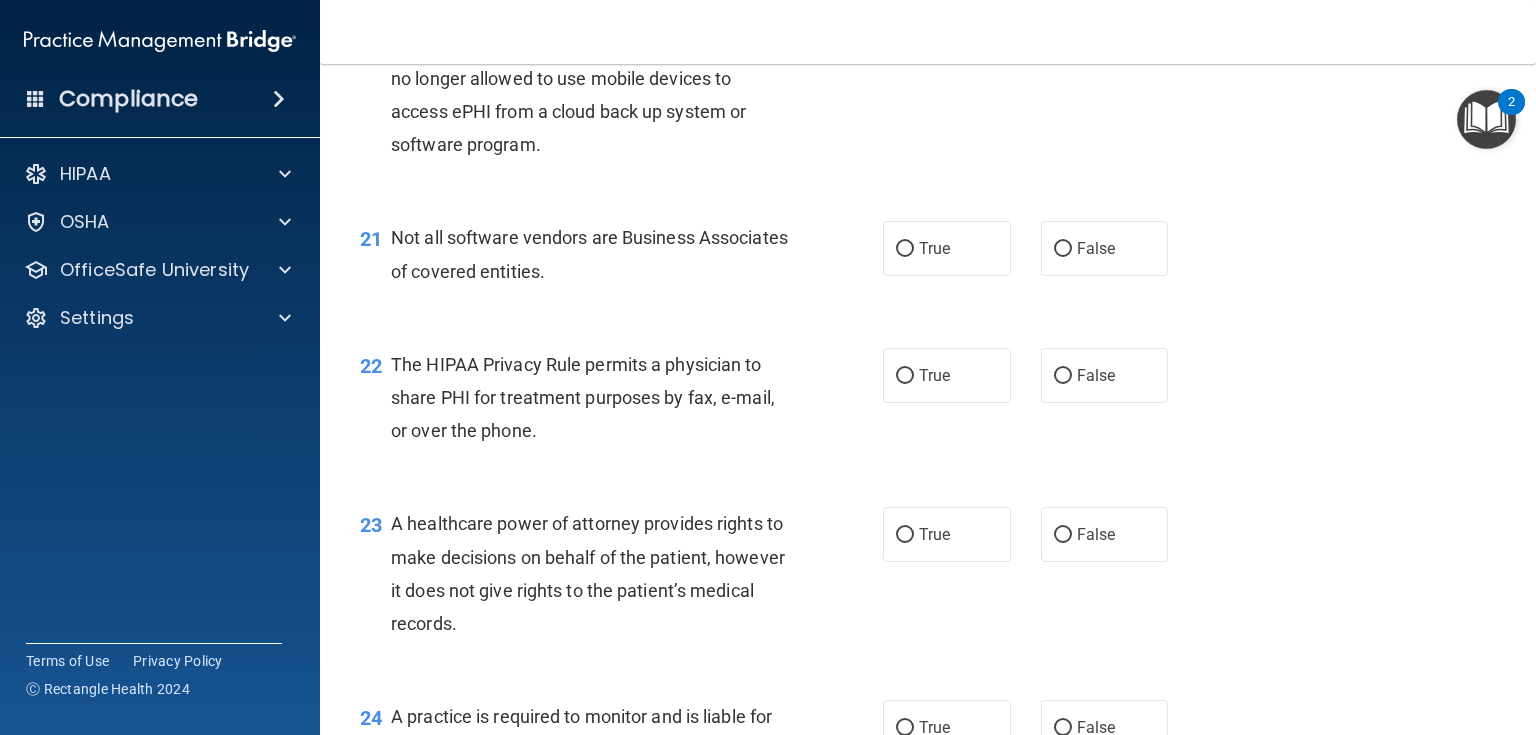 scroll, scrollTop: 3600, scrollLeft: 0, axis: vertical 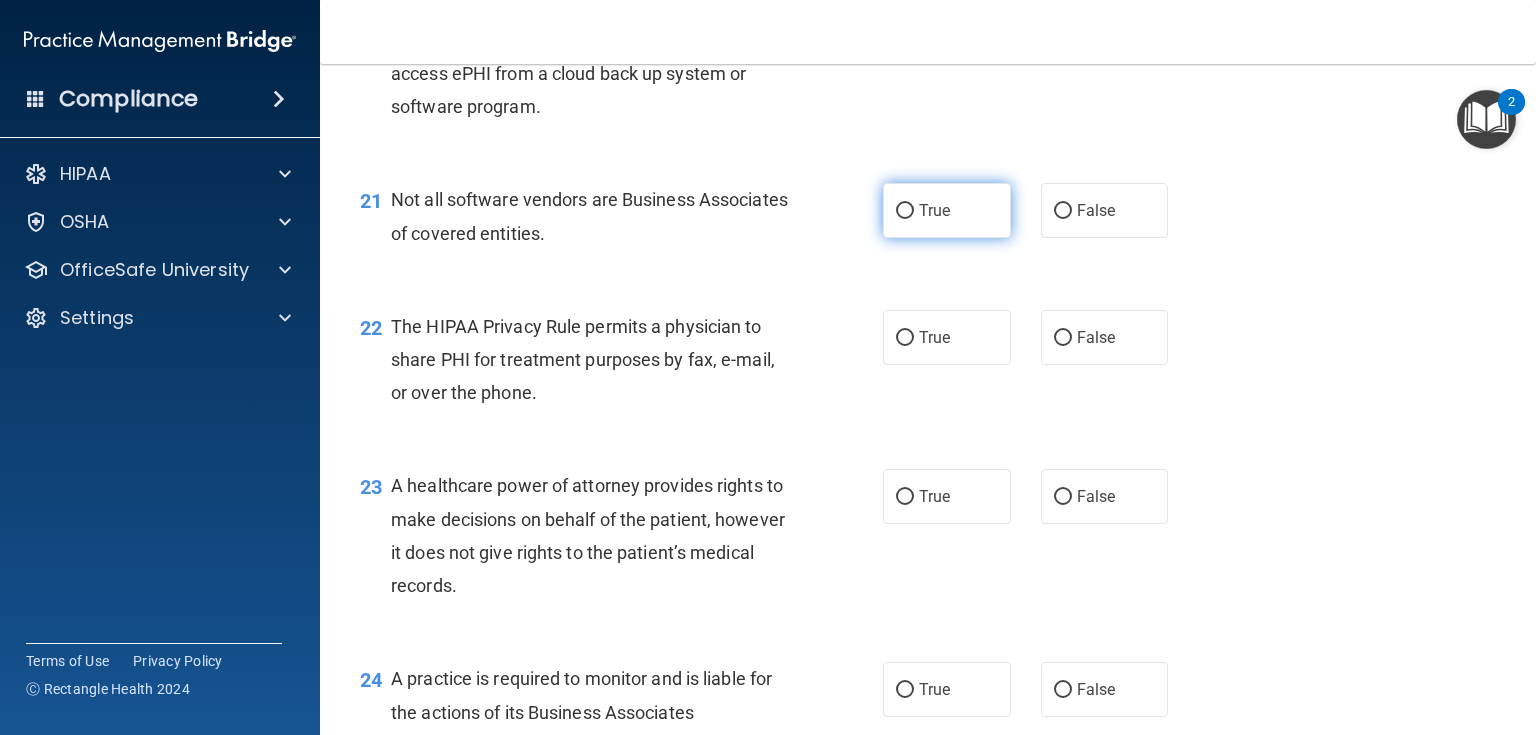 click on "True" at bounding box center (934, 210) 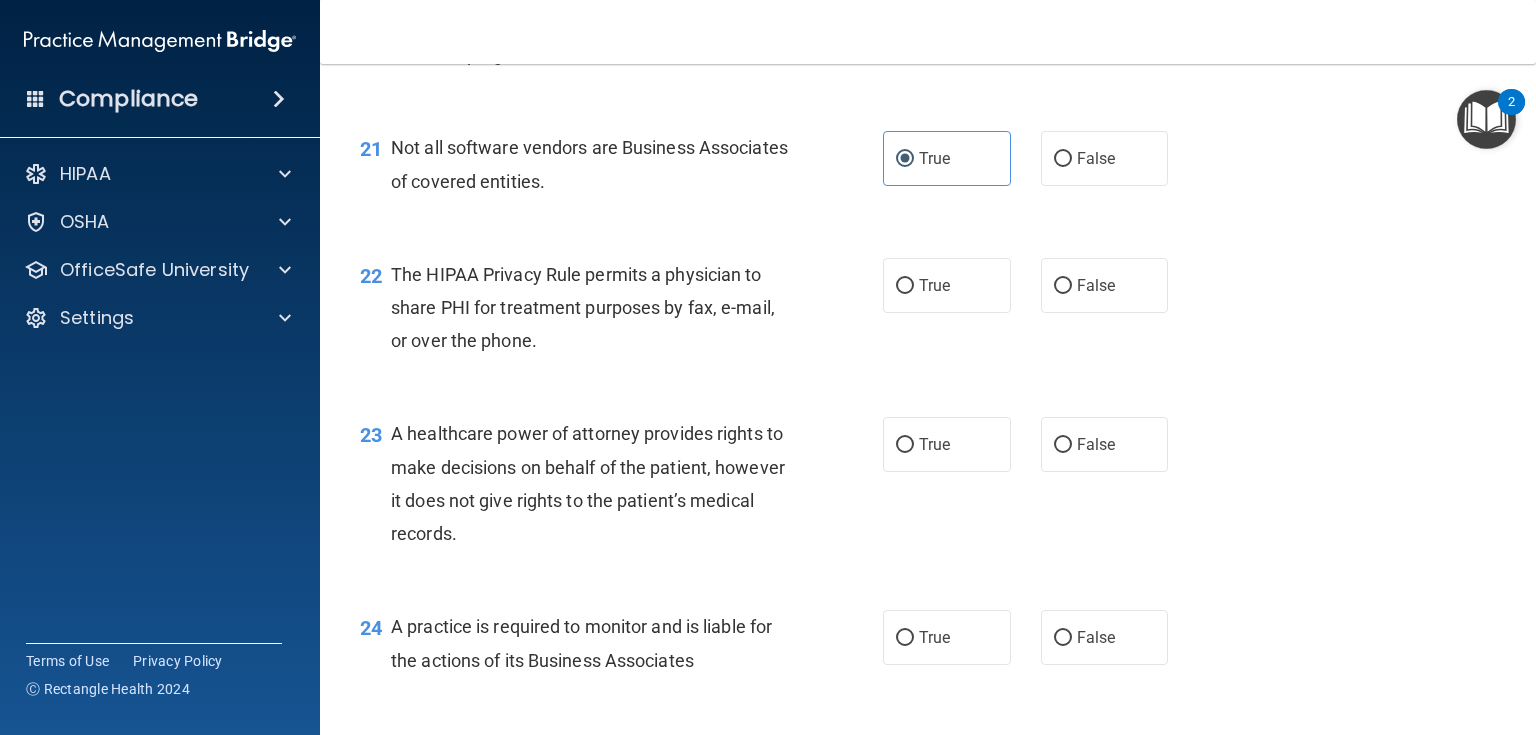 scroll, scrollTop: 3680, scrollLeft: 0, axis: vertical 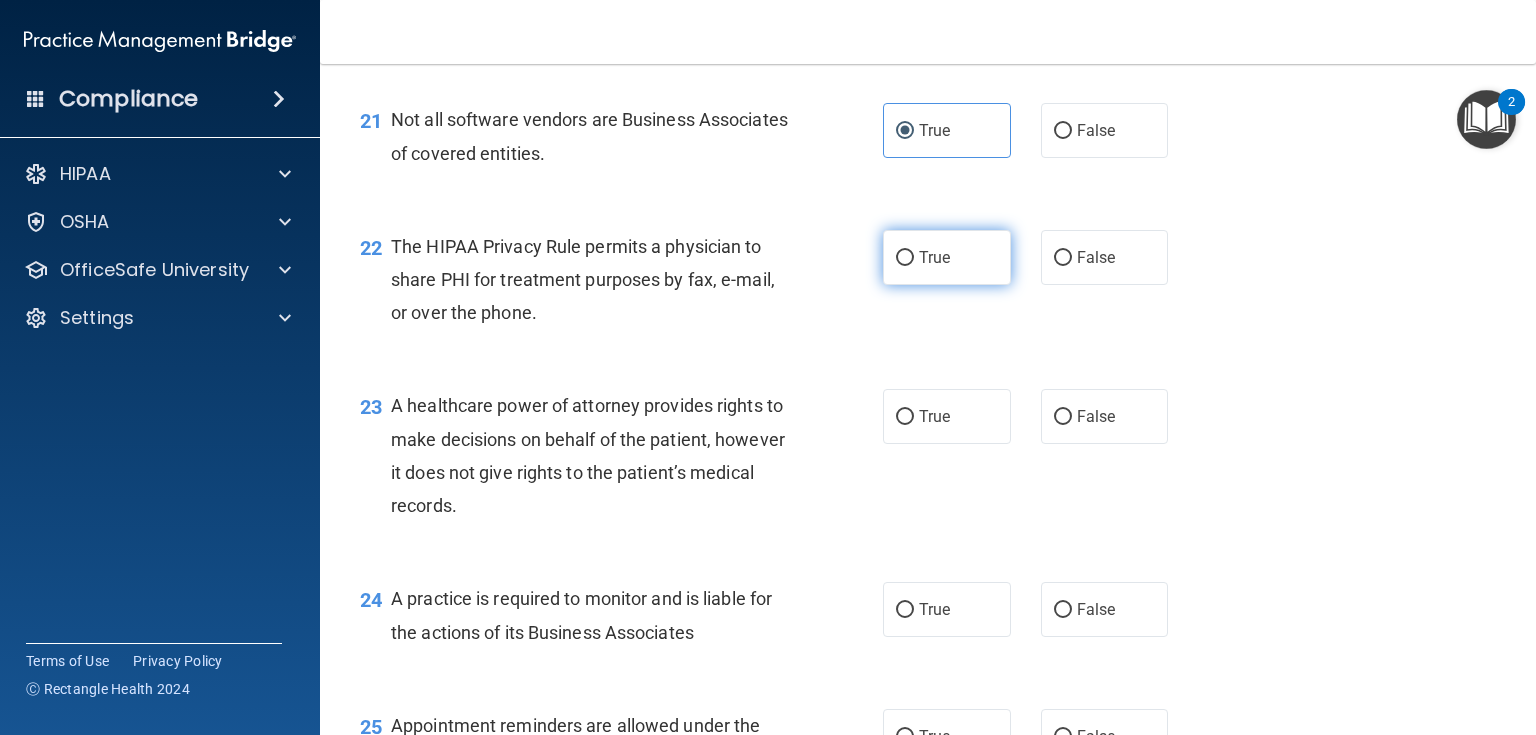 click on "True" at bounding box center [947, 257] 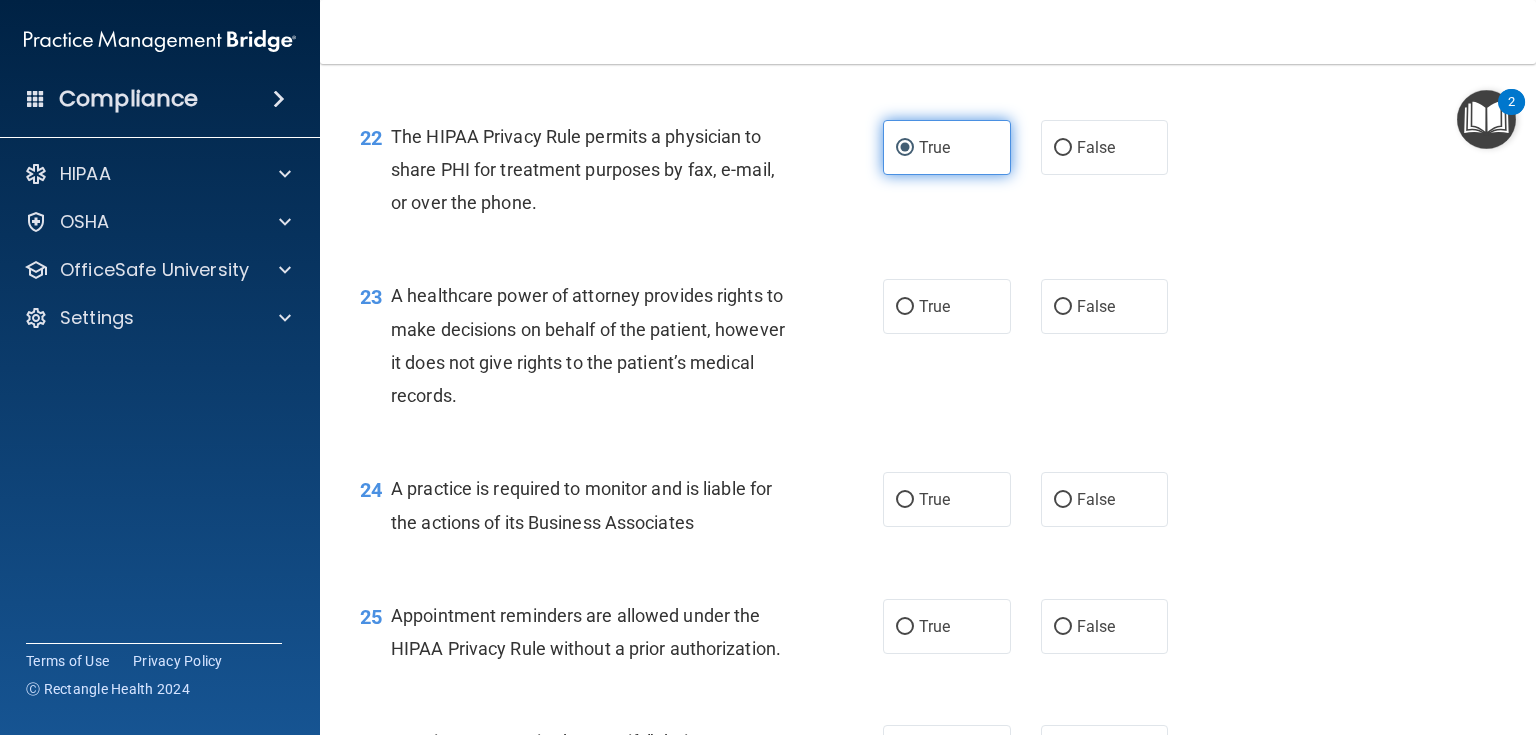 scroll, scrollTop: 3840, scrollLeft: 0, axis: vertical 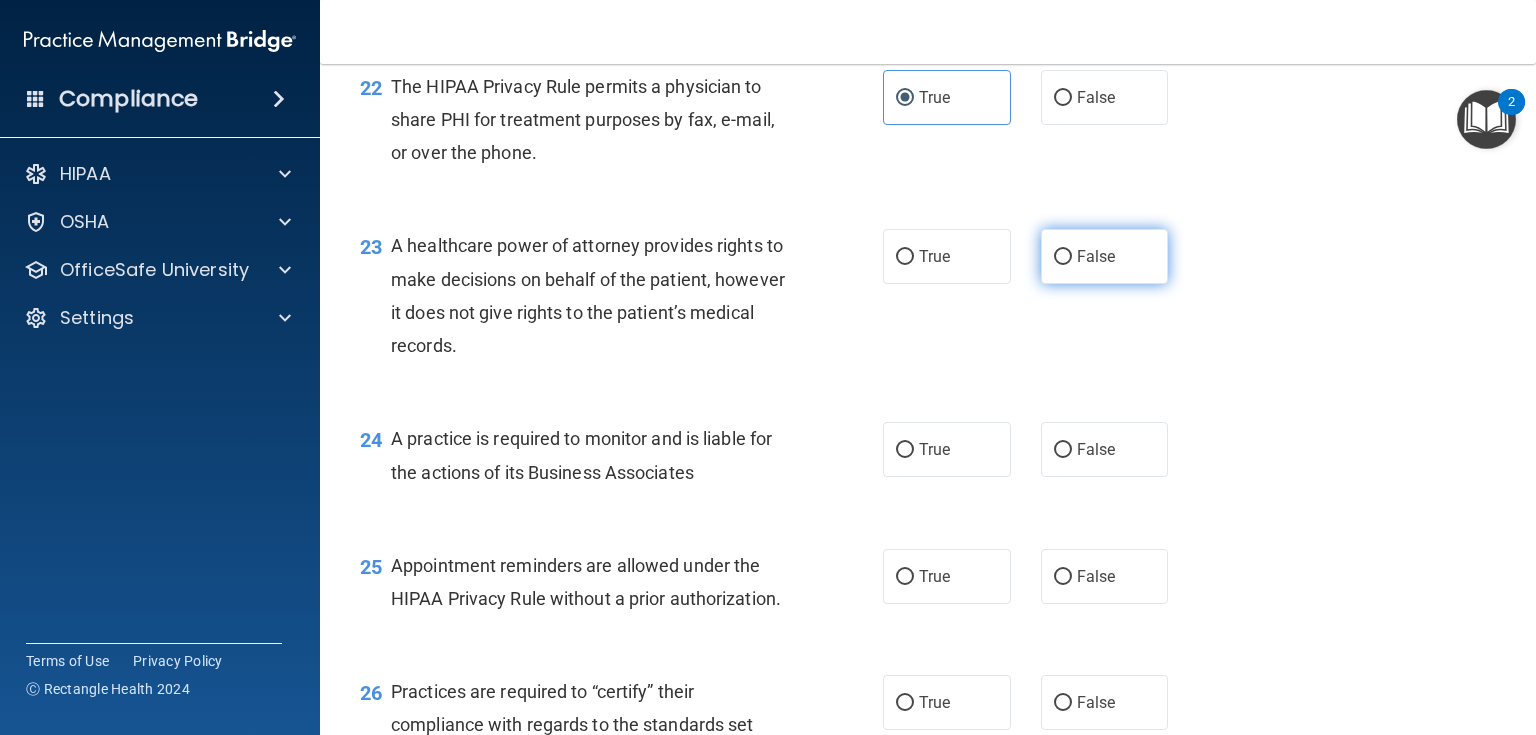 click on "False" at bounding box center [1105, 256] 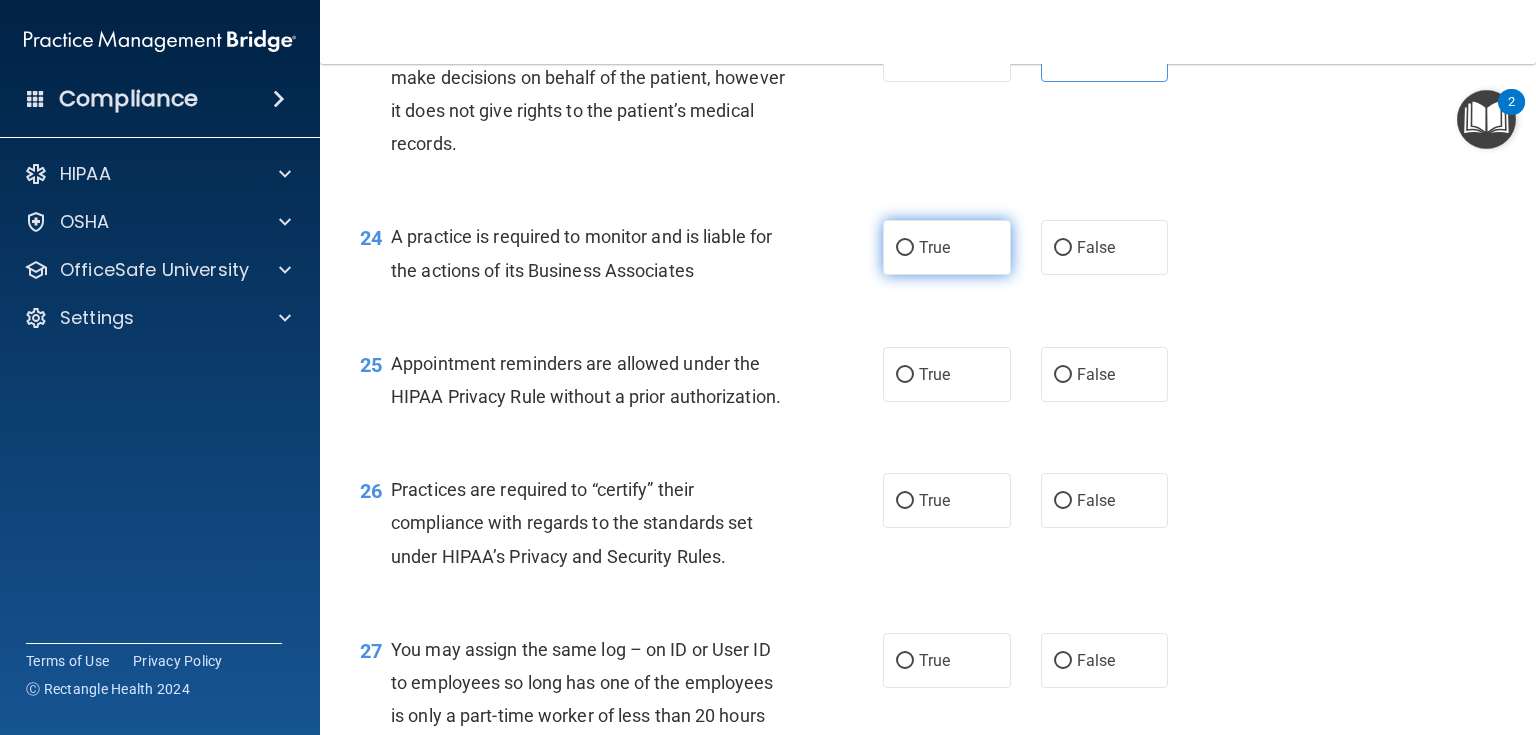 scroll, scrollTop: 4080, scrollLeft: 0, axis: vertical 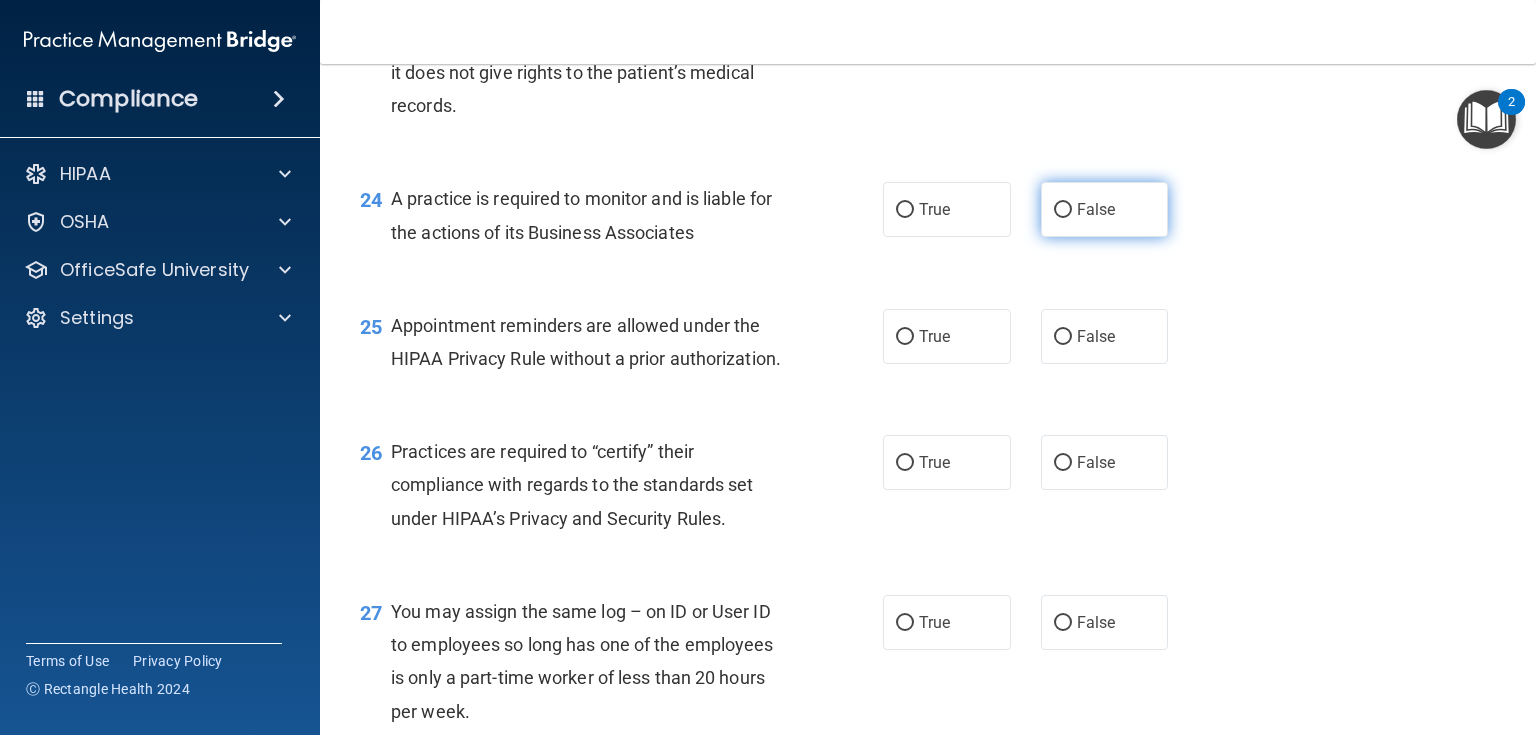 click on "False" at bounding box center (1096, 209) 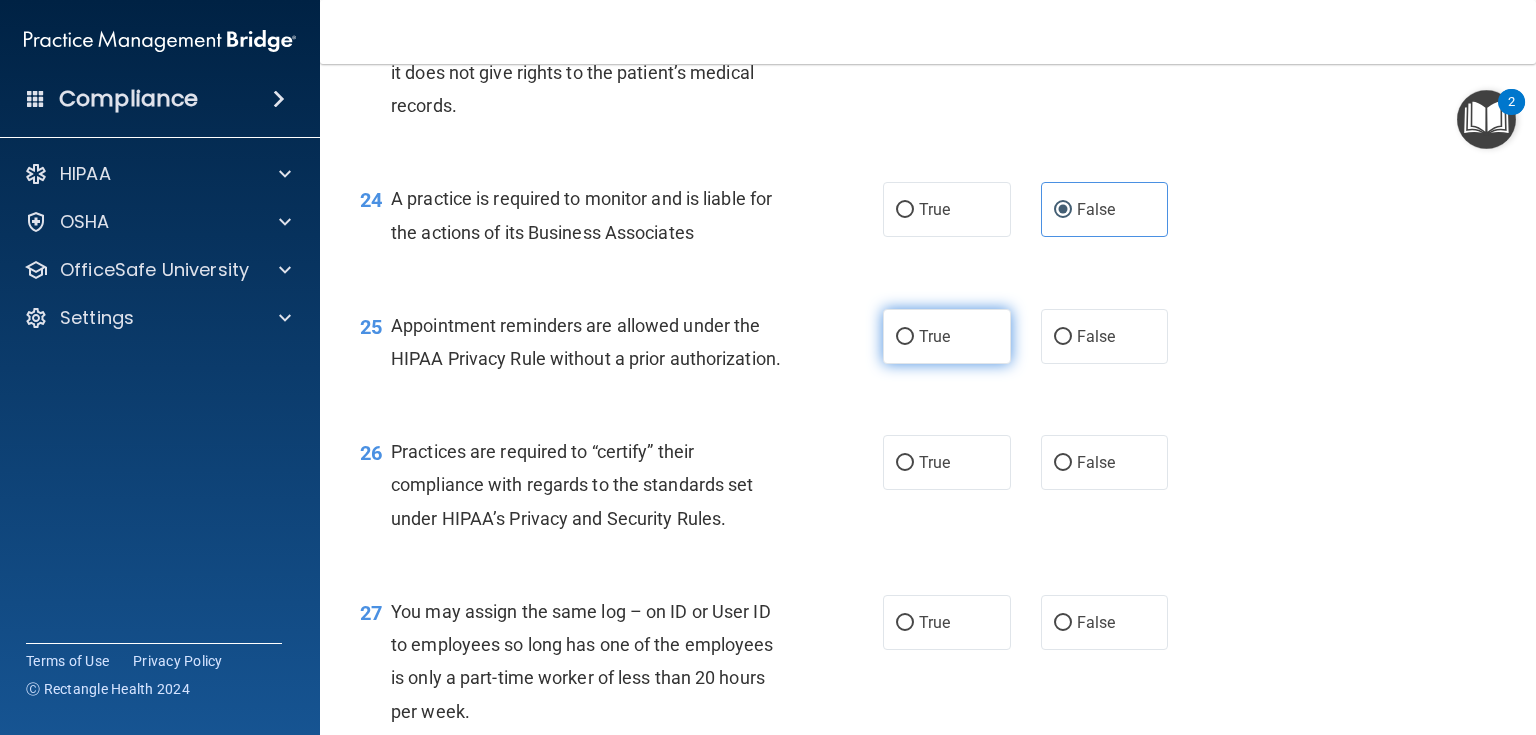 click on "True" at bounding box center [947, 336] 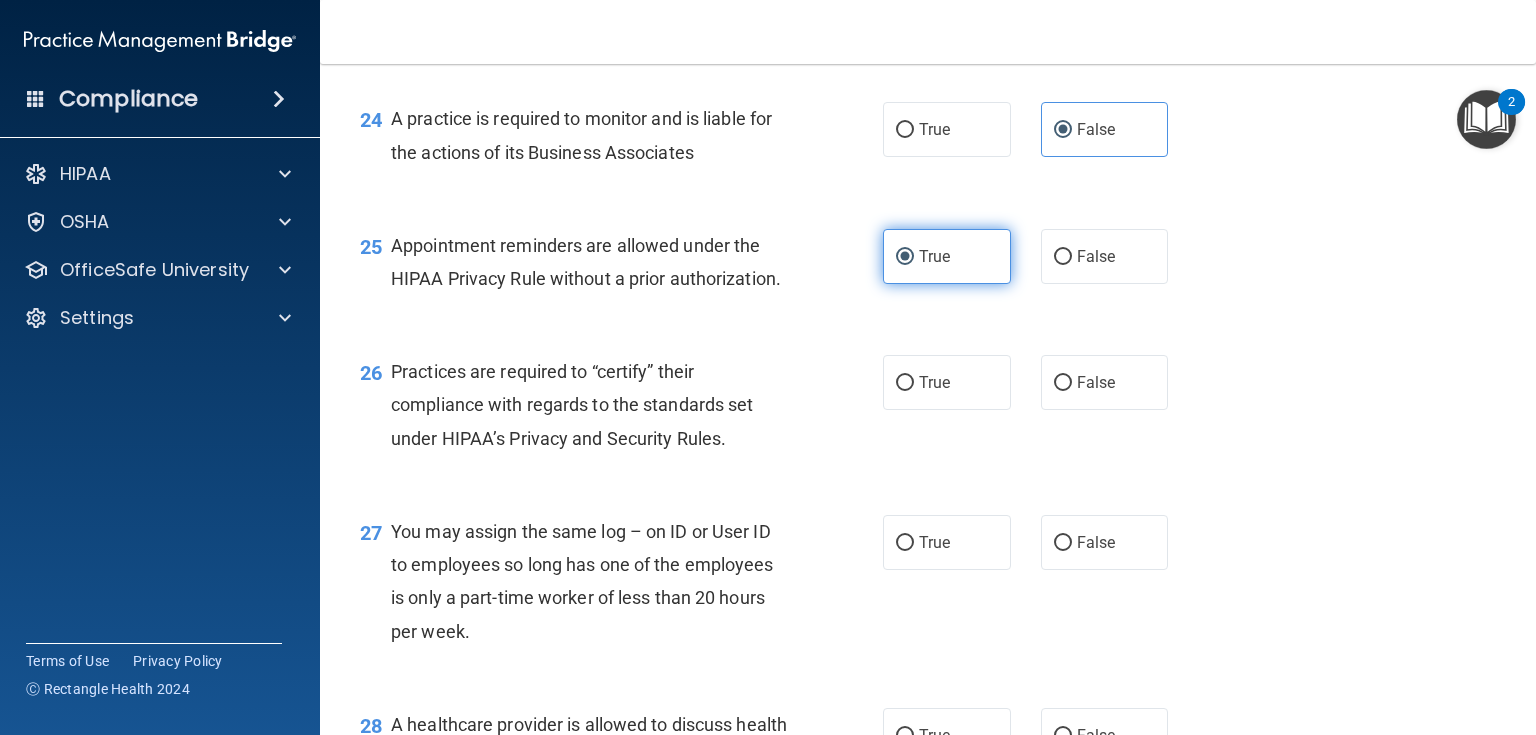 scroll, scrollTop: 4240, scrollLeft: 0, axis: vertical 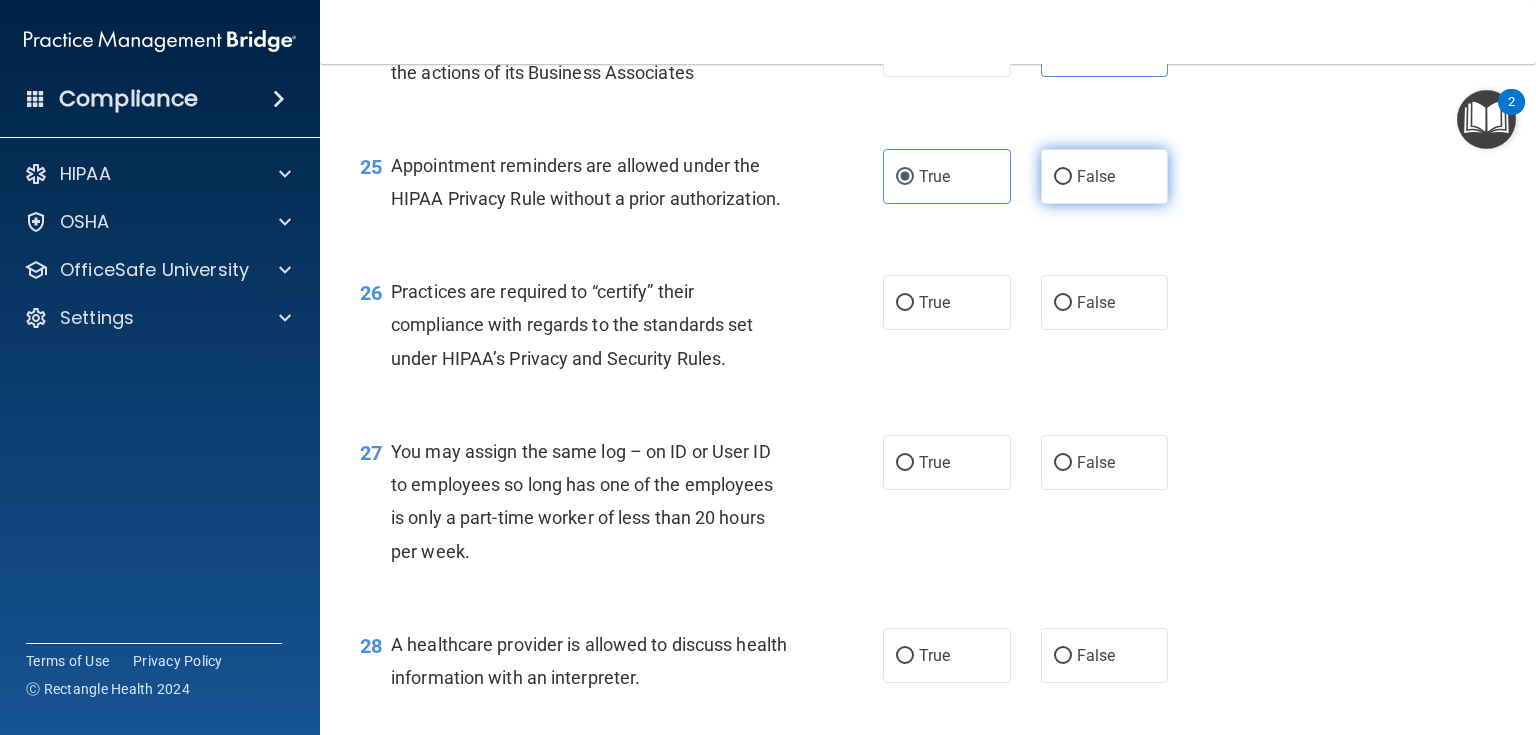 click on "False" at bounding box center (1063, 177) 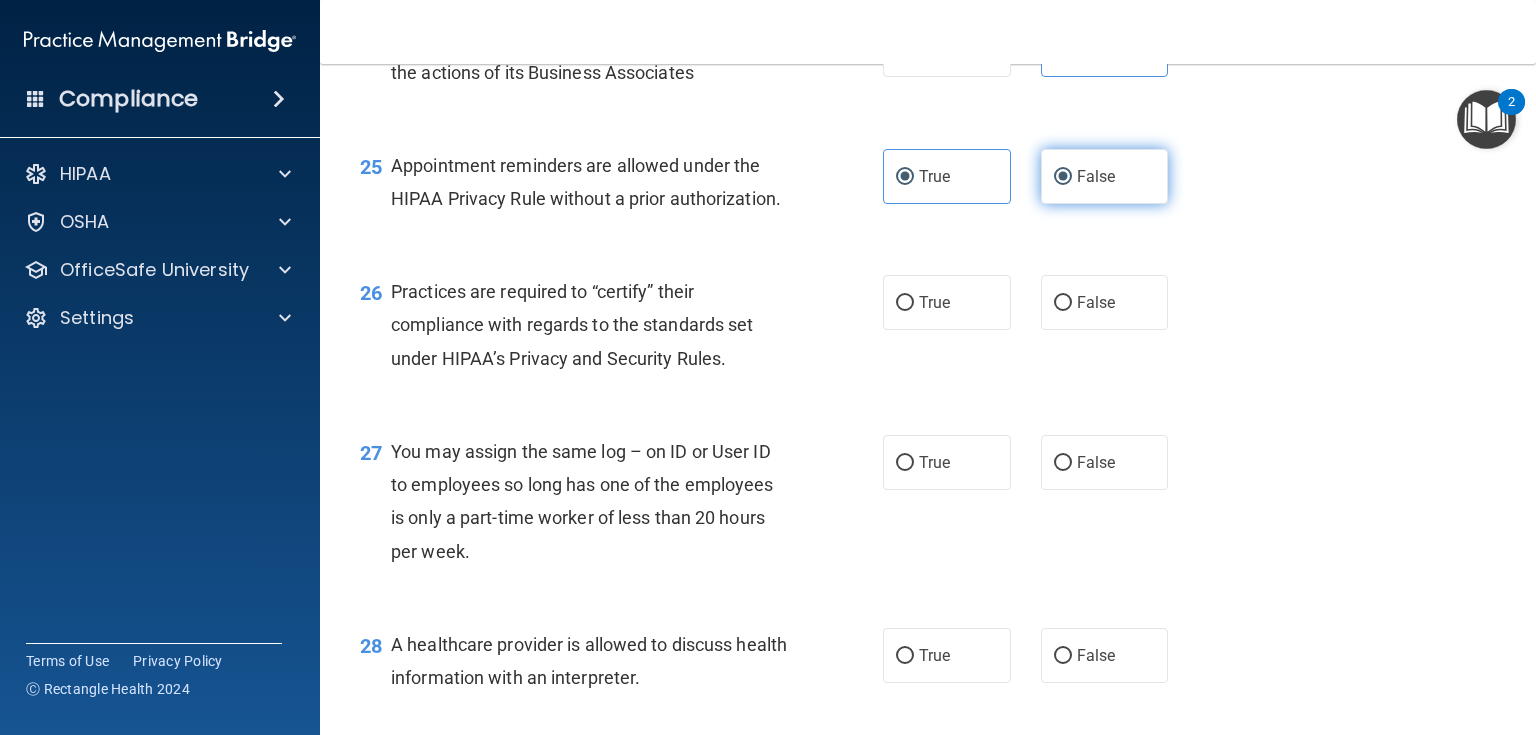 radio on "false" 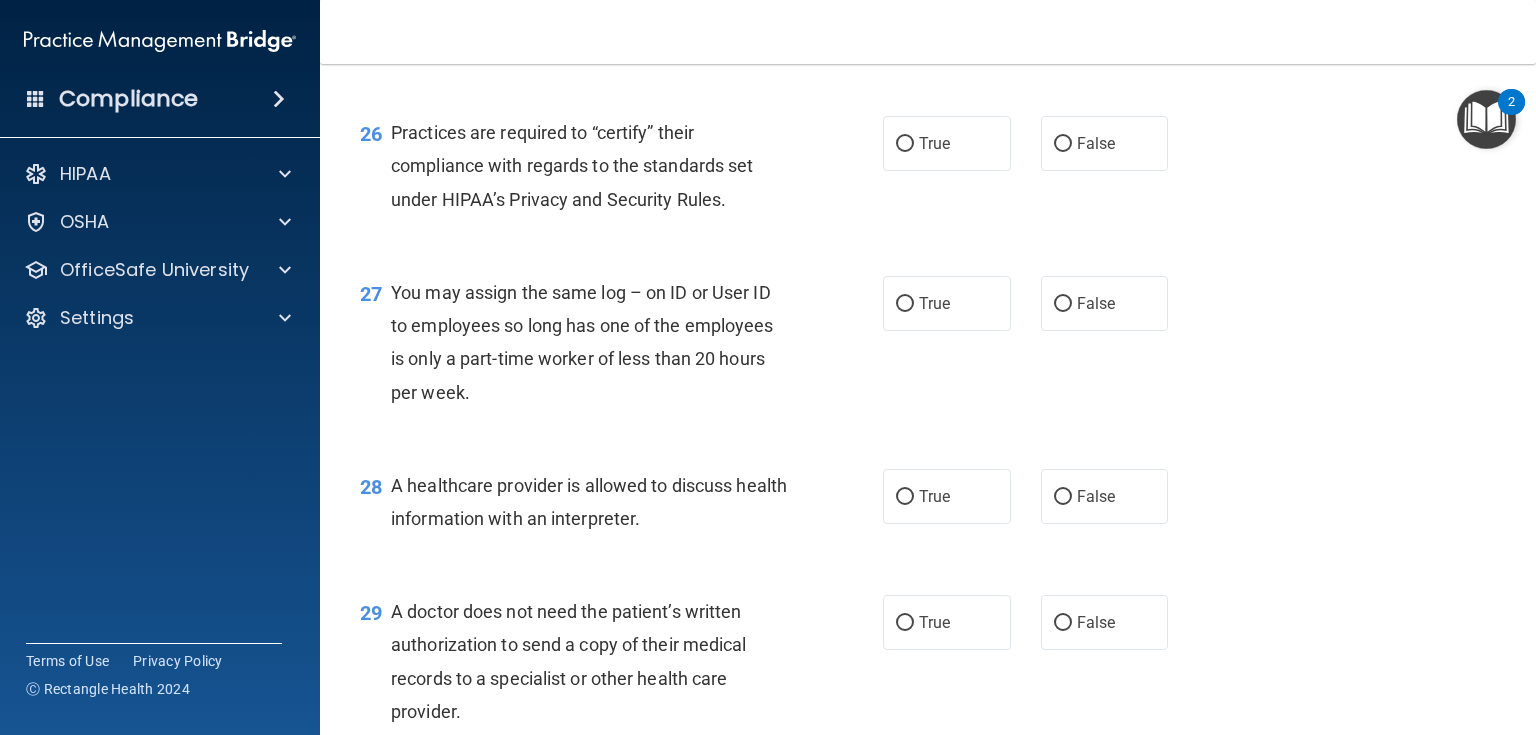 scroll, scrollTop: 4400, scrollLeft: 0, axis: vertical 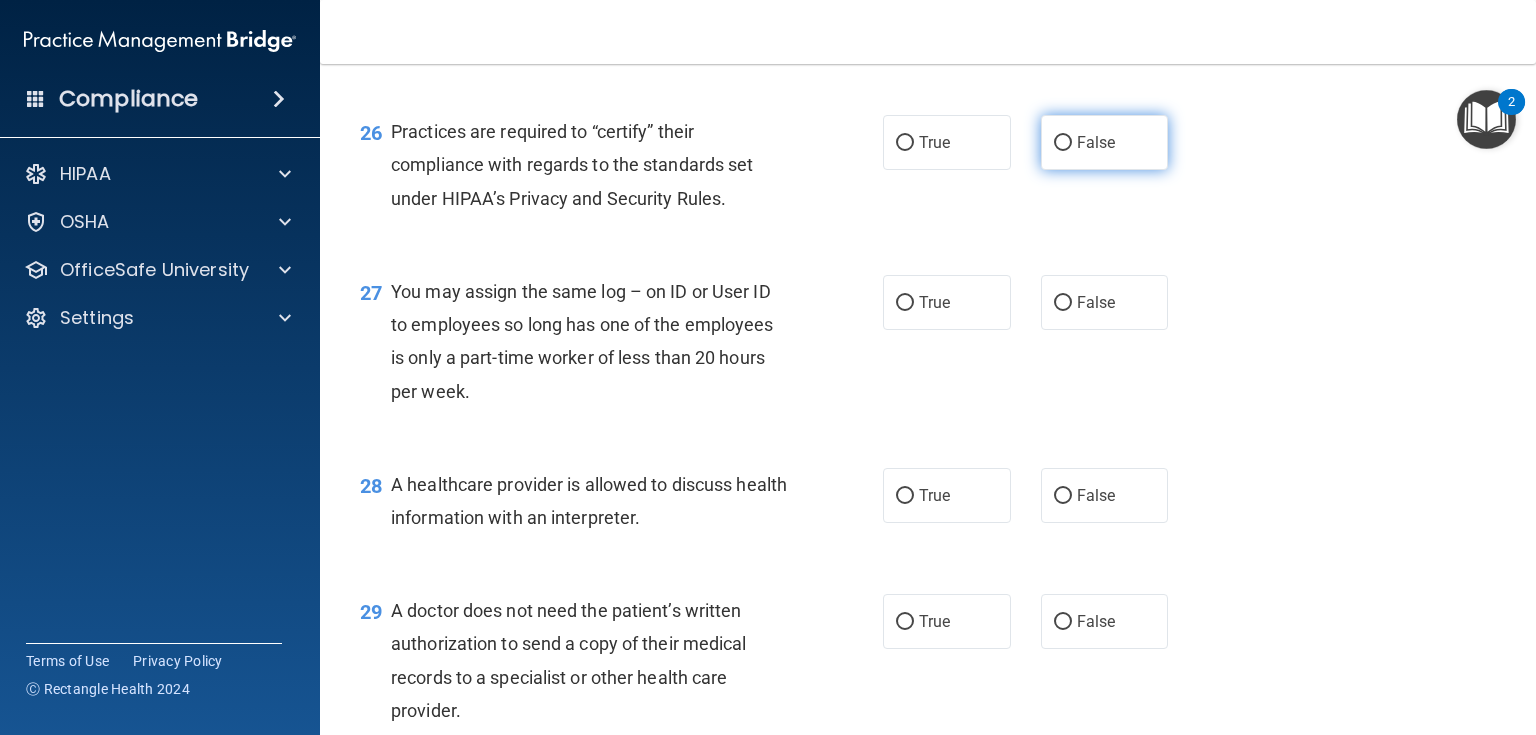 click on "False" at bounding box center [1105, 142] 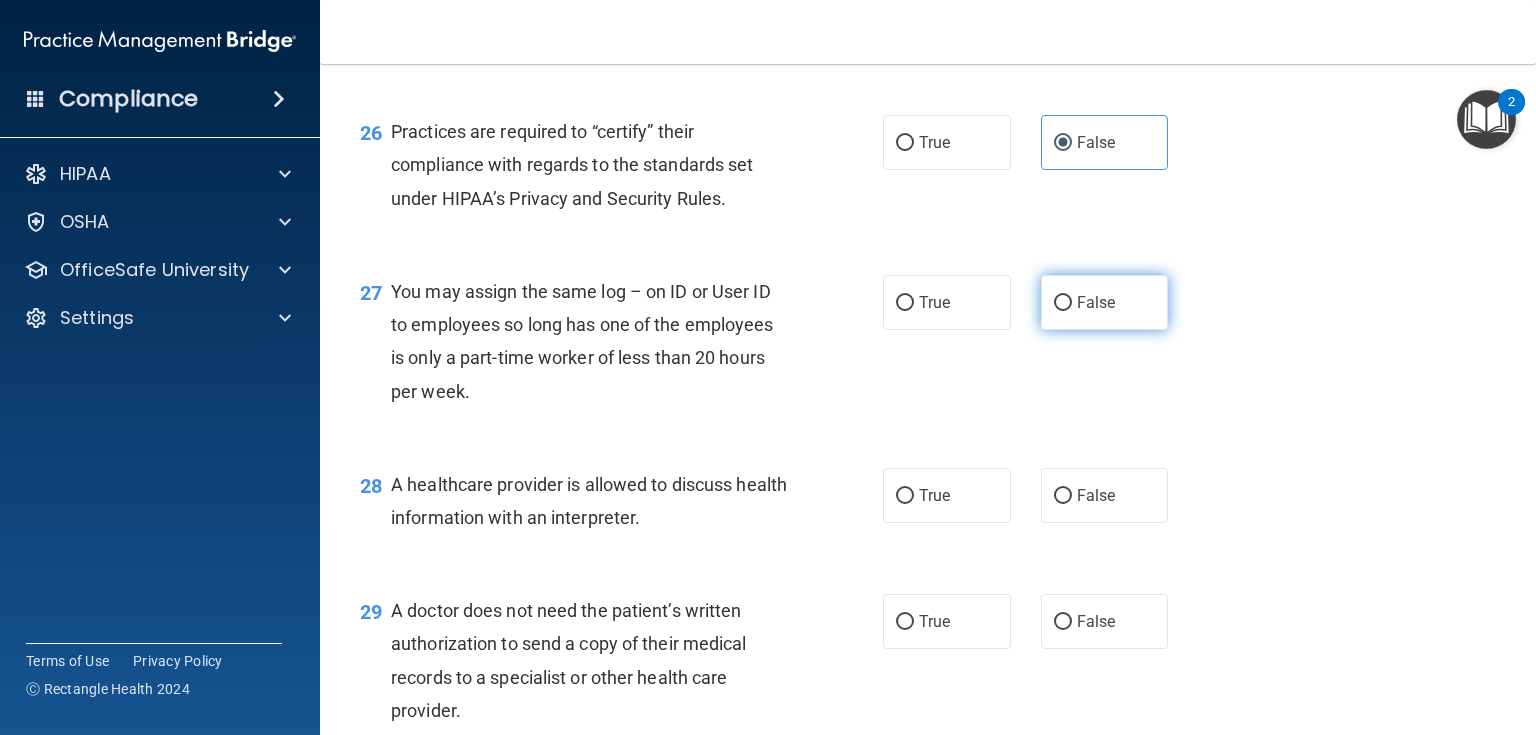 scroll, scrollTop: 4480, scrollLeft: 0, axis: vertical 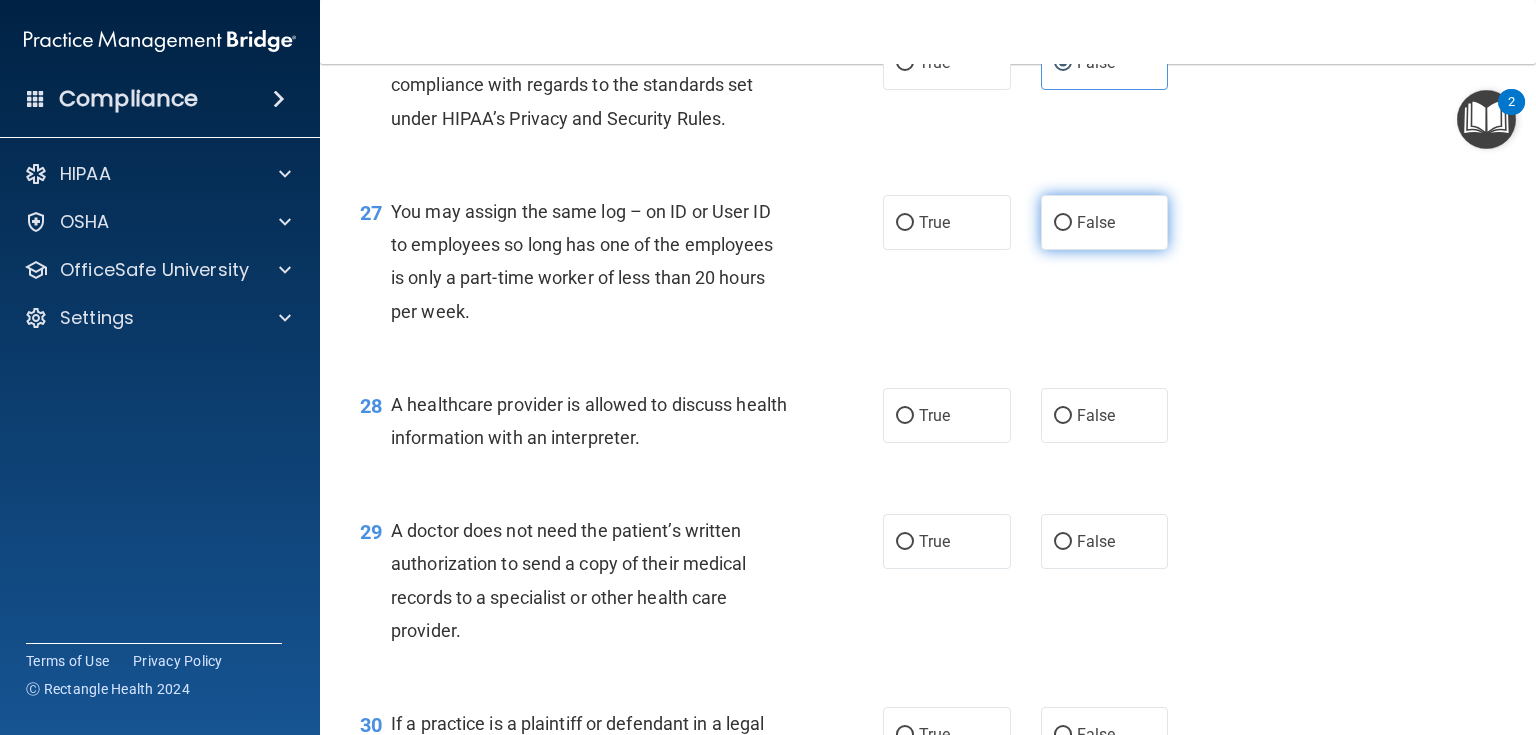 click on "False" at bounding box center (1096, 222) 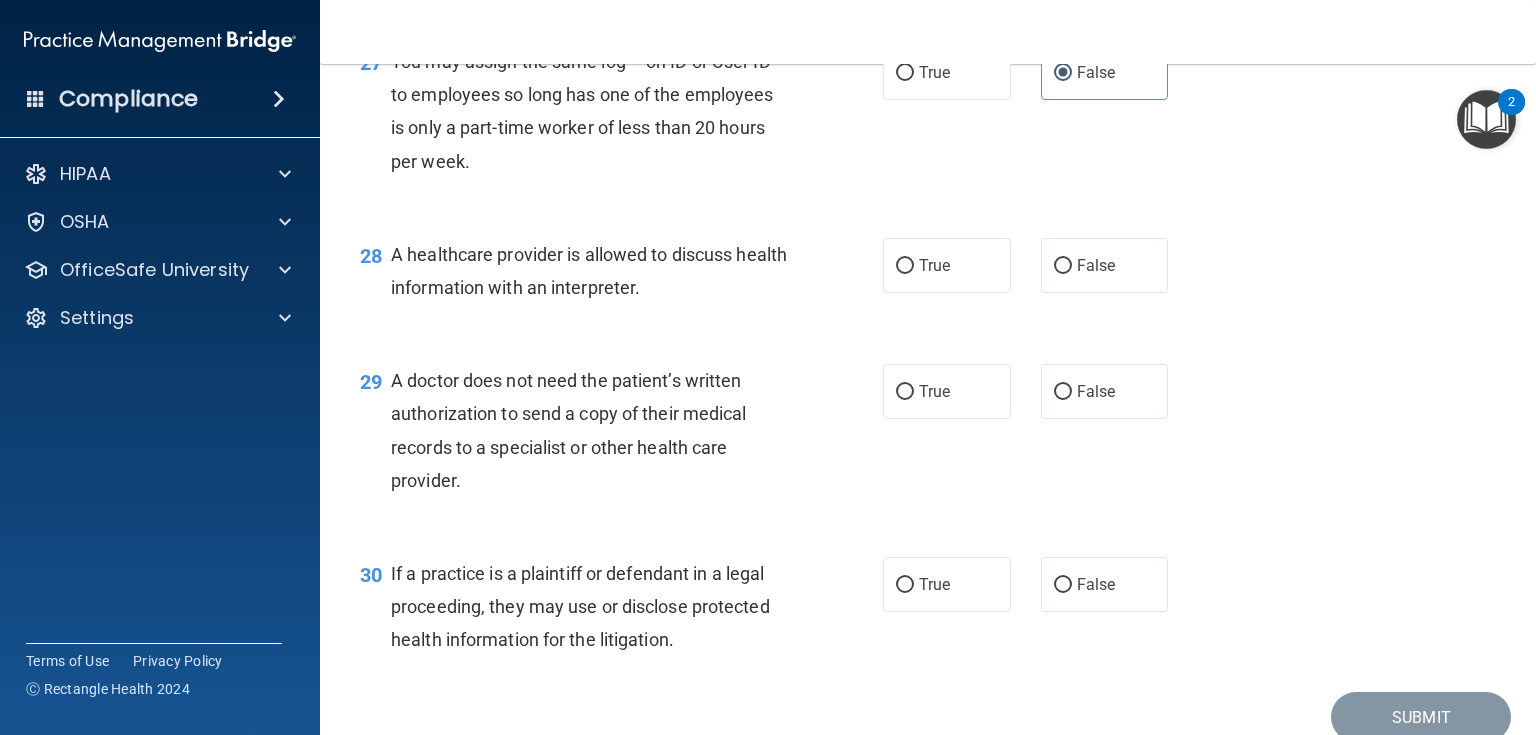 scroll, scrollTop: 4640, scrollLeft: 0, axis: vertical 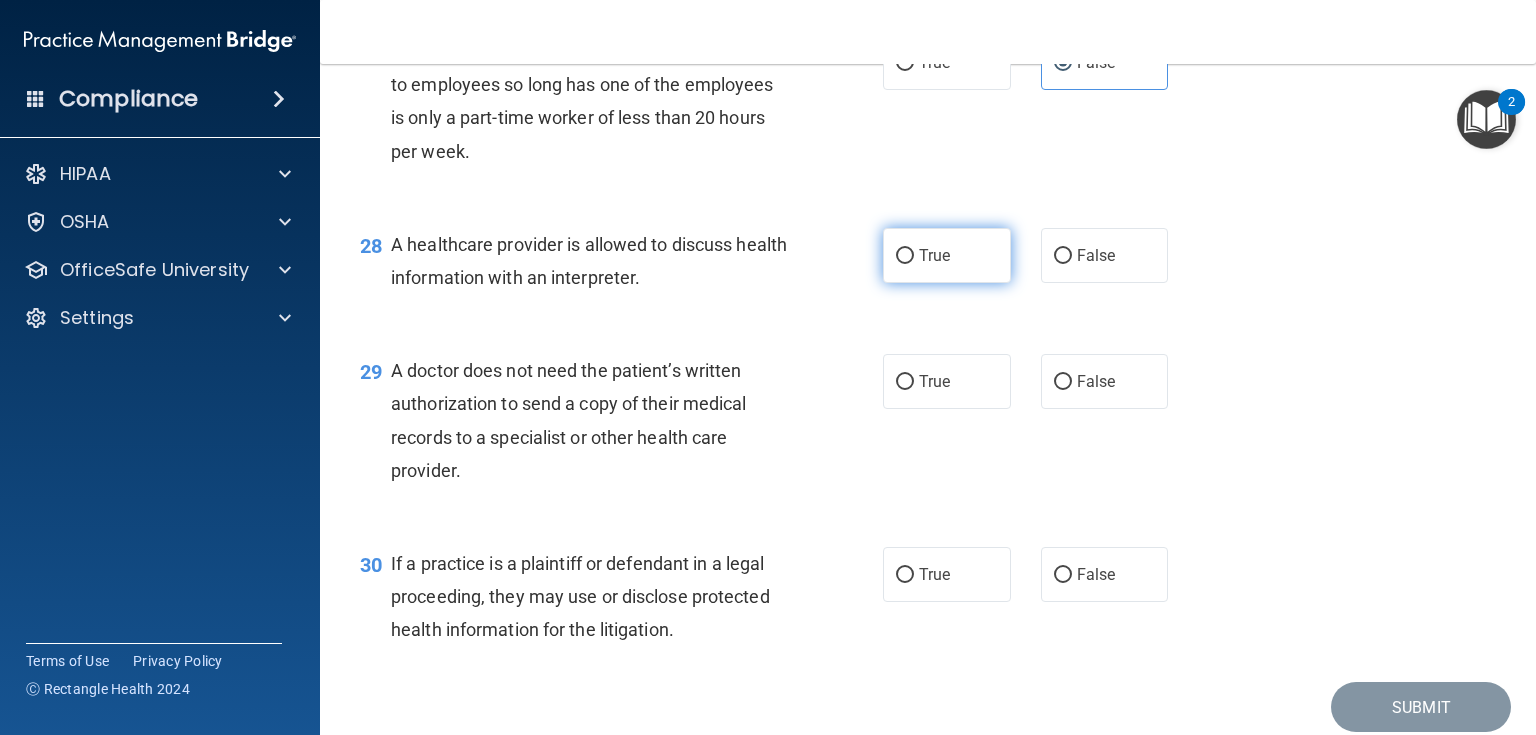 click on "True" at bounding box center [934, 255] 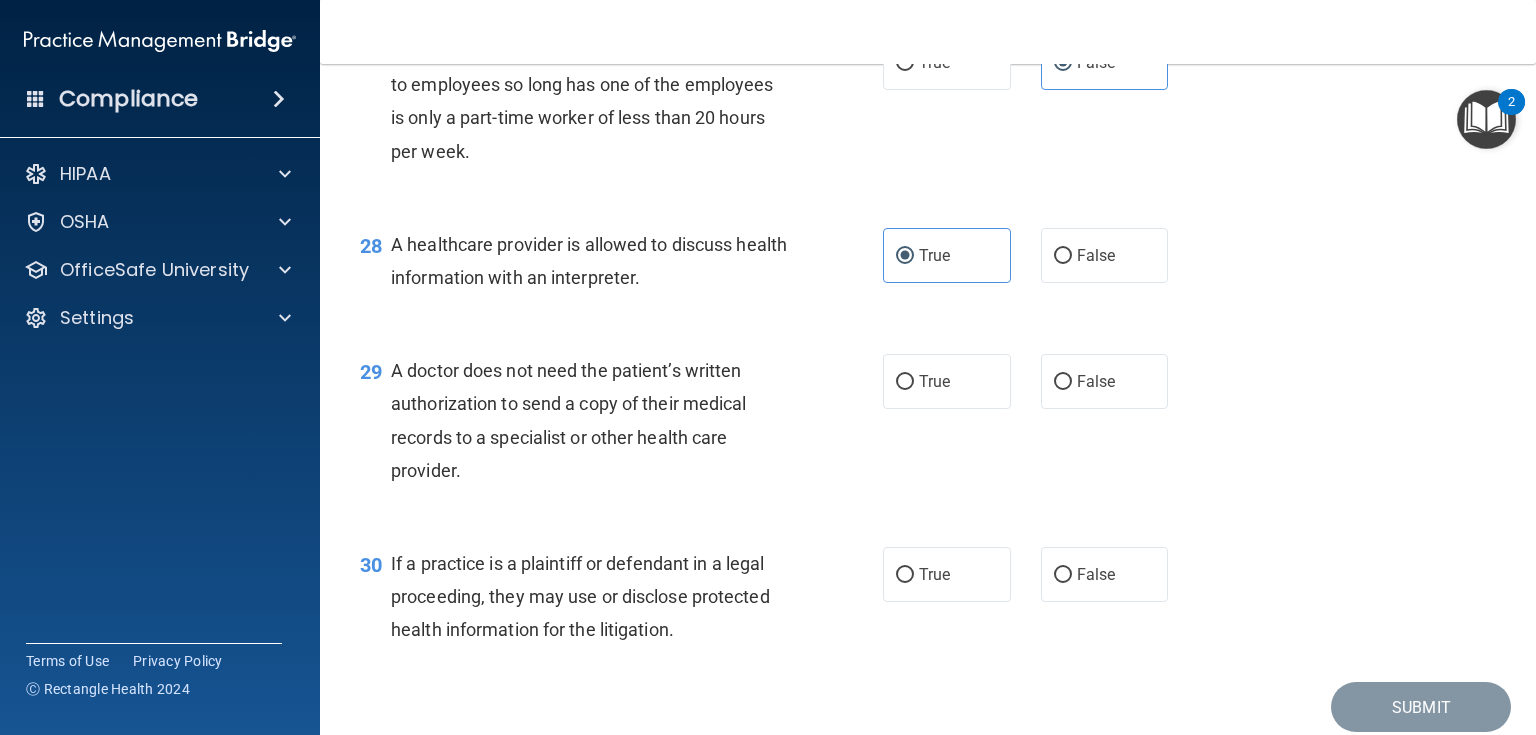 scroll, scrollTop: 4720, scrollLeft: 0, axis: vertical 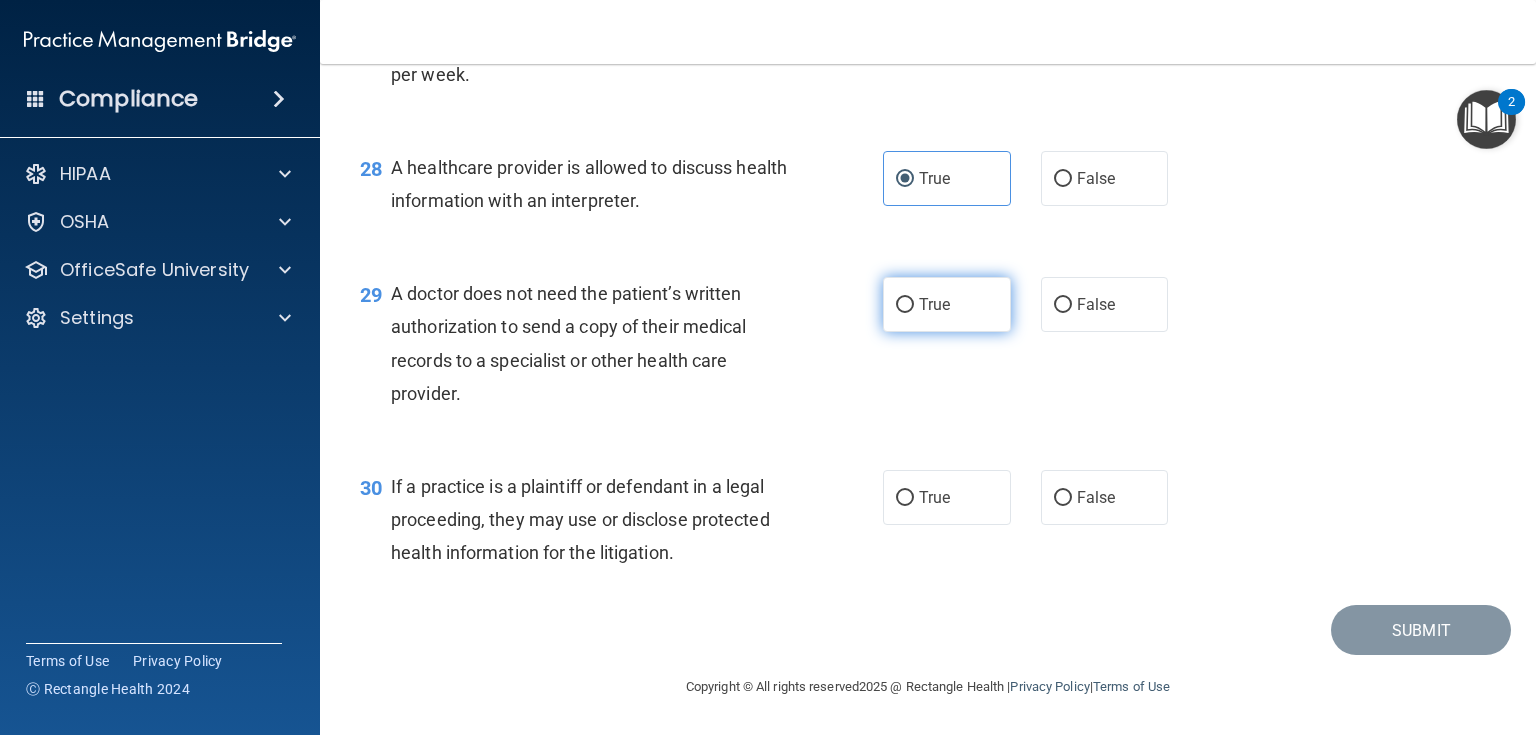 click on "True" at bounding box center (947, 304) 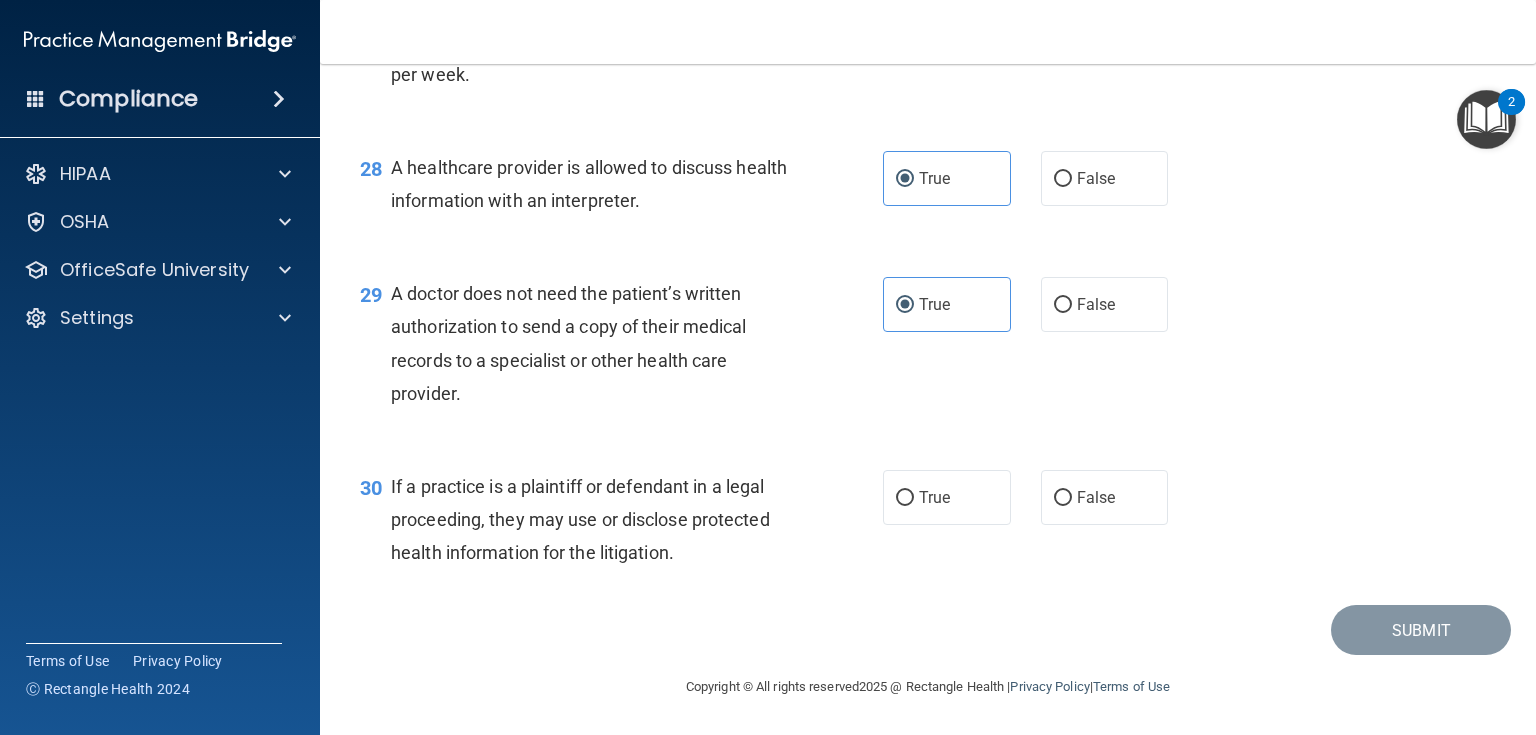 scroll, scrollTop: 4784, scrollLeft: 0, axis: vertical 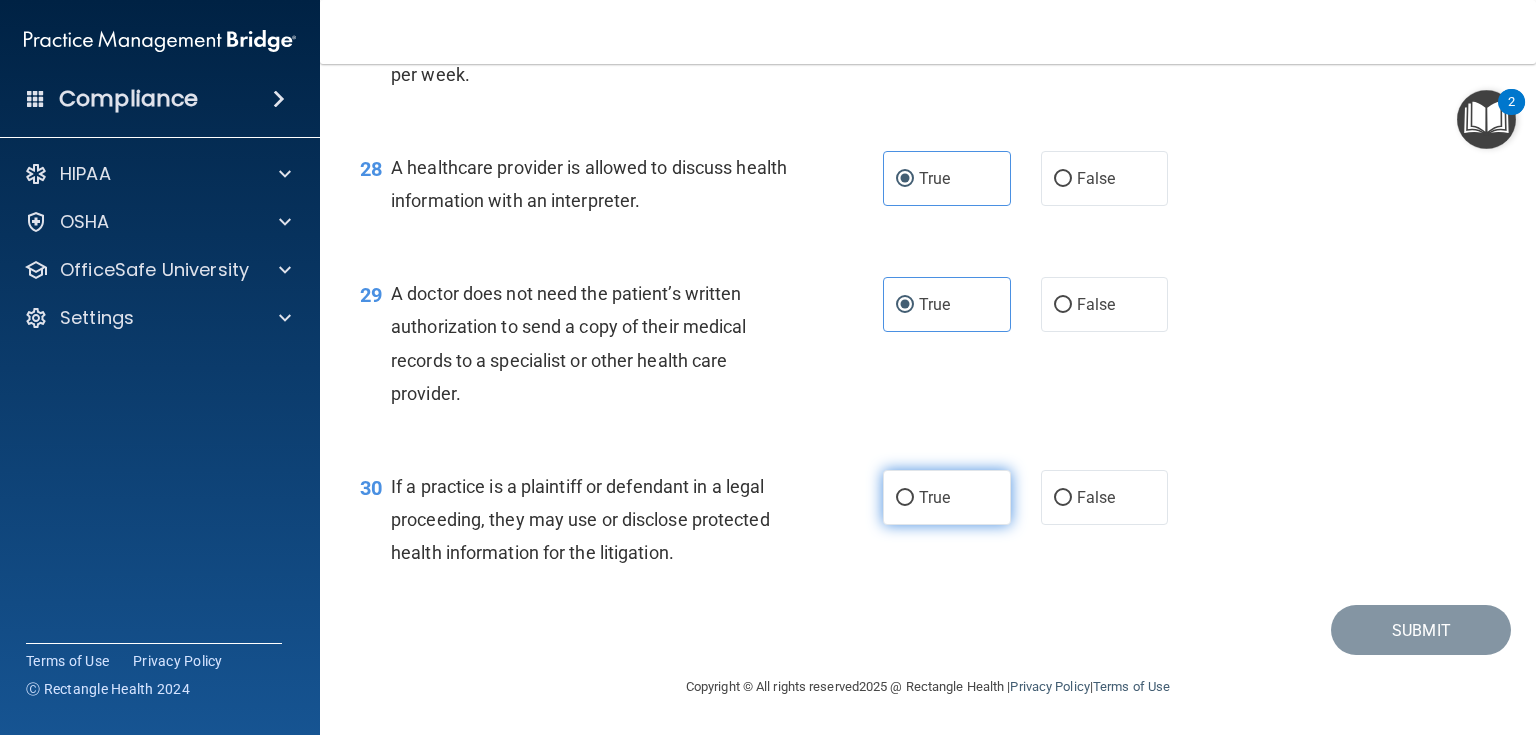 click on "True" at bounding box center (934, 497) 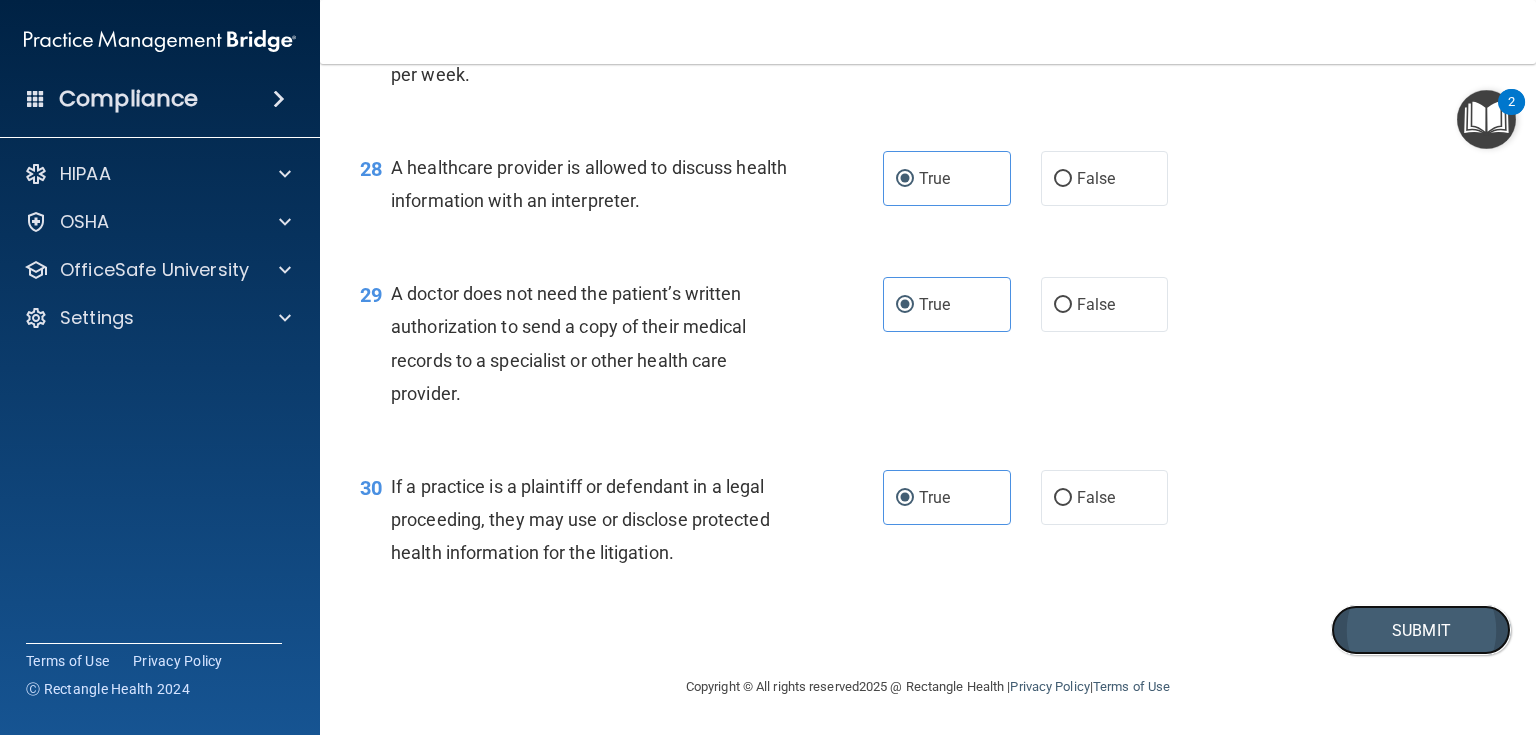 click on "Submit" at bounding box center [1421, 630] 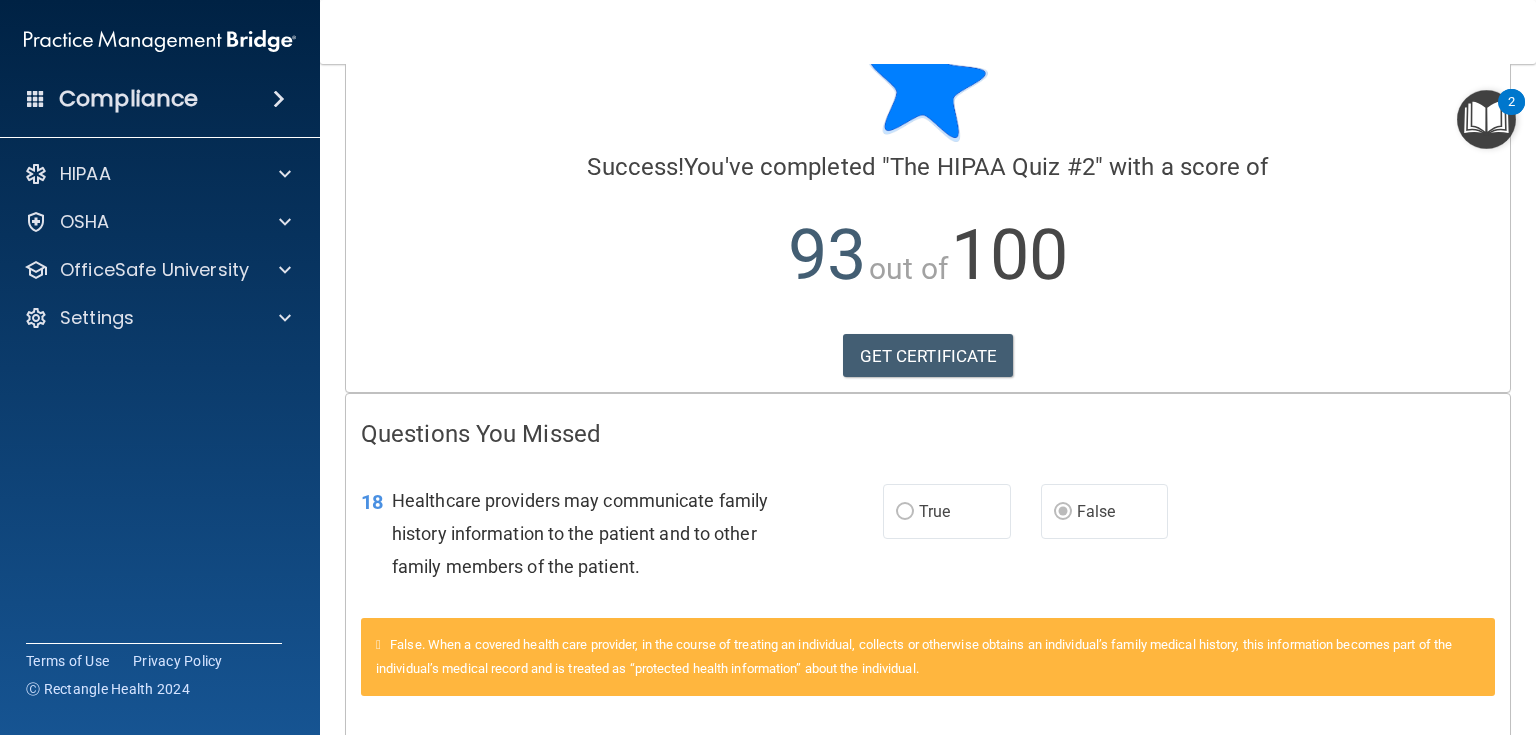 scroll, scrollTop: 0, scrollLeft: 0, axis: both 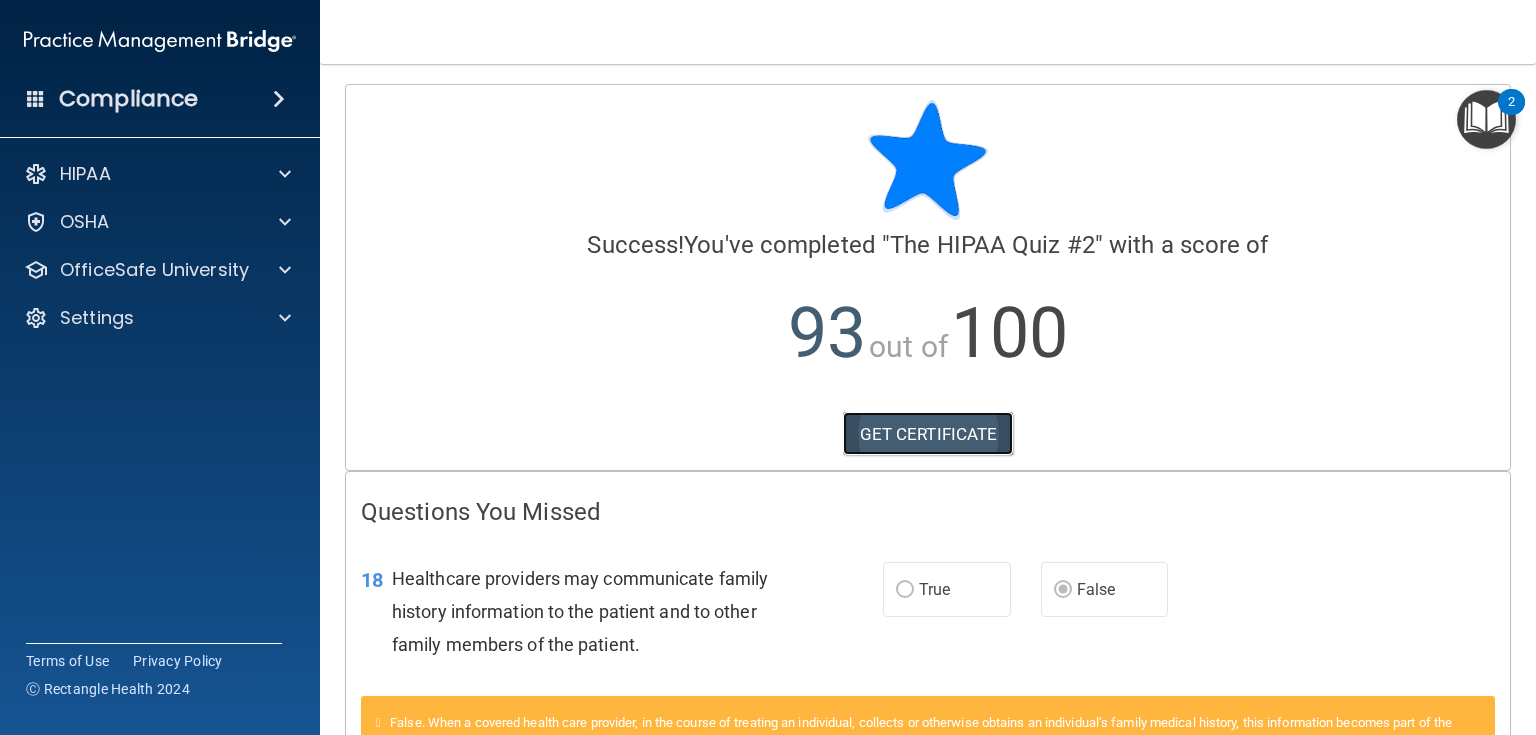 click on "GET CERTIFICATE" at bounding box center [928, 434] 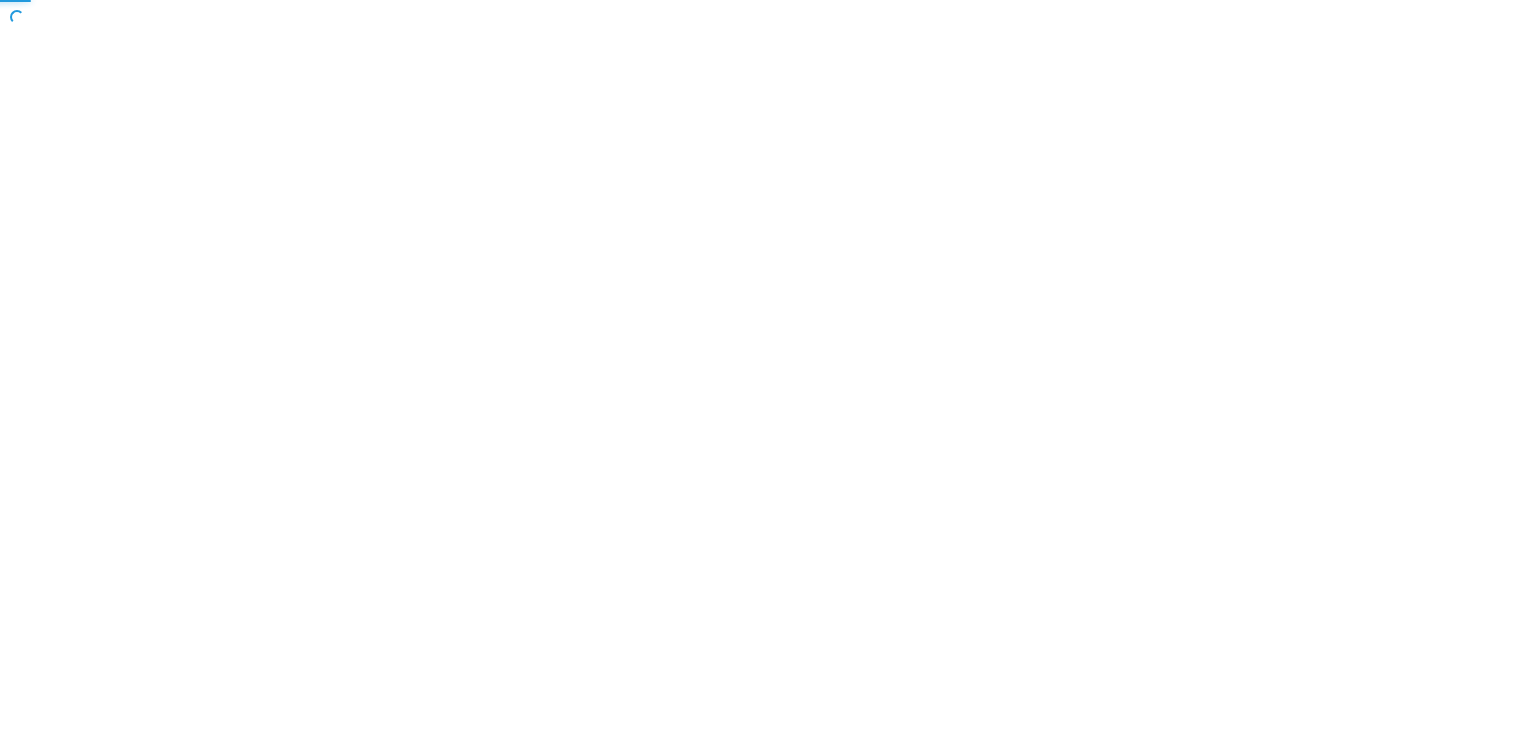 scroll, scrollTop: 0, scrollLeft: 0, axis: both 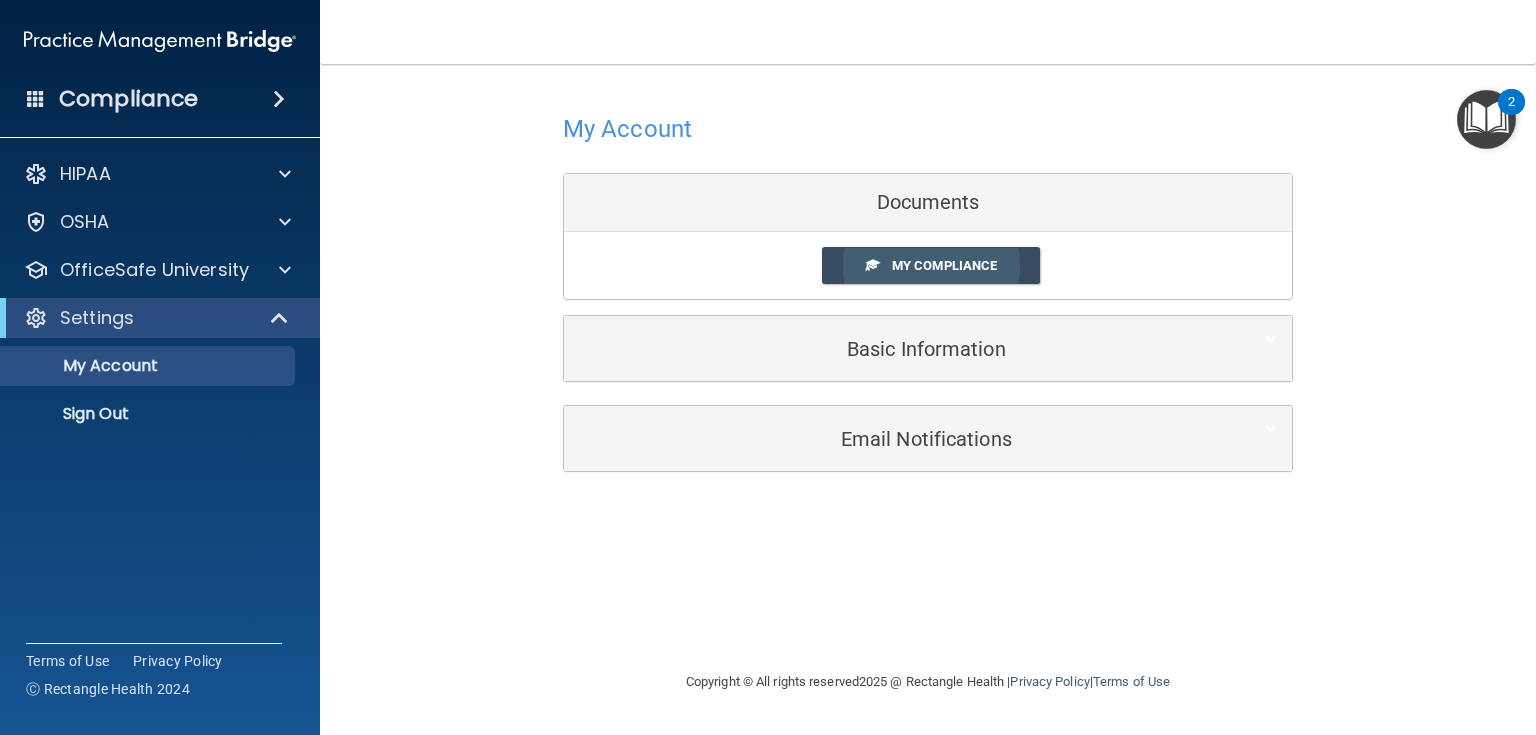 click on "My Compliance" at bounding box center (944, 265) 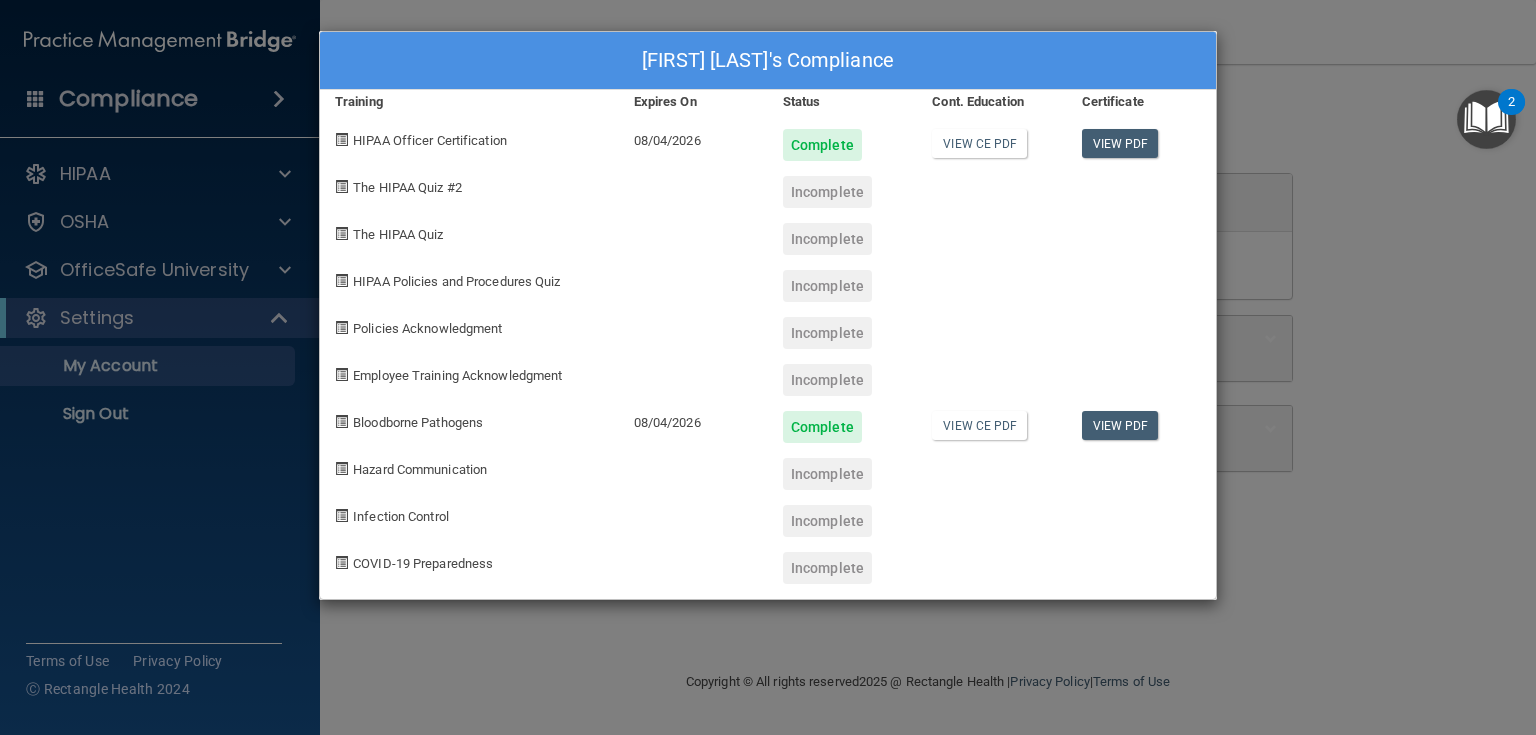 click on "Incomplete" at bounding box center [827, 192] 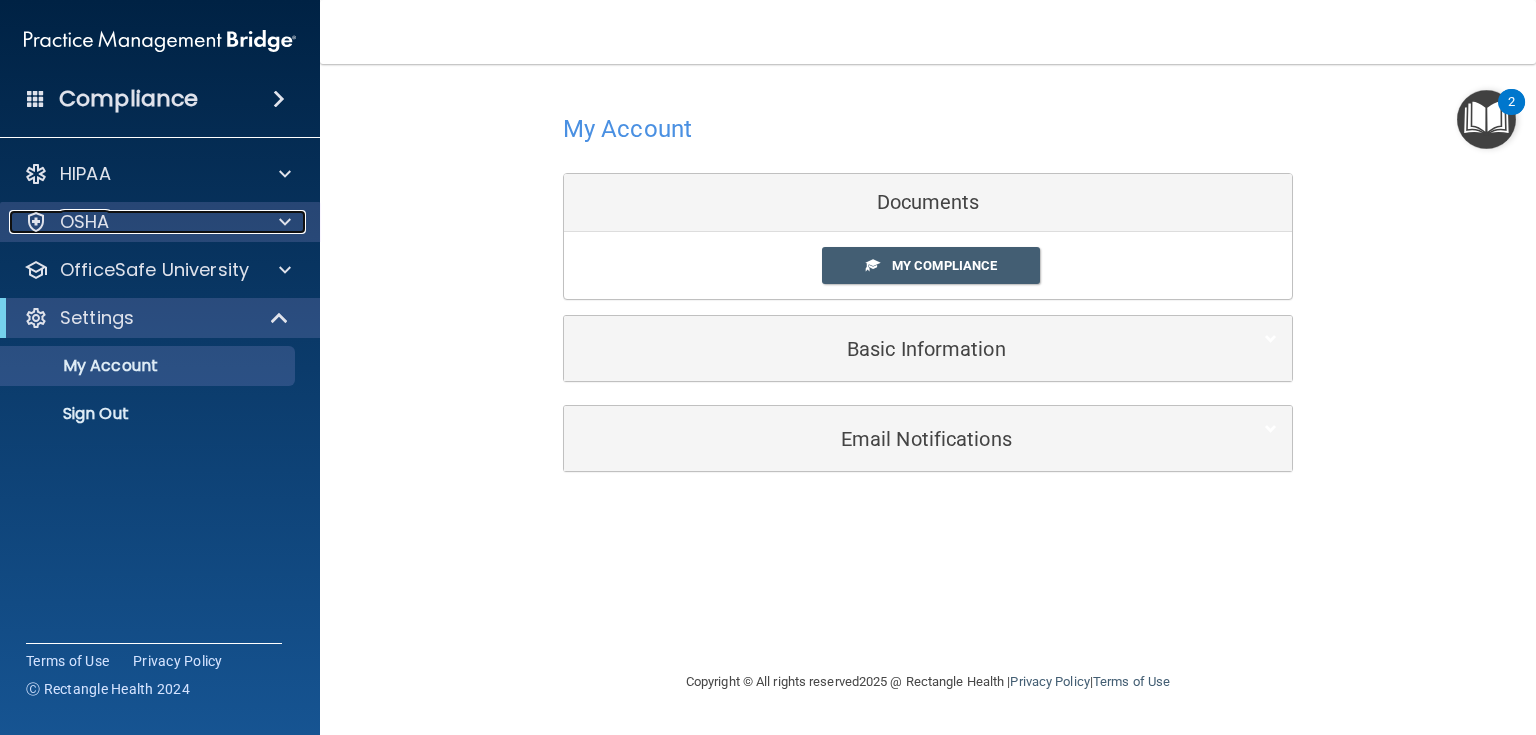 click at bounding box center (282, 222) 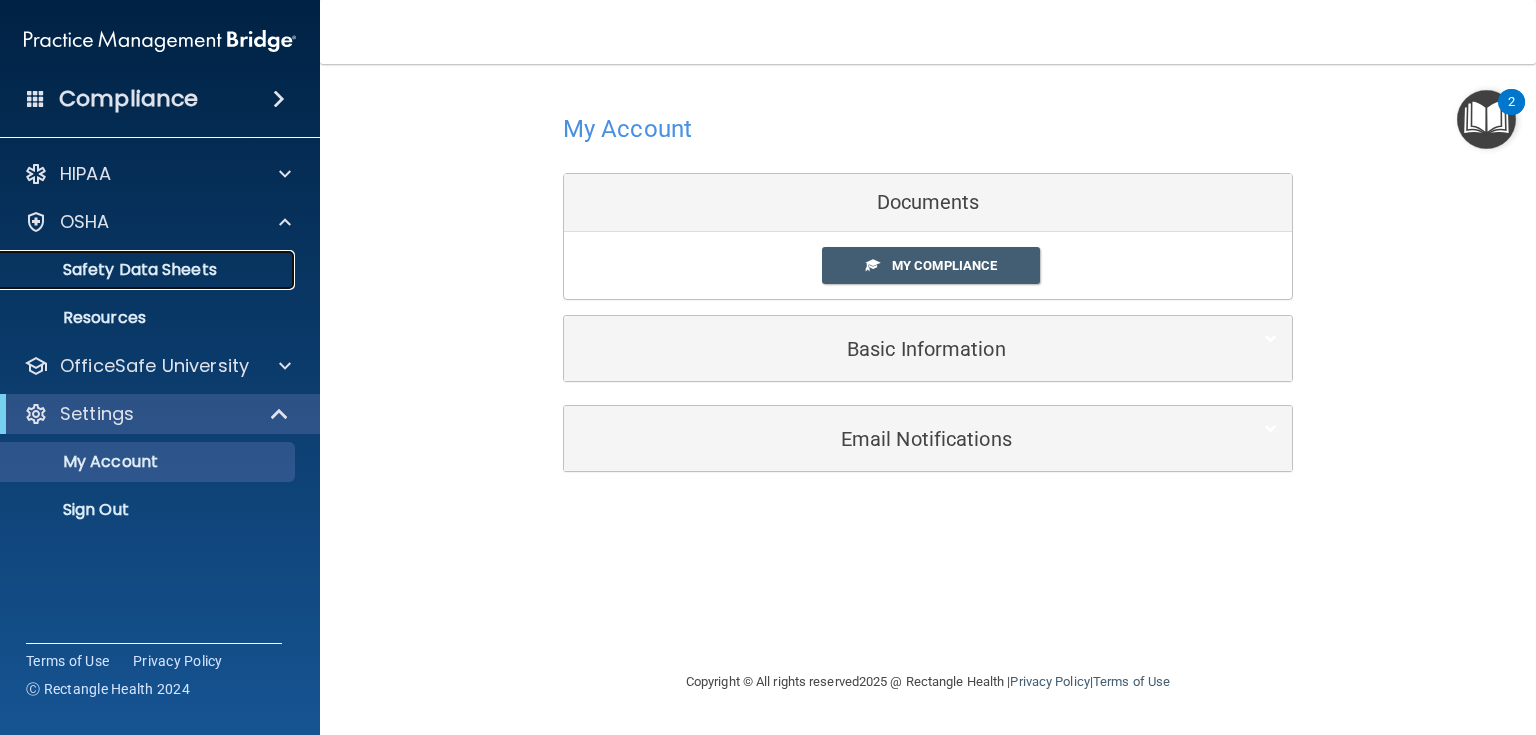 click on "Safety Data Sheets" at bounding box center [149, 270] 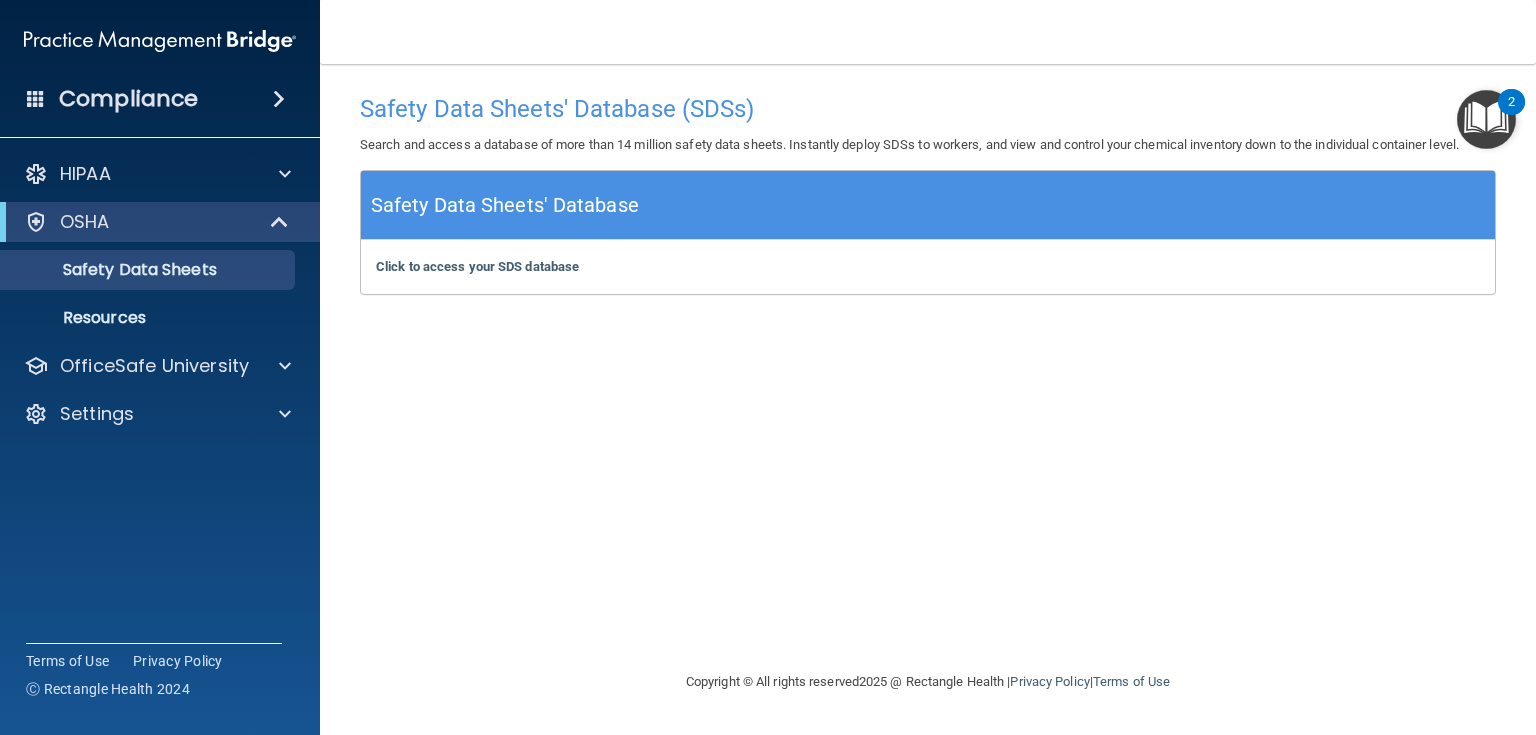 click on "Compliance" at bounding box center (128, 99) 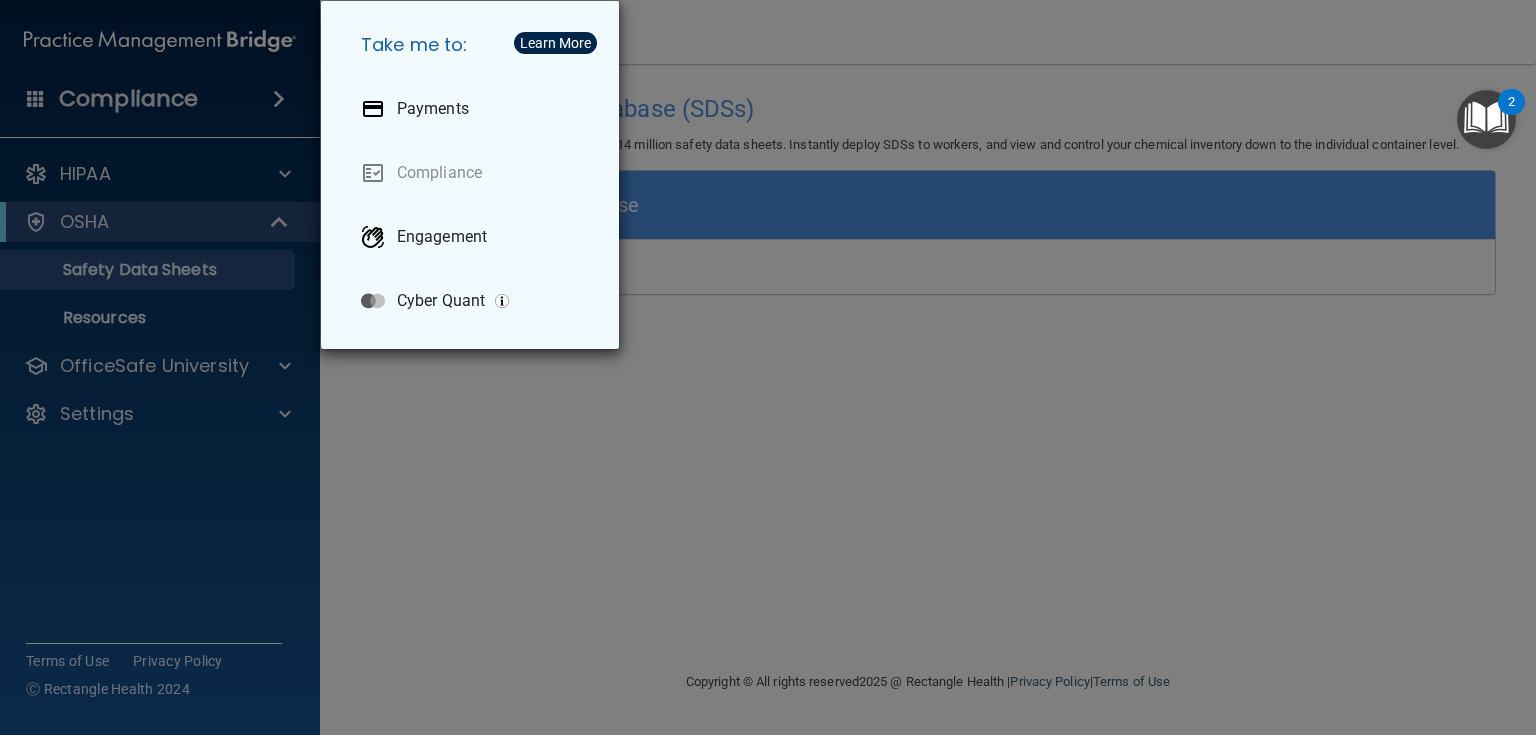 click on "Take me to:             Payments                   Compliance                     Engagement                     Cyber Quant" at bounding box center (768, 367) 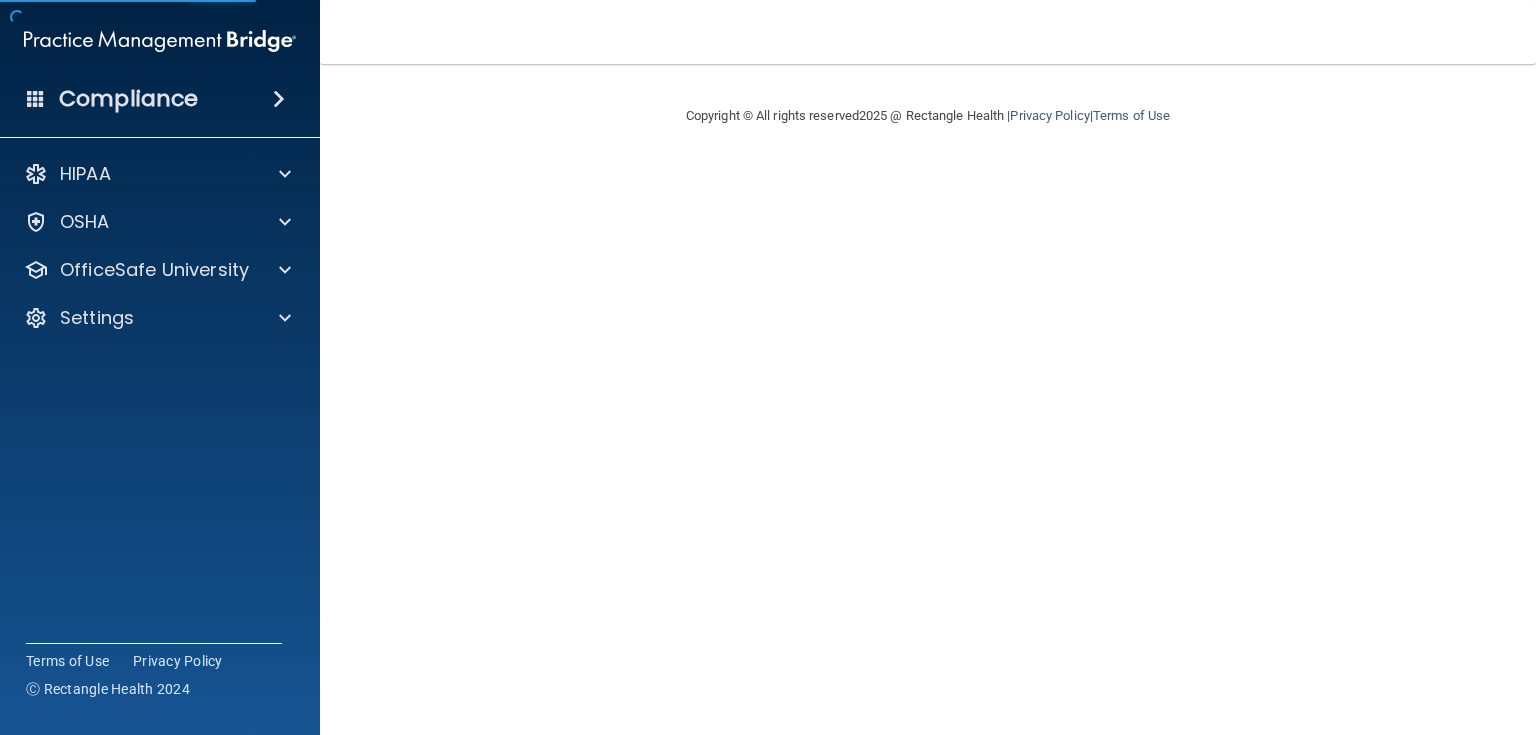scroll, scrollTop: 0, scrollLeft: 0, axis: both 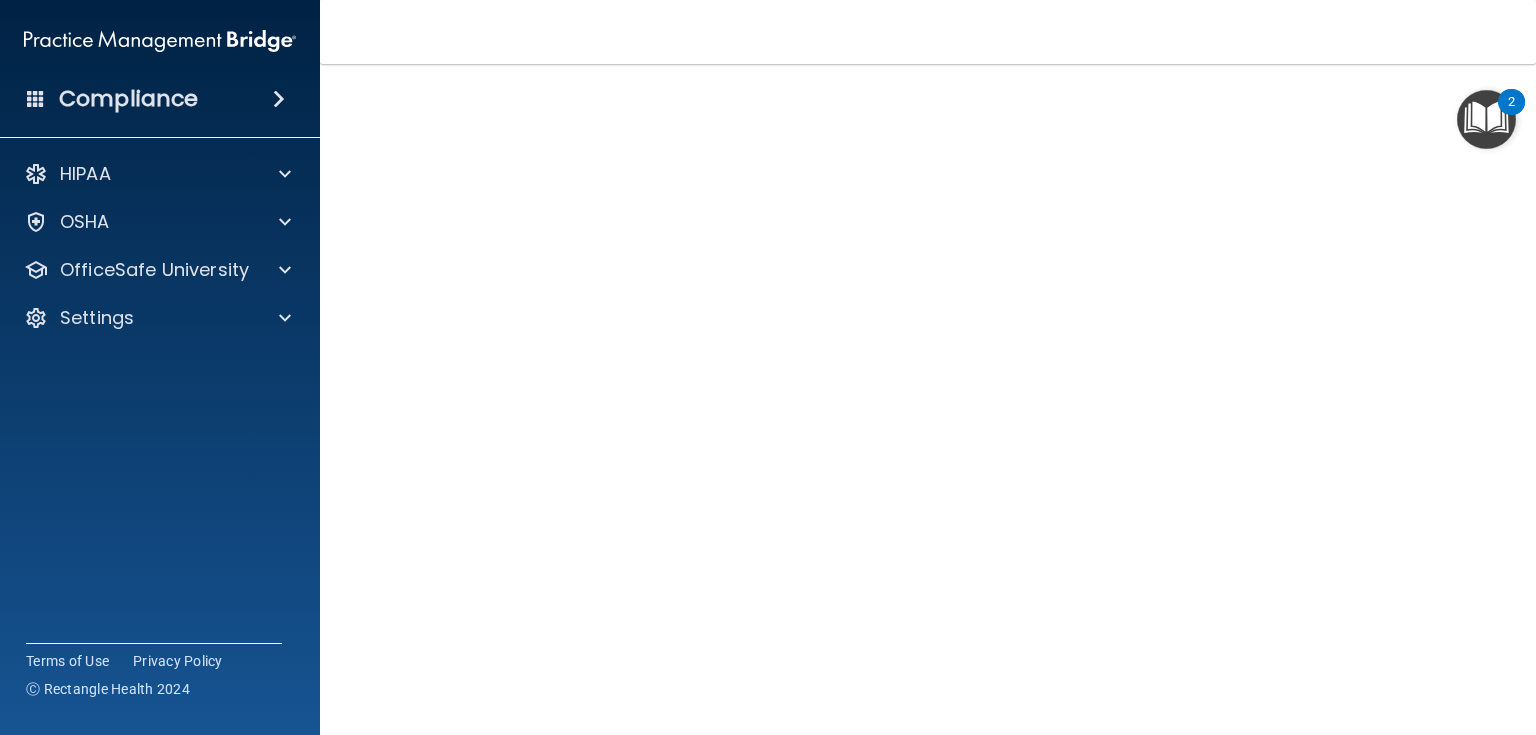 click at bounding box center (1486, 119) 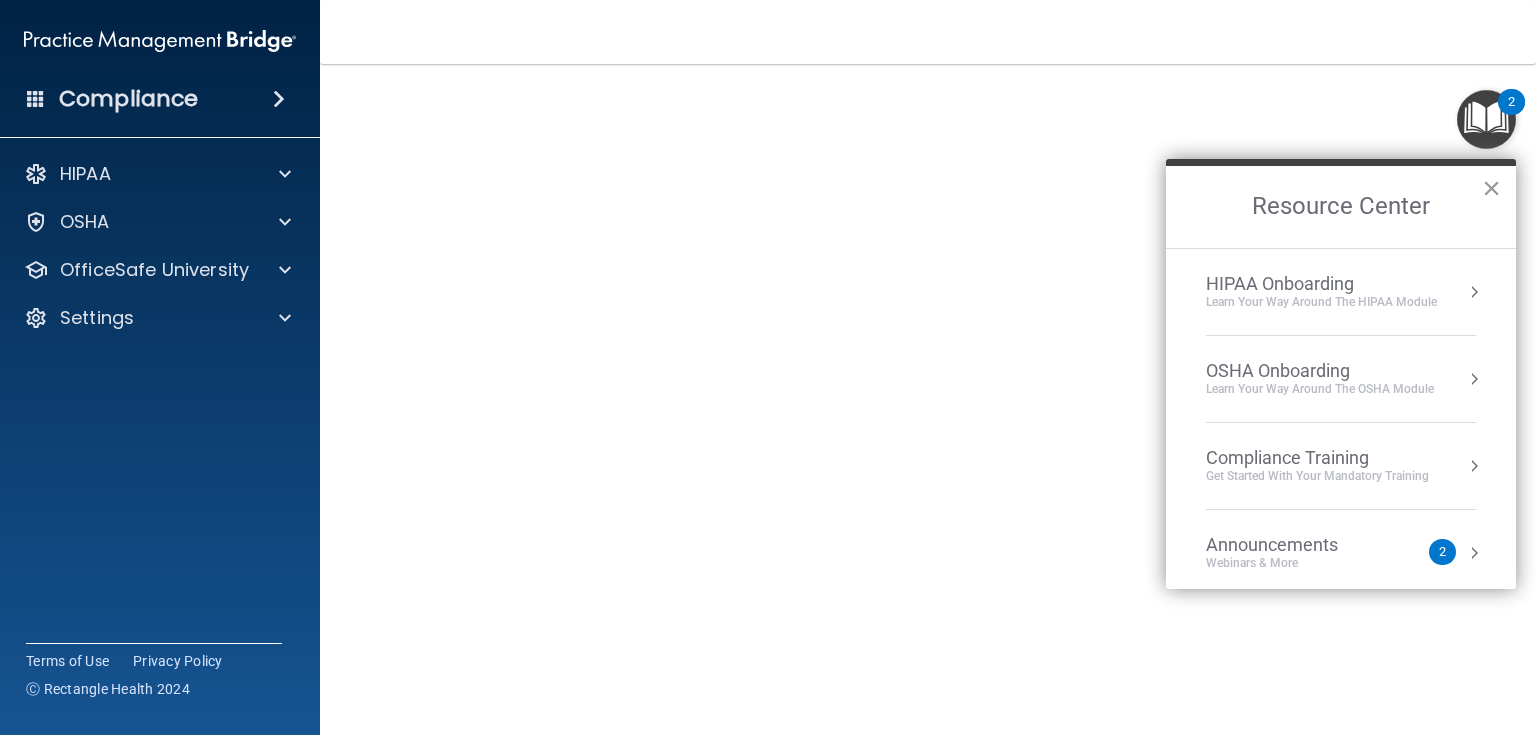 click on "×" at bounding box center (1491, 188) 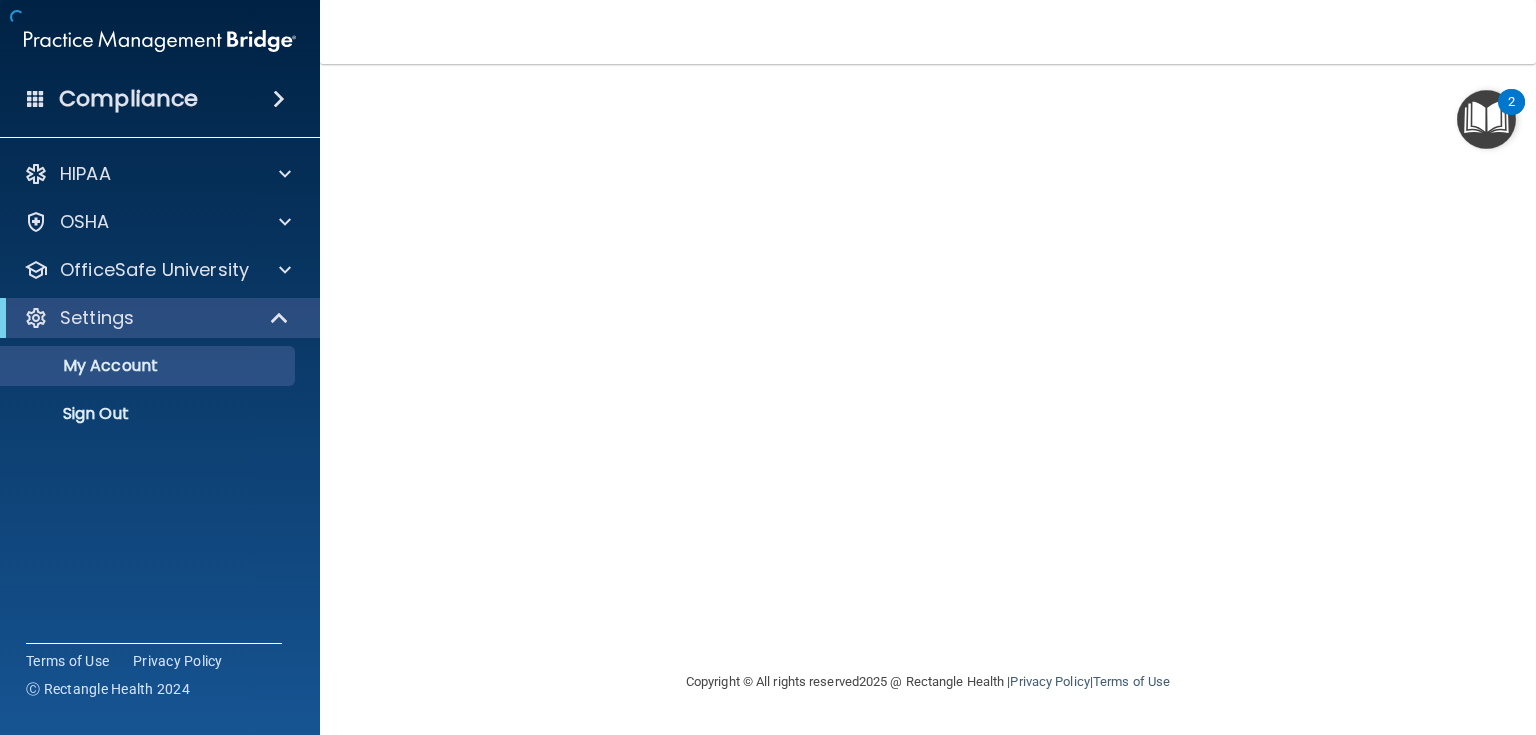 scroll, scrollTop: 0, scrollLeft: 0, axis: both 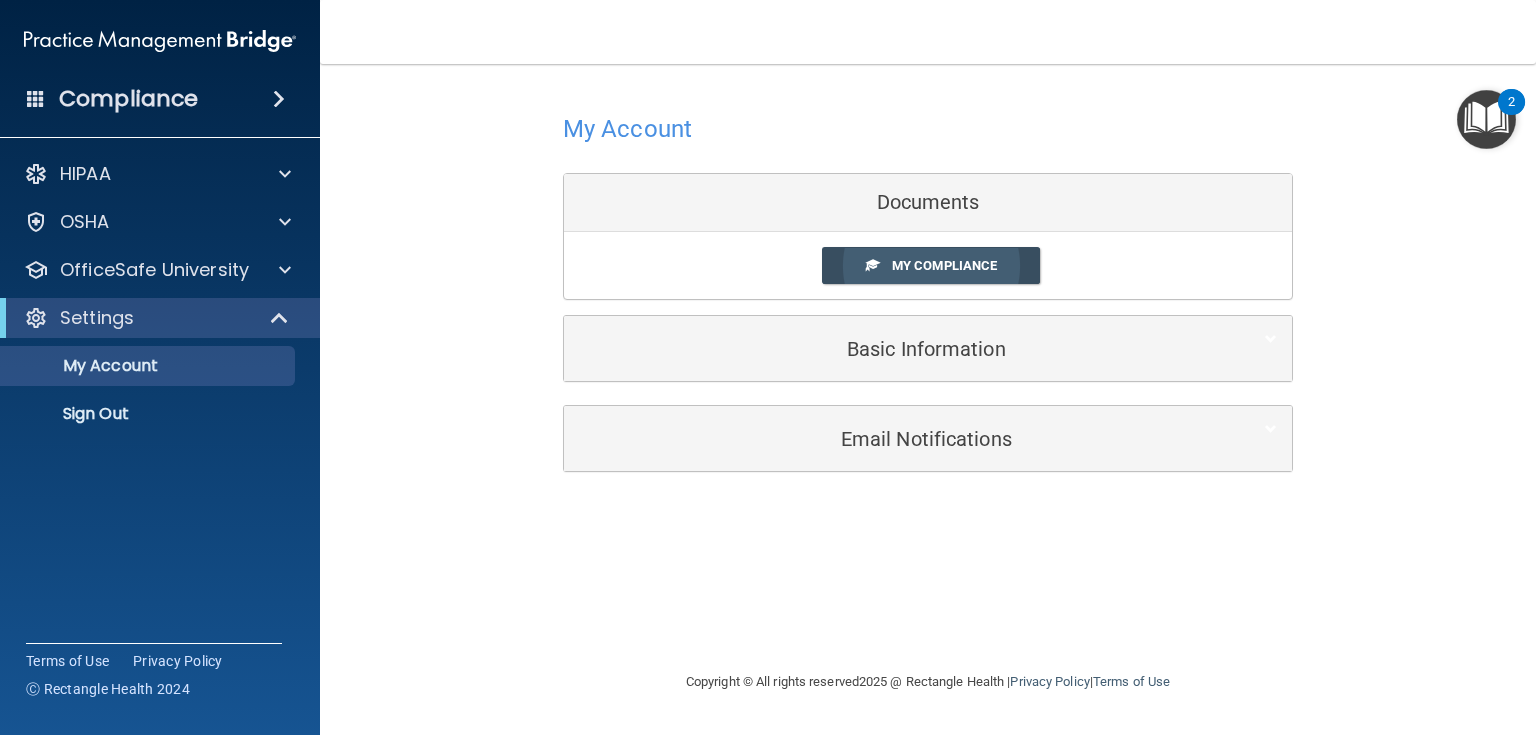 click on "My Compliance" at bounding box center [931, 265] 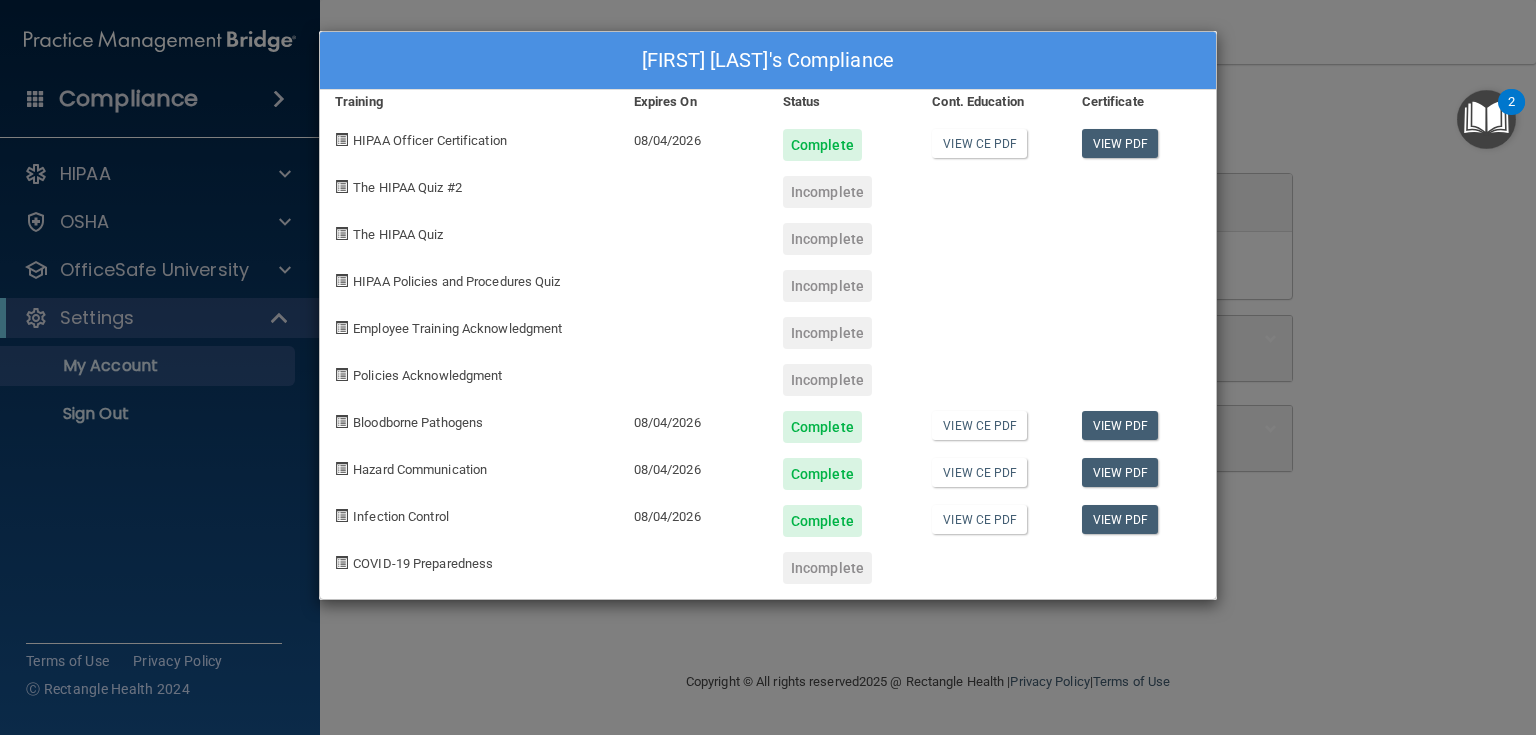 drag, startPoint x: 854, startPoint y: 203, endPoint x: 862, endPoint y: 159, distance: 44.72136 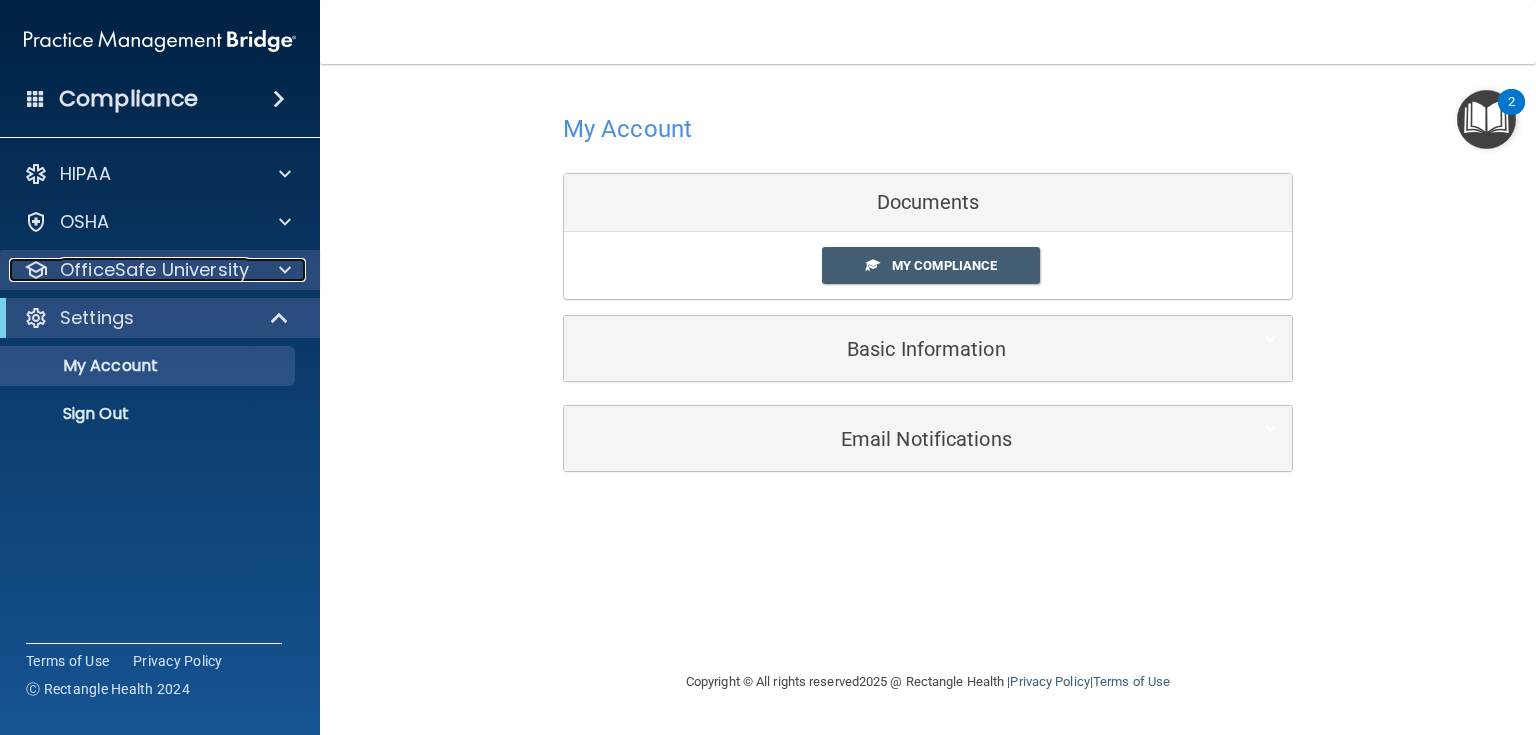 click at bounding box center (282, 270) 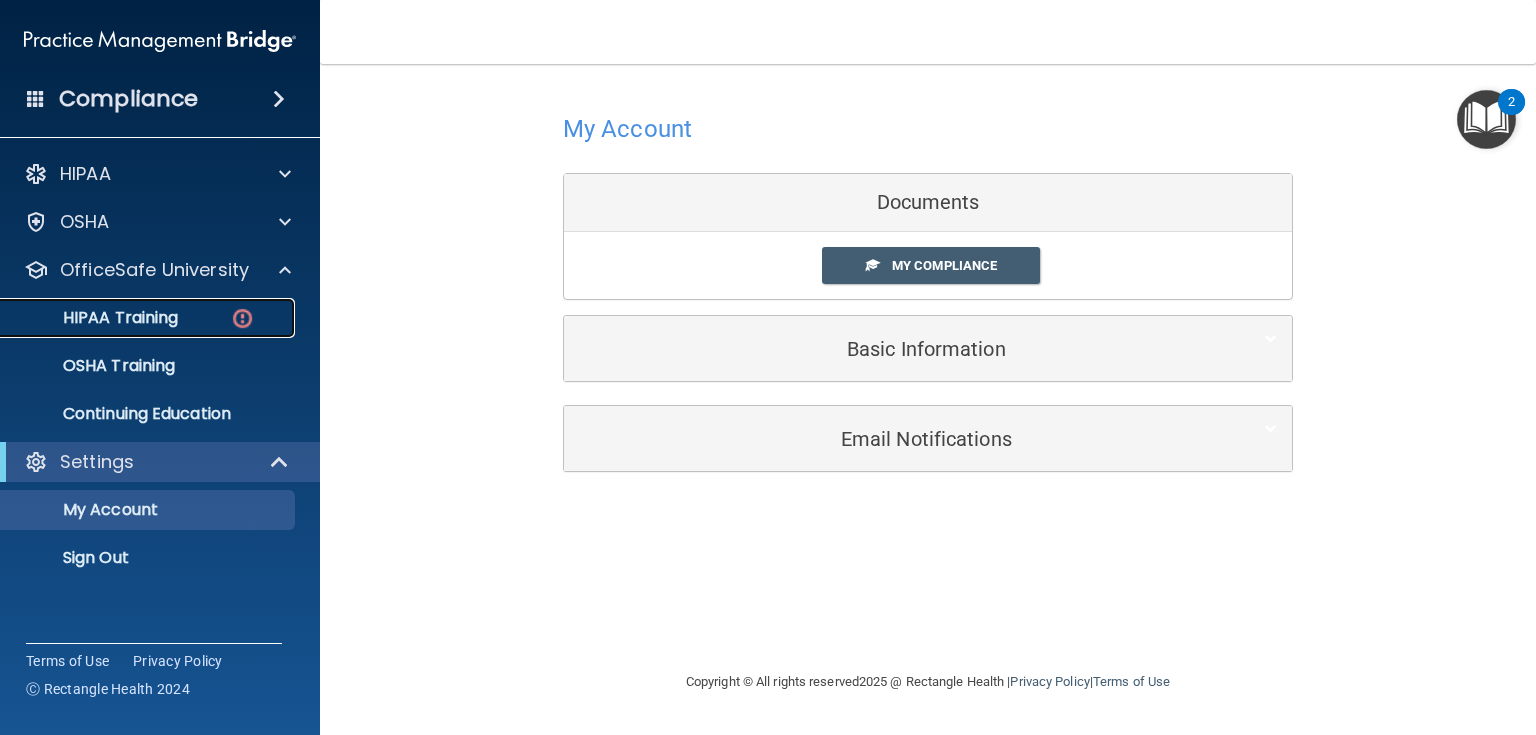 click on "HIPAA Training" at bounding box center [95, 318] 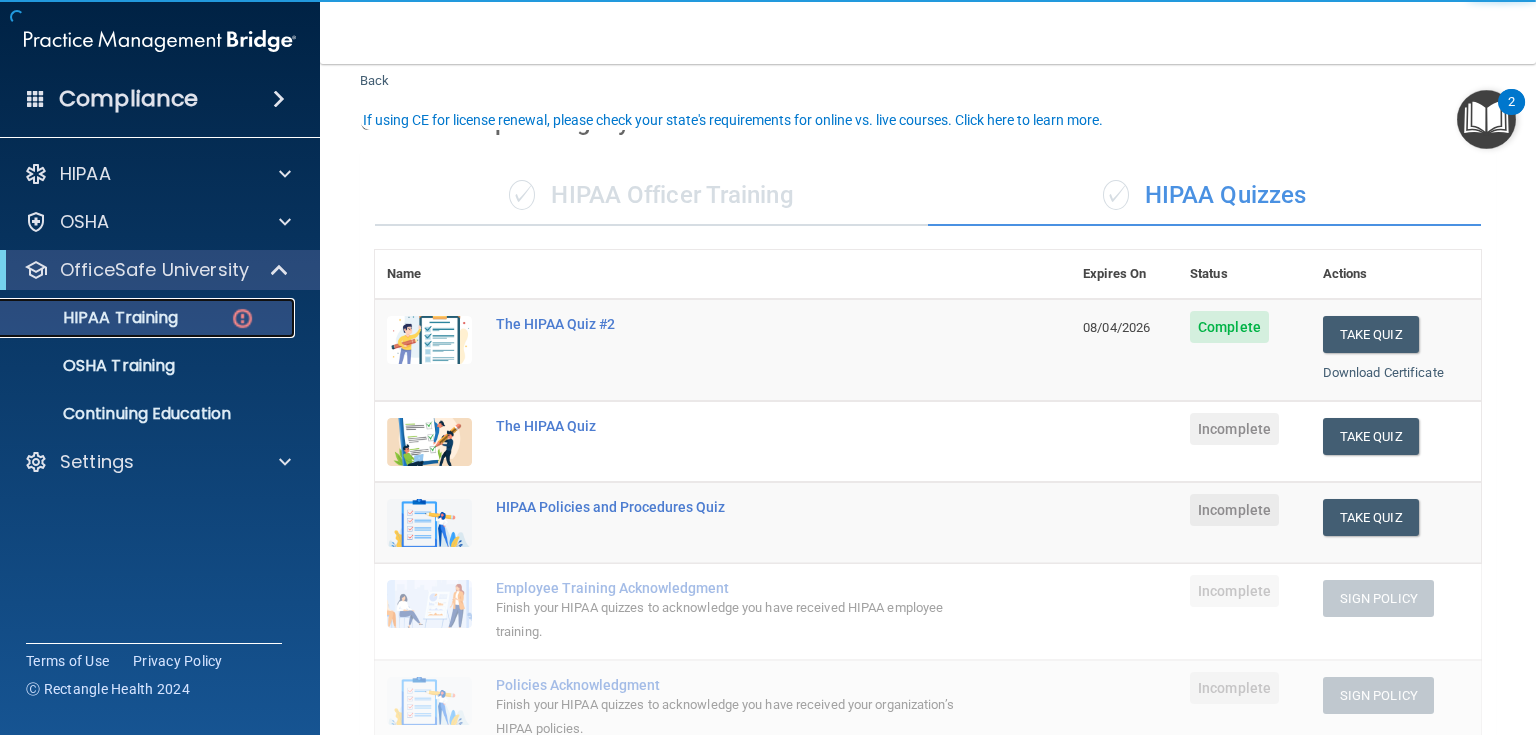 scroll, scrollTop: 160, scrollLeft: 0, axis: vertical 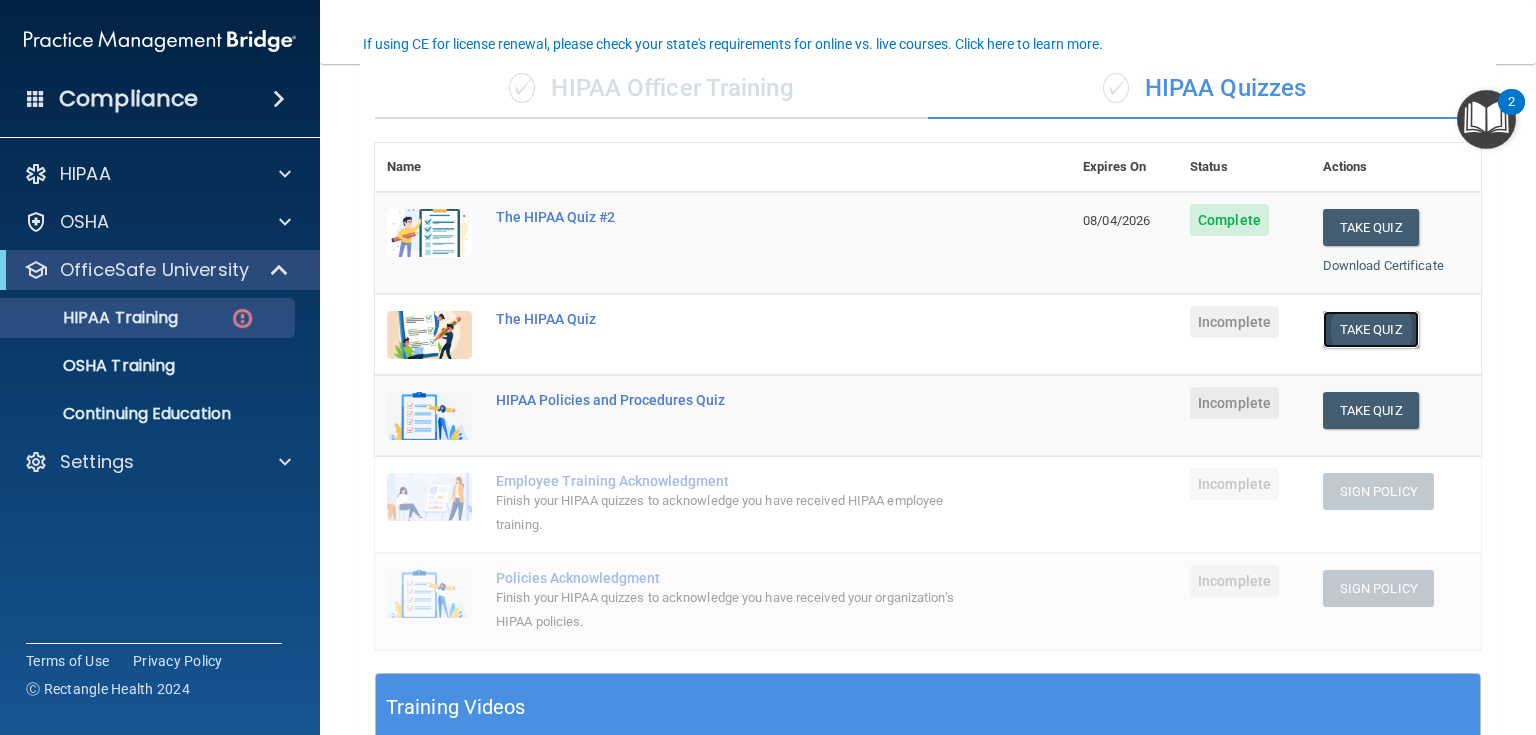 click on "Take Quiz" at bounding box center (1371, 329) 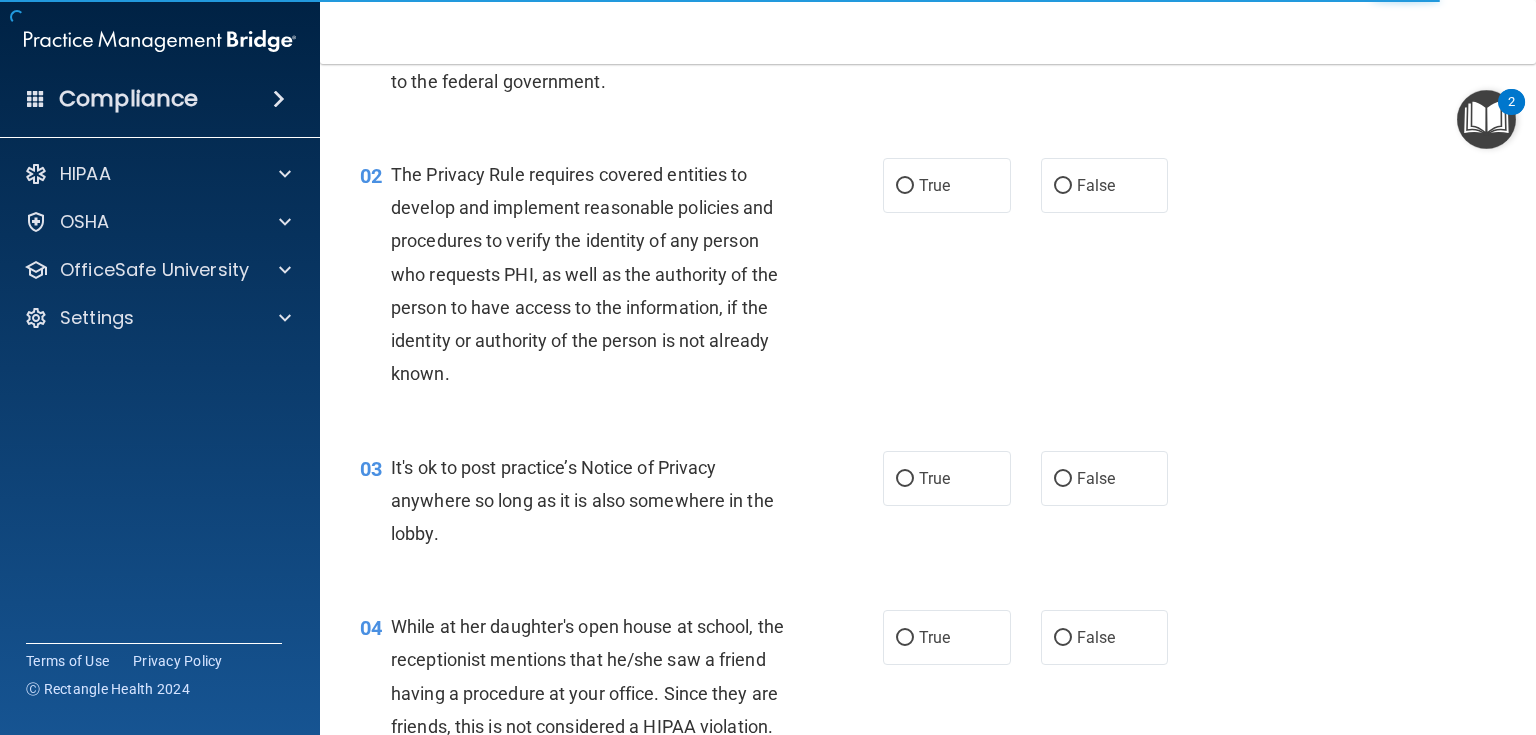scroll, scrollTop: 0, scrollLeft: 0, axis: both 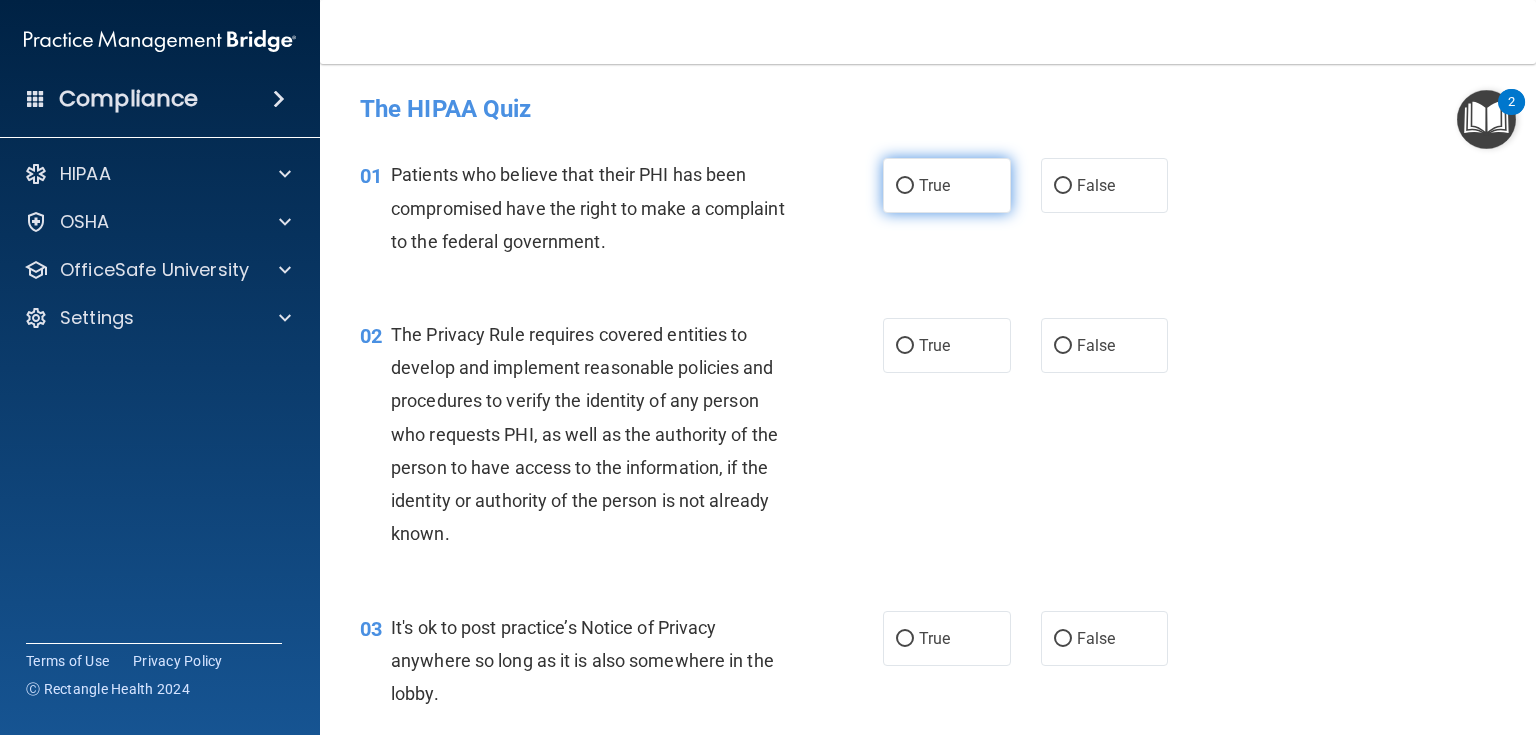 click on "True" at bounding box center (947, 185) 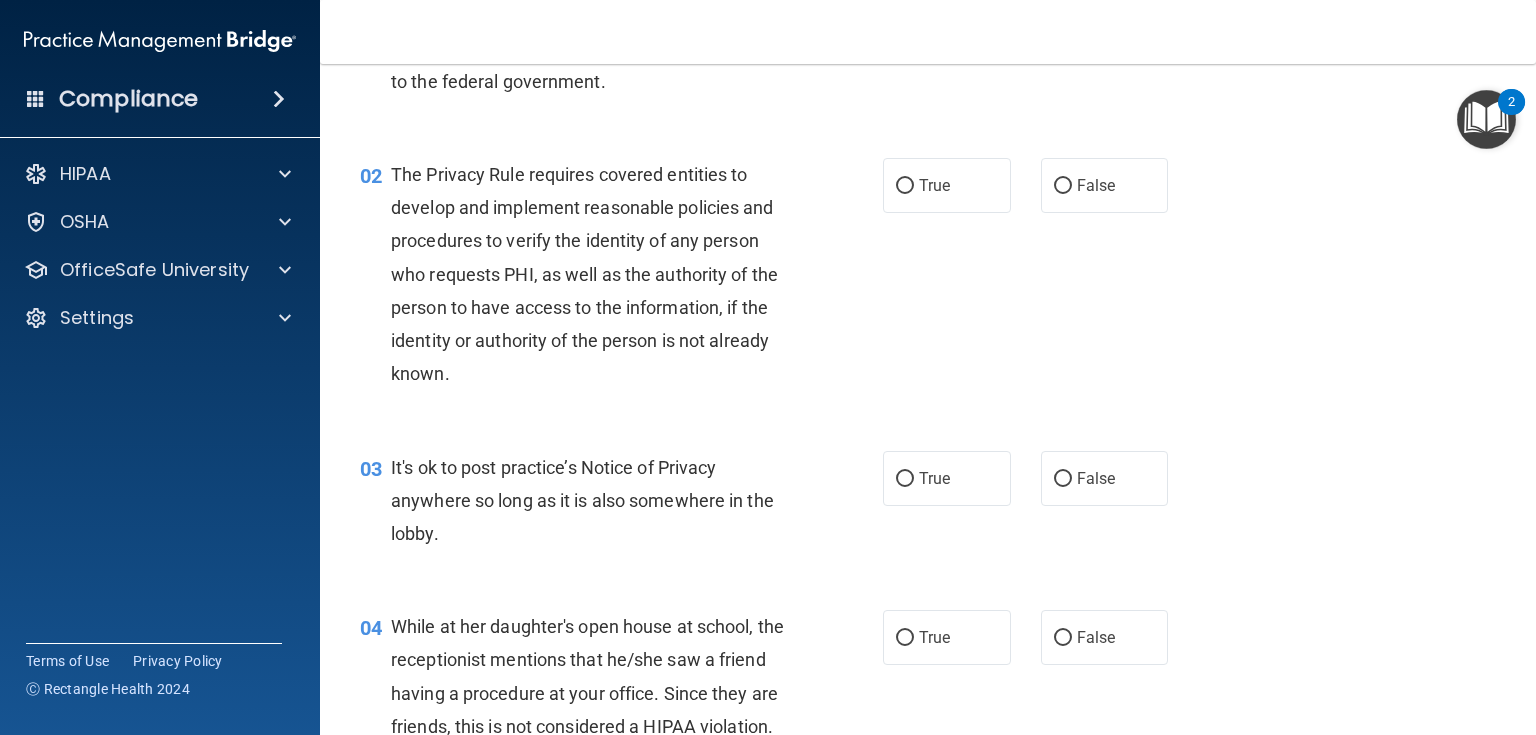 scroll, scrollTop: 80, scrollLeft: 0, axis: vertical 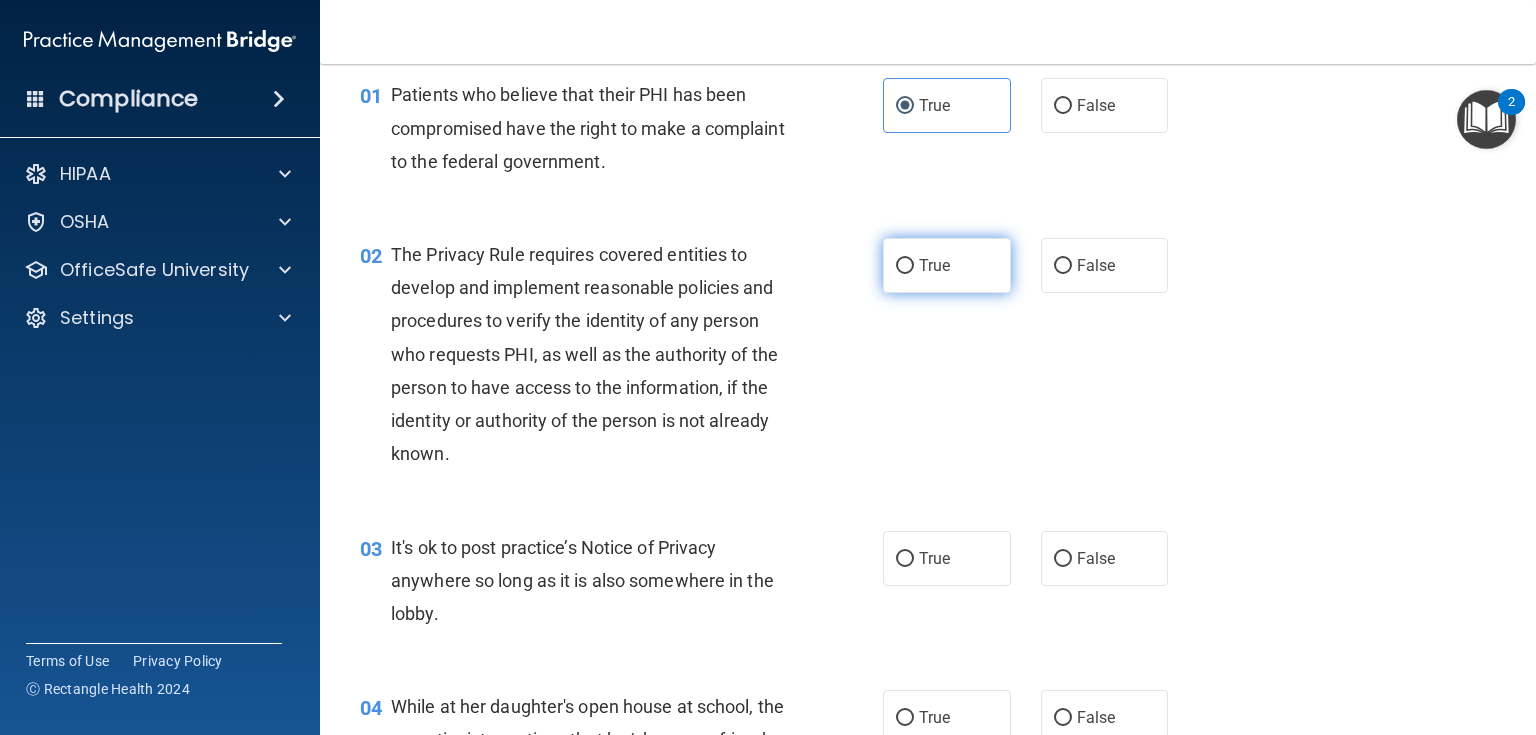 click on "True" at bounding box center [934, 265] 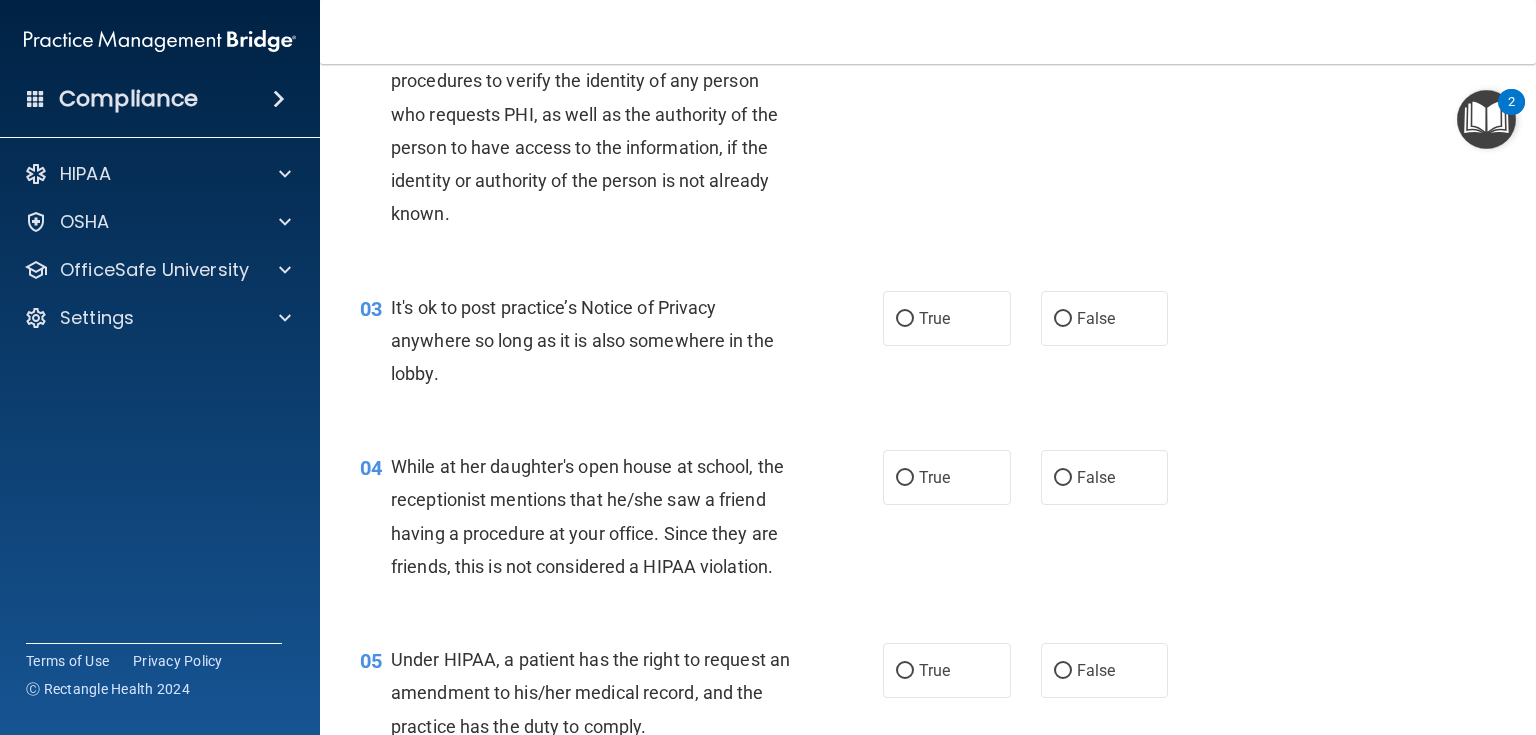 scroll, scrollTop: 400, scrollLeft: 0, axis: vertical 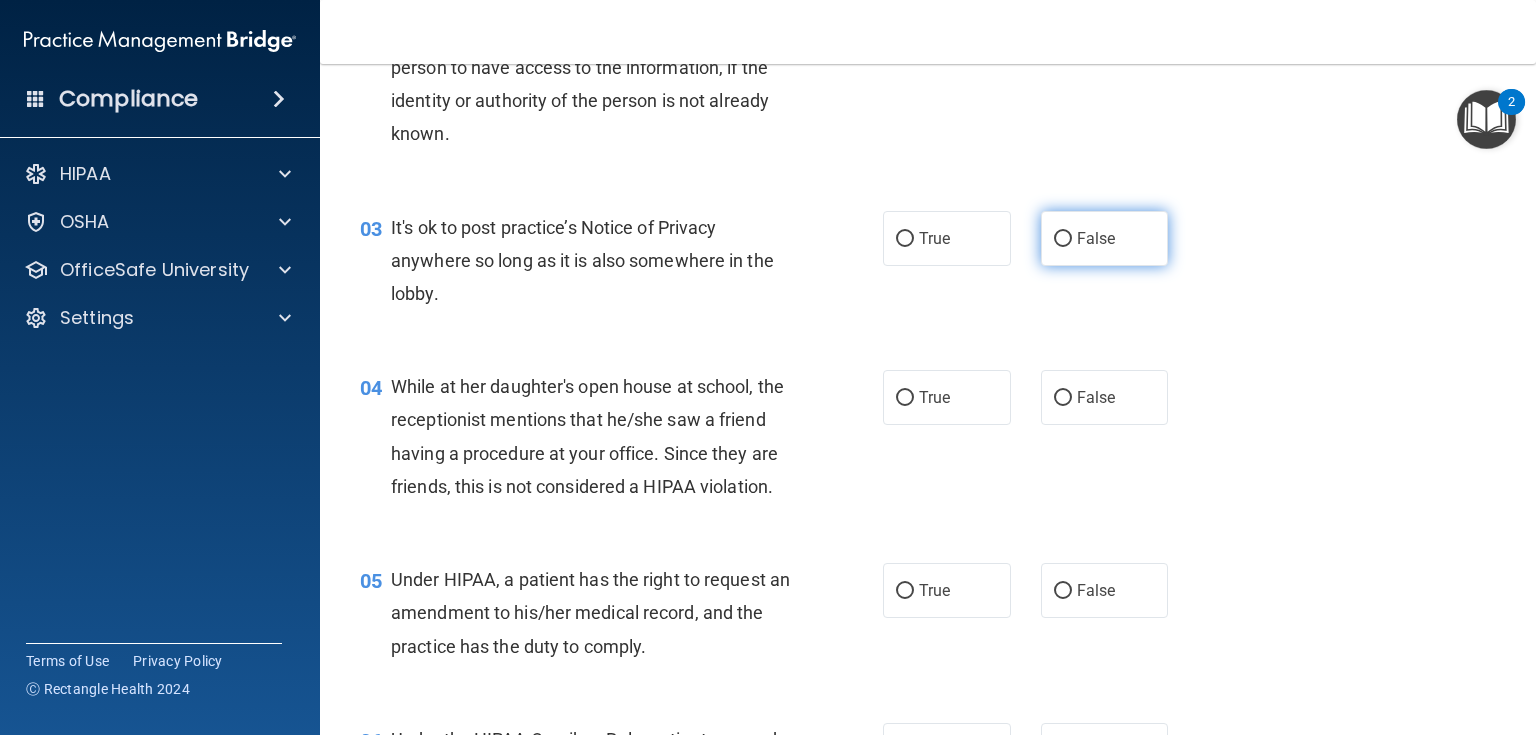 click on "False" at bounding box center [1105, 238] 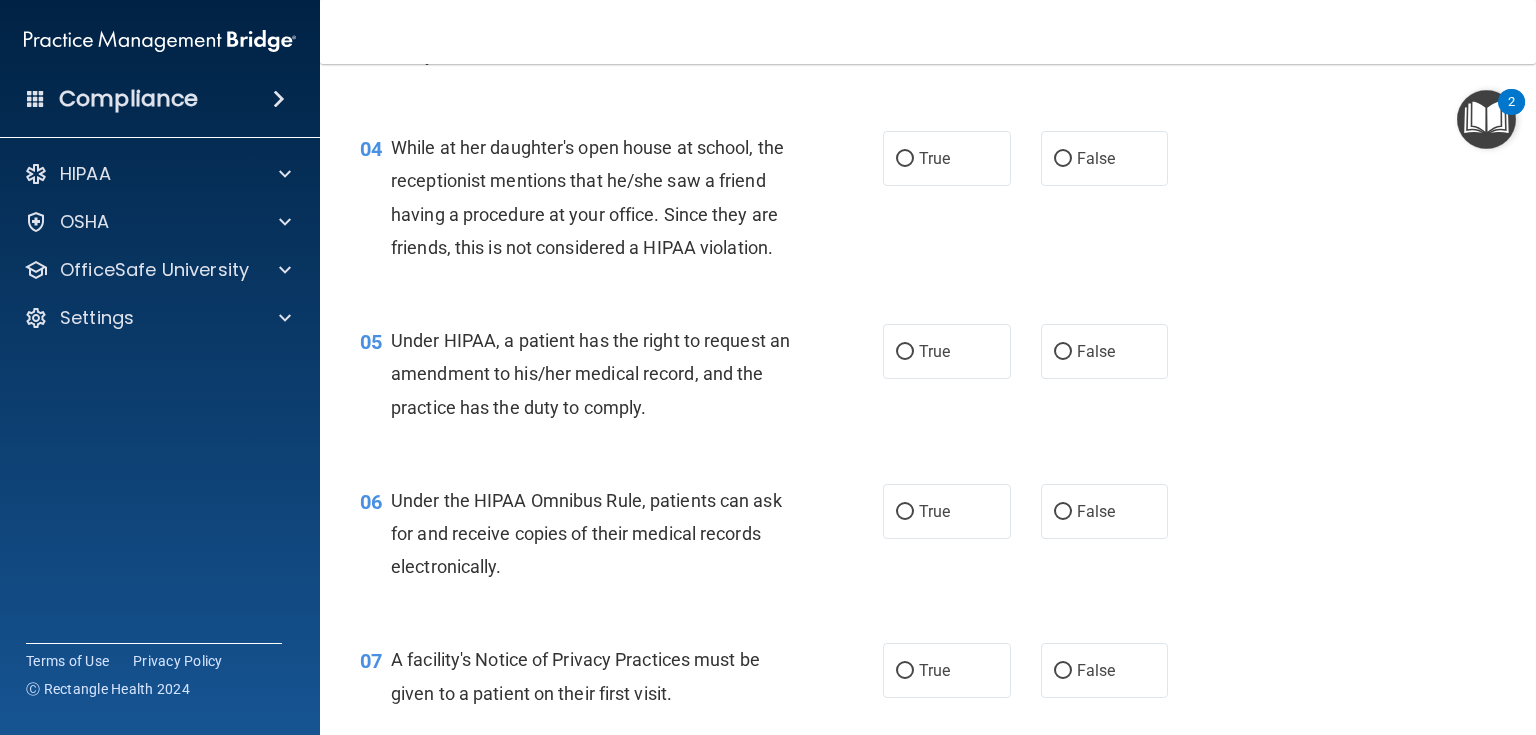 scroll, scrollTop: 640, scrollLeft: 0, axis: vertical 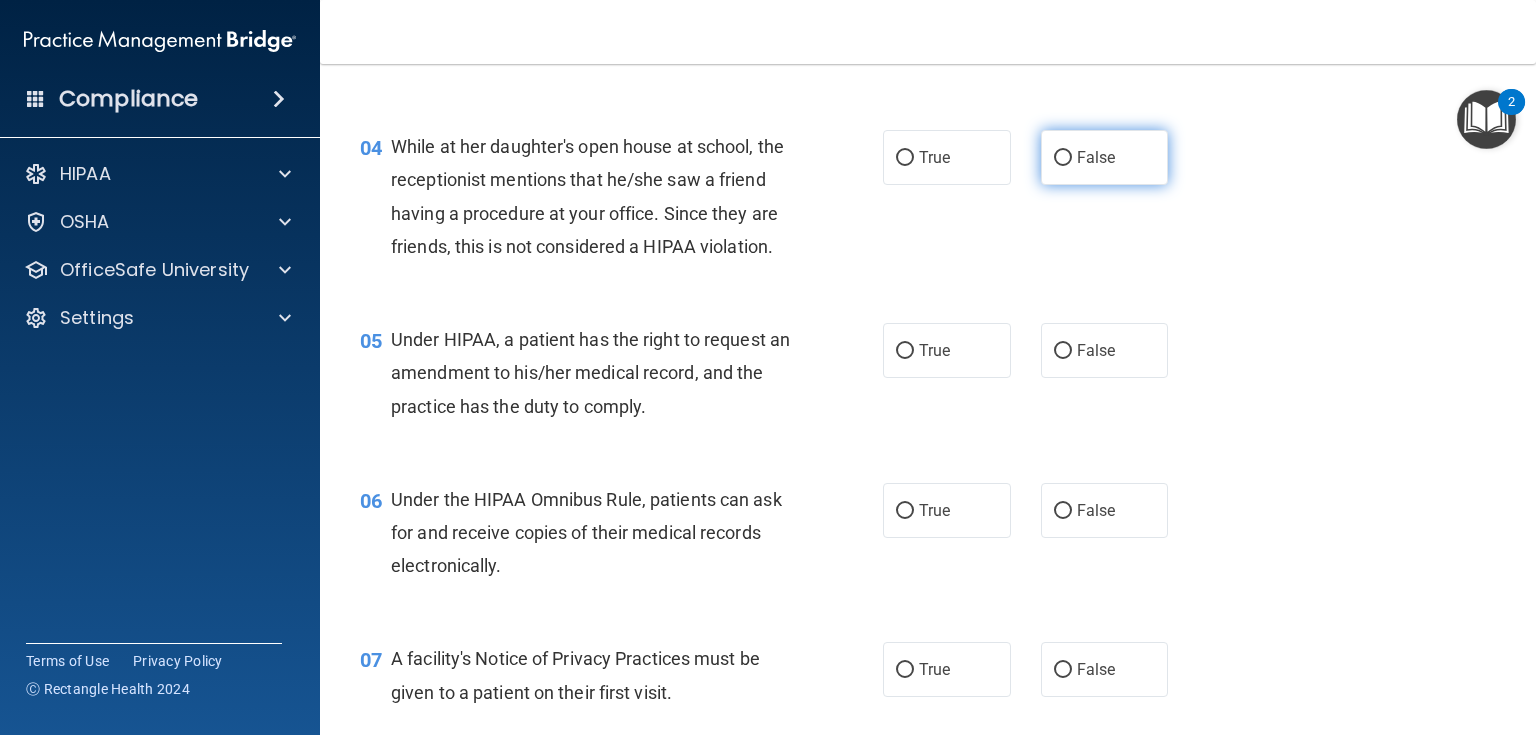 click on "False" at bounding box center [1105, 157] 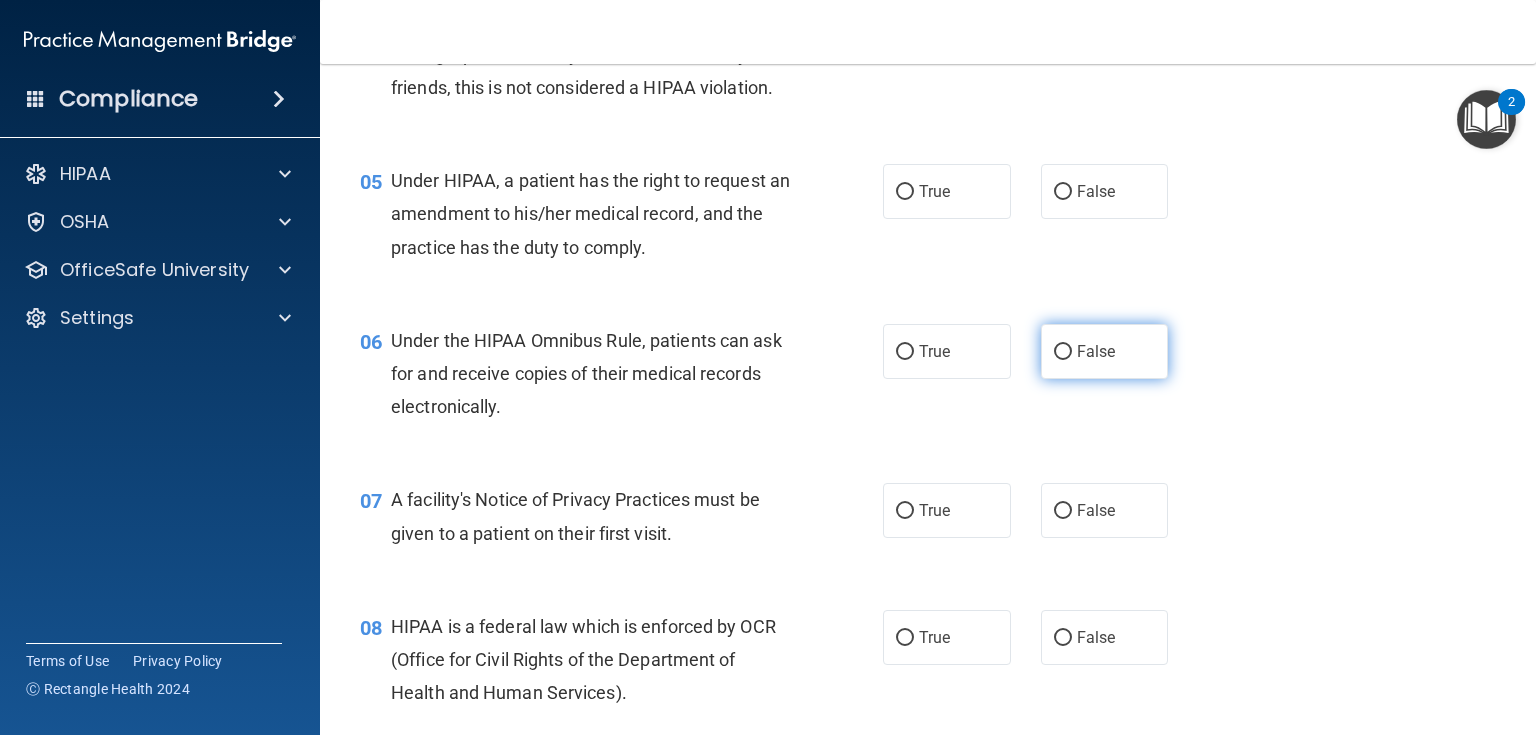 scroll, scrollTop: 800, scrollLeft: 0, axis: vertical 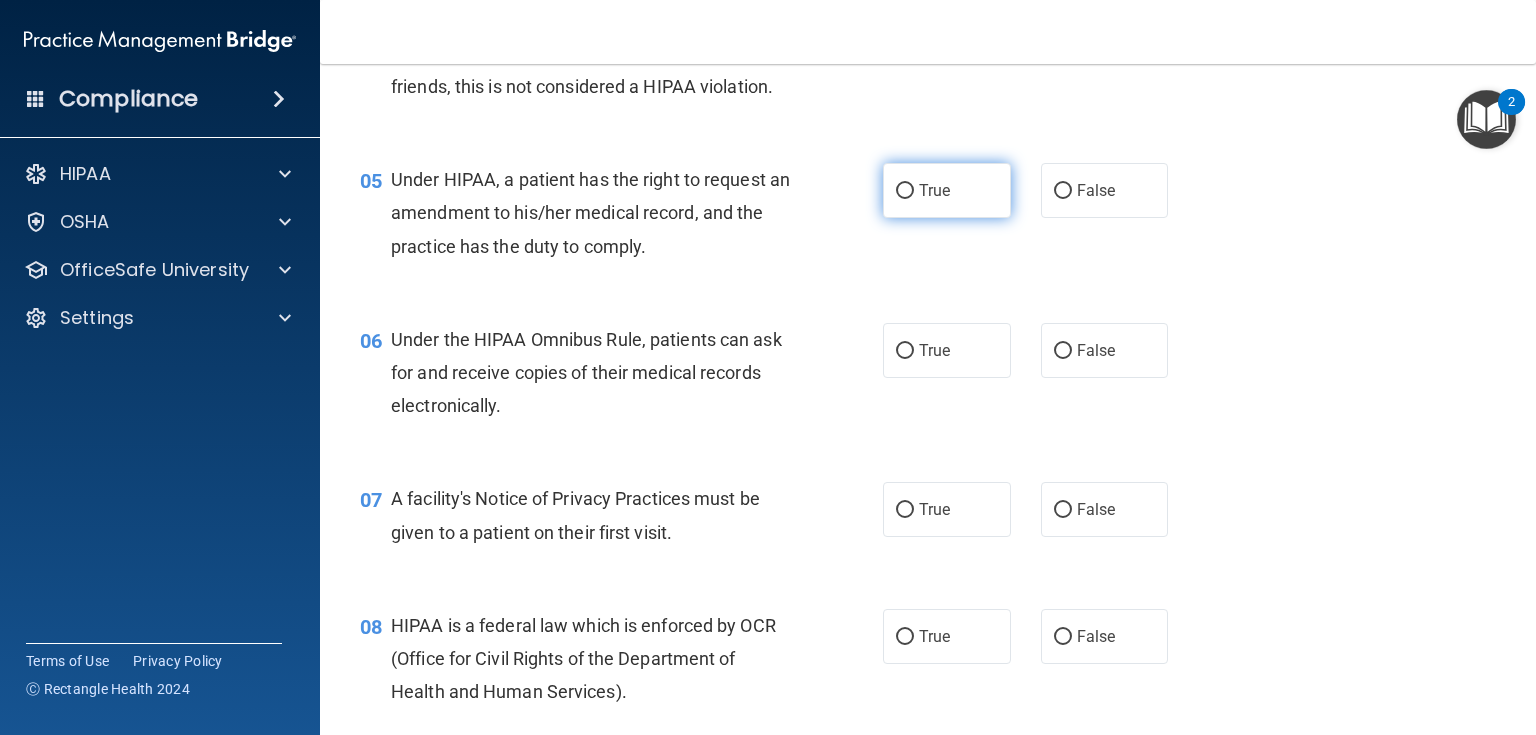click on "True" at bounding box center [947, 190] 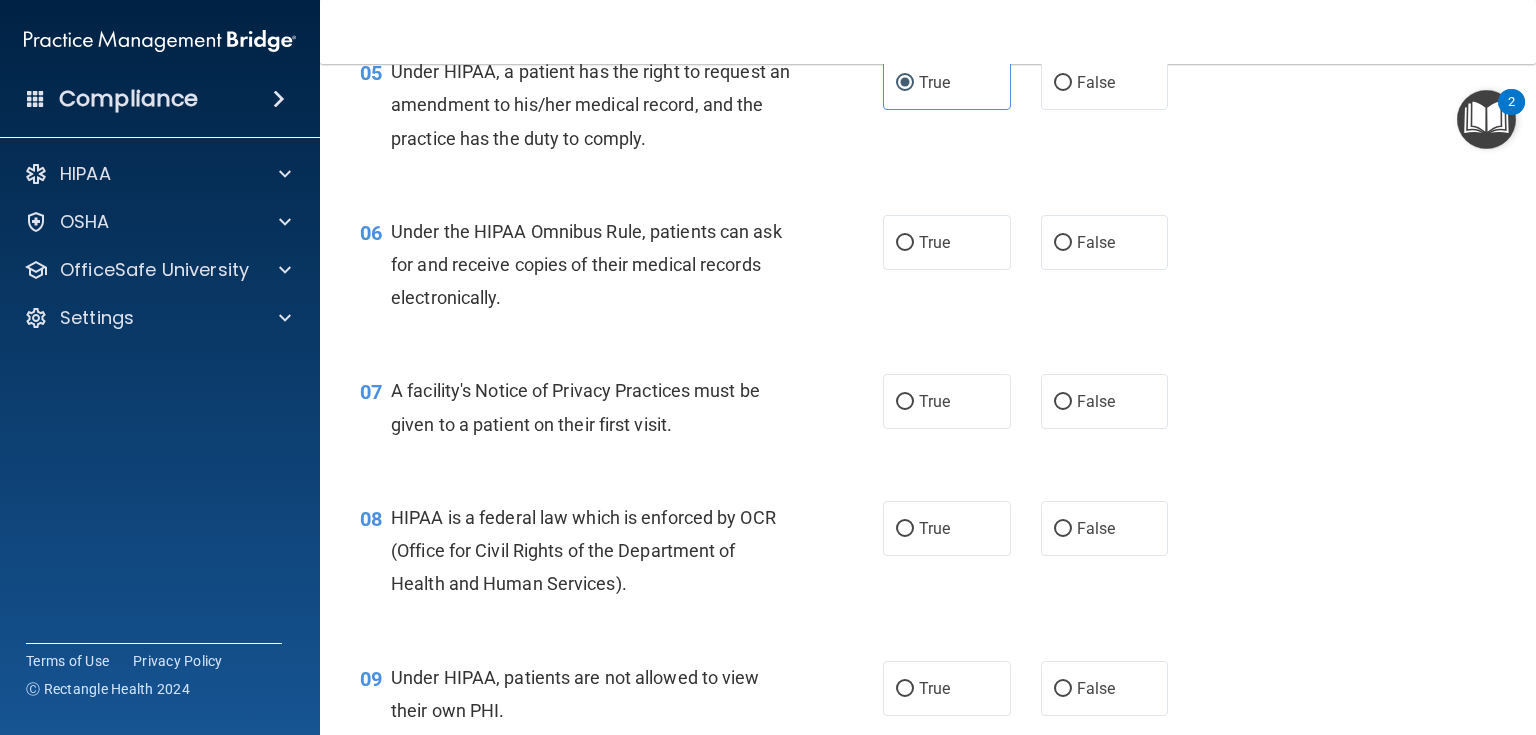 scroll, scrollTop: 880, scrollLeft: 0, axis: vertical 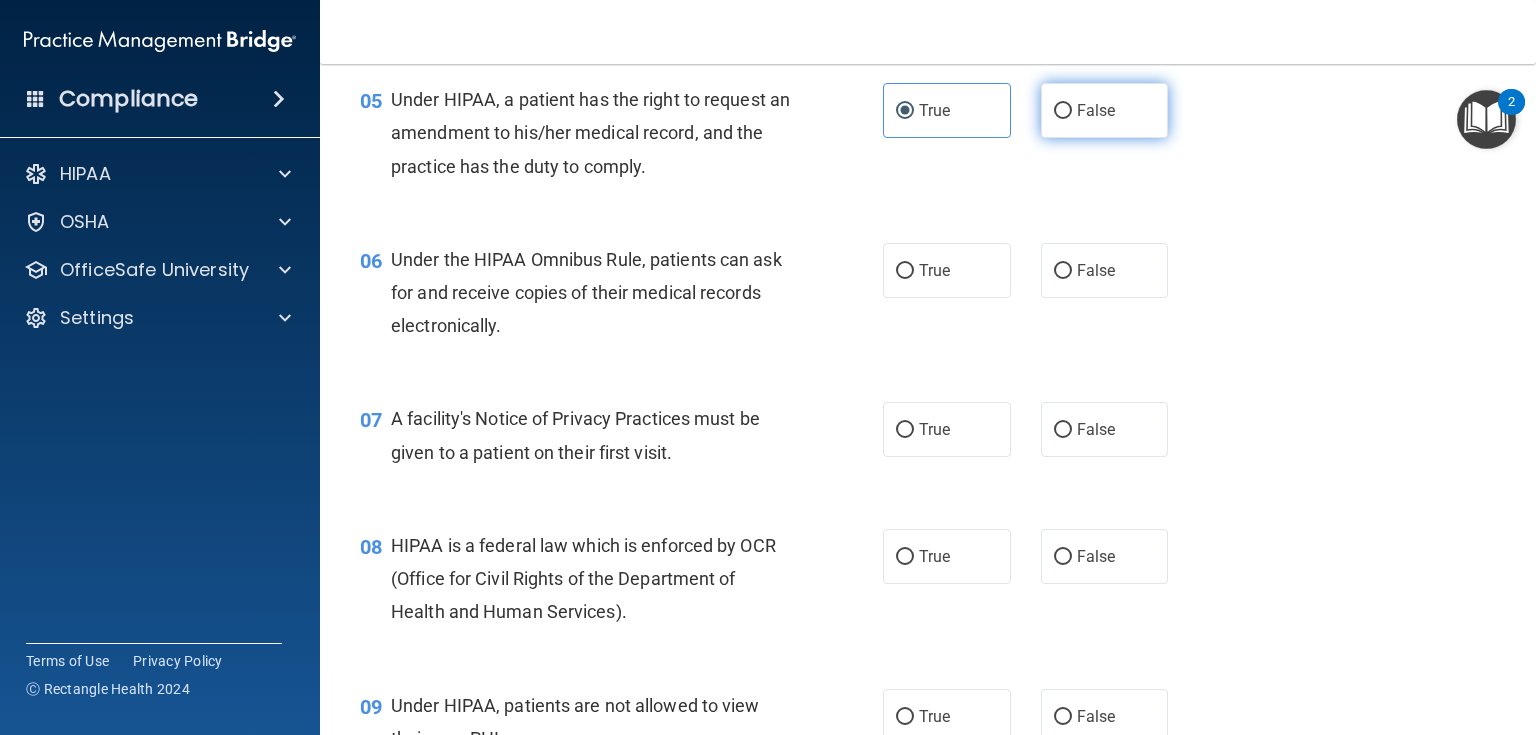 click on "False" at bounding box center (1096, 110) 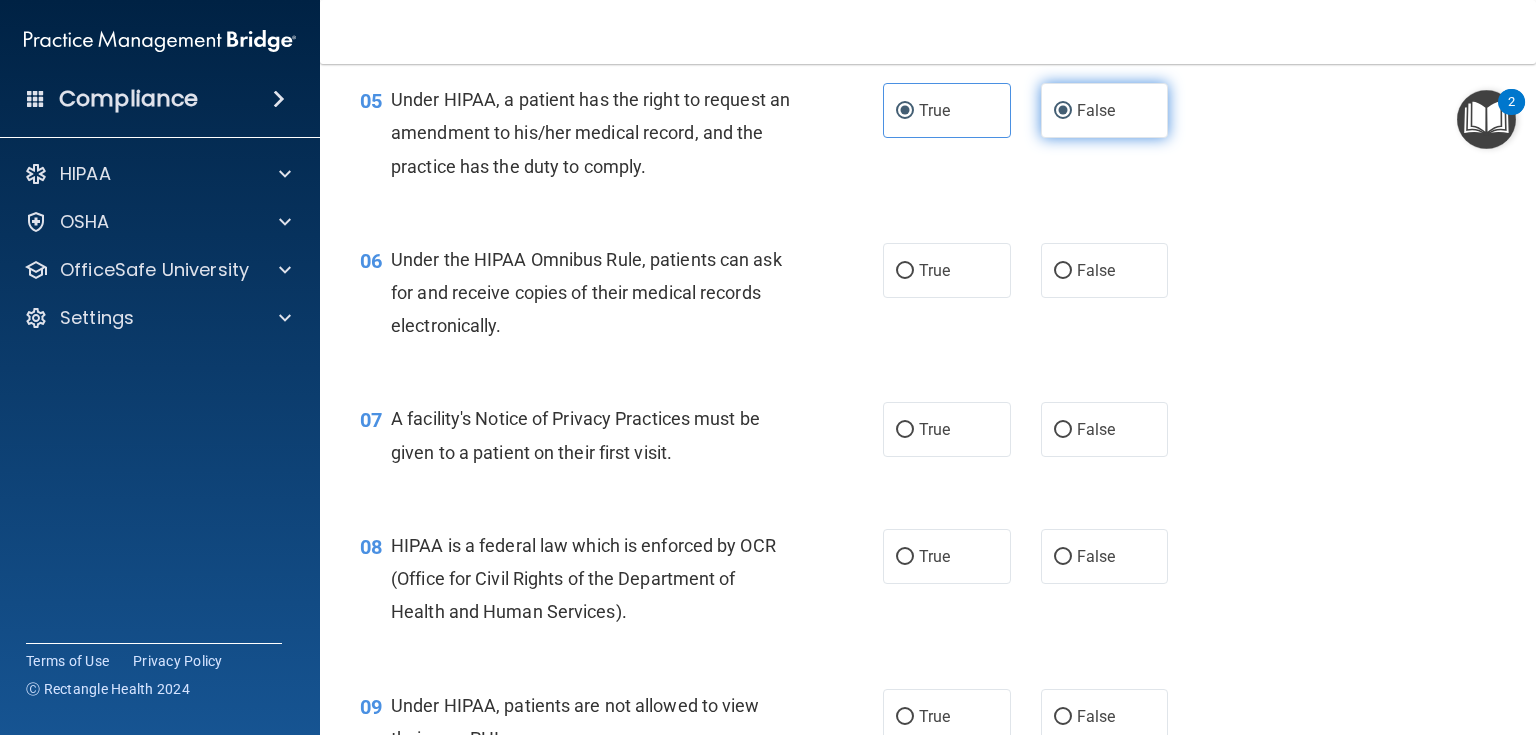 radio on "false" 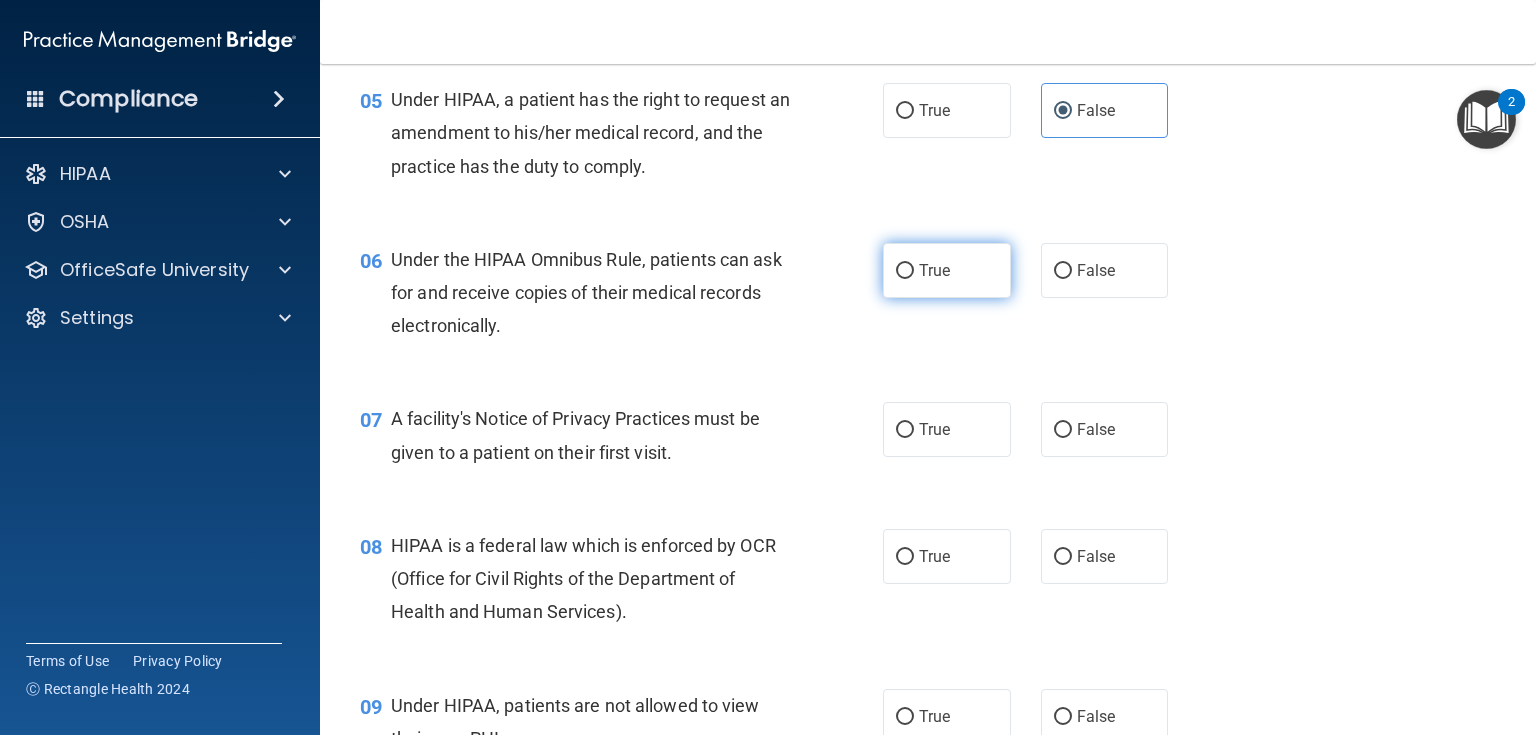 click on "True" at bounding box center (947, 270) 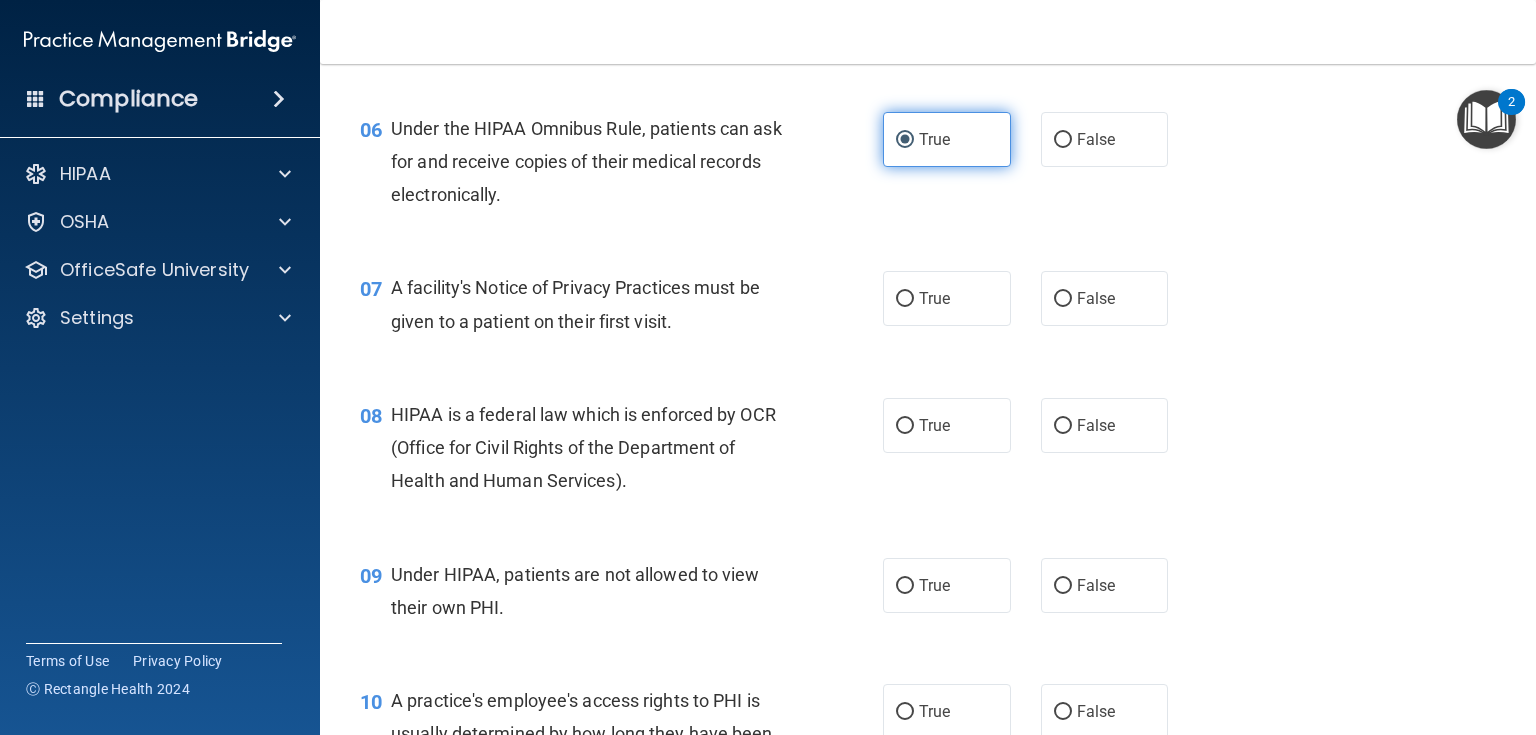 scroll, scrollTop: 1040, scrollLeft: 0, axis: vertical 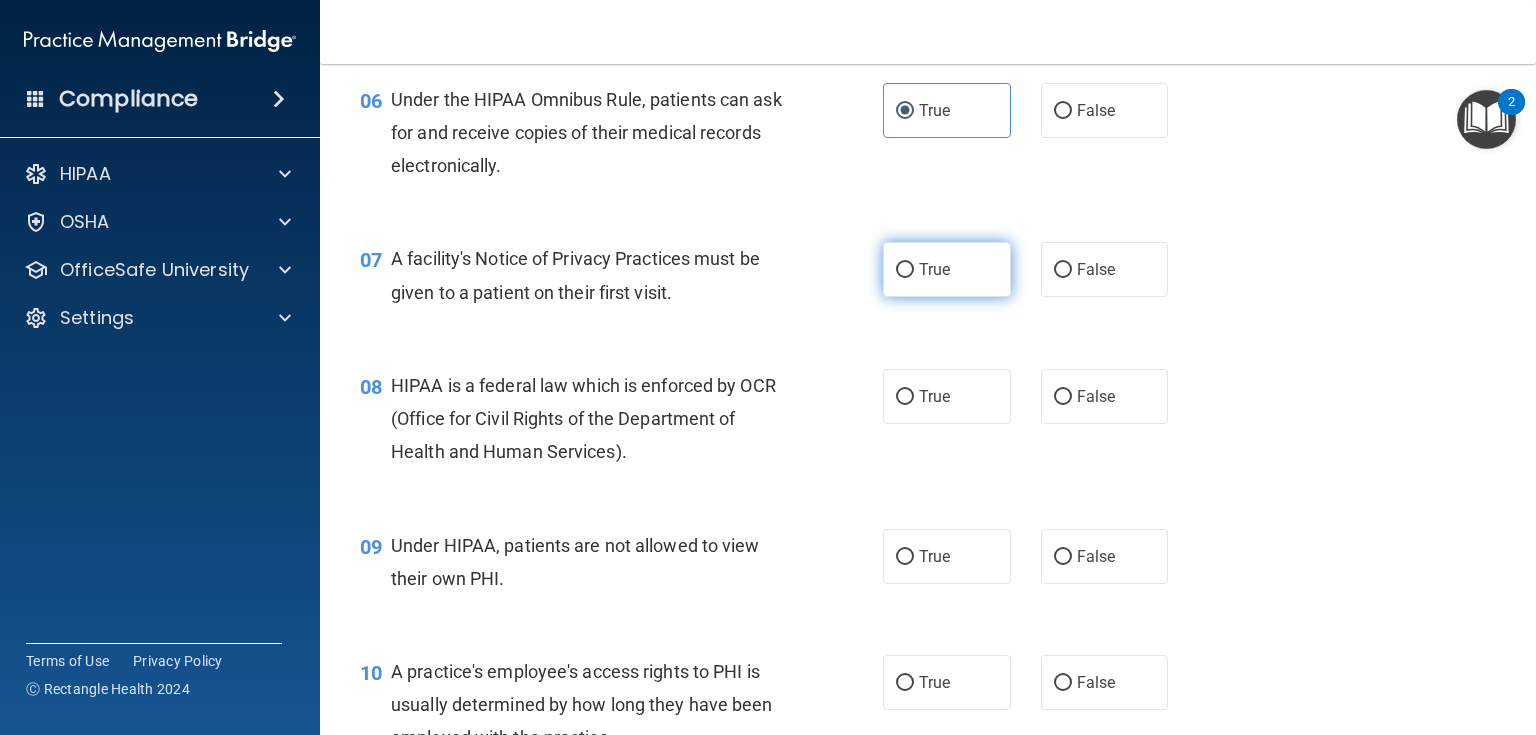 click on "True" at bounding box center [947, 269] 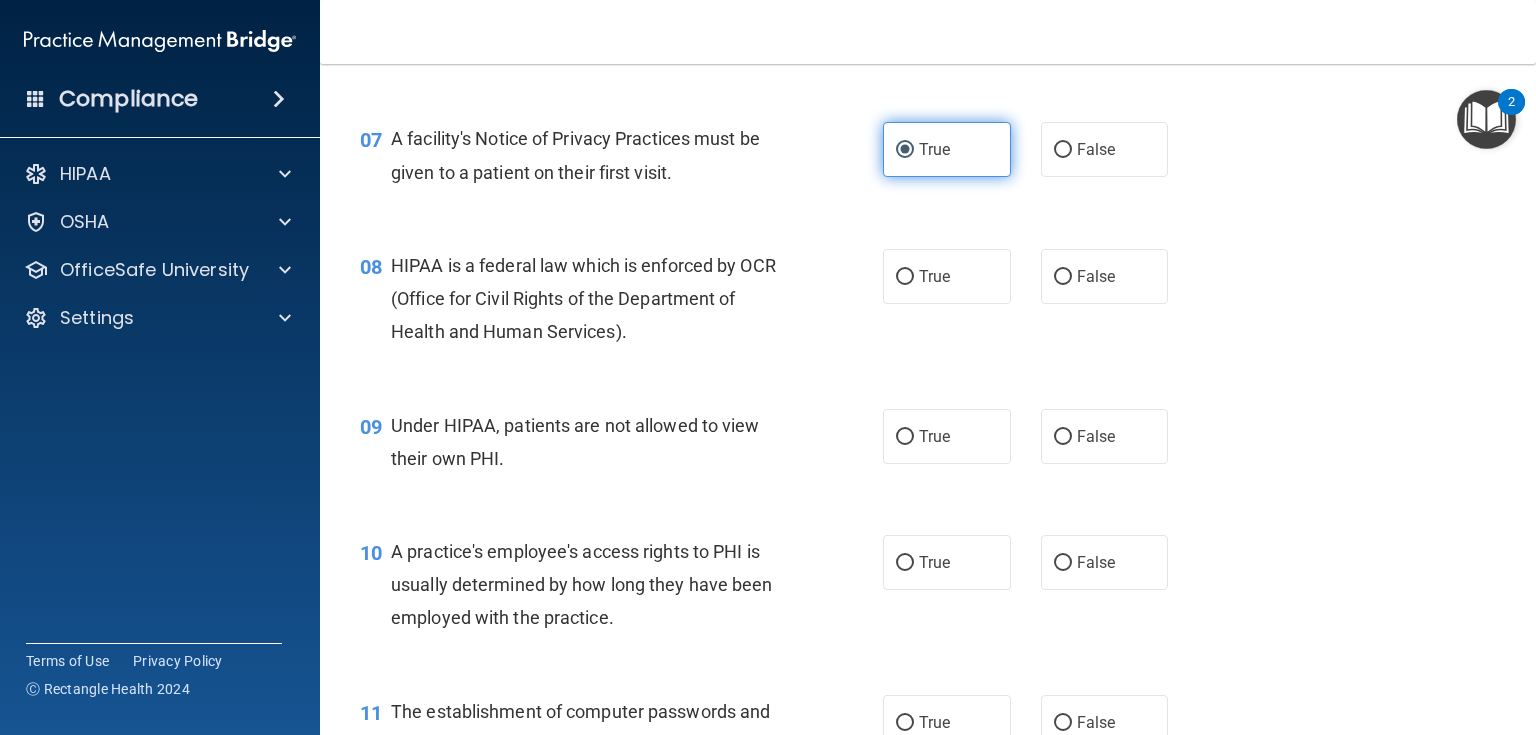 scroll, scrollTop: 1200, scrollLeft: 0, axis: vertical 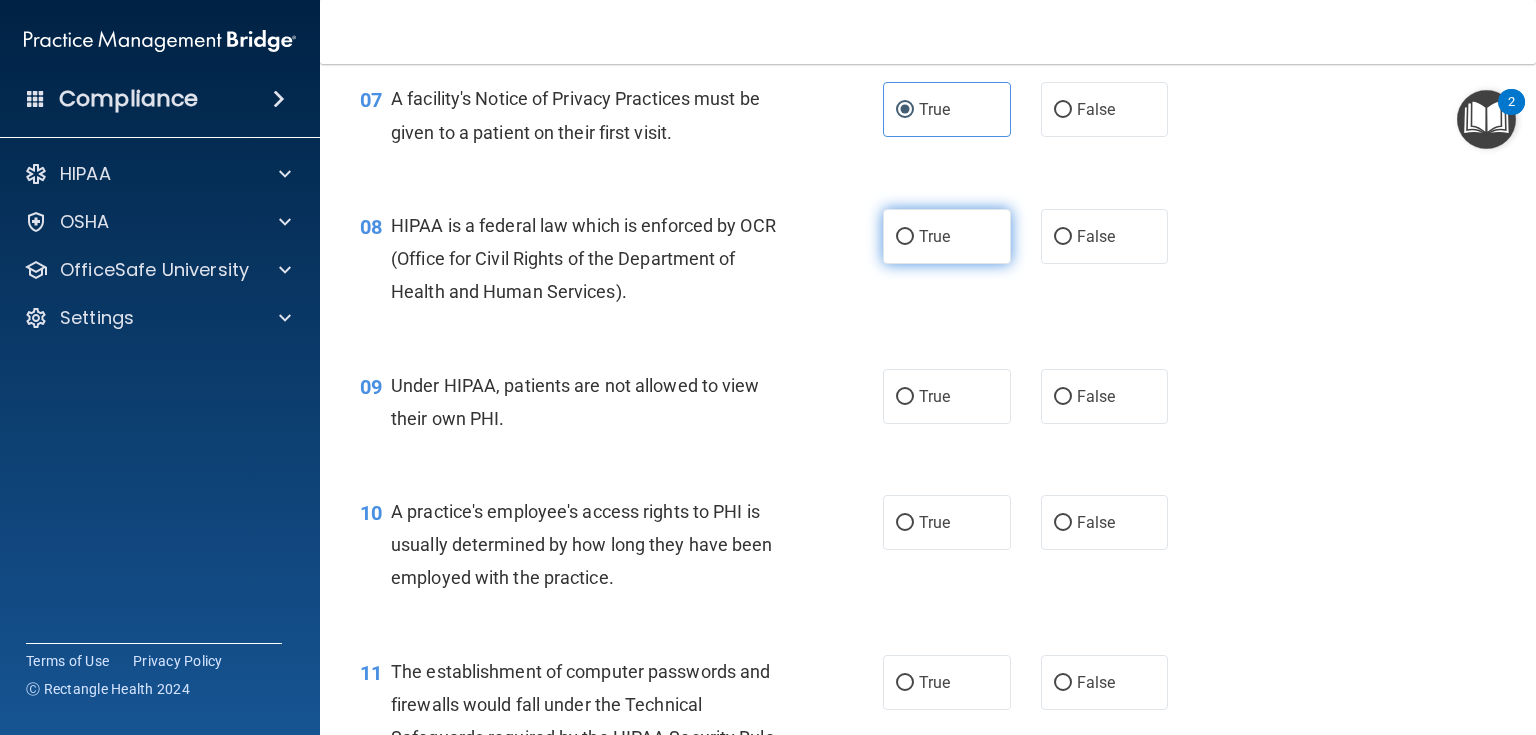 click on "True" at bounding box center (934, 236) 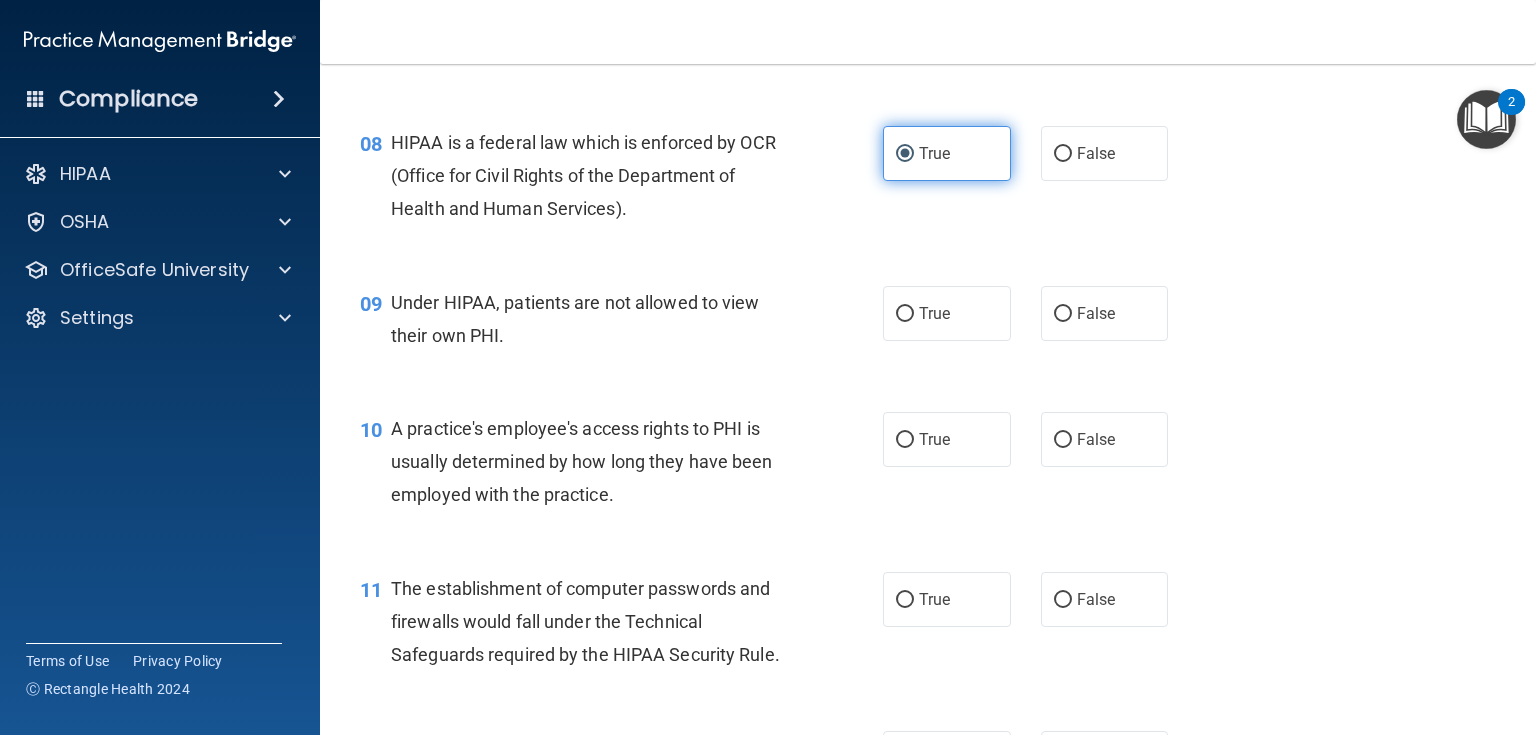 scroll, scrollTop: 1360, scrollLeft: 0, axis: vertical 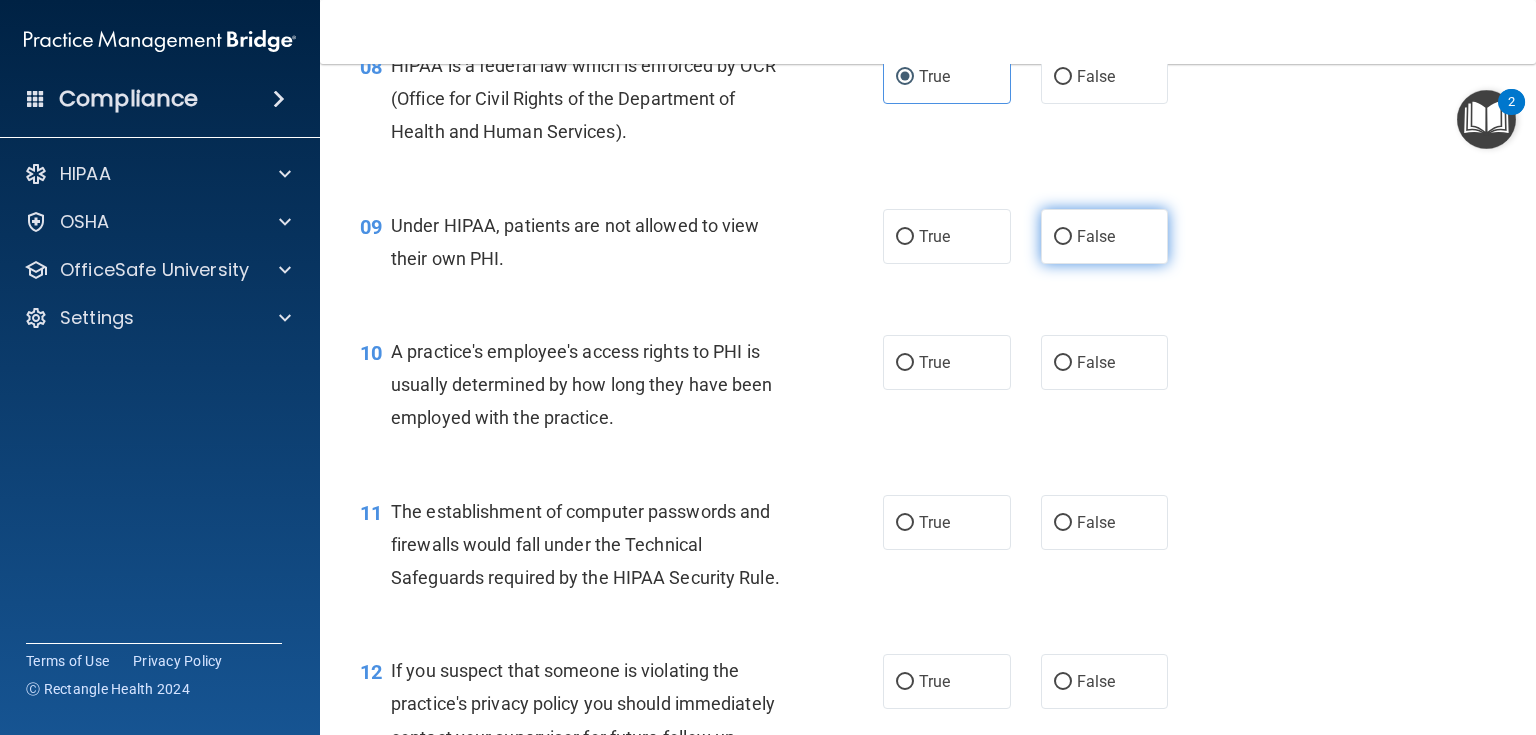 click on "False" at bounding box center [1096, 236] 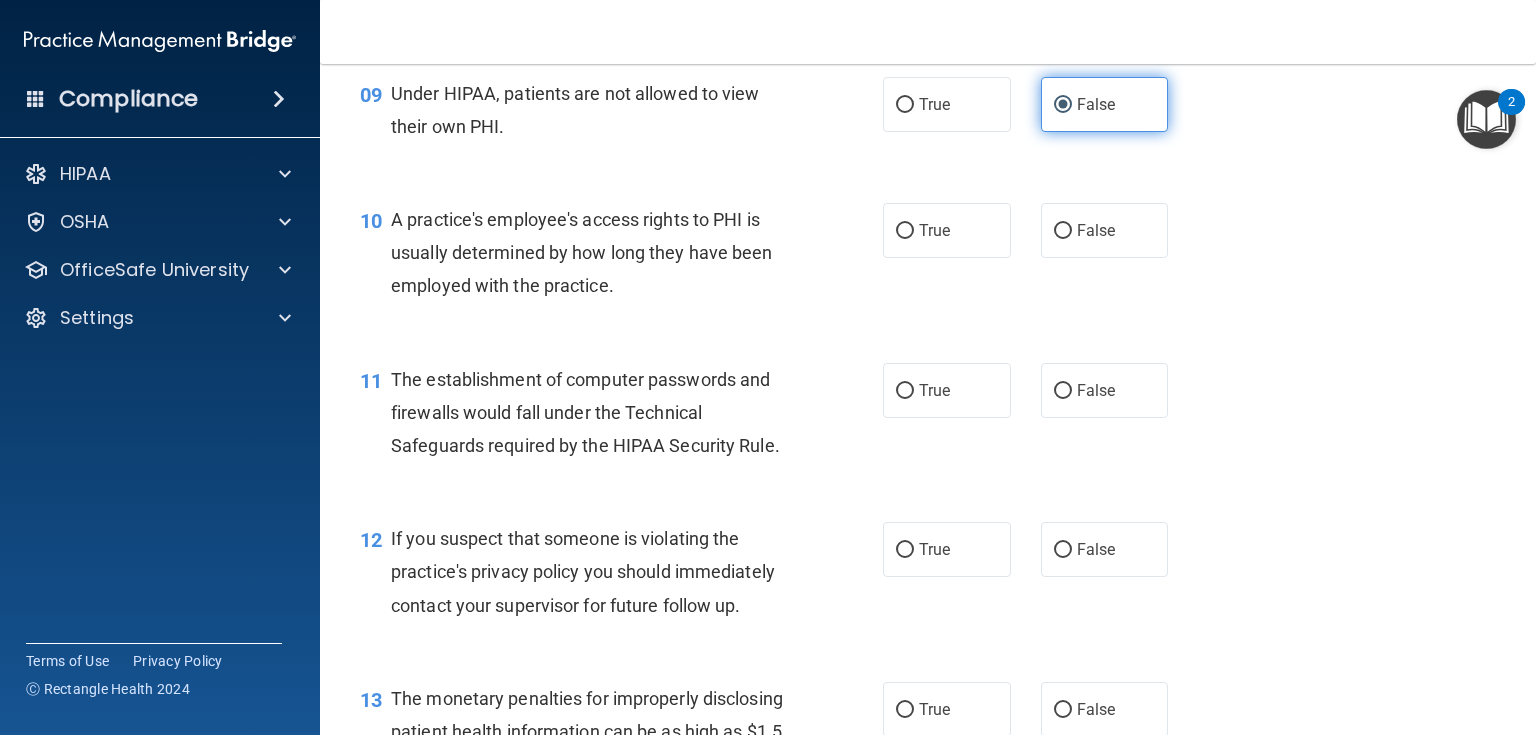 scroll, scrollTop: 1520, scrollLeft: 0, axis: vertical 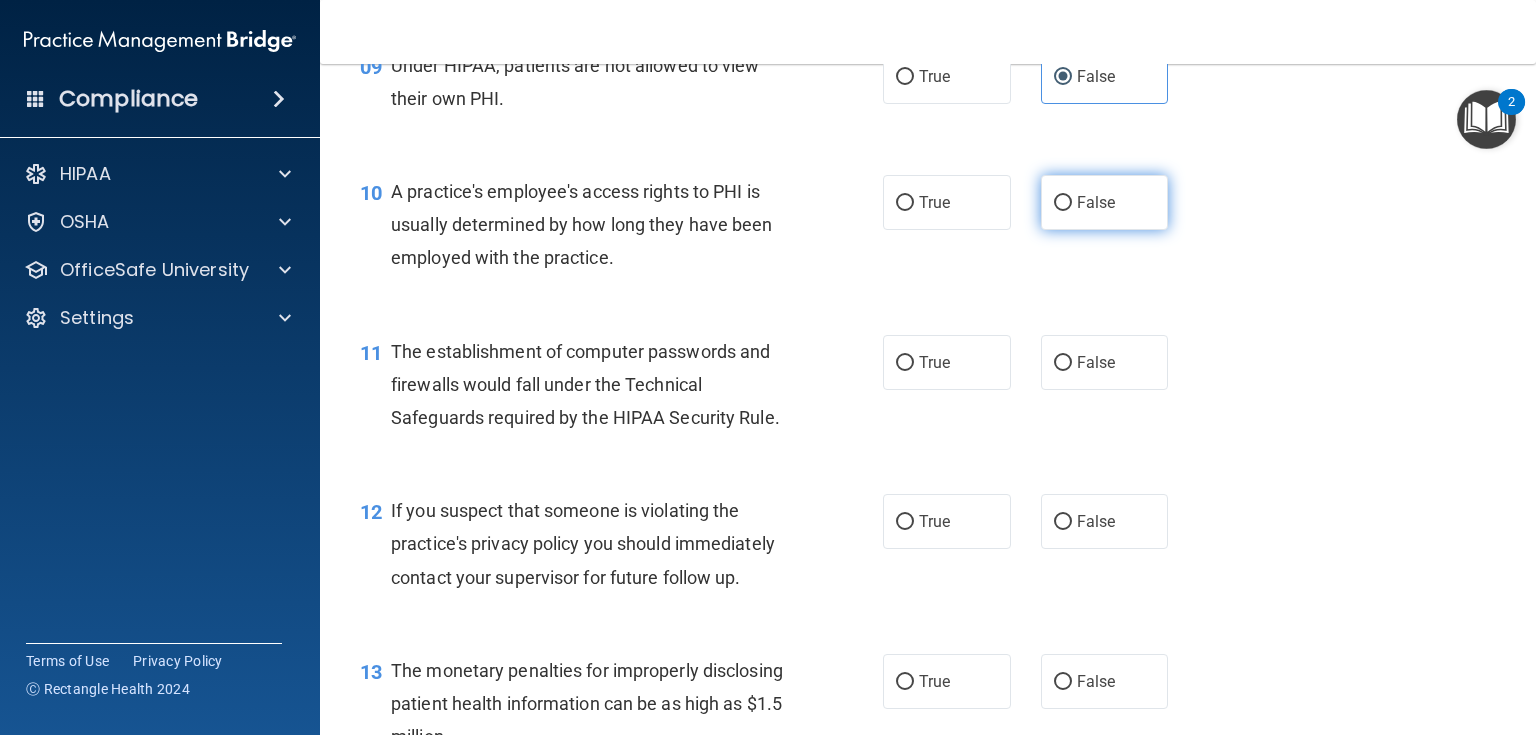 click on "False" at bounding box center (1096, 202) 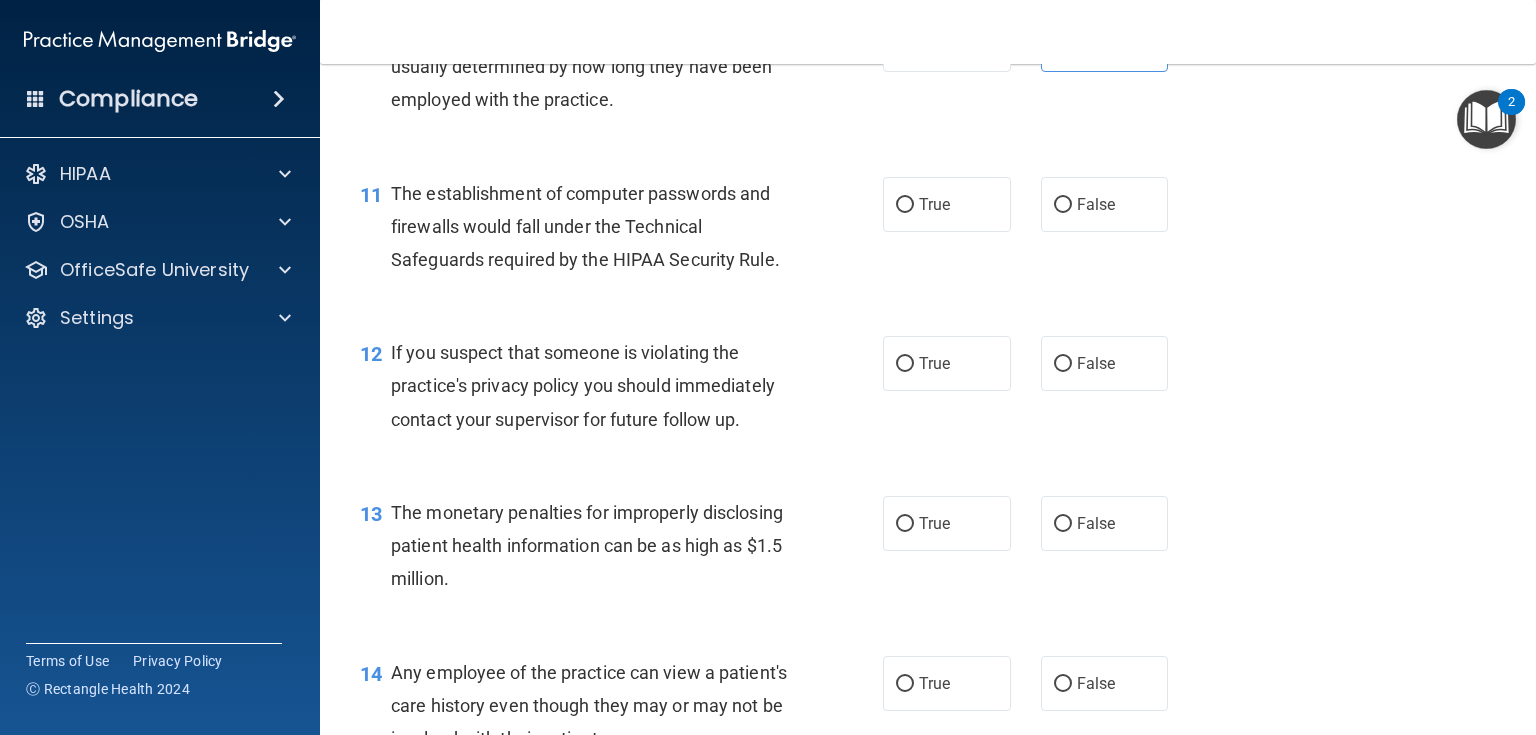 scroll, scrollTop: 1680, scrollLeft: 0, axis: vertical 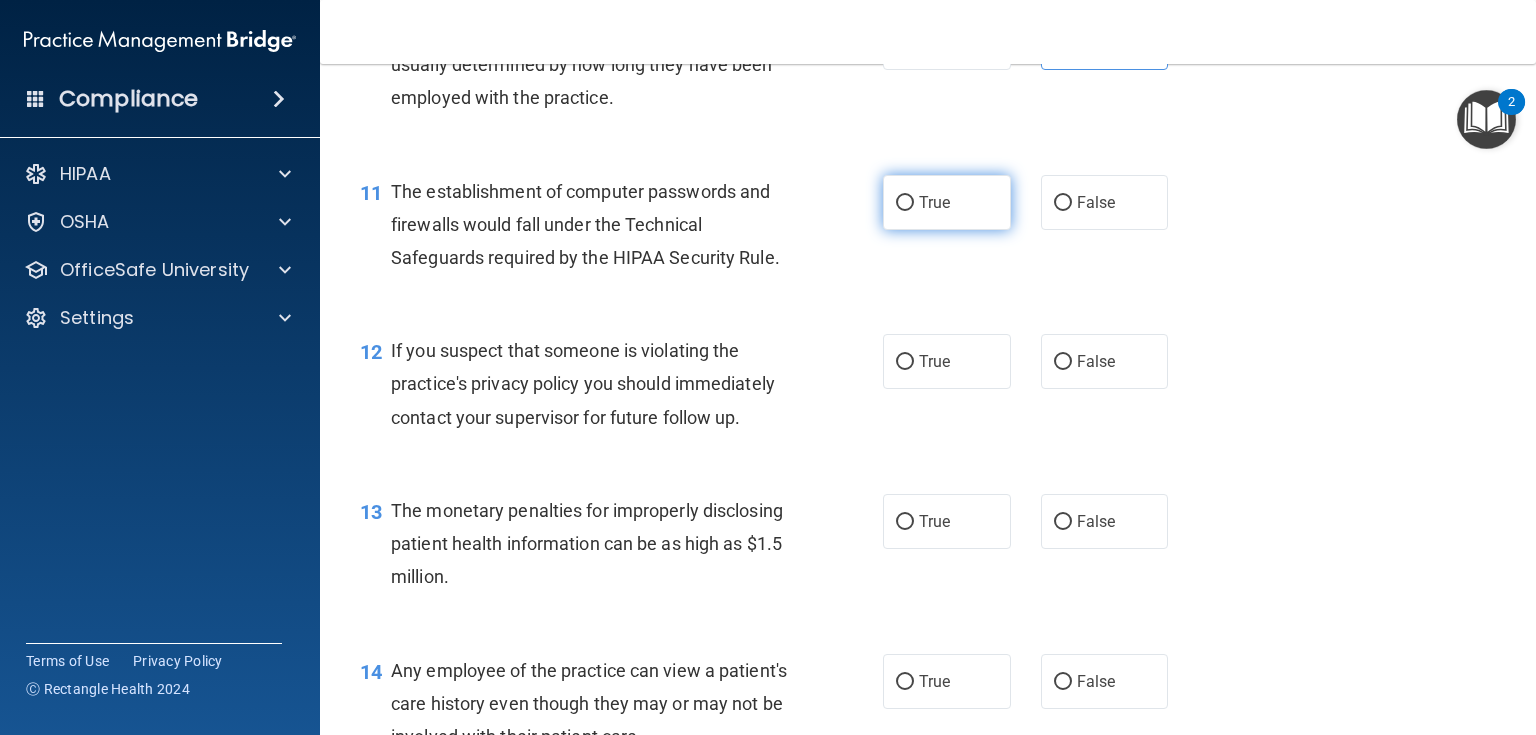 click on "True" at bounding box center [947, 202] 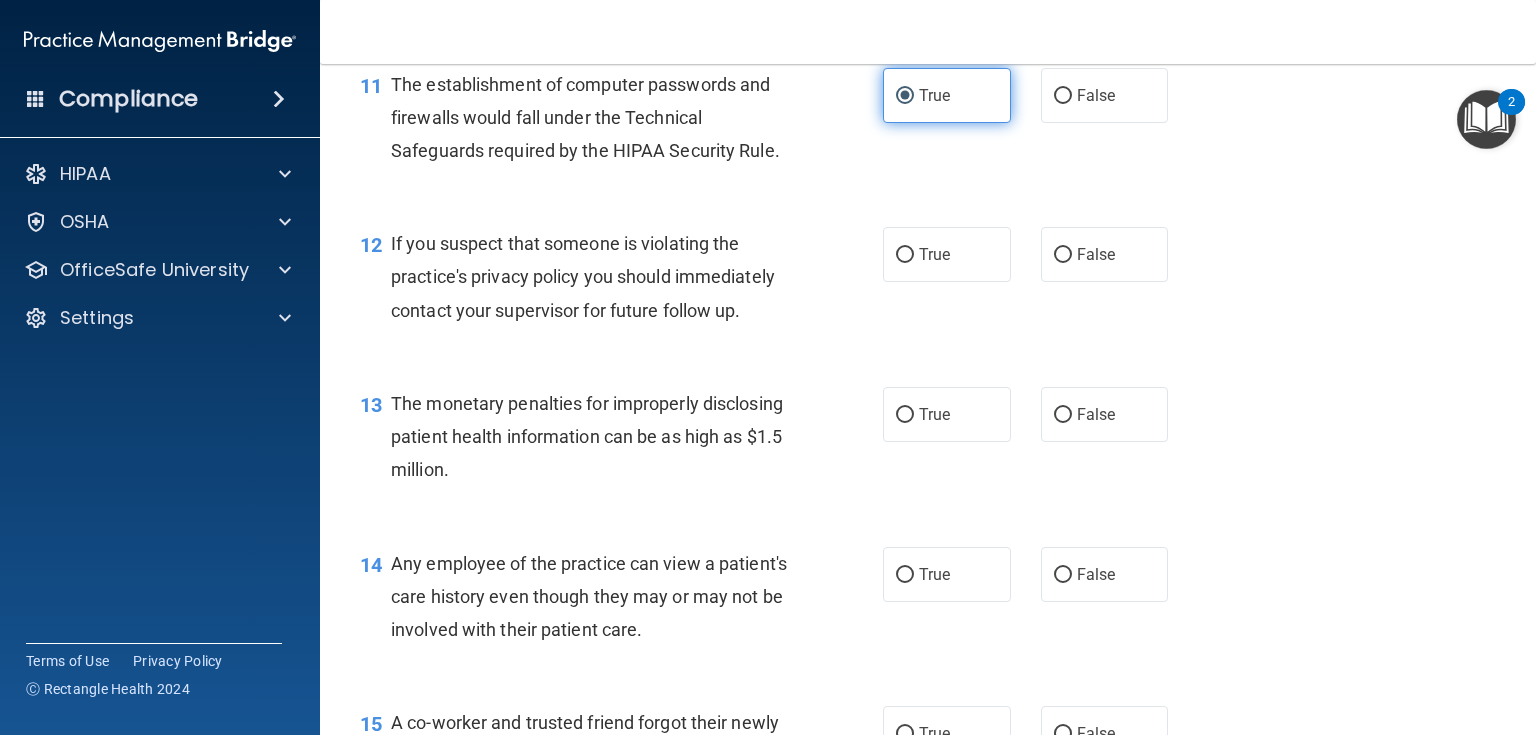 scroll, scrollTop: 1840, scrollLeft: 0, axis: vertical 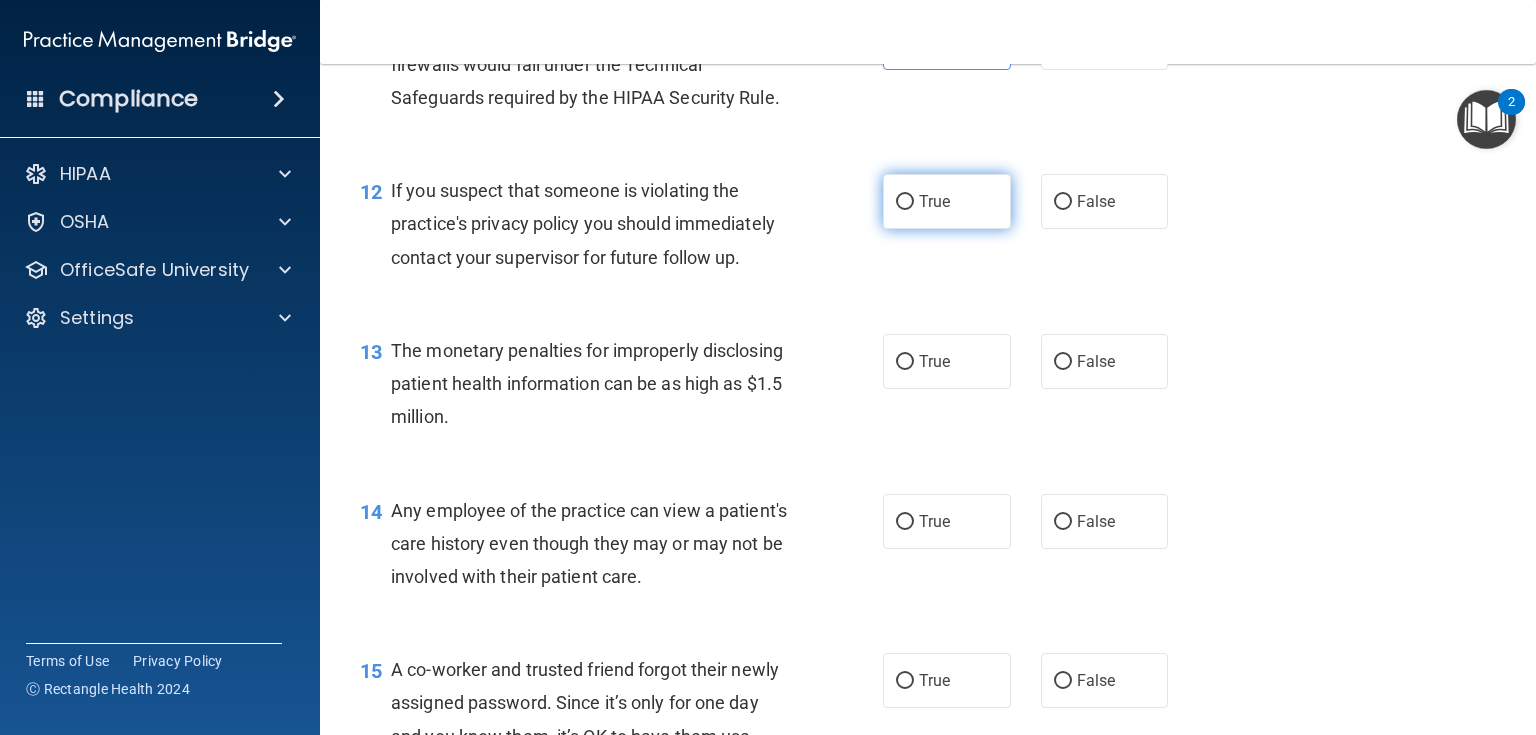 click on "True" at bounding box center (934, 201) 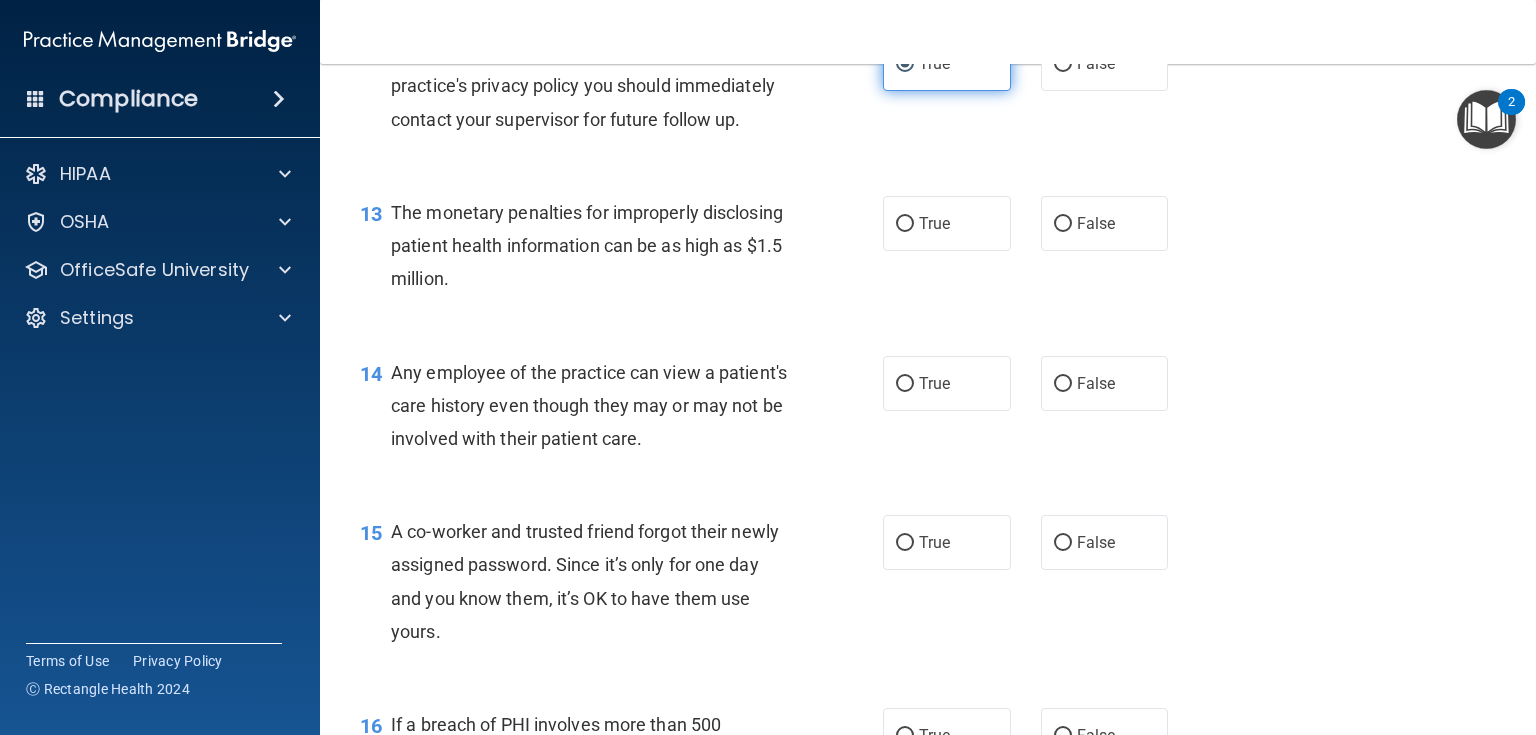 scroll, scrollTop: 2000, scrollLeft: 0, axis: vertical 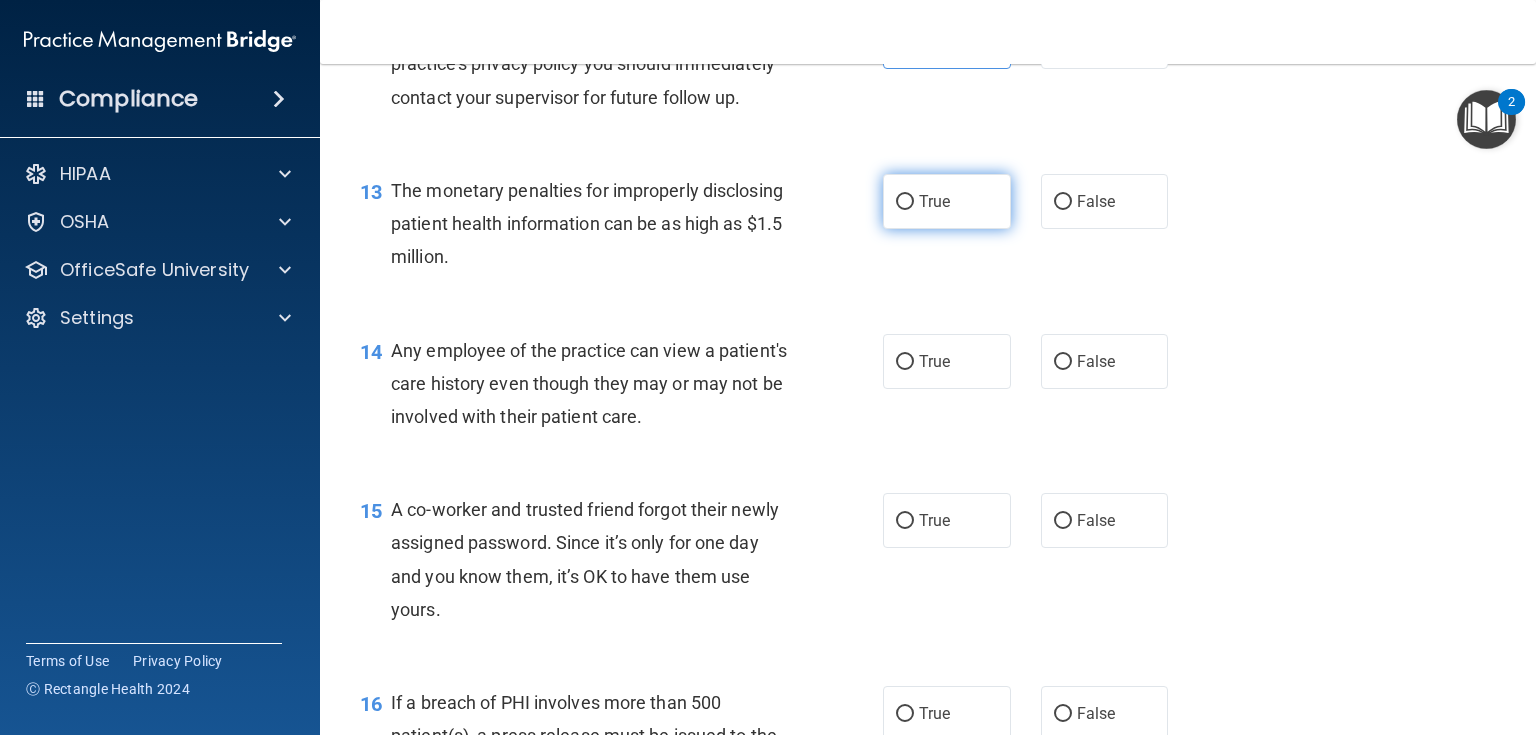 click on "True" at bounding box center [934, 201] 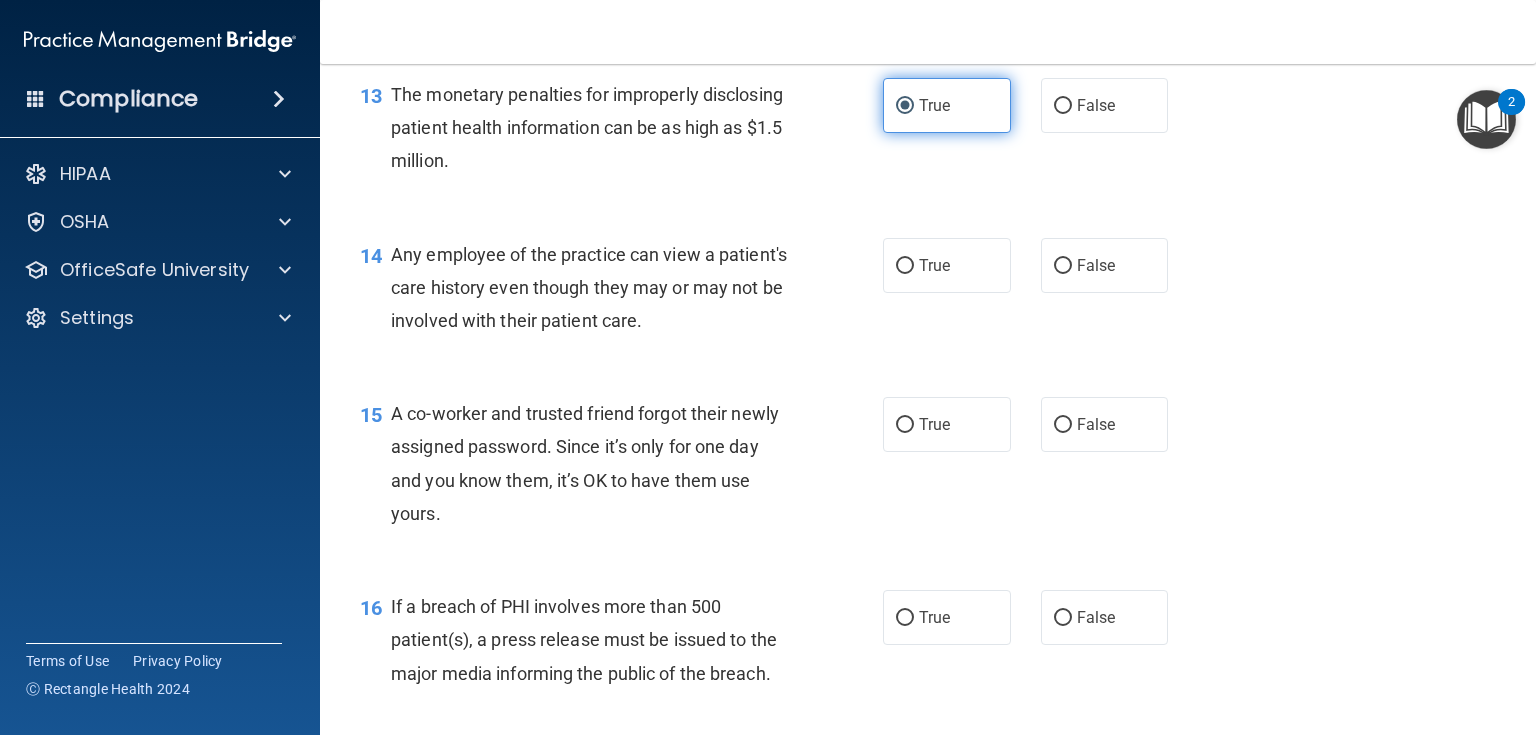 scroll, scrollTop: 2160, scrollLeft: 0, axis: vertical 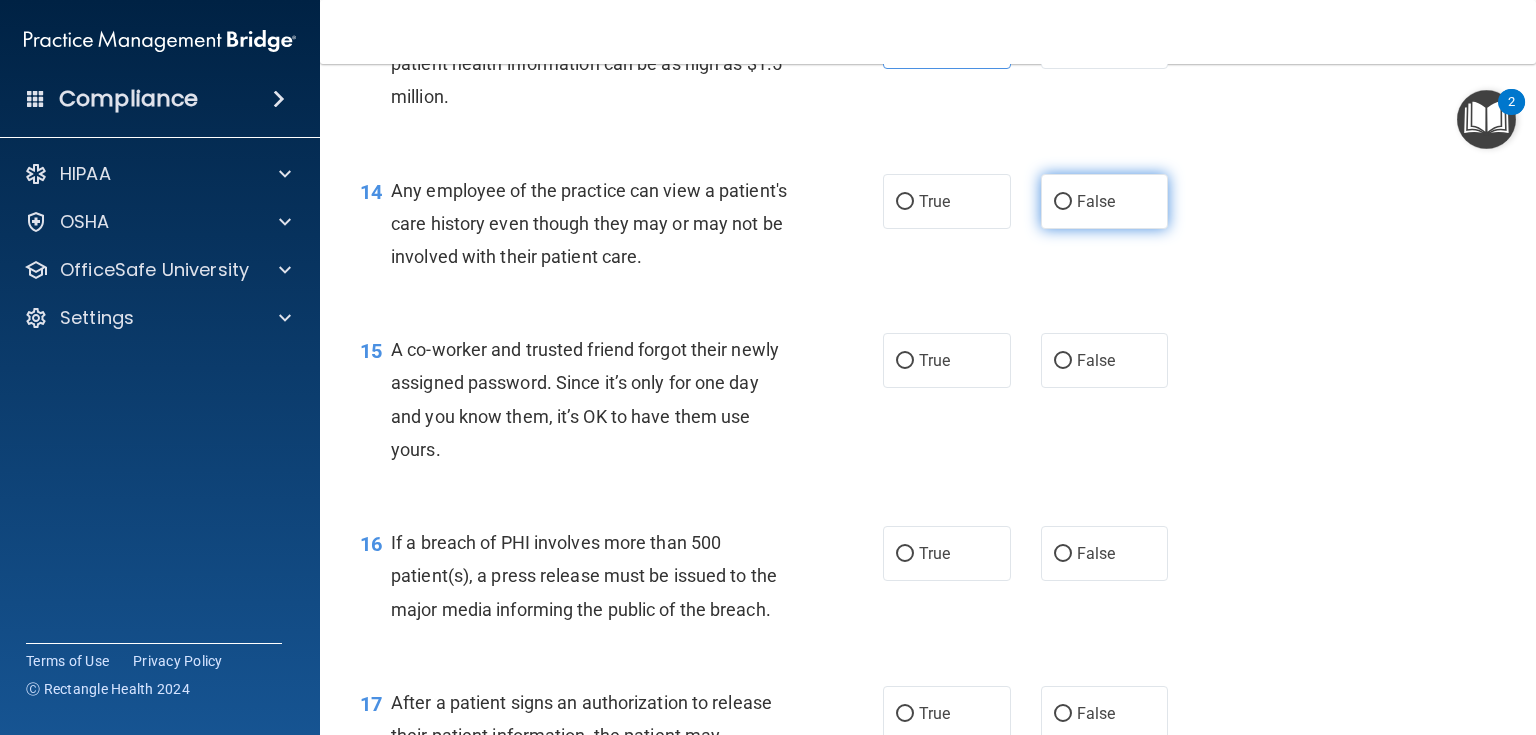 click on "False" at bounding box center (1105, 201) 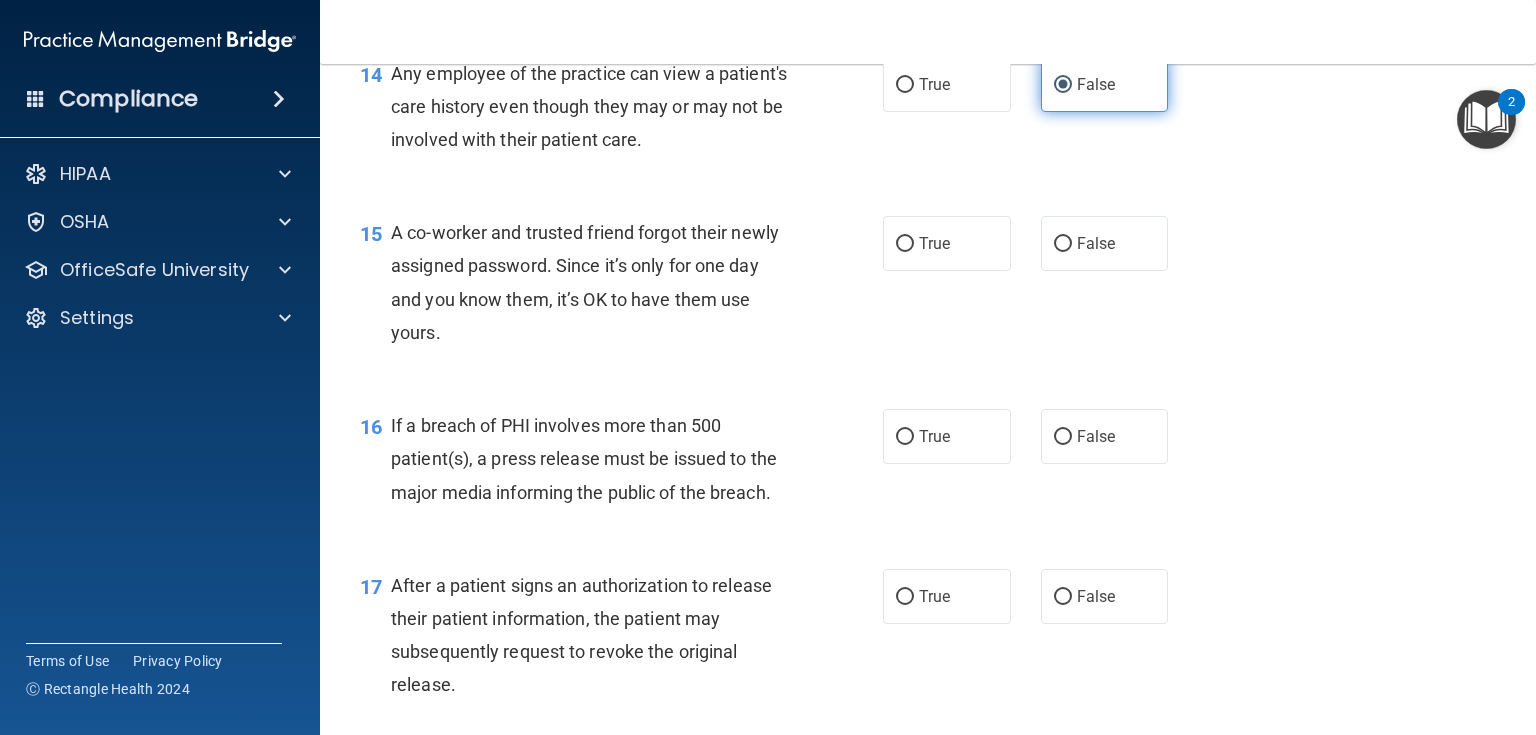 scroll, scrollTop: 2320, scrollLeft: 0, axis: vertical 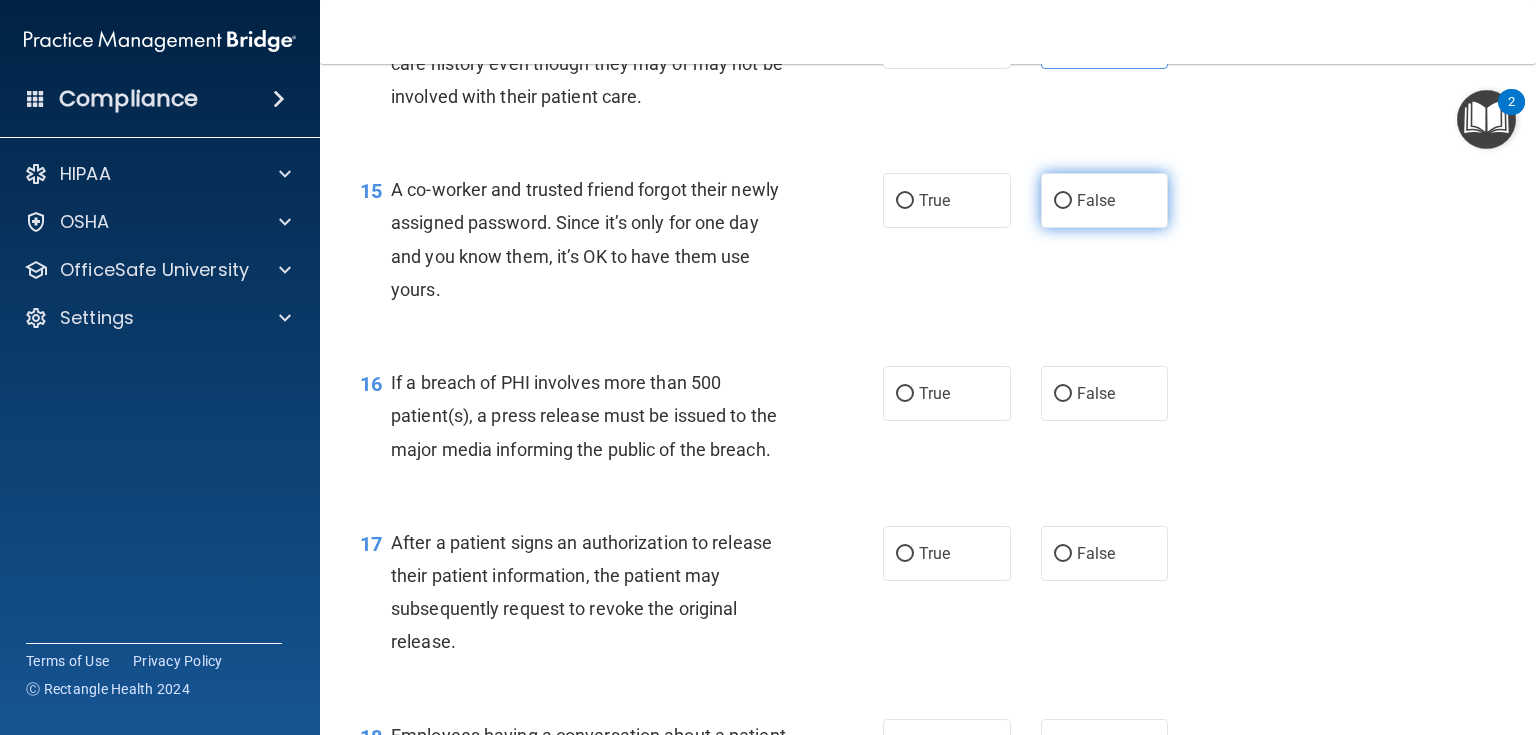 click on "False" at bounding box center [1105, 200] 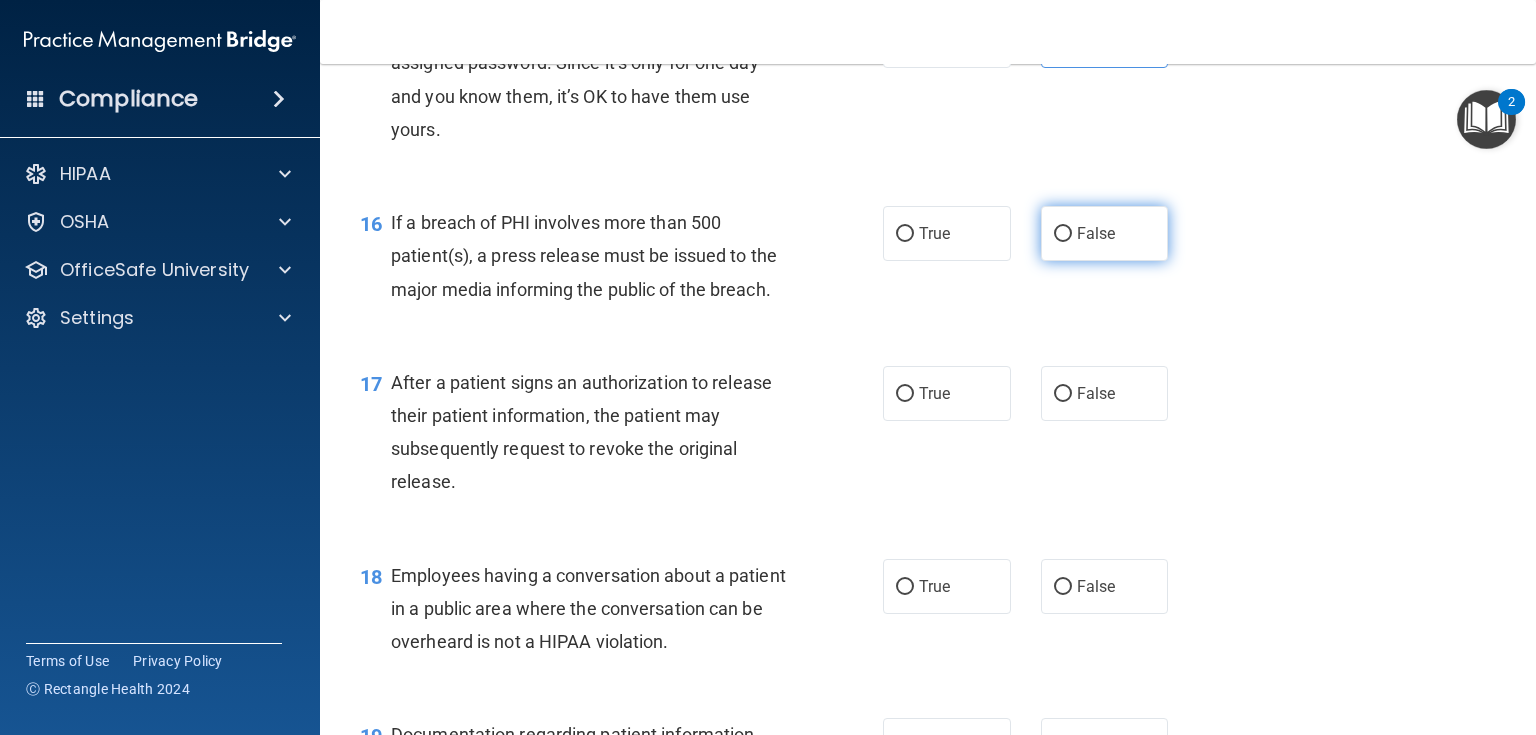 scroll, scrollTop: 2560, scrollLeft: 0, axis: vertical 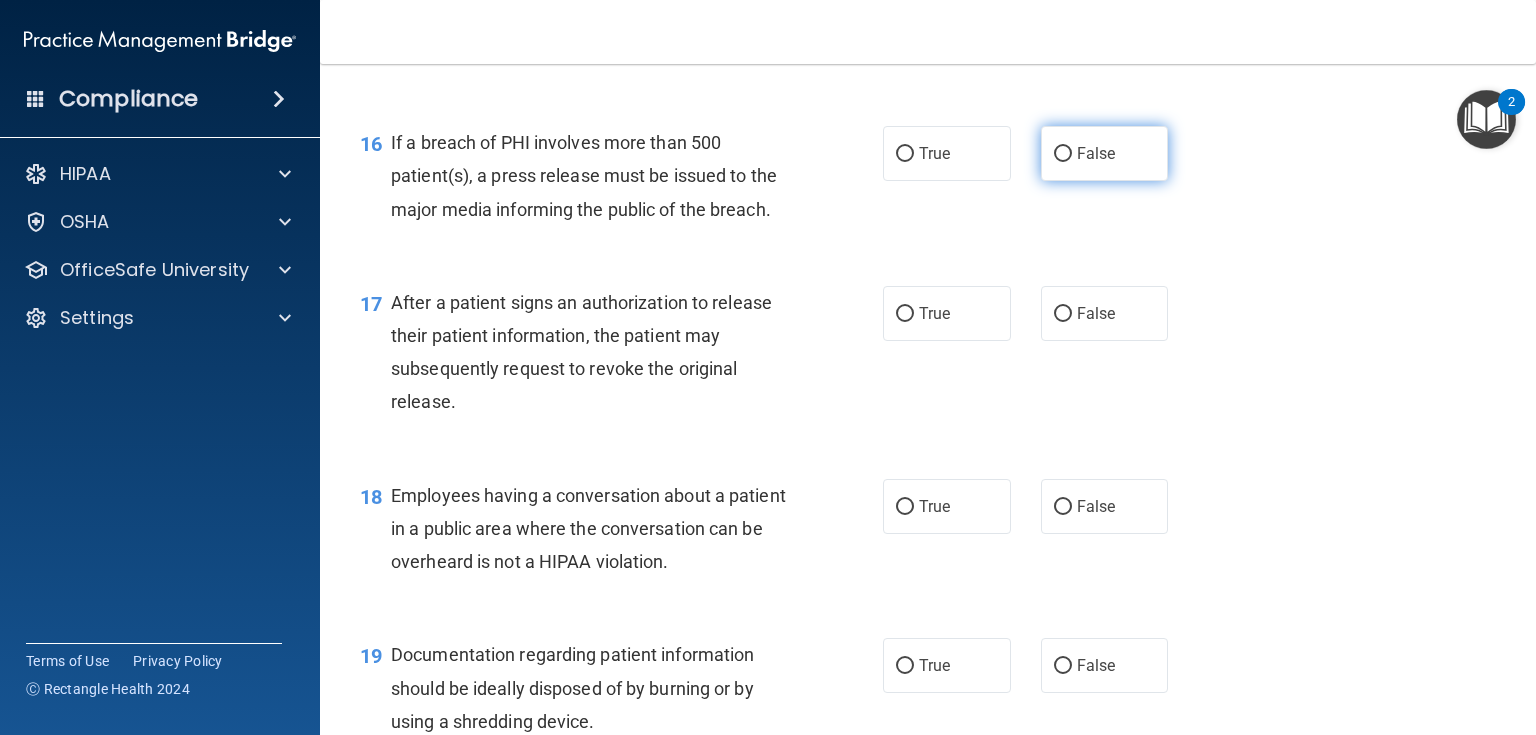 click on "False" at bounding box center [1096, 153] 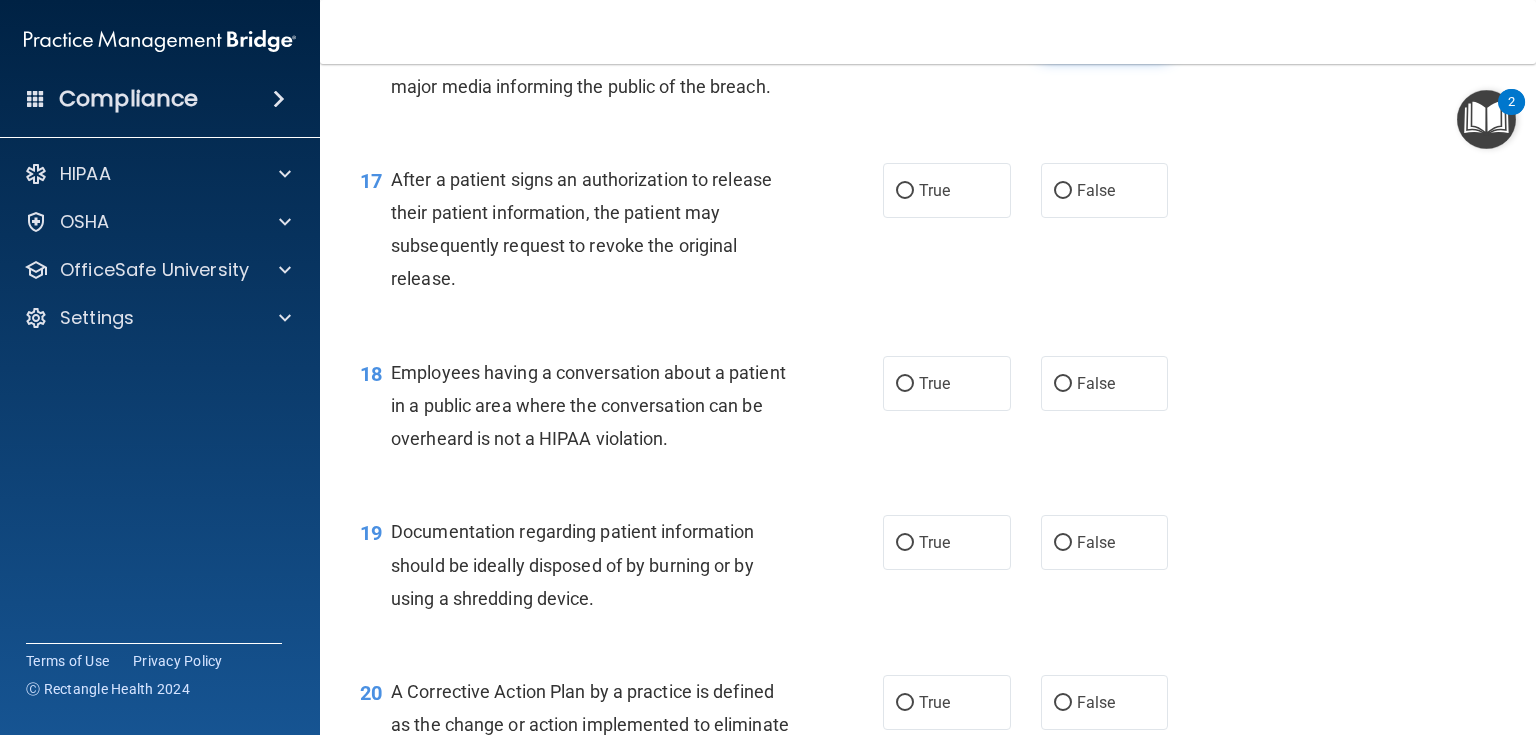 scroll, scrollTop: 2720, scrollLeft: 0, axis: vertical 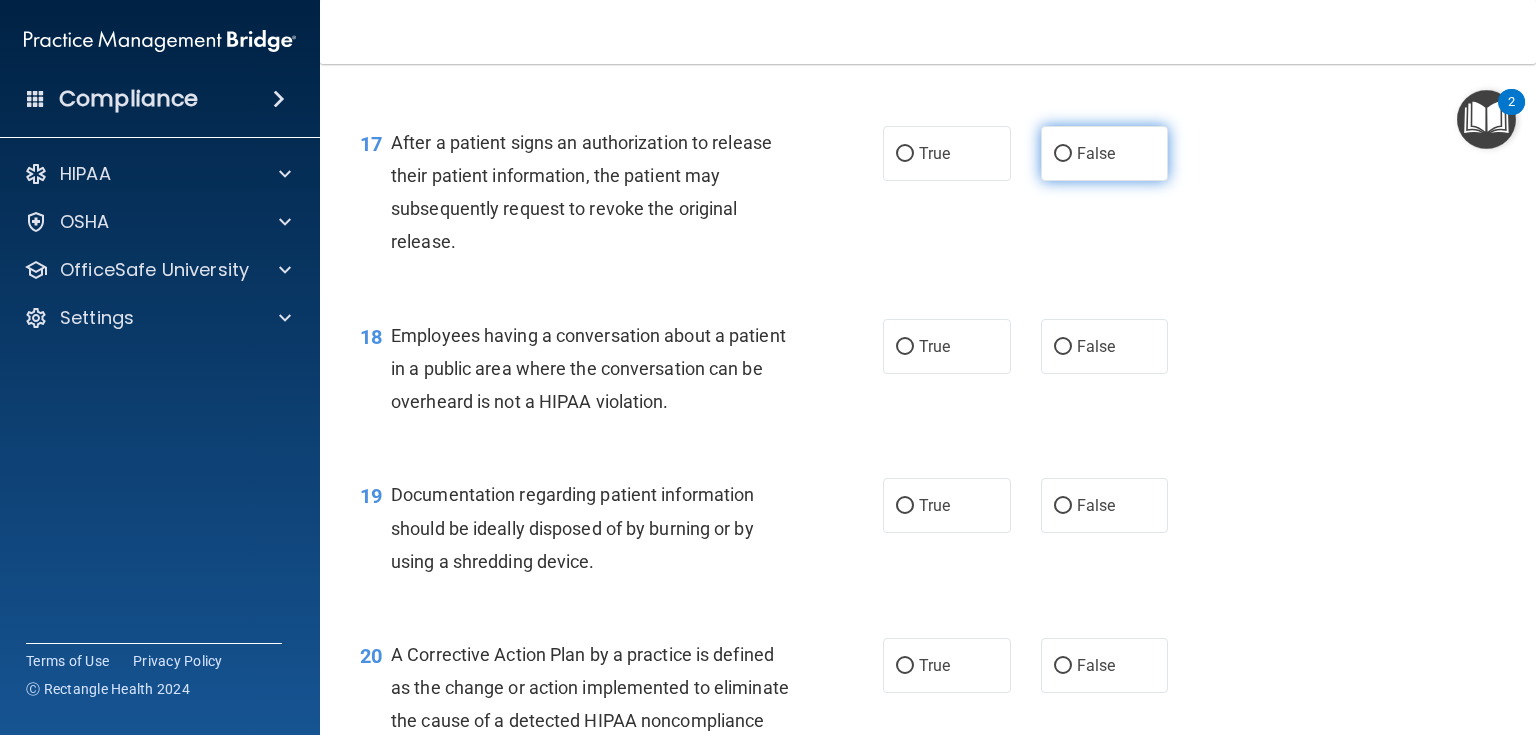click on "False" at bounding box center [1105, 153] 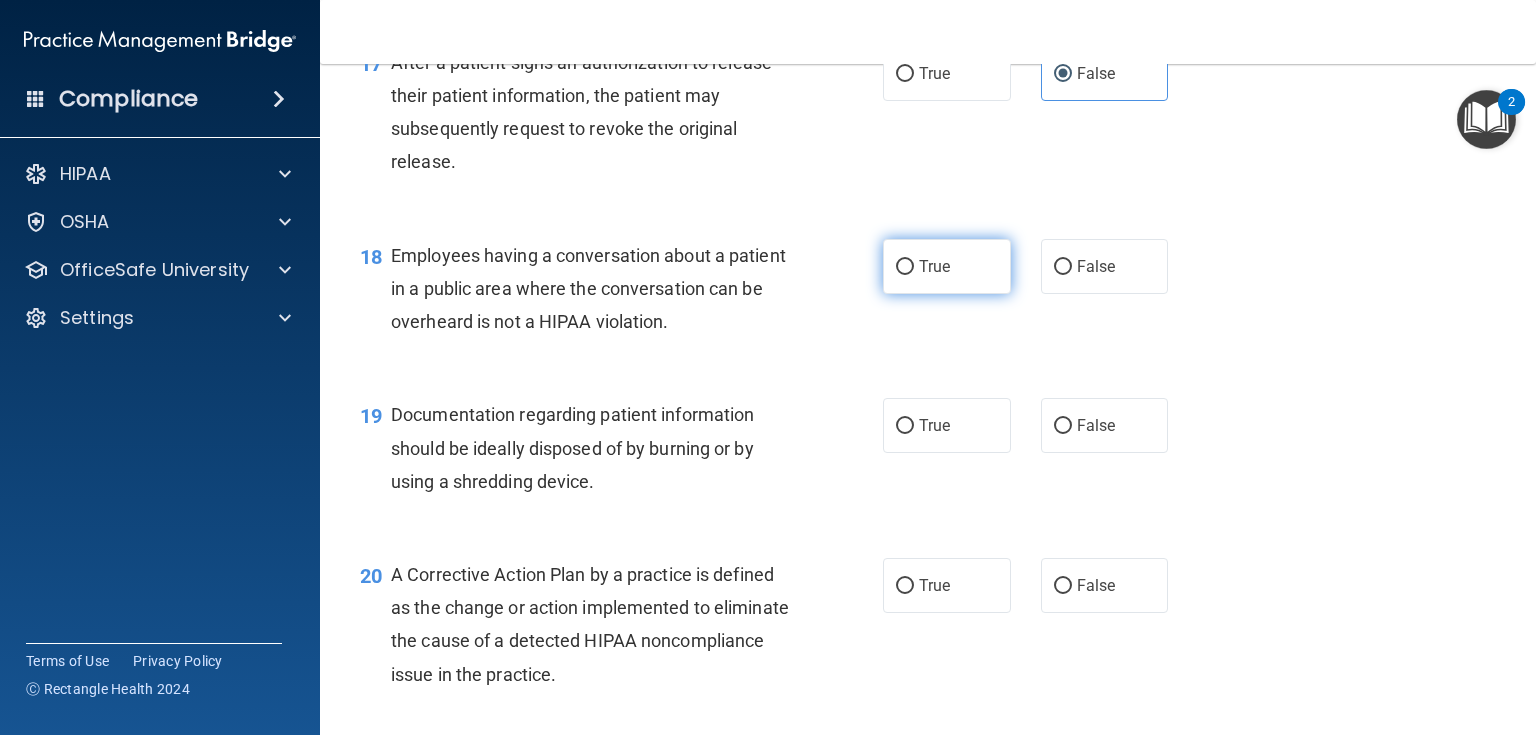 scroll, scrollTop: 2880, scrollLeft: 0, axis: vertical 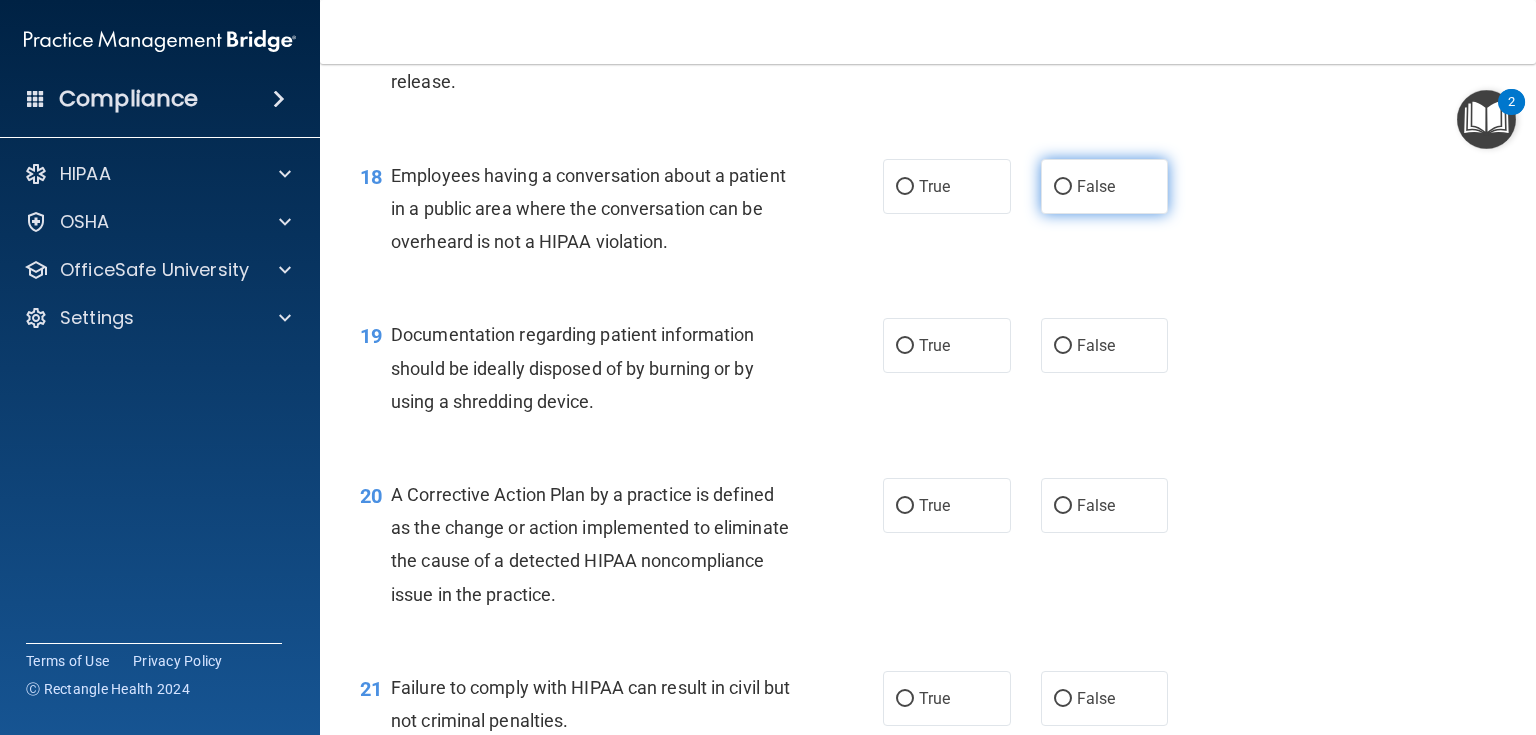 click on "False" at bounding box center [1096, 186] 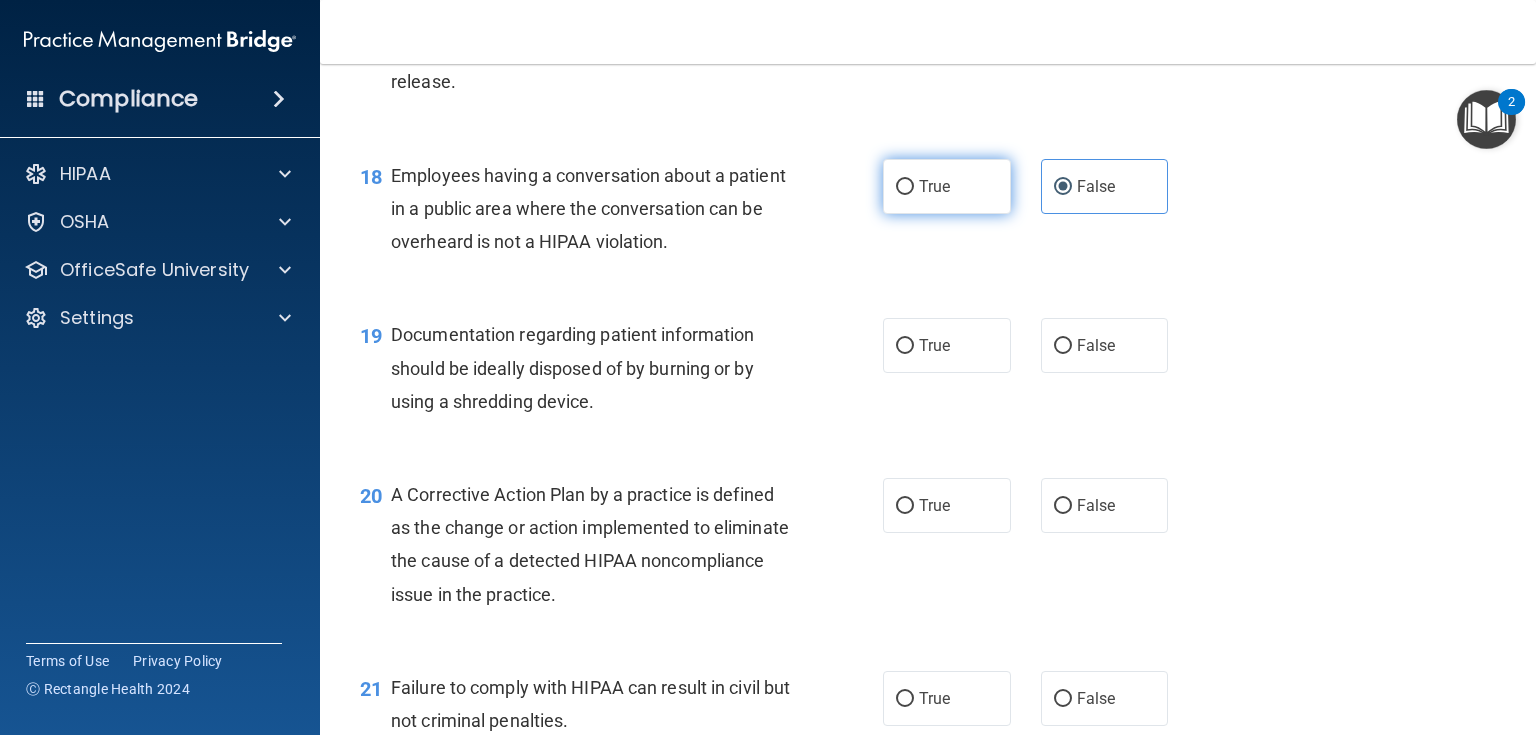 click on "True" at bounding box center [947, 186] 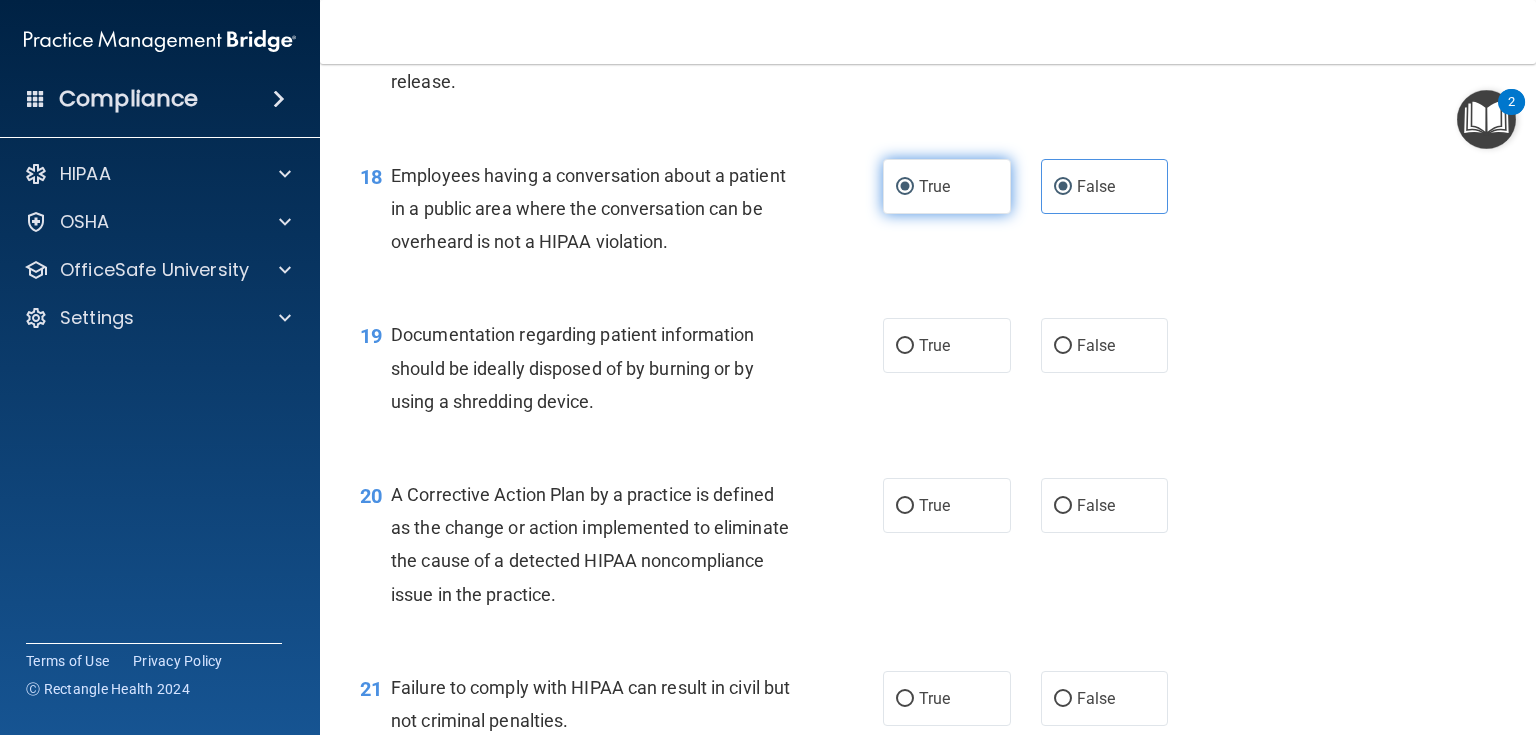 radio on "false" 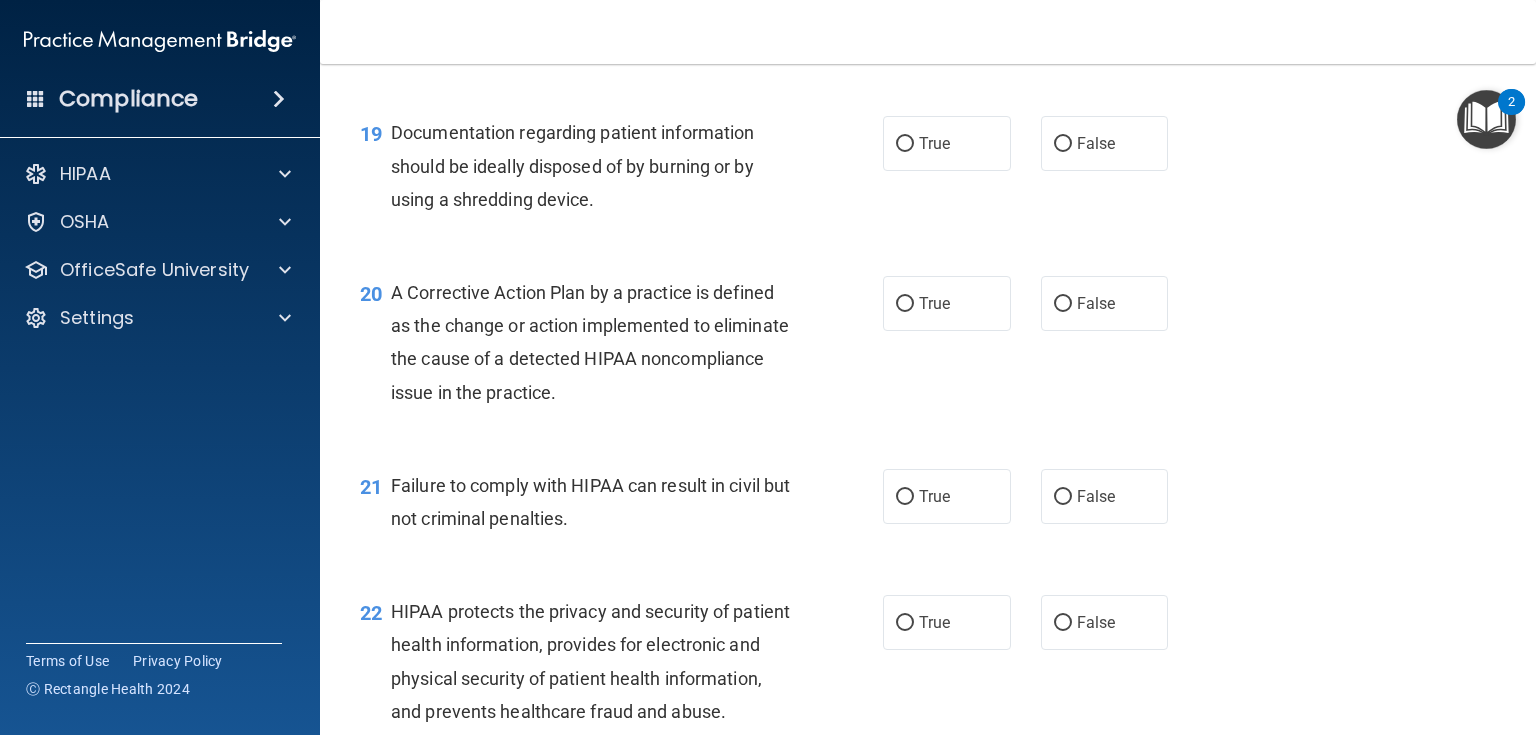 scroll, scrollTop: 3120, scrollLeft: 0, axis: vertical 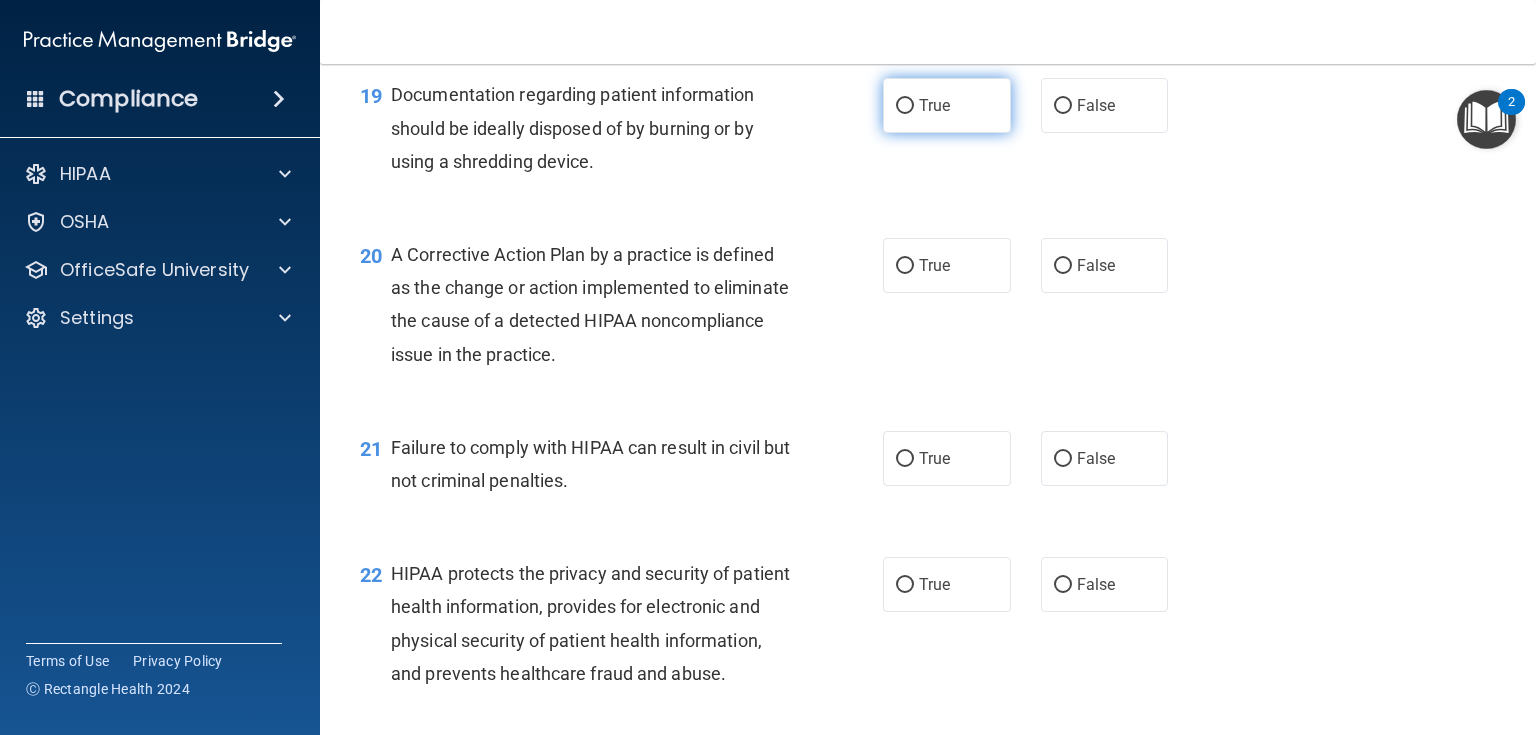 click on "True" at bounding box center (947, 105) 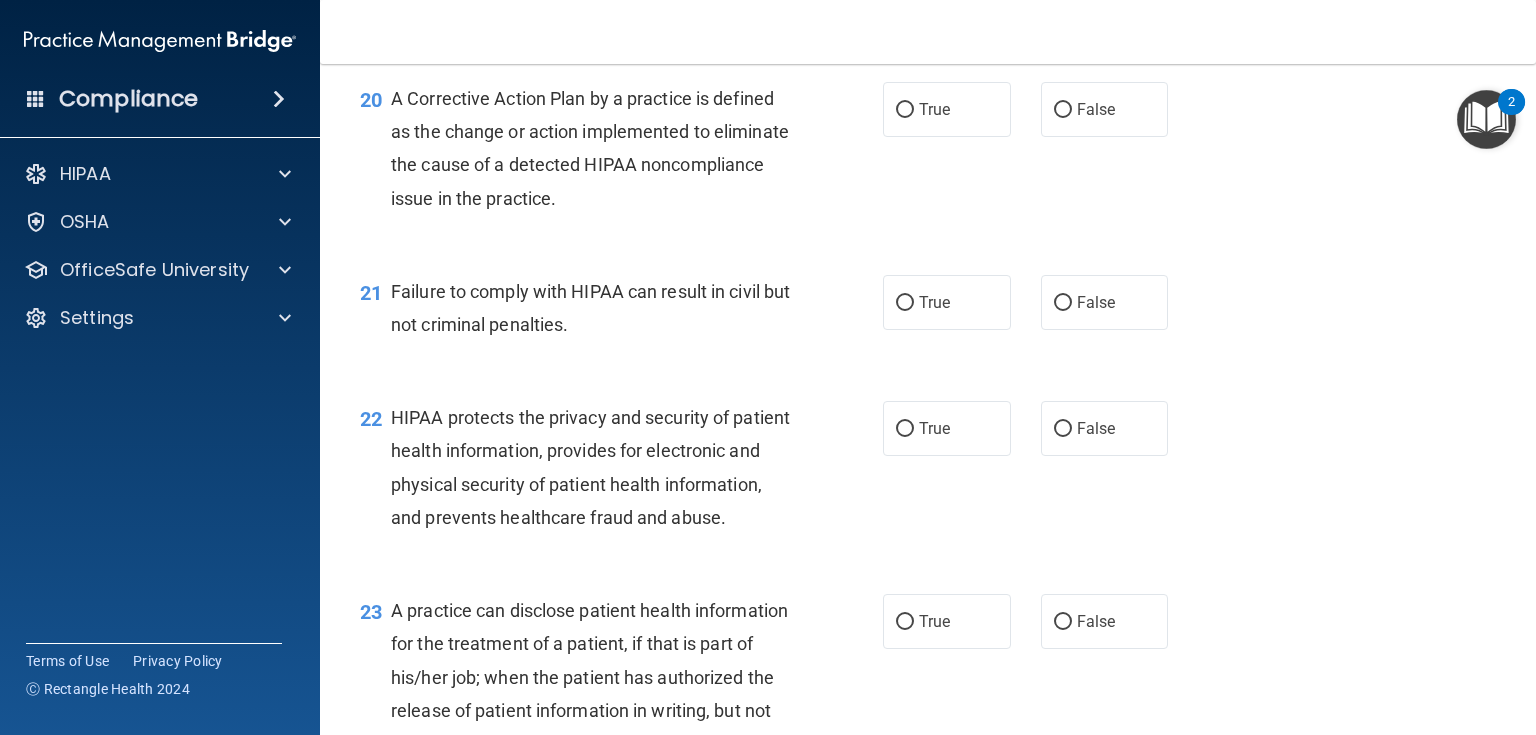 scroll, scrollTop: 3280, scrollLeft: 0, axis: vertical 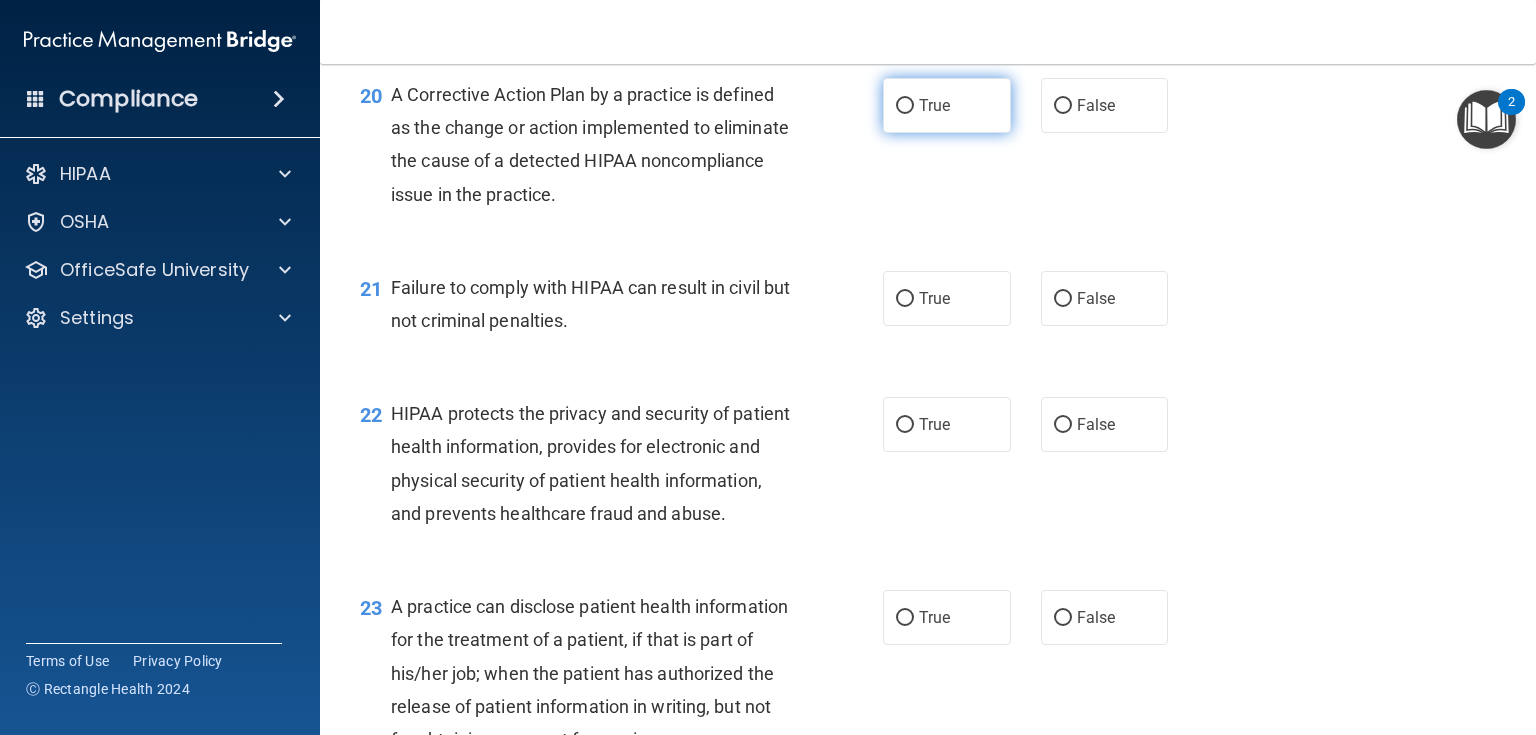 click on "True" at bounding box center [947, 105] 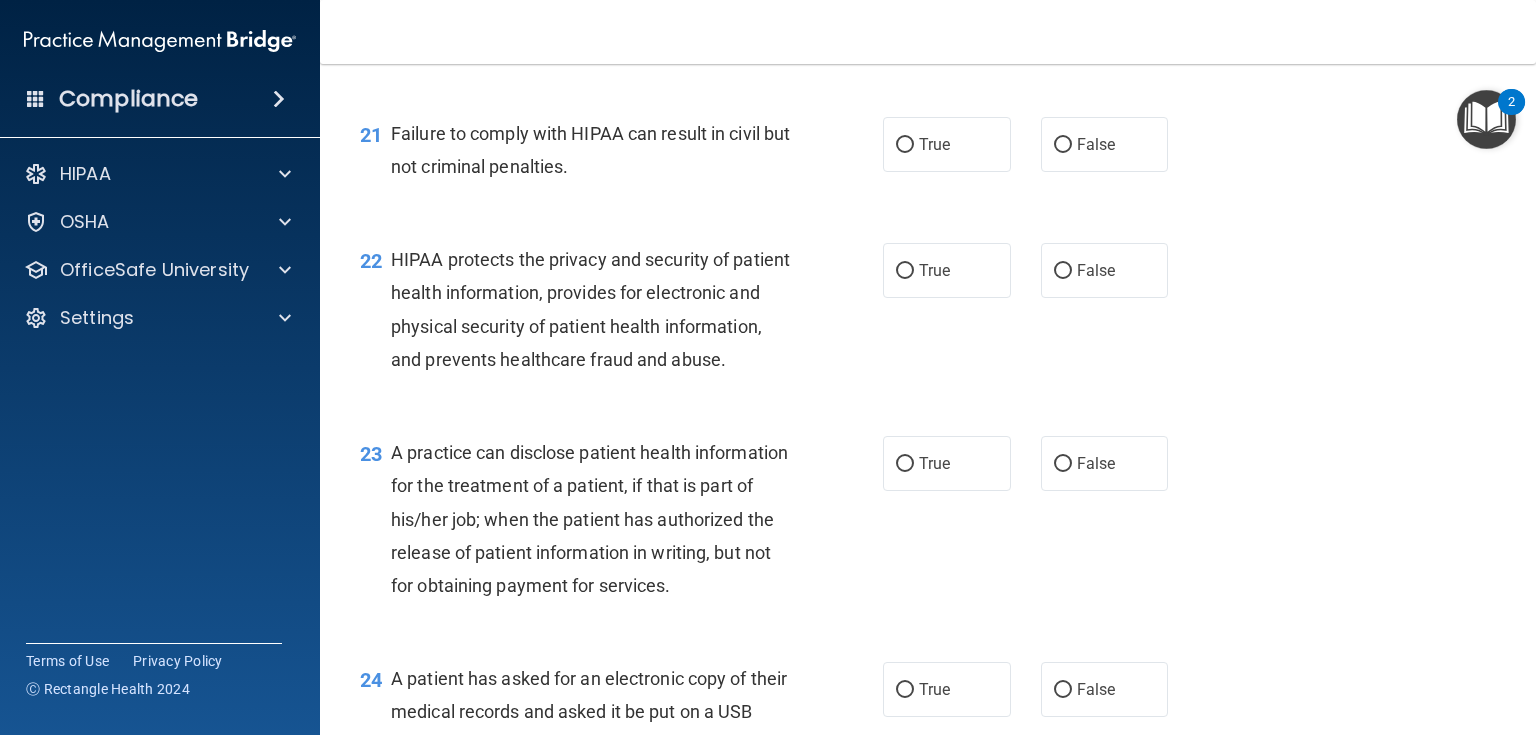 scroll, scrollTop: 3440, scrollLeft: 0, axis: vertical 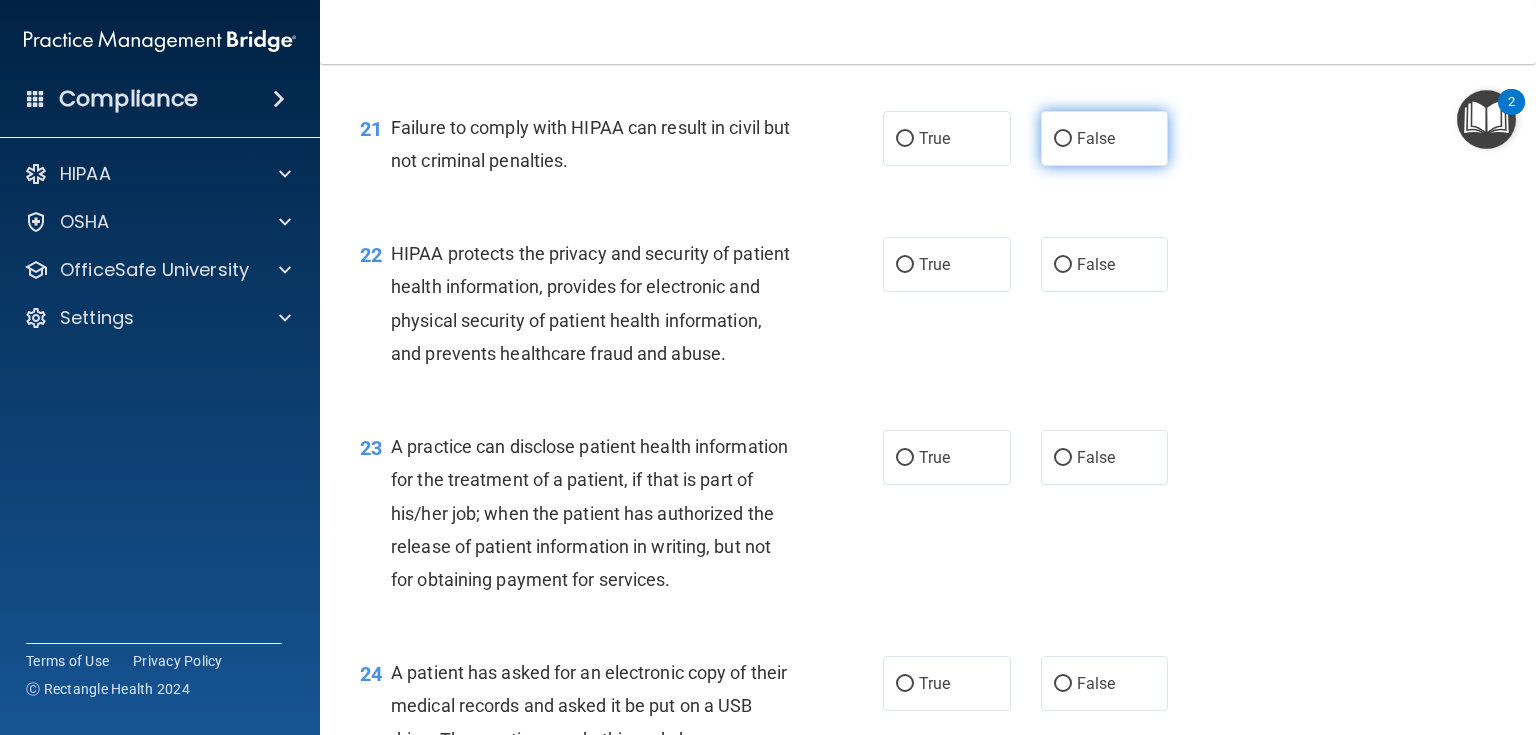 click on "False" at bounding box center (1096, 138) 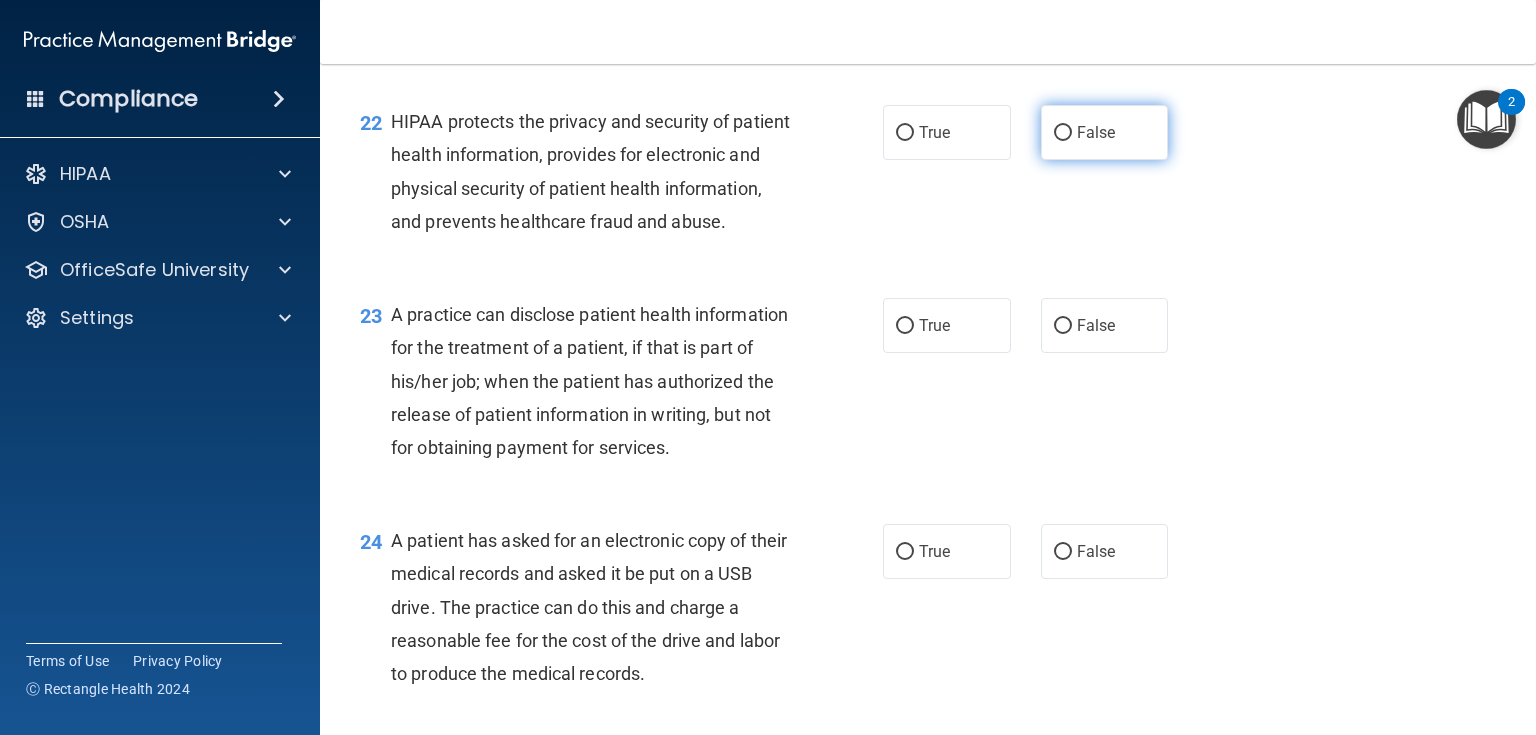 scroll, scrollTop: 3600, scrollLeft: 0, axis: vertical 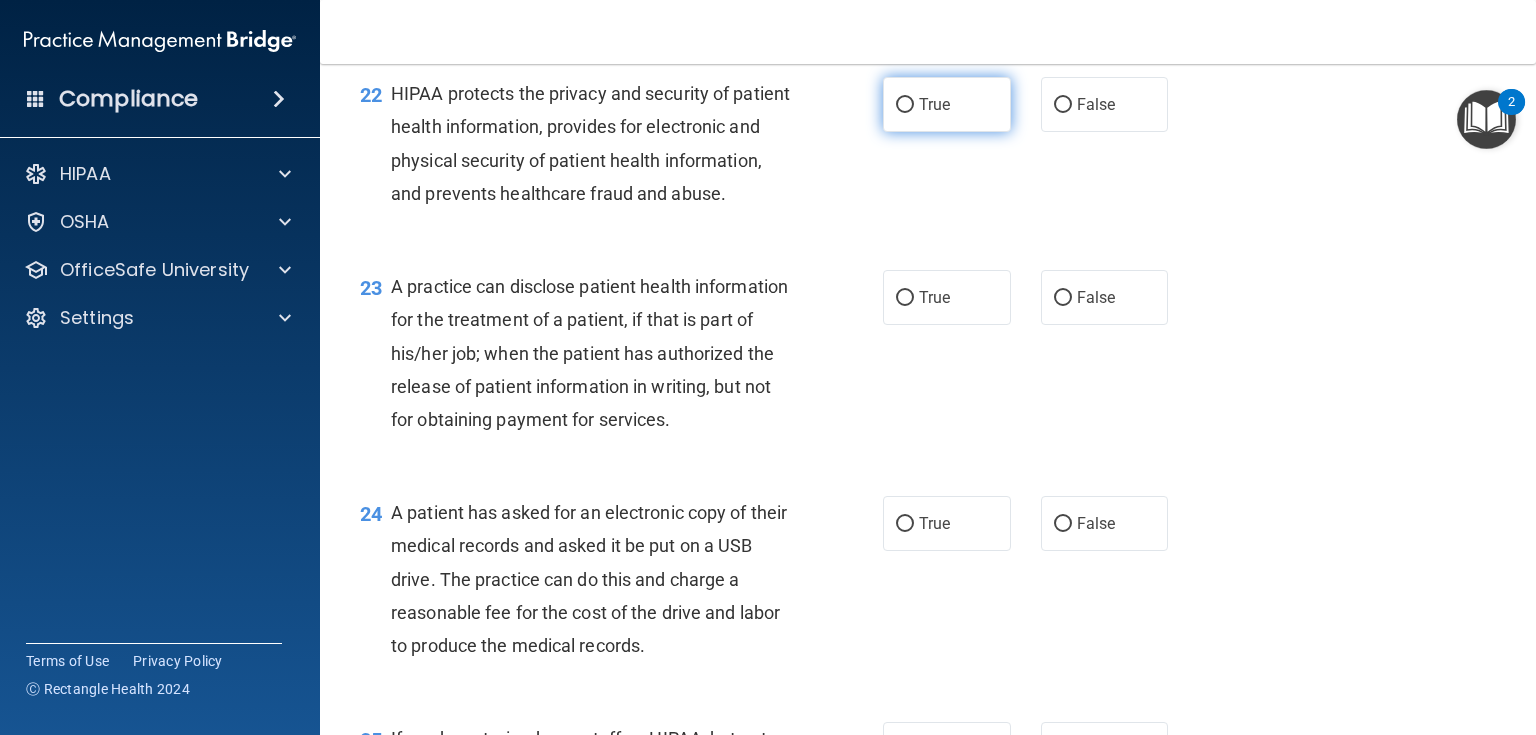click on "True" at bounding box center (934, 104) 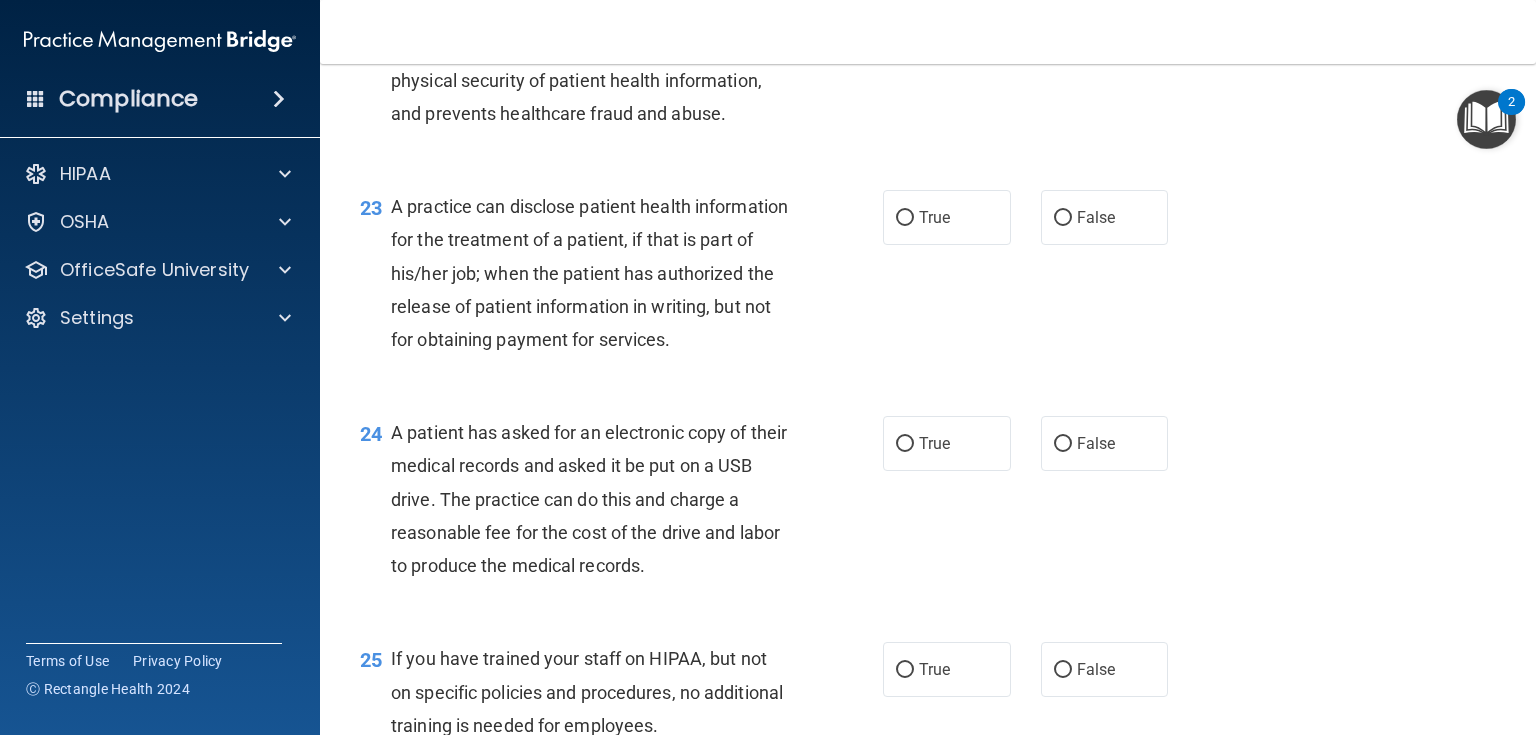 scroll, scrollTop: 3760, scrollLeft: 0, axis: vertical 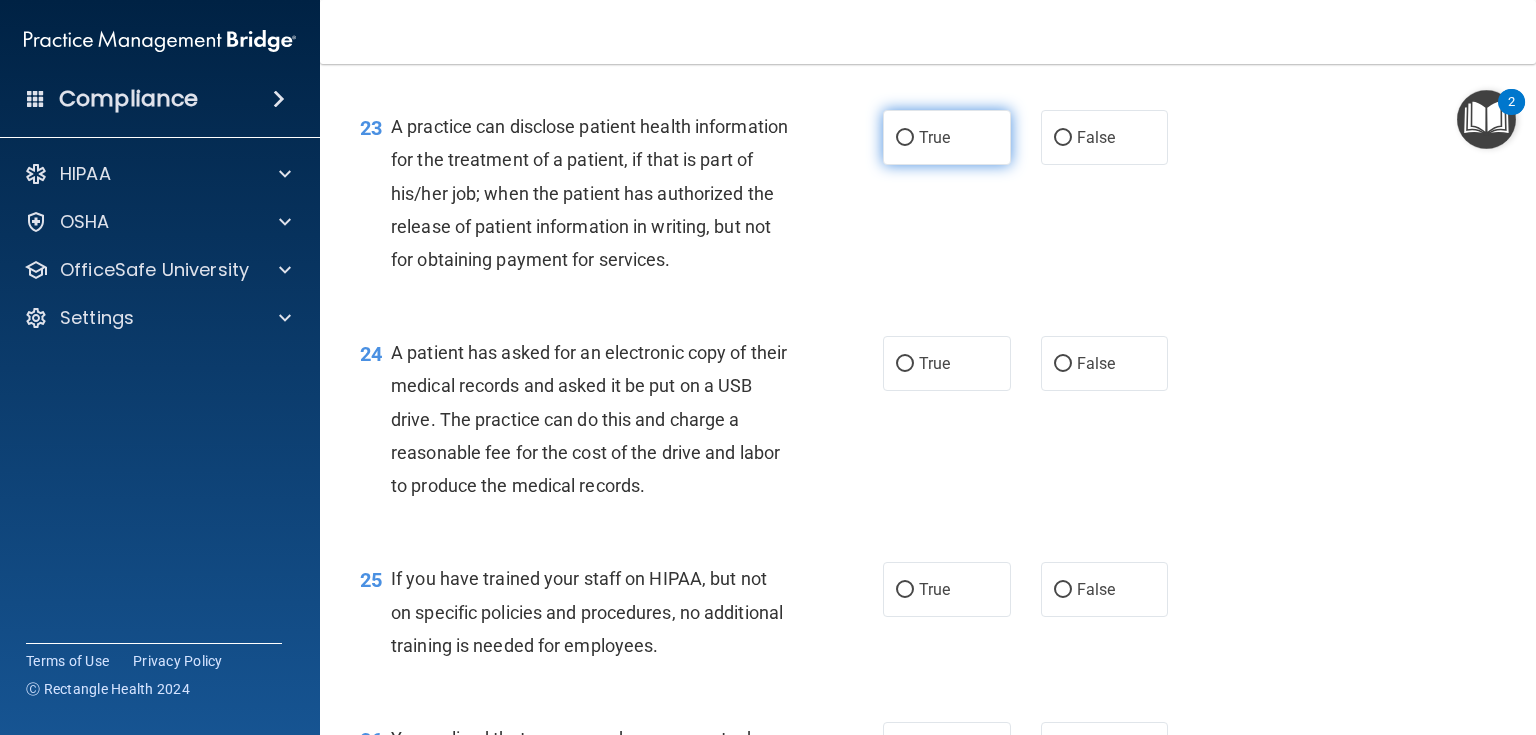 click on "True" at bounding box center [947, 137] 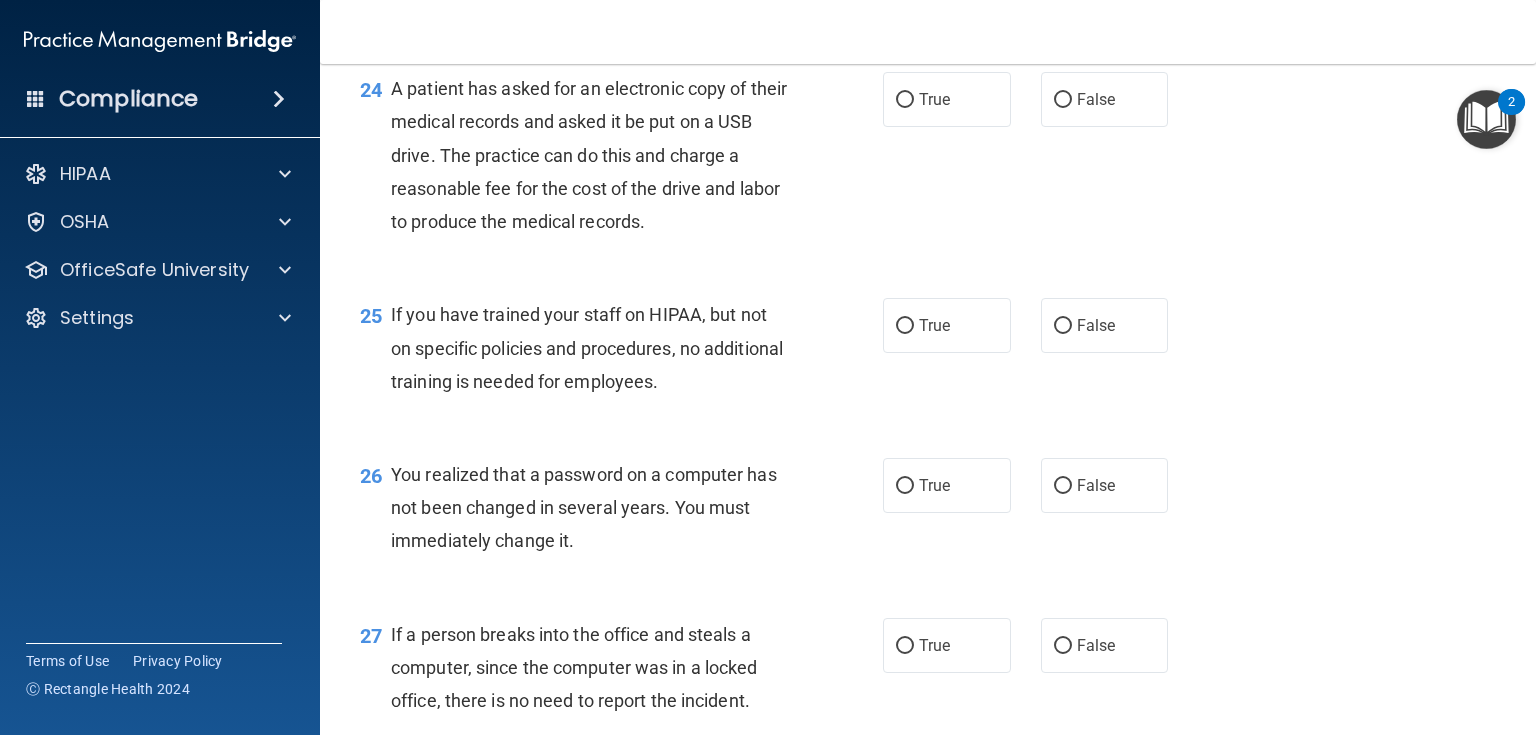 scroll, scrollTop: 4064, scrollLeft: 0, axis: vertical 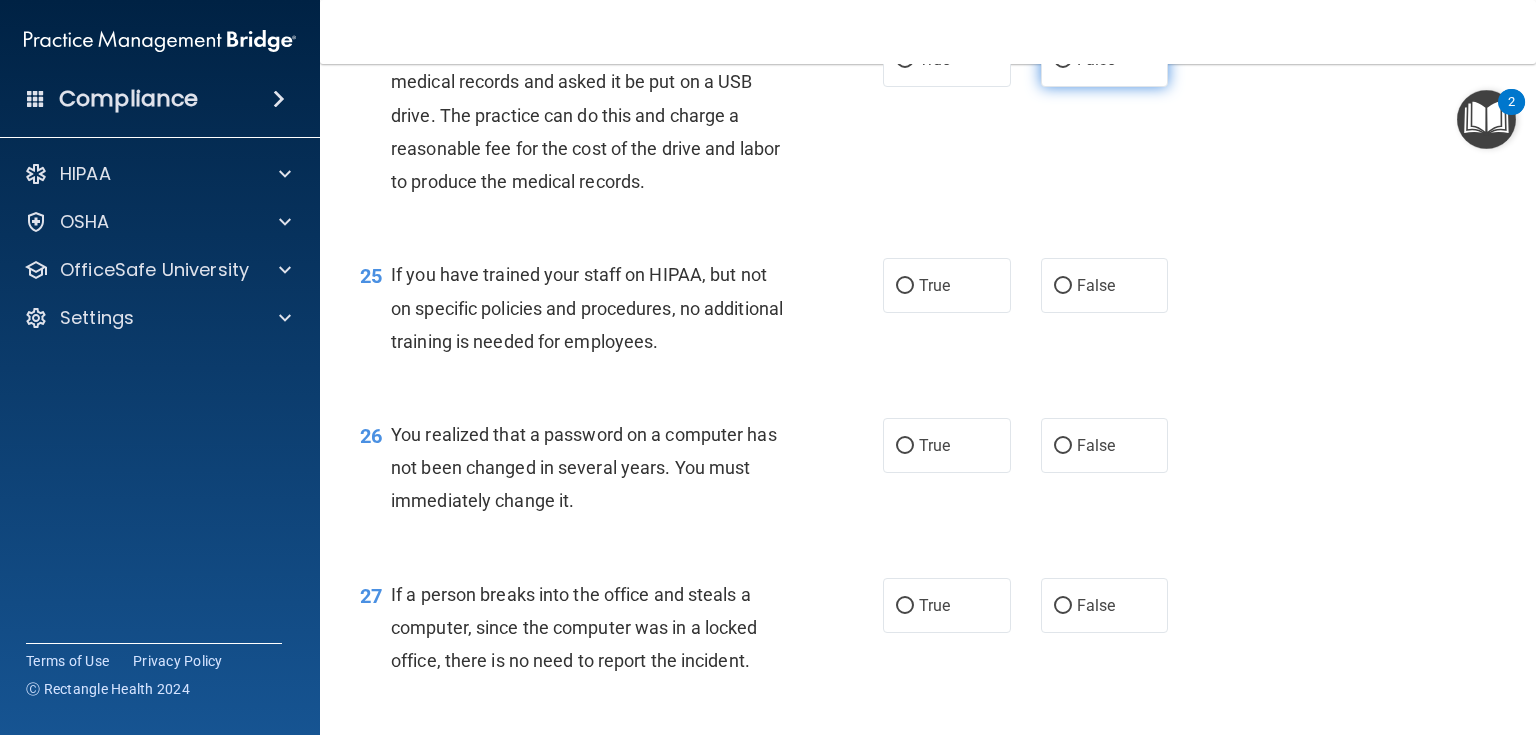 click on "False" at bounding box center (1063, 60) 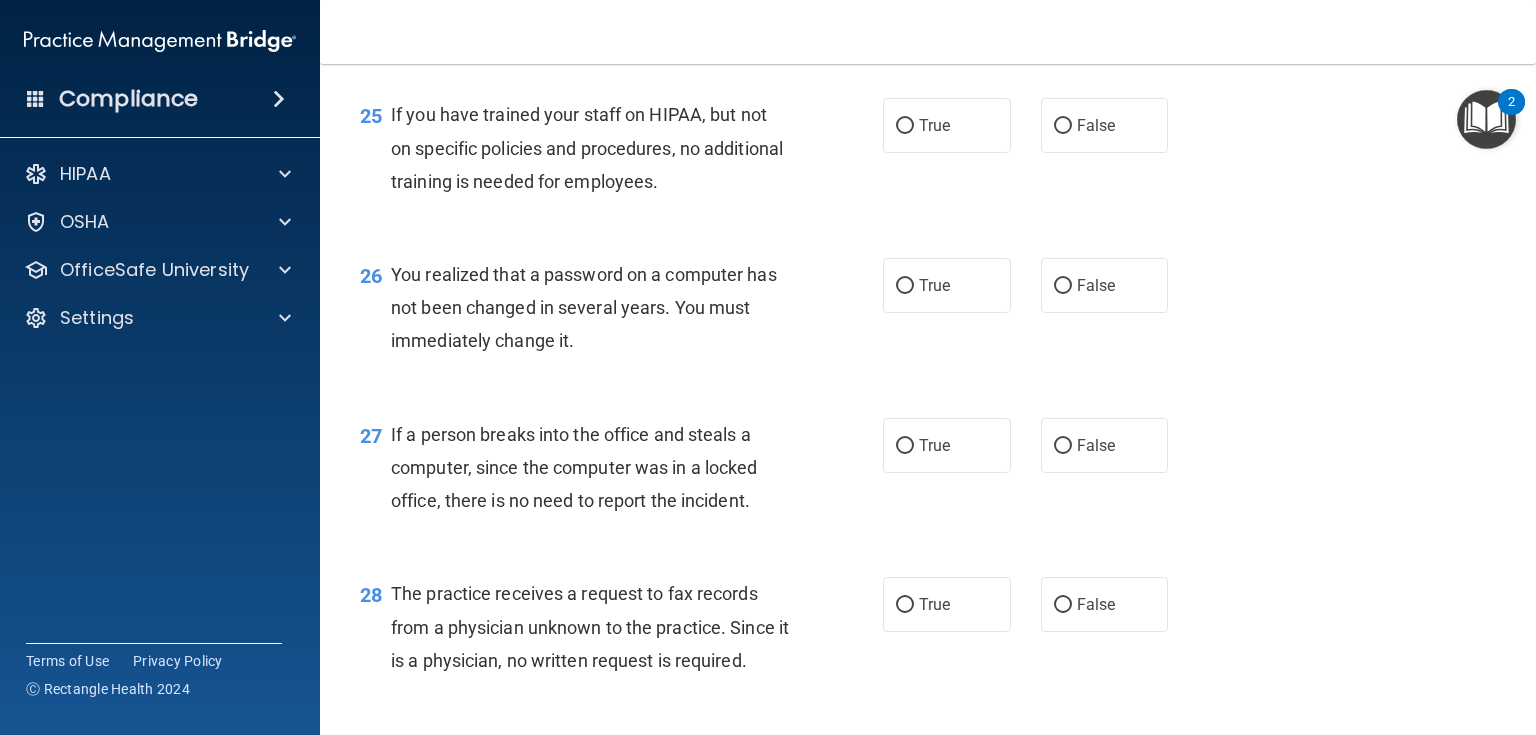 scroll, scrollTop: 4304, scrollLeft: 0, axis: vertical 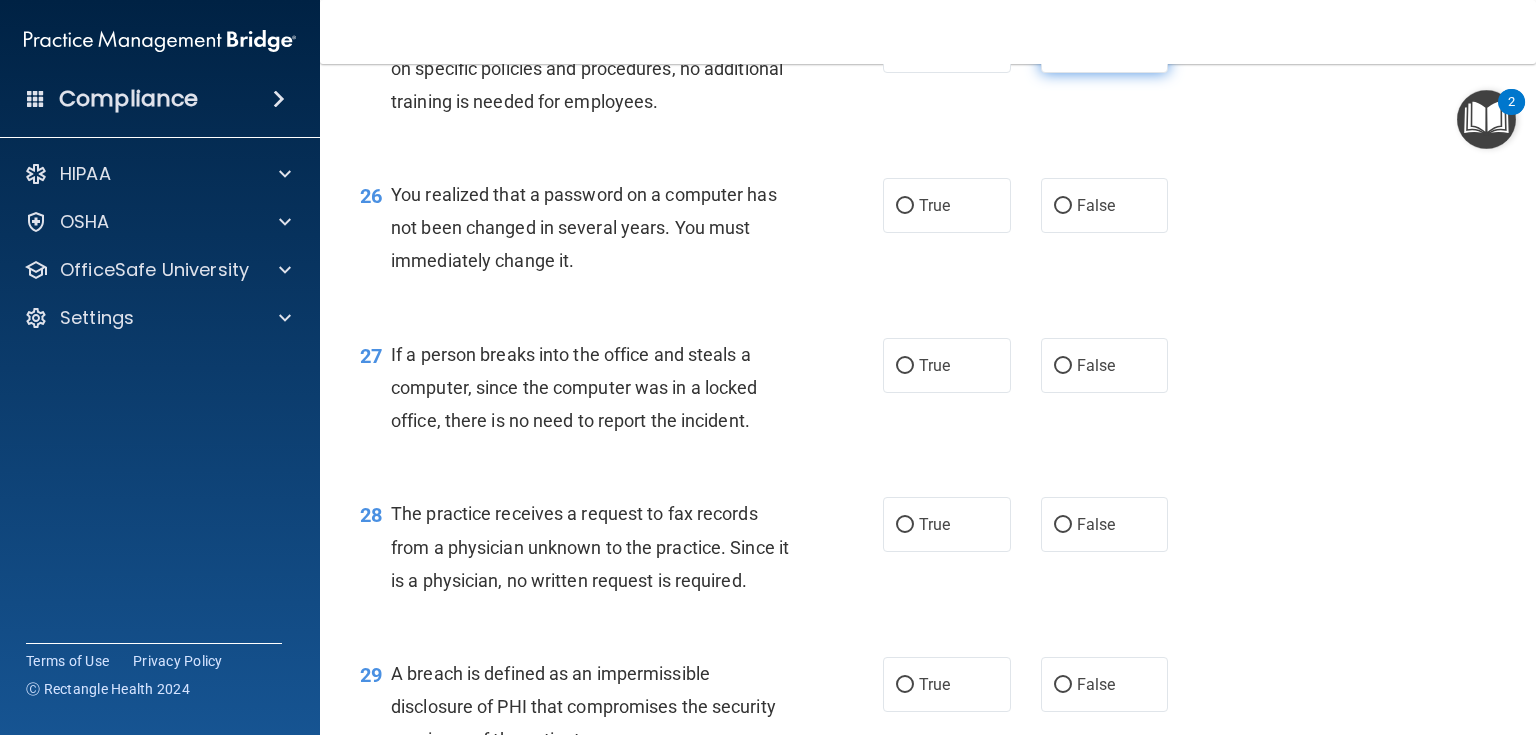 click on "False" at bounding box center (1105, 45) 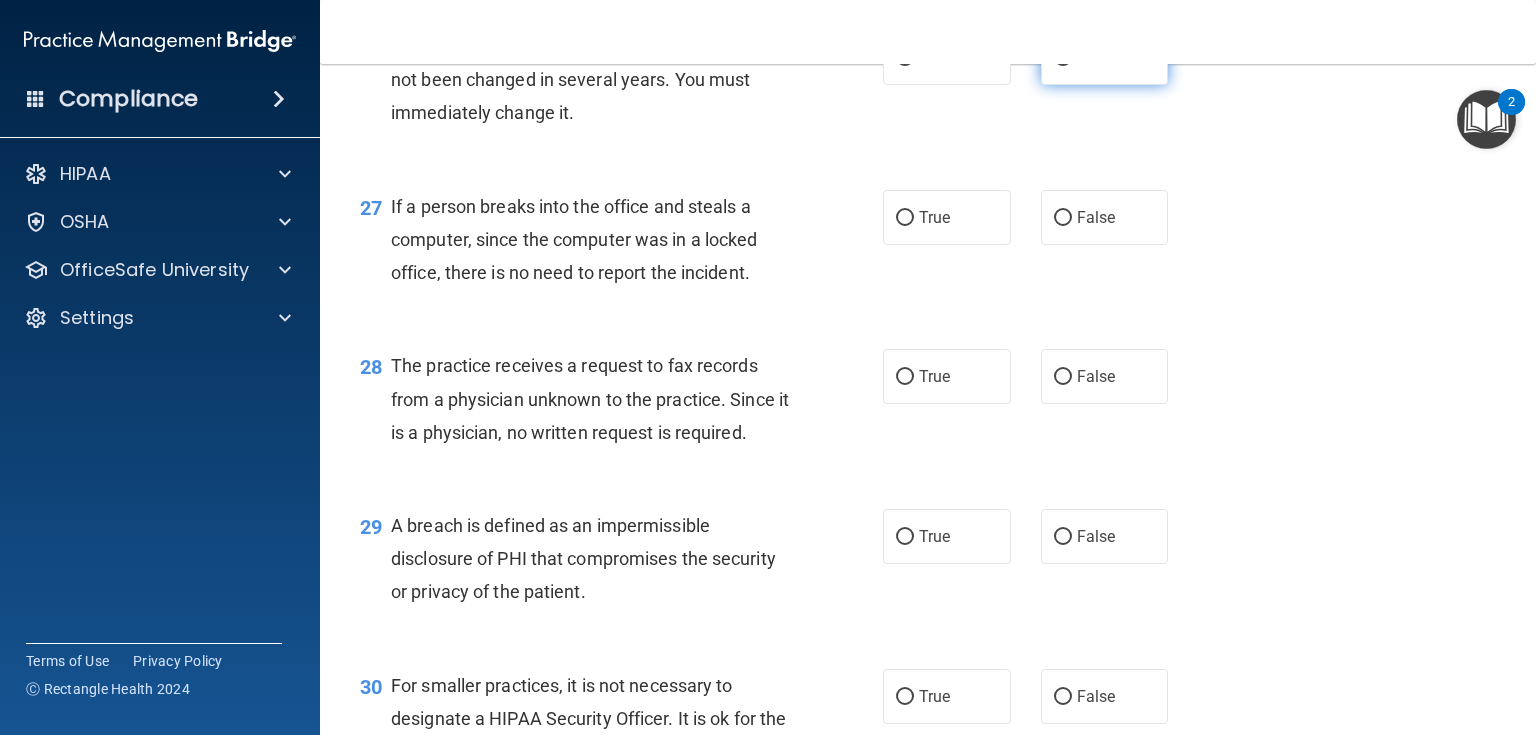 scroll, scrollTop: 4464, scrollLeft: 0, axis: vertical 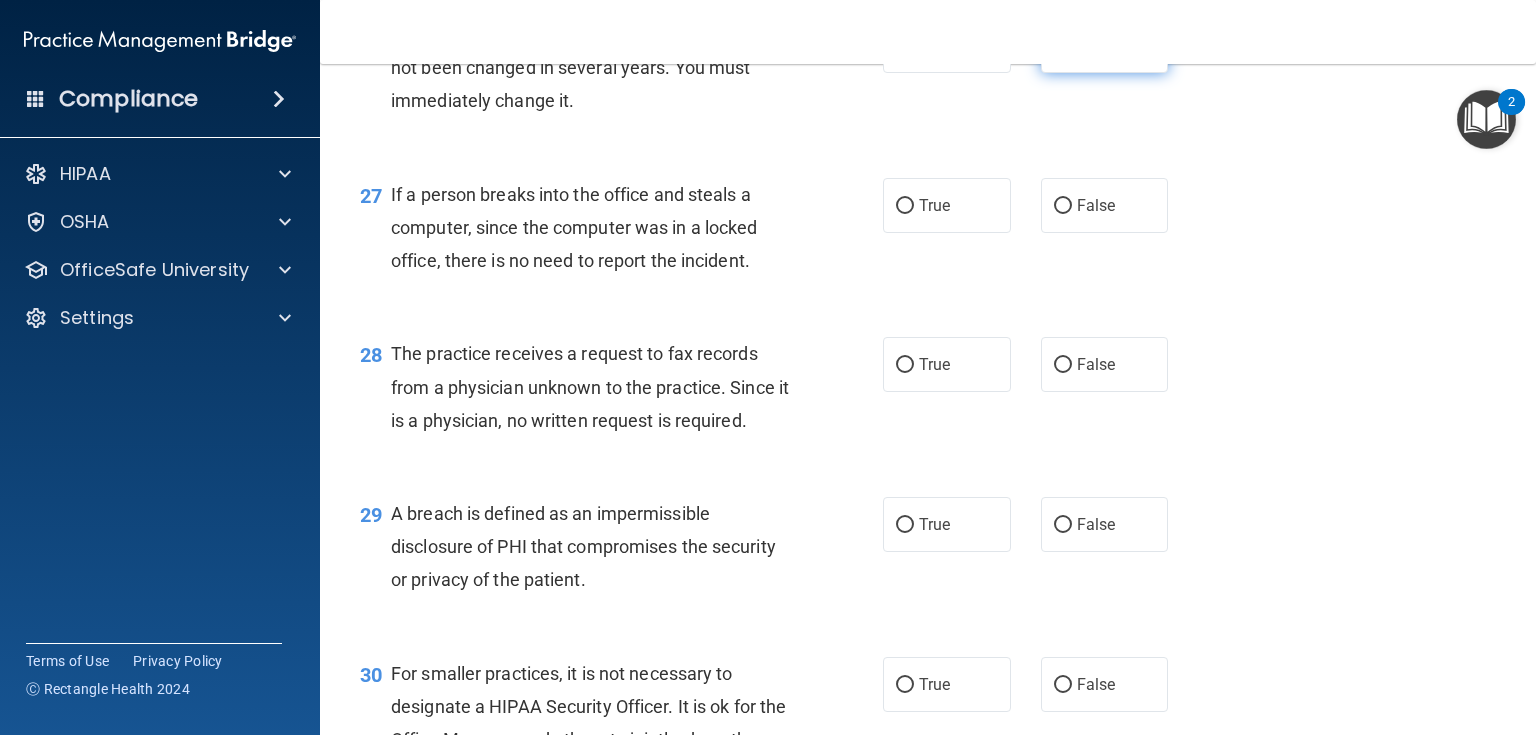 click on "False" at bounding box center (1096, 45) 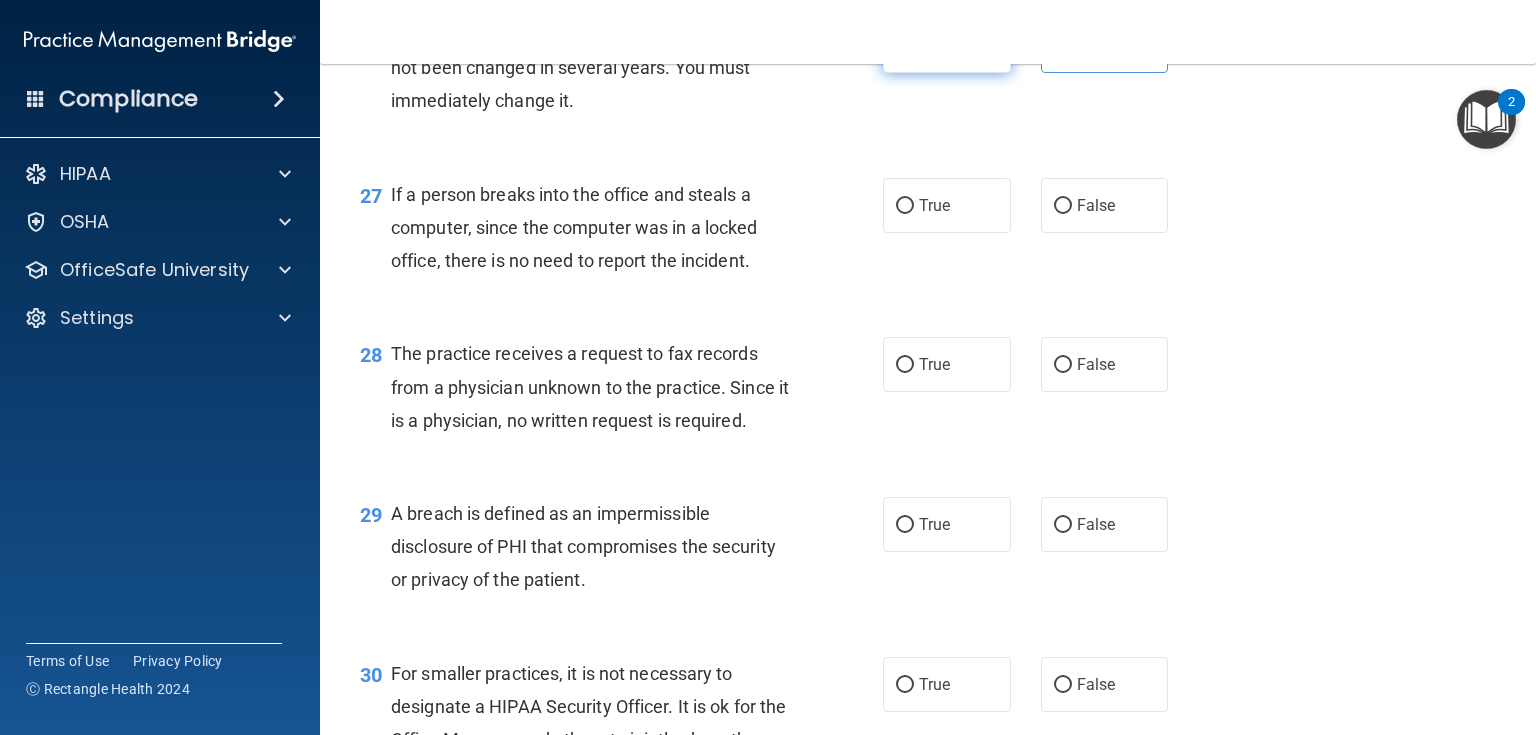 click on "True" at bounding box center (947, 45) 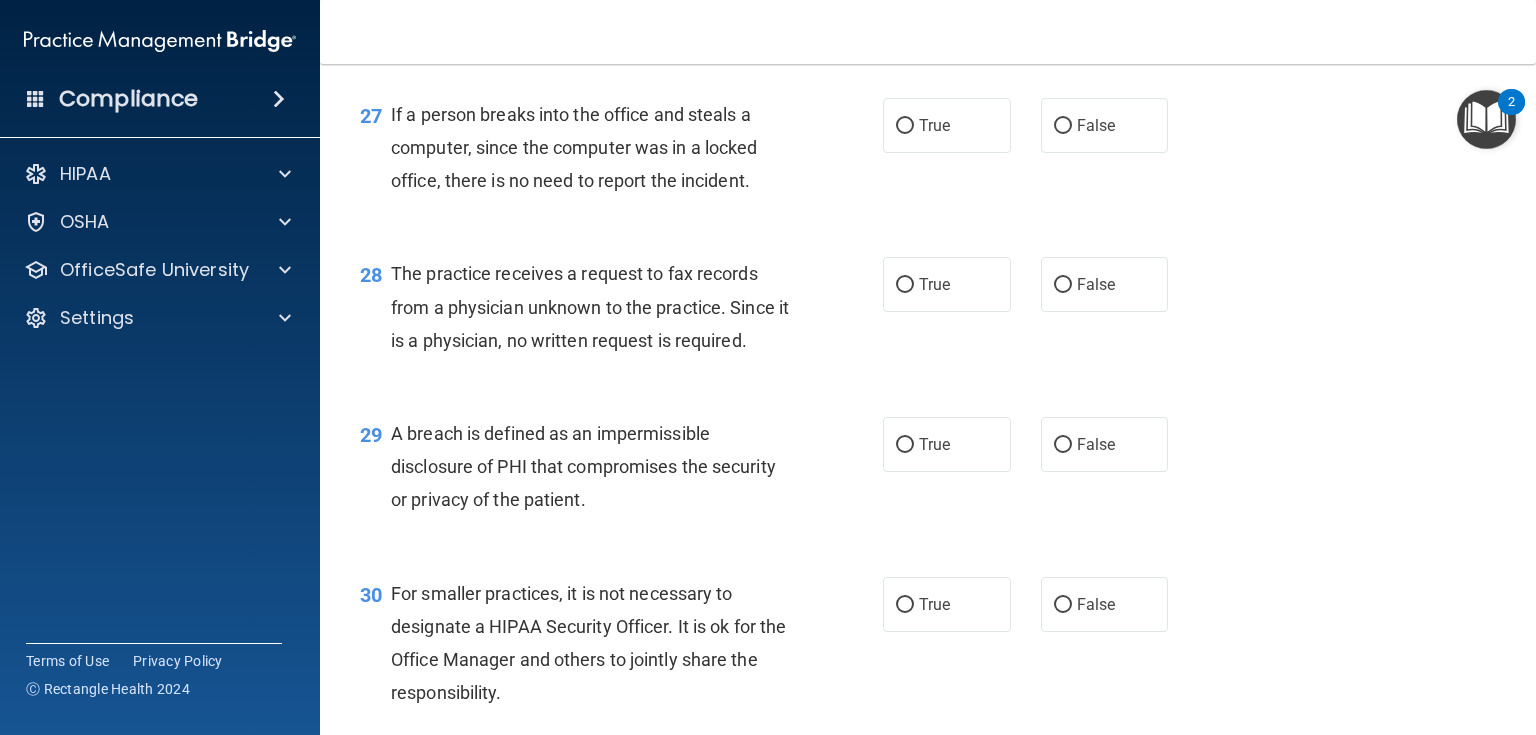 click on "False" at bounding box center (1105, -35) 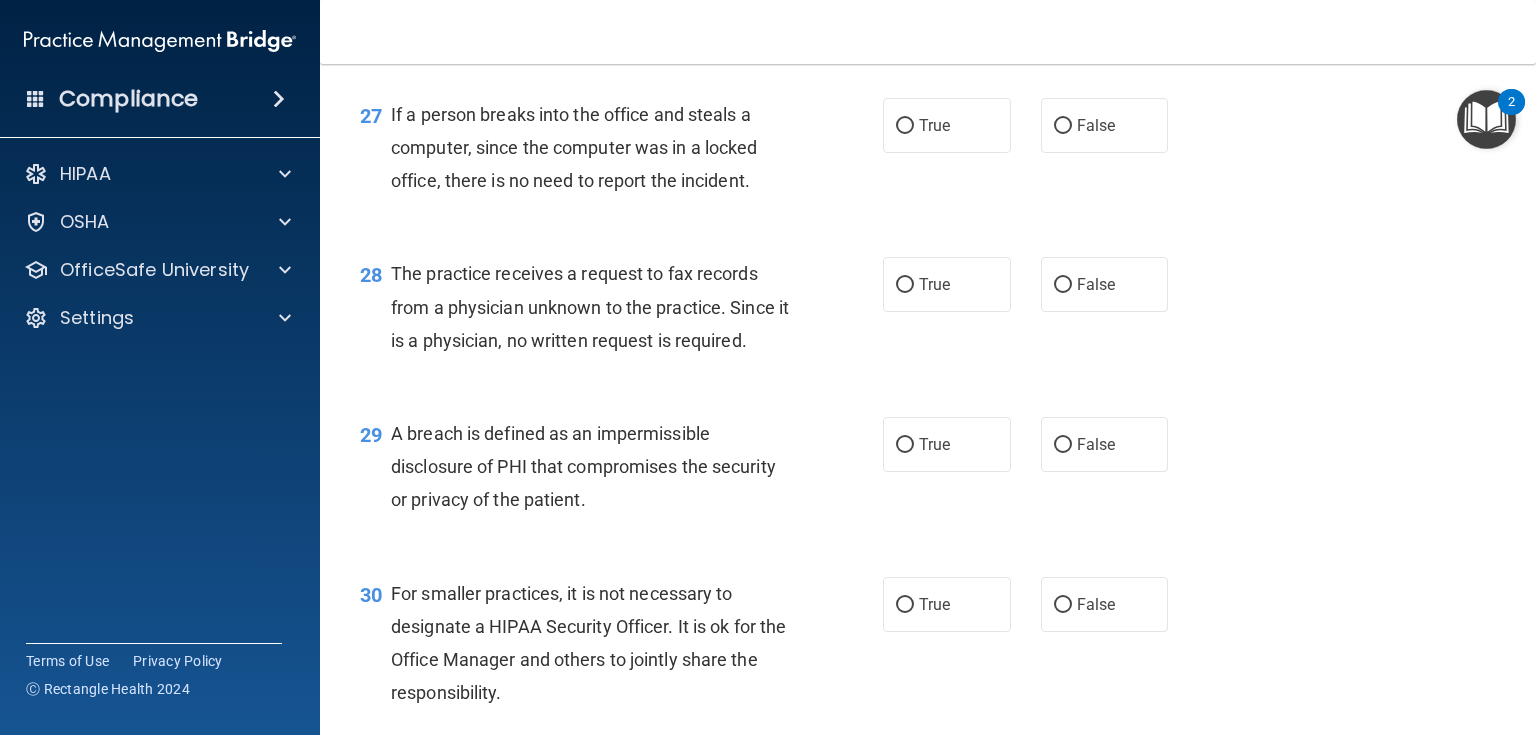 radio on "false" 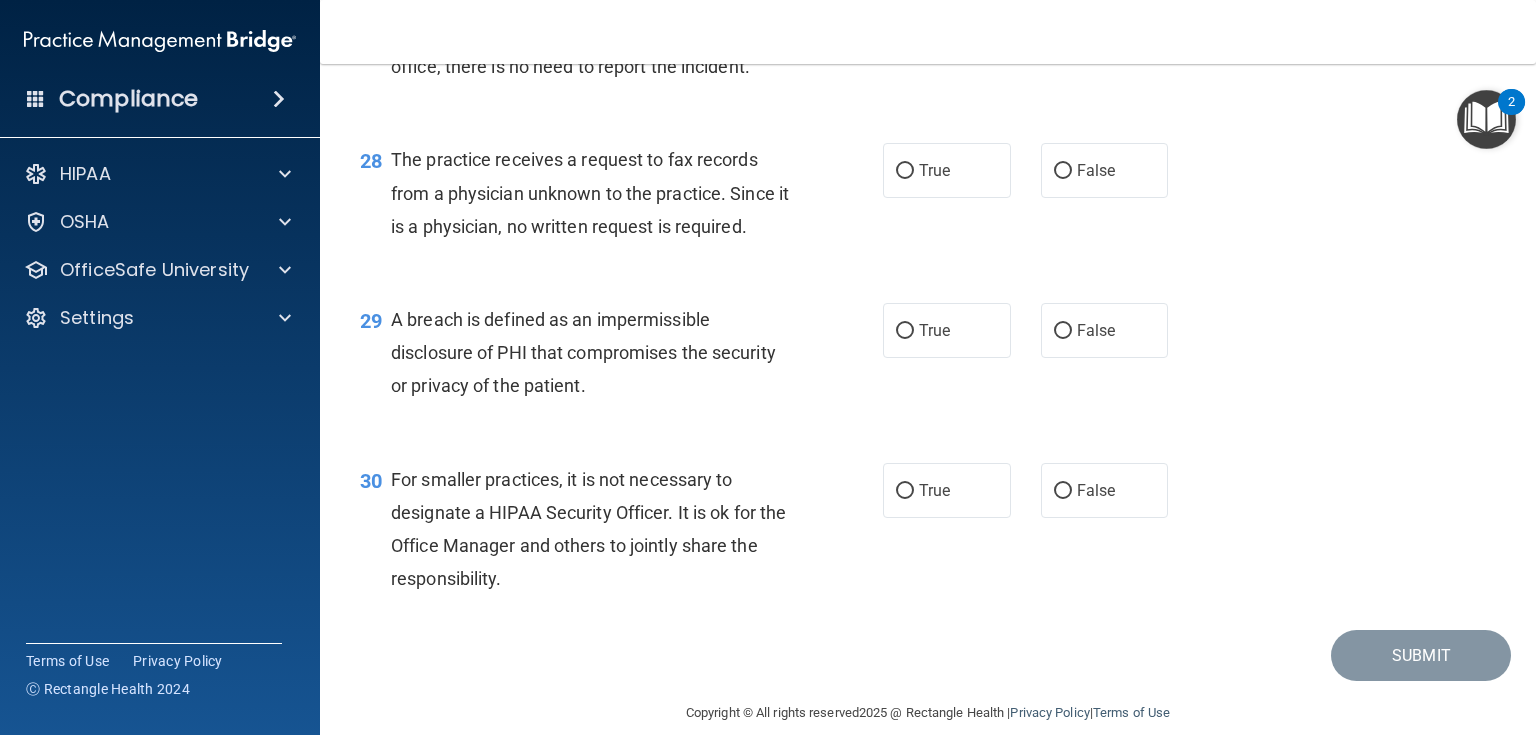 scroll, scrollTop: 4619, scrollLeft: 0, axis: vertical 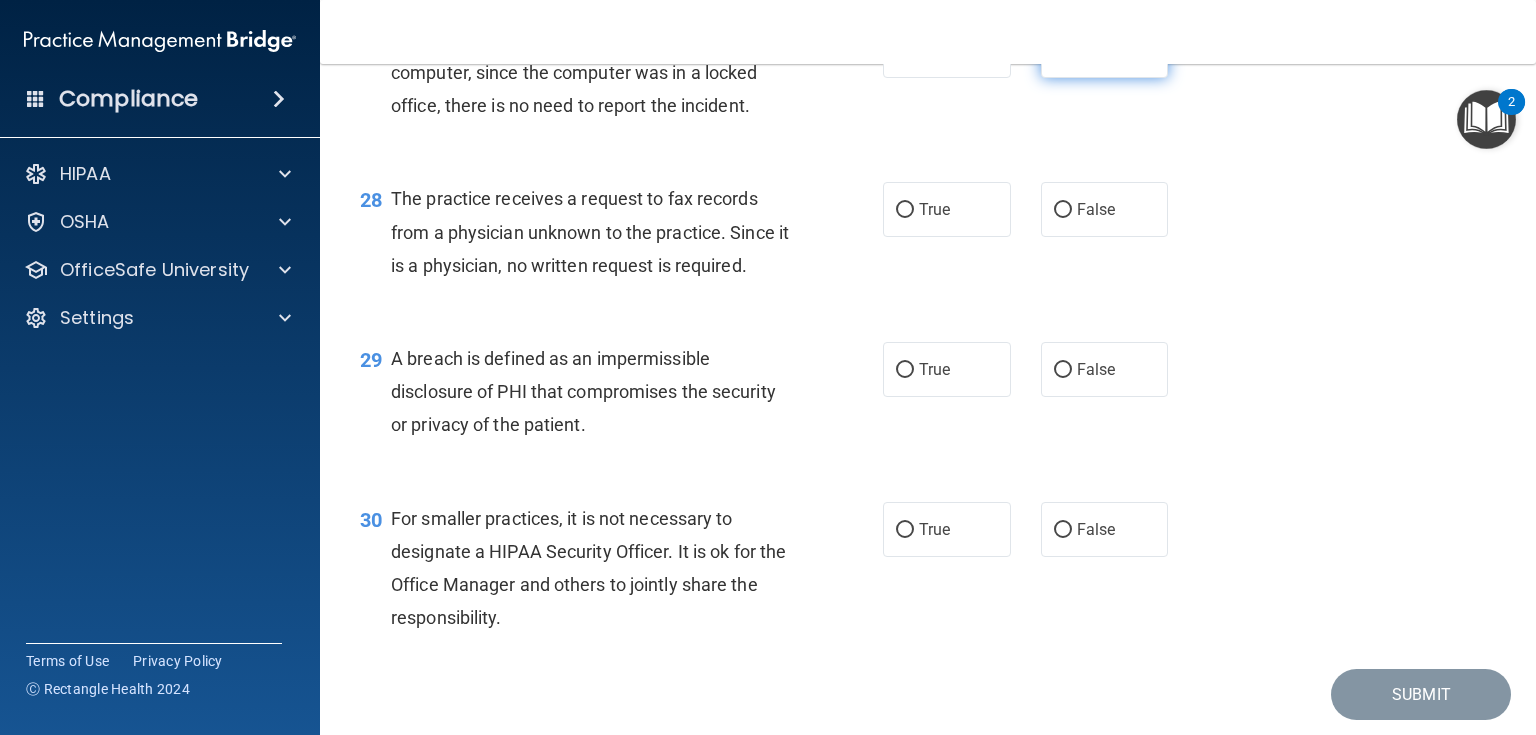 click on "False" at bounding box center (1096, 50) 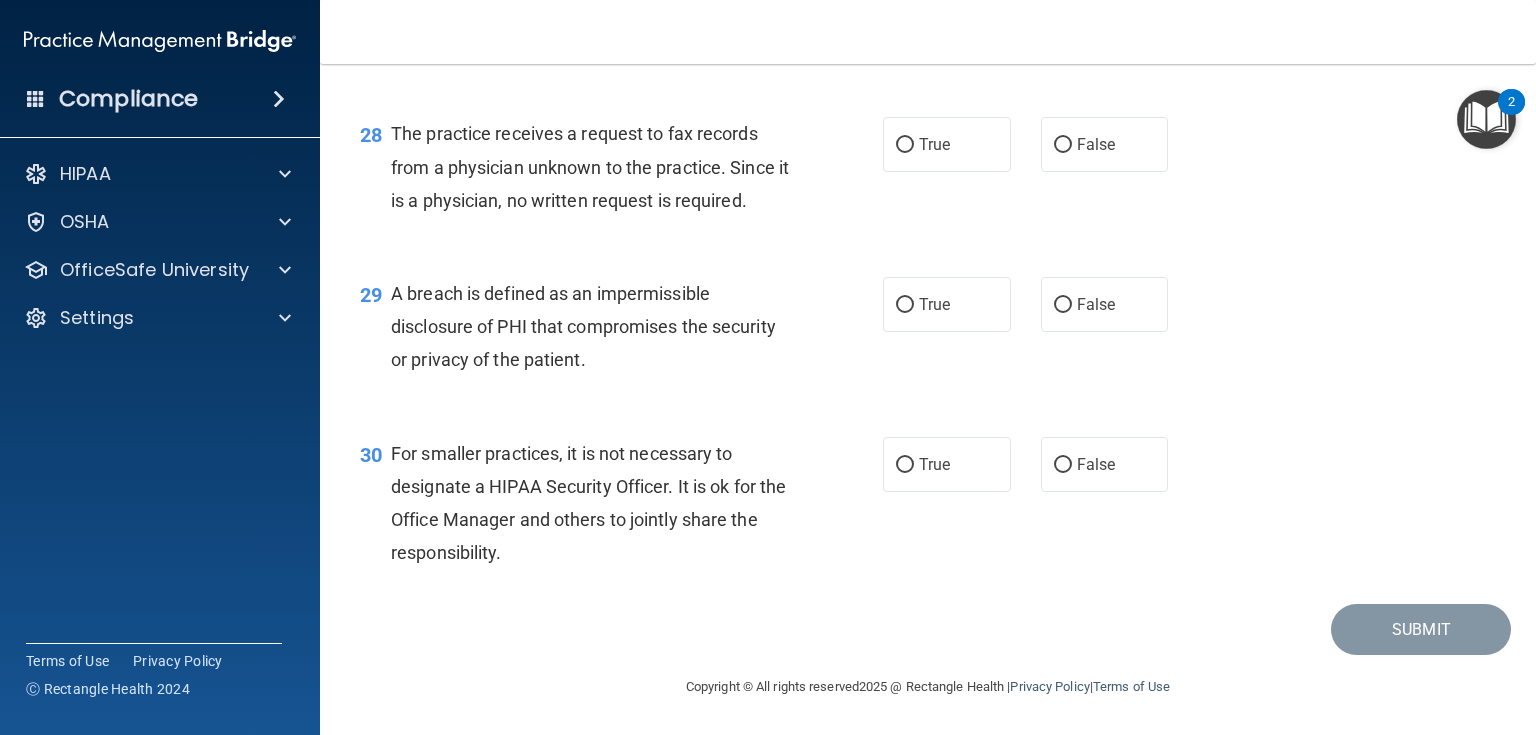 scroll, scrollTop: 4779, scrollLeft: 0, axis: vertical 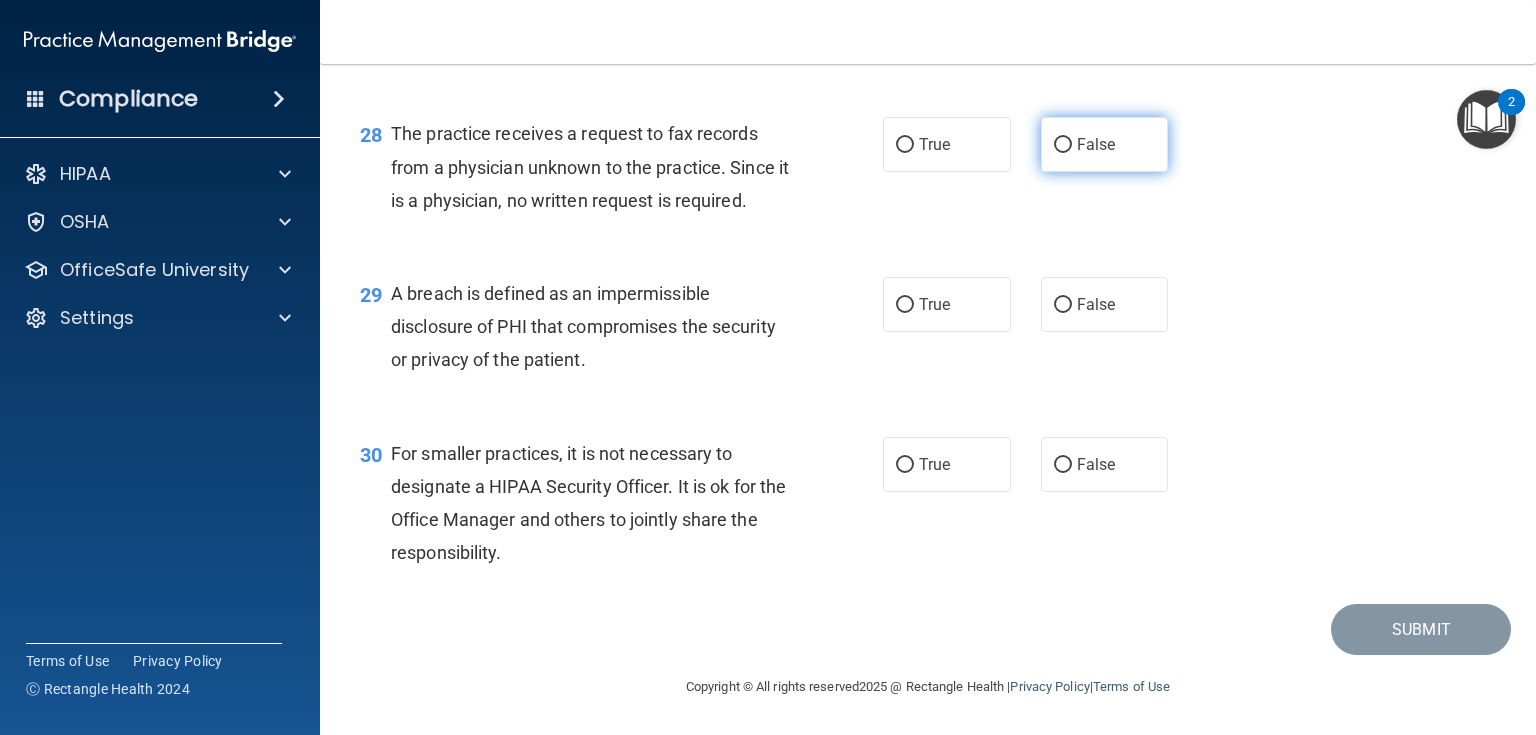 click on "False" at bounding box center [1105, 144] 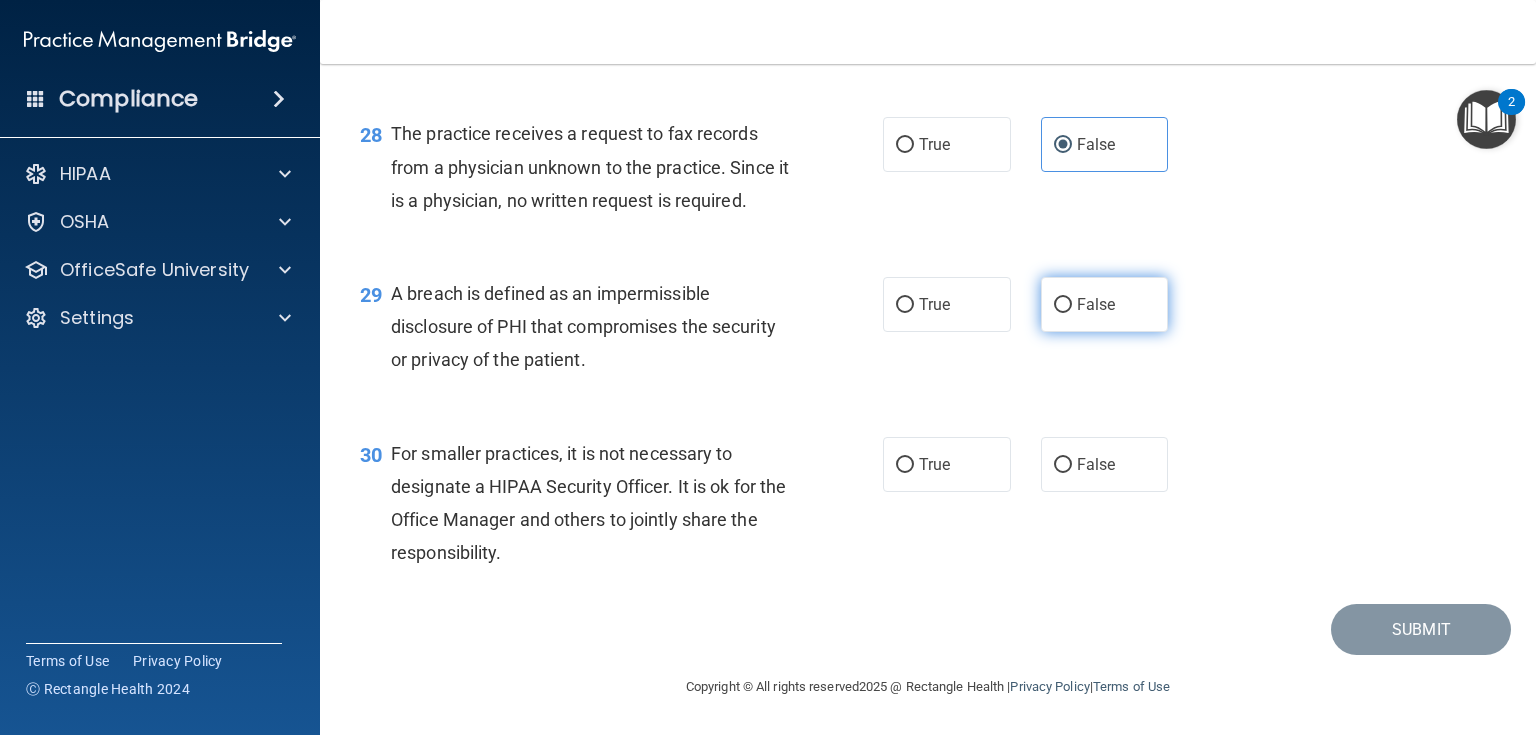 scroll, scrollTop: 4784, scrollLeft: 0, axis: vertical 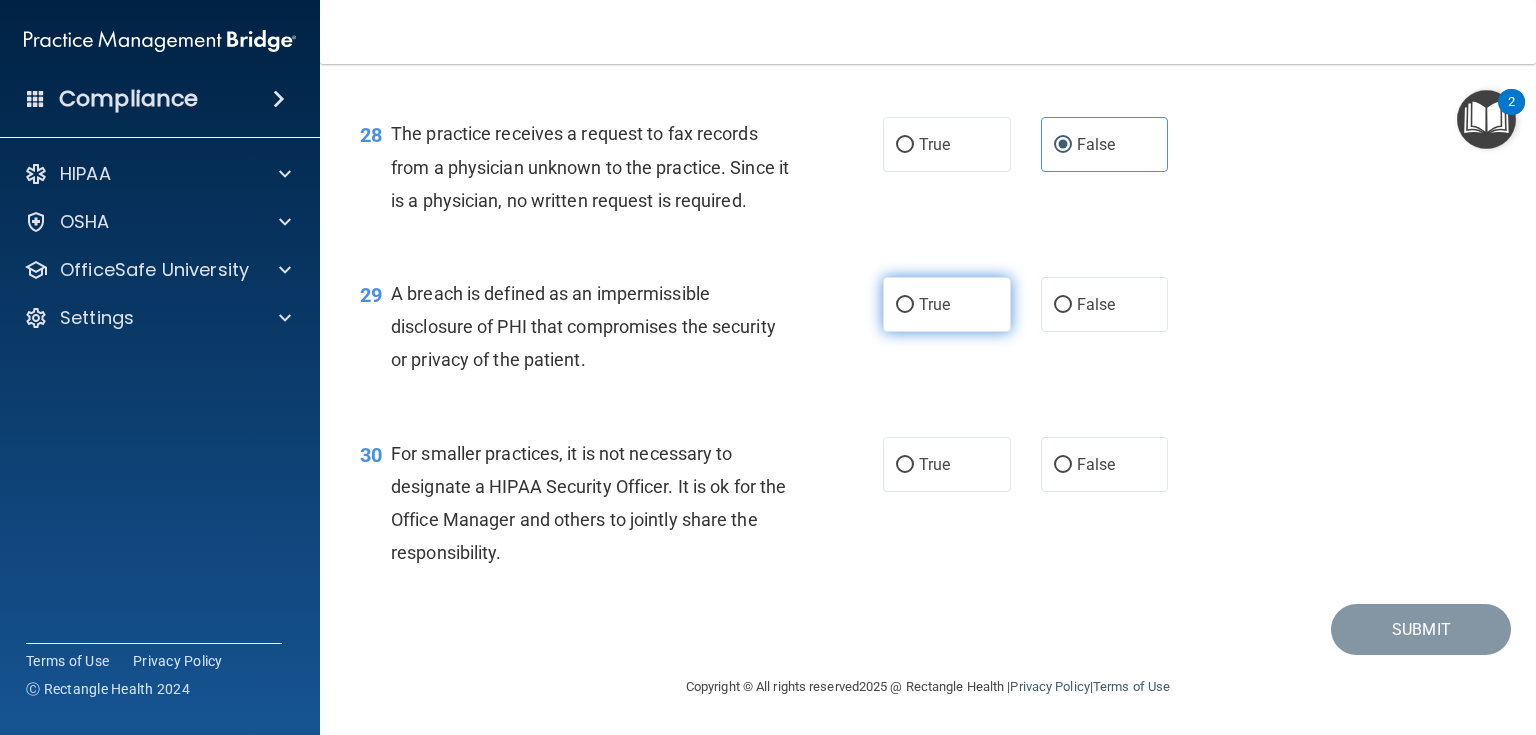 click on "True" at bounding box center [947, 304] 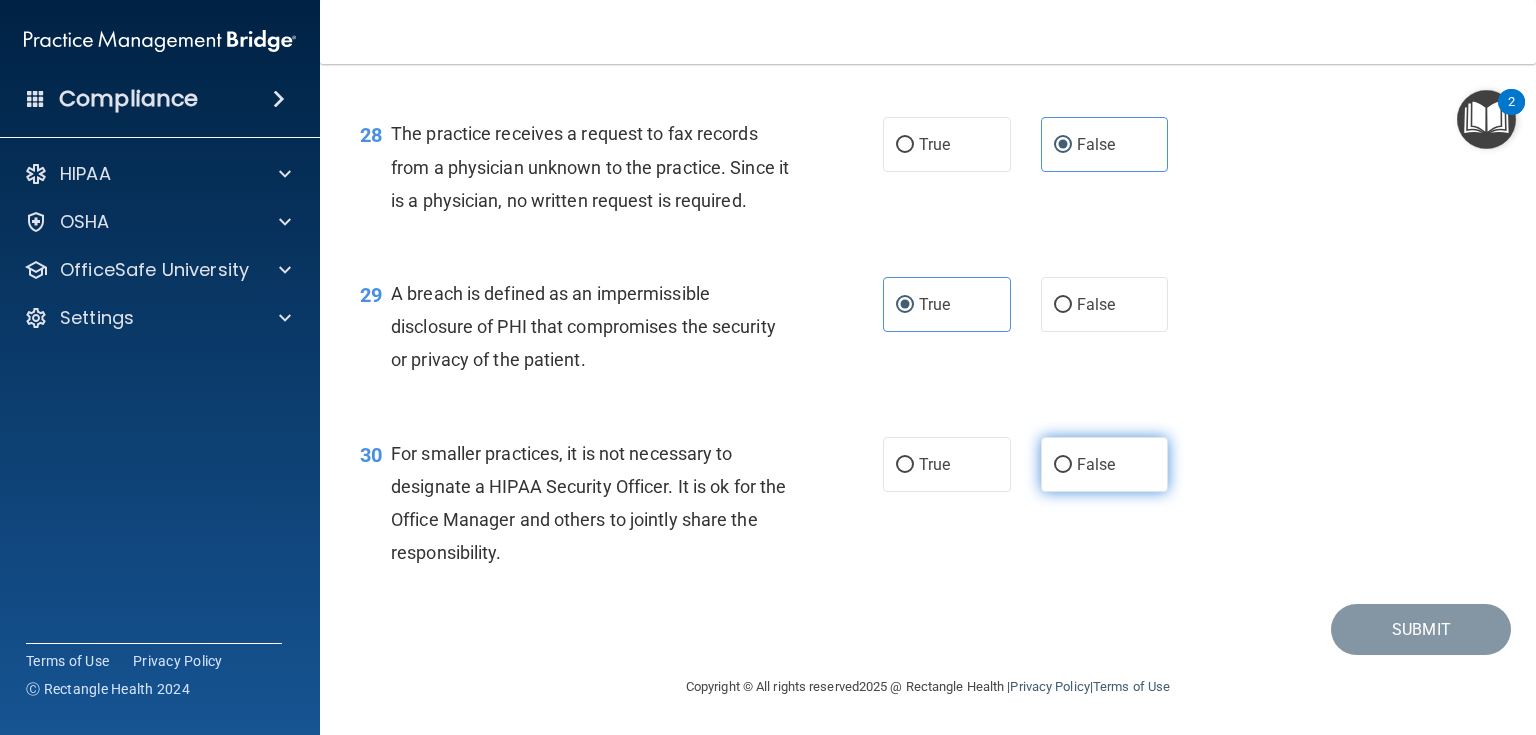 click on "False" at bounding box center (1096, 464) 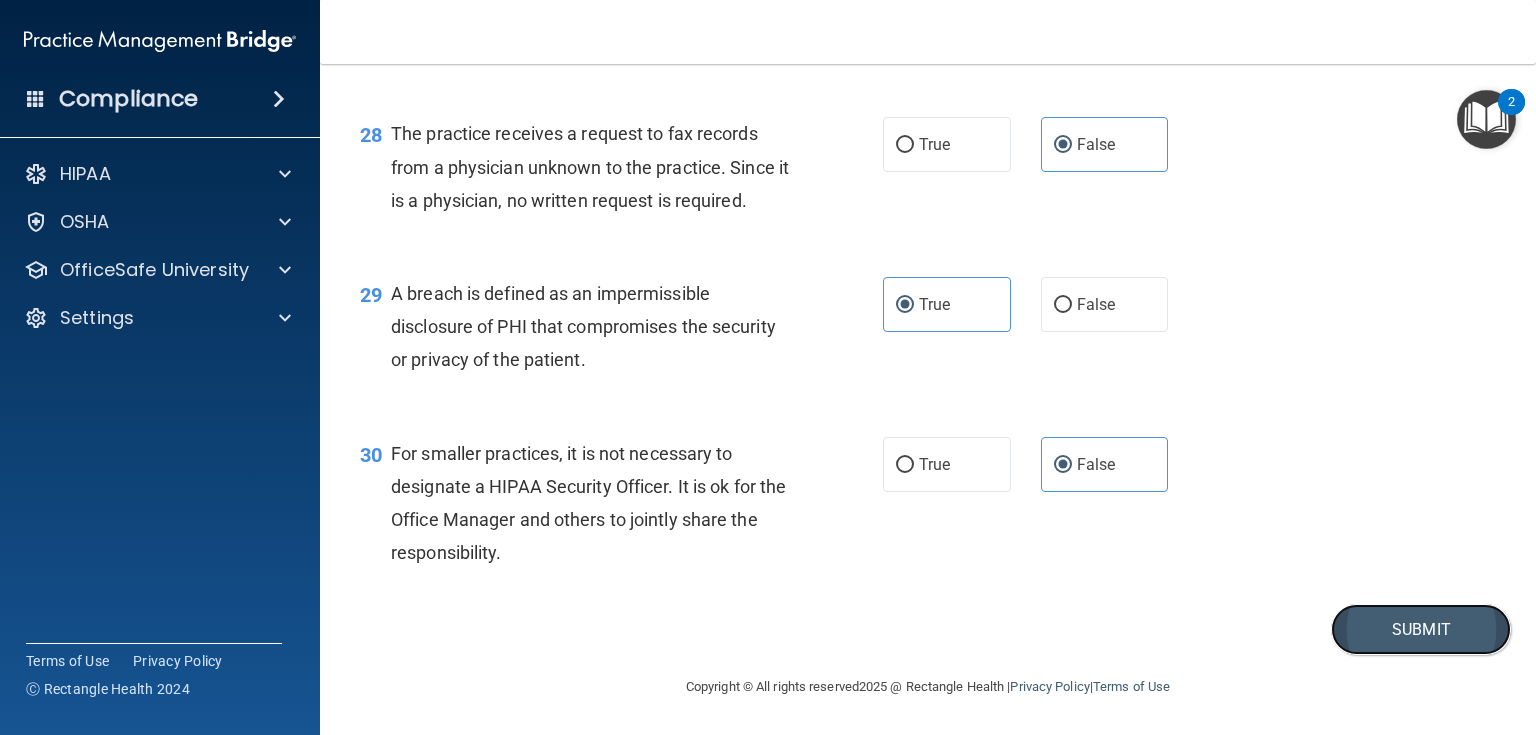 click on "Submit" at bounding box center (1421, 629) 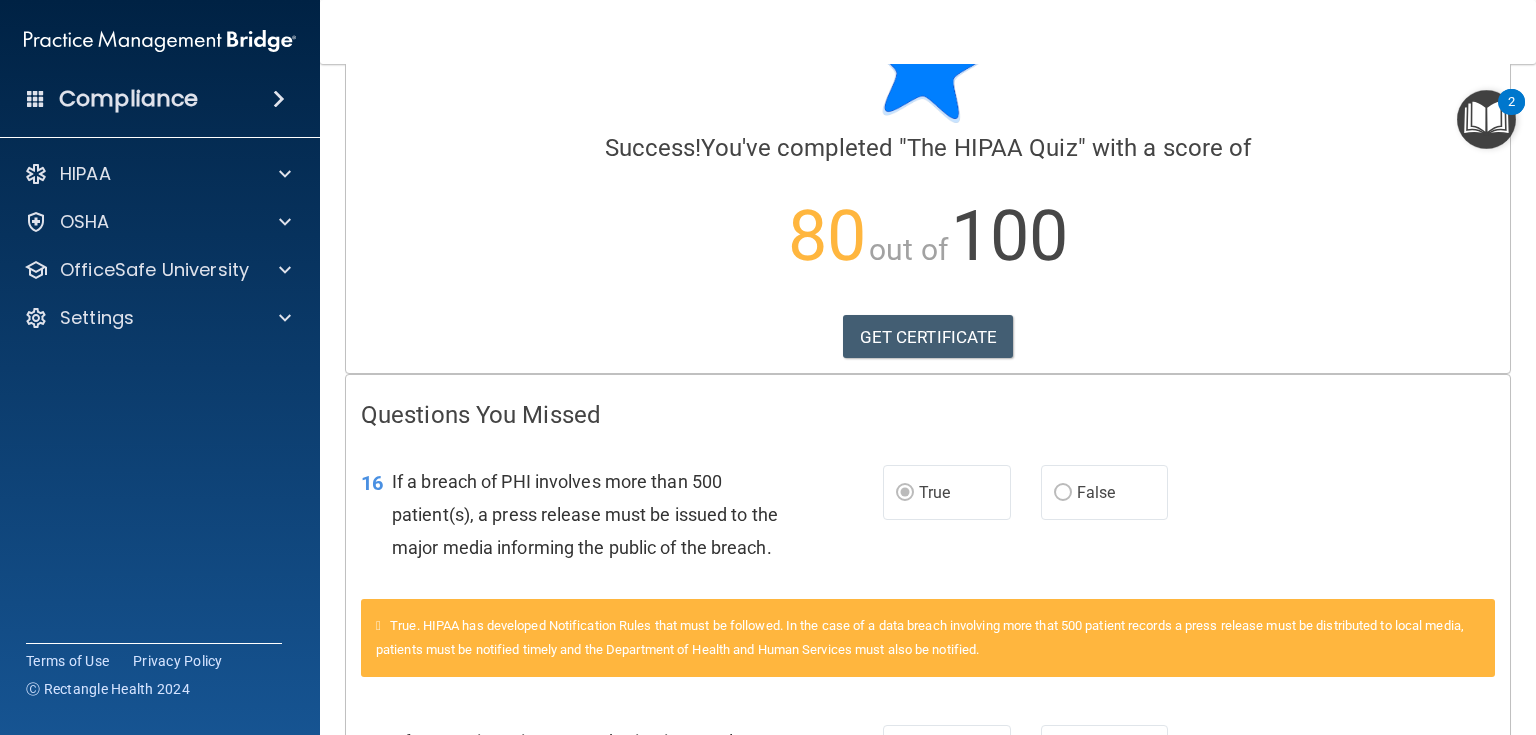 scroll, scrollTop: 80, scrollLeft: 0, axis: vertical 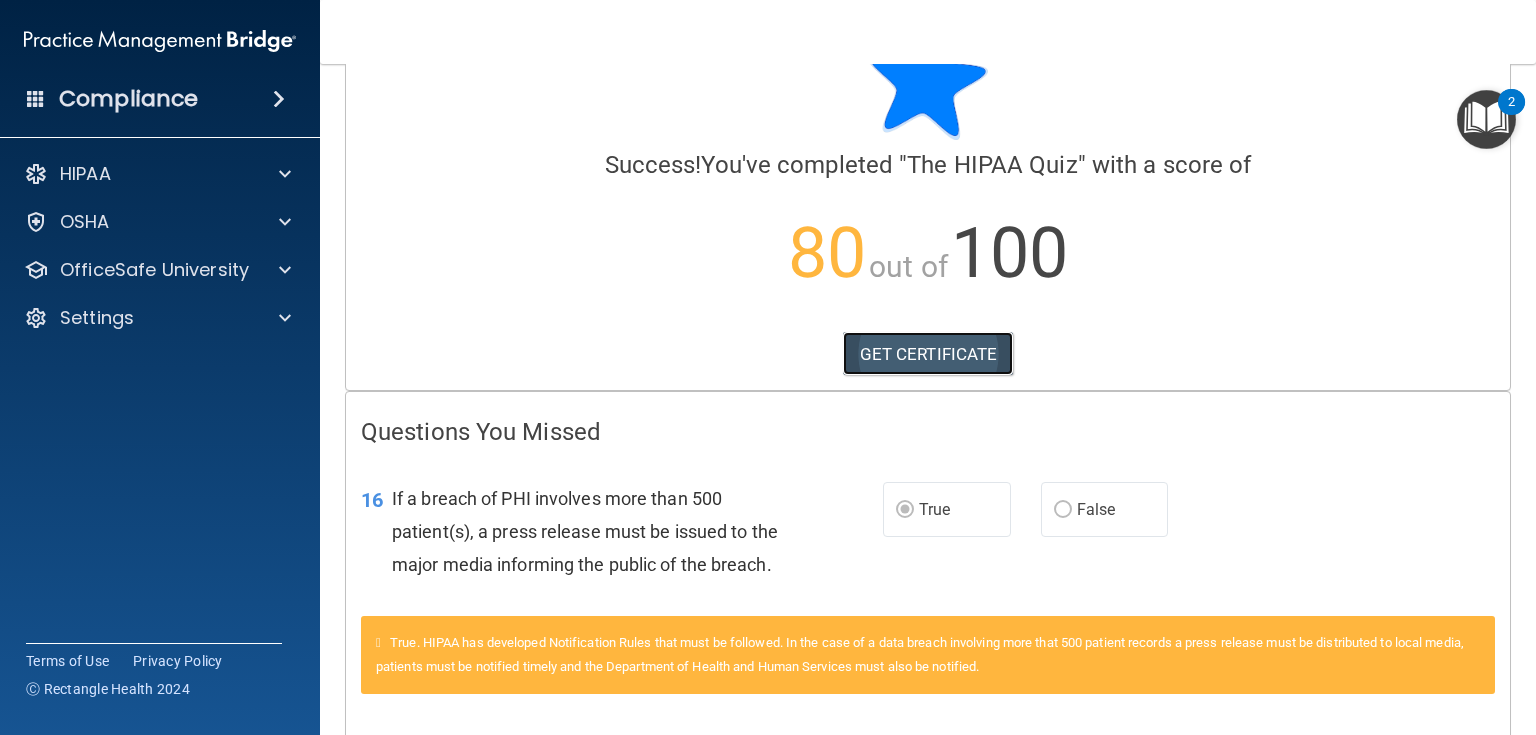click on "GET CERTIFICATE" at bounding box center (928, 354) 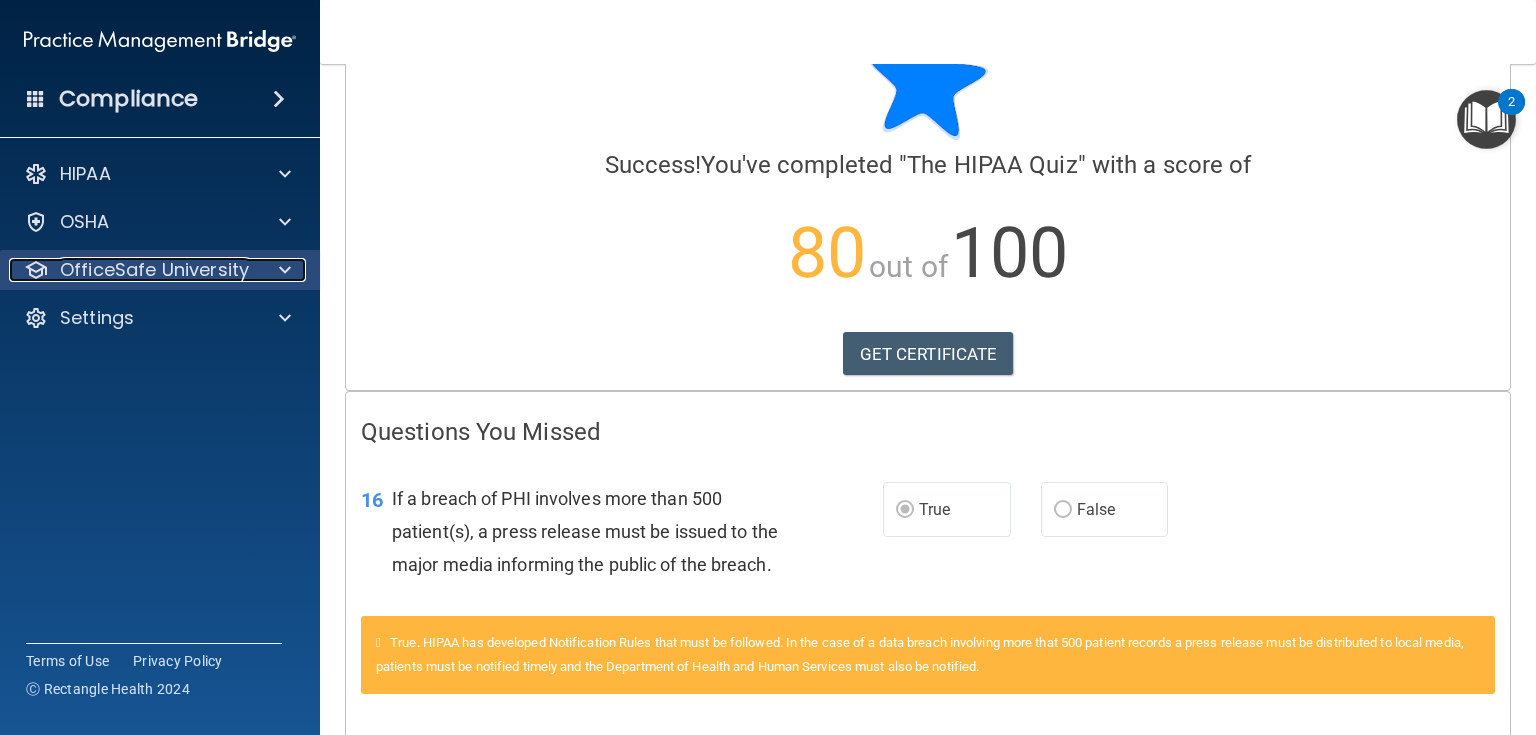 click at bounding box center [285, 270] 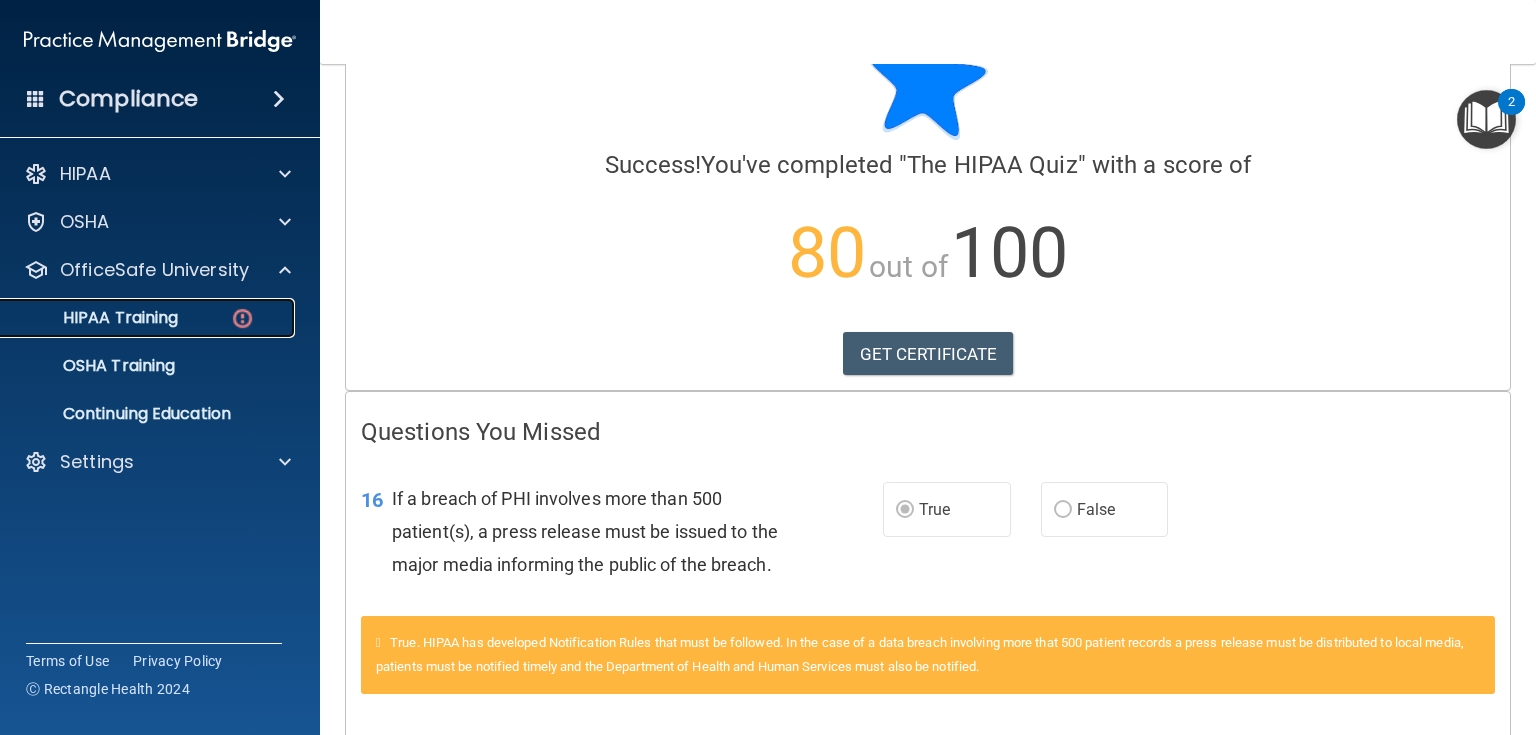 click on "HIPAA Training" at bounding box center (95, 318) 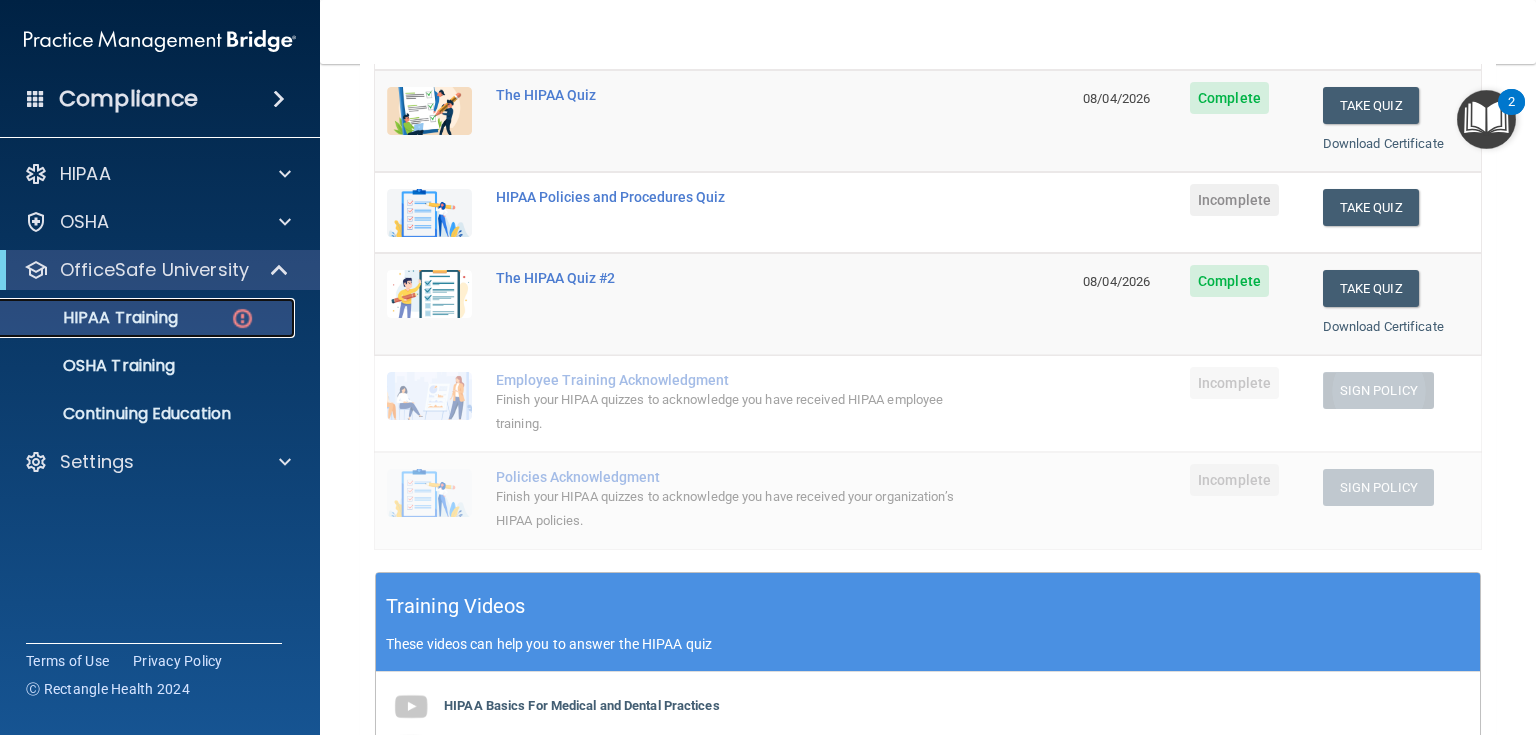 scroll, scrollTop: 257, scrollLeft: 0, axis: vertical 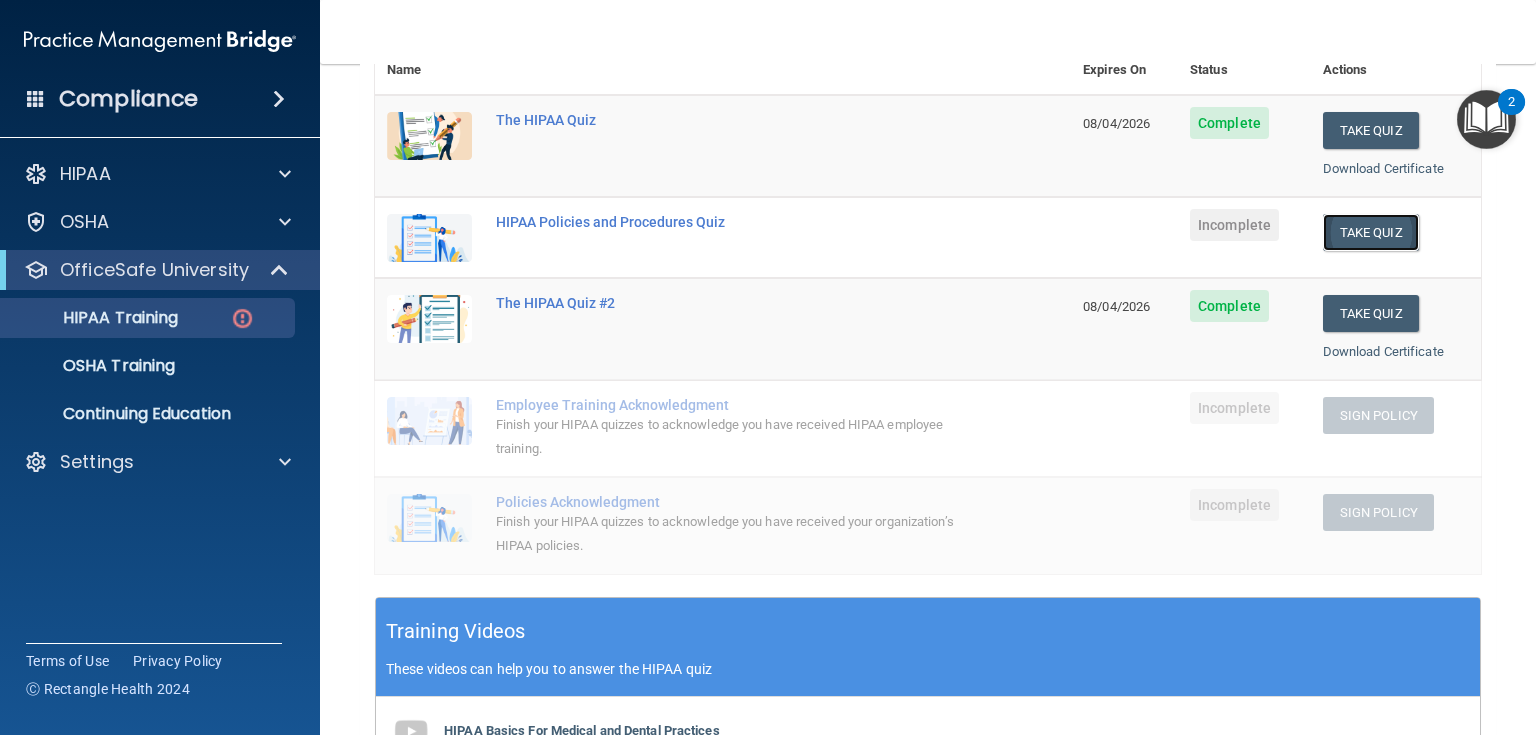 click on "Take Quiz" at bounding box center (1371, 232) 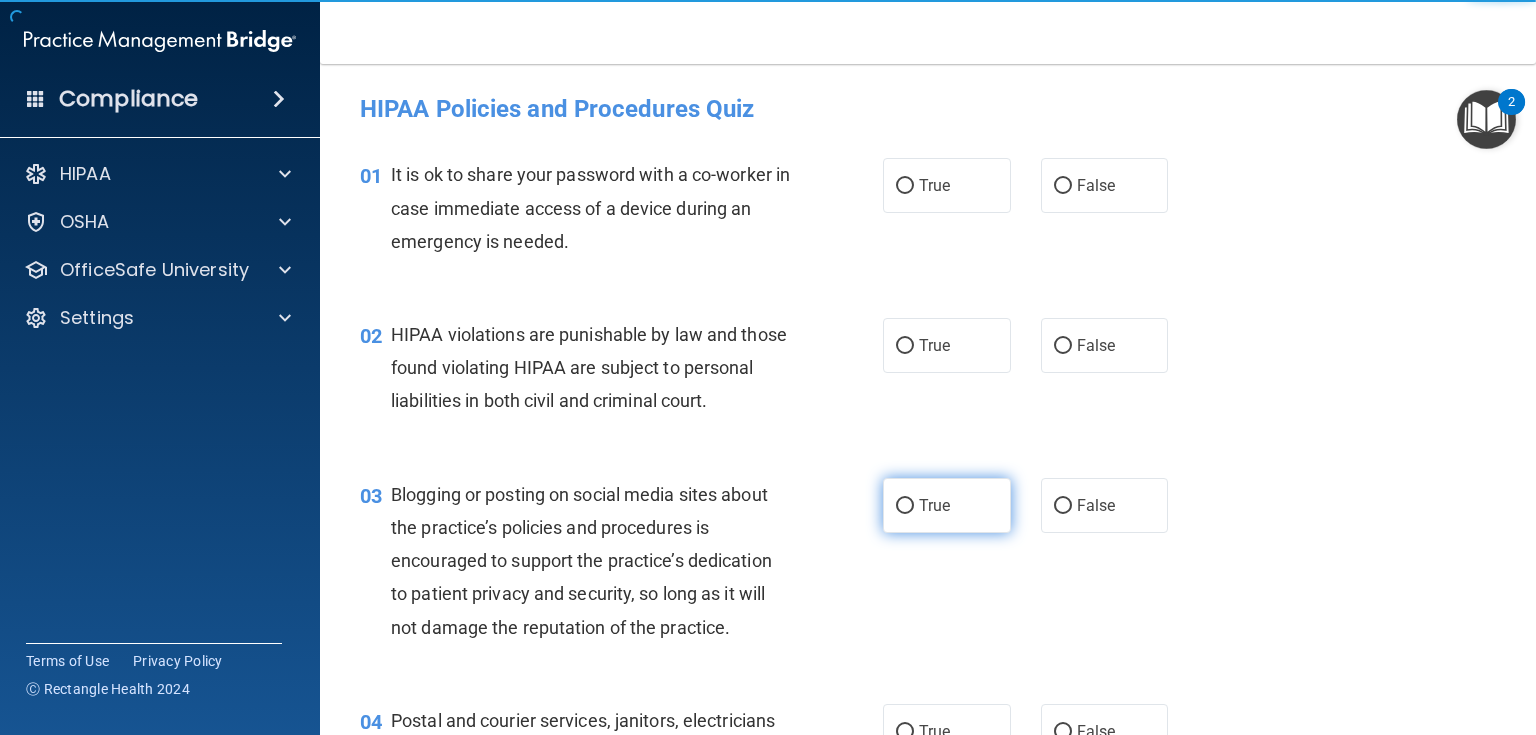 scroll, scrollTop: 0, scrollLeft: 0, axis: both 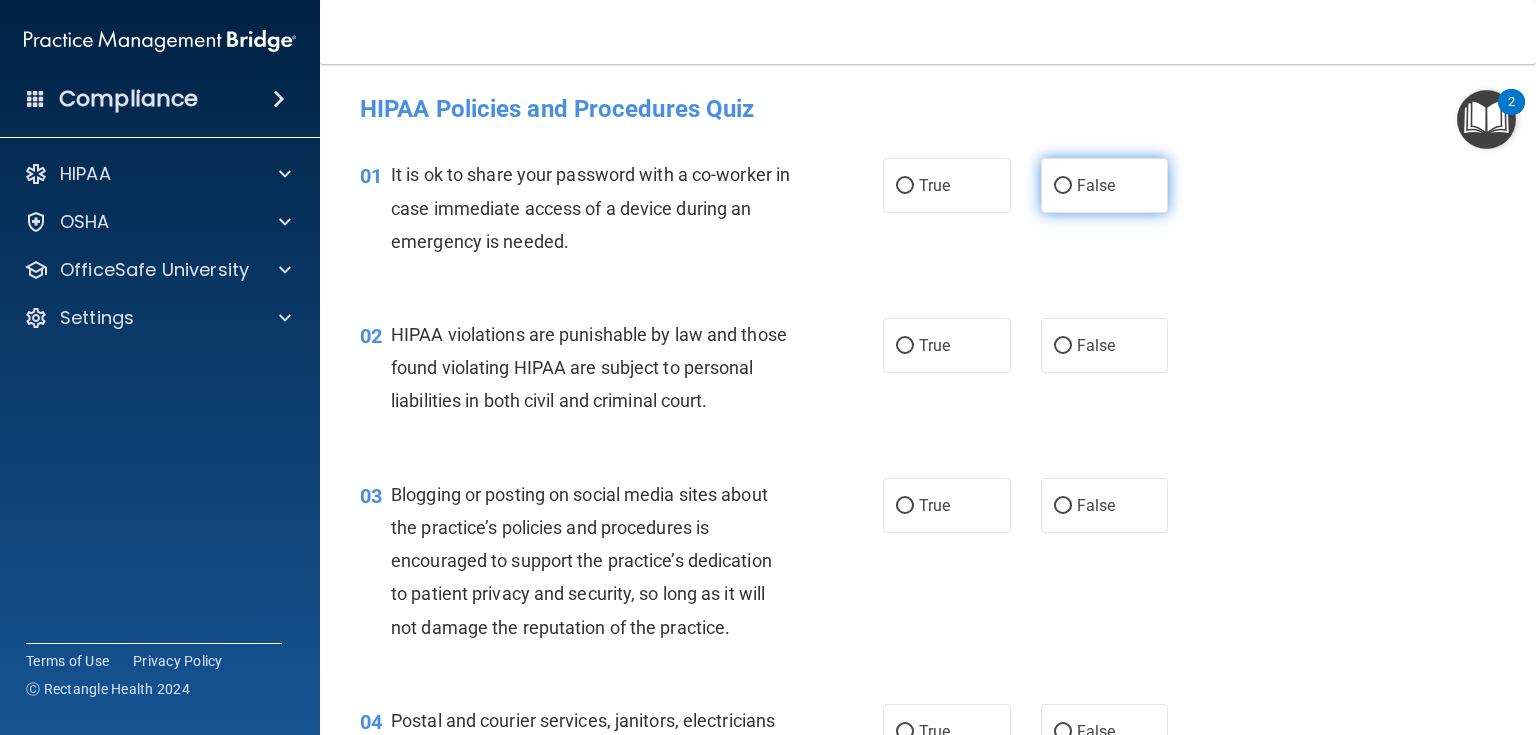click on "False" at bounding box center (1105, 185) 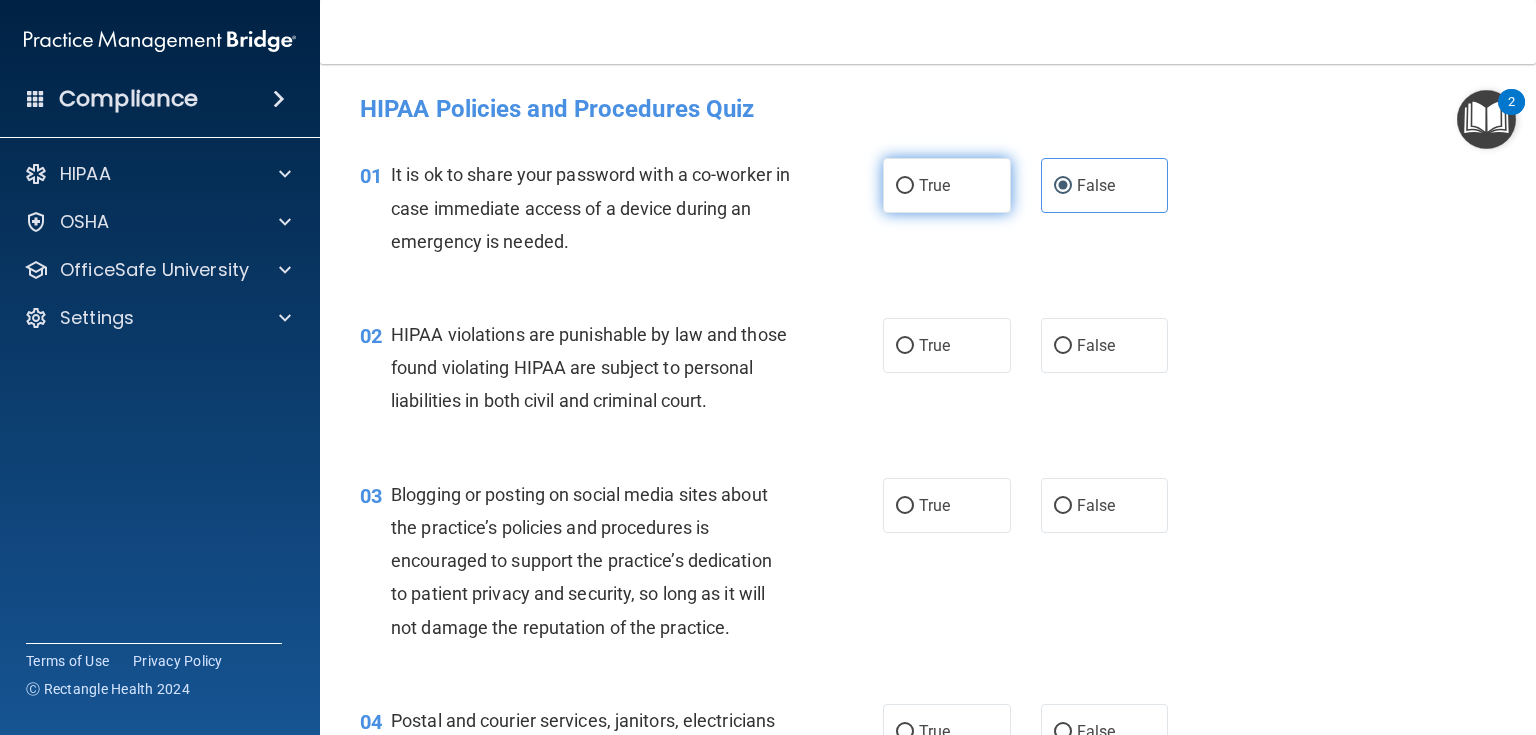 click on "True" at bounding box center (947, 185) 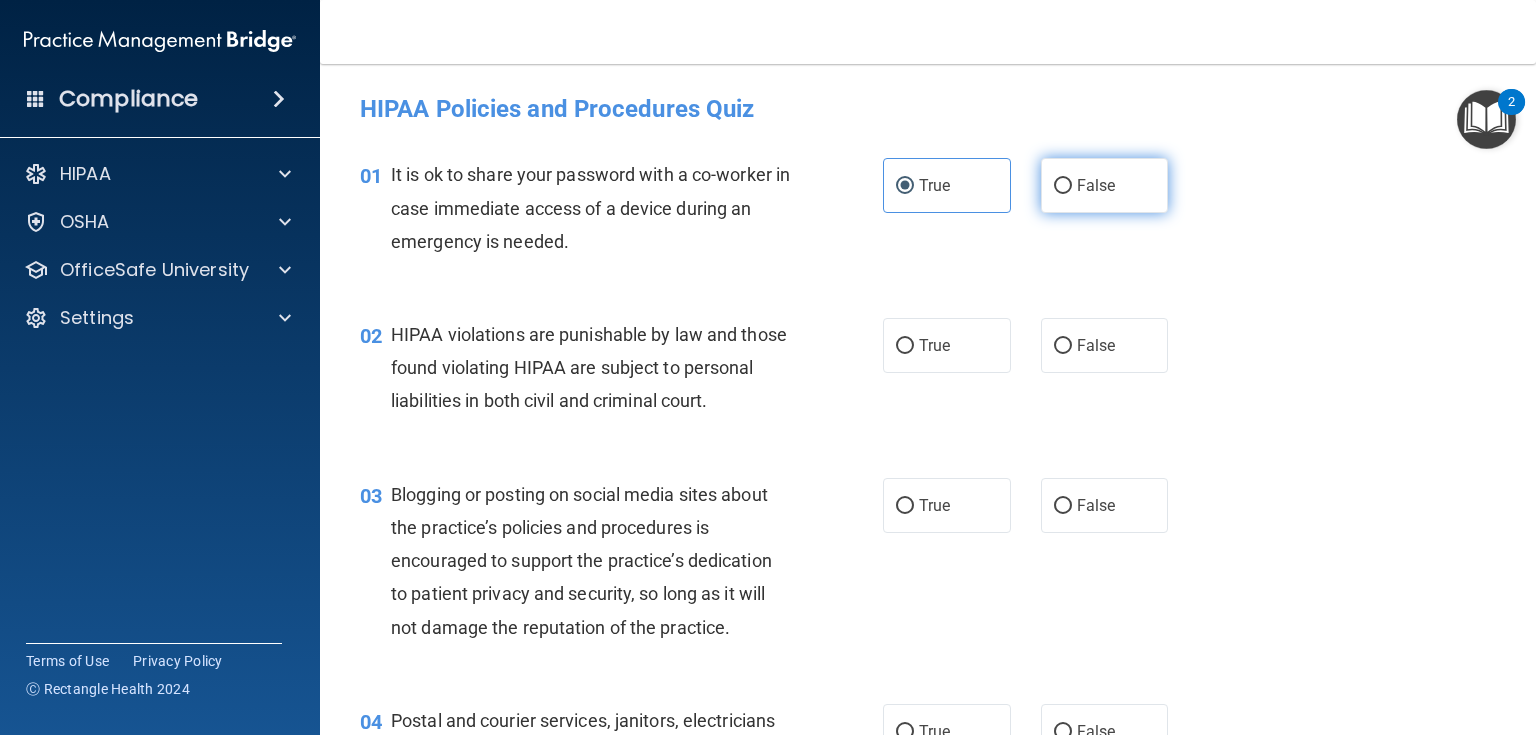 click on "False" at bounding box center (1096, 185) 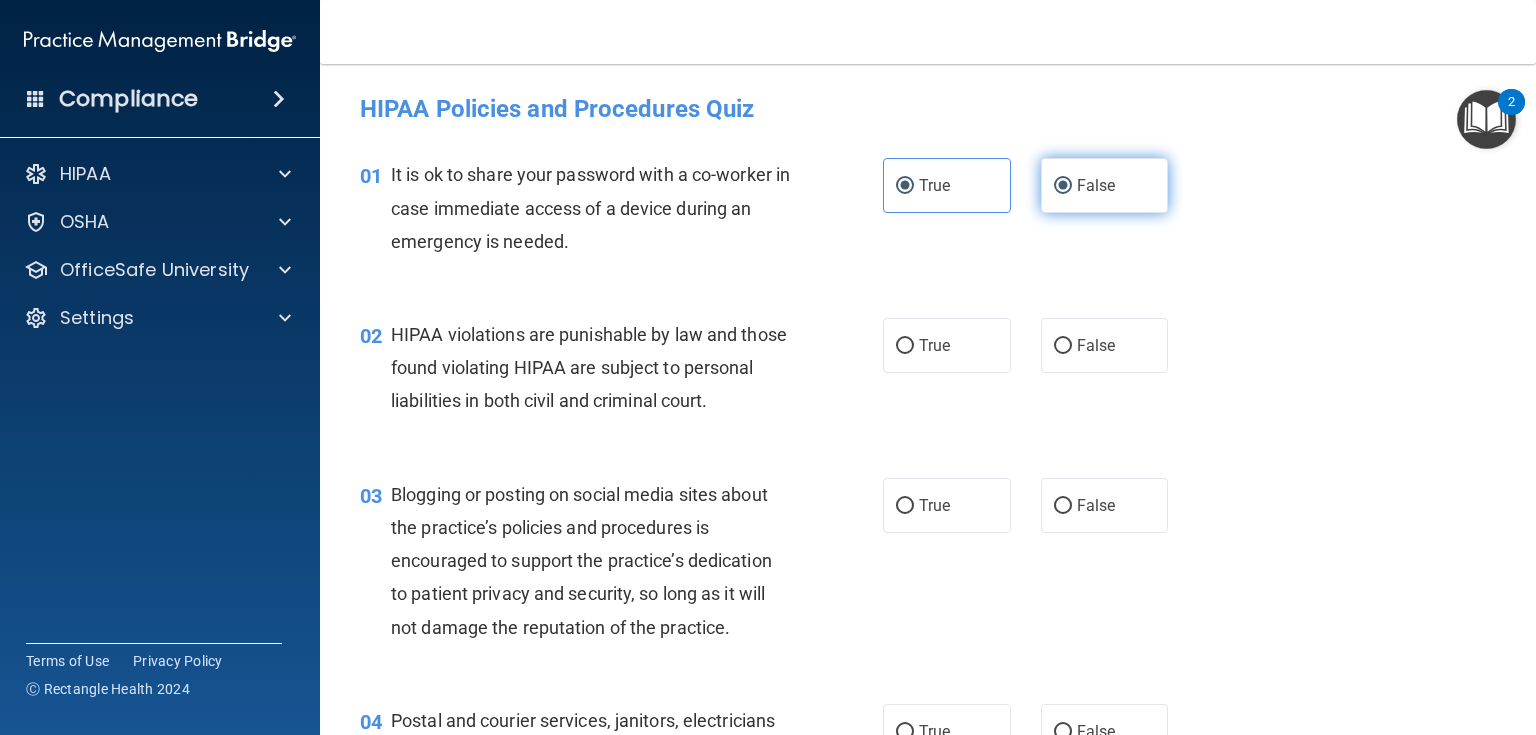 radio on "false" 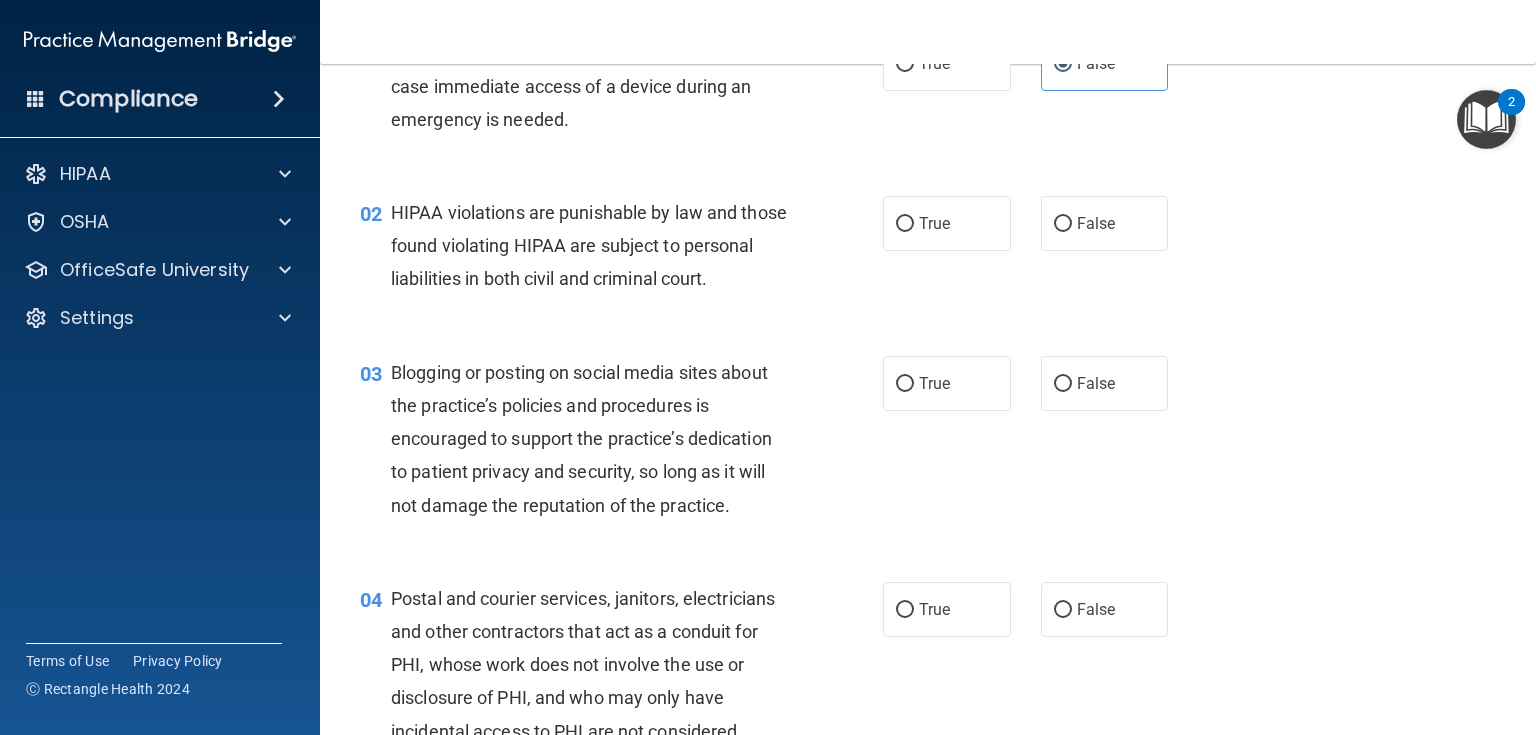 scroll, scrollTop: 160, scrollLeft: 0, axis: vertical 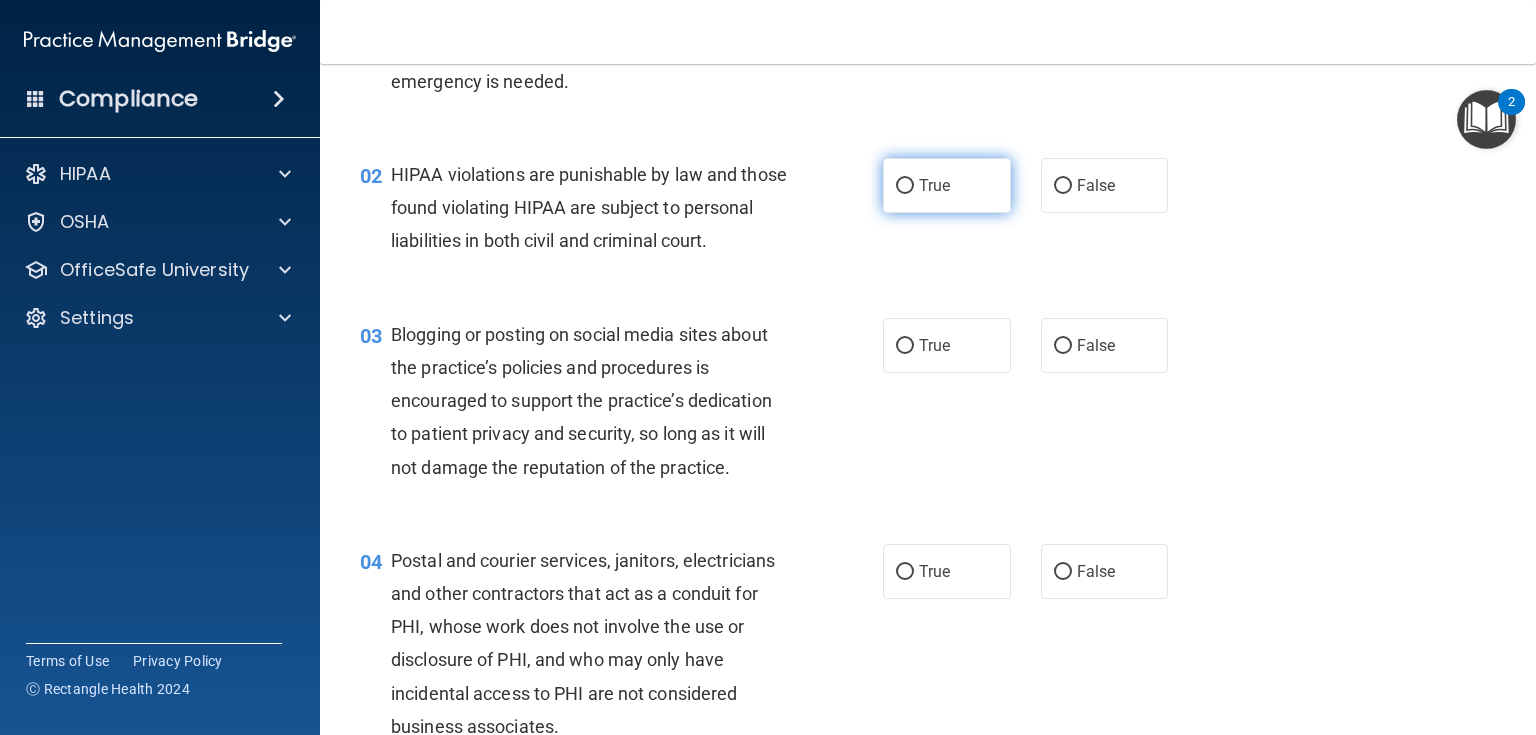 click on "True" at bounding box center [947, 185] 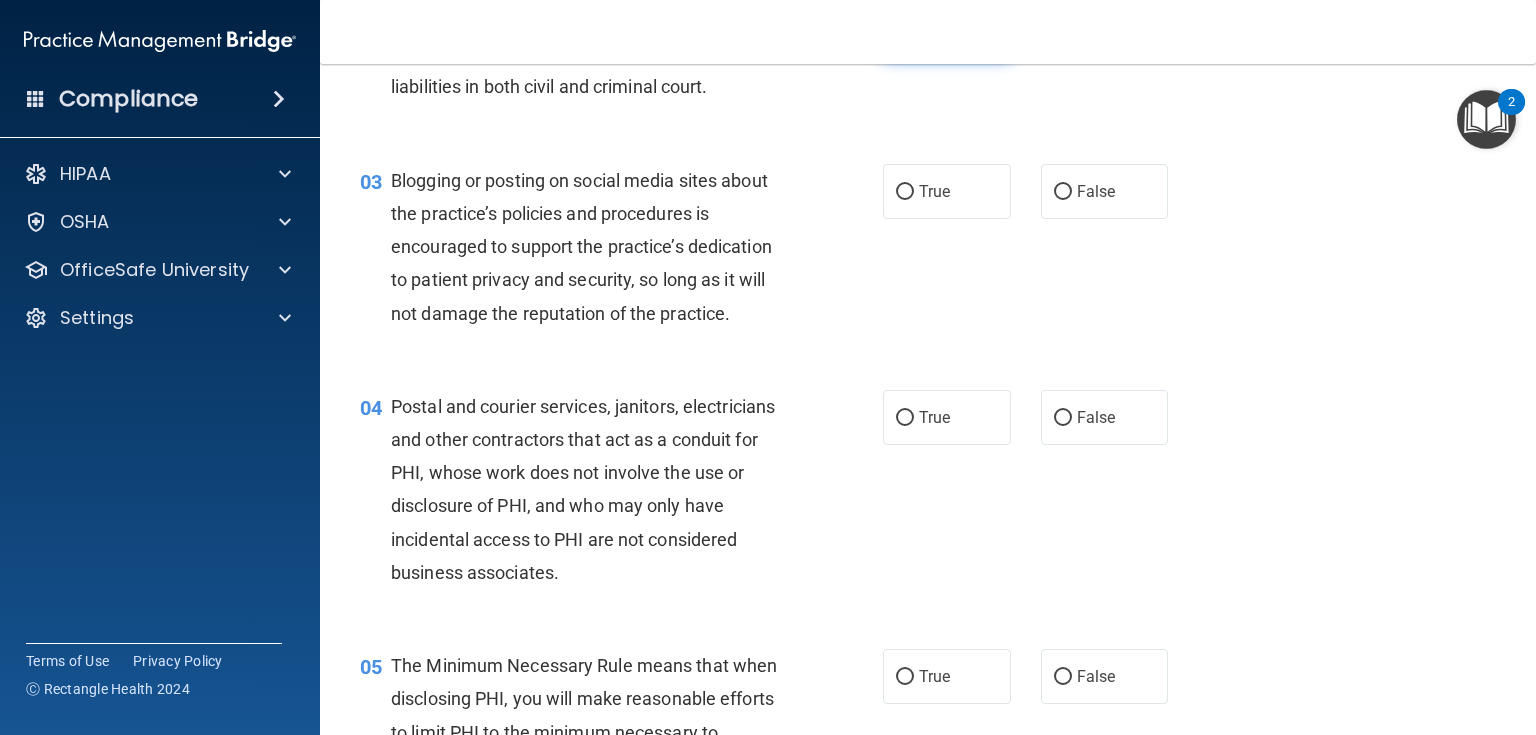 scroll, scrollTop: 320, scrollLeft: 0, axis: vertical 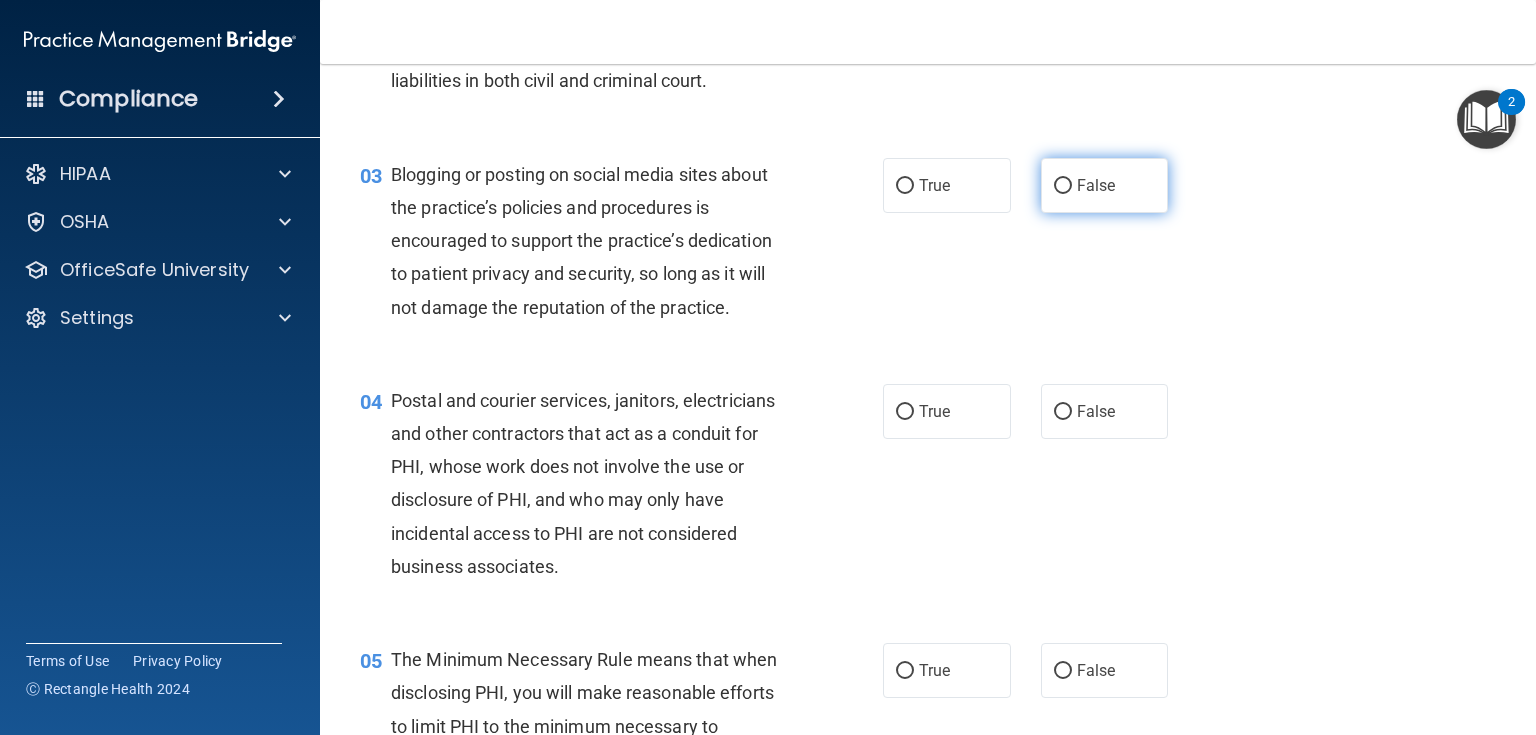 click on "False" at bounding box center (1096, 185) 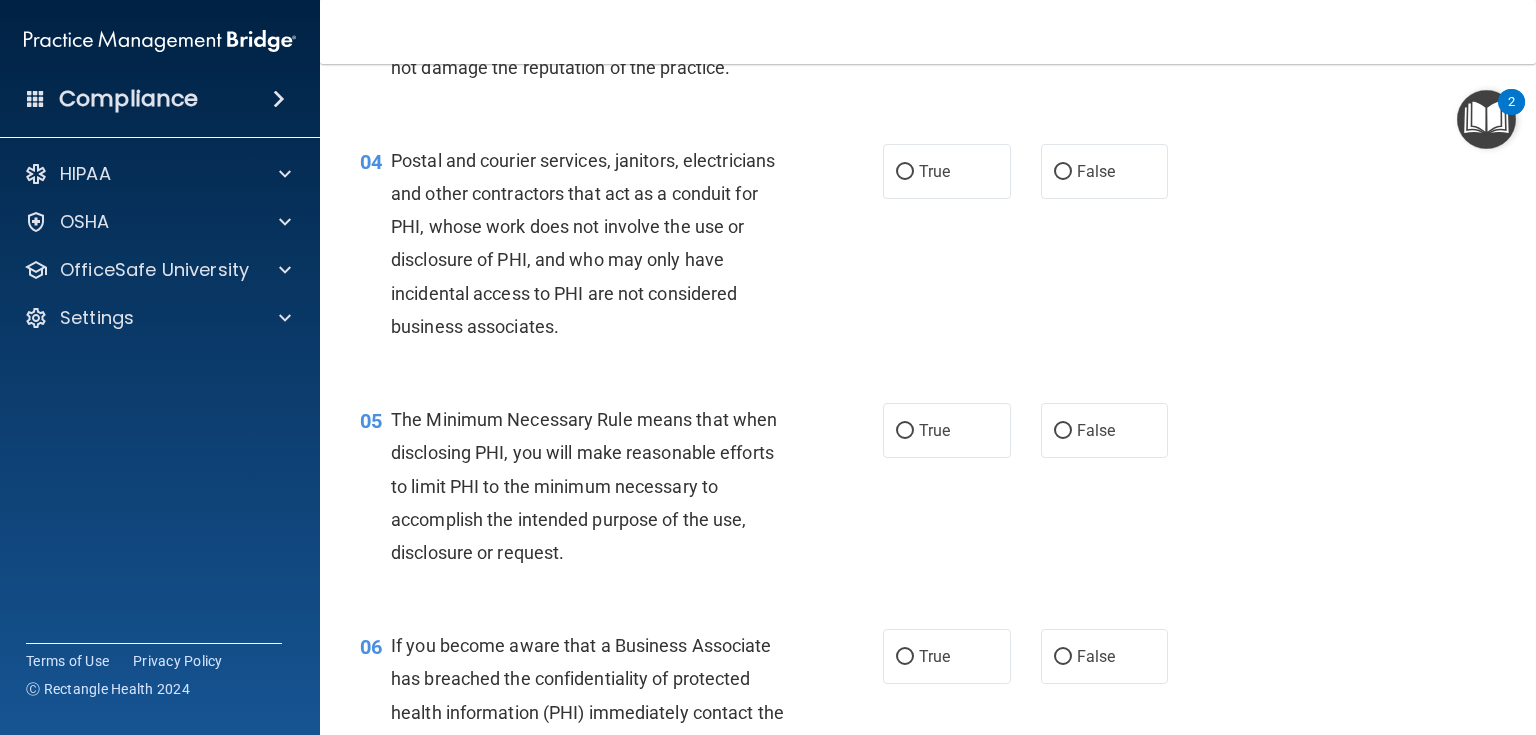 scroll, scrollTop: 640, scrollLeft: 0, axis: vertical 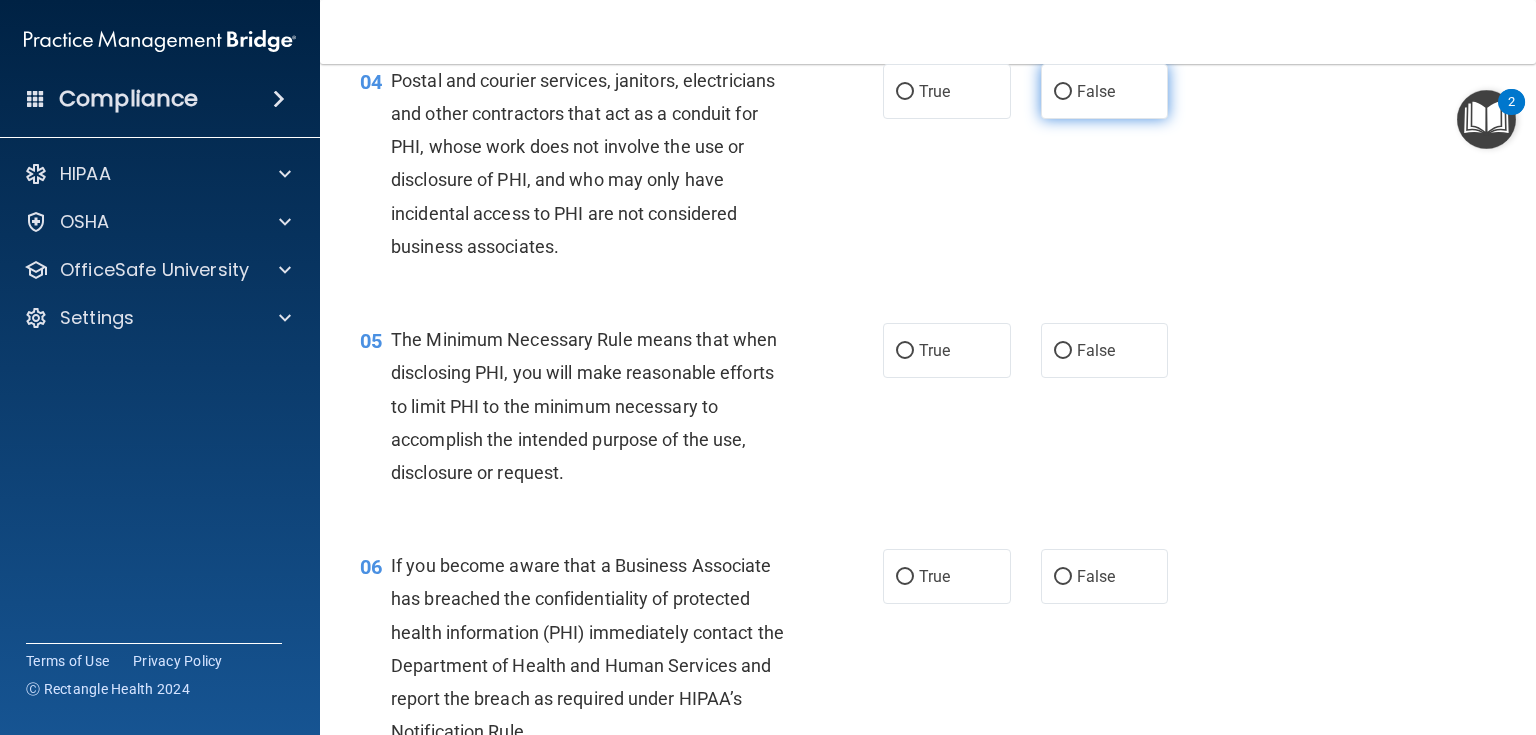 click on "False" at bounding box center (1096, 91) 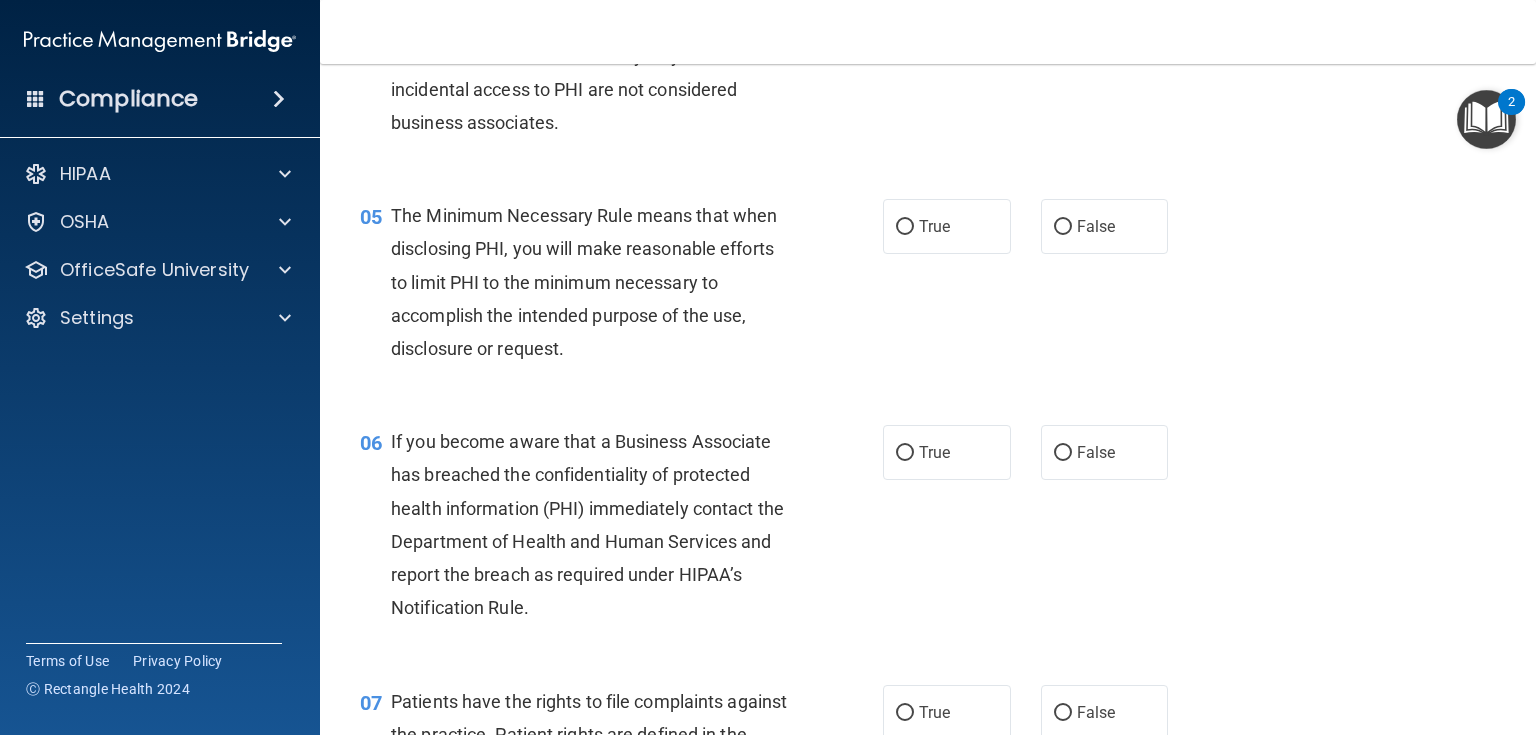 scroll, scrollTop: 800, scrollLeft: 0, axis: vertical 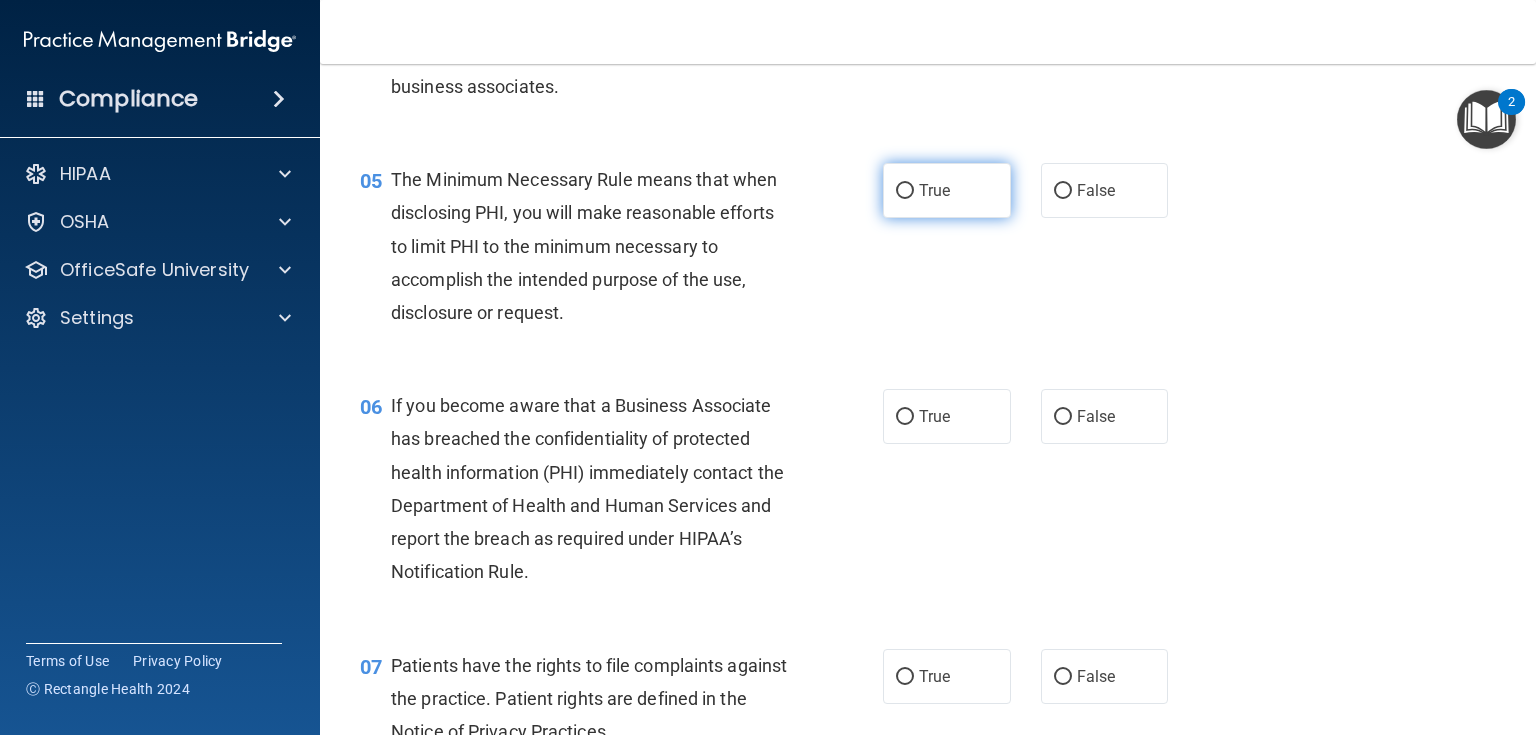 click on "True" at bounding box center (934, 190) 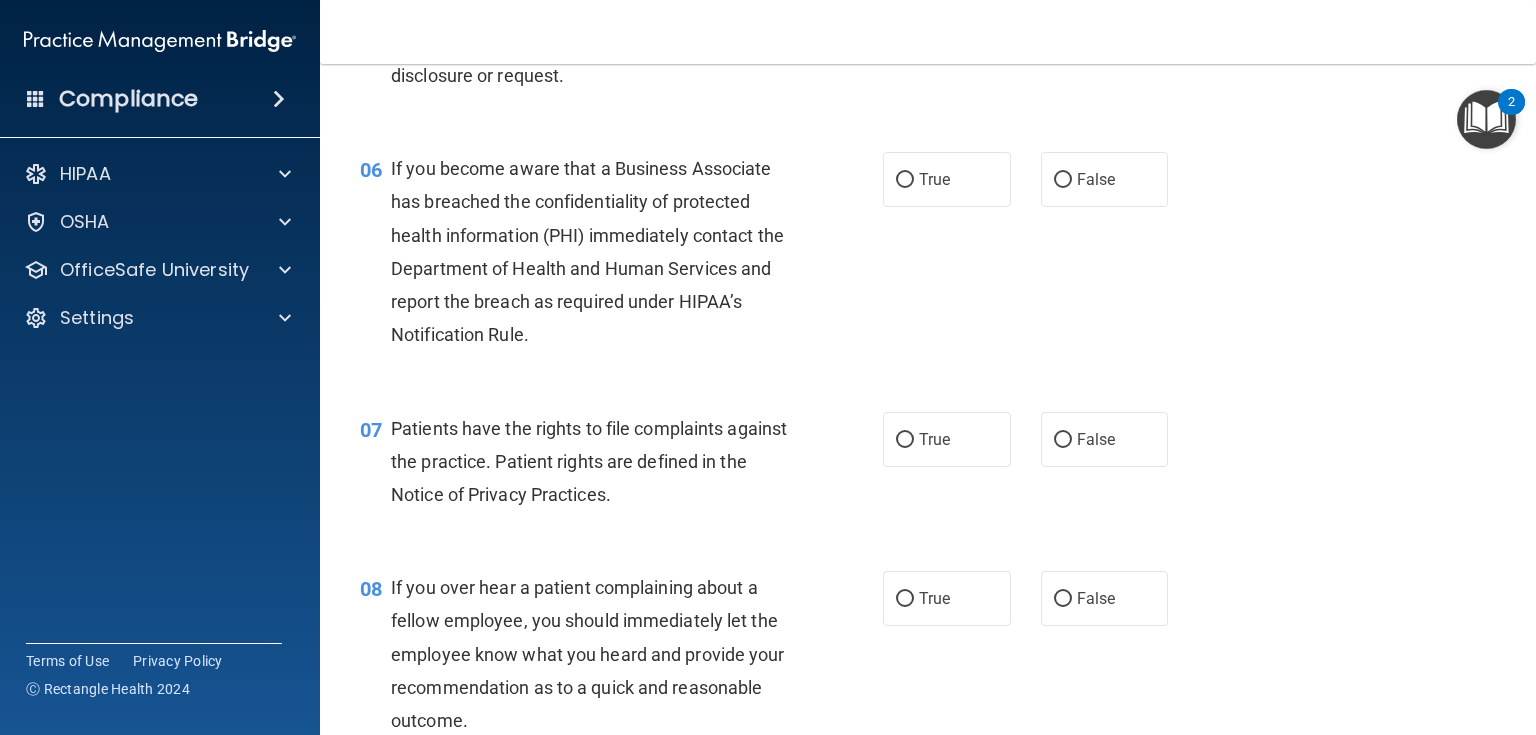 scroll, scrollTop: 1040, scrollLeft: 0, axis: vertical 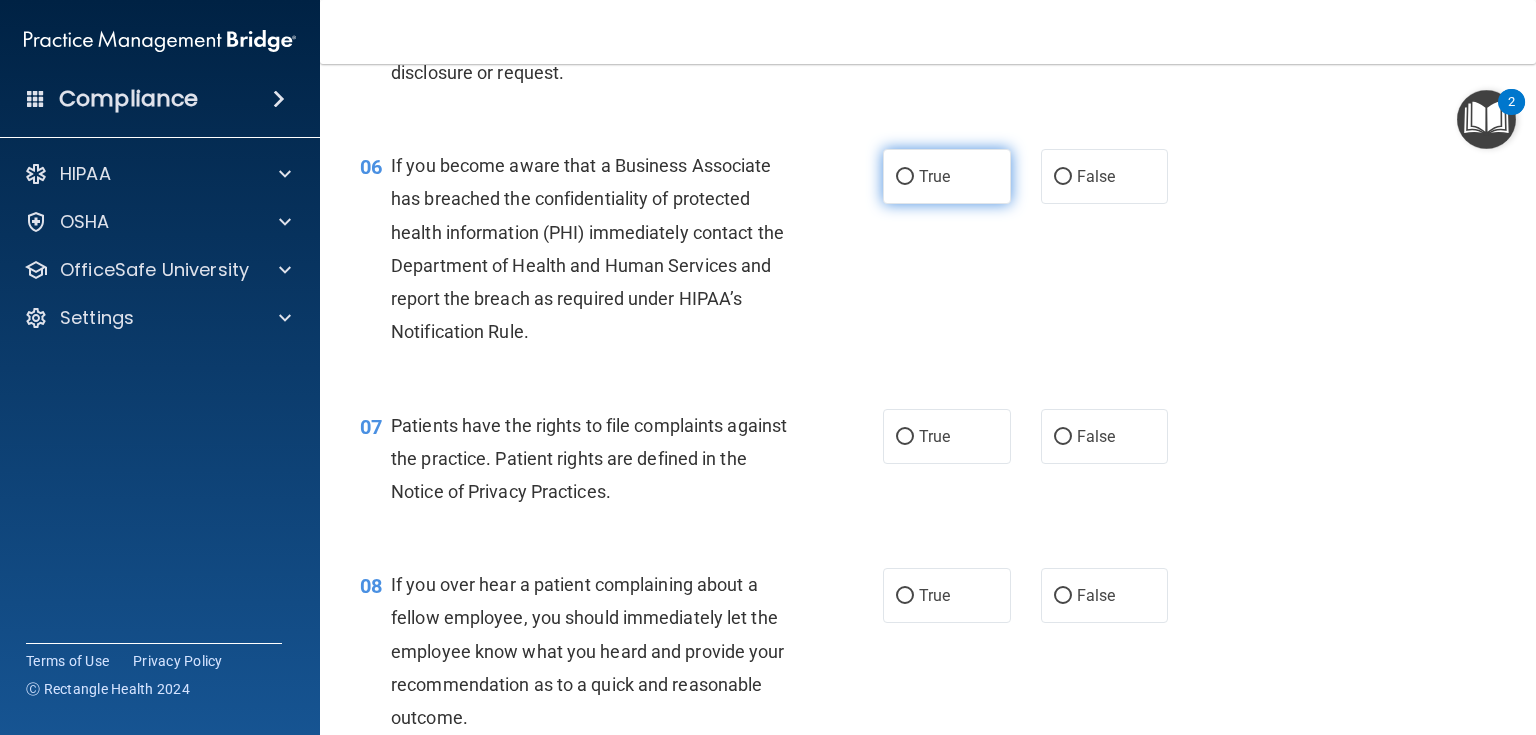 click on "True" at bounding box center (947, 176) 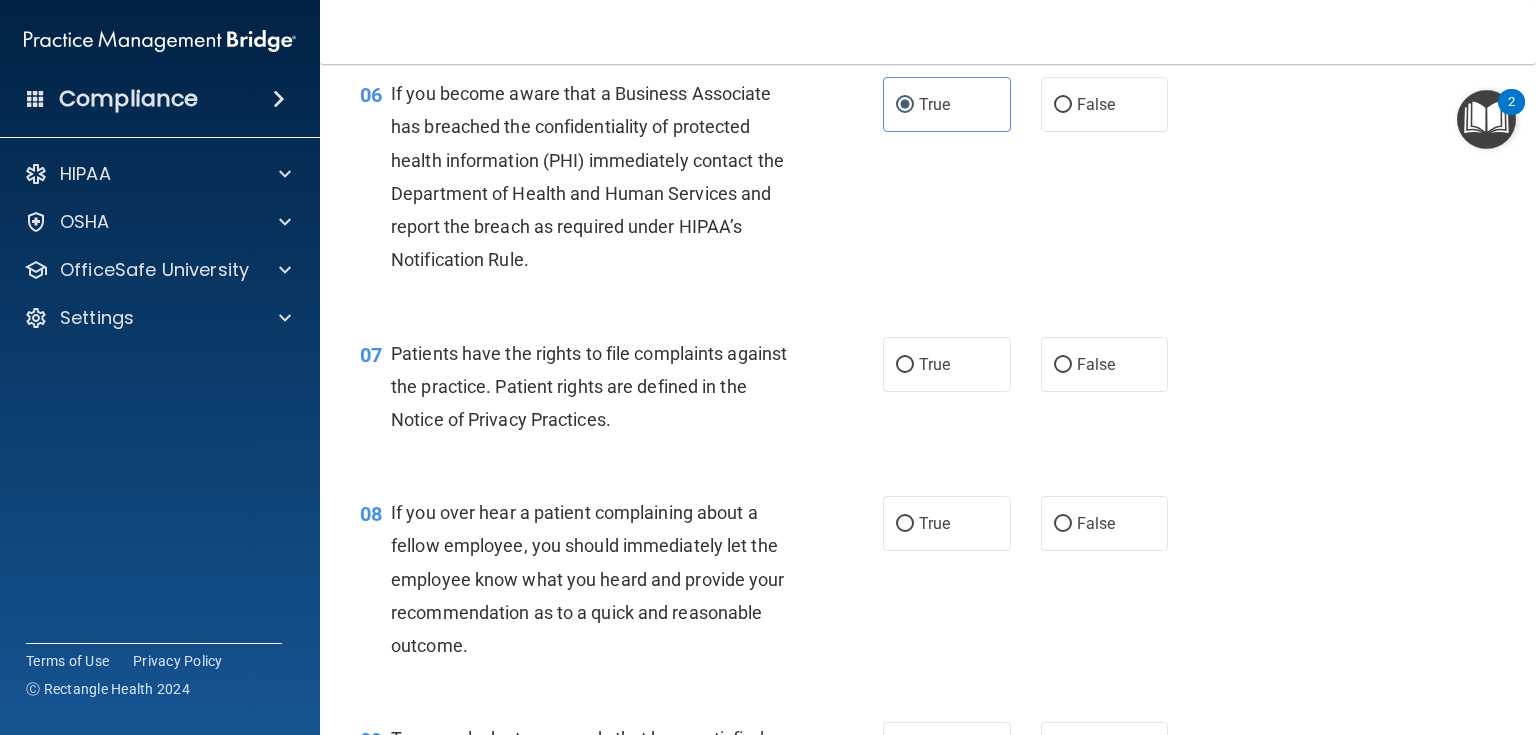 scroll, scrollTop: 1360, scrollLeft: 0, axis: vertical 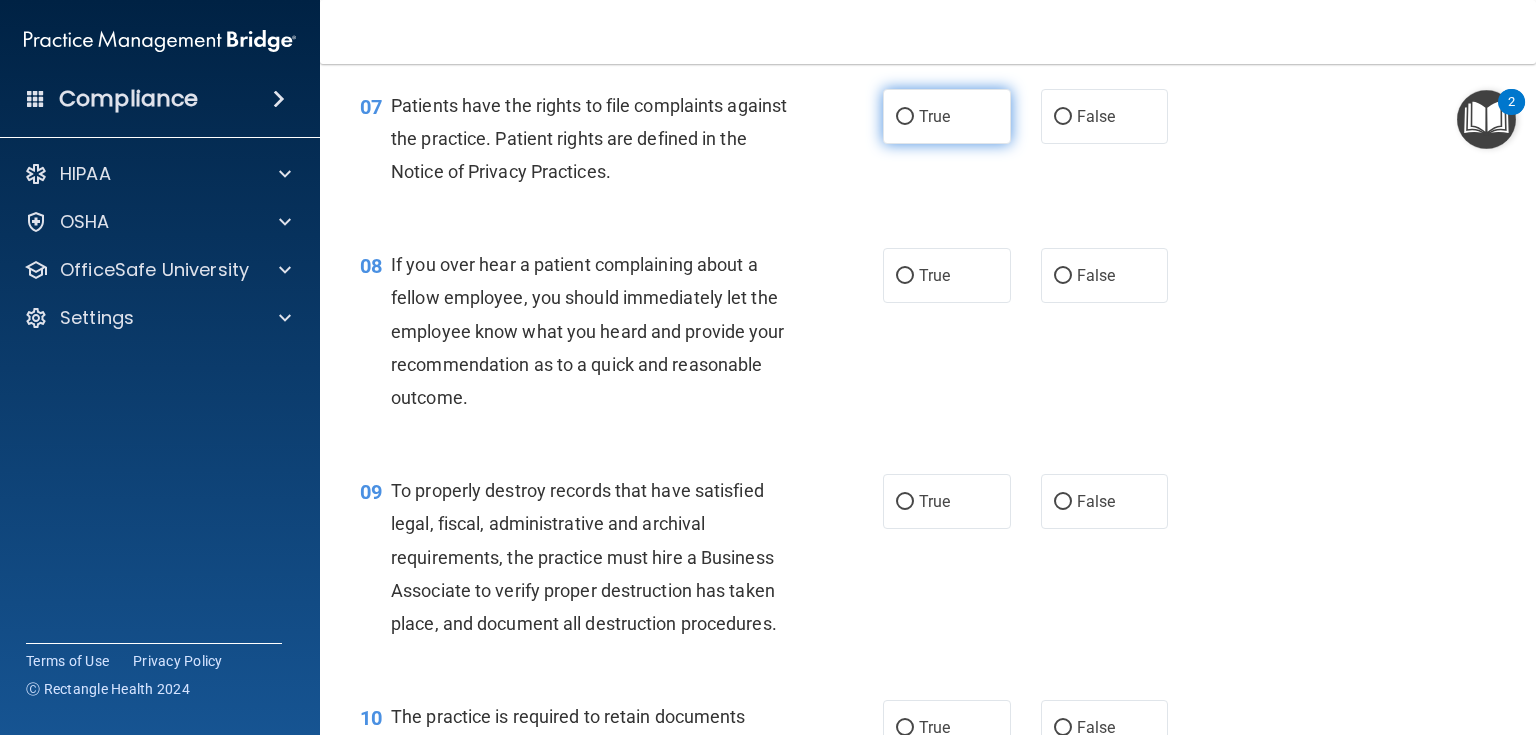 click on "True" at bounding box center (947, 116) 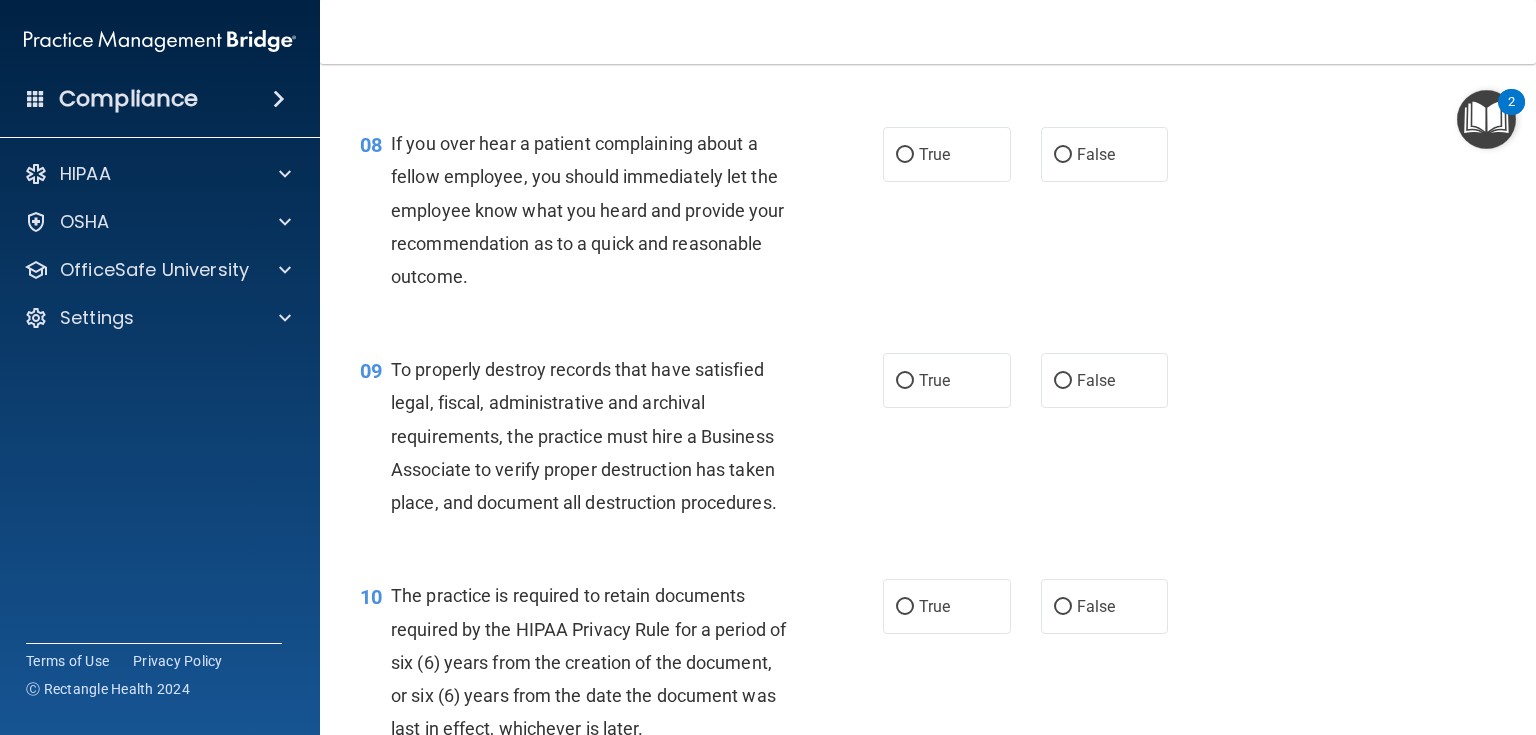 scroll, scrollTop: 1520, scrollLeft: 0, axis: vertical 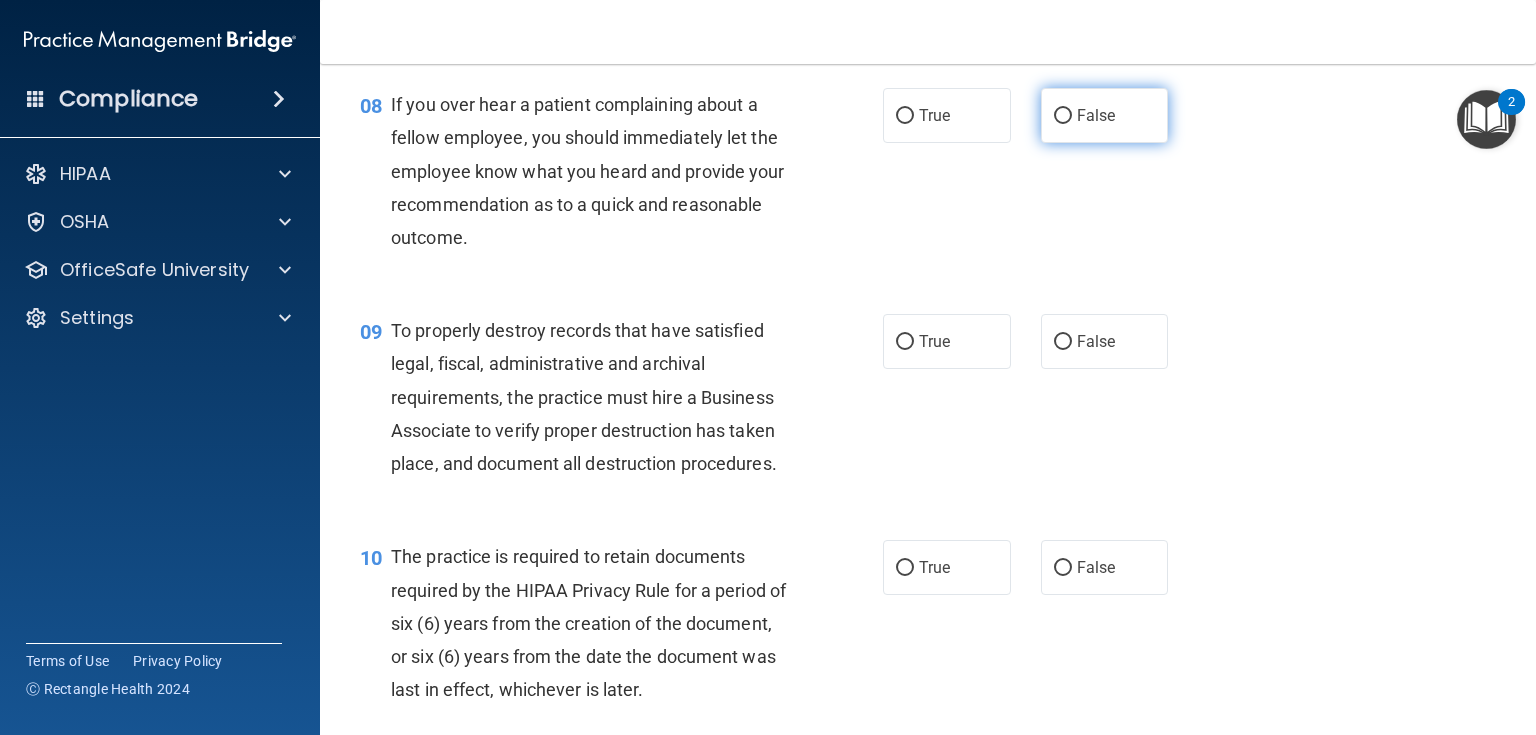 click on "False" at bounding box center (1105, 115) 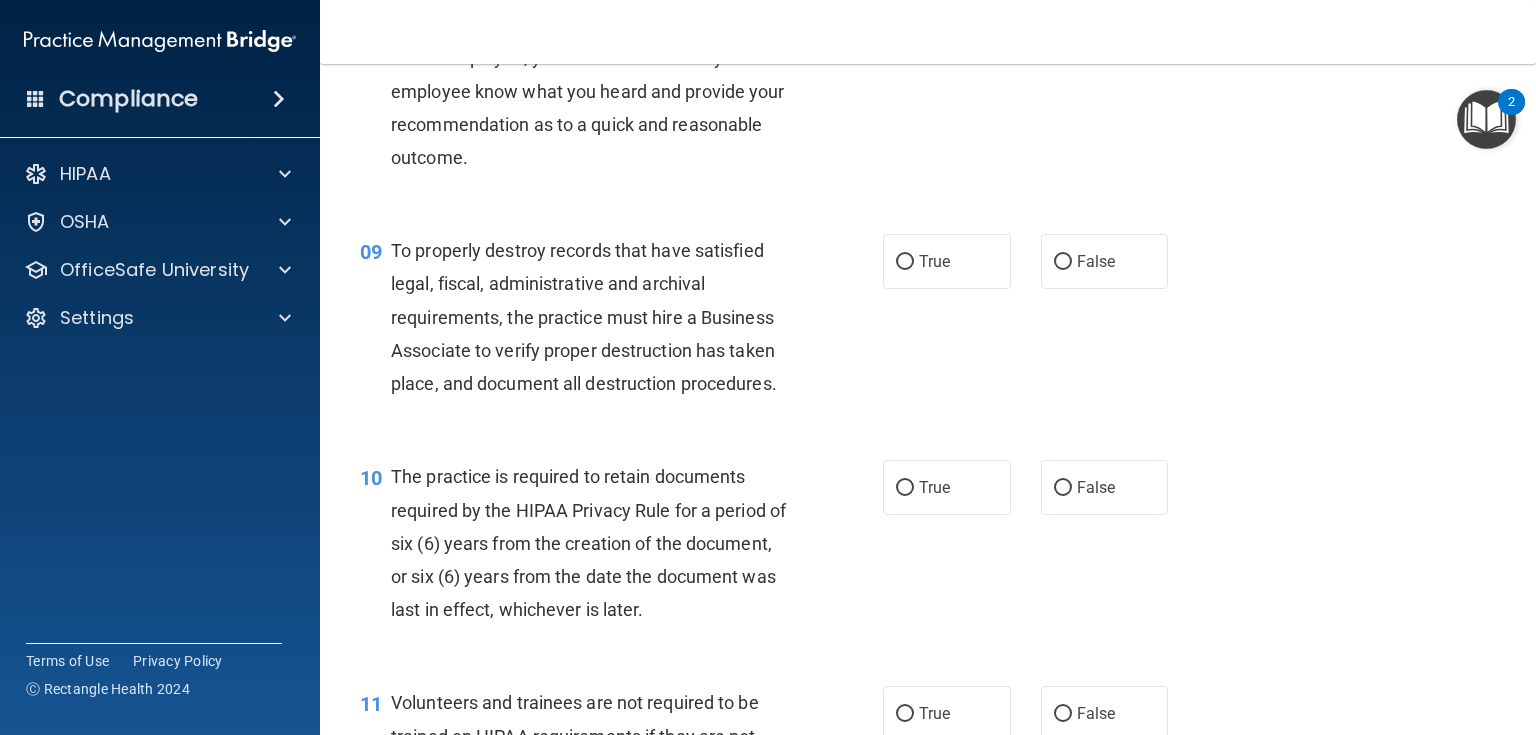 scroll, scrollTop: 1680, scrollLeft: 0, axis: vertical 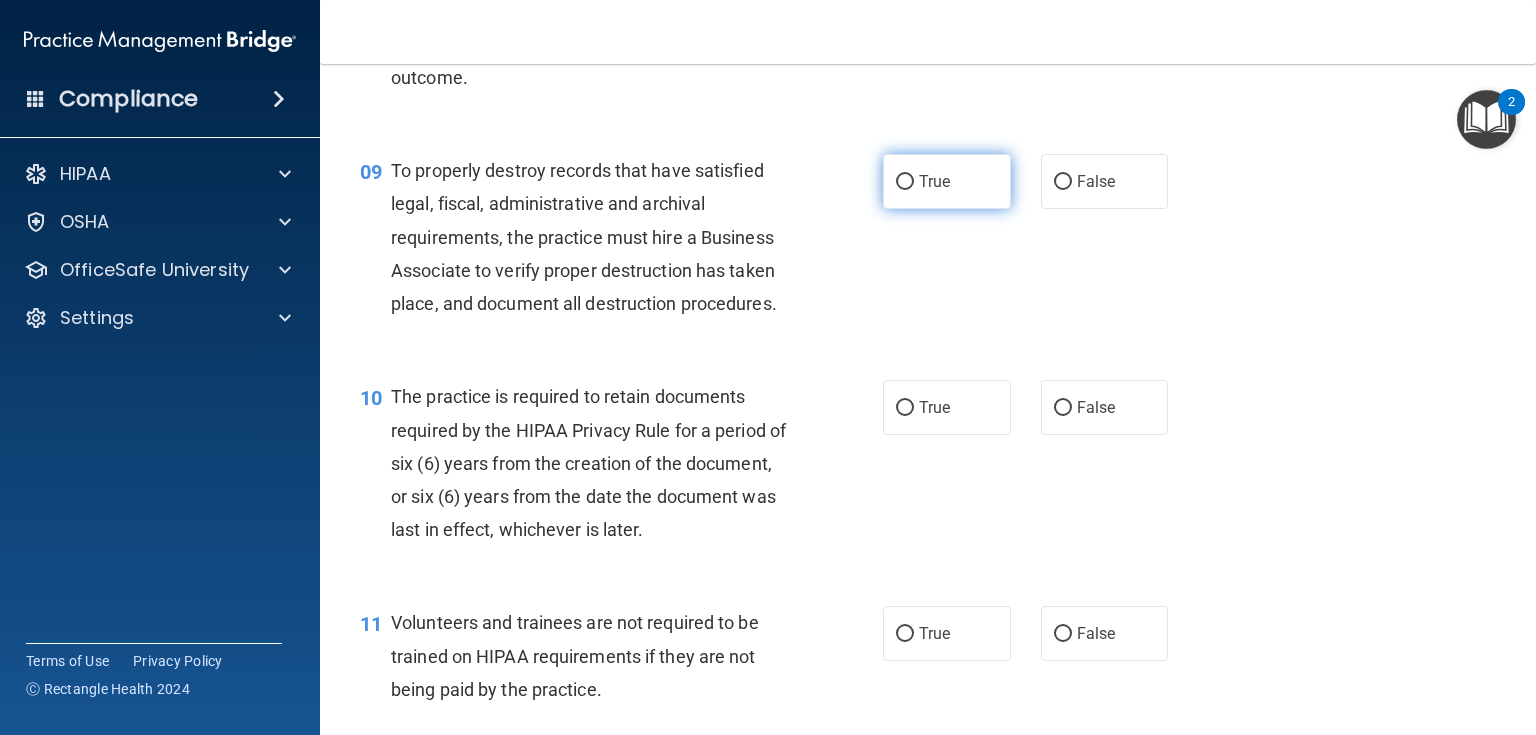 click on "True" at bounding box center (947, 181) 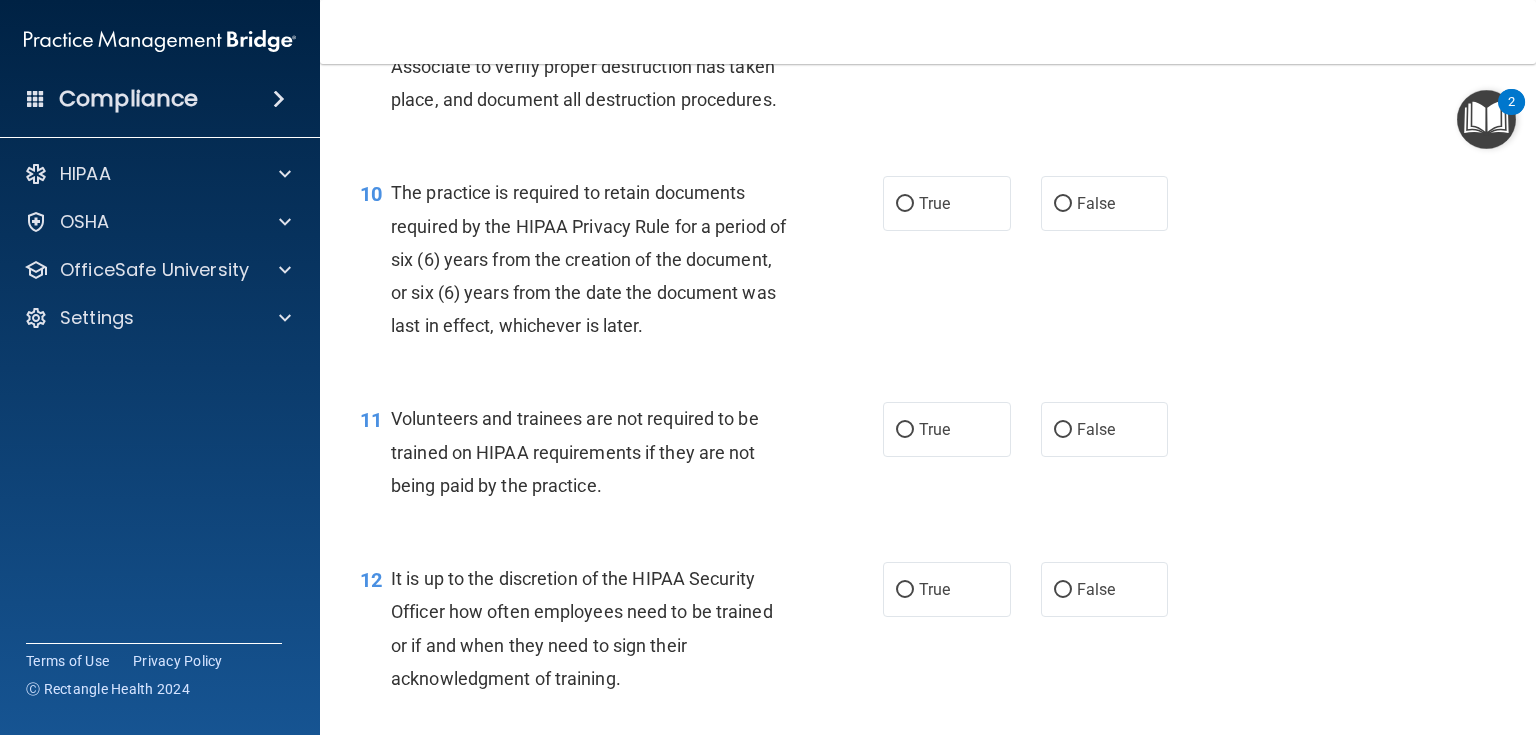 scroll, scrollTop: 1920, scrollLeft: 0, axis: vertical 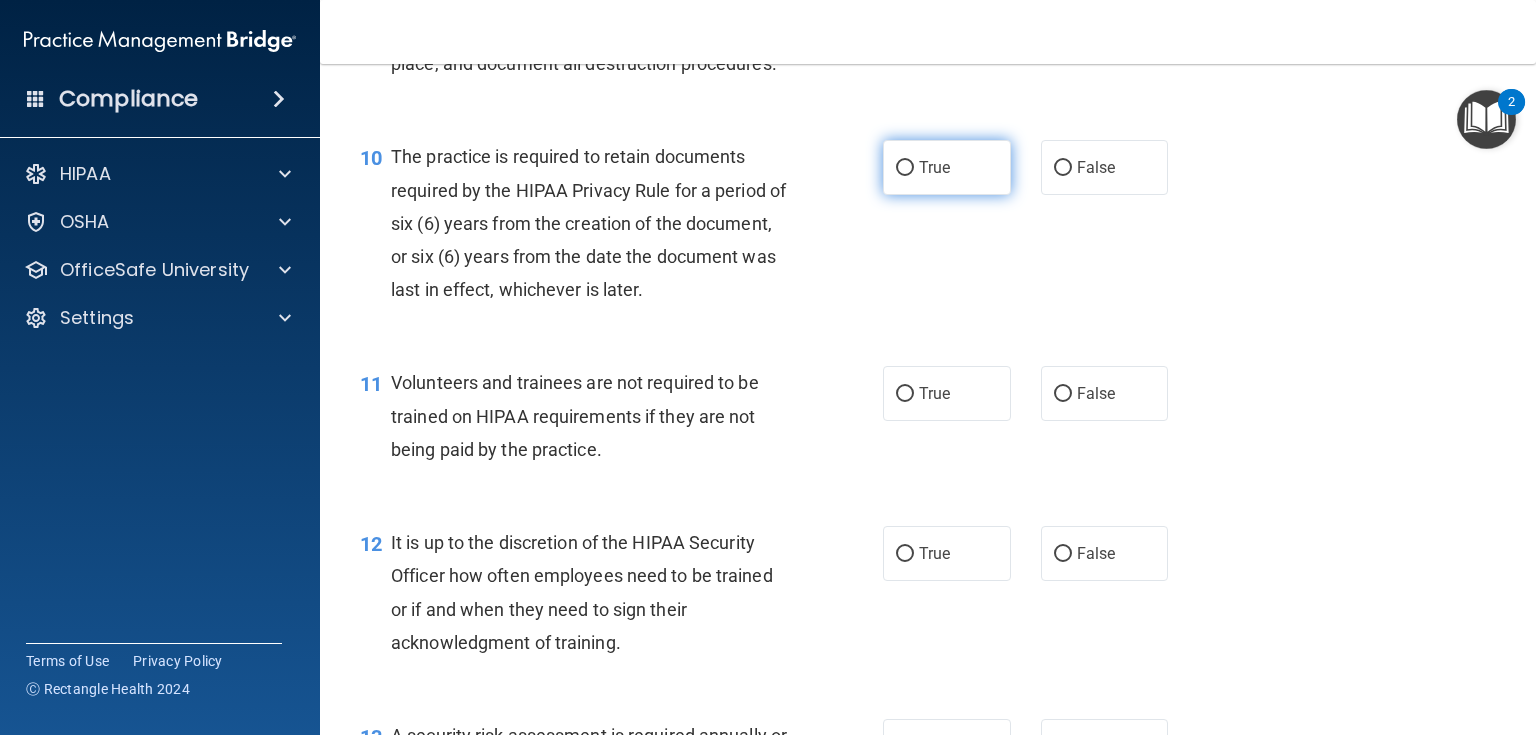 click on "True" at bounding box center [947, 167] 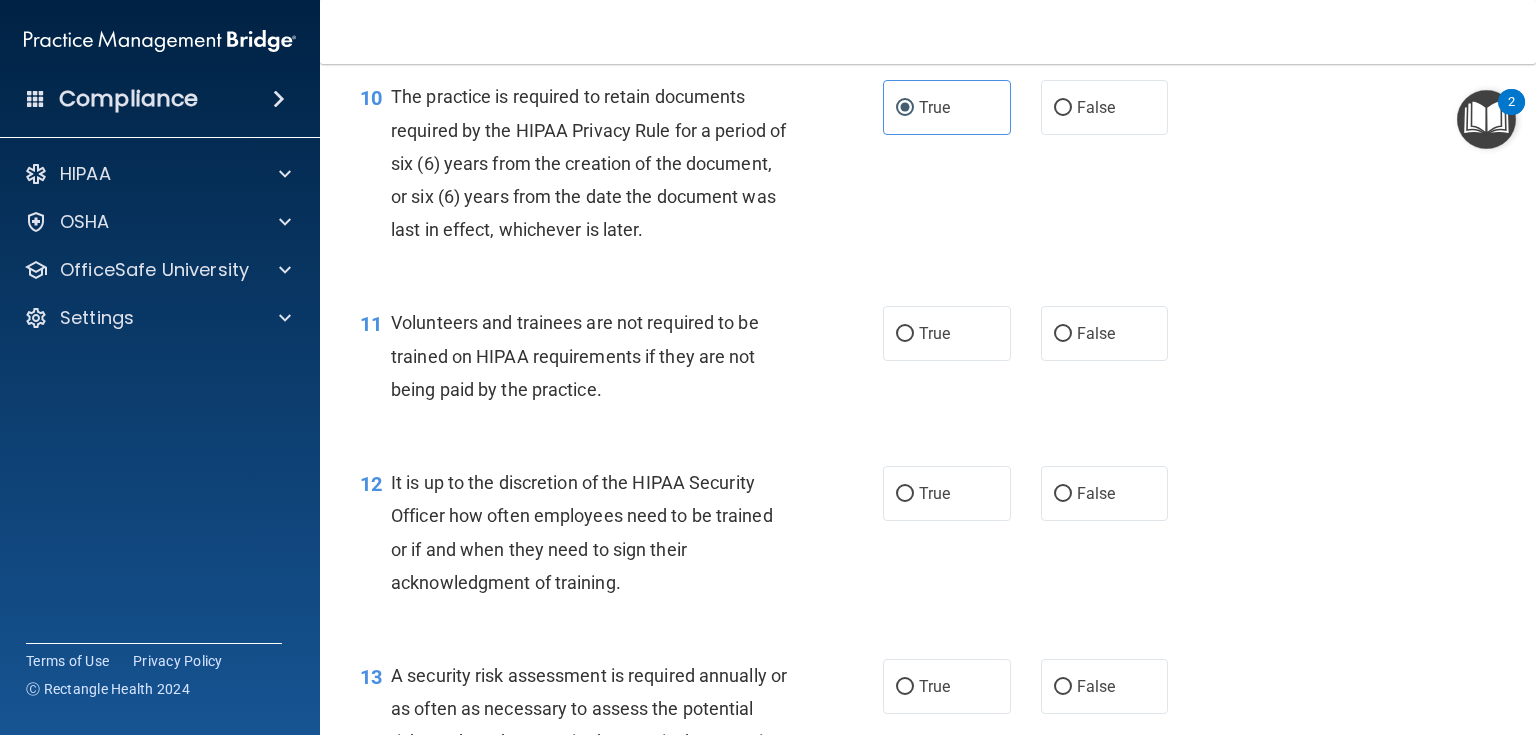 scroll, scrollTop: 2160, scrollLeft: 0, axis: vertical 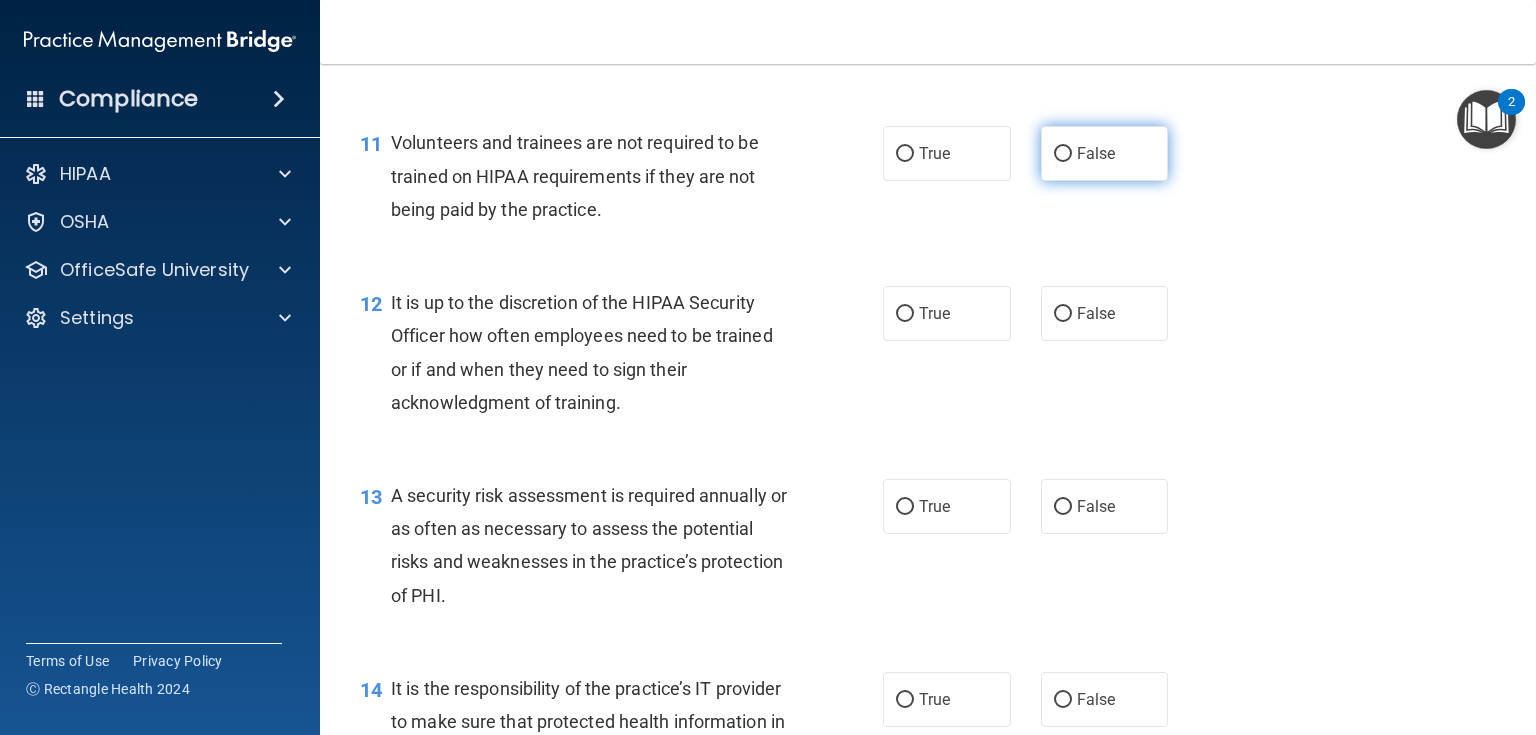 click on "False" at bounding box center (1063, 154) 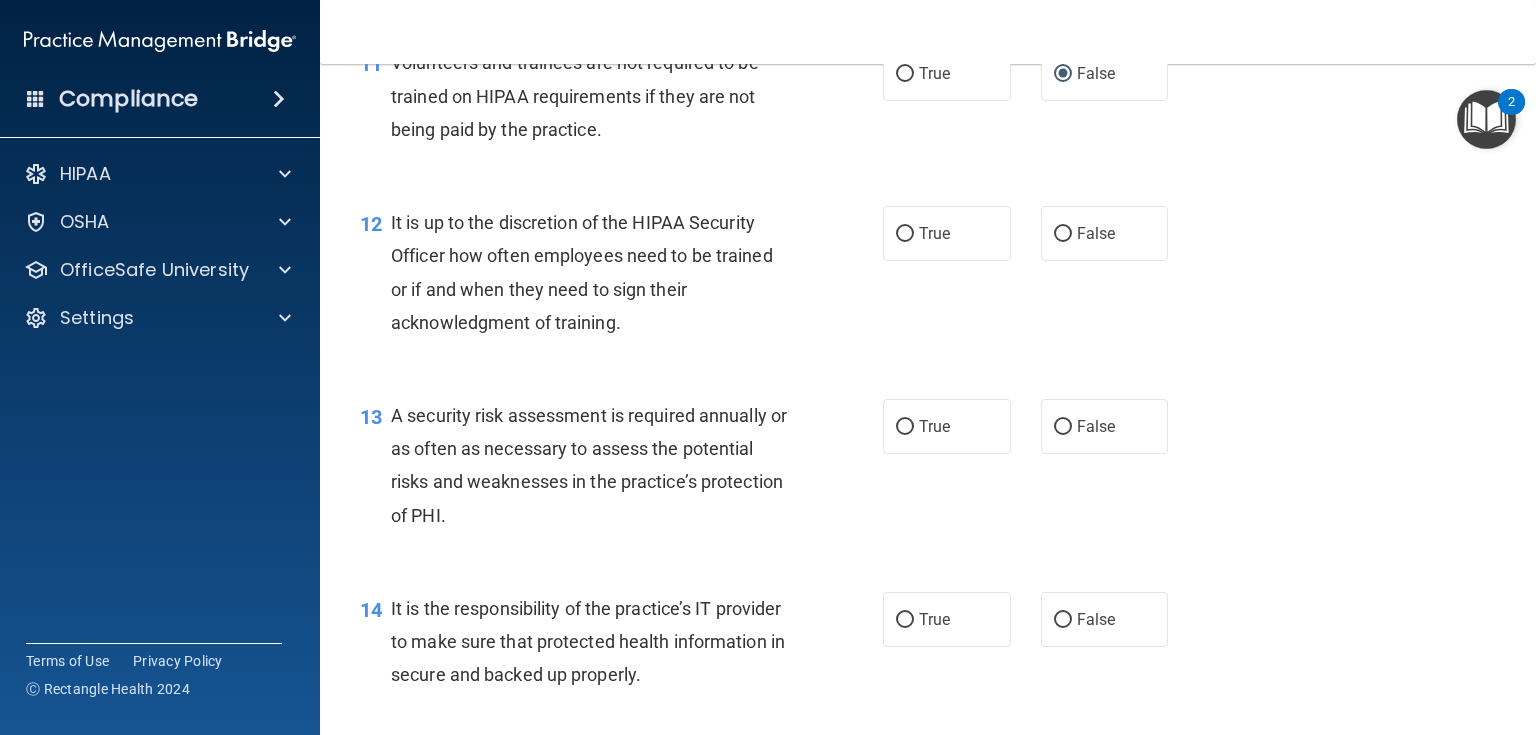 scroll, scrollTop: 2320, scrollLeft: 0, axis: vertical 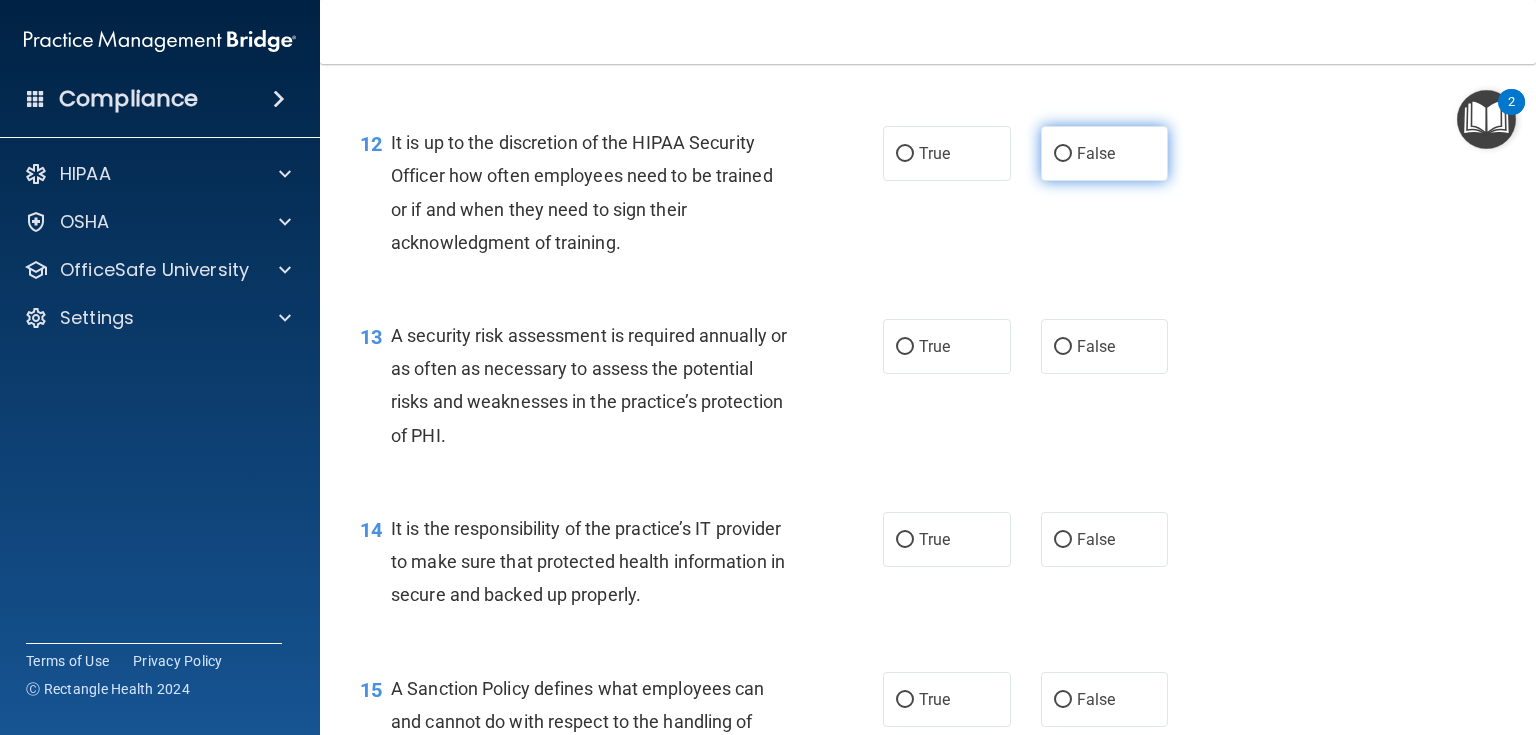 click on "False" at bounding box center (1096, 153) 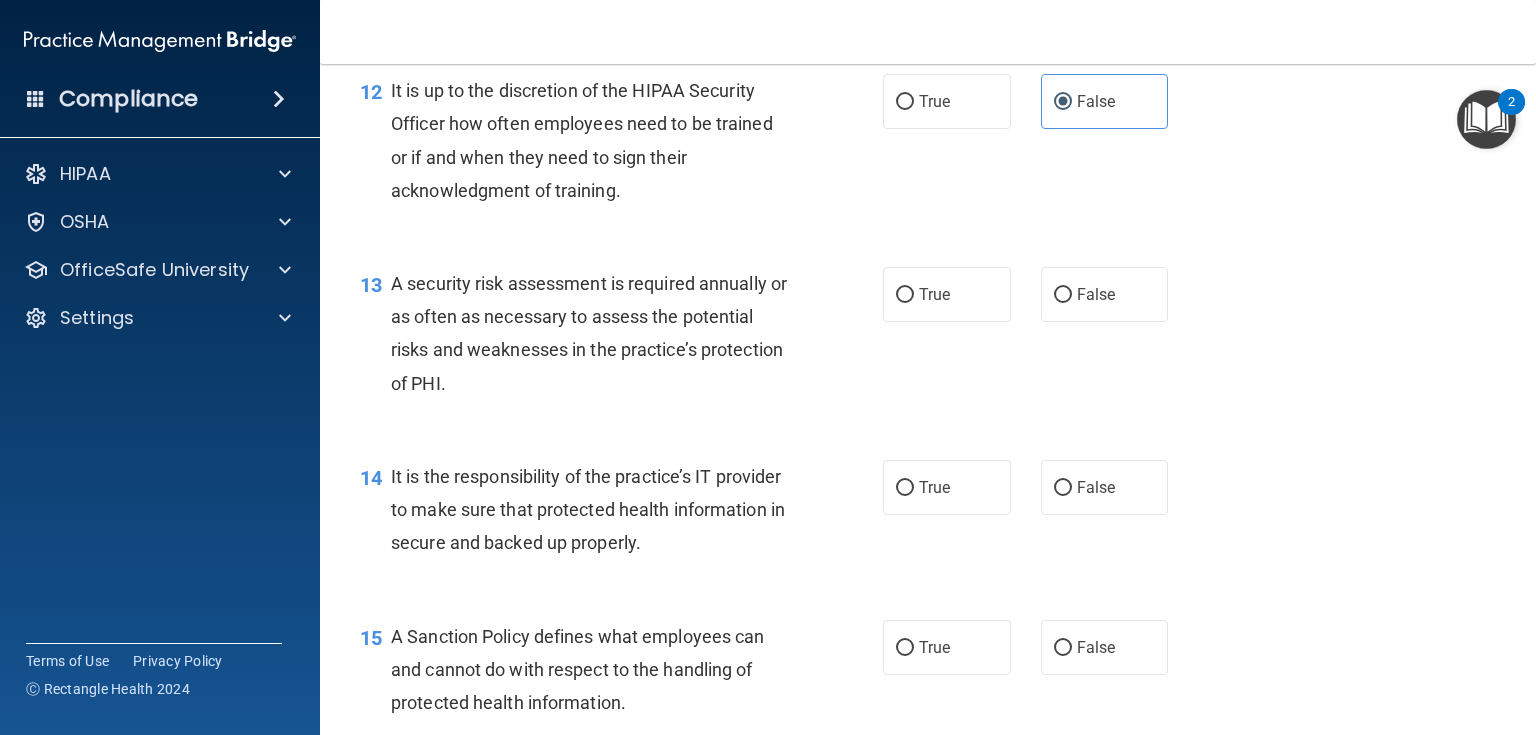scroll, scrollTop: 2400, scrollLeft: 0, axis: vertical 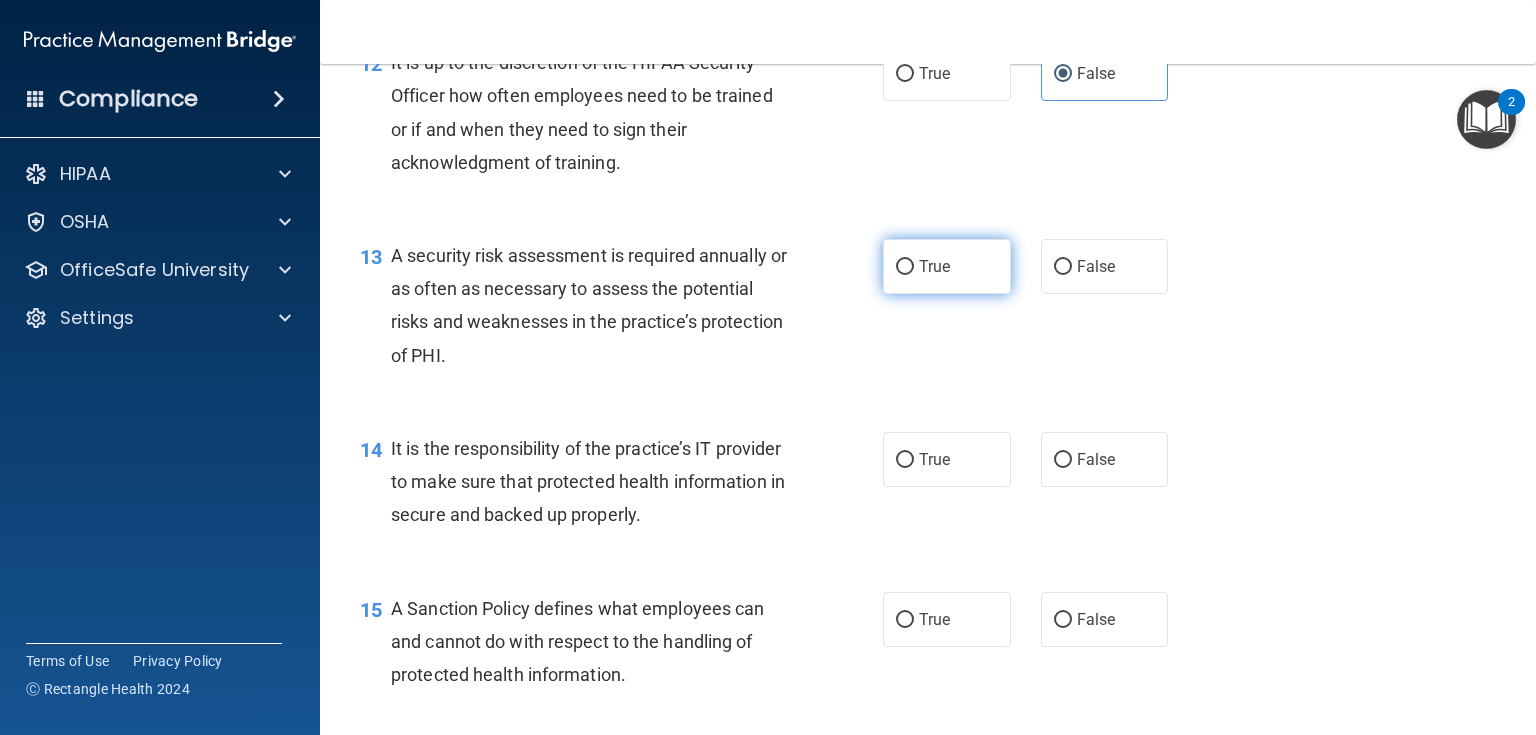 click on "True" at bounding box center [934, 266] 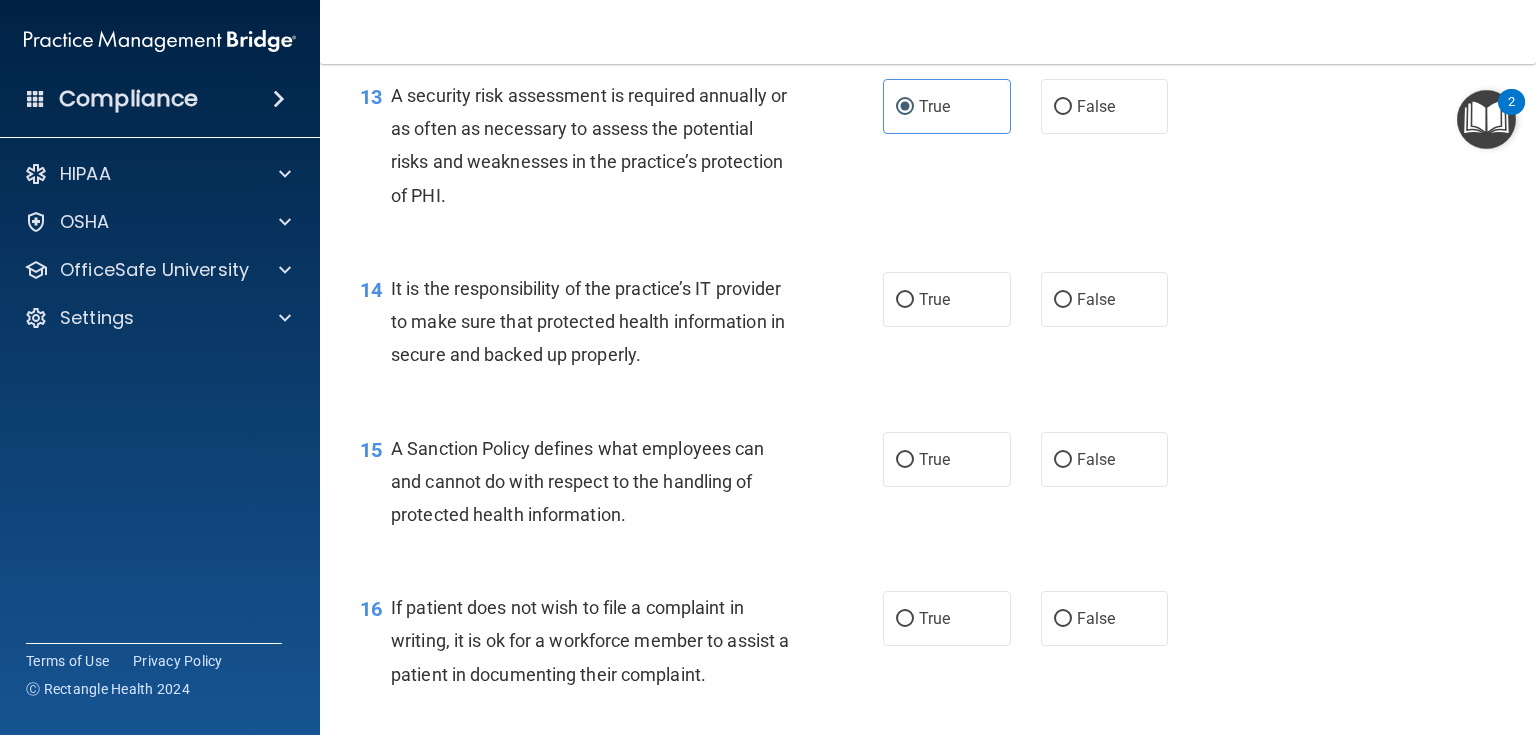 scroll, scrollTop: 2640, scrollLeft: 0, axis: vertical 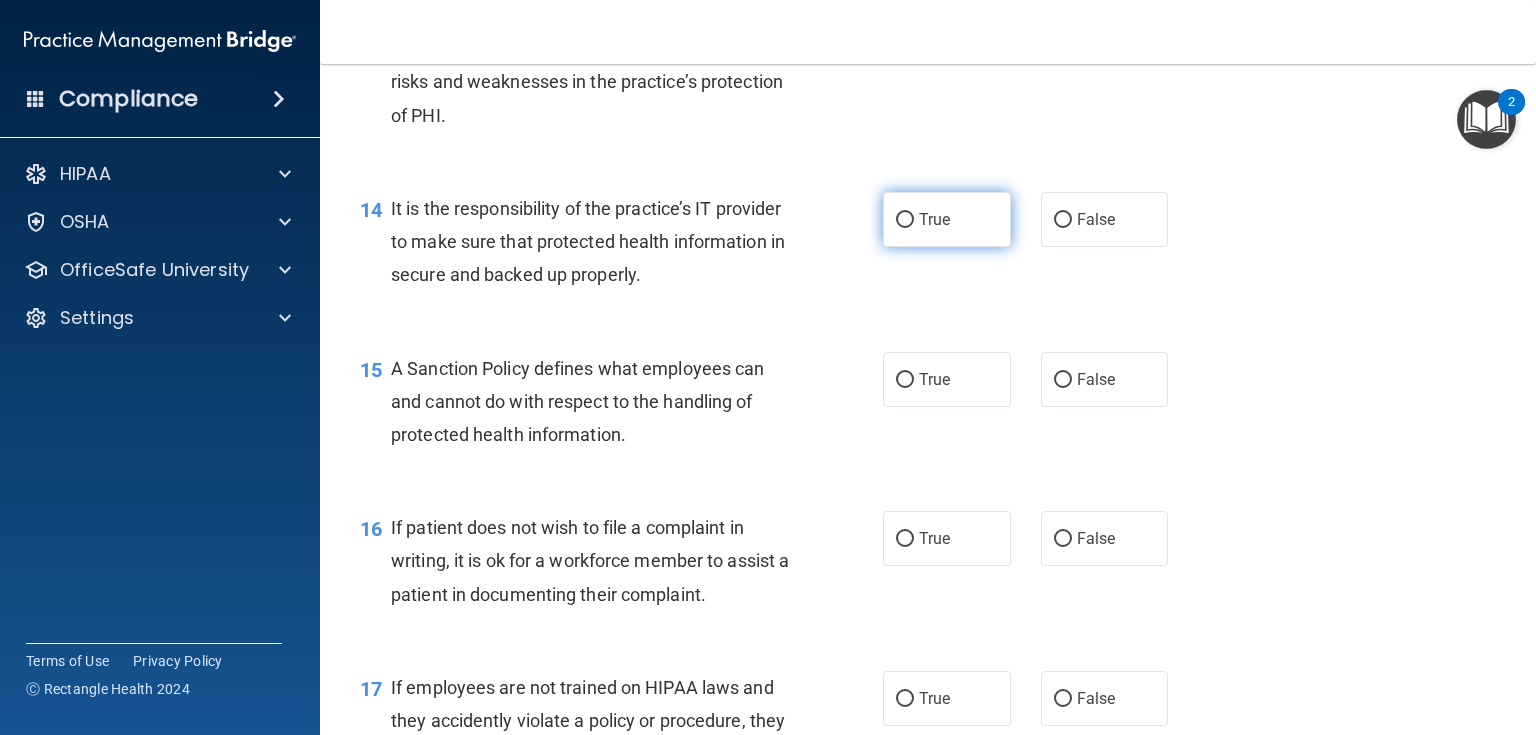 click on "True" at bounding box center [934, 219] 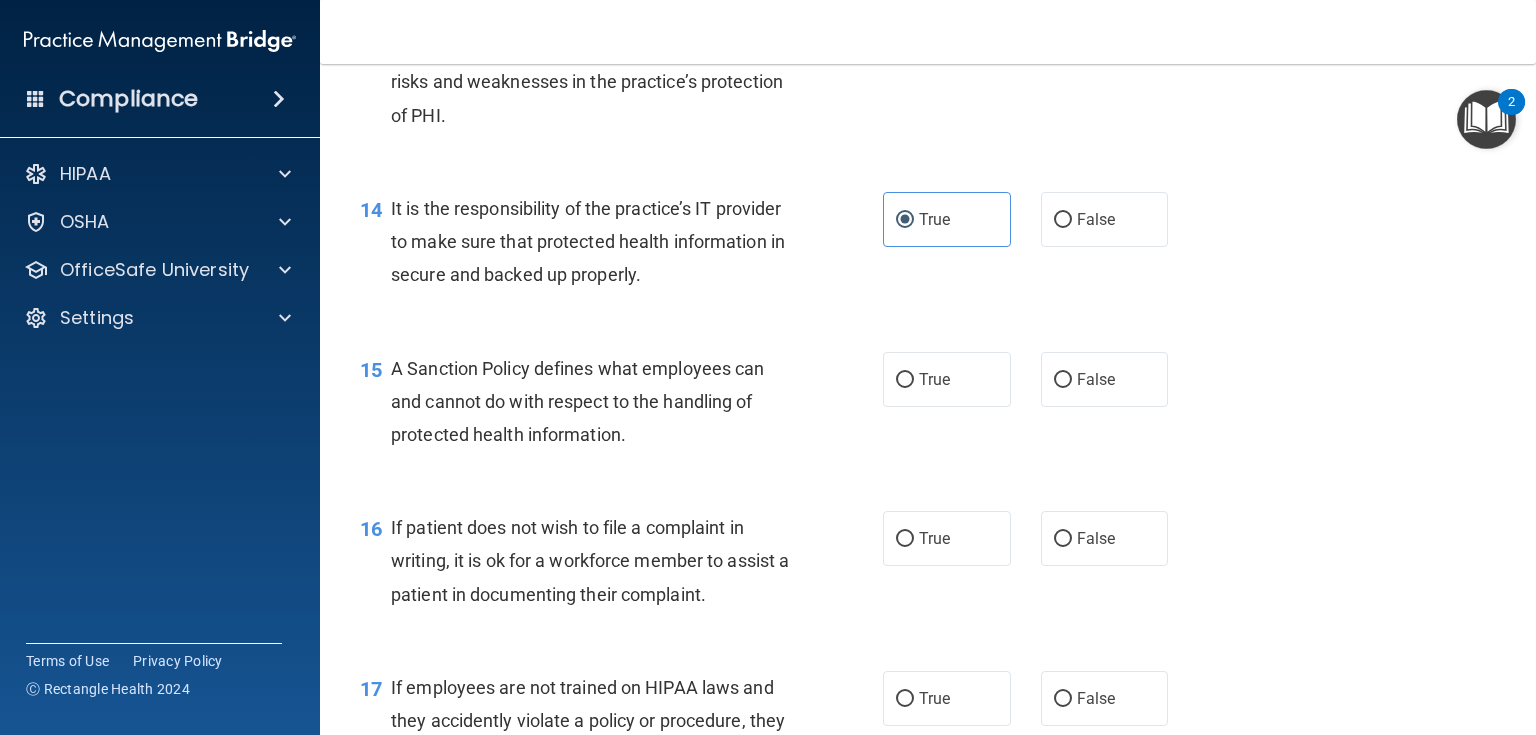 scroll, scrollTop: 2720, scrollLeft: 0, axis: vertical 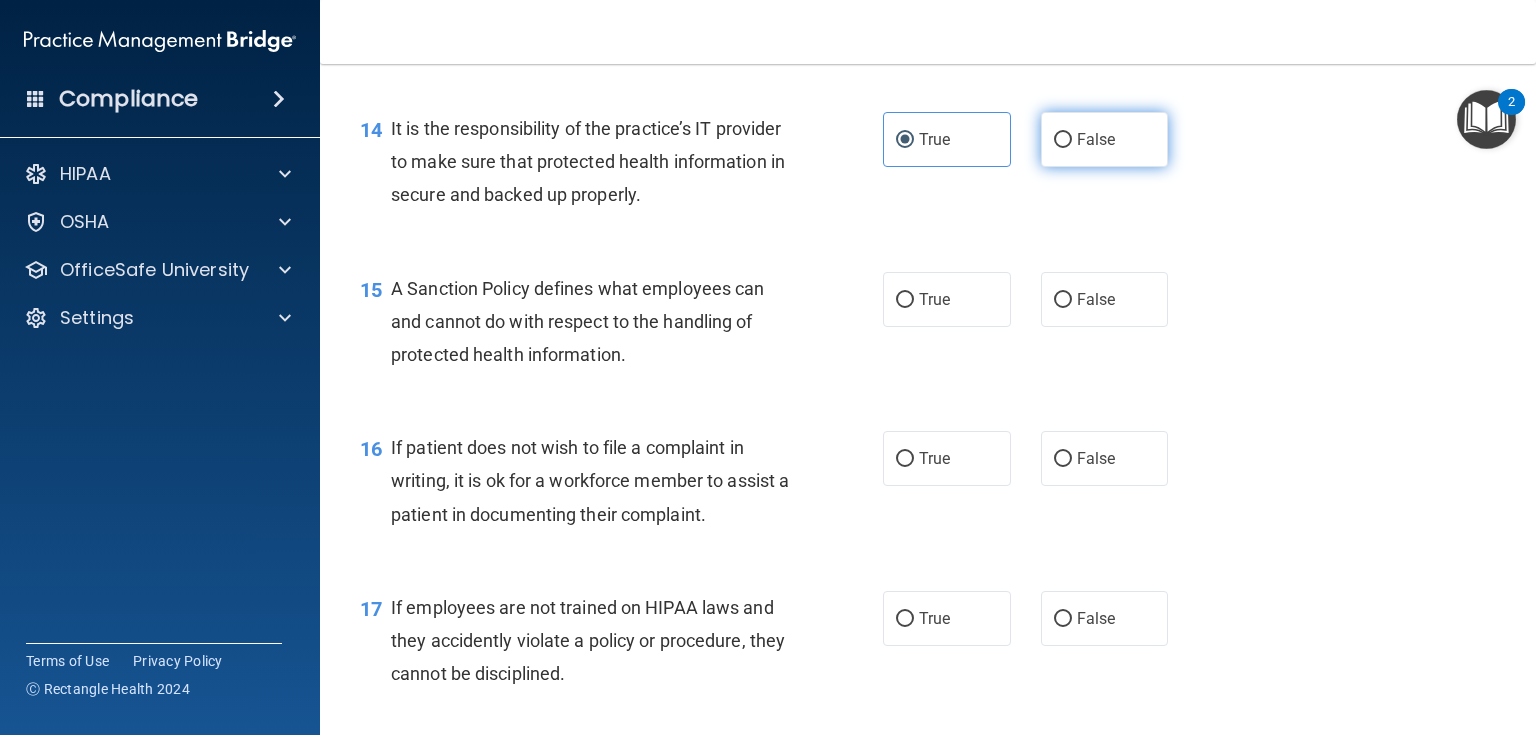click on "False" at bounding box center [1105, 139] 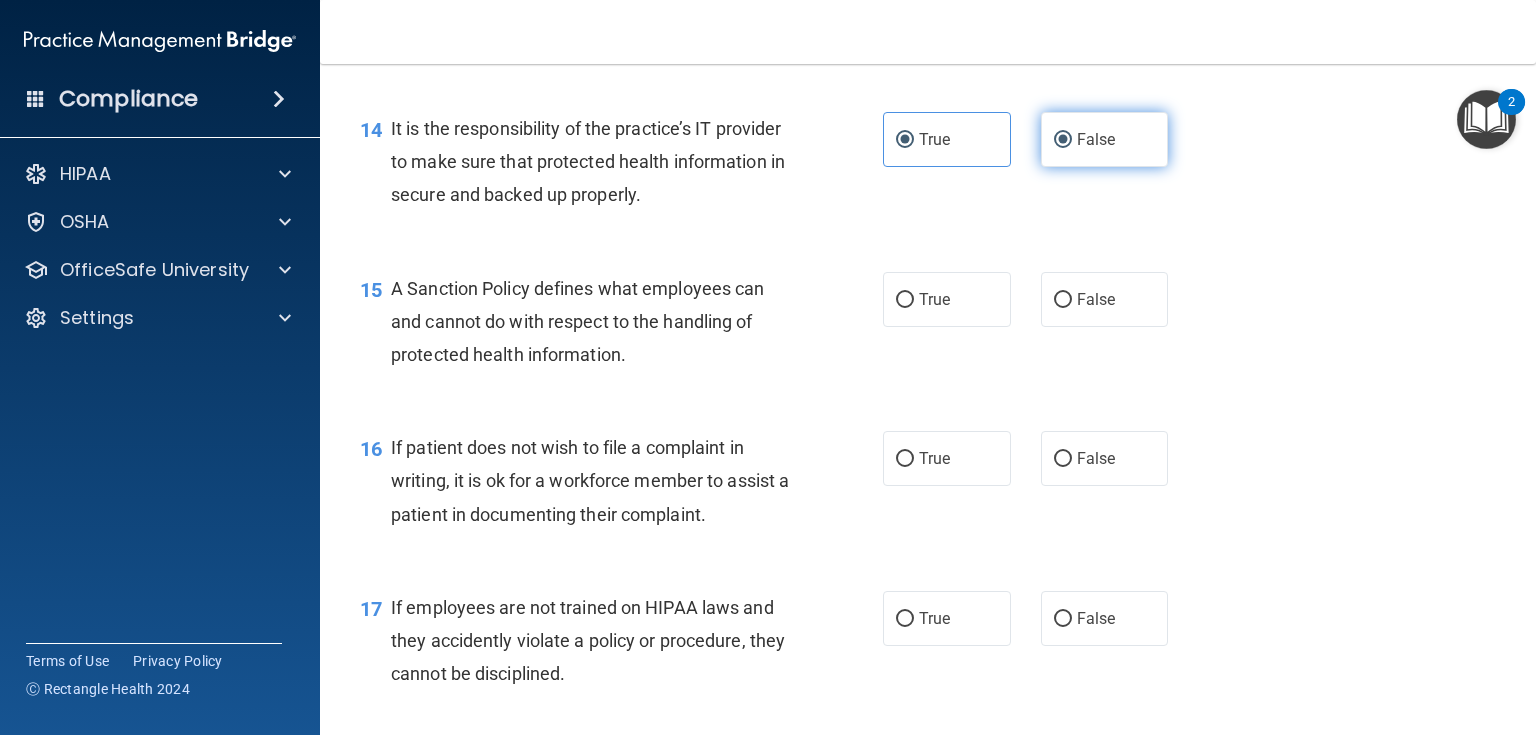 radio on "false" 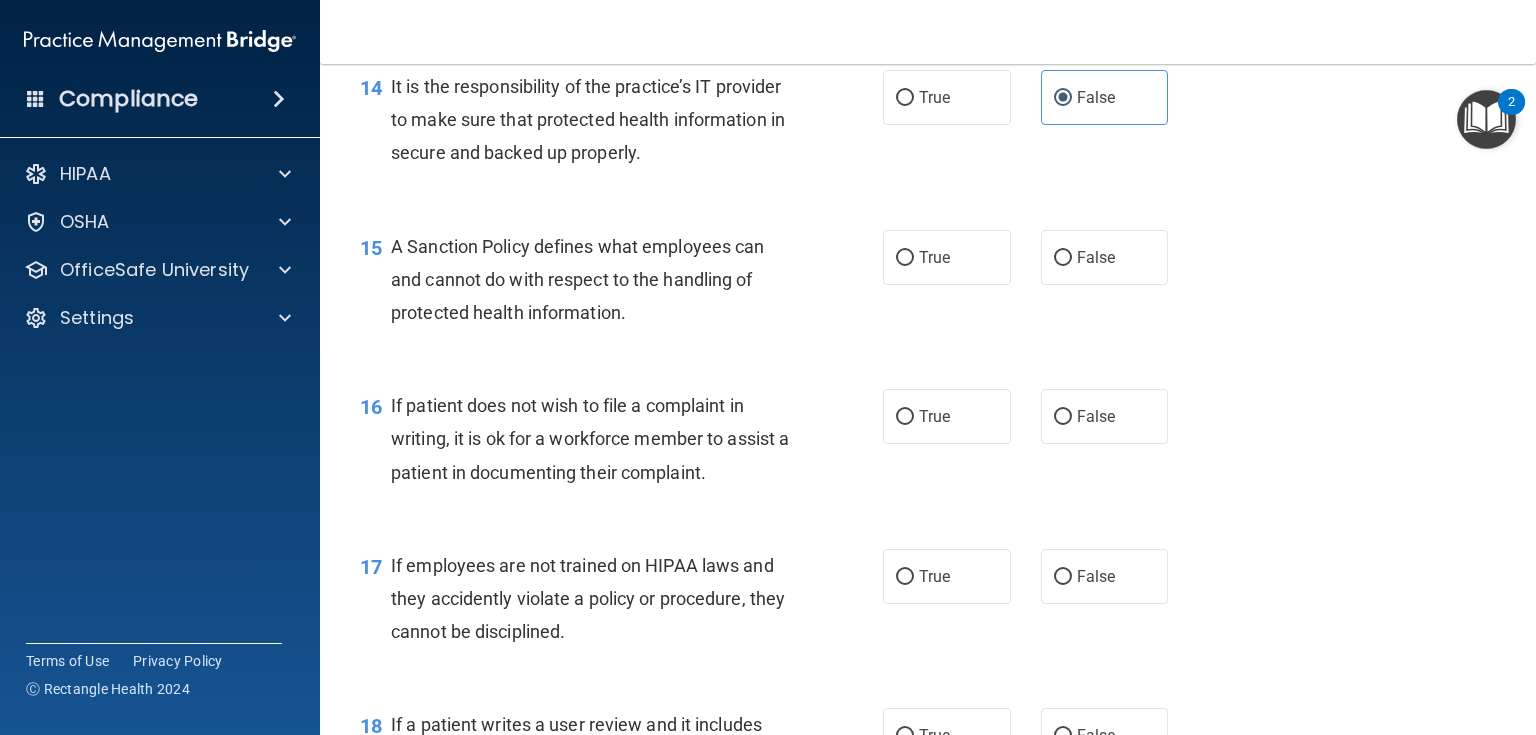 scroll, scrollTop: 2800, scrollLeft: 0, axis: vertical 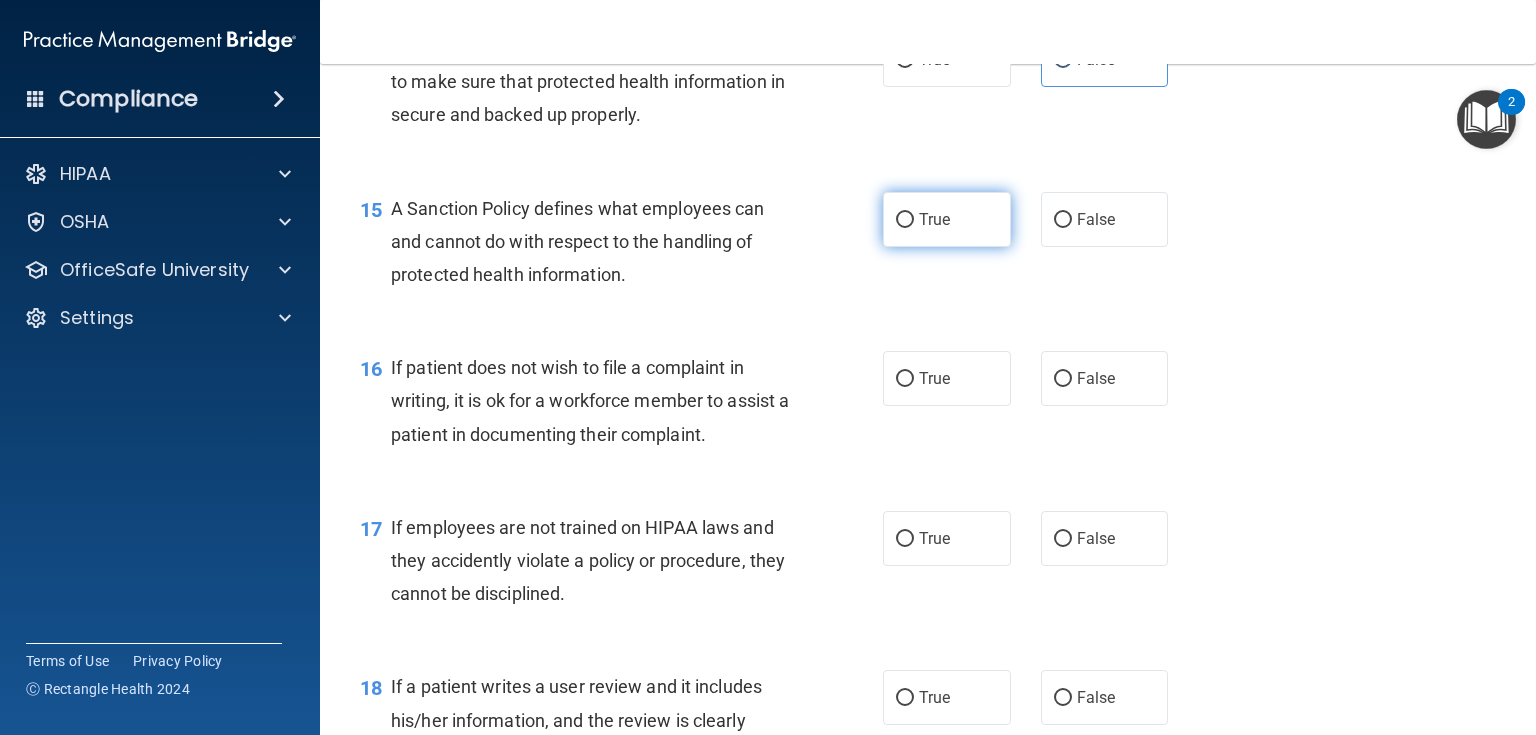 click on "True" at bounding box center [947, 219] 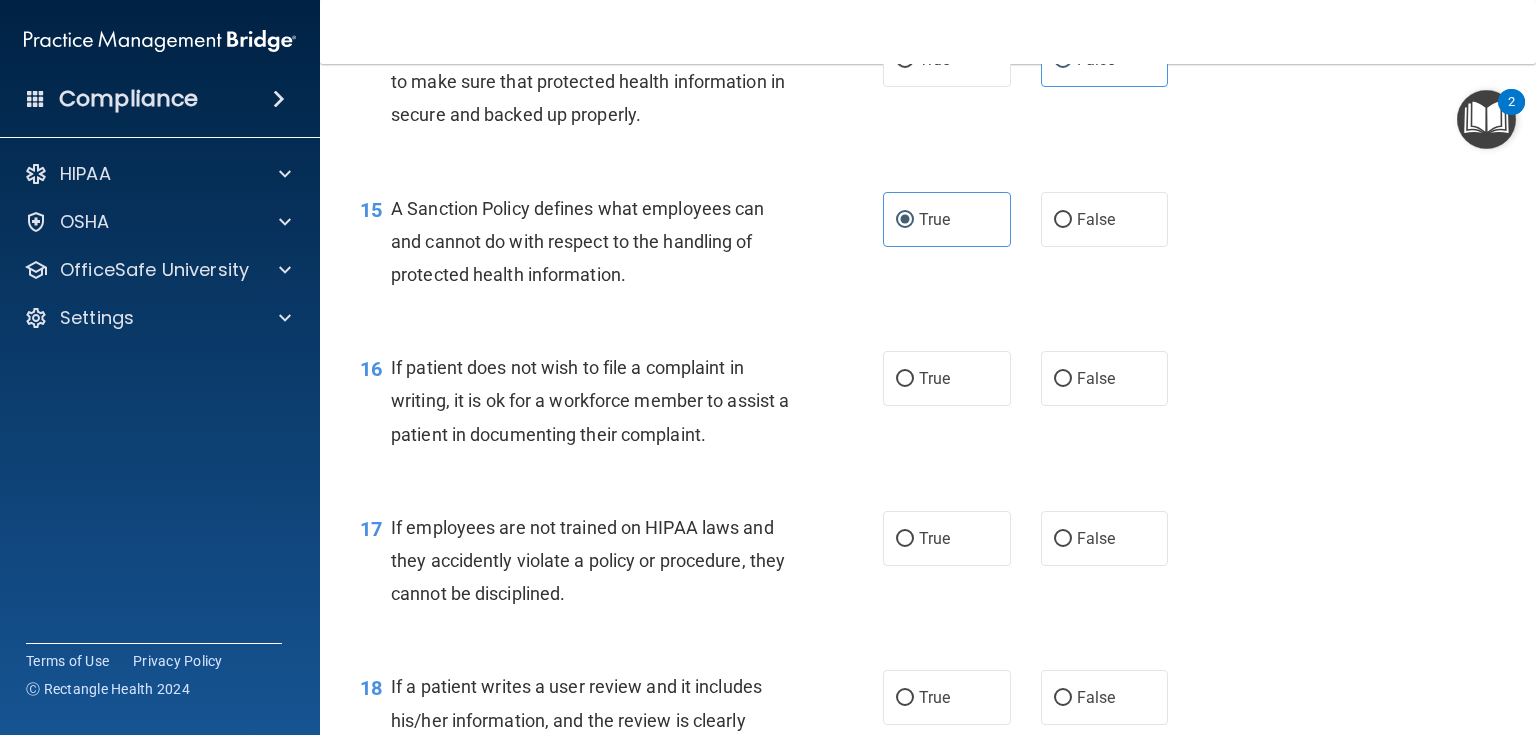 scroll, scrollTop: 2880, scrollLeft: 0, axis: vertical 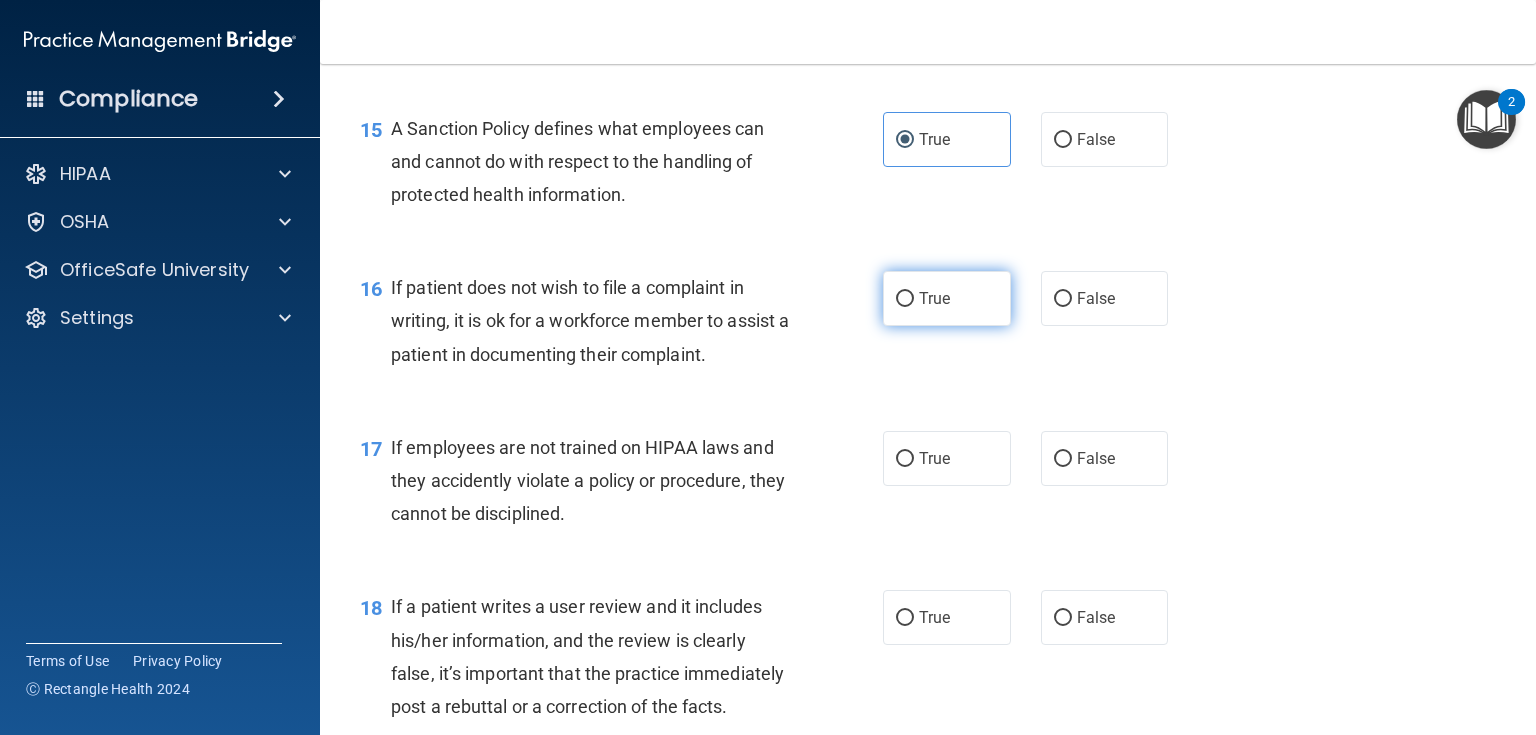 click on "True" at bounding box center [934, 298] 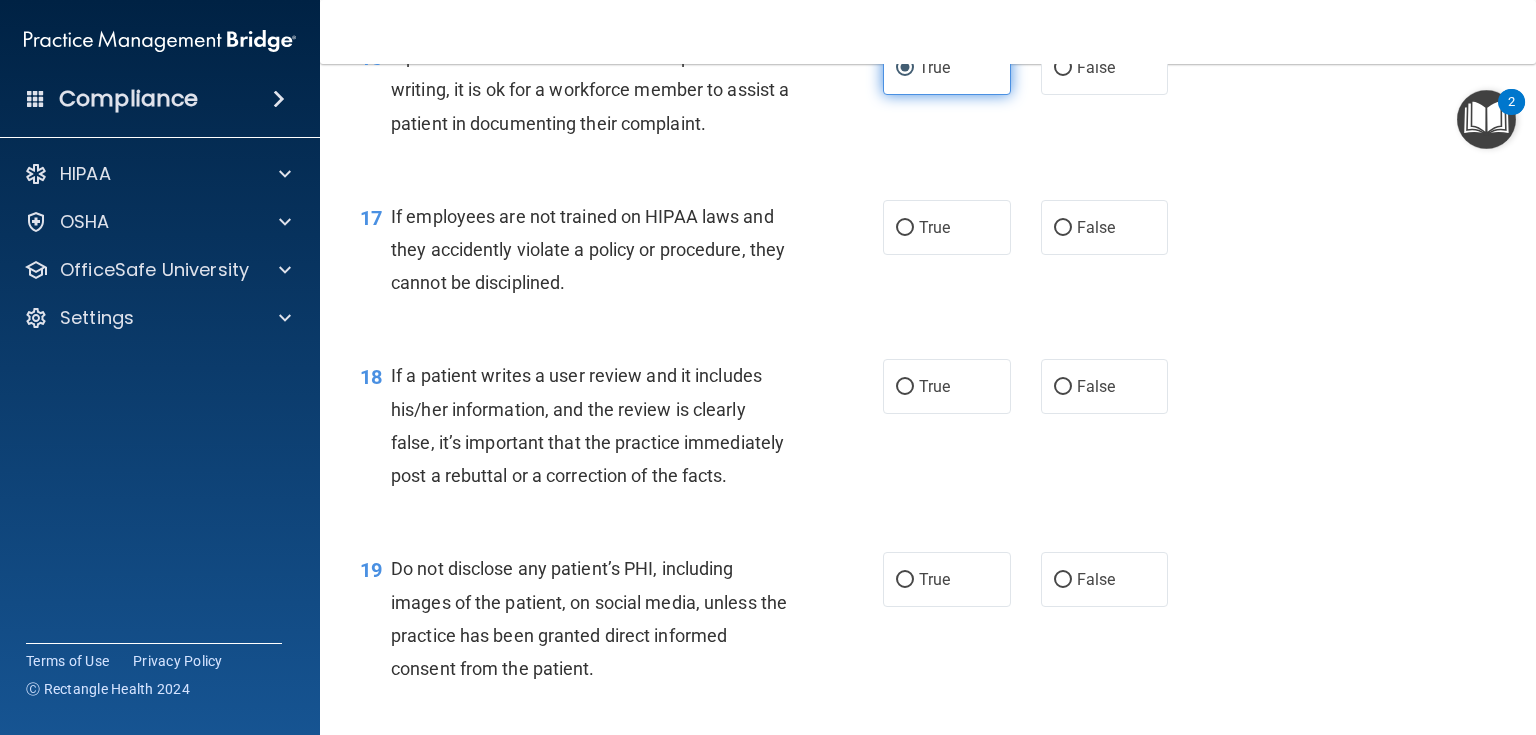 scroll, scrollTop: 3120, scrollLeft: 0, axis: vertical 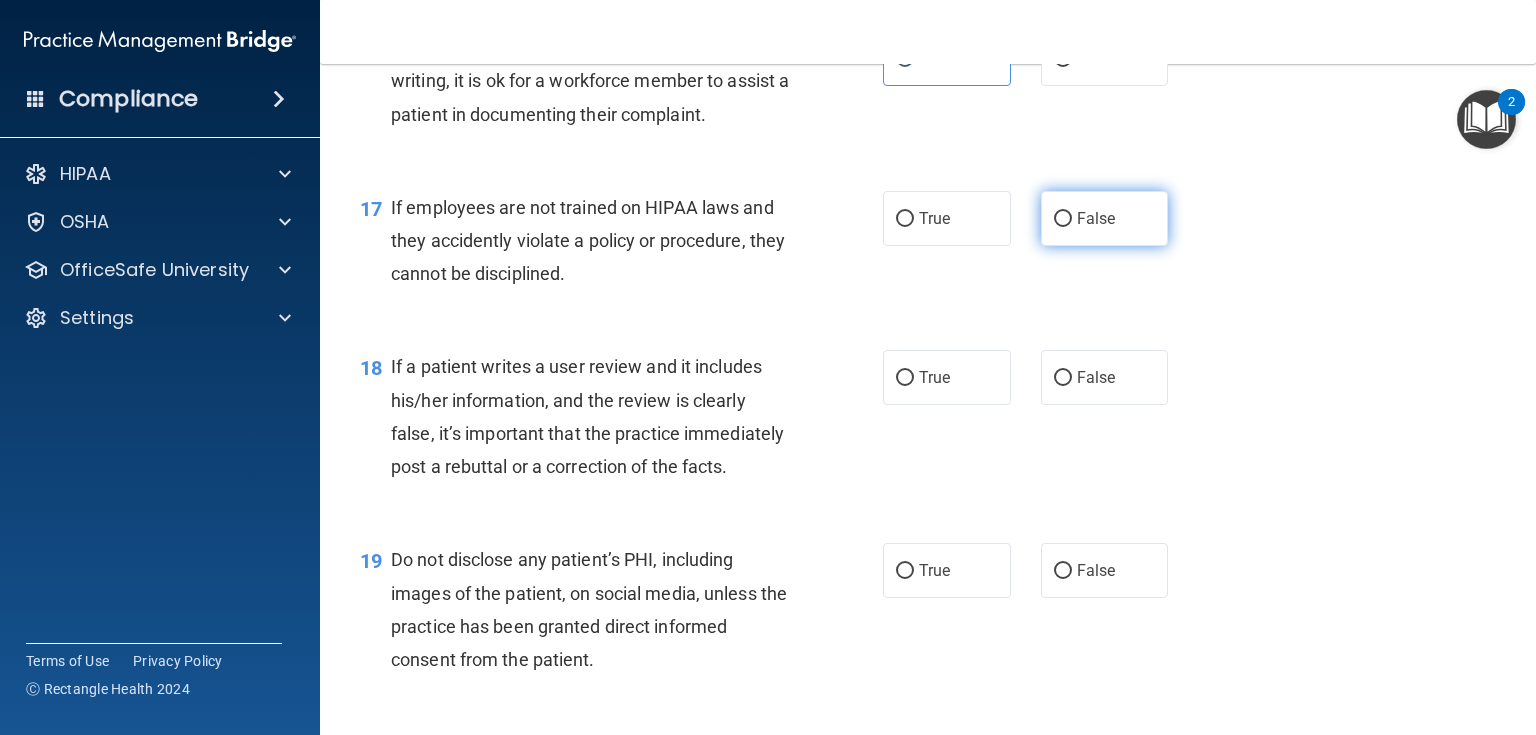 click on "False" at bounding box center (1096, 218) 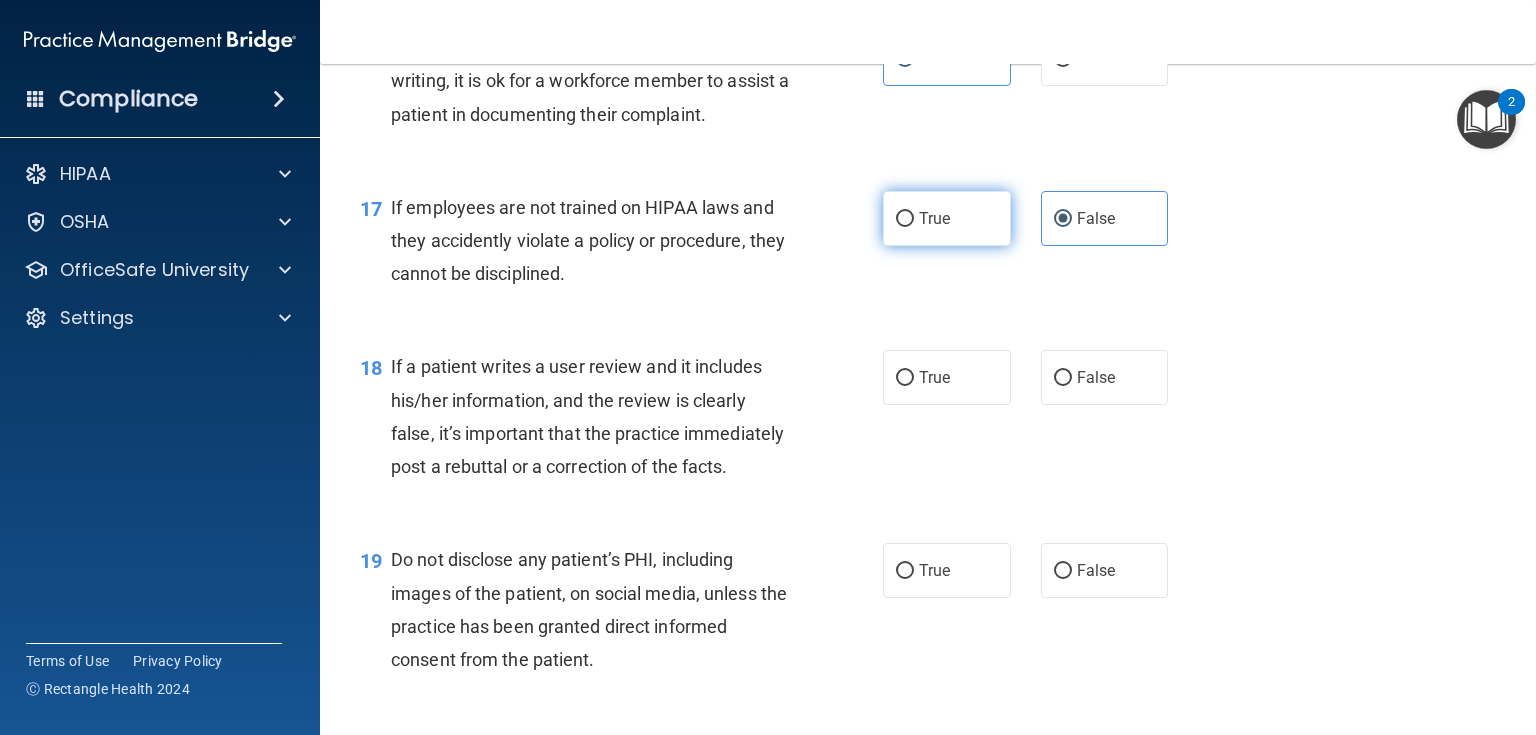 click on "True" at bounding box center (947, 218) 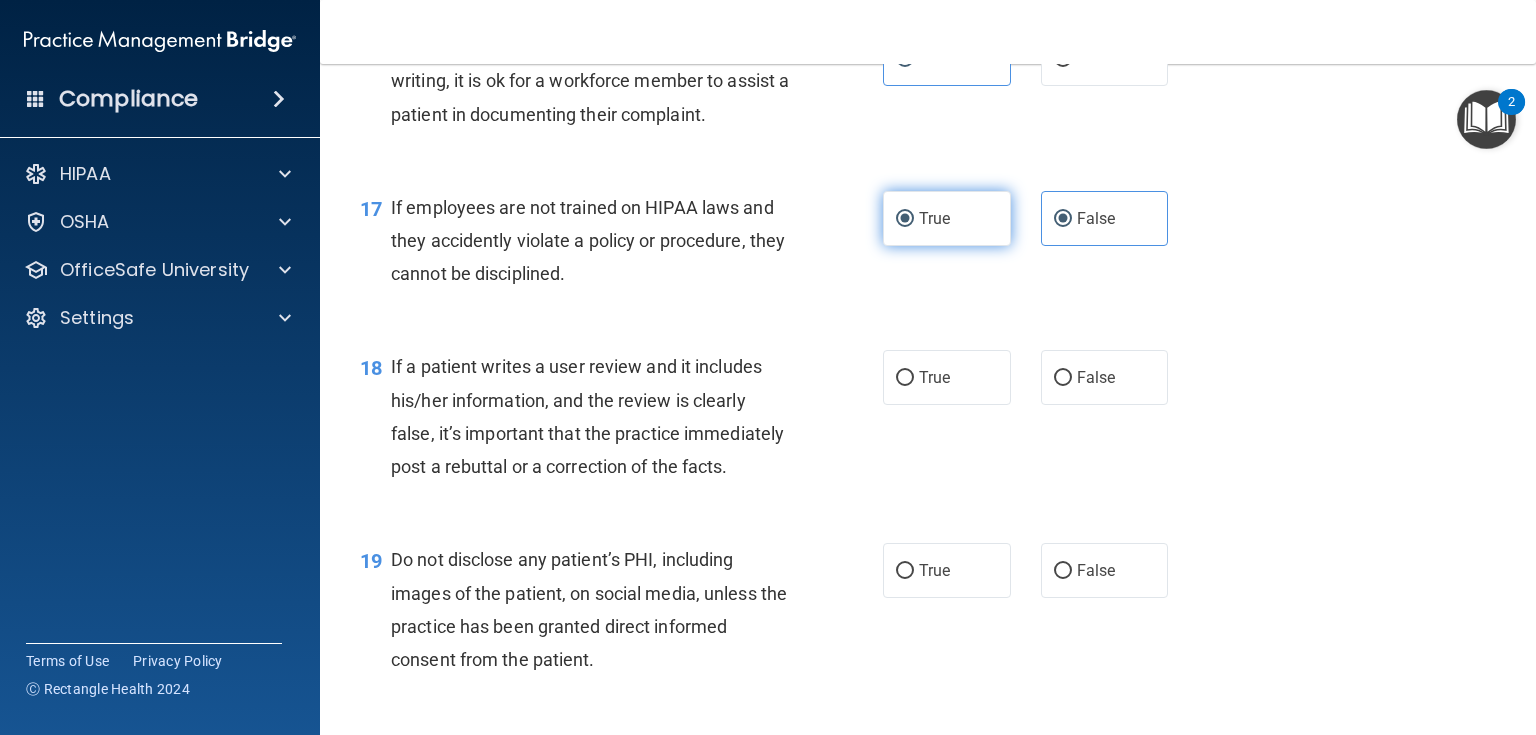 radio on "false" 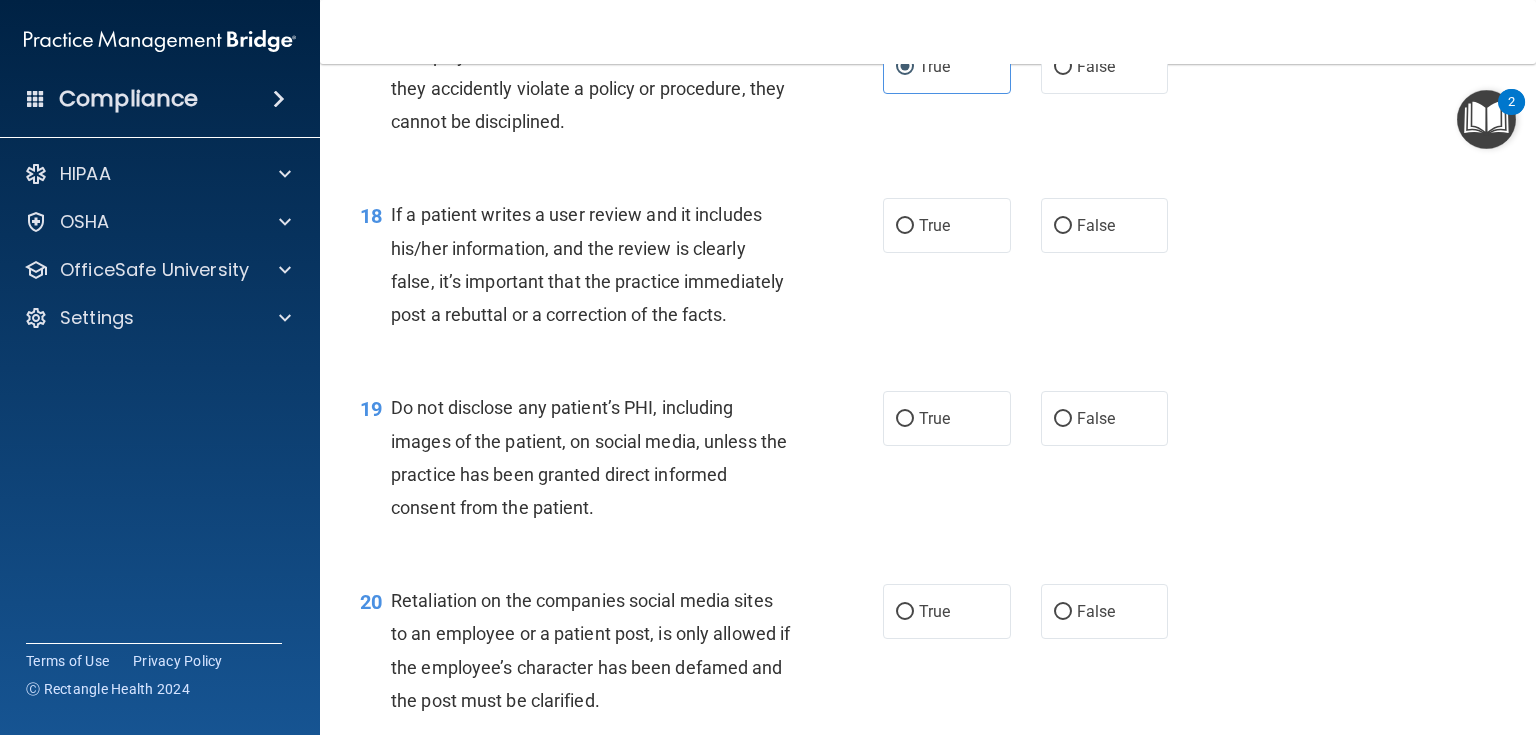 scroll, scrollTop: 3280, scrollLeft: 0, axis: vertical 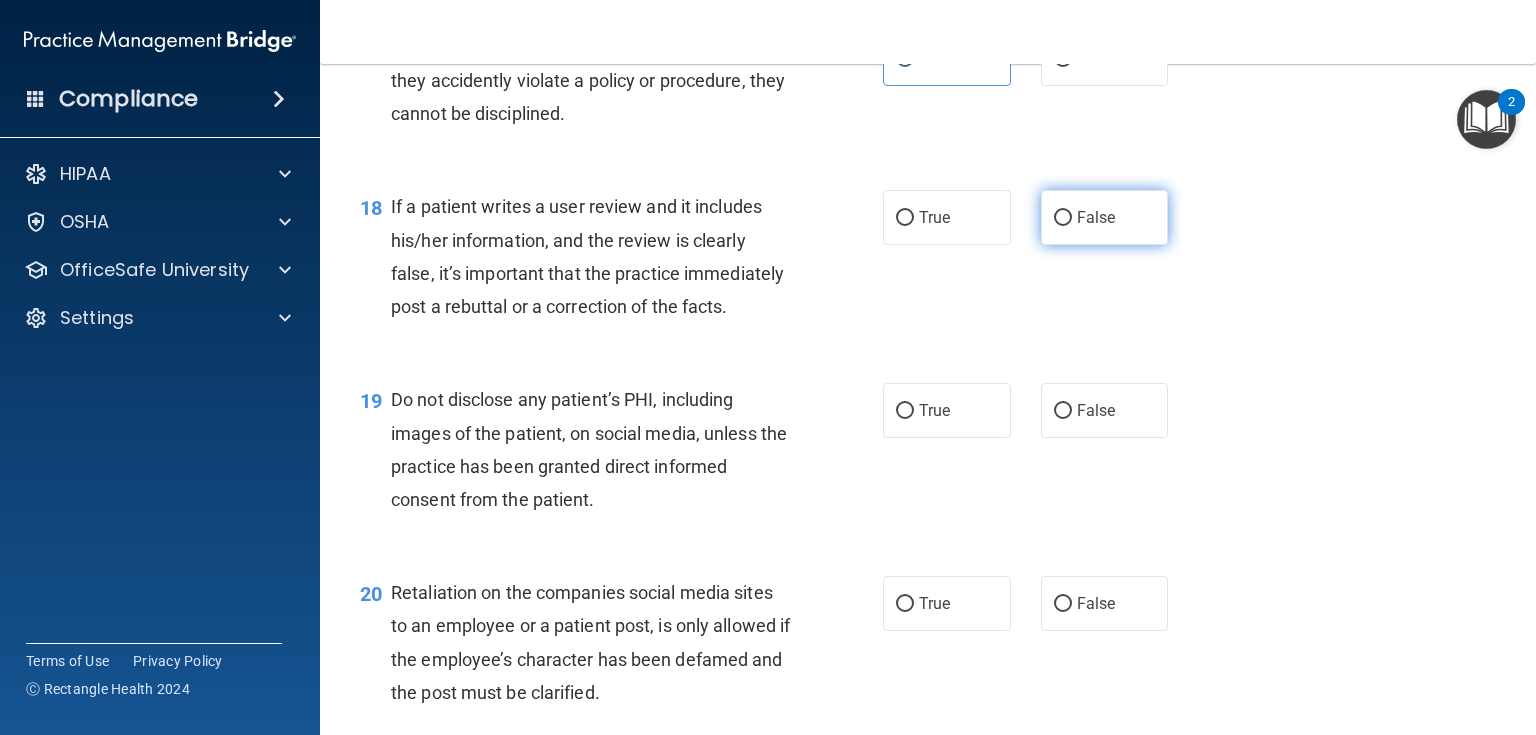 click on "False" at bounding box center [1096, 217] 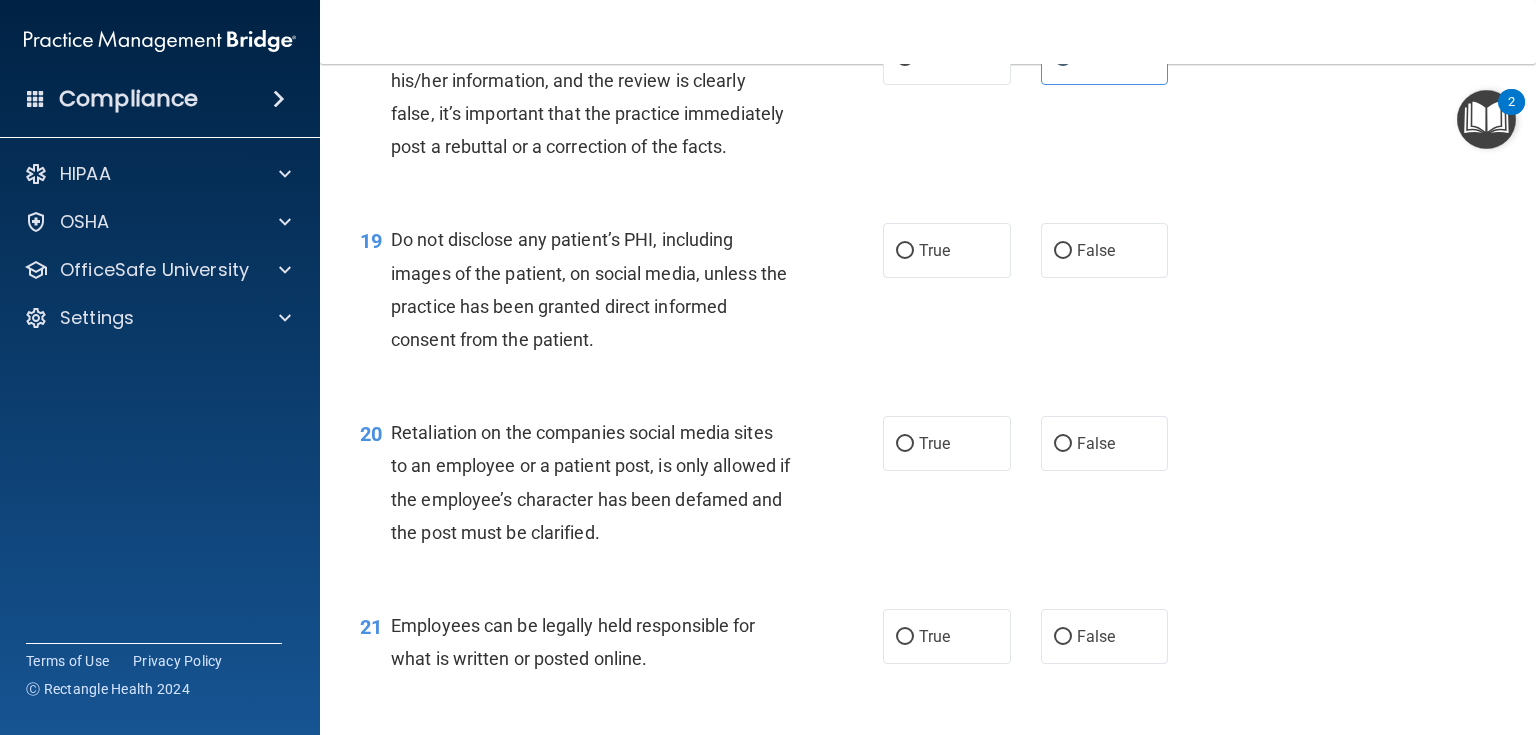 scroll, scrollTop: 3520, scrollLeft: 0, axis: vertical 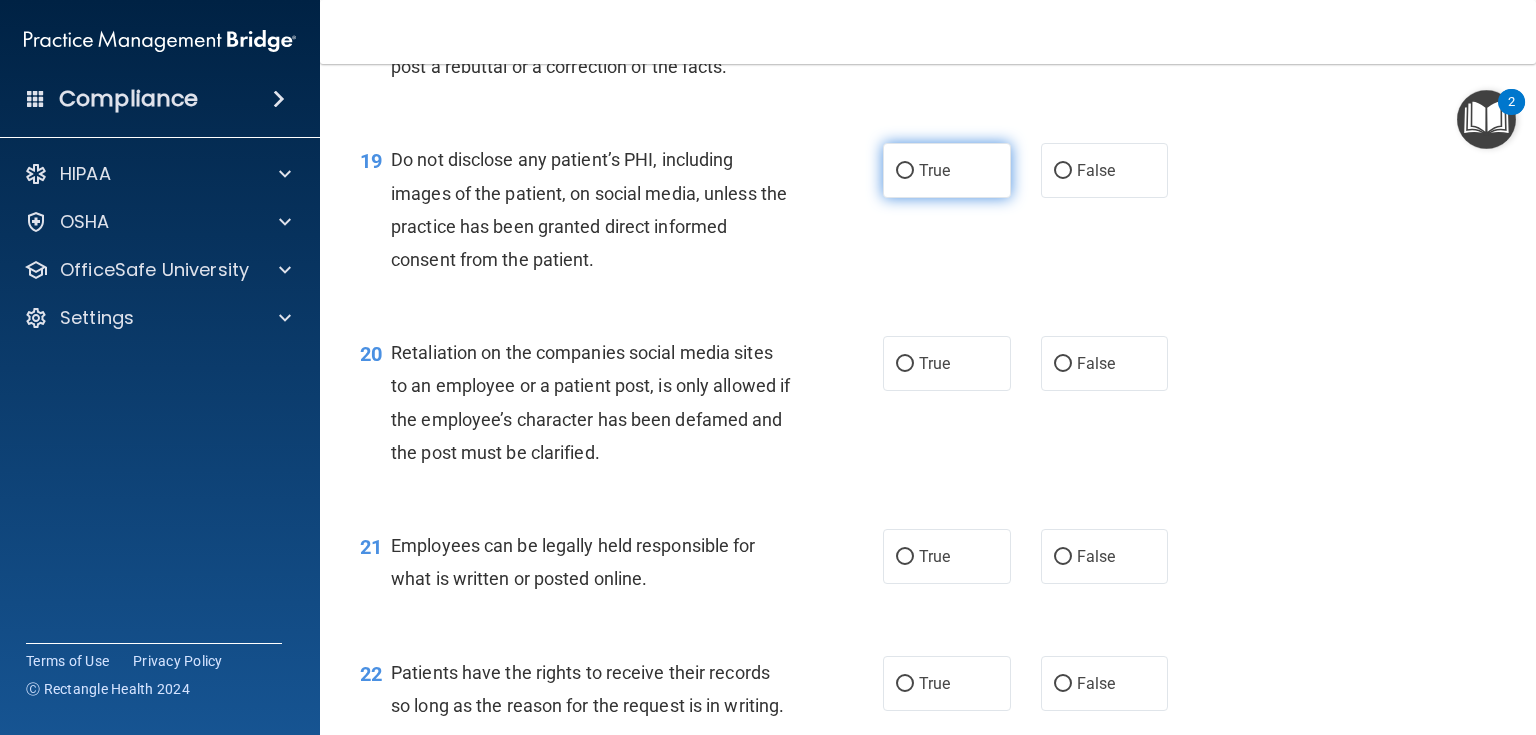 click on "True" at bounding box center (947, 170) 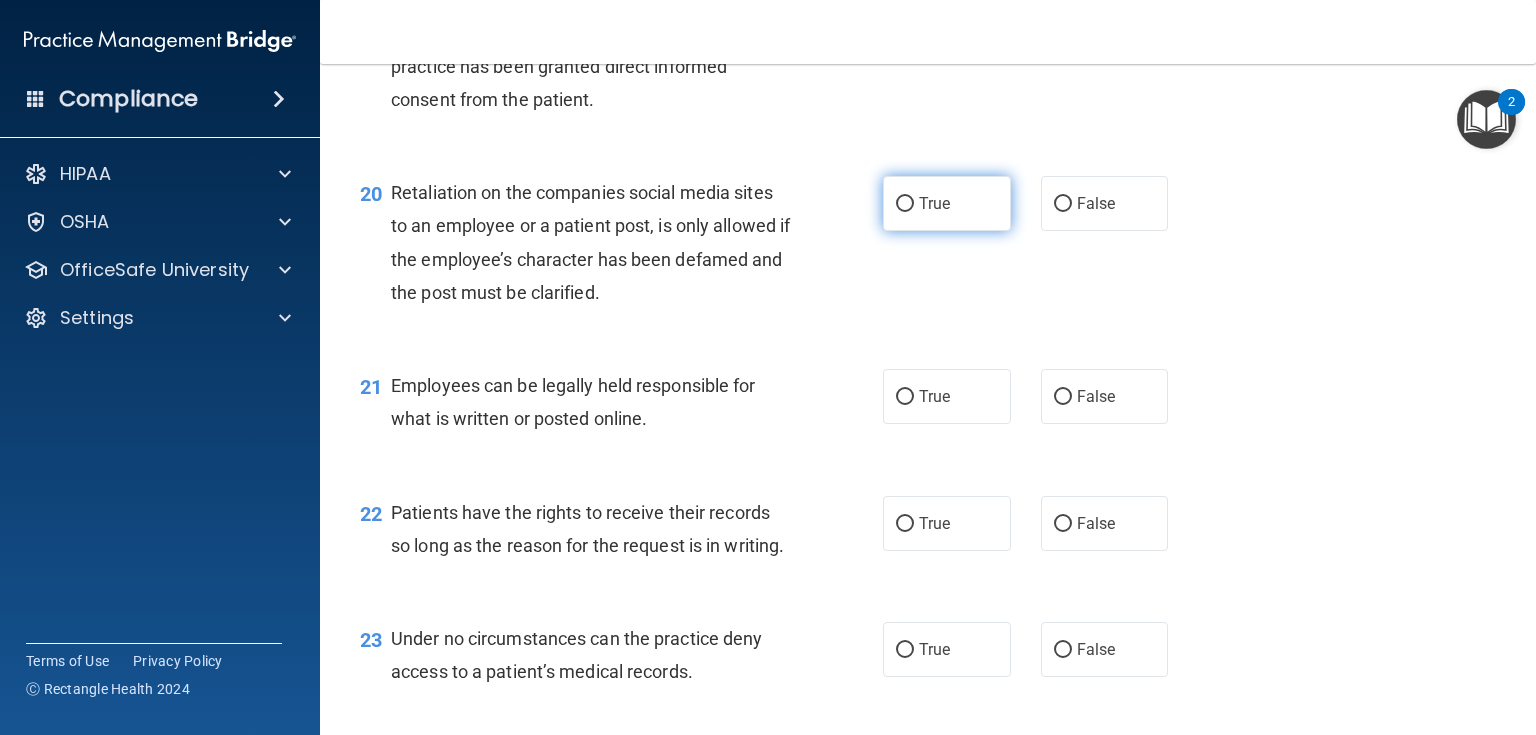 scroll, scrollTop: 3760, scrollLeft: 0, axis: vertical 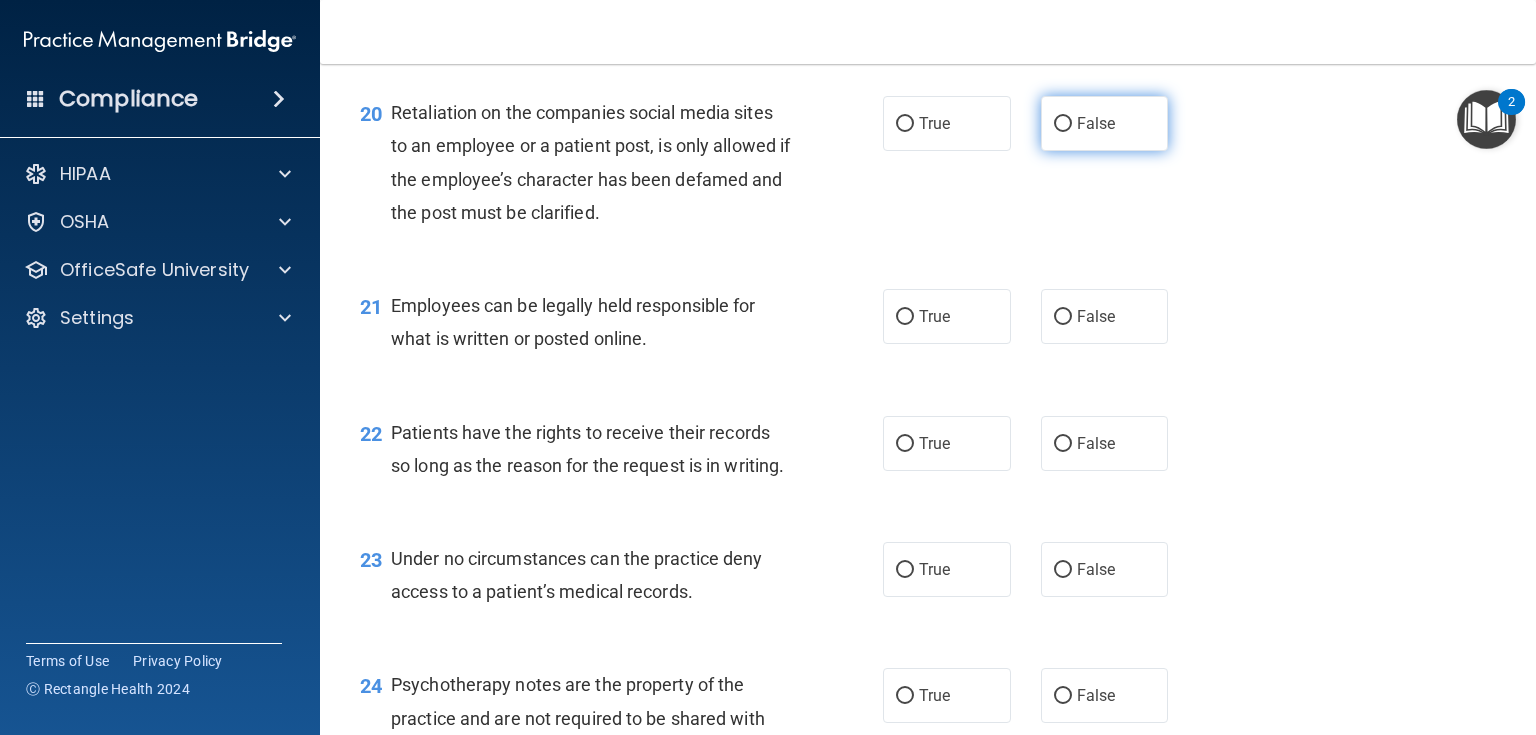 click on "False" at bounding box center (1105, 123) 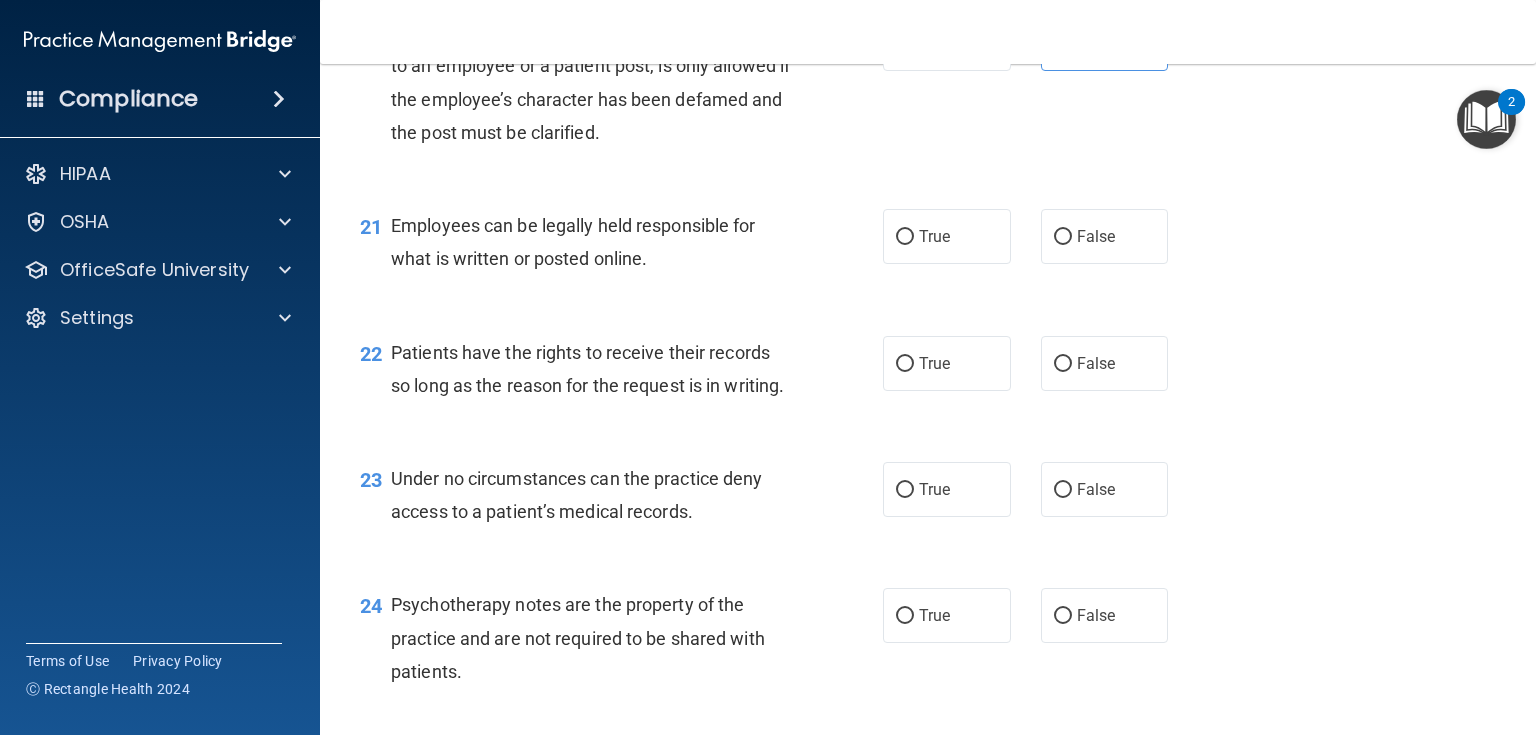 scroll, scrollTop: 3920, scrollLeft: 0, axis: vertical 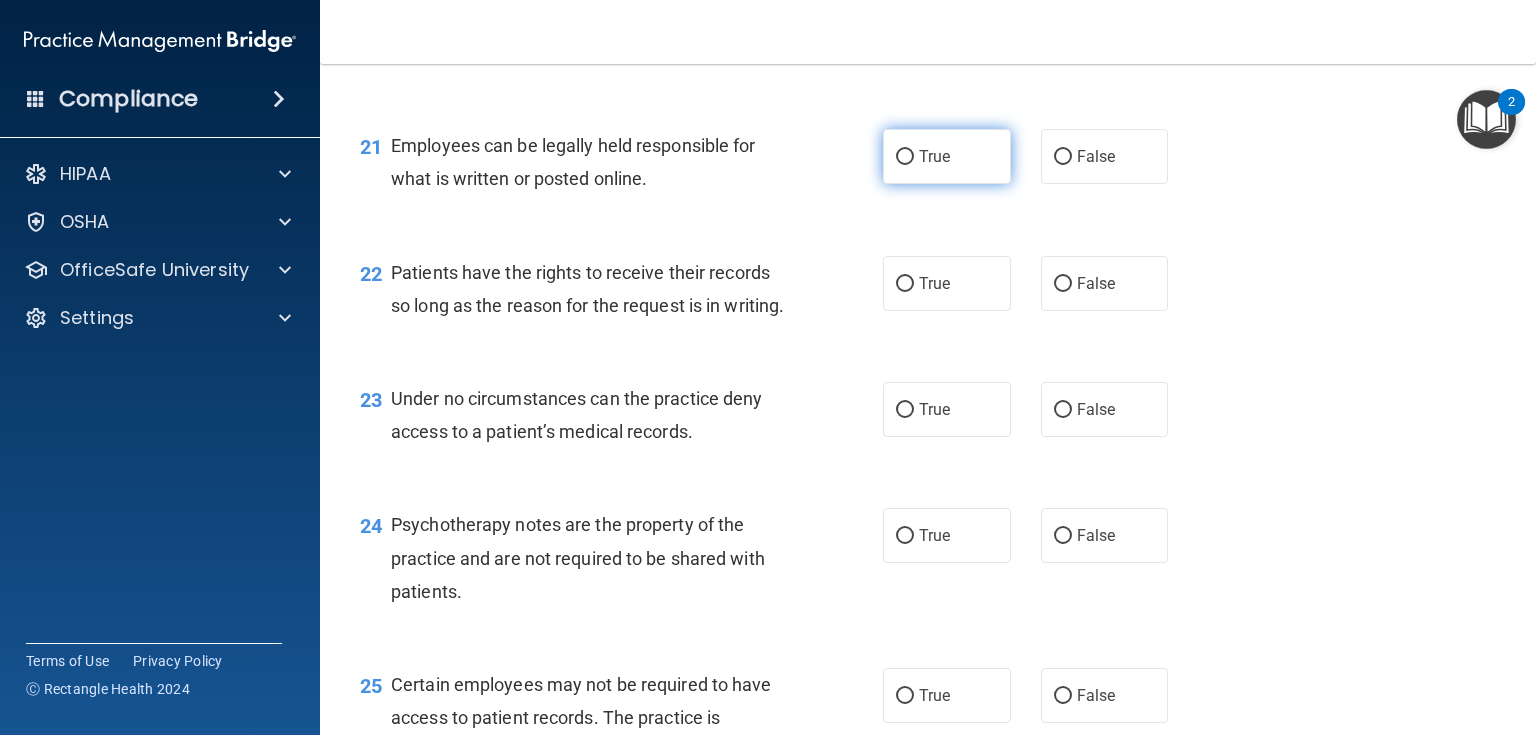 click on "True" at bounding box center [947, 156] 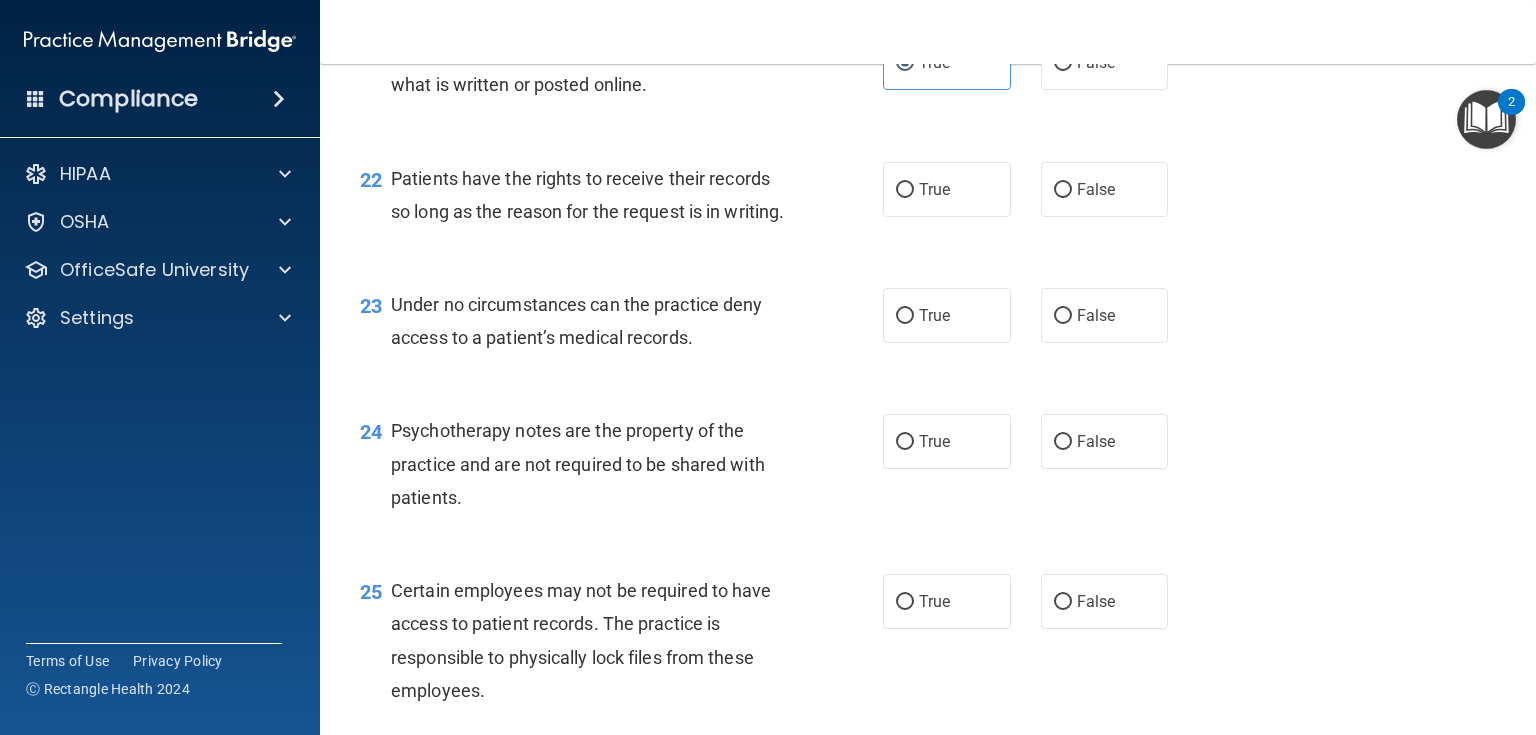 scroll, scrollTop: 4080, scrollLeft: 0, axis: vertical 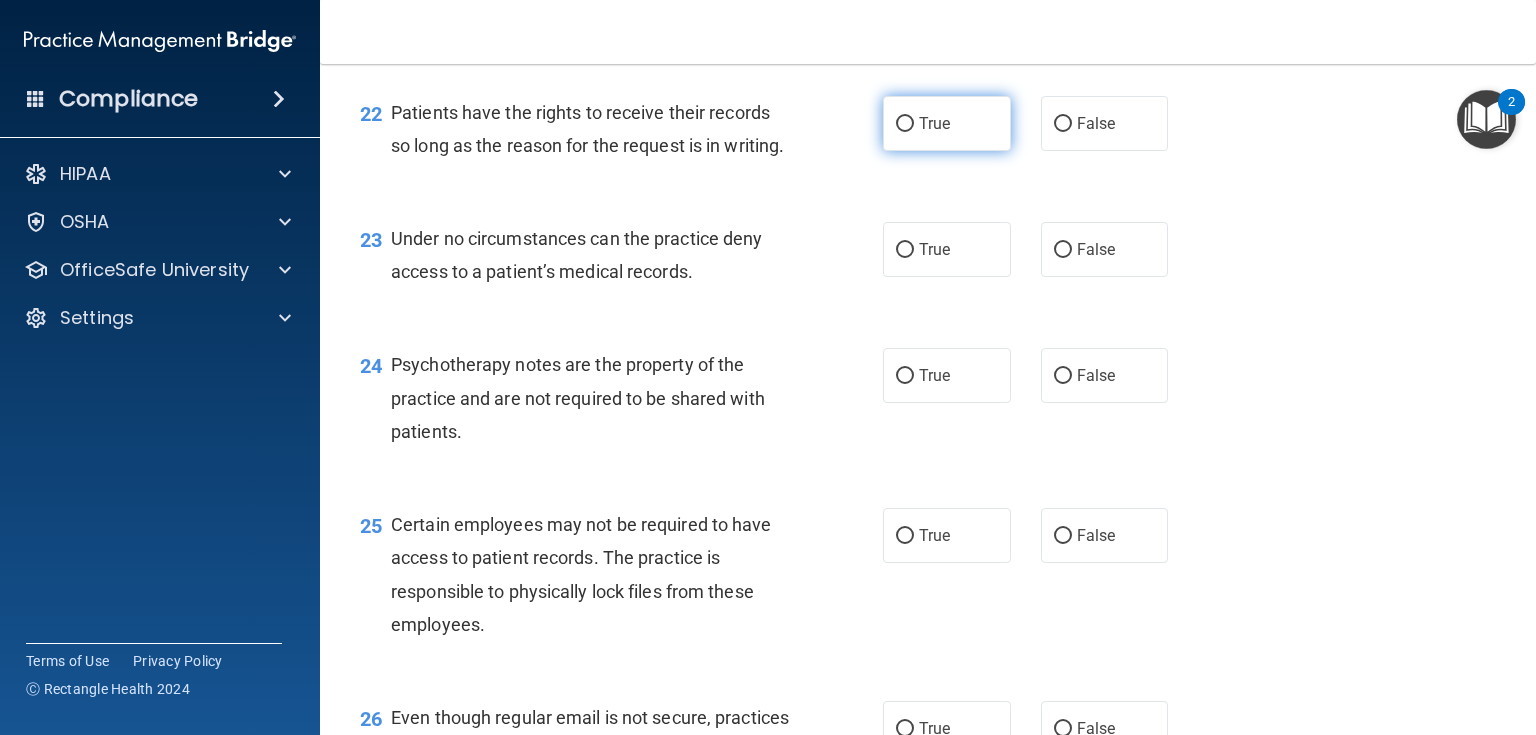 click on "True" at bounding box center [947, 123] 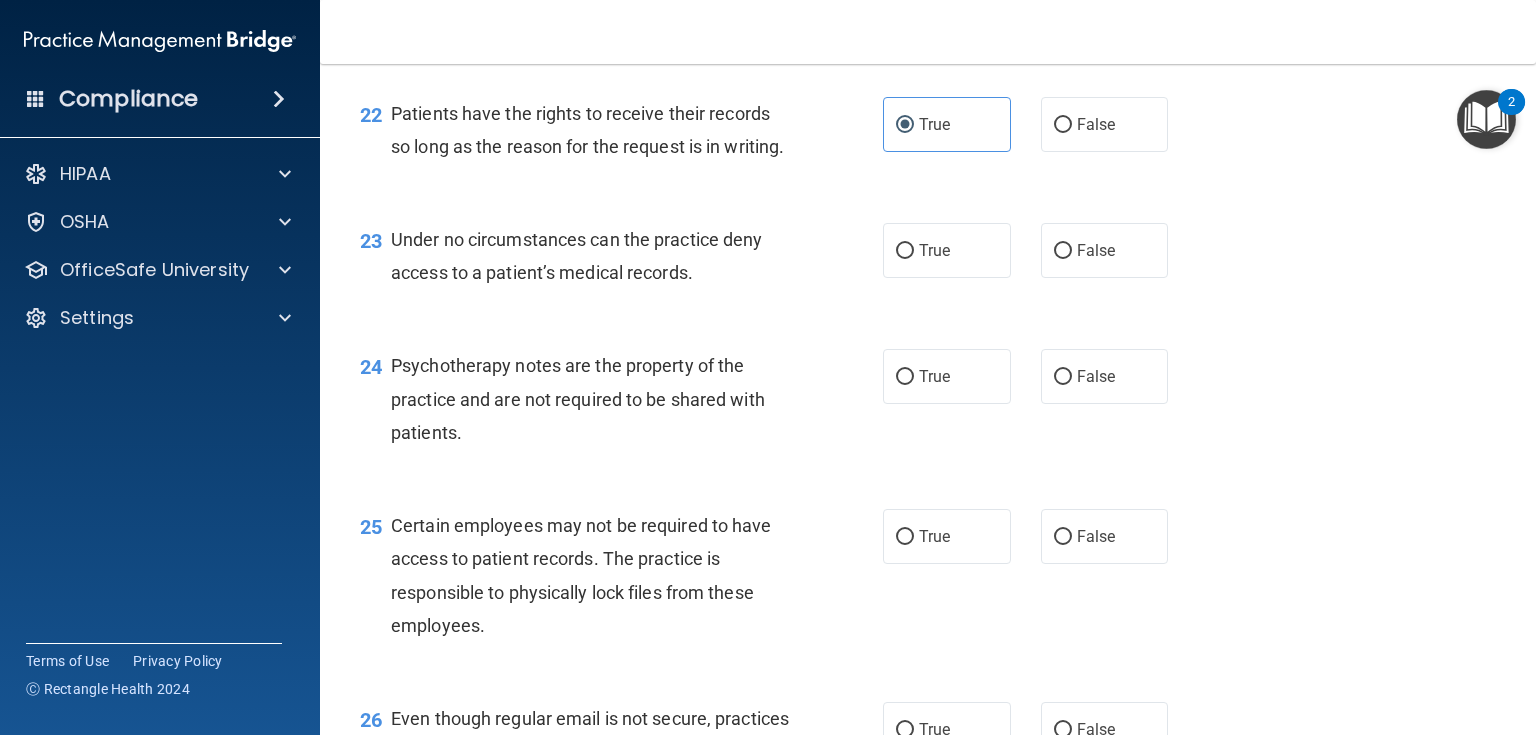 scroll, scrollTop: 4080, scrollLeft: 0, axis: vertical 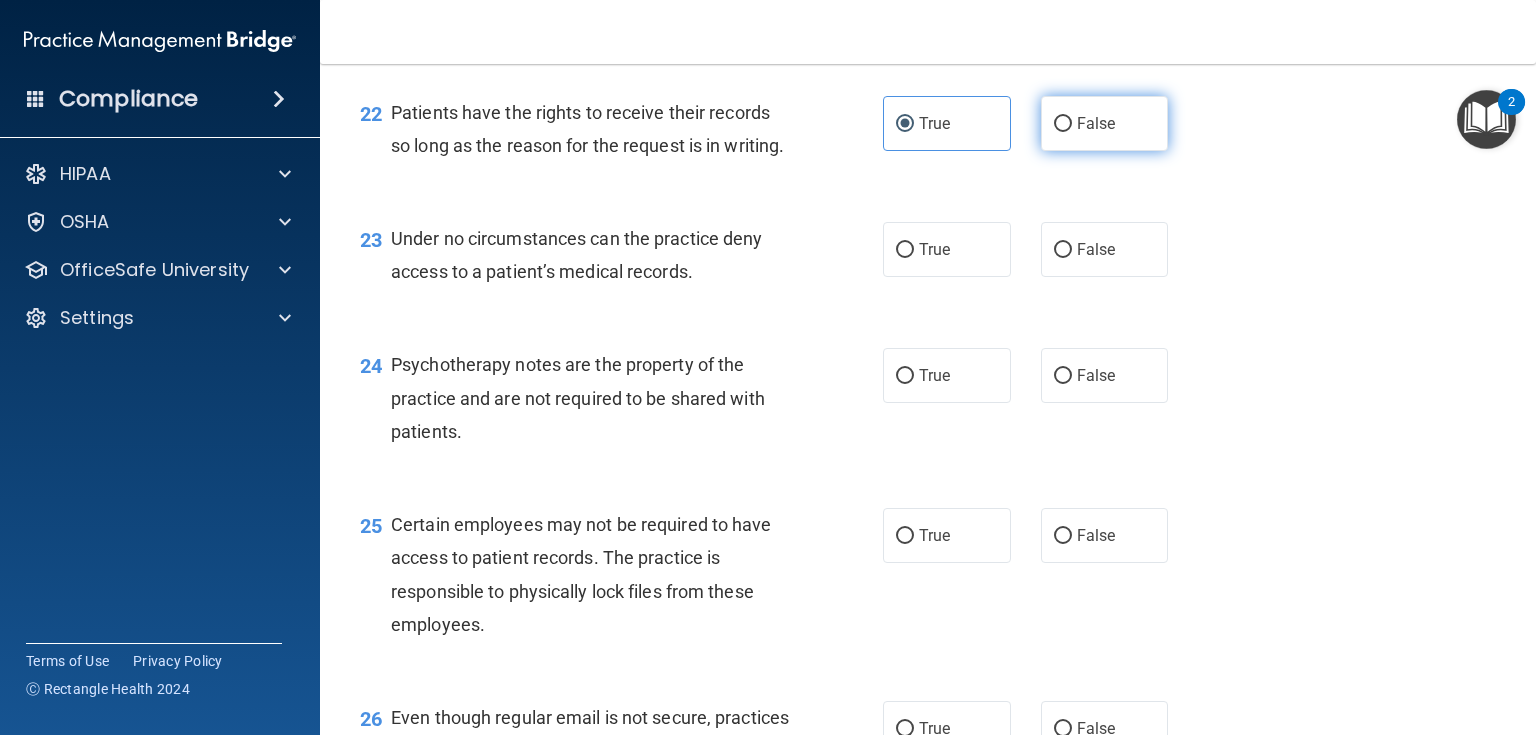 click on "False" at bounding box center [1105, 123] 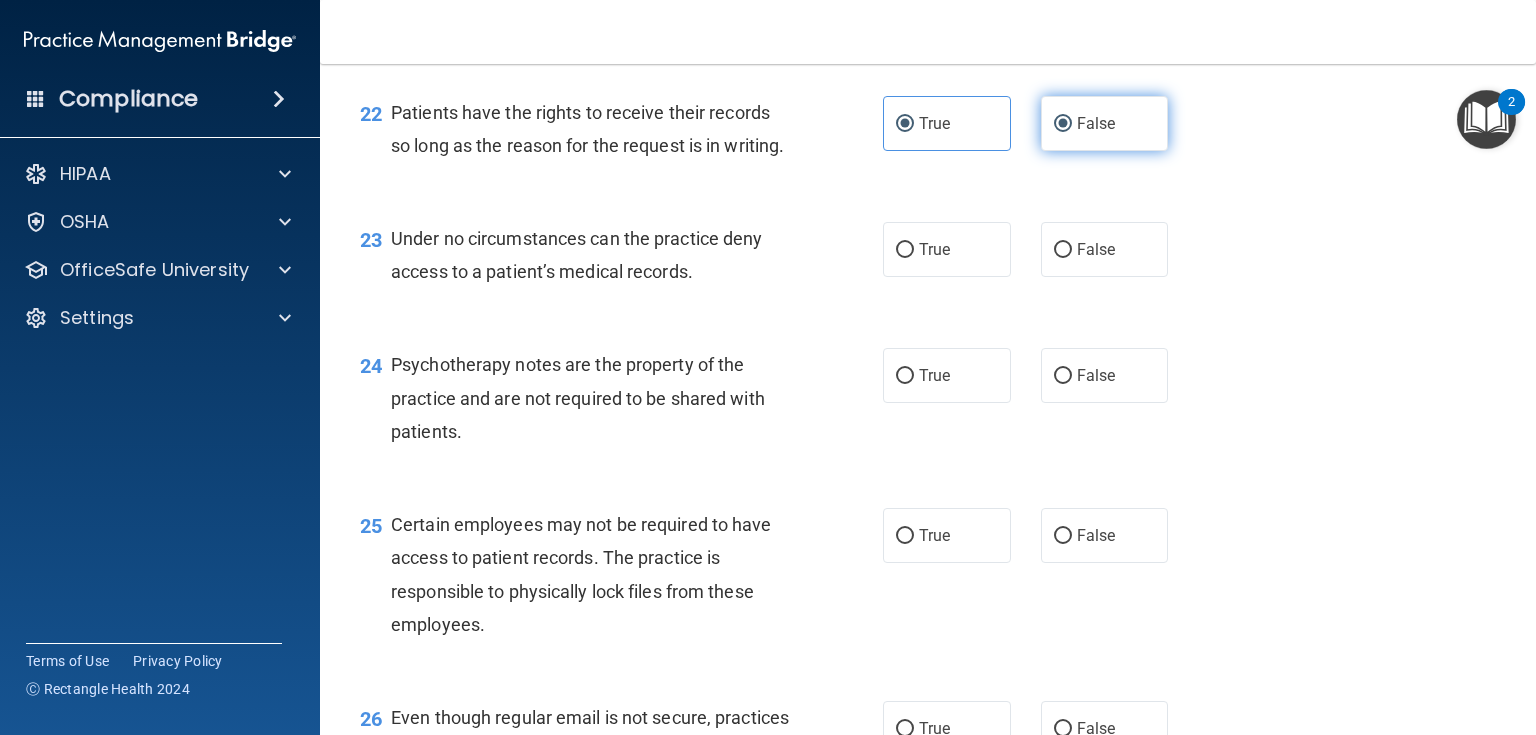 radio on "false" 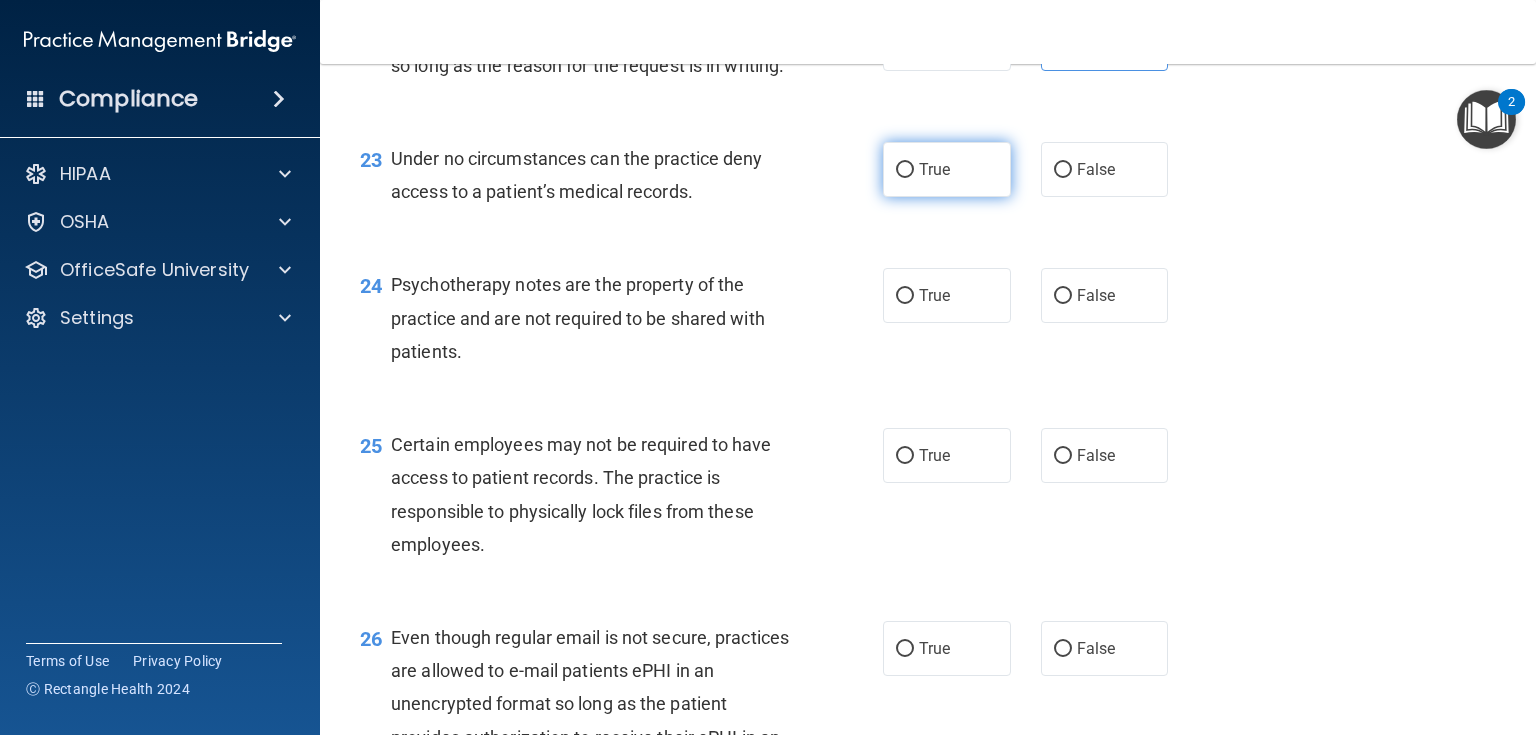 scroll, scrollTop: 4240, scrollLeft: 0, axis: vertical 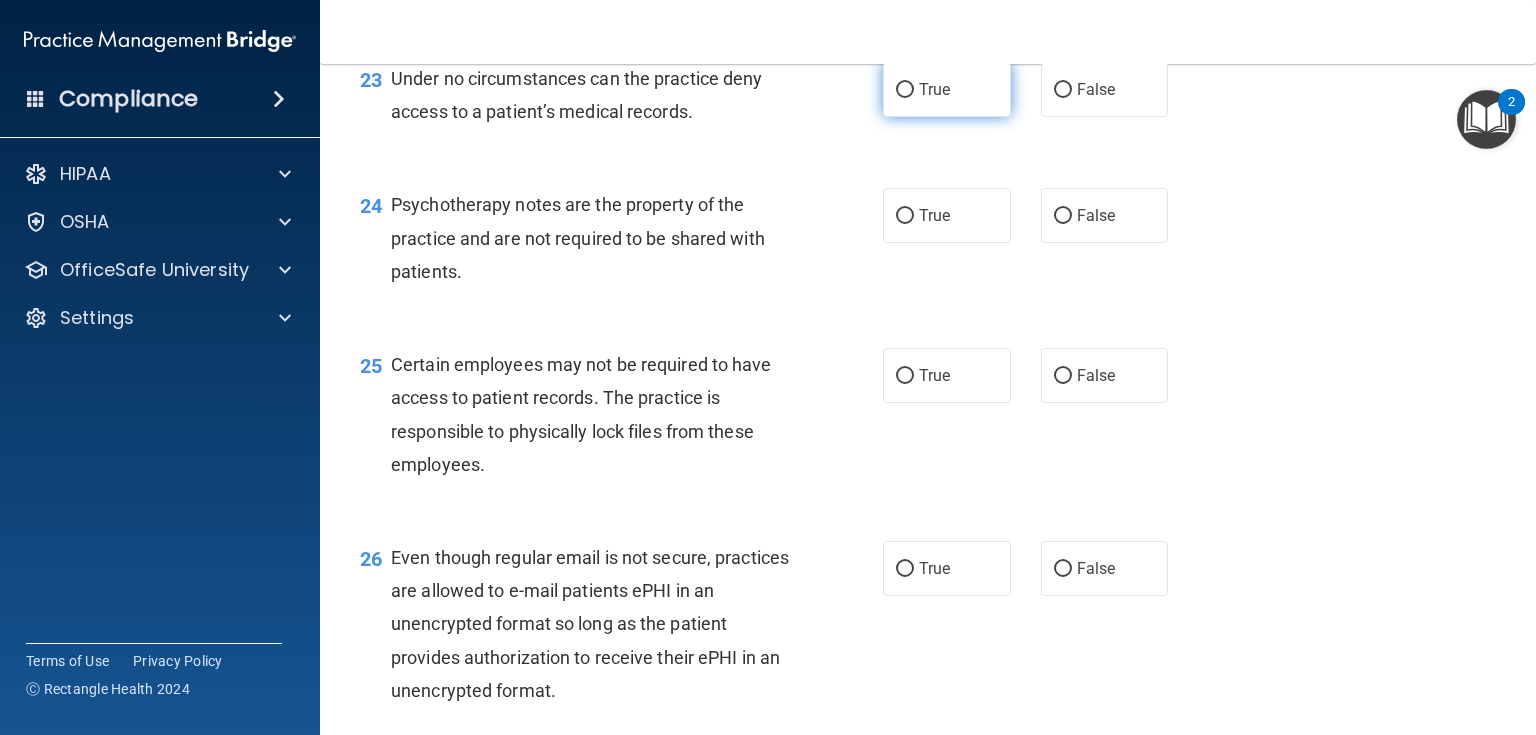 click on "True" at bounding box center [947, 89] 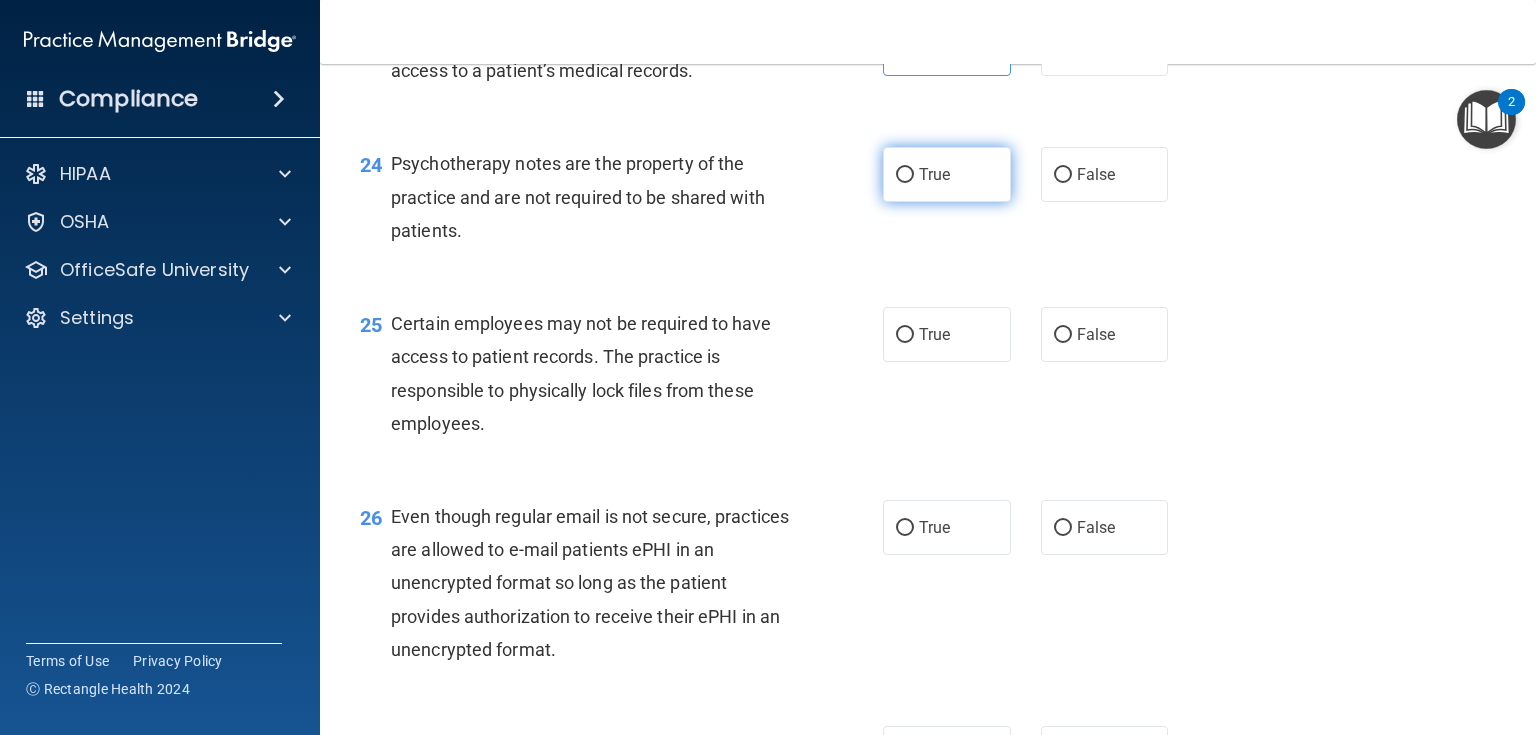 scroll, scrollTop: 4320, scrollLeft: 0, axis: vertical 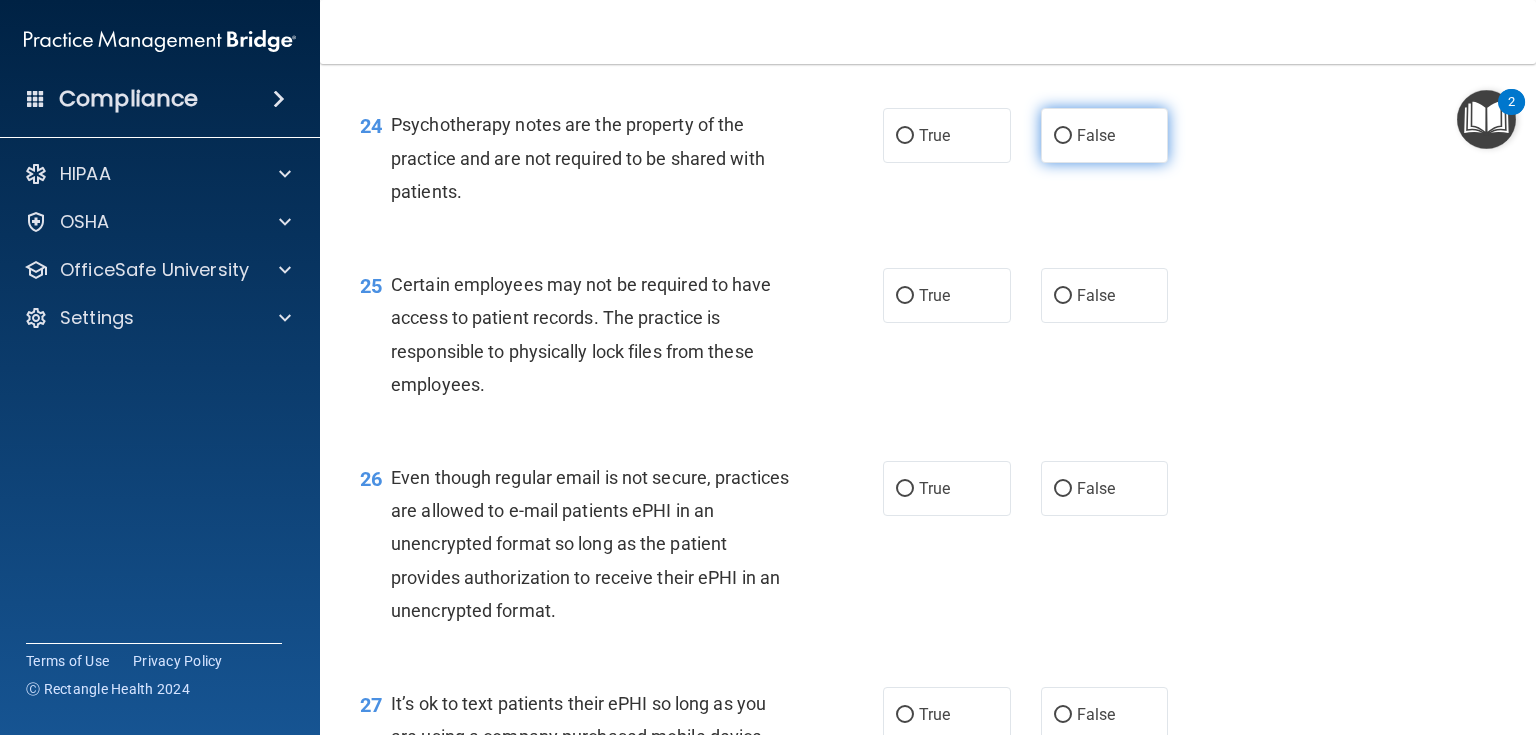 click on "False" at bounding box center [1096, 135] 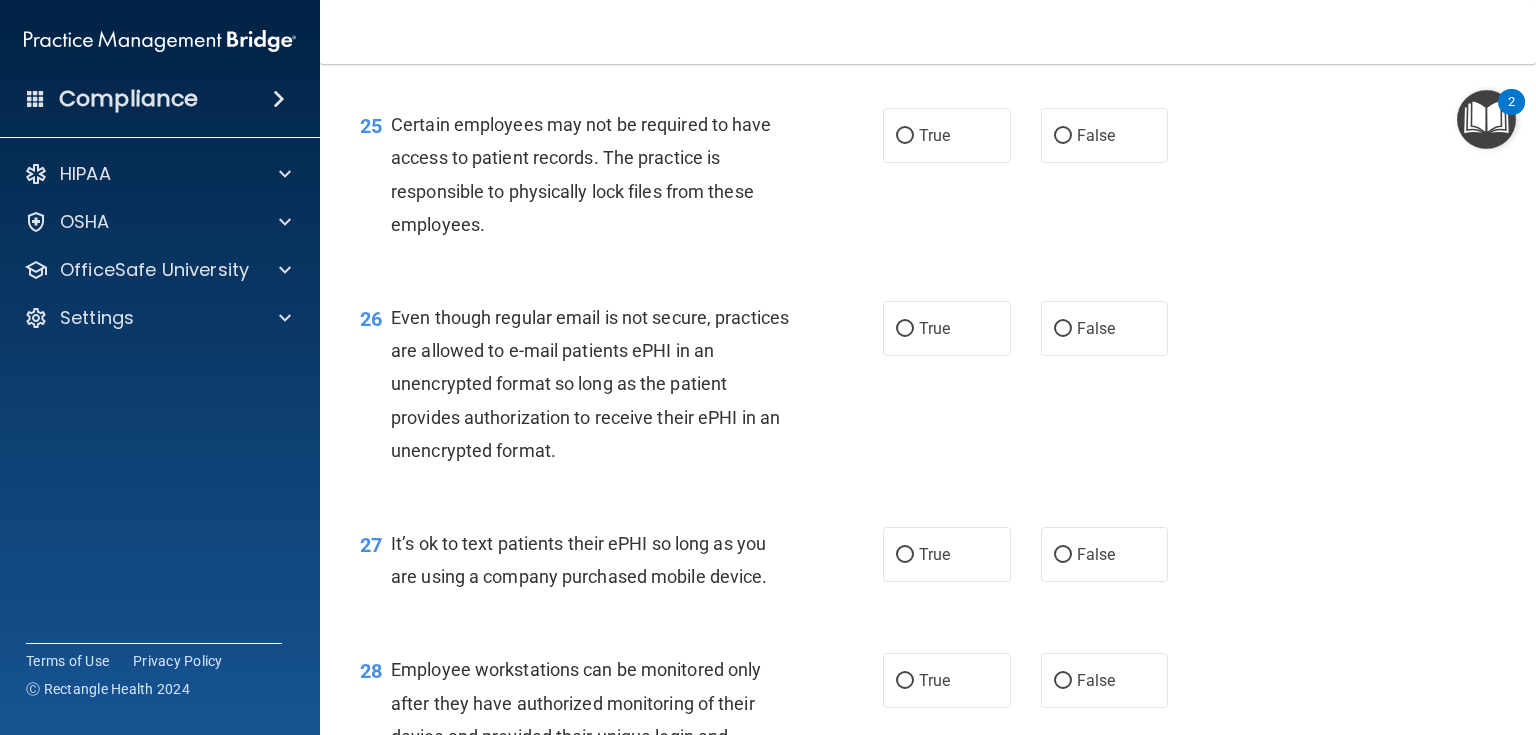scroll, scrollTop: 4560, scrollLeft: 0, axis: vertical 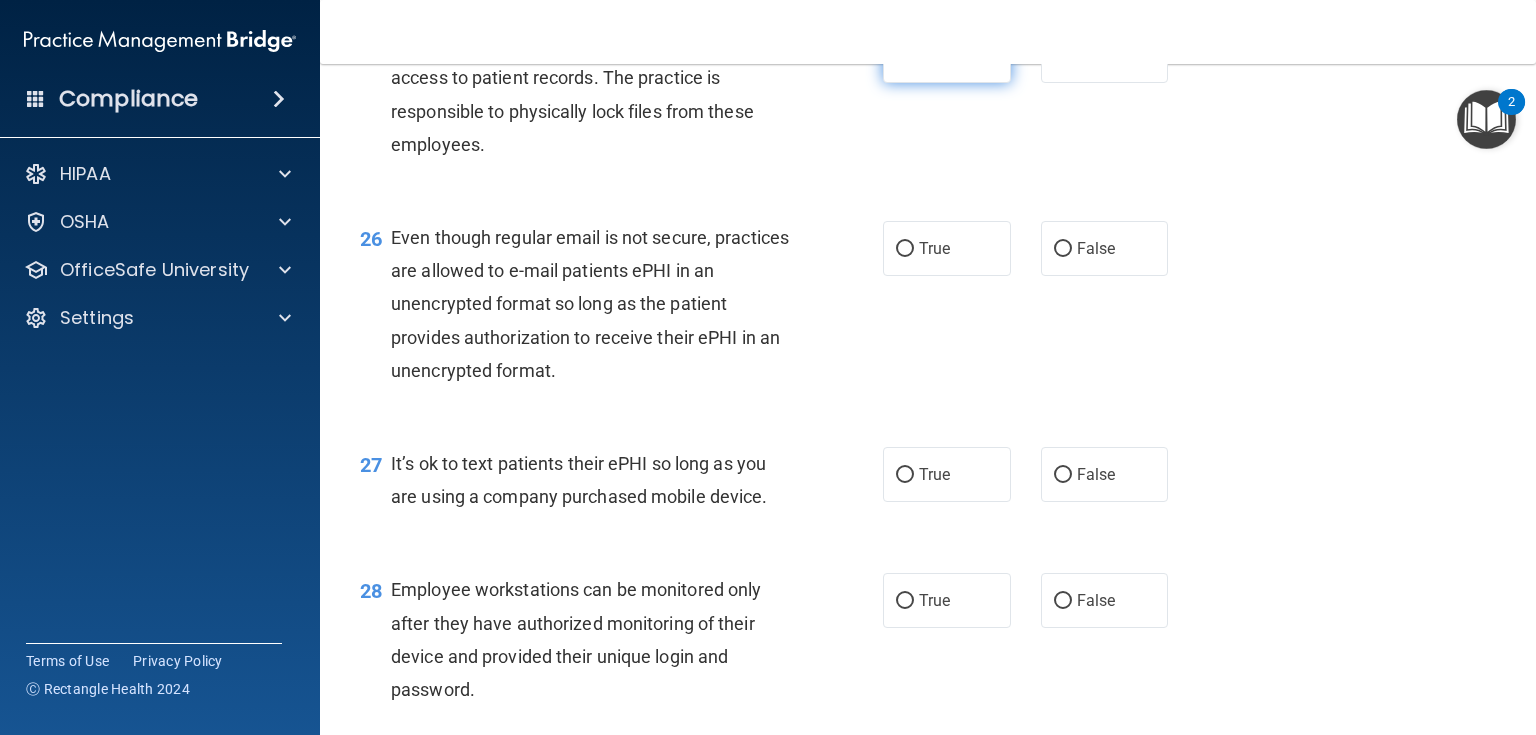 click on "True" at bounding box center [947, 55] 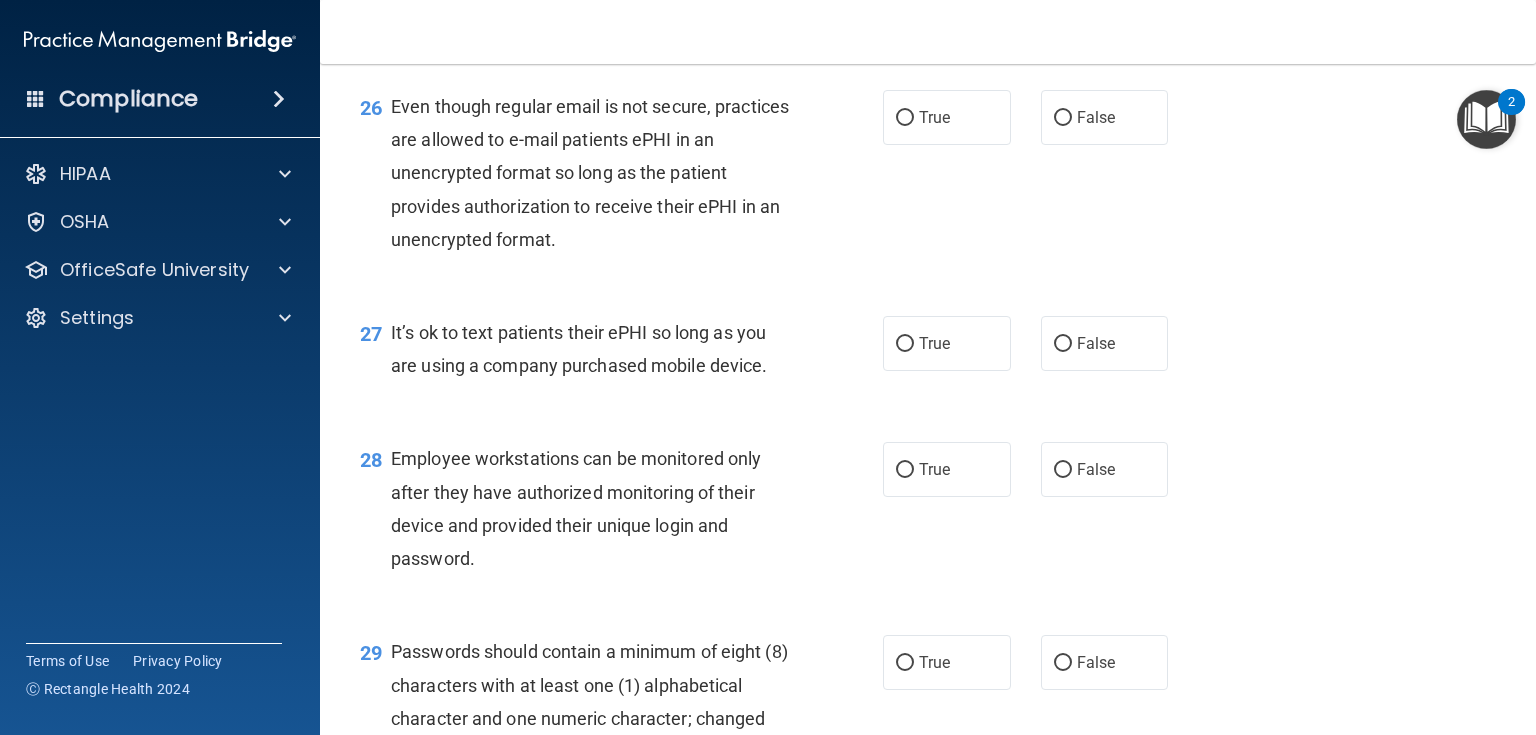 scroll, scrollTop: 4720, scrollLeft: 0, axis: vertical 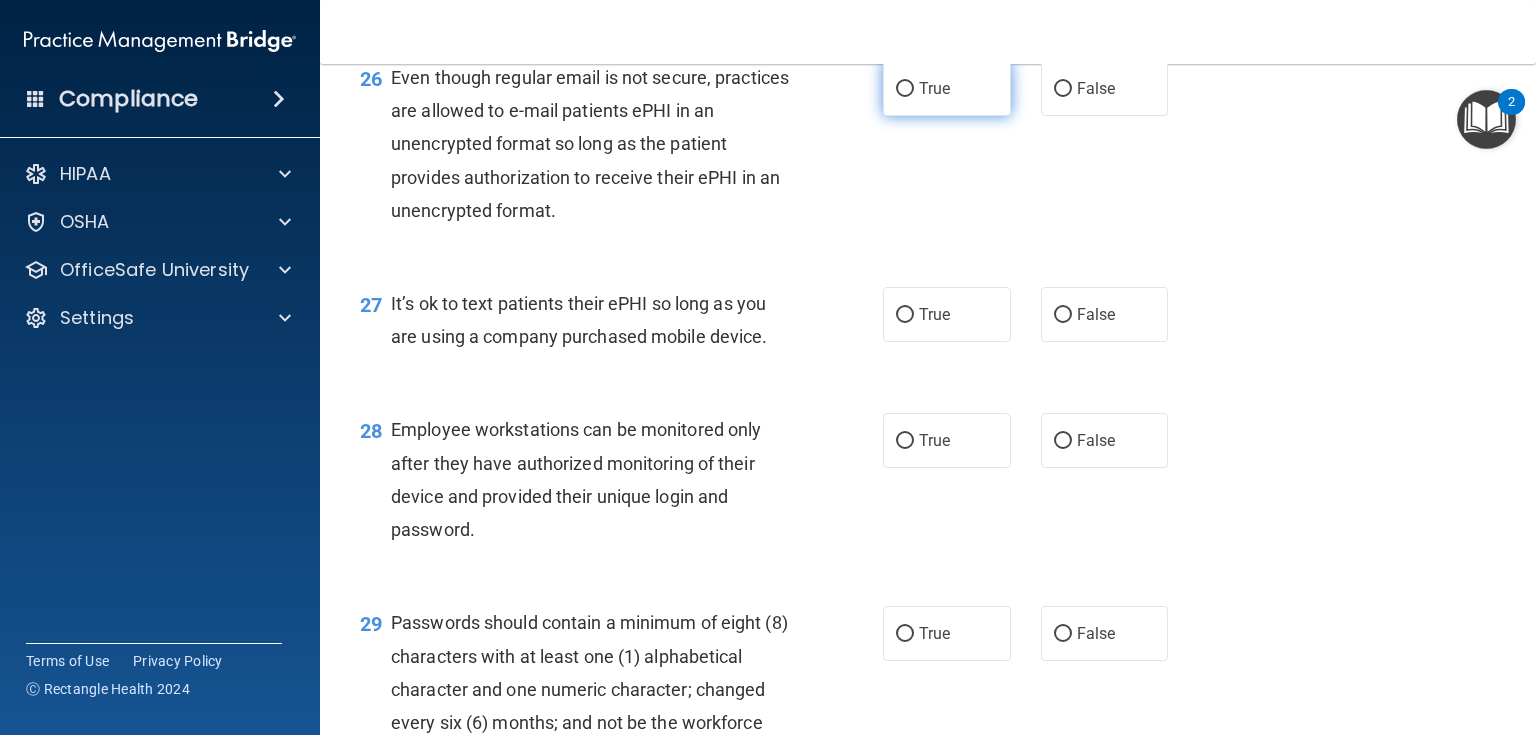 click on "True" at bounding box center [947, 88] 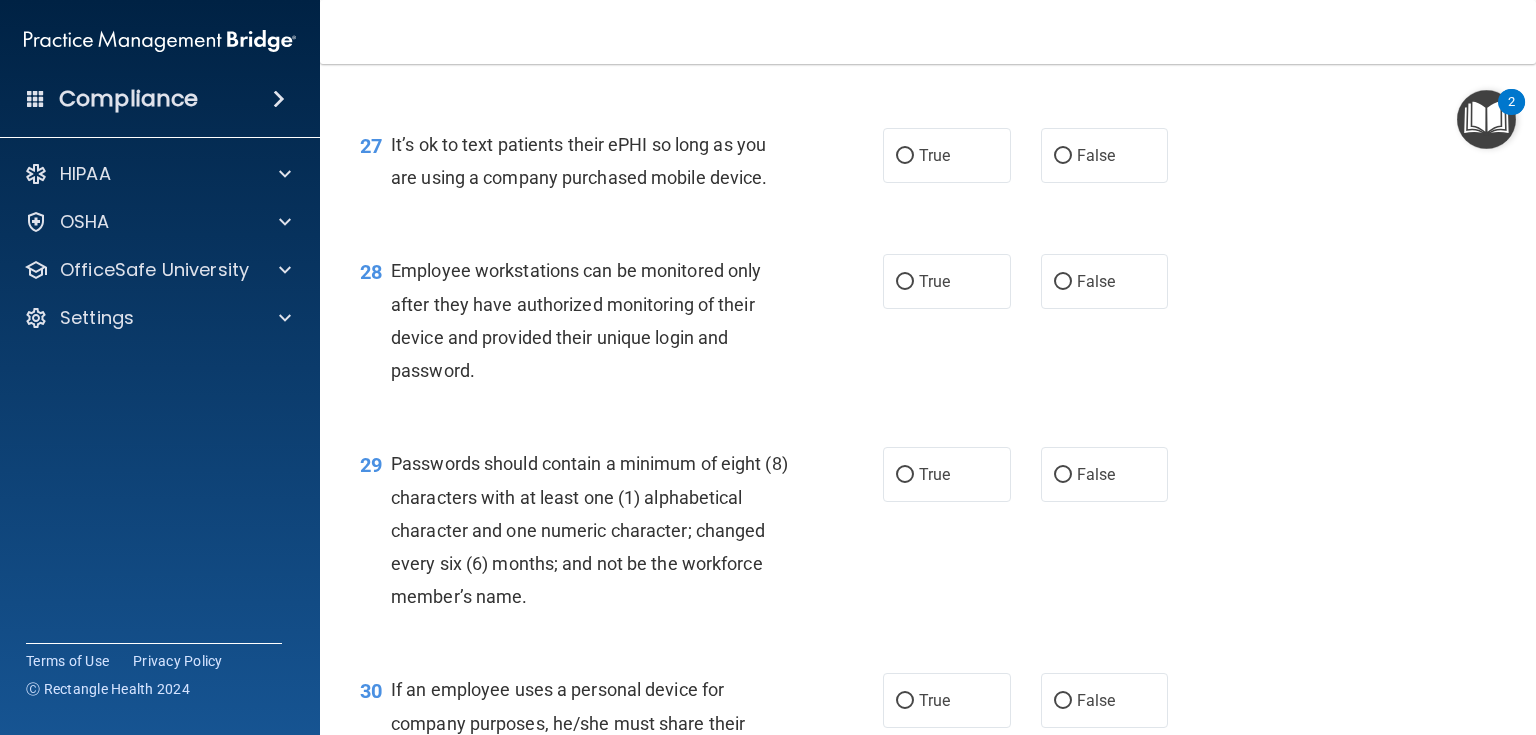 scroll, scrollTop: 4880, scrollLeft: 0, axis: vertical 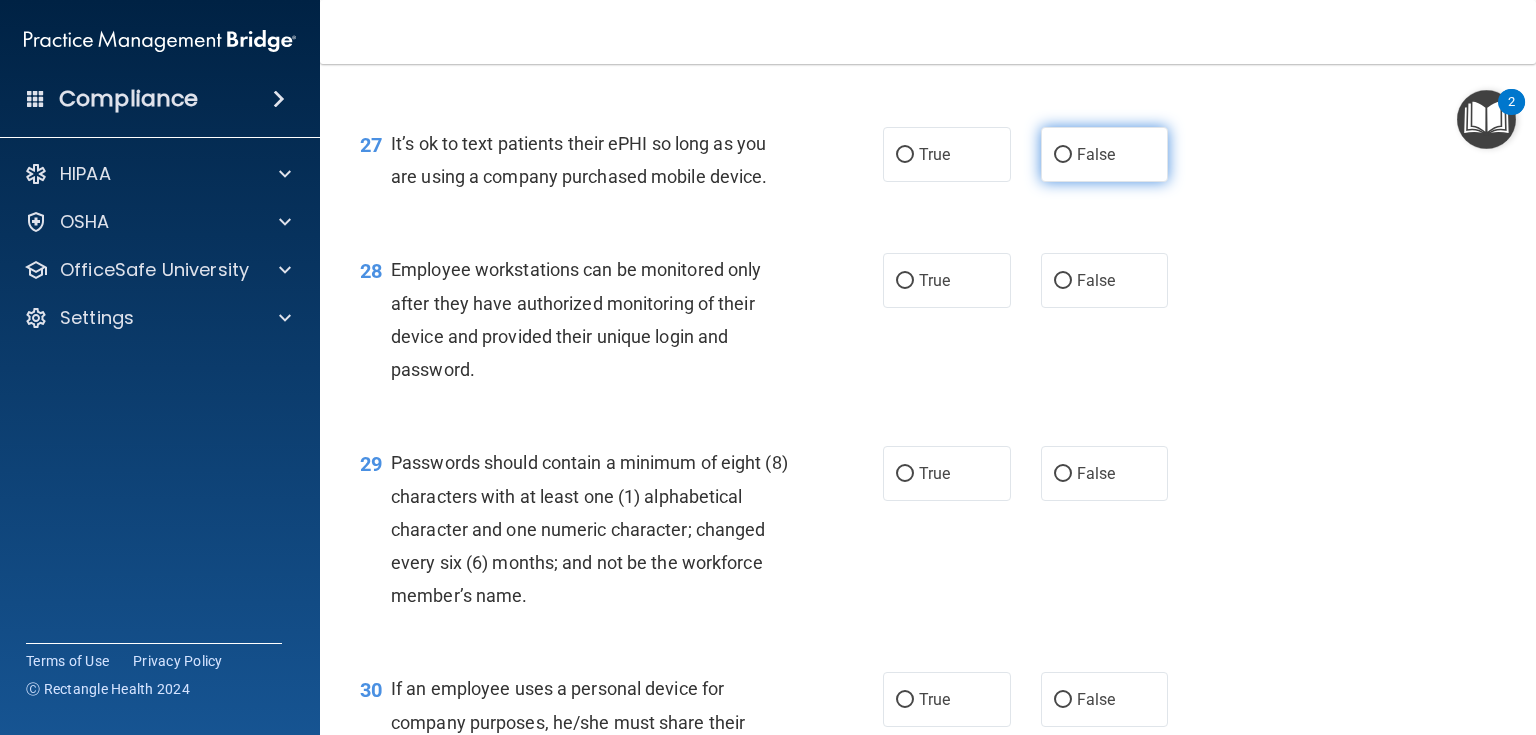 click on "False" at bounding box center [1096, 154] 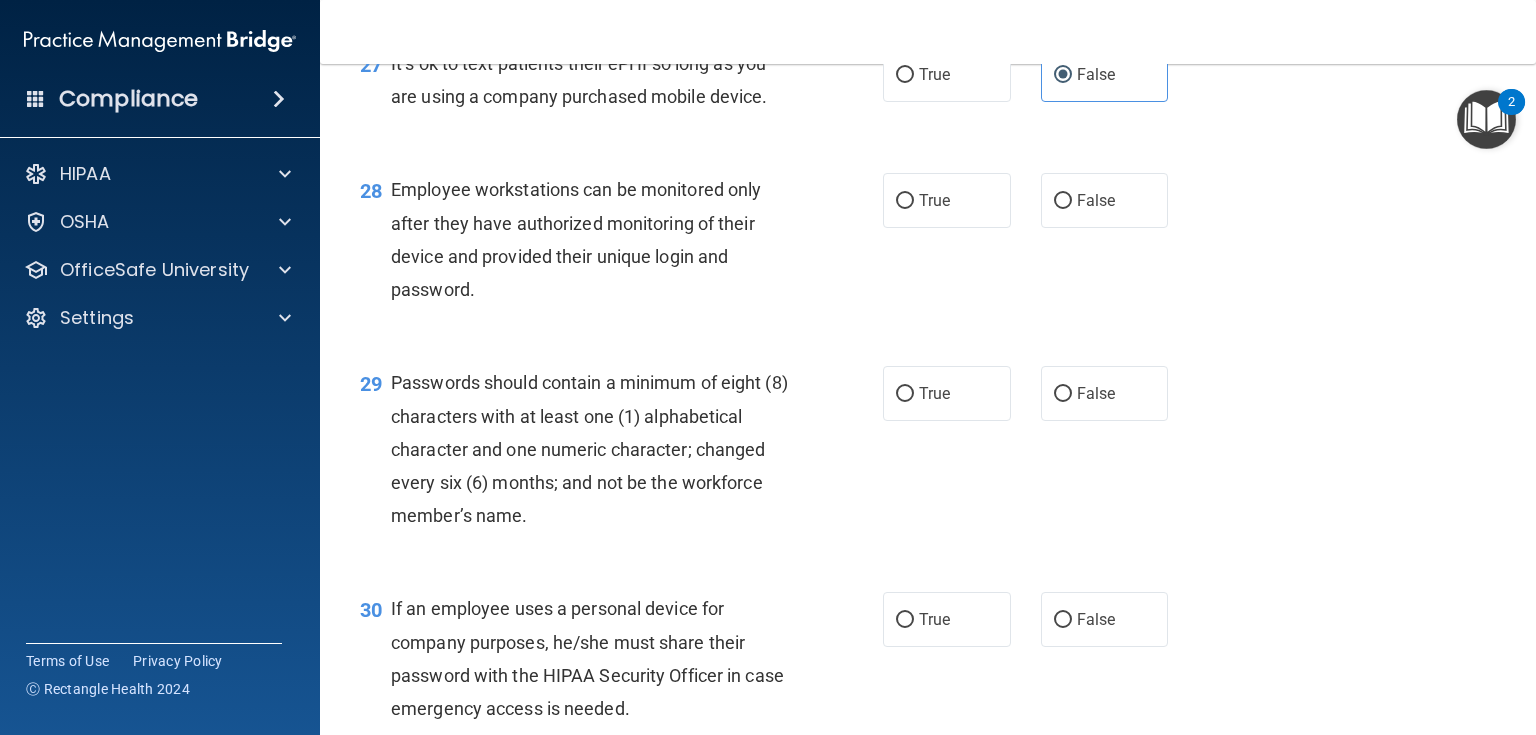 scroll, scrollTop: 5040, scrollLeft: 0, axis: vertical 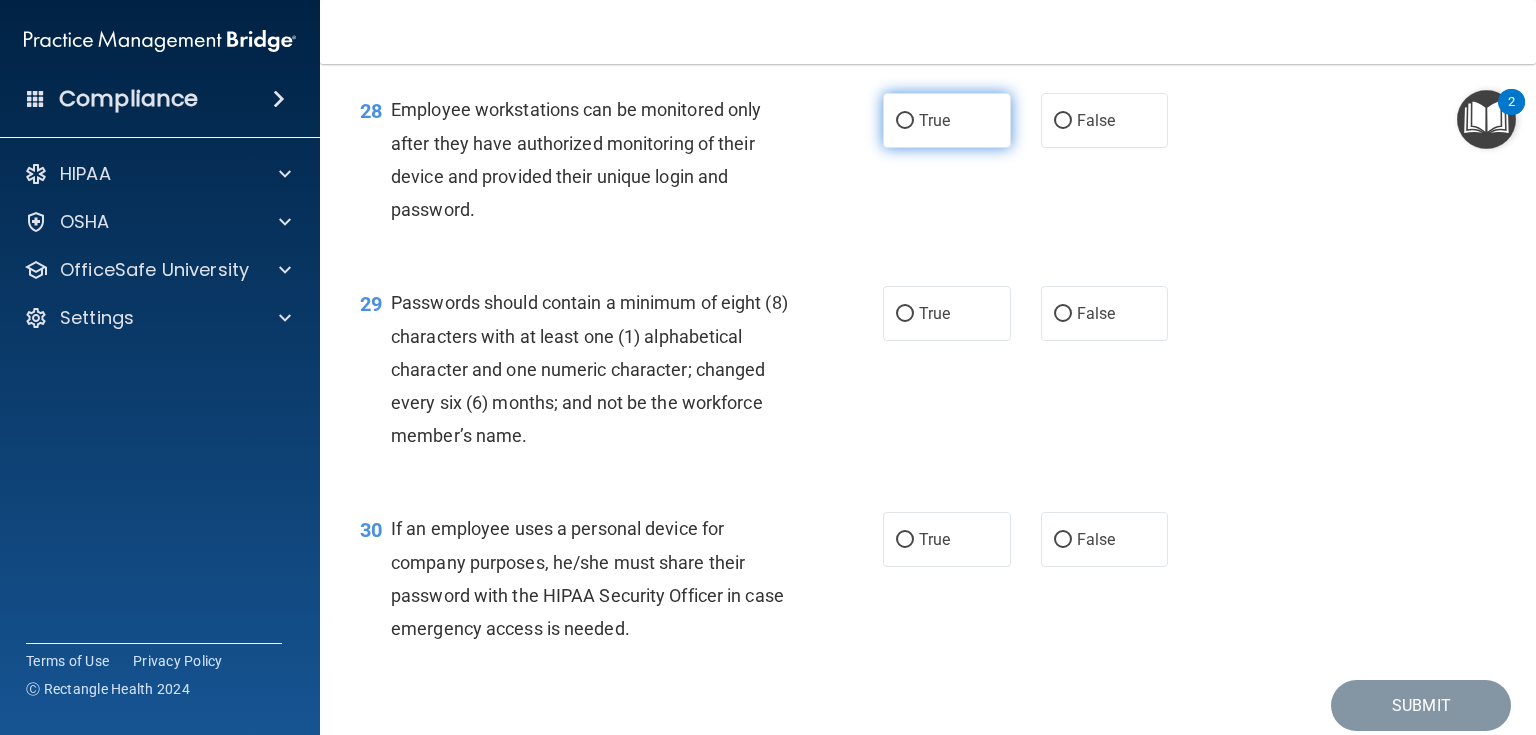 click on "True" at bounding box center (934, 120) 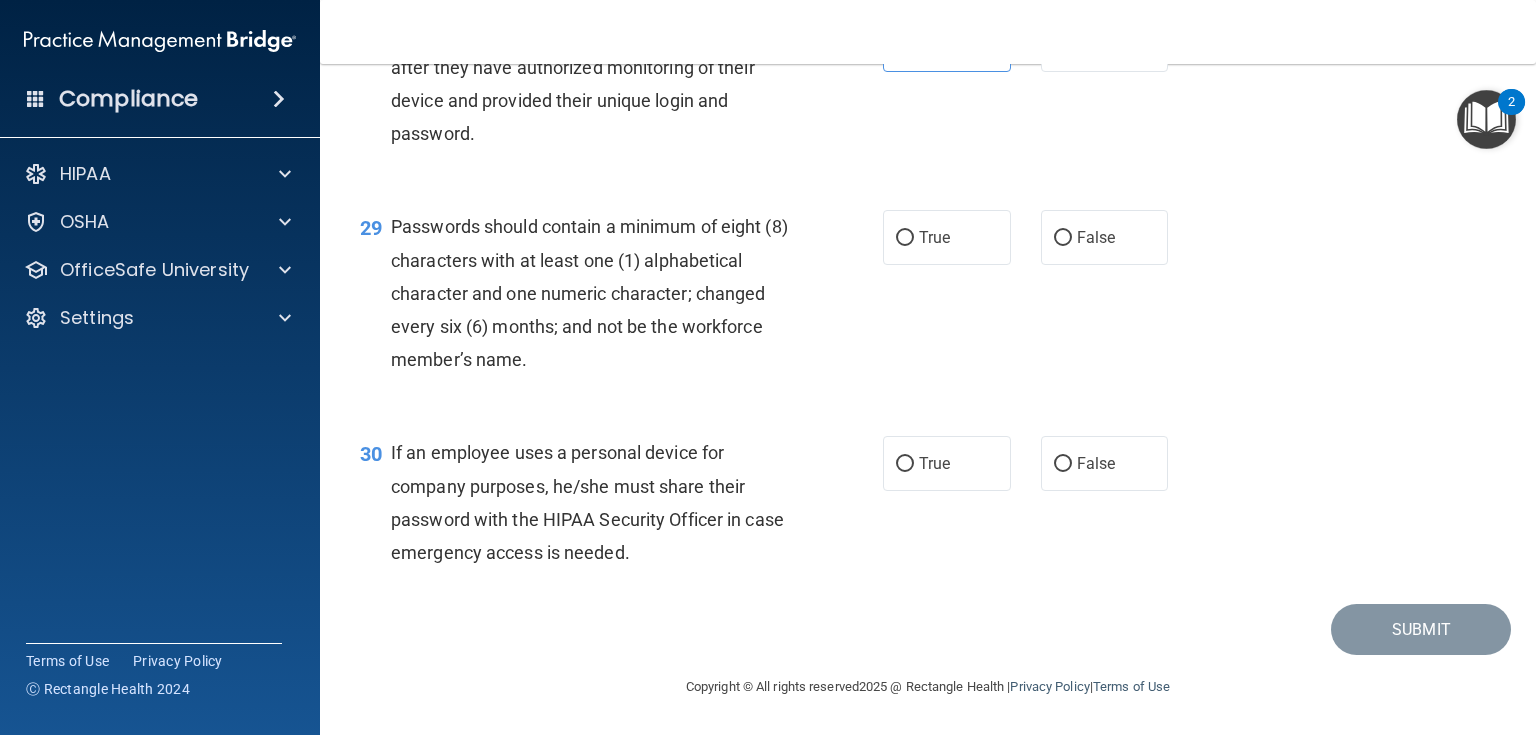 scroll, scrollTop: 5182, scrollLeft: 0, axis: vertical 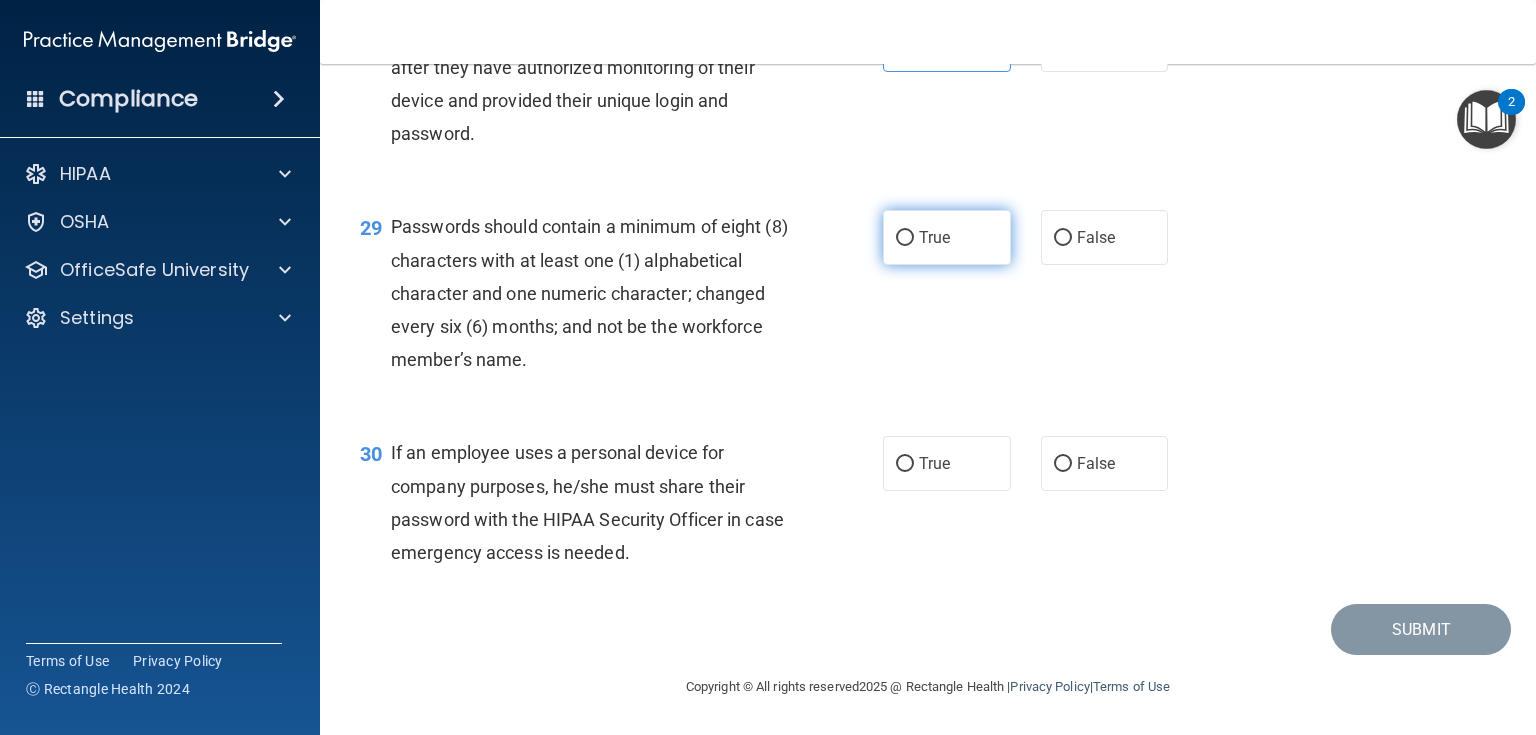 click on "True" at bounding box center [905, 238] 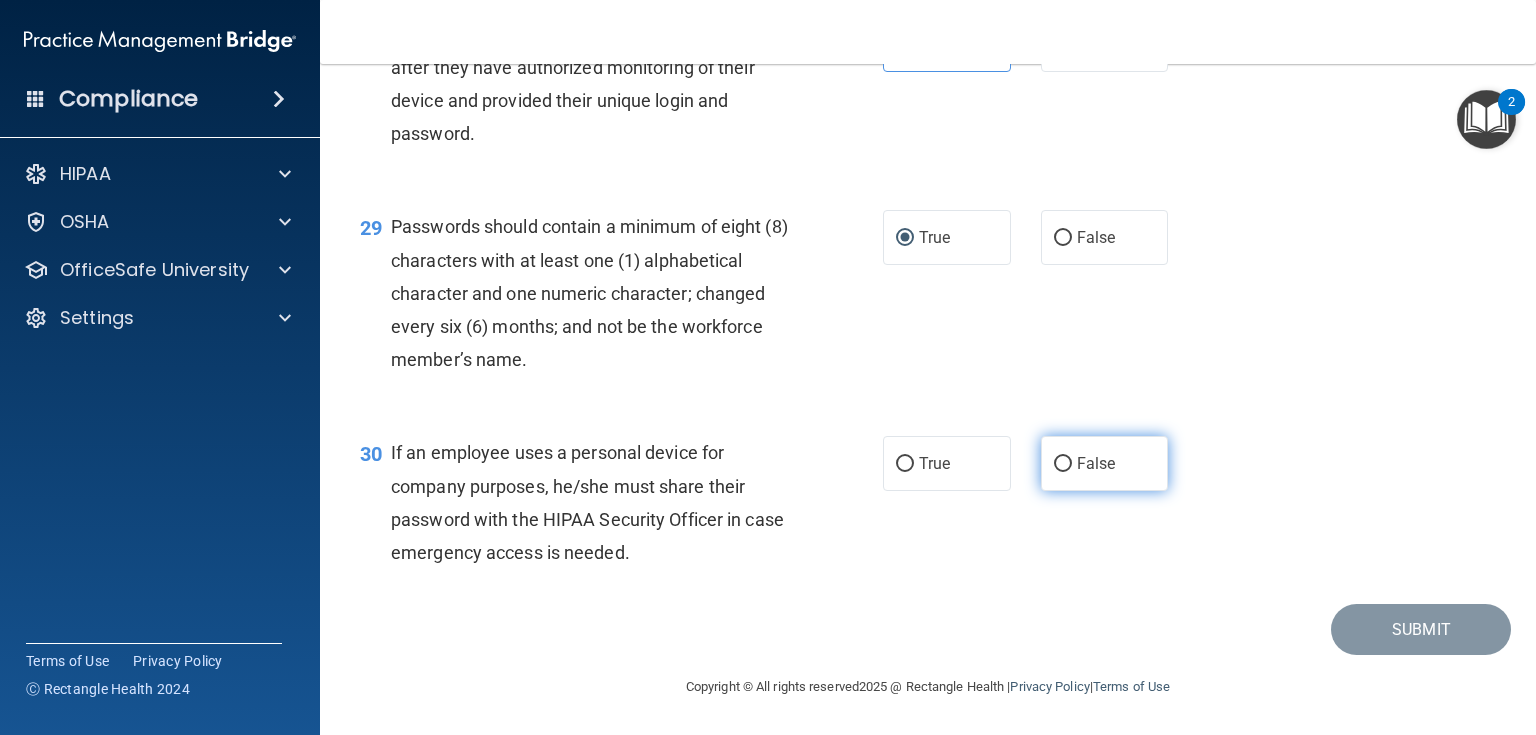 click on "False" at bounding box center (1105, 463) 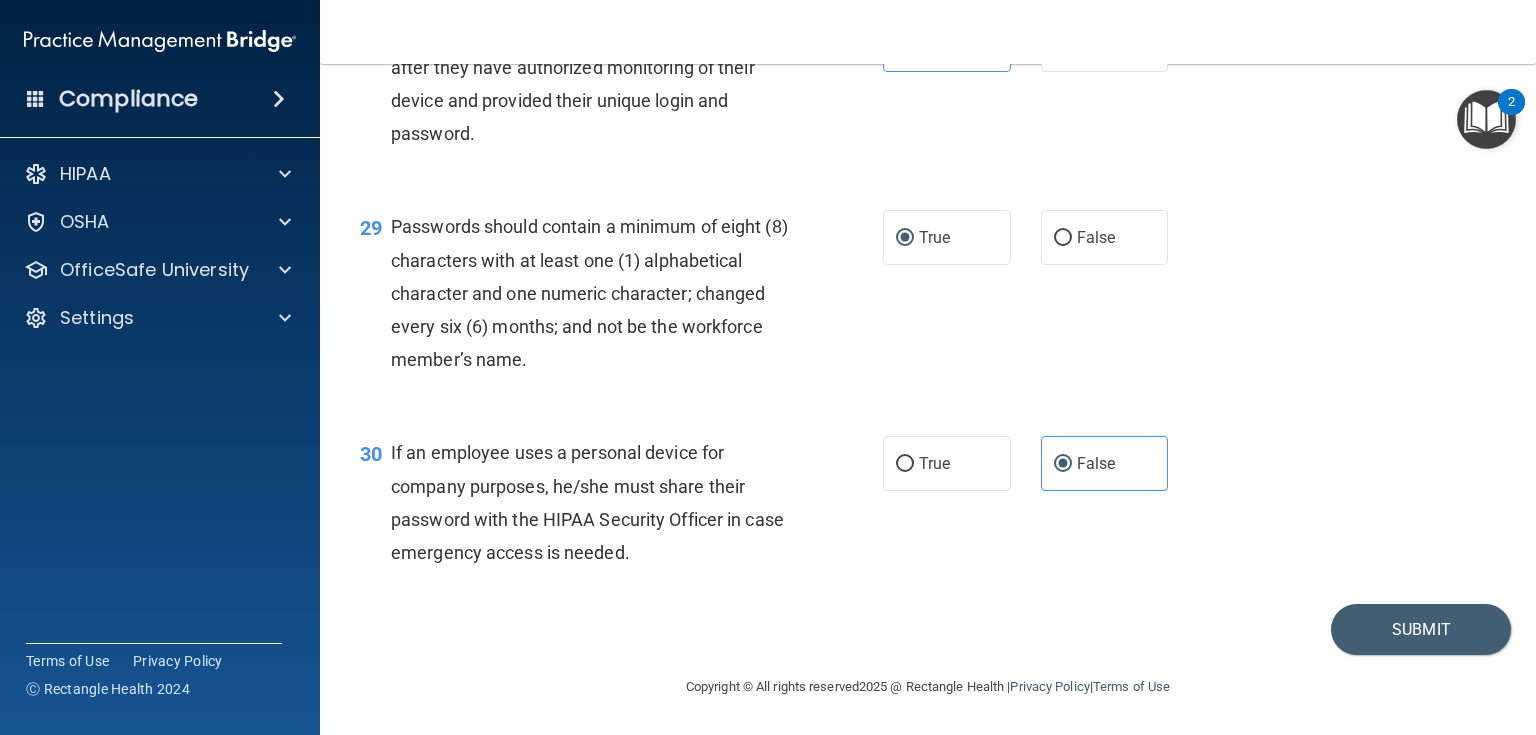scroll, scrollTop: 5182, scrollLeft: 0, axis: vertical 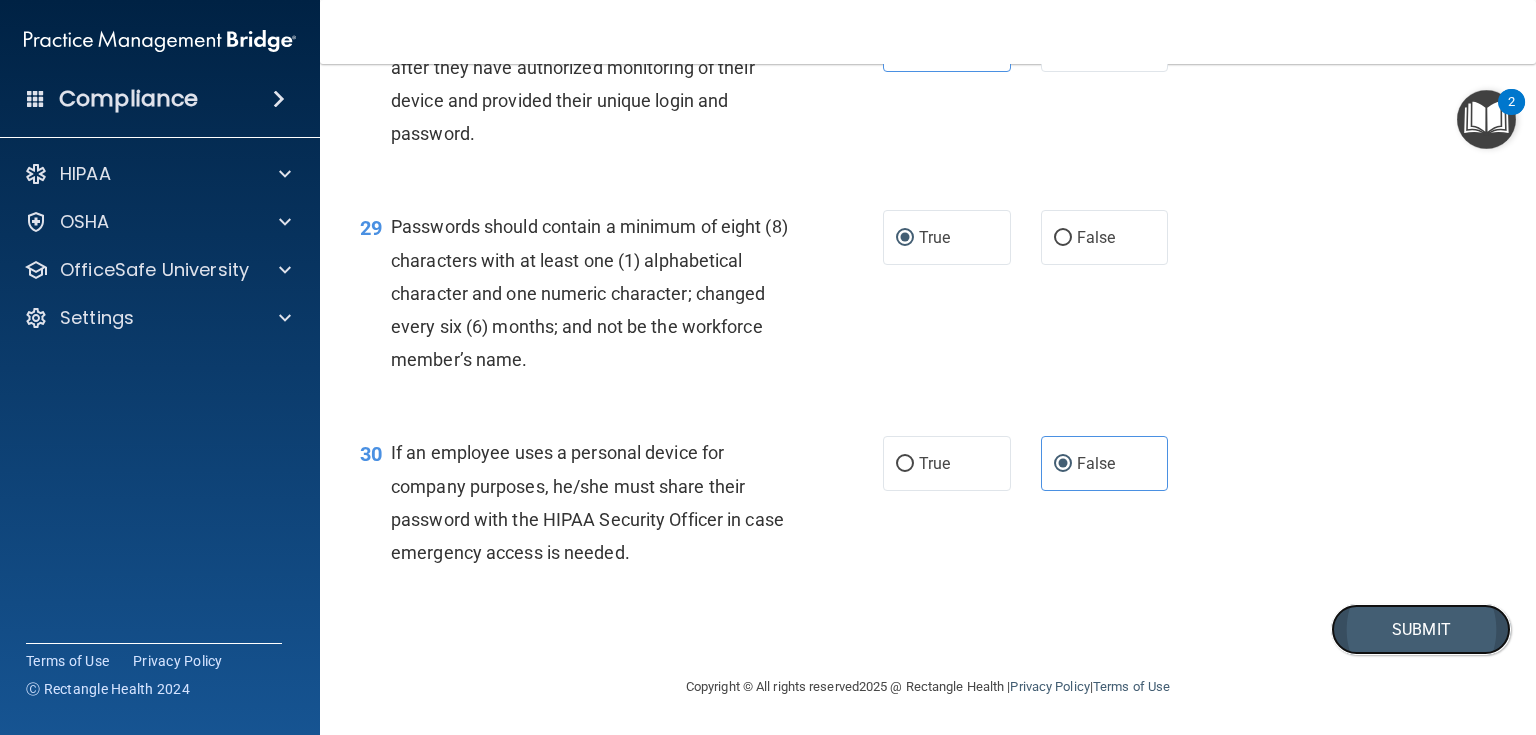 click on "Submit" at bounding box center [1421, 629] 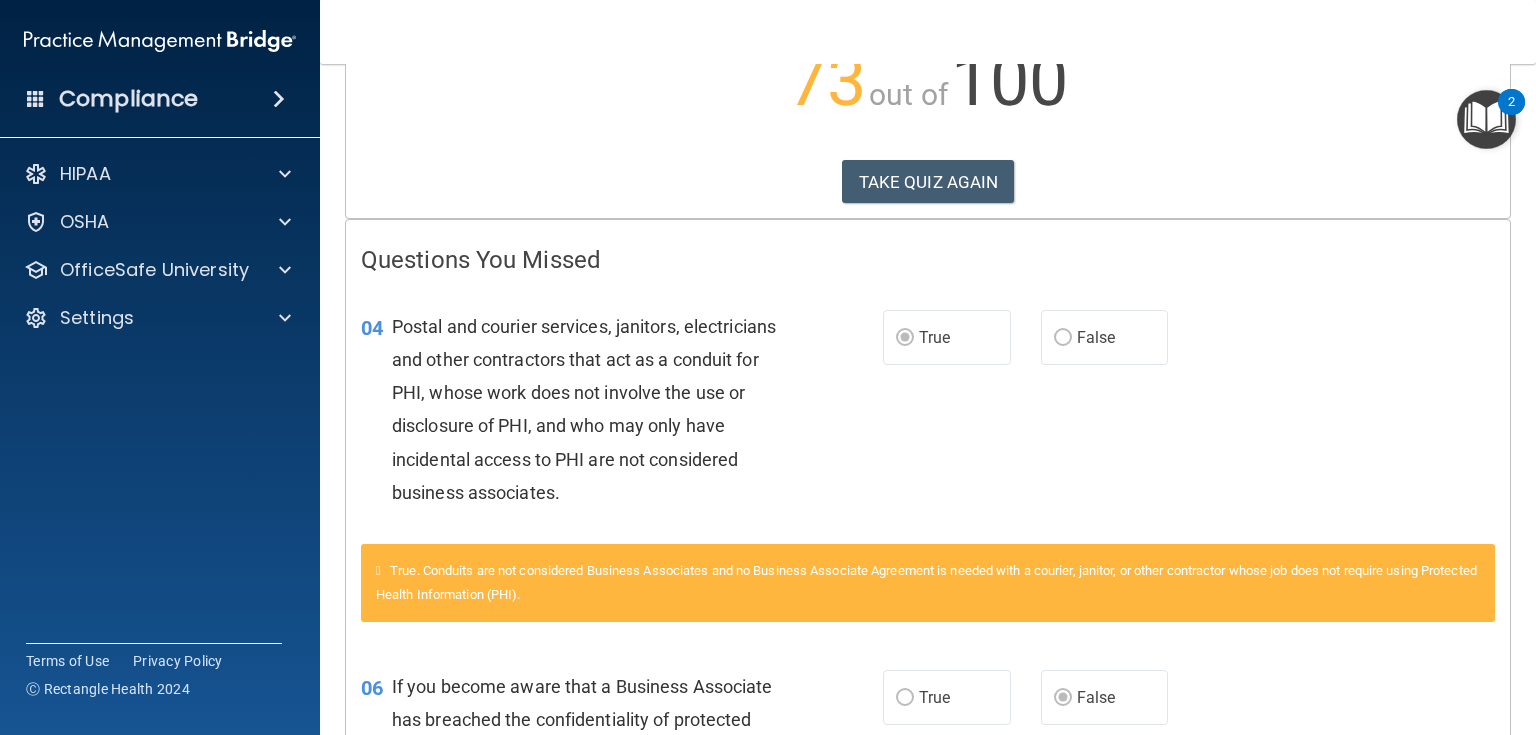 scroll, scrollTop: 0, scrollLeft: 0, axis: both 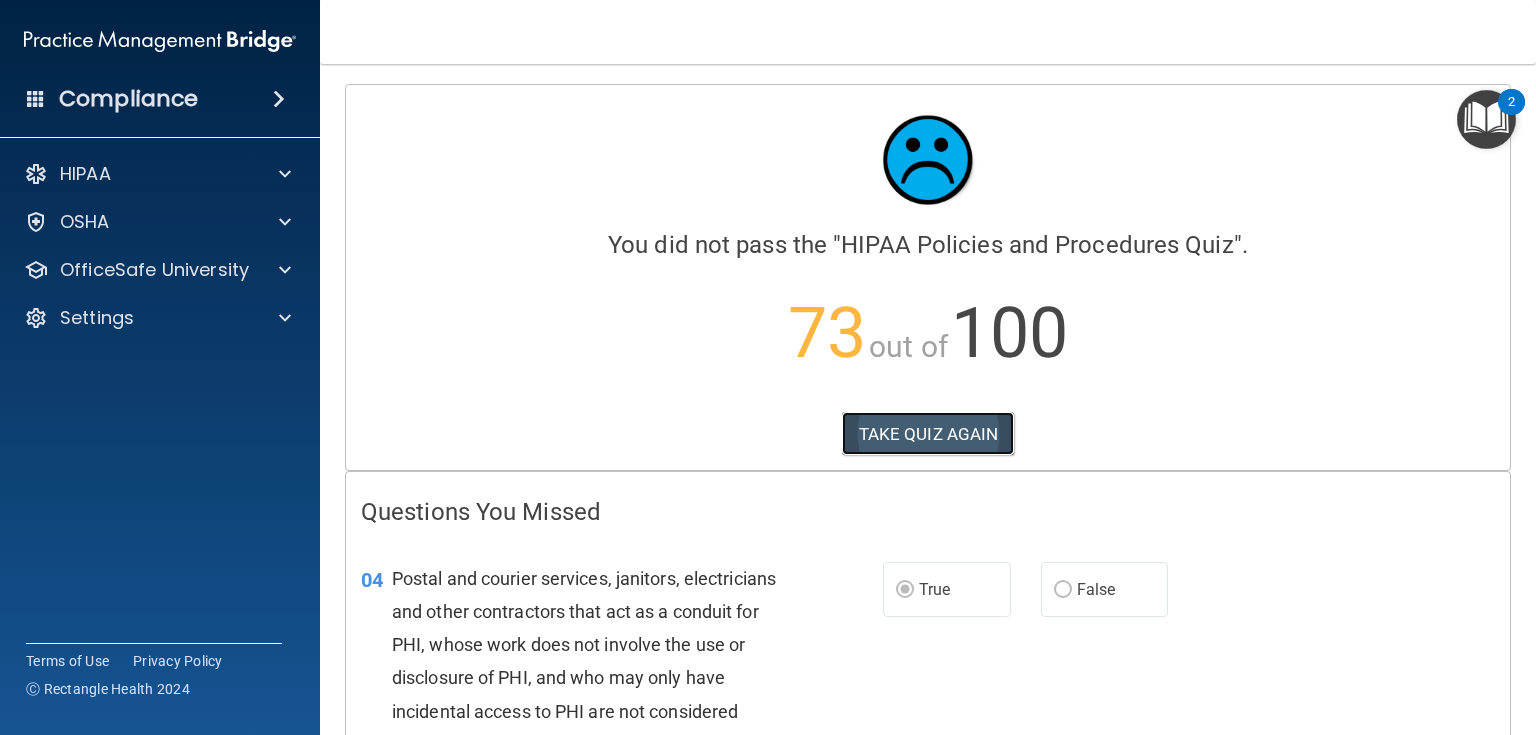 click on "TAKE QUIZ AGAIN" at bounding box center [928, 434] 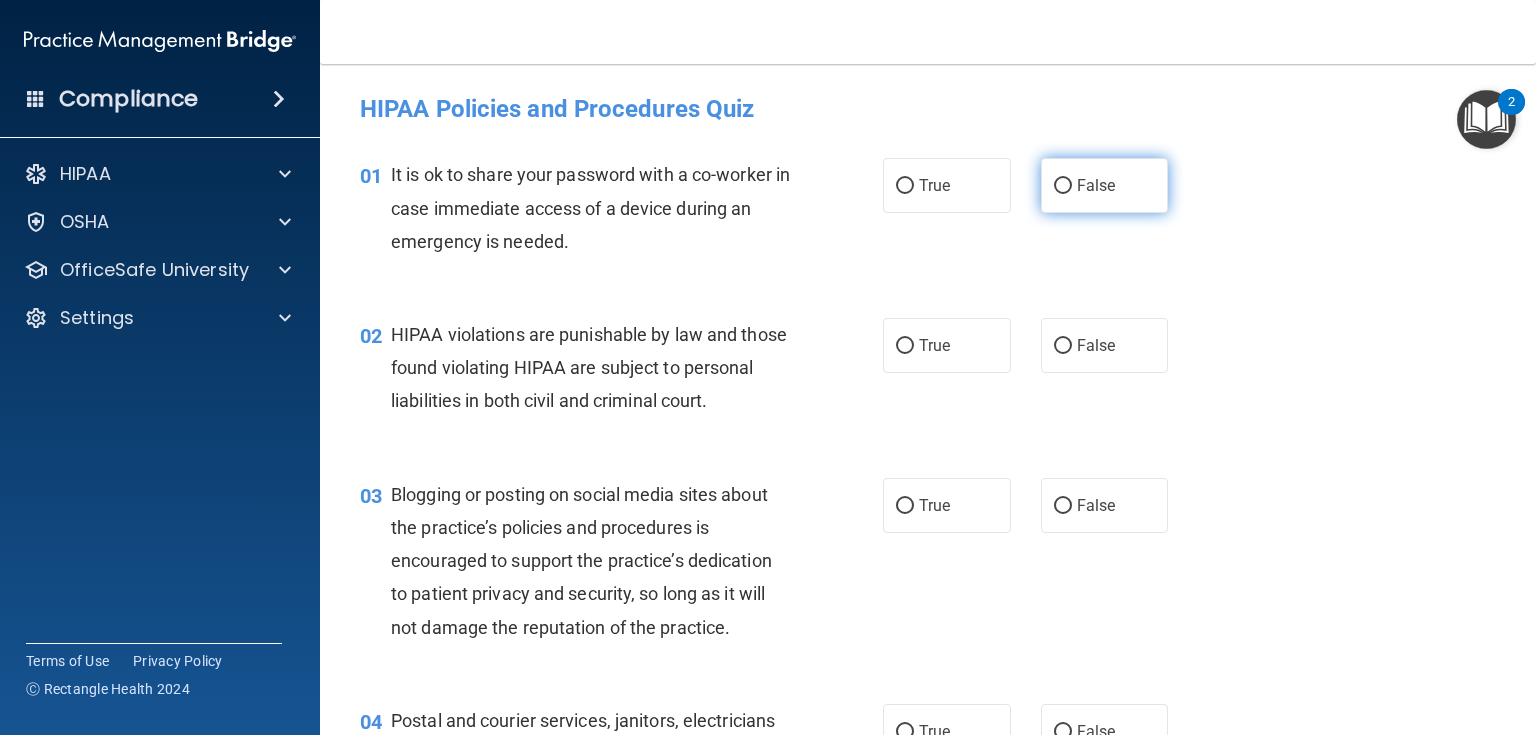 click on "False" at bounding box center (1105, 185) 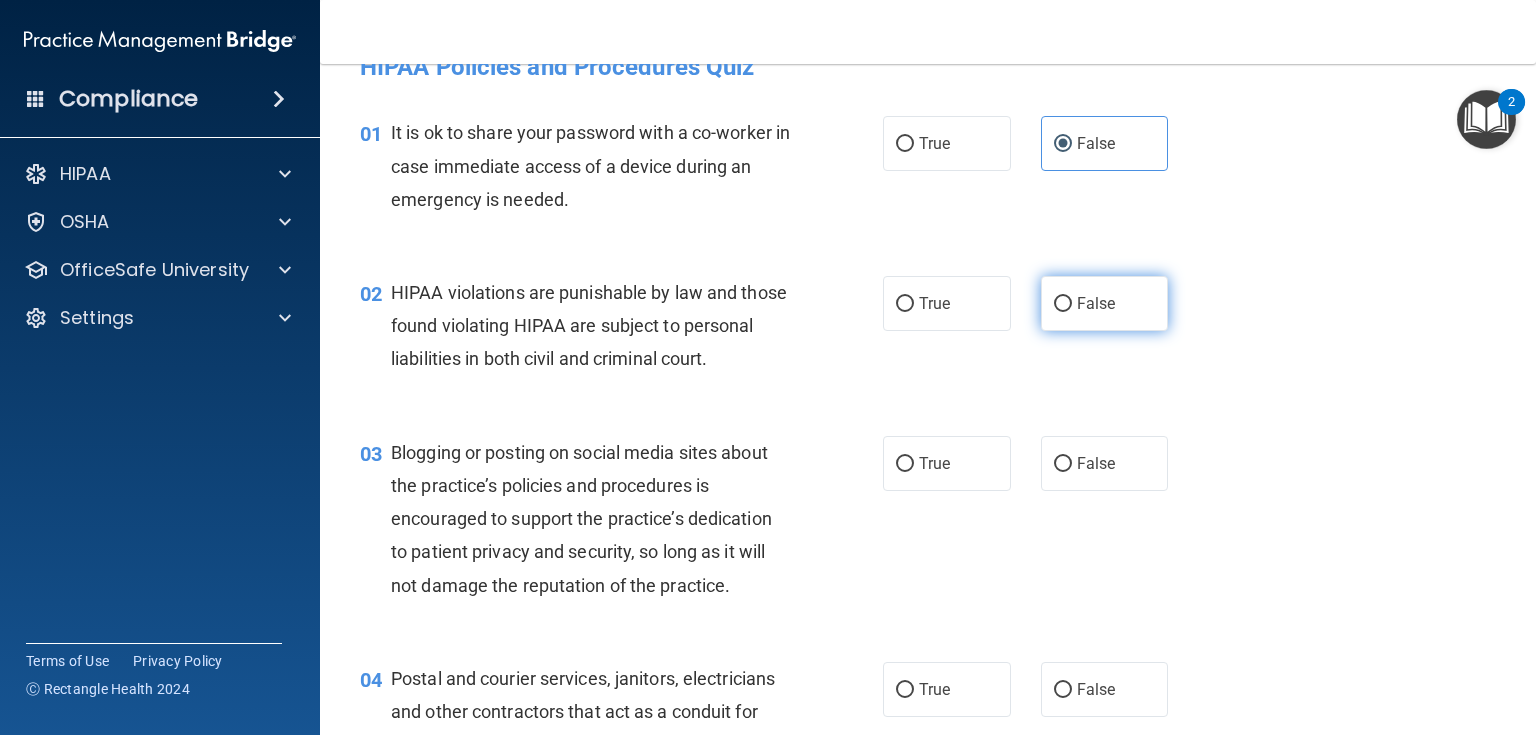 scroll, scrollTop: 80, scrollLeft: 0, axis: vertical 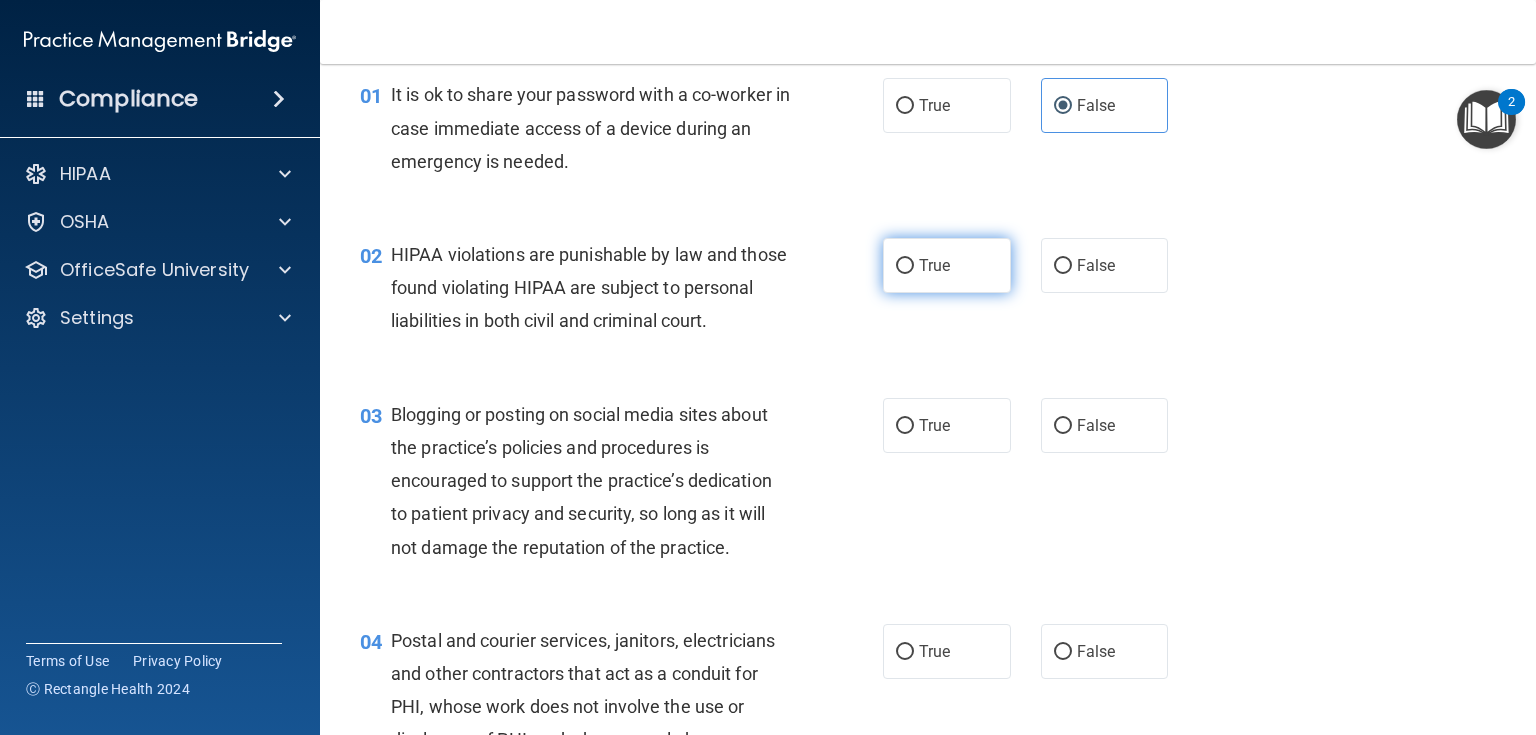 click on "True" at bounding box center (947, 265) 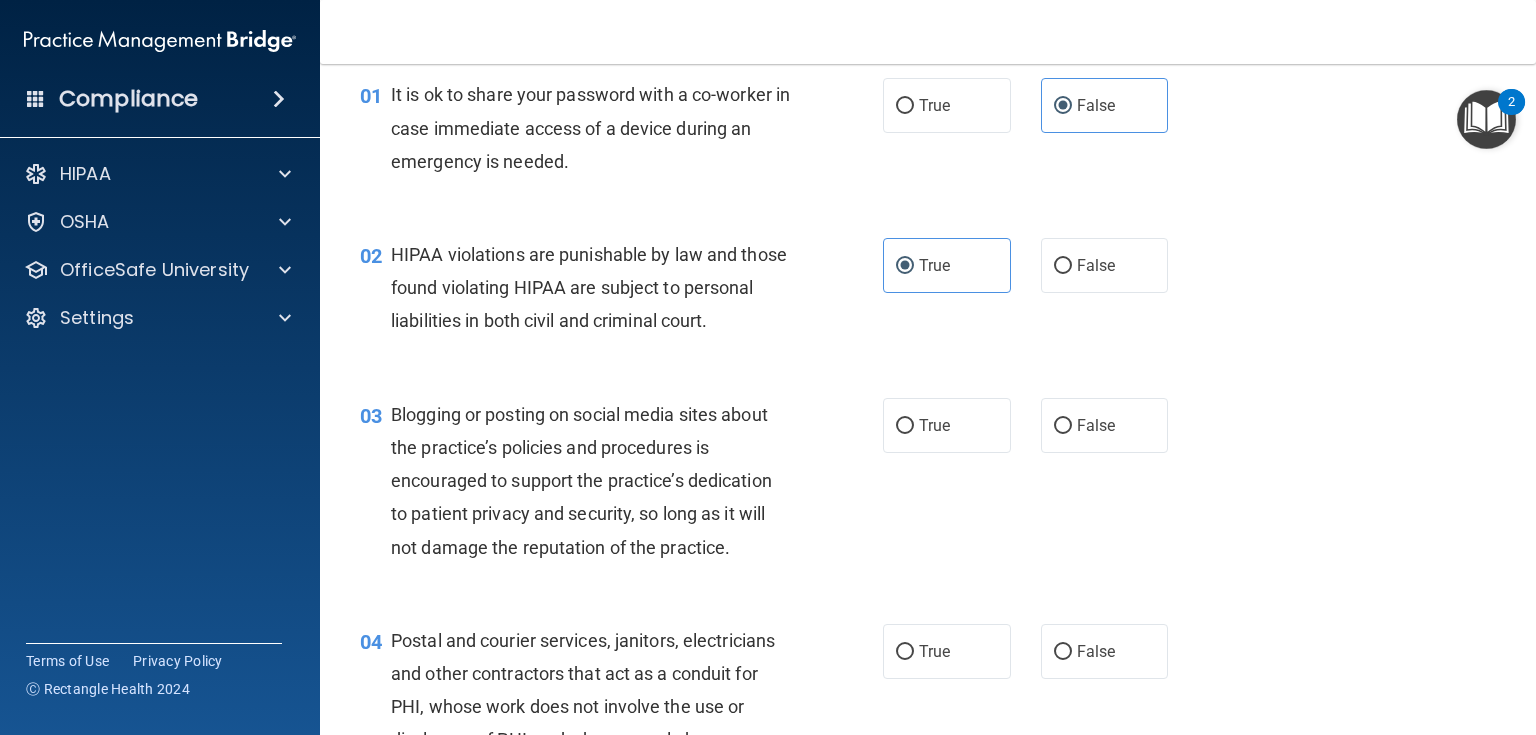 scroll, scrollTop: 160, scrollLeft: 0, axis: vertical 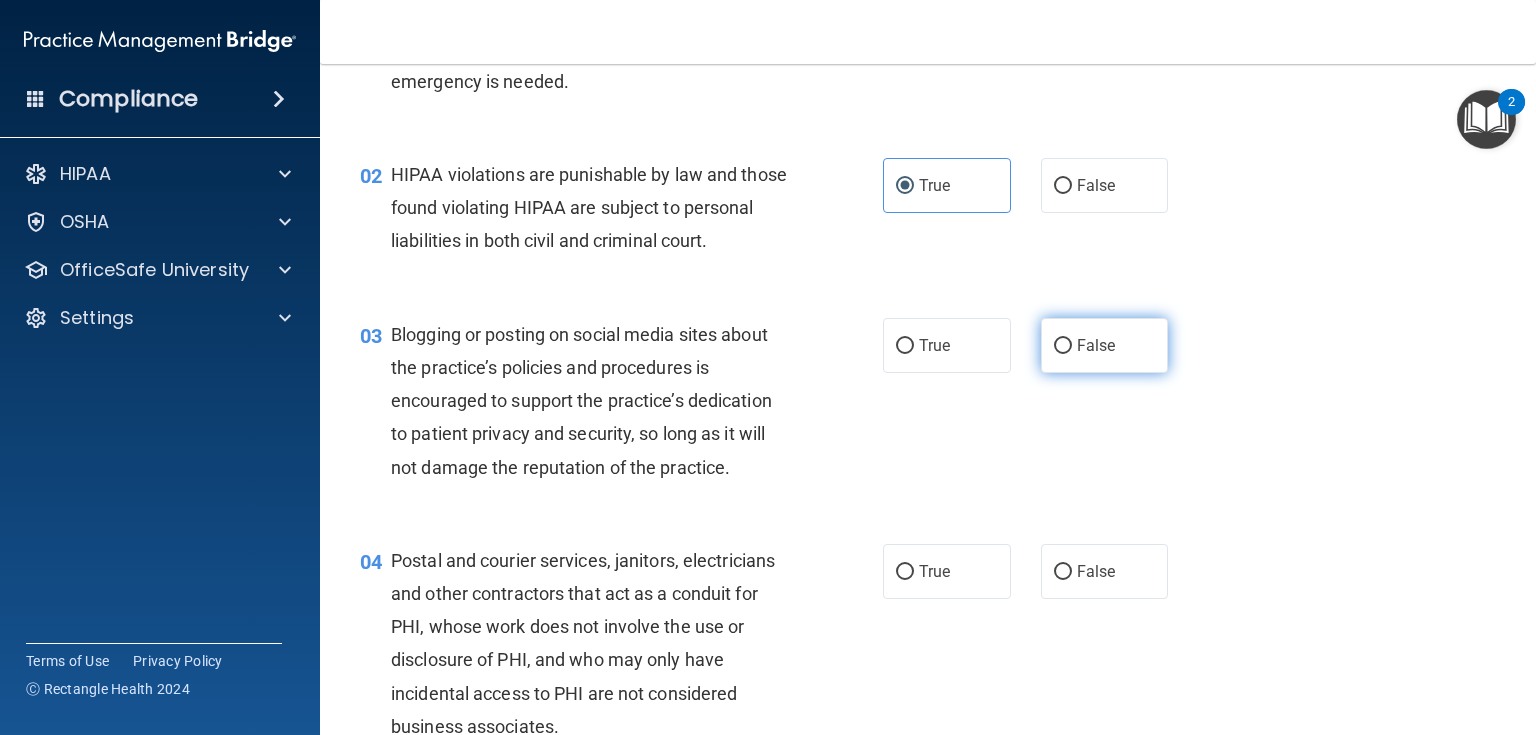 click on "False" at bounding box center [1105, 345] 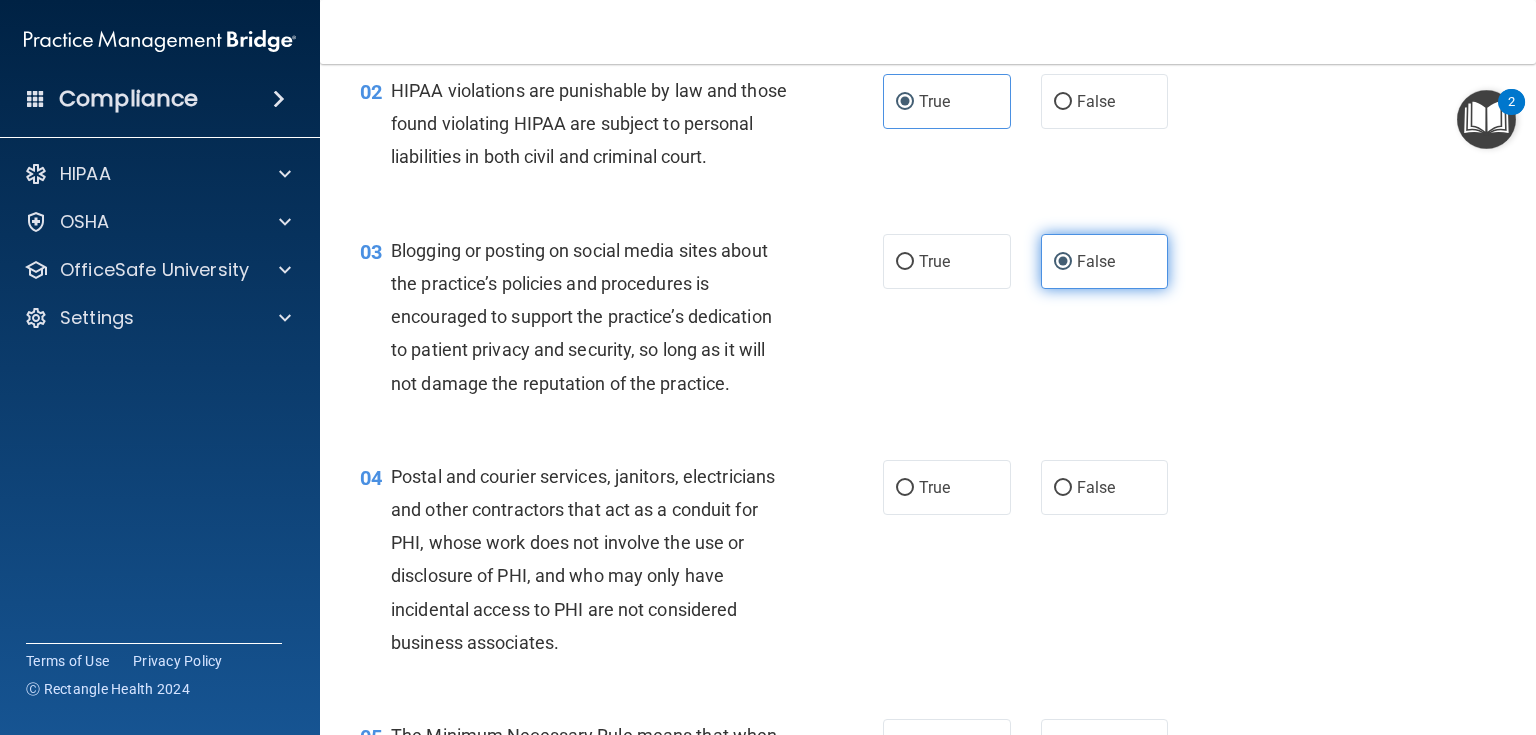 scroll, scrollTop: 320, scrollLeft: 0, axis: vertical 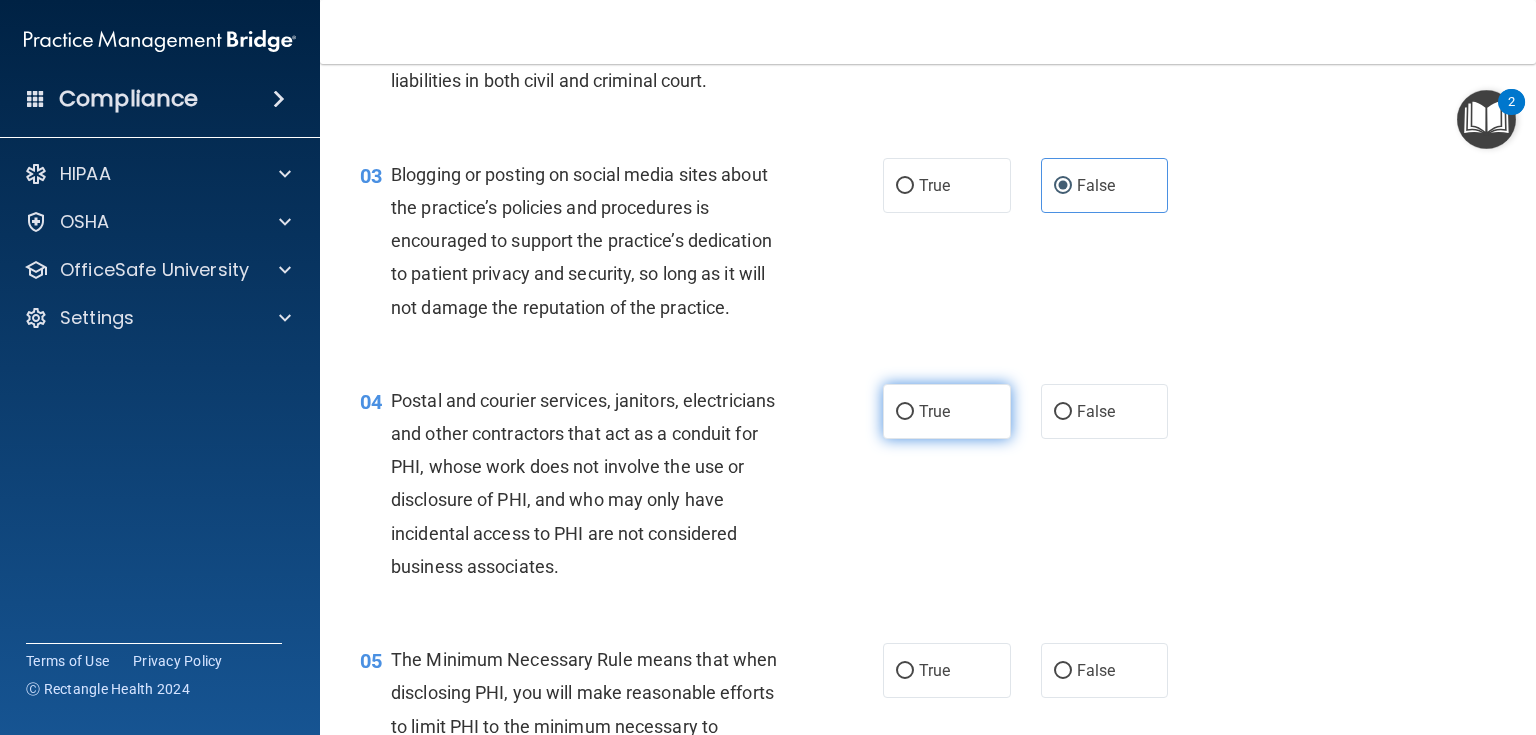 click on "True" at bounding box center (934, 411) 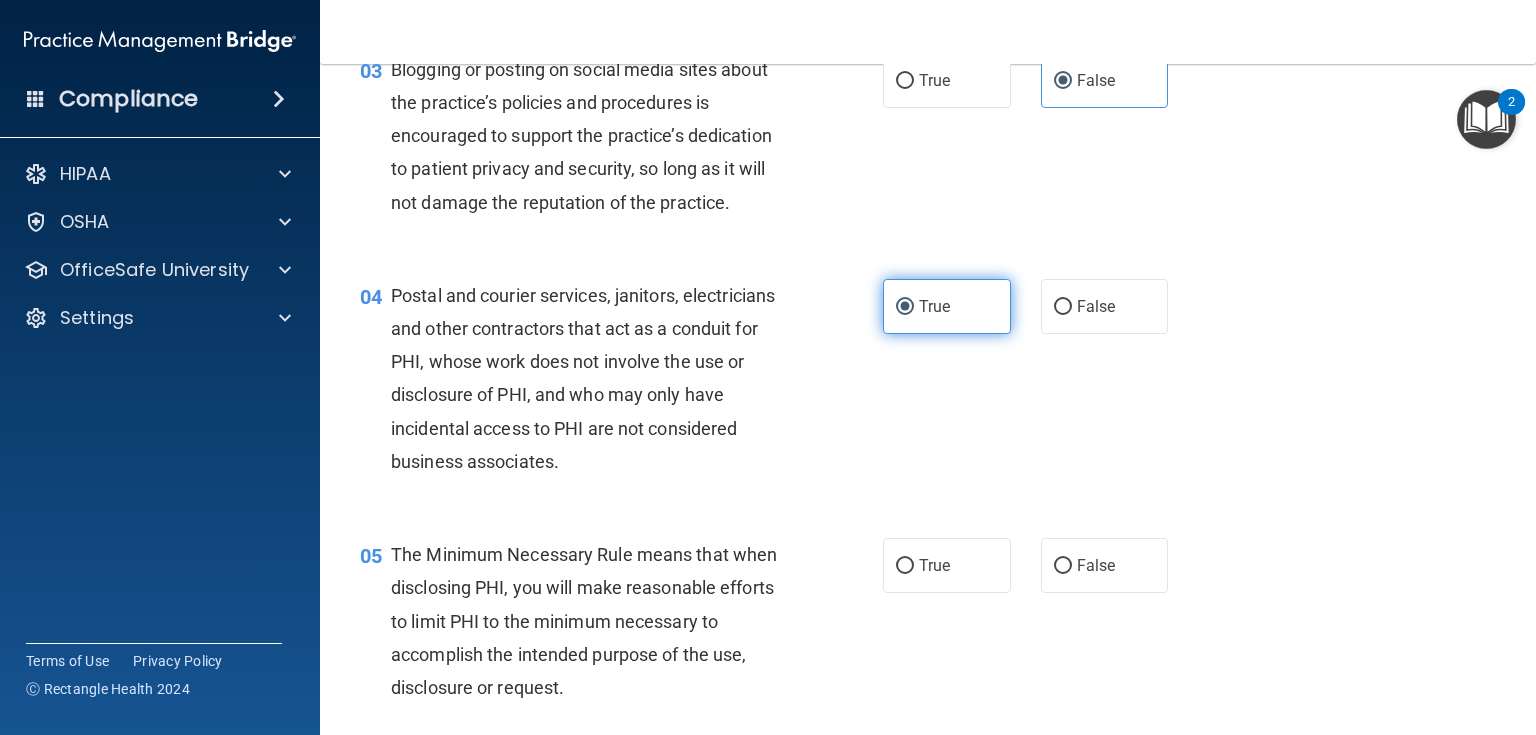 scroll, scrollTop: 480, scrollLeft: 0, axis: vertical 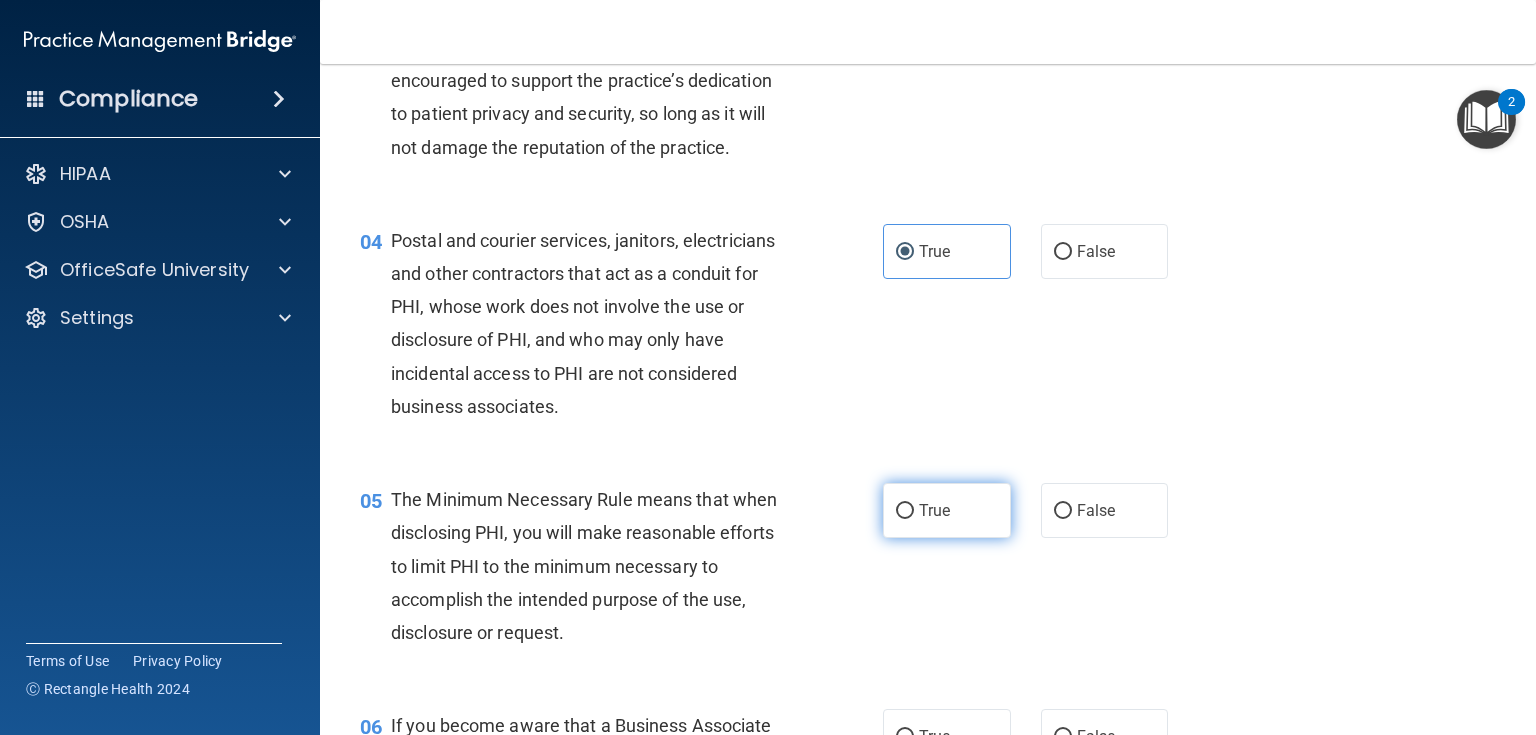 click on "True" at bounding box center (947, 510) 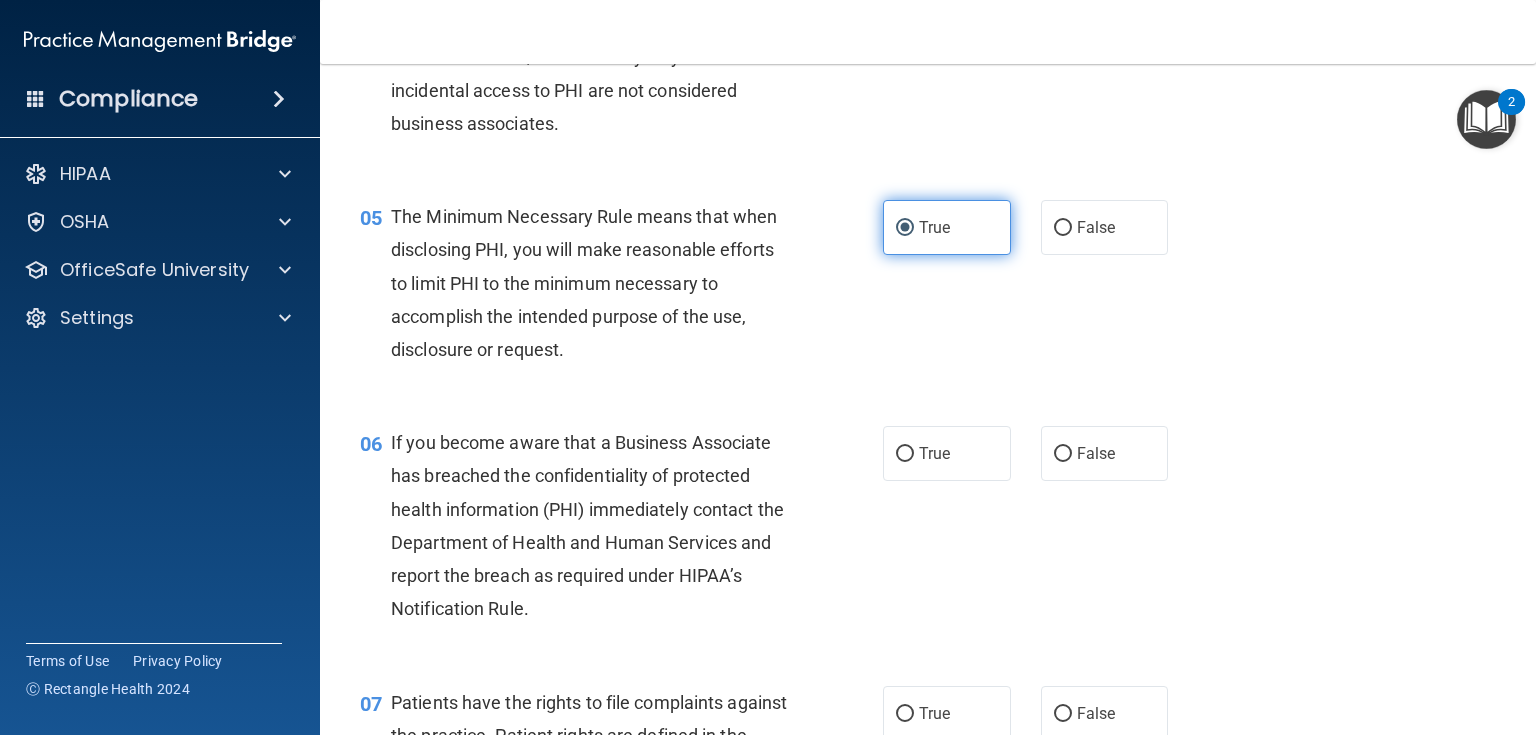 scroll, scrollTop: 800, scrollLeft: 0, axis: vertical 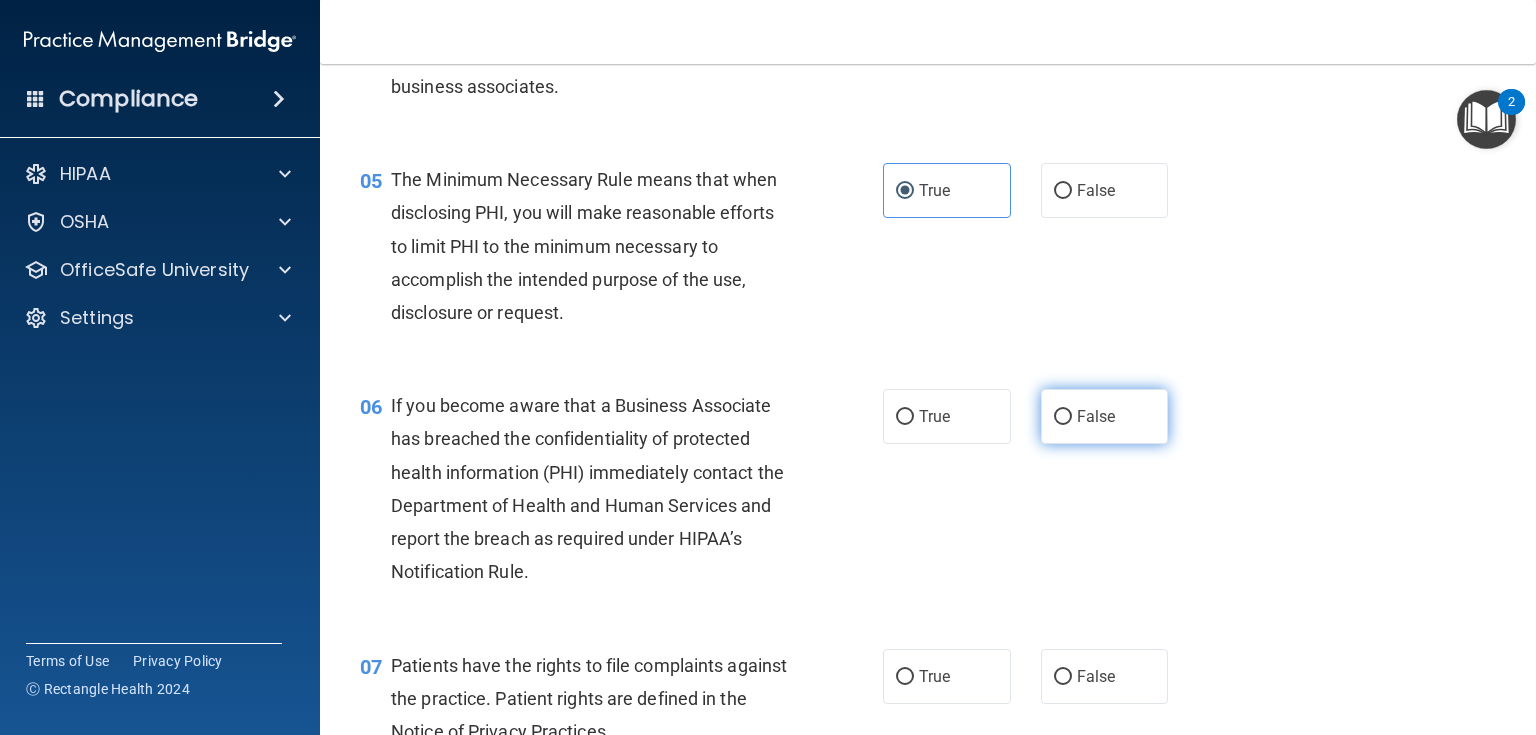 click on "False" at bounding box center [1105, 416] 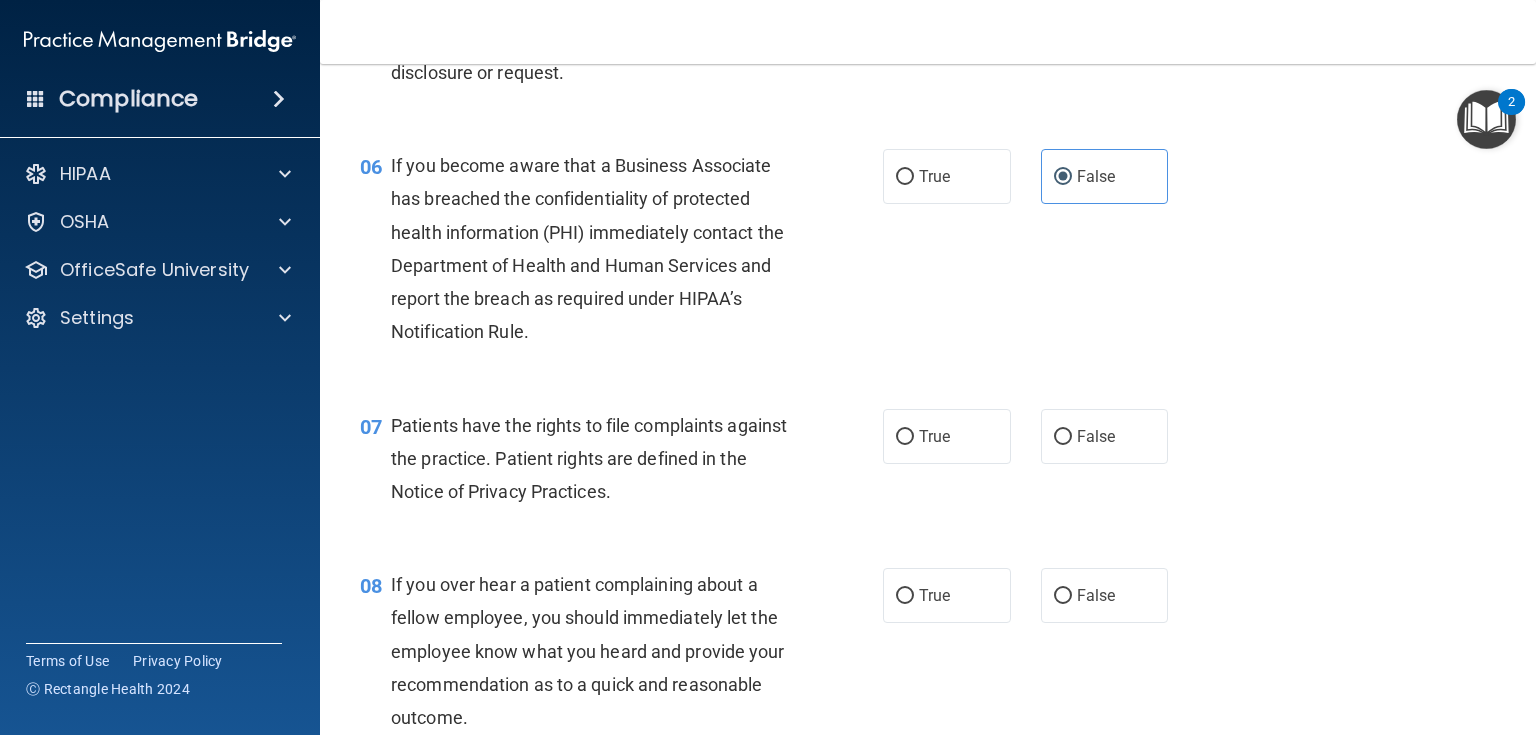 scroll, scrollTop: 1120, scrollLeft: 0, axis: vertical 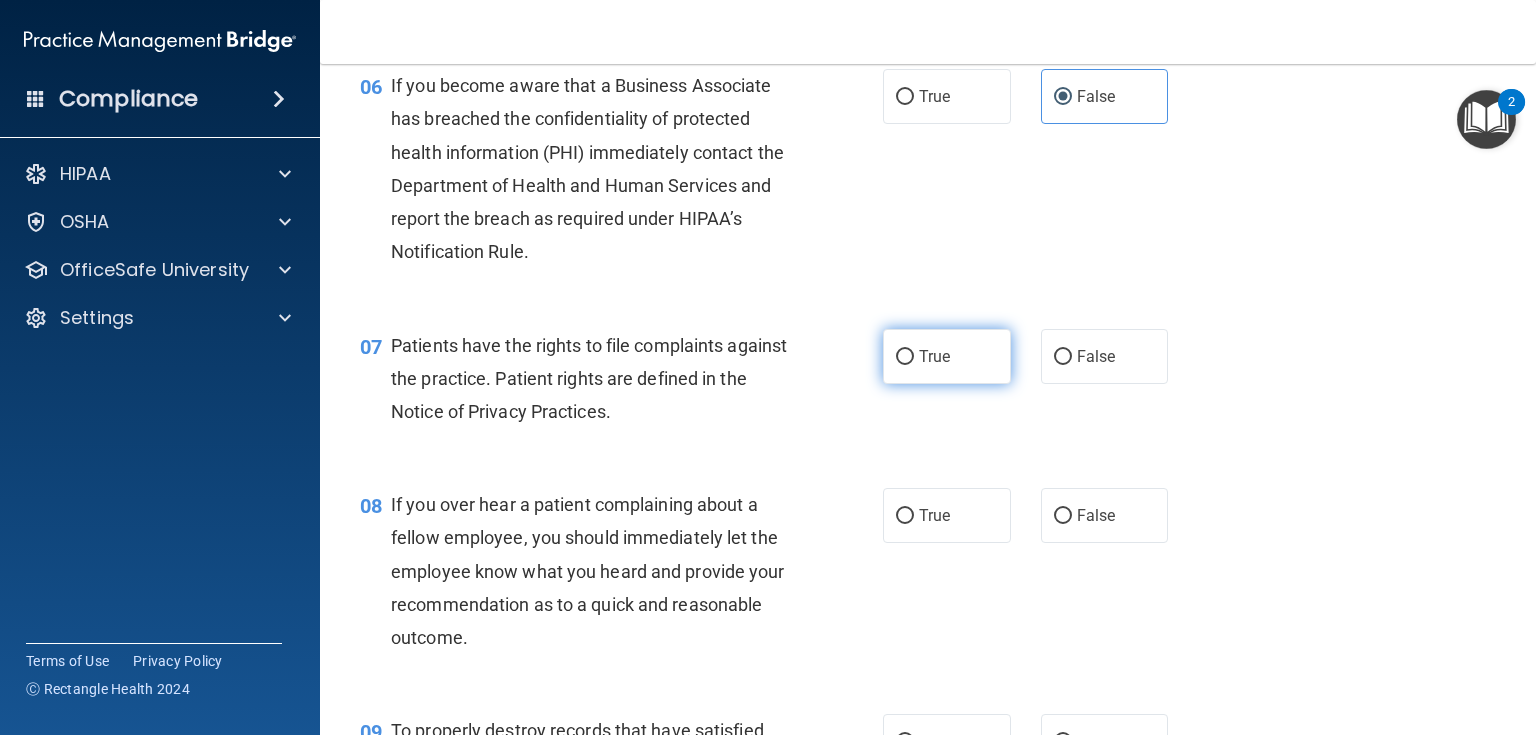 click on "True" at bounding box center (947, 356) 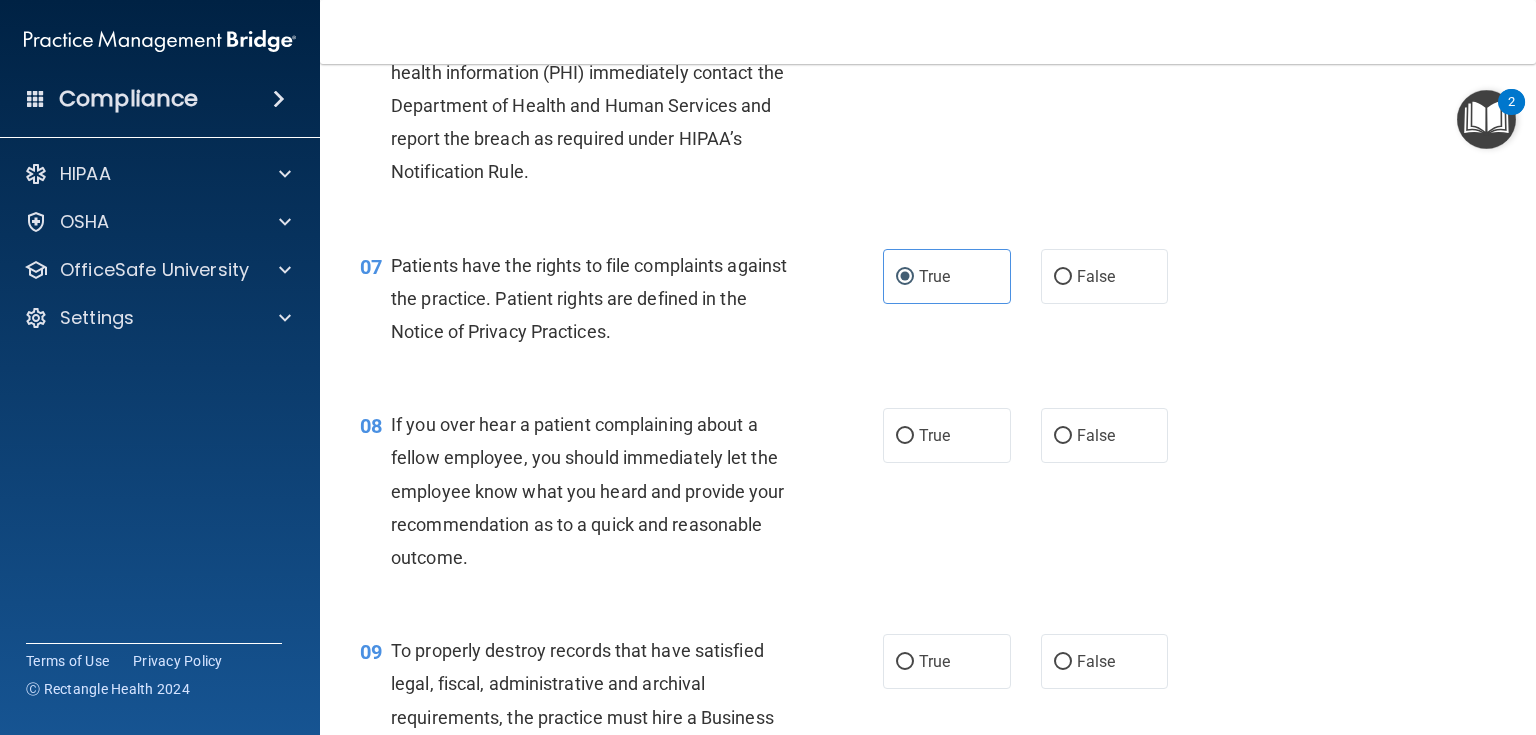scroll, scrollTop: 1280, scrollLeft: 0, axis: vertical 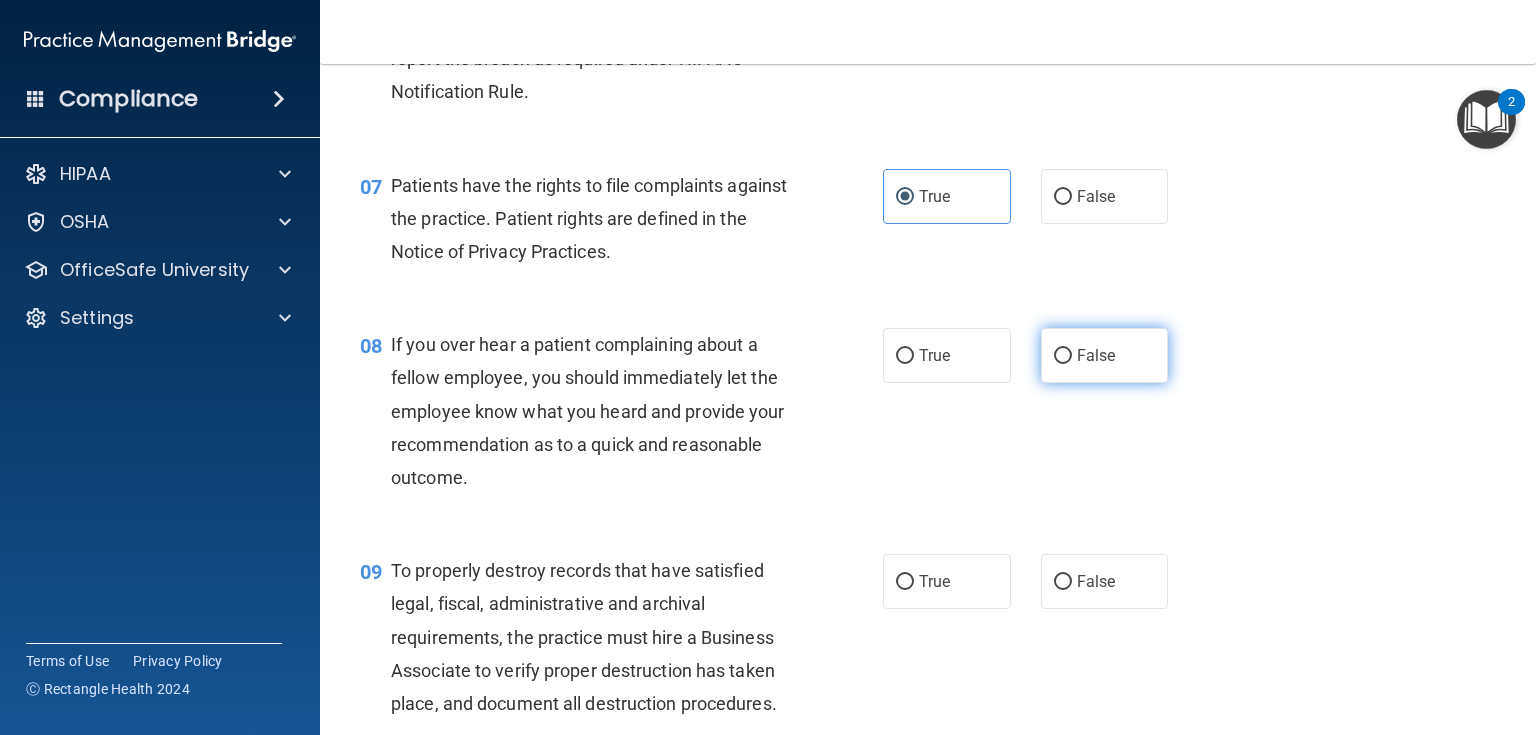 drag, startPoint x: 1092, startPoint y: 388, endPoint x: 1075, endPoint y: 414, distance: 31.06445 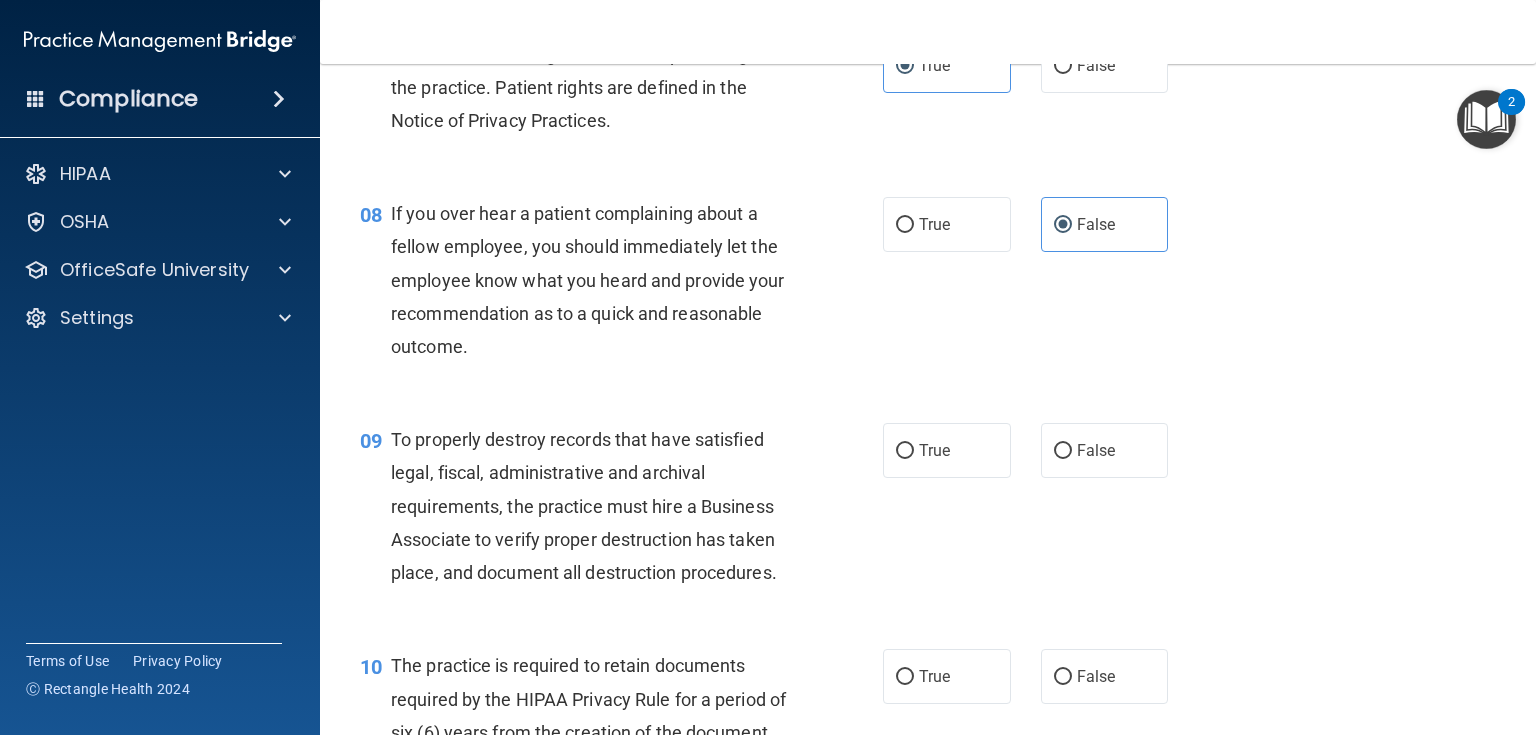 scroll, scrollTop: 1440, scrollLeft: 0, axis: vertical 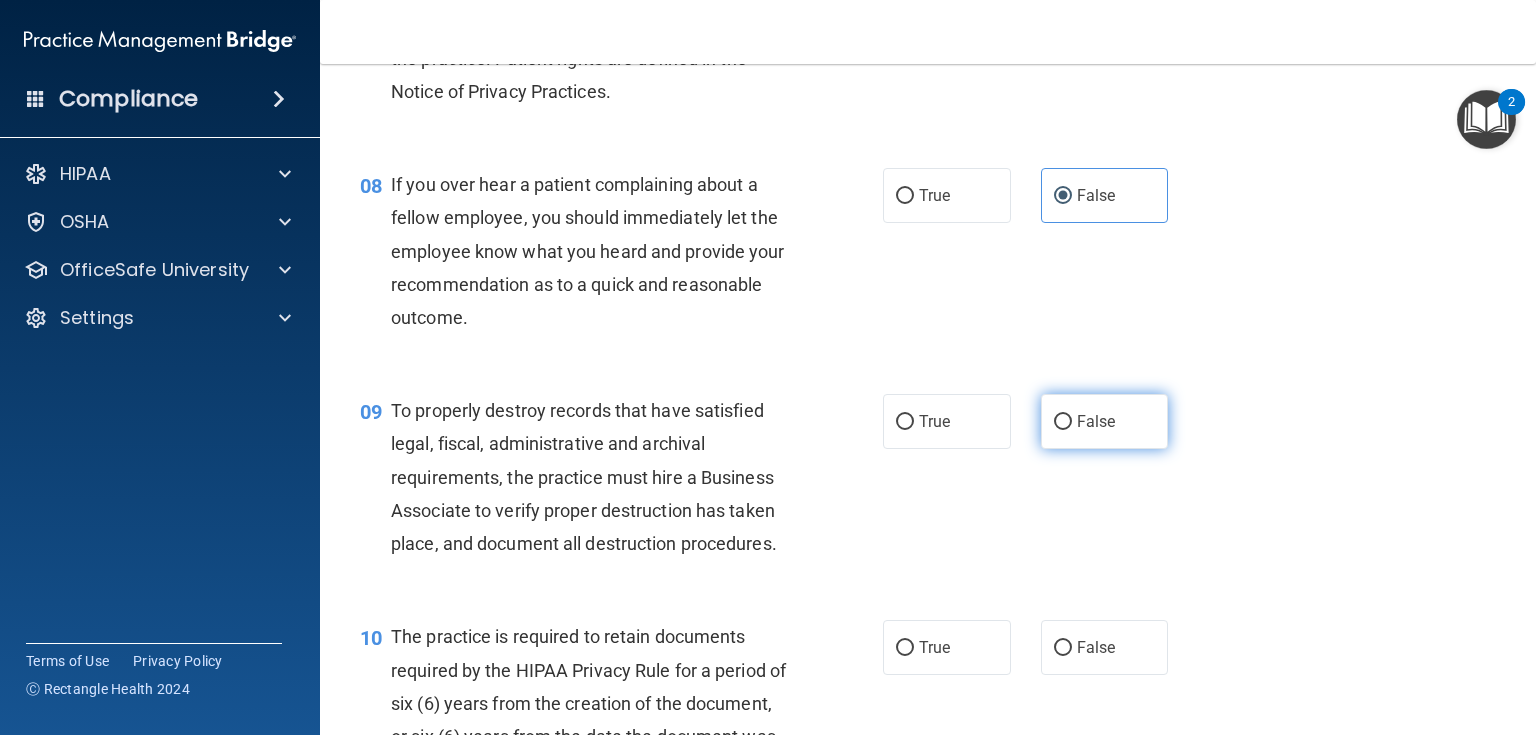 click on "False" at bounding box center [1063, 422] 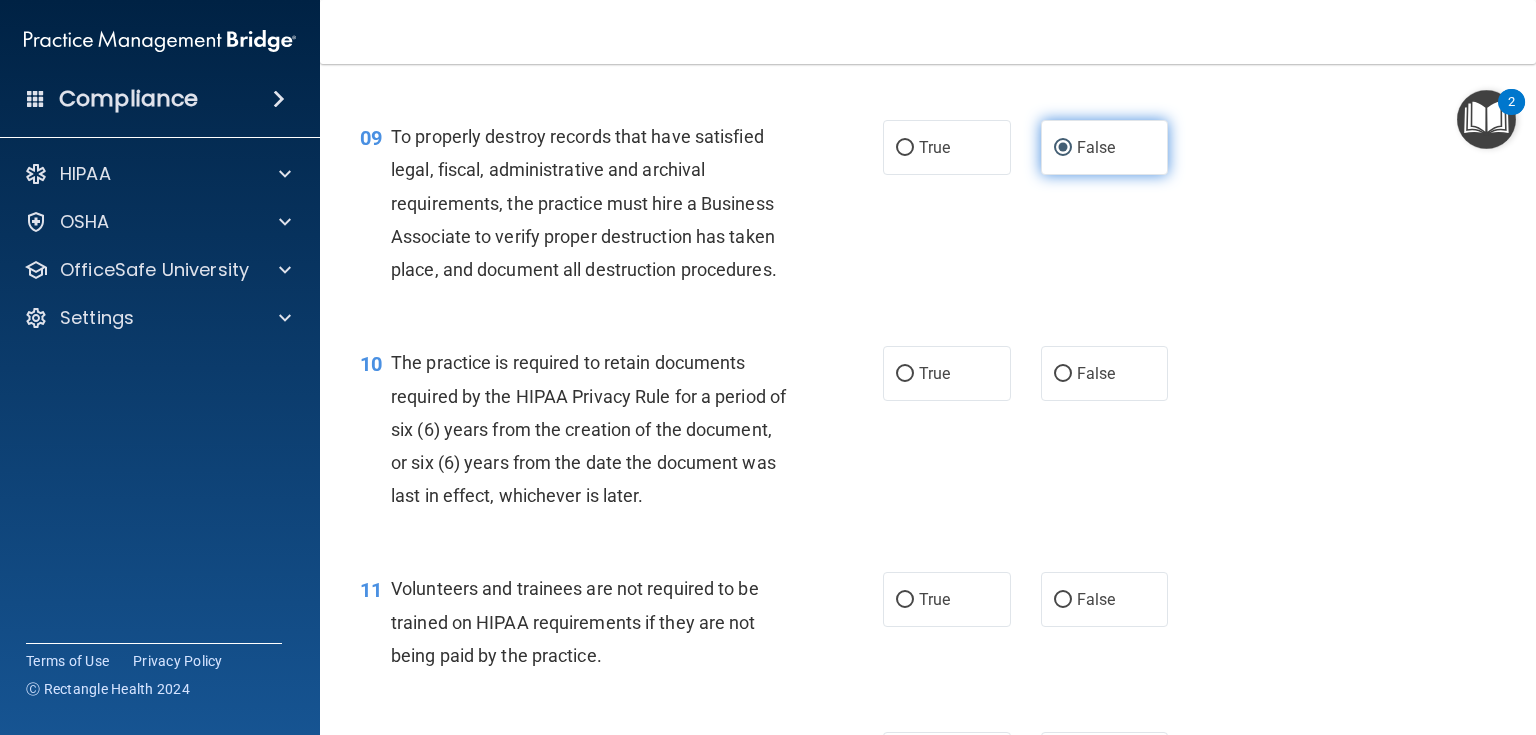scroll, scrollTop: 1760, scrollLeft: 0, axis: vertical 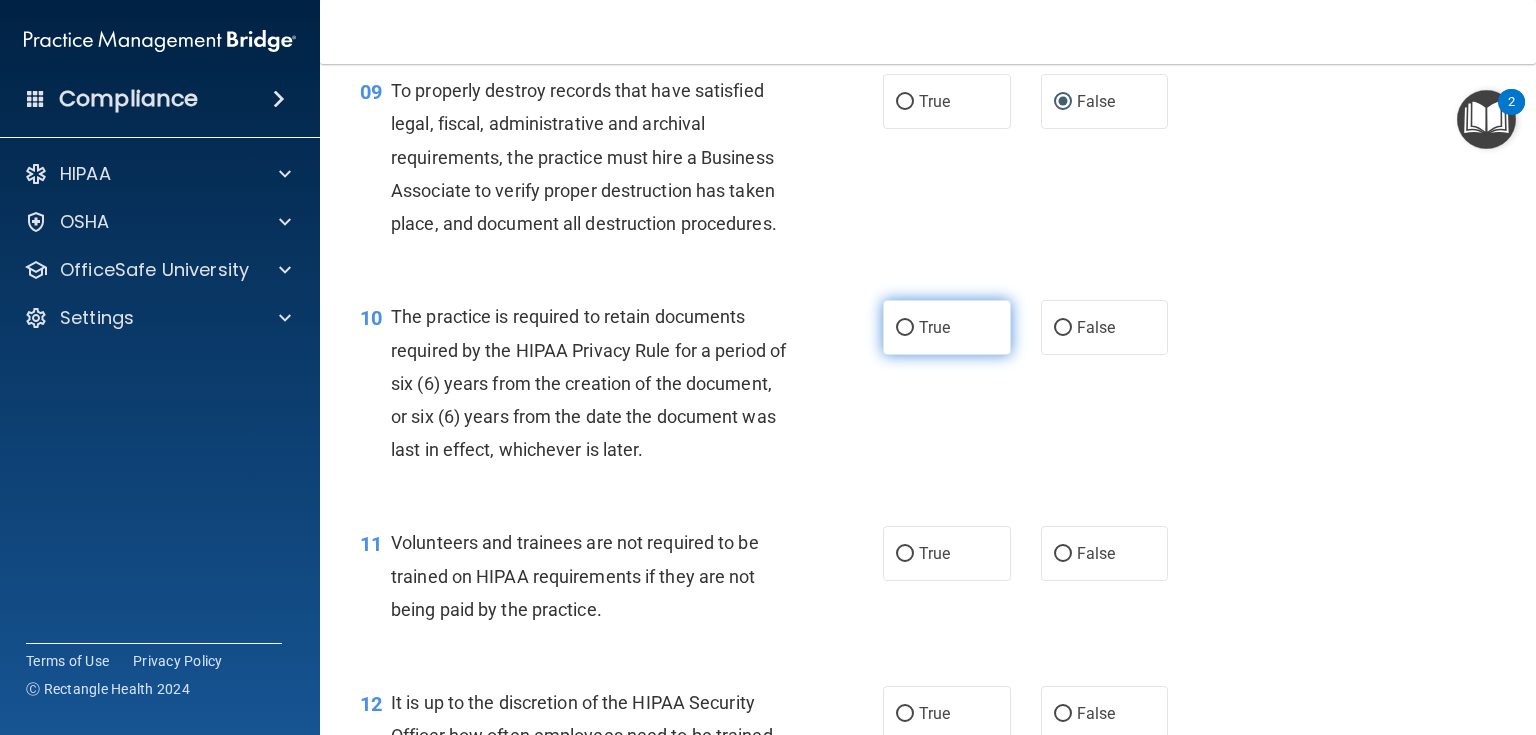 click on "True" at bounding box center [947, 327] 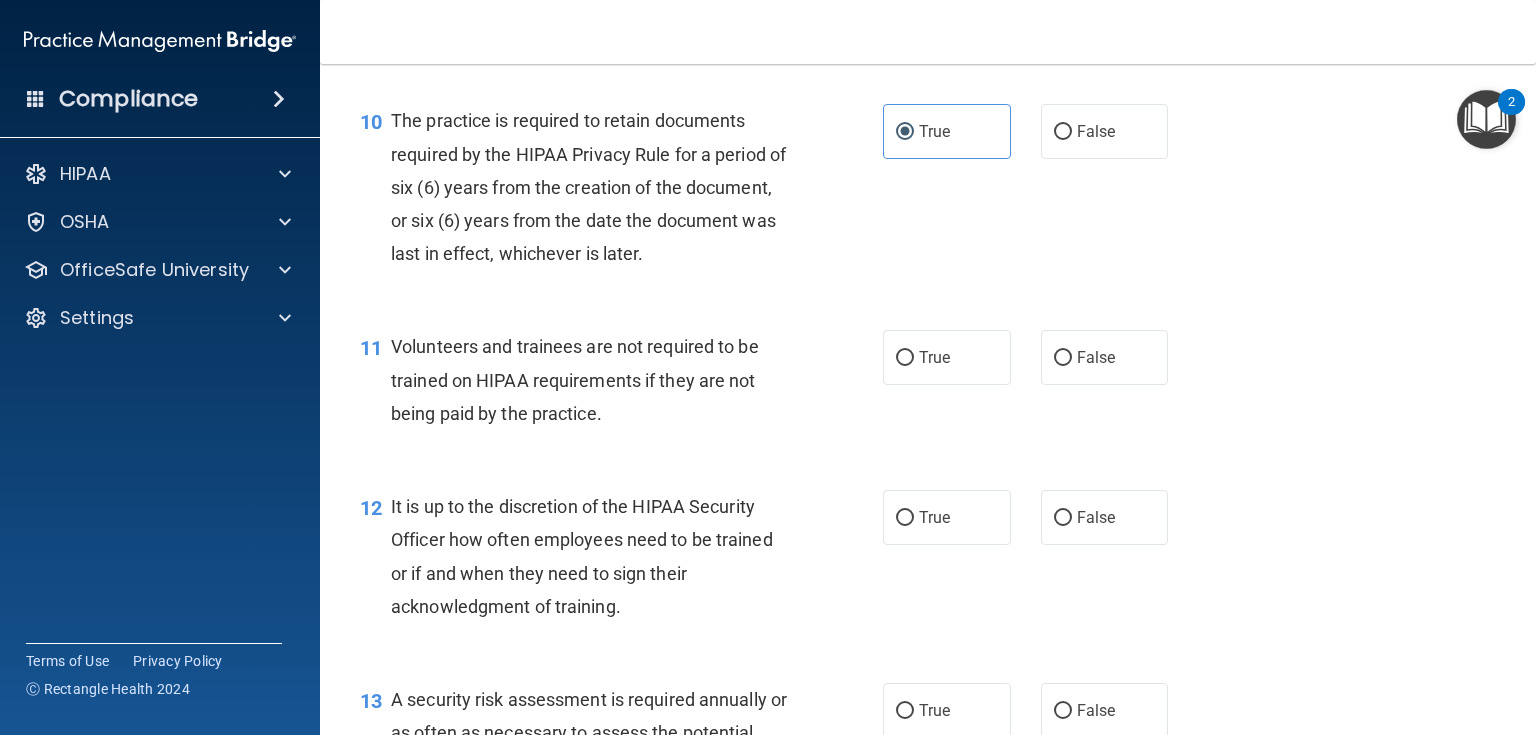 scroll, scrollTop: 2000, scrollLeft: 0, axis: vertical 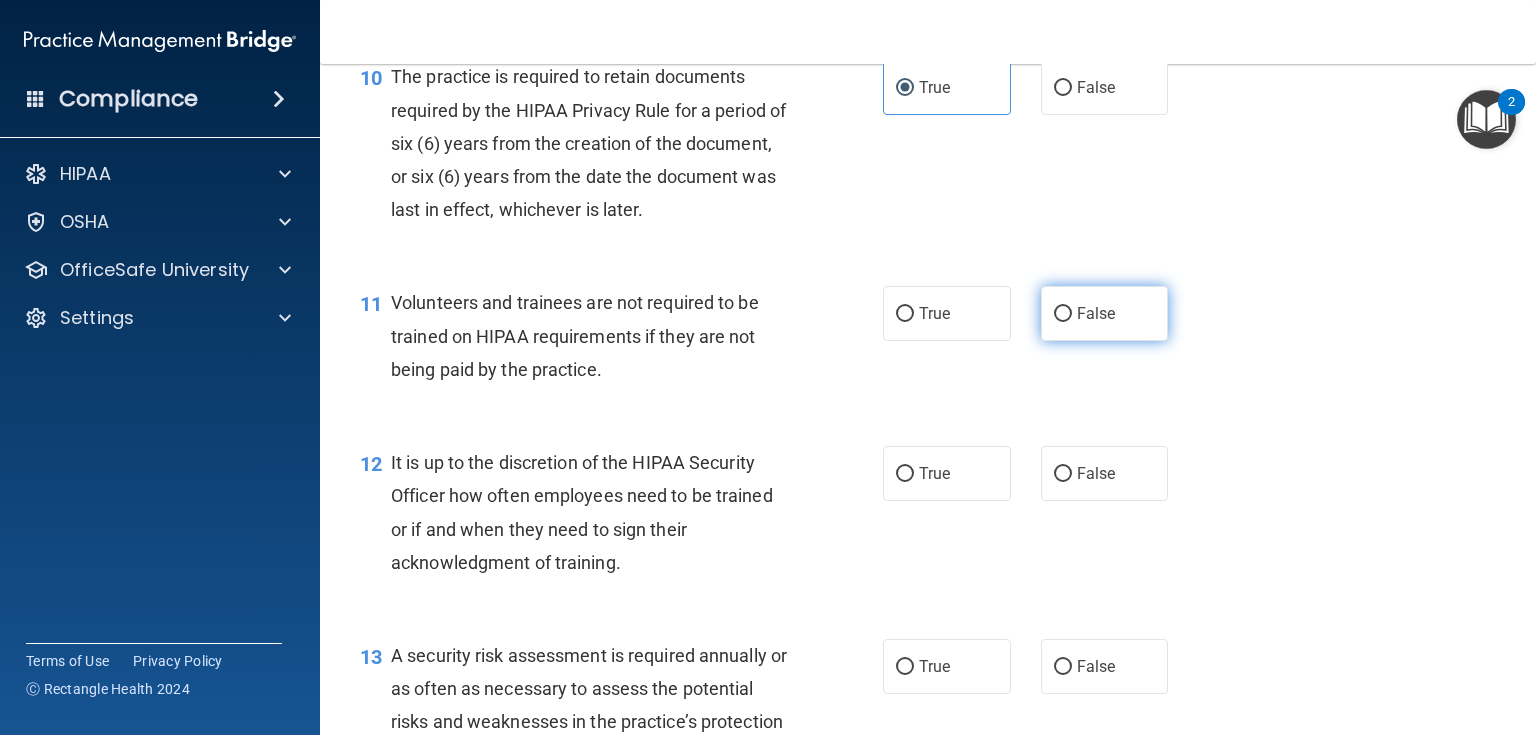 click on "False" at bounding box center [1063, 314] 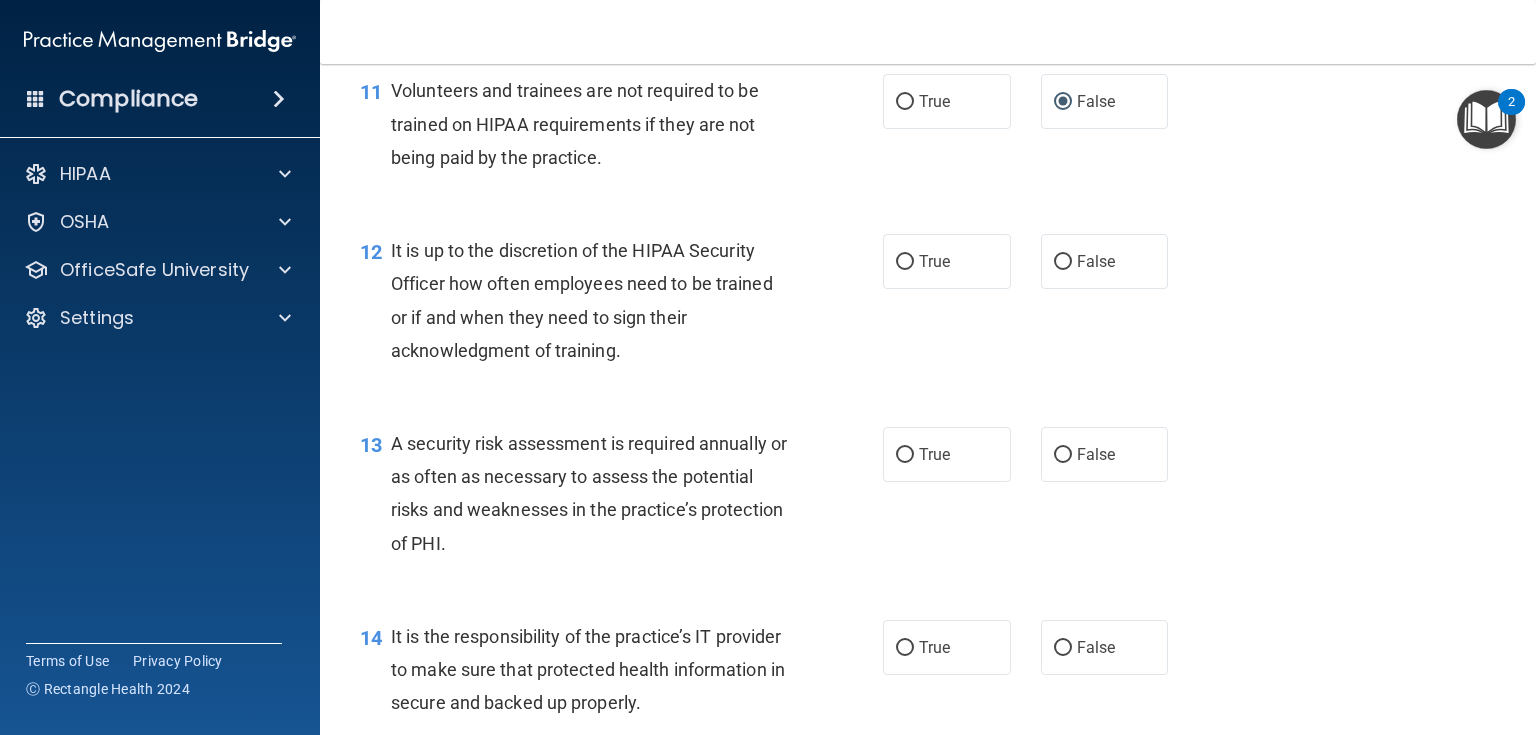 scroll, scrollTop: 2240, scrollLeft: 0, axis: vertical 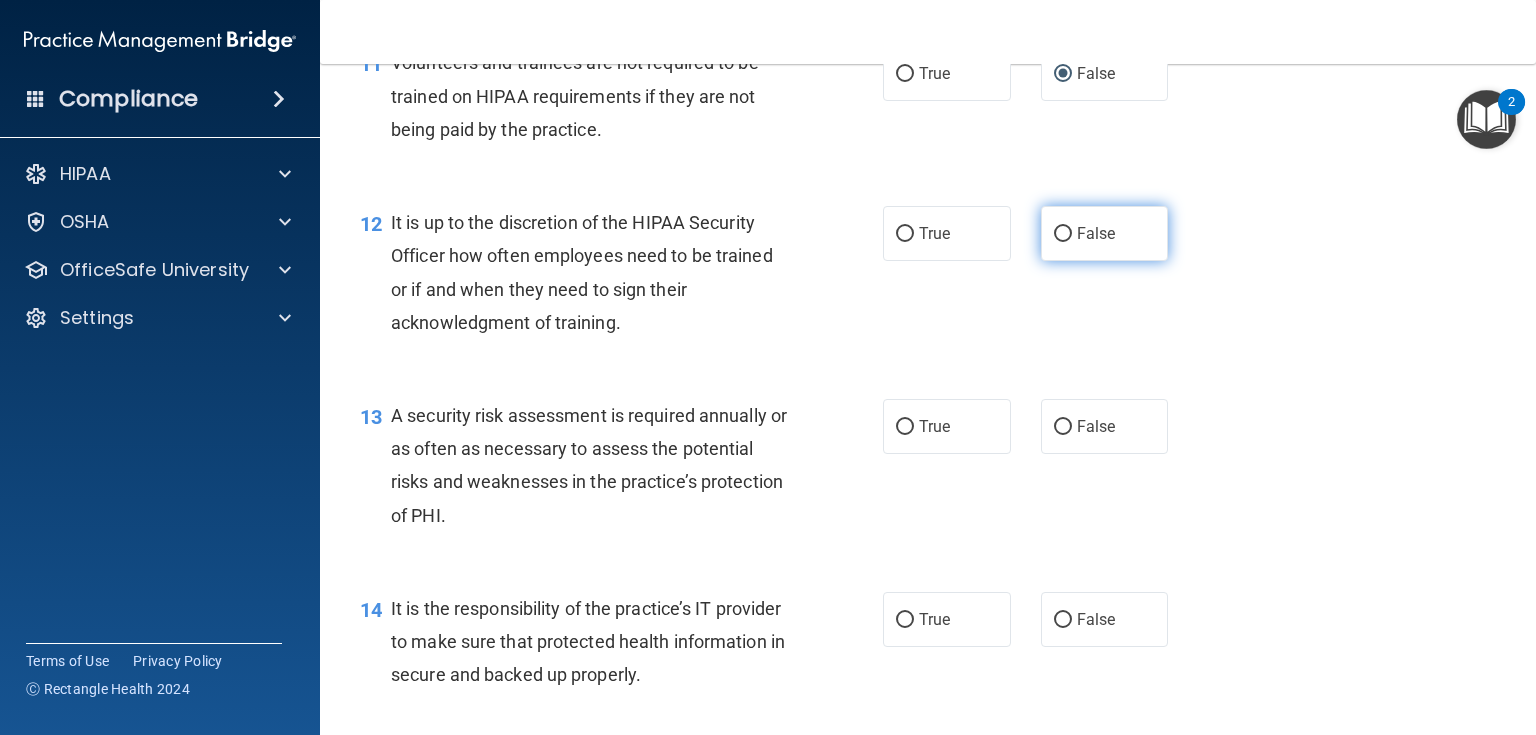 click on "False" at bounding box center [1105, 233] 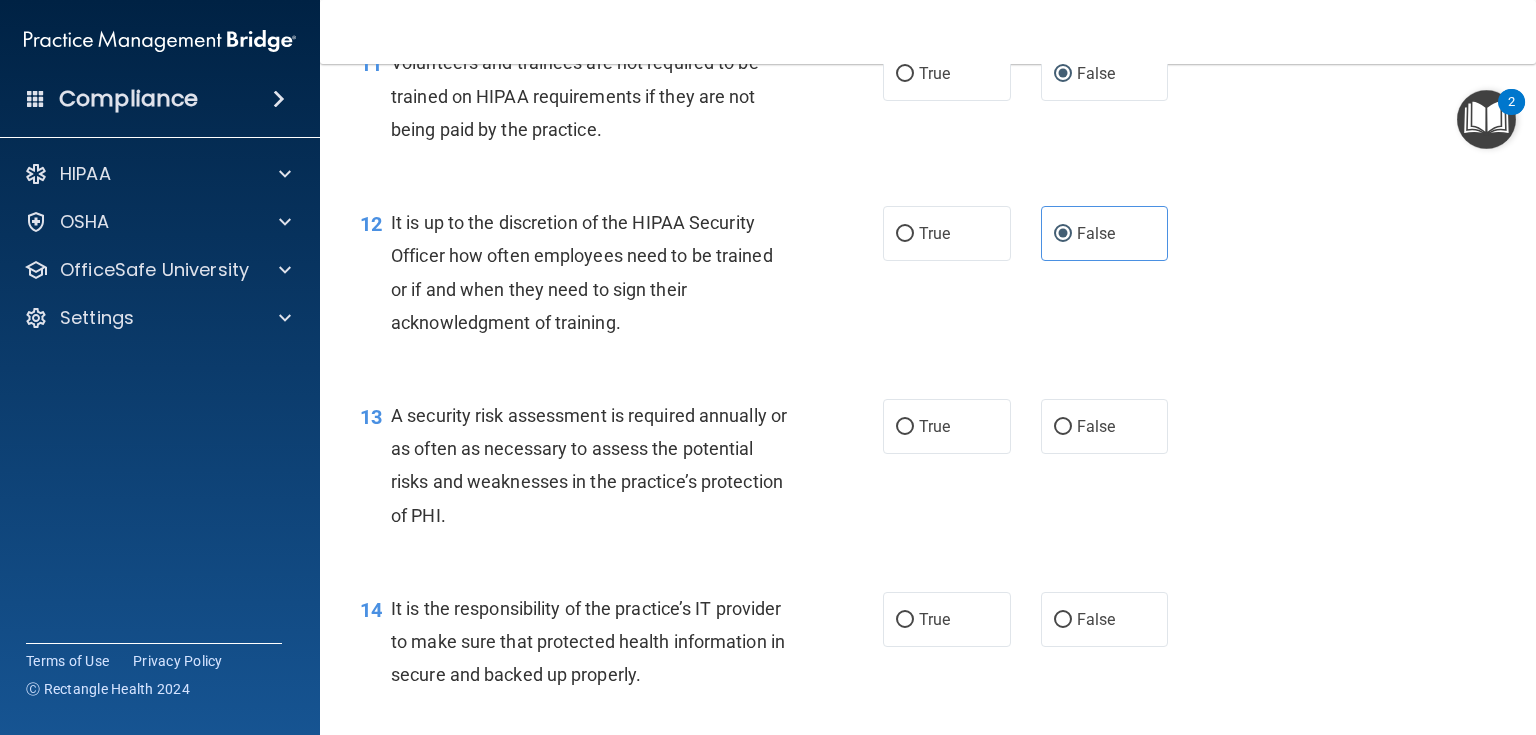scroll, scrollTop: 2320, scrollLeft: 0, axis: vertical 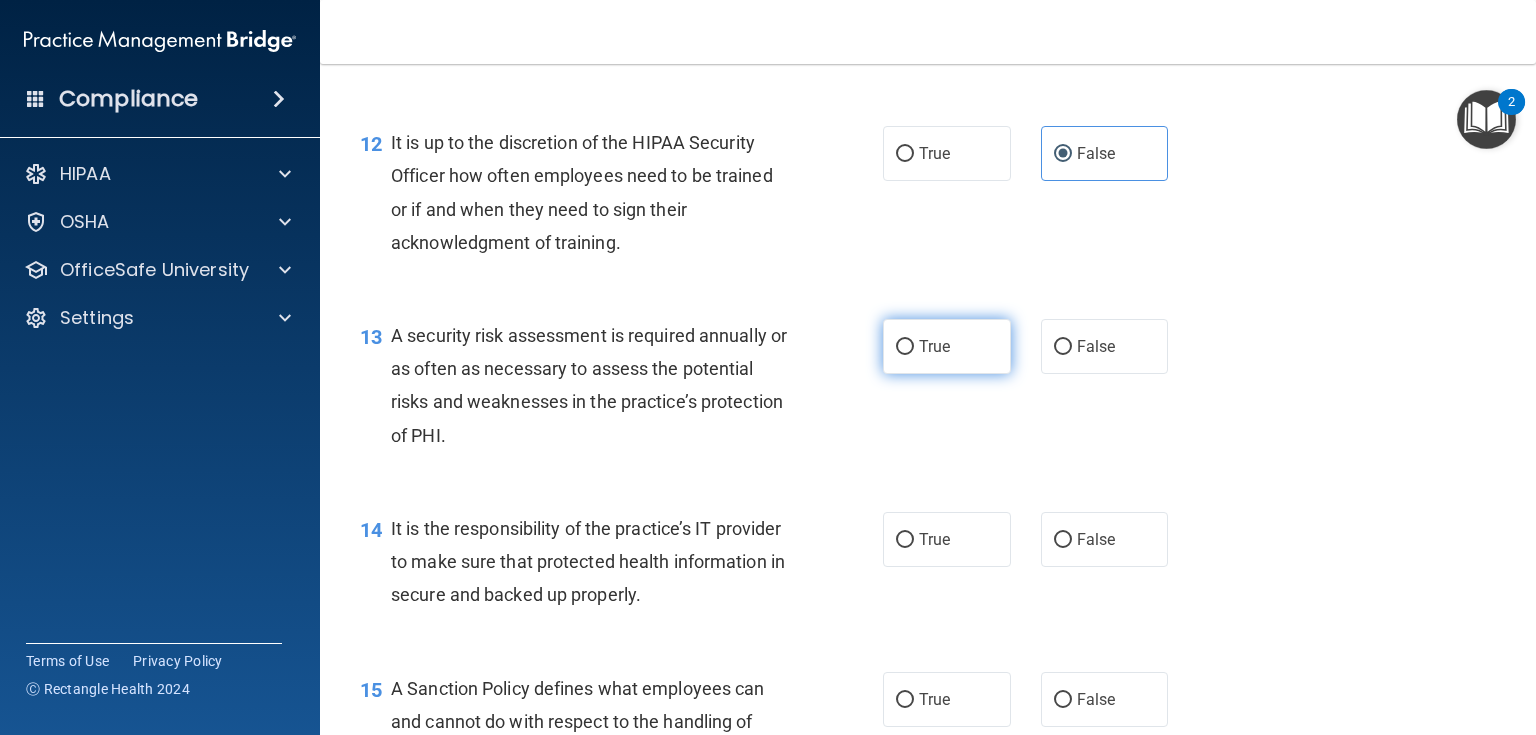 click on "True" at bounding box center [947, 346] 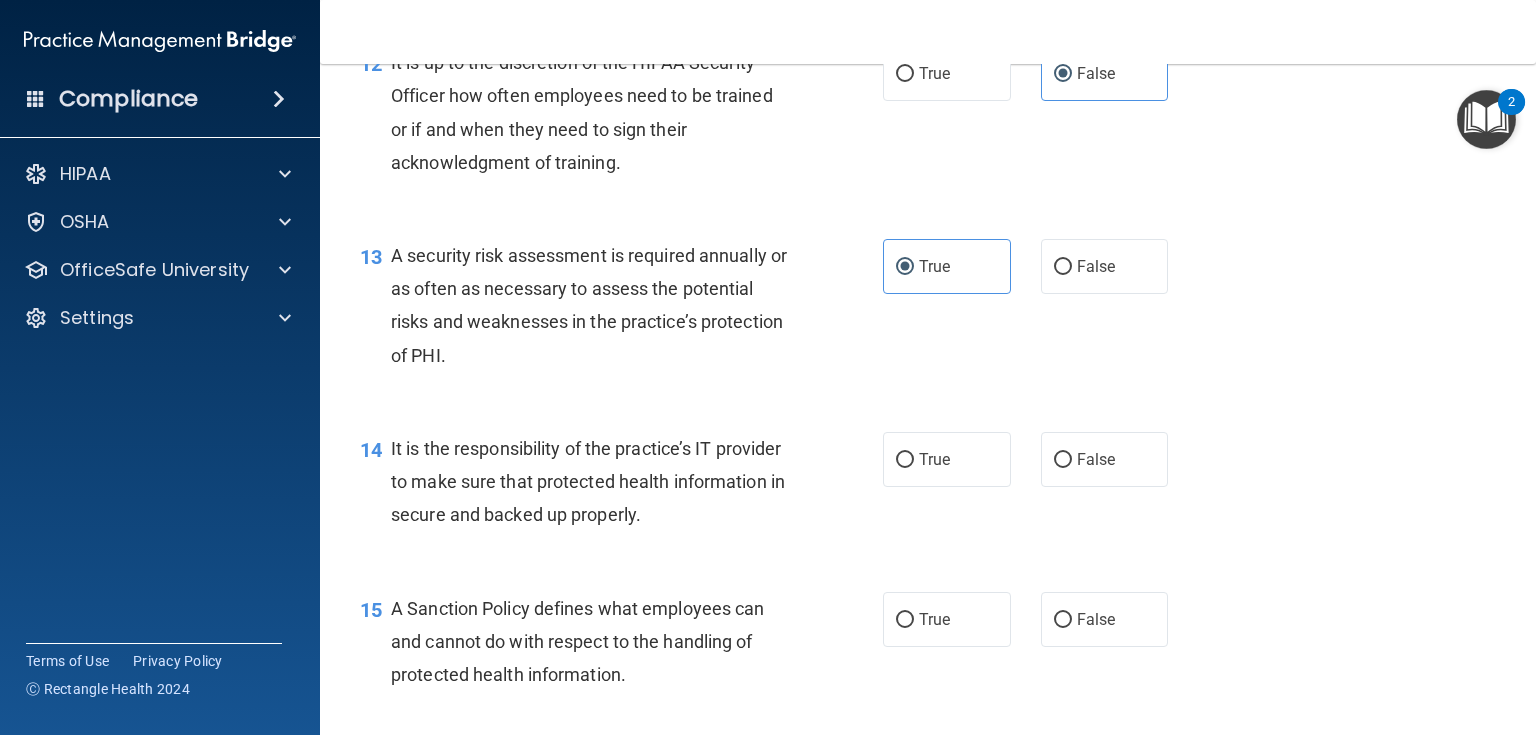 scroll, scrollTop: 2480, scrollLeft: 0, axis: vertical 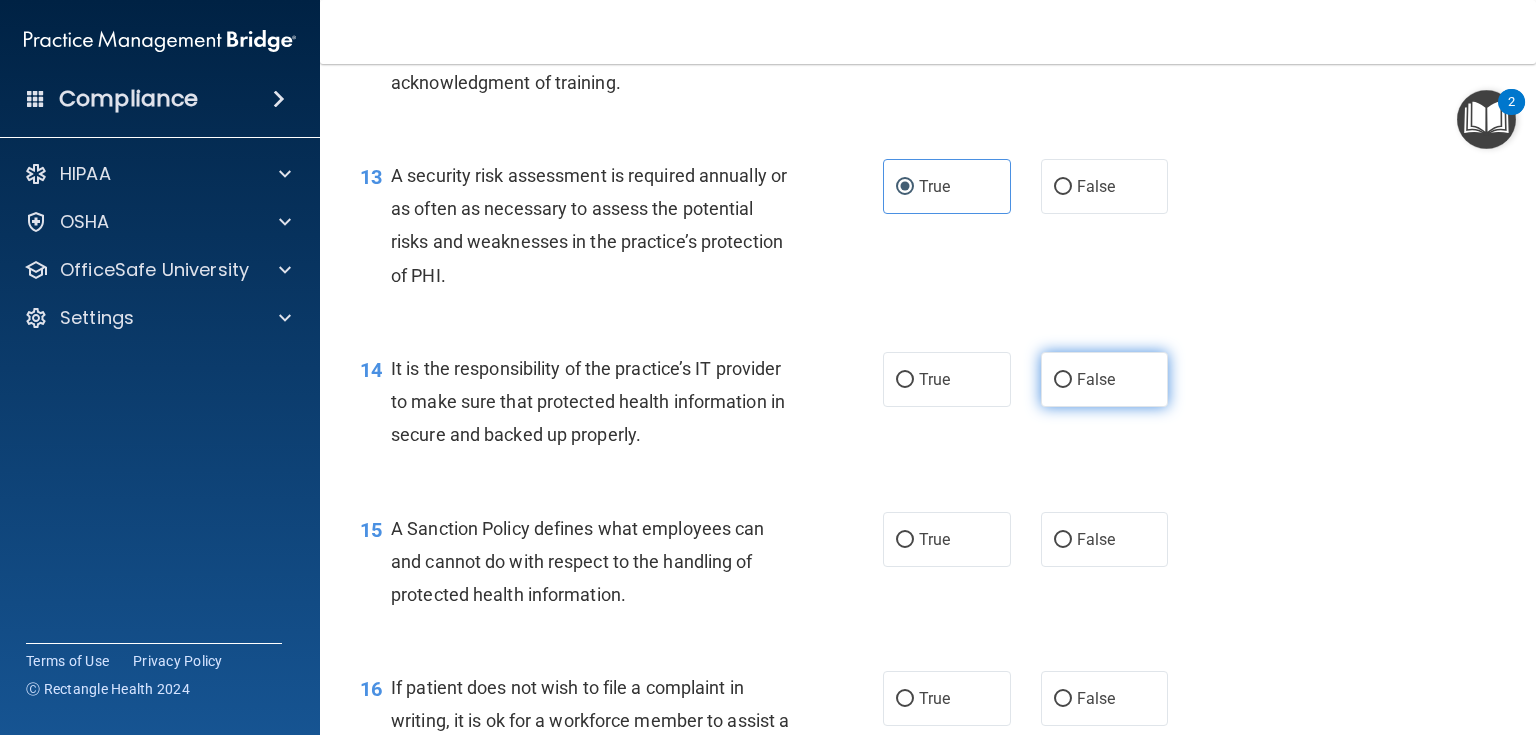 click on "False" at bounding box center (1105, 379) 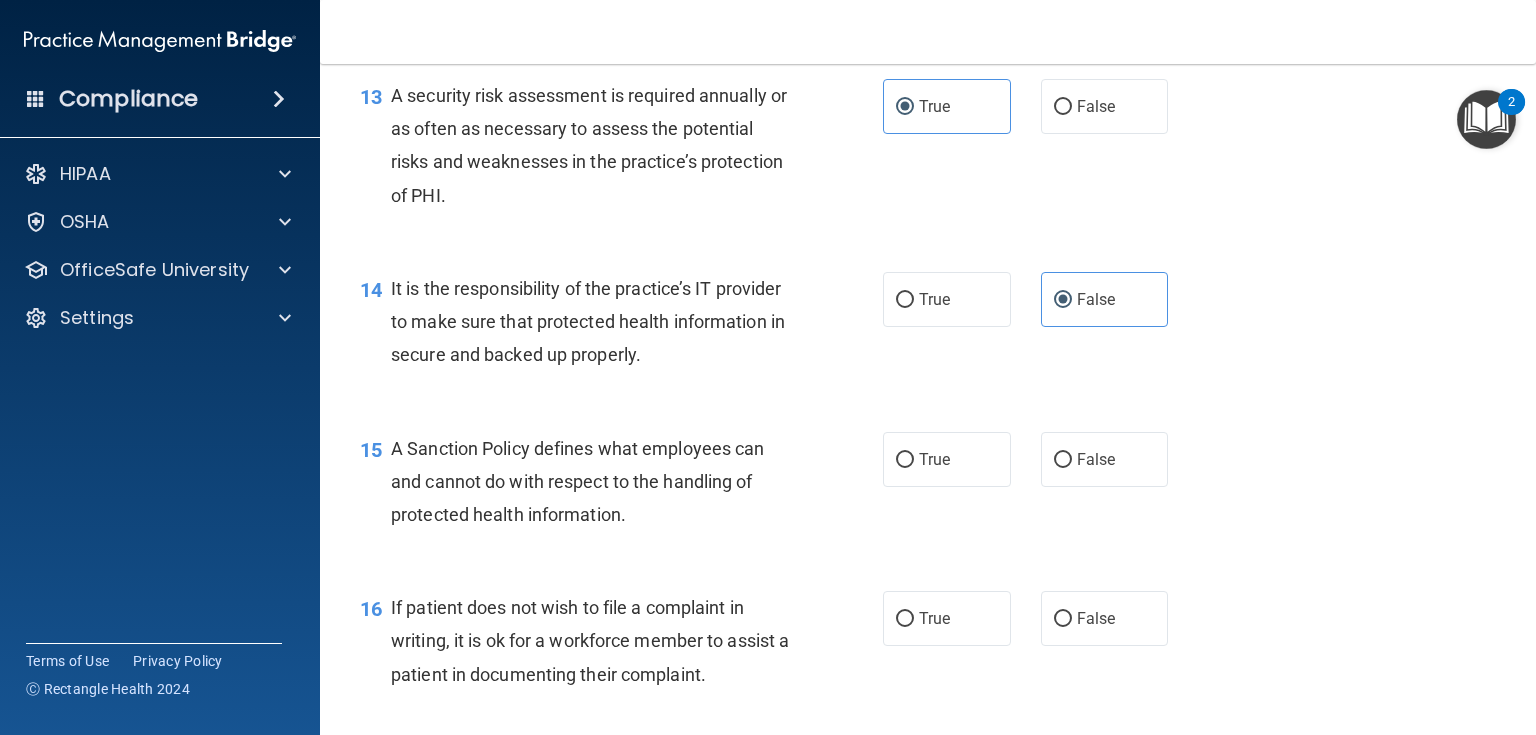 scroll, scrollTop: 2640, scrollLeft: 0, axis: vertical 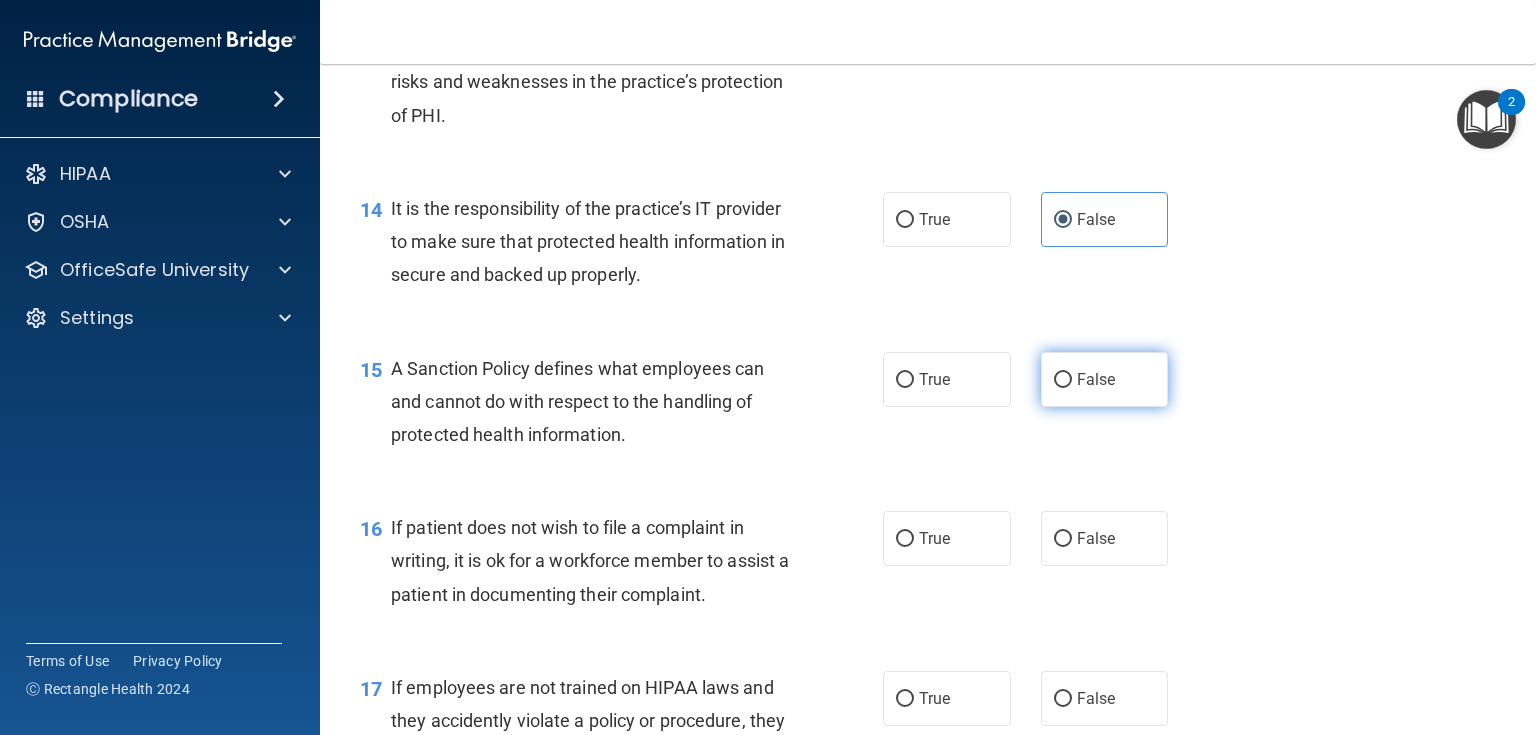 click on "False" at bounding box center [1105, 379] 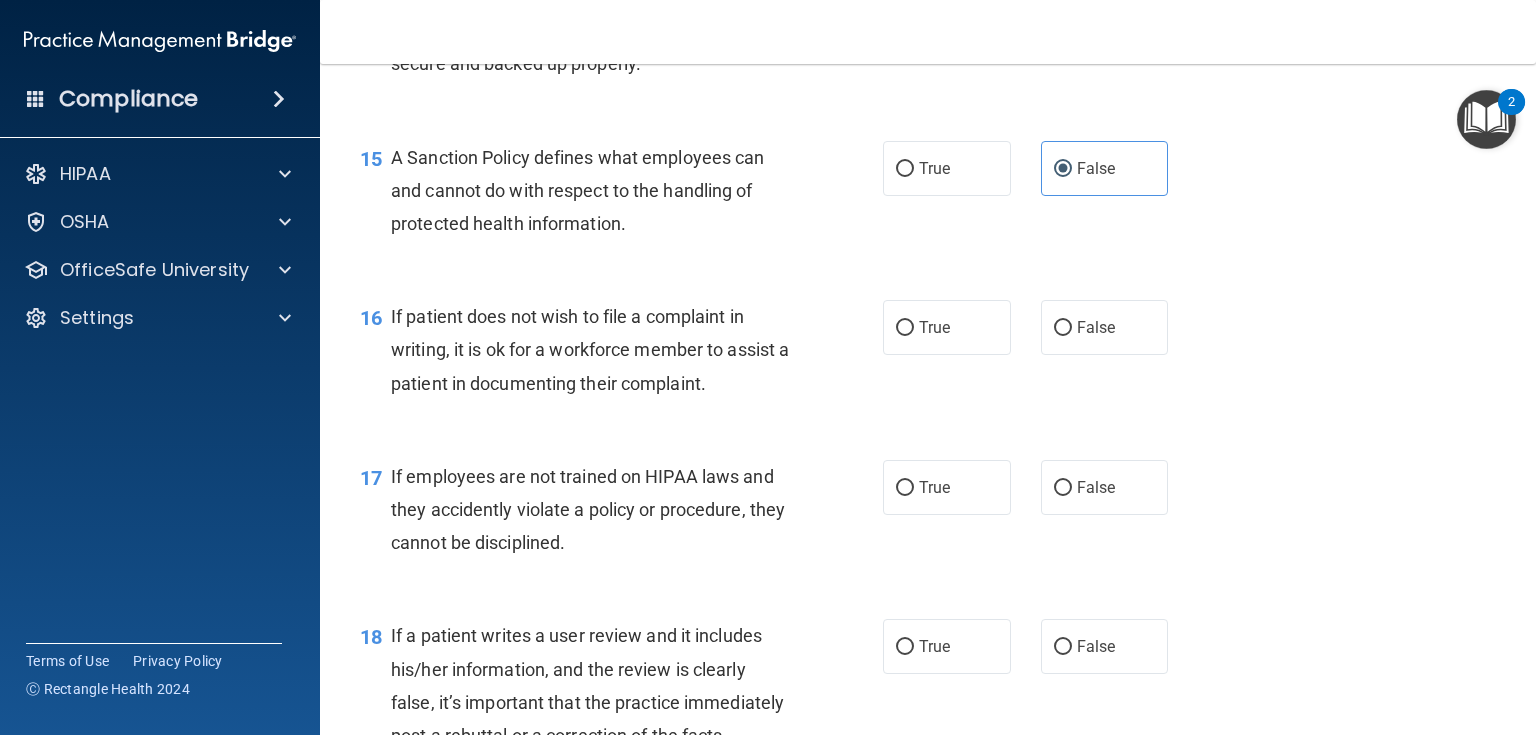 scroll, scrollTop: 2880, scrollLeft: 0, axis: vertical 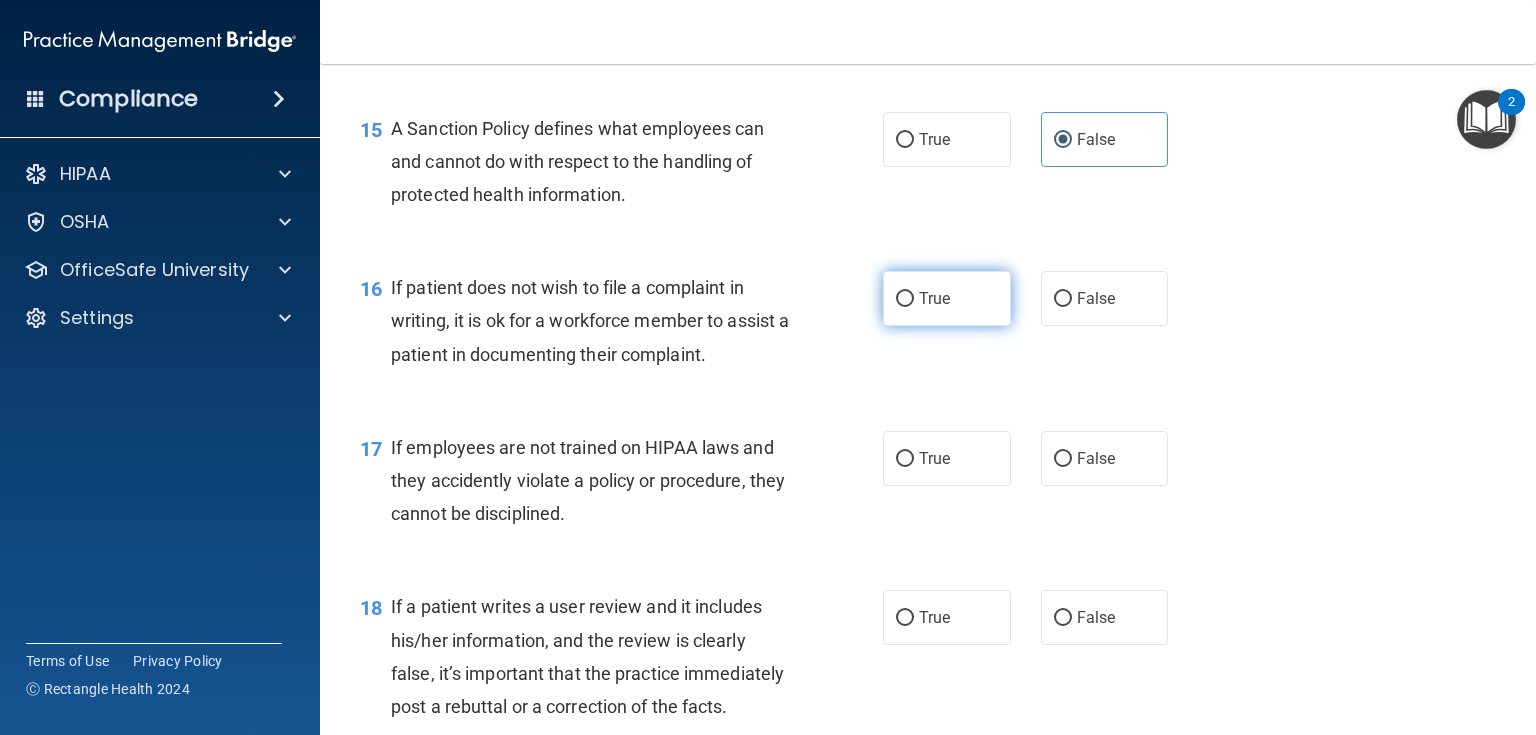 click on "True" at bounding box center [934, 298] 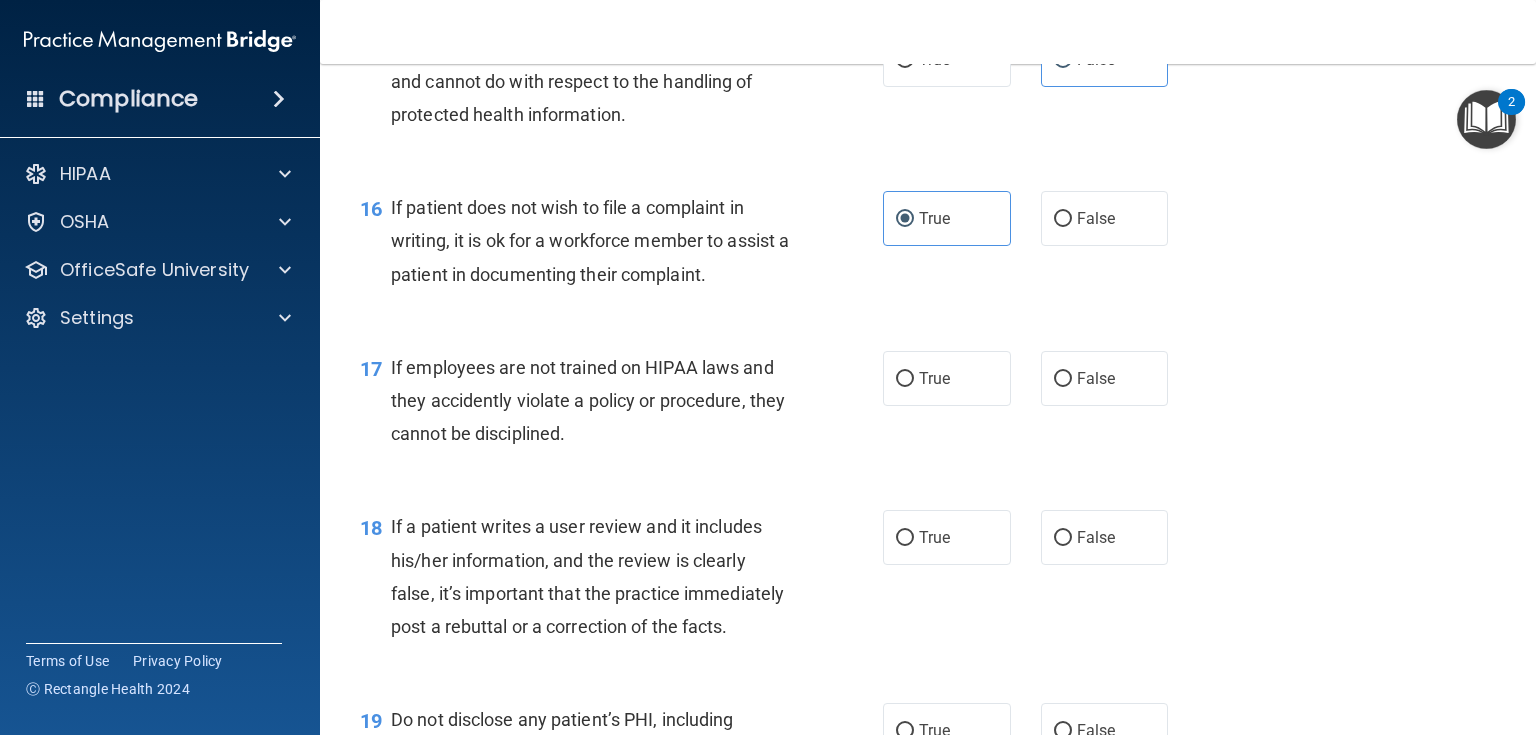 scroll, scrollTop: 3040, scrollLeft: 0, axis: vertical 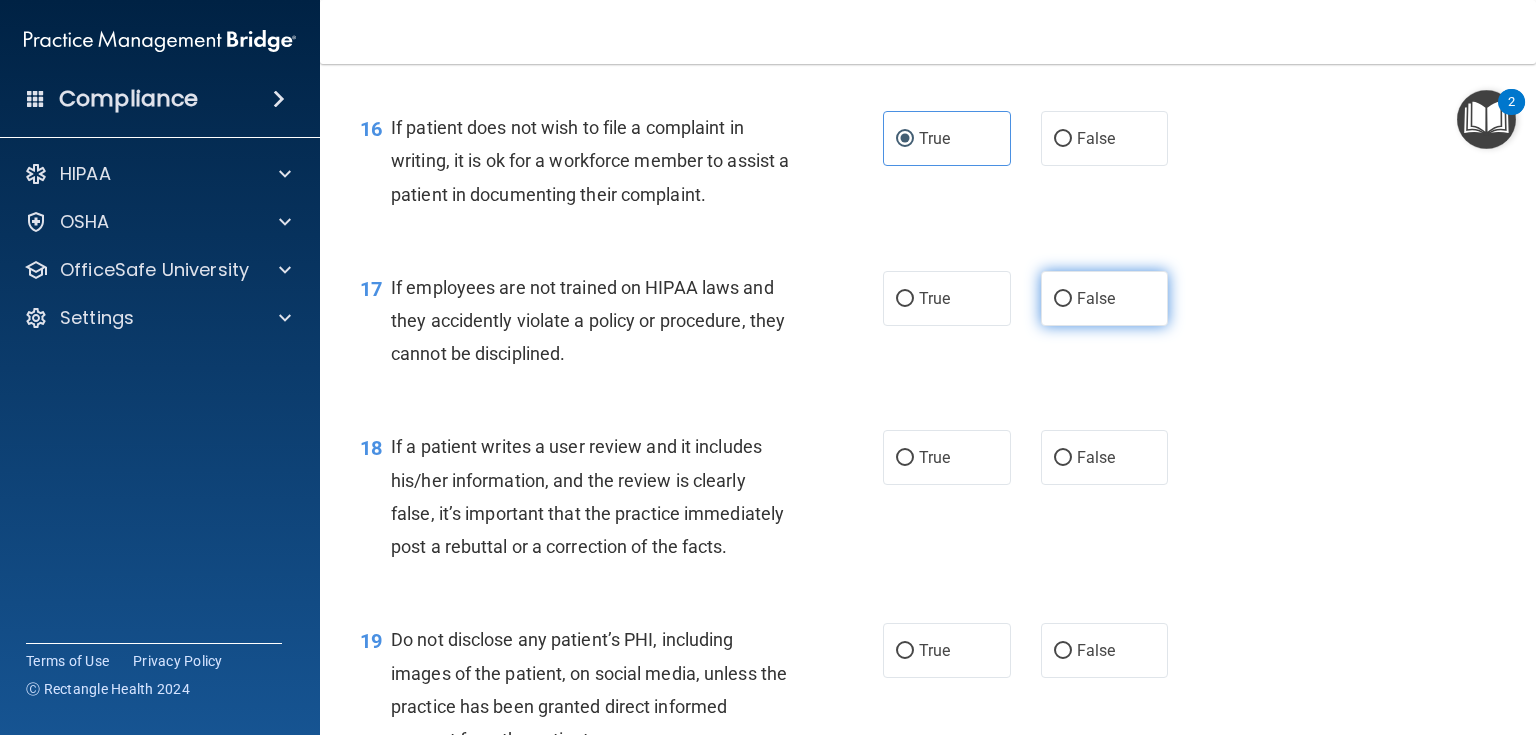click on "False" at bounding box center (1105, 298) 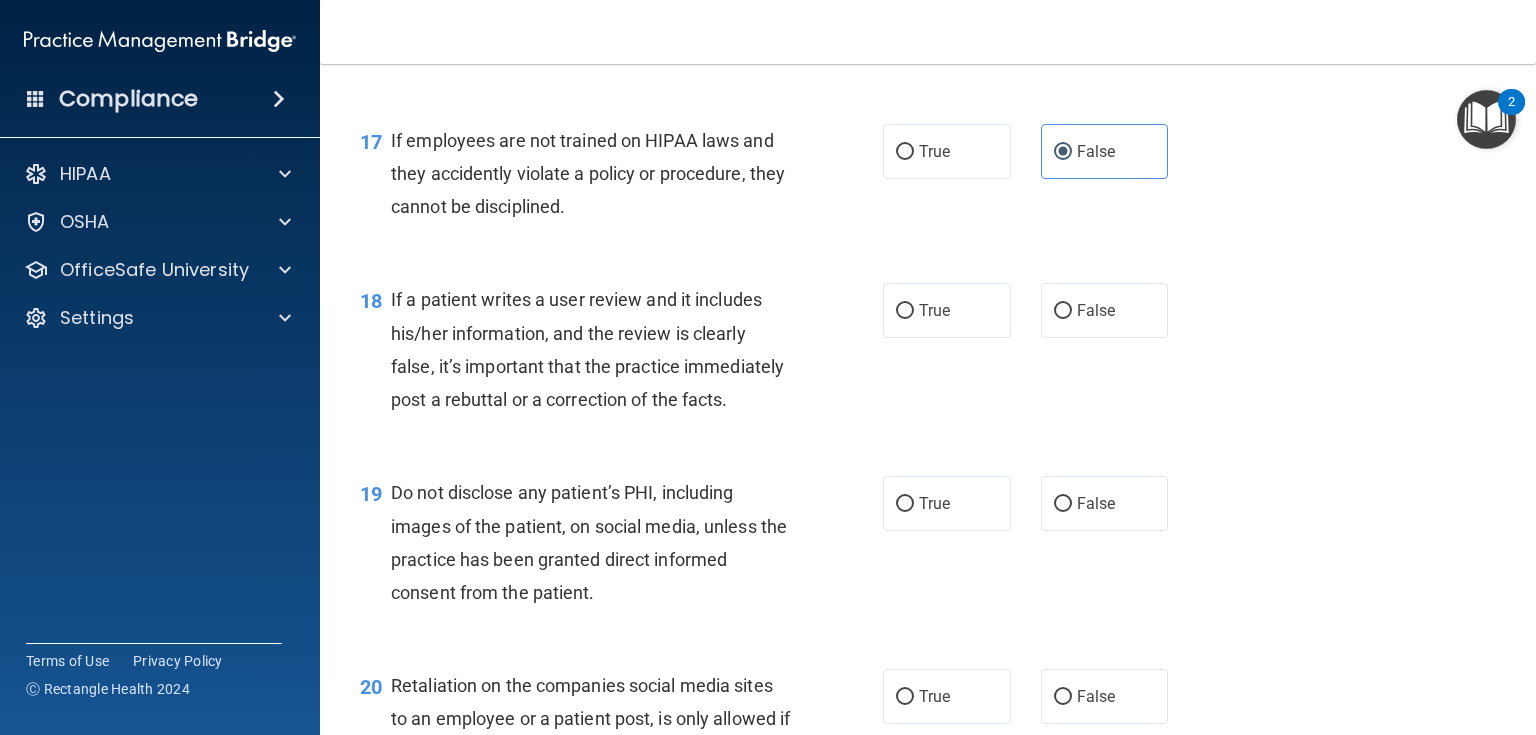 scroll, scrollTop: 3200, scrollLeft: 0, axis: vertical 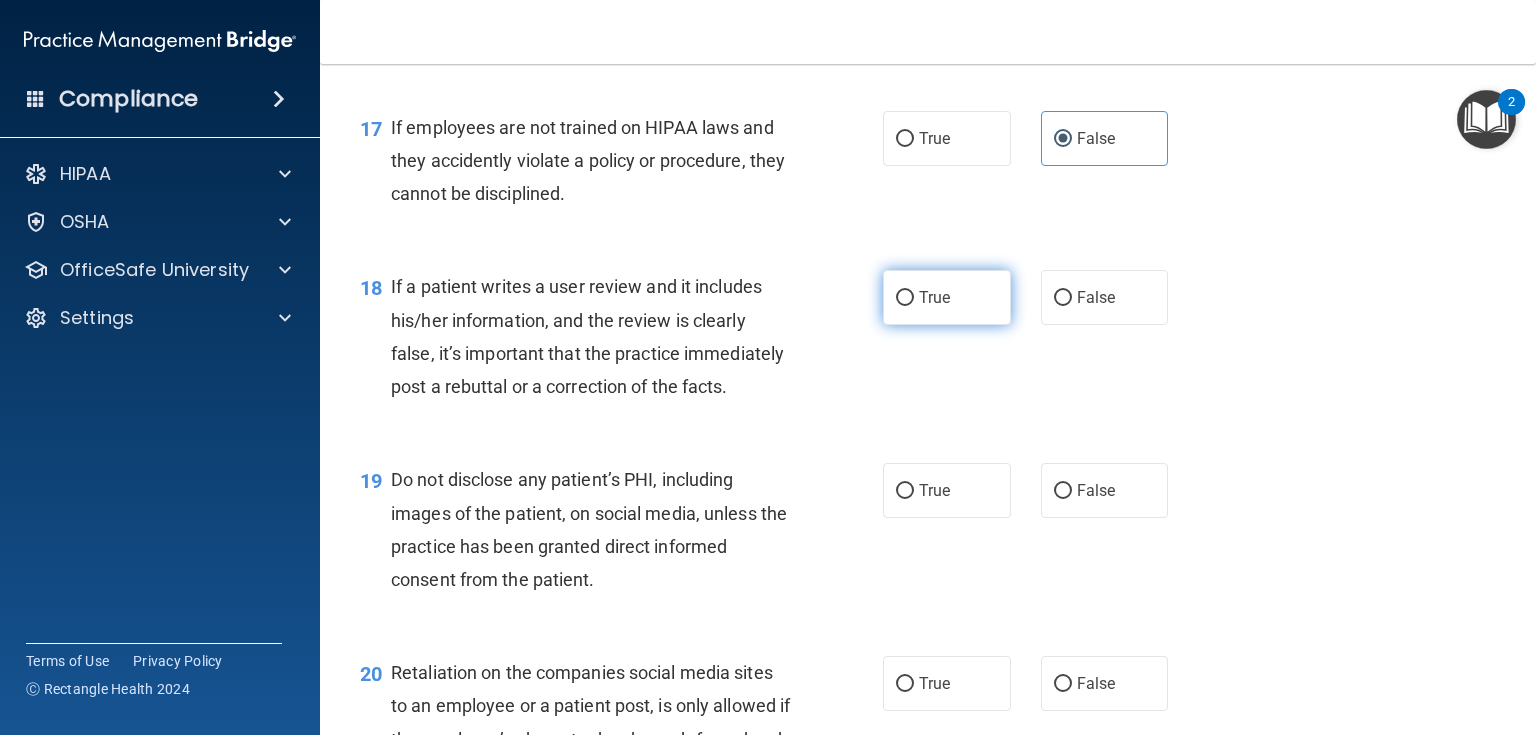 click on "True" at bounding box center [934, 297] 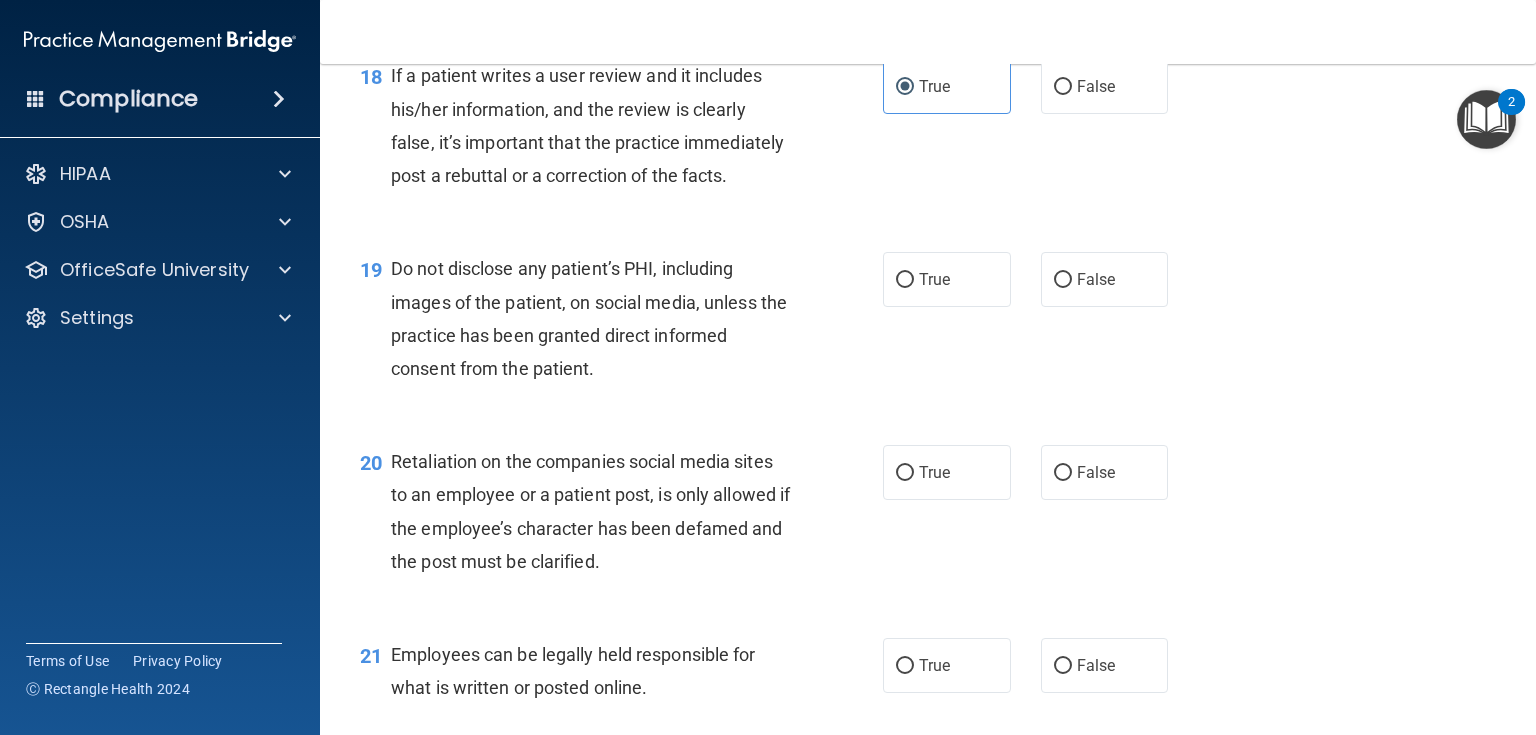scroll, scrollTop: 3440, scrollLeft: 0, axis: vertical 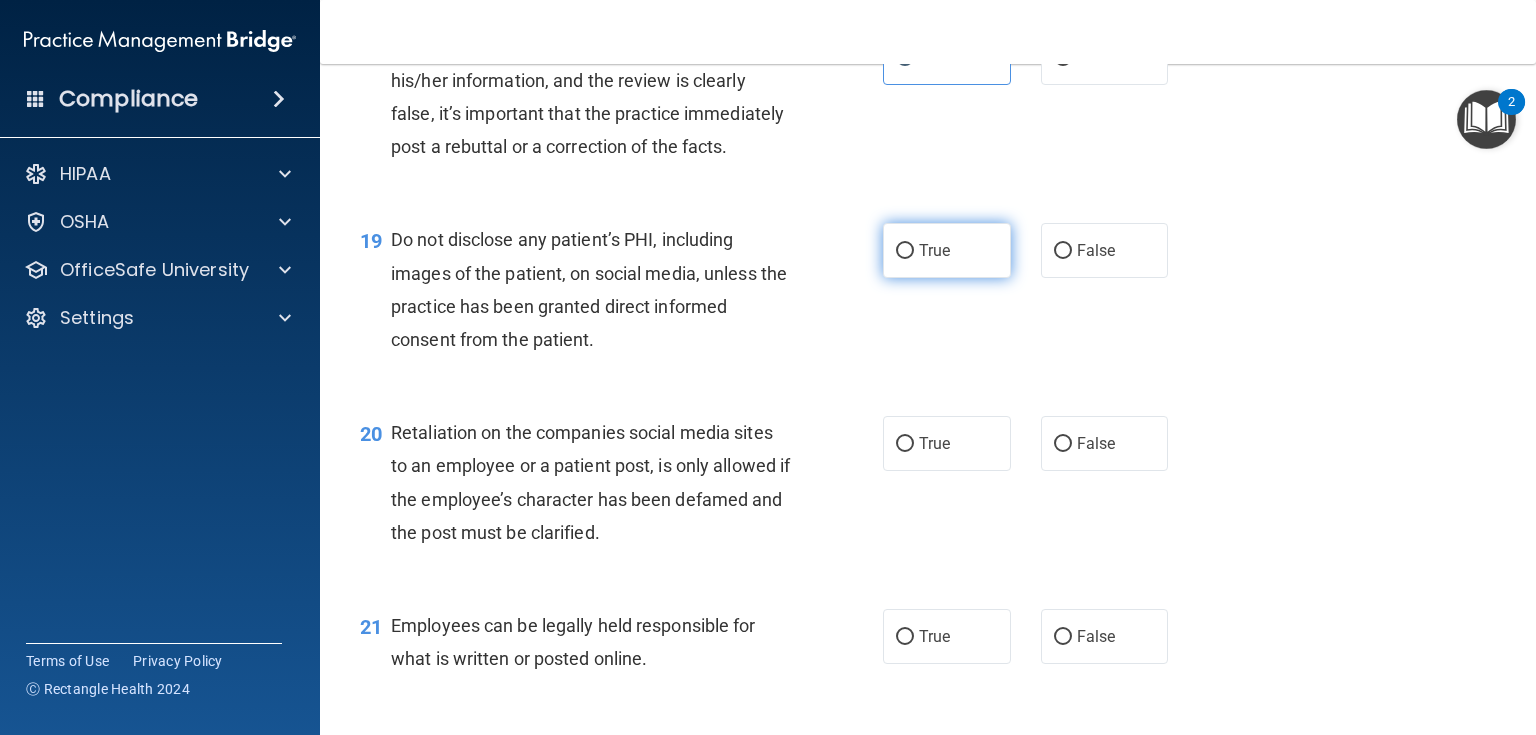 click on "True" at bounding box center (947, 250) 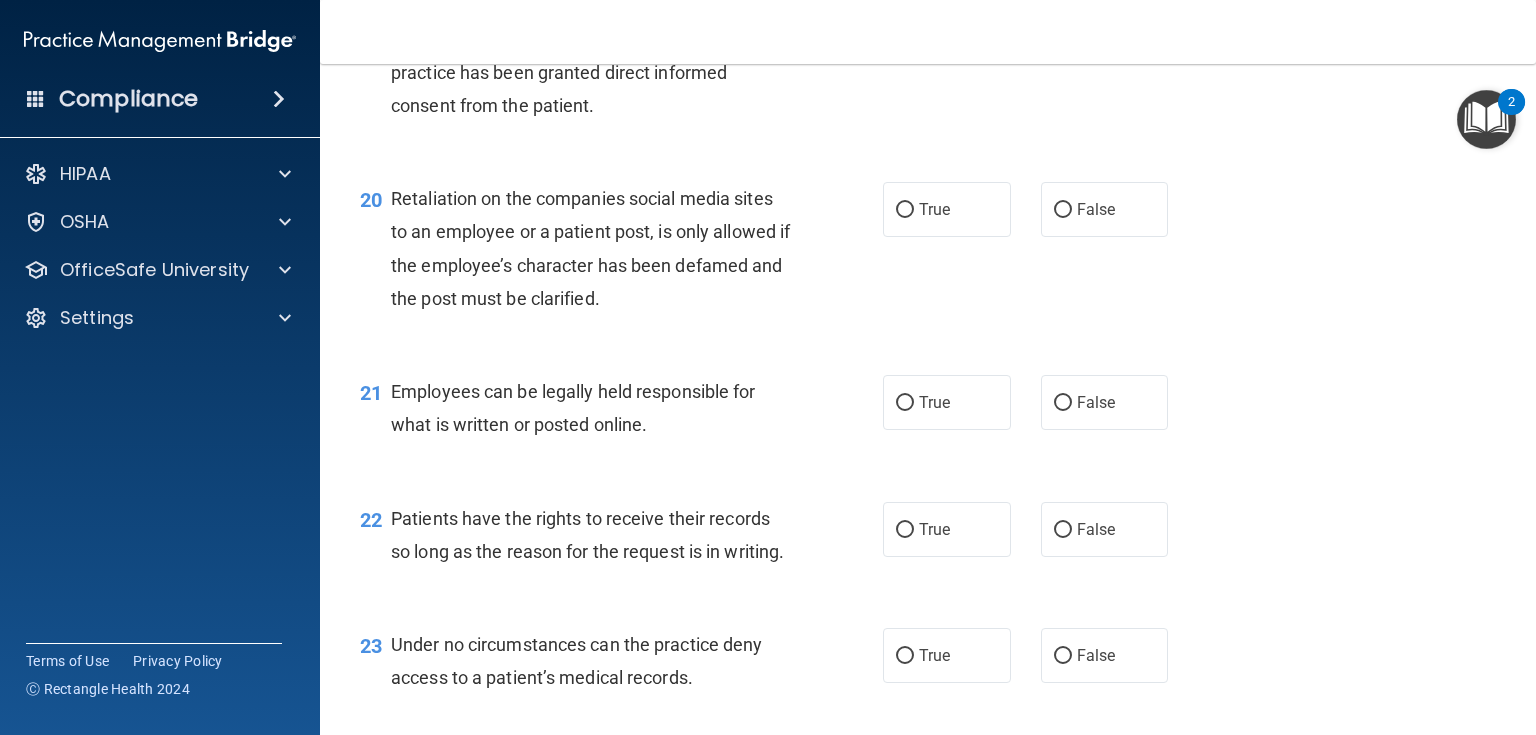 scroll, scrollTop: 3680, scrollLeft: 0, axis: vertical 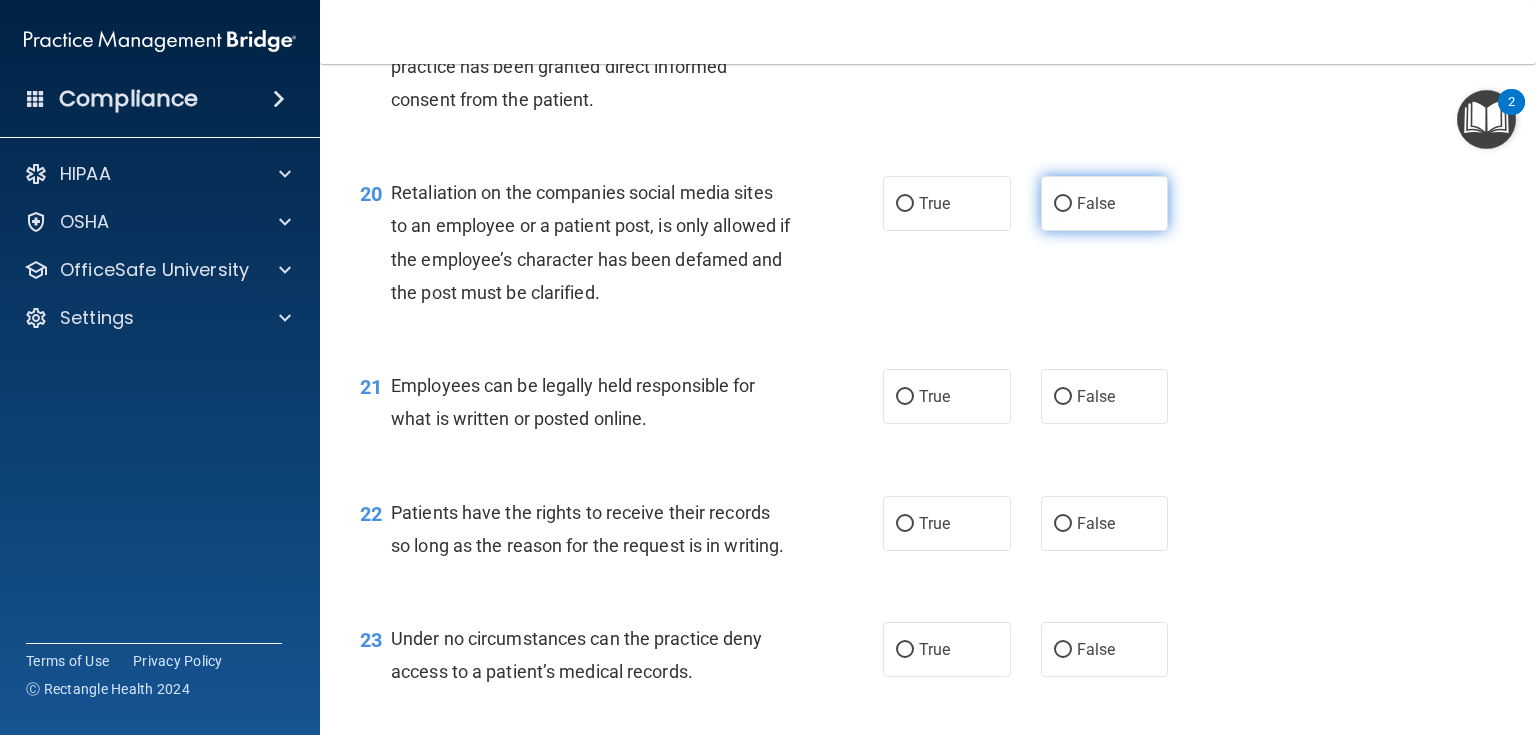 click on "False" at bounding box center [1105, 203] 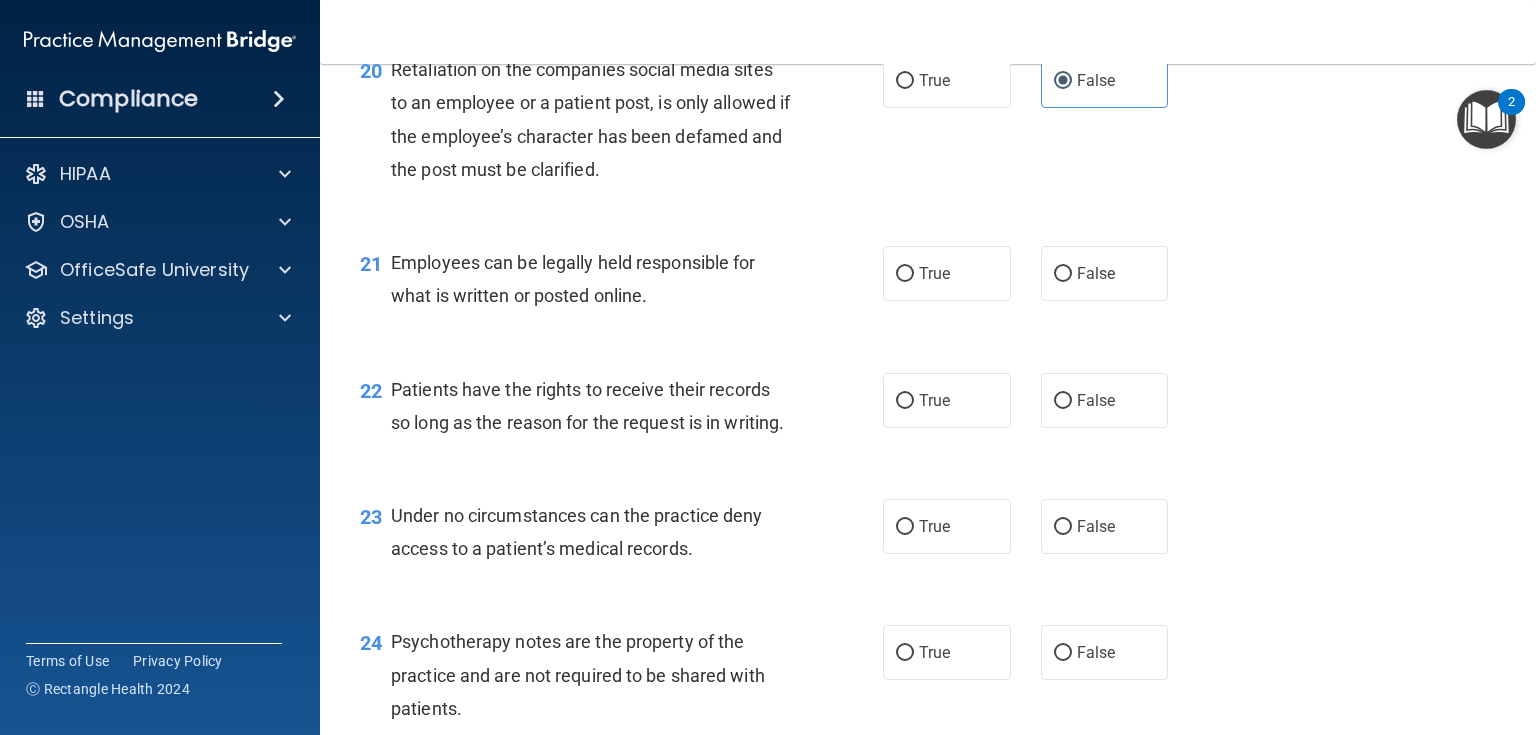 scroll, scrollTop: 3840, scrollLeft: 0, axis: vertical 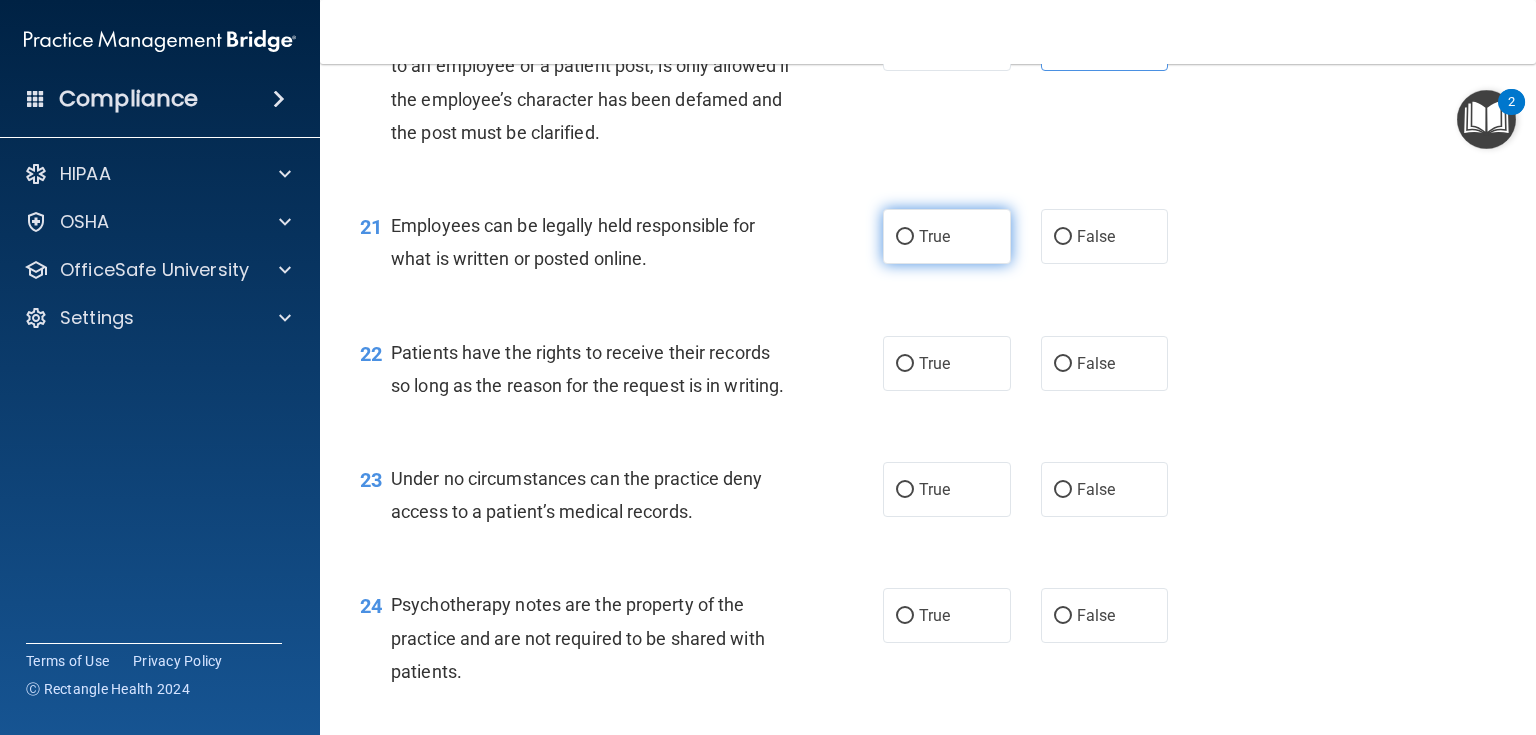 click on "True" at bounding box center (947, 236) 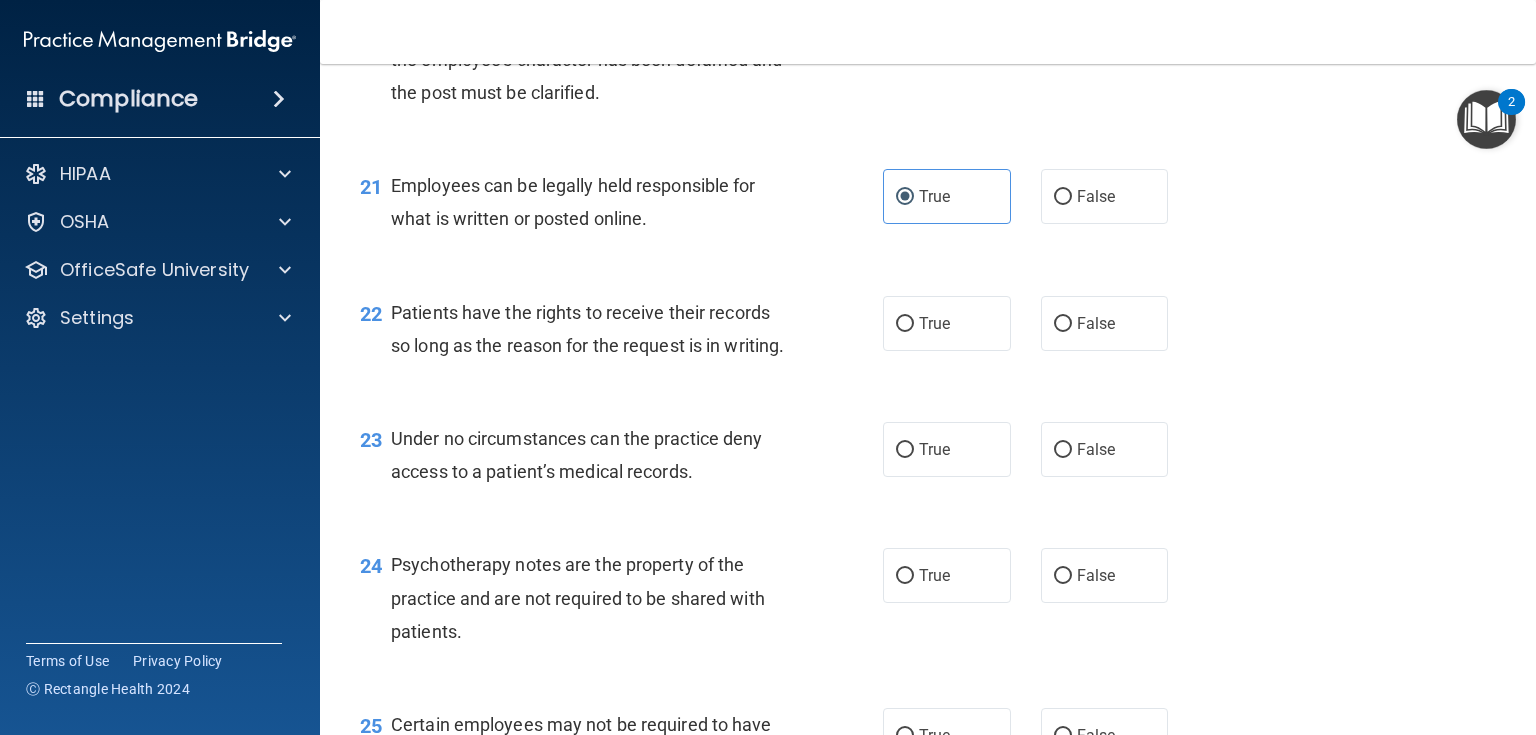 scroll, scrollTop: 3920, scrollLeft: 0, axis: vertical 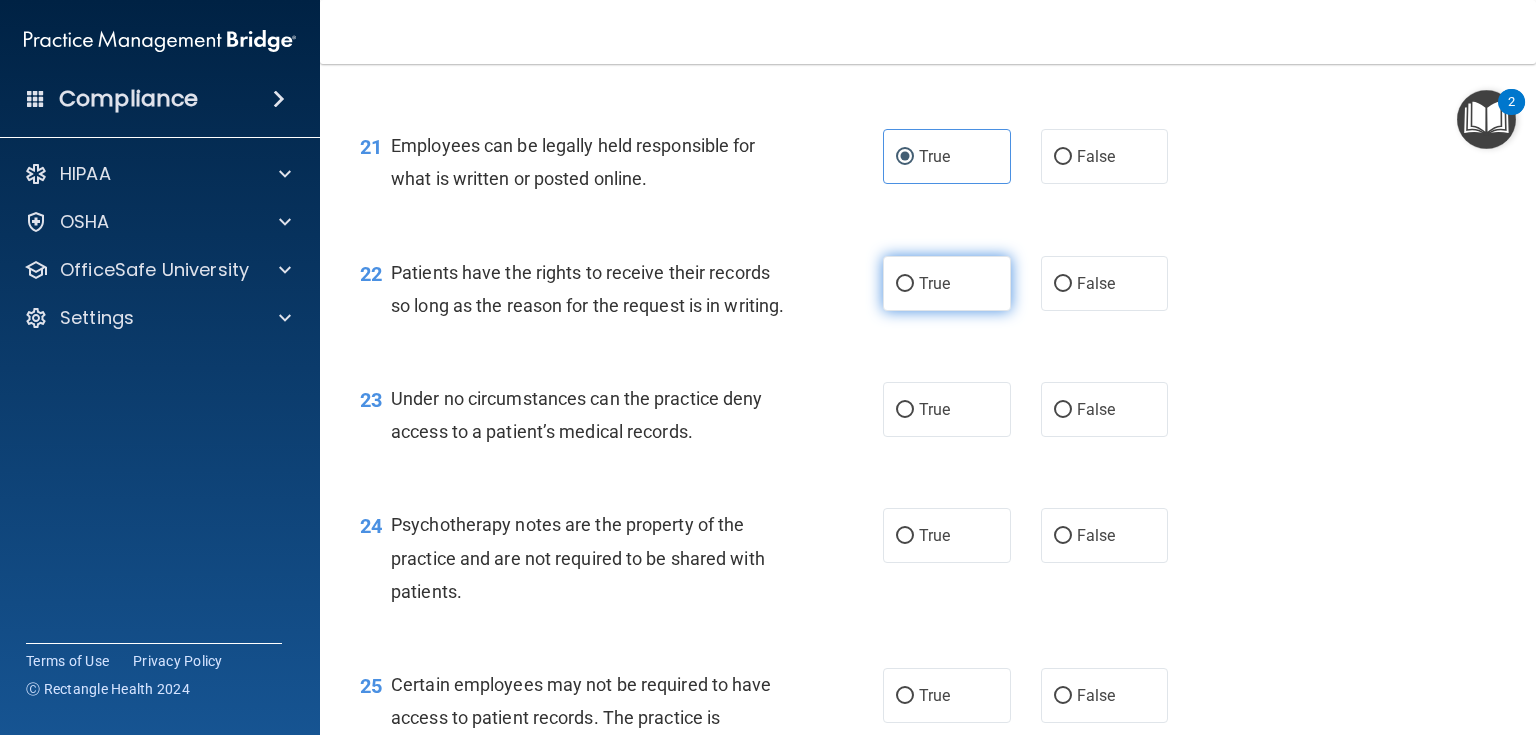 click on "True" at bounding box center (947, 283) 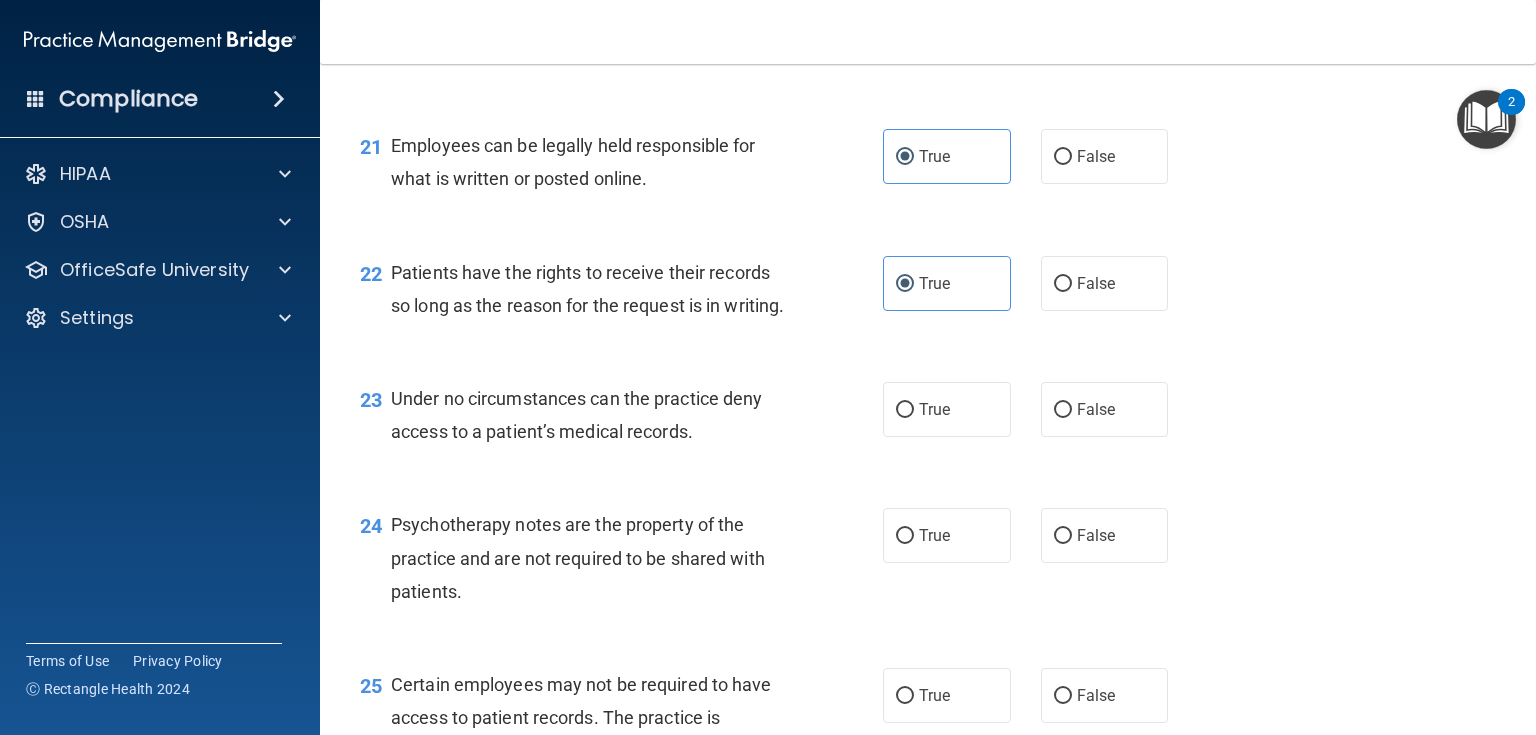 scroll, scrollTop: 4000, scrollLeft: 0, axis: vertical 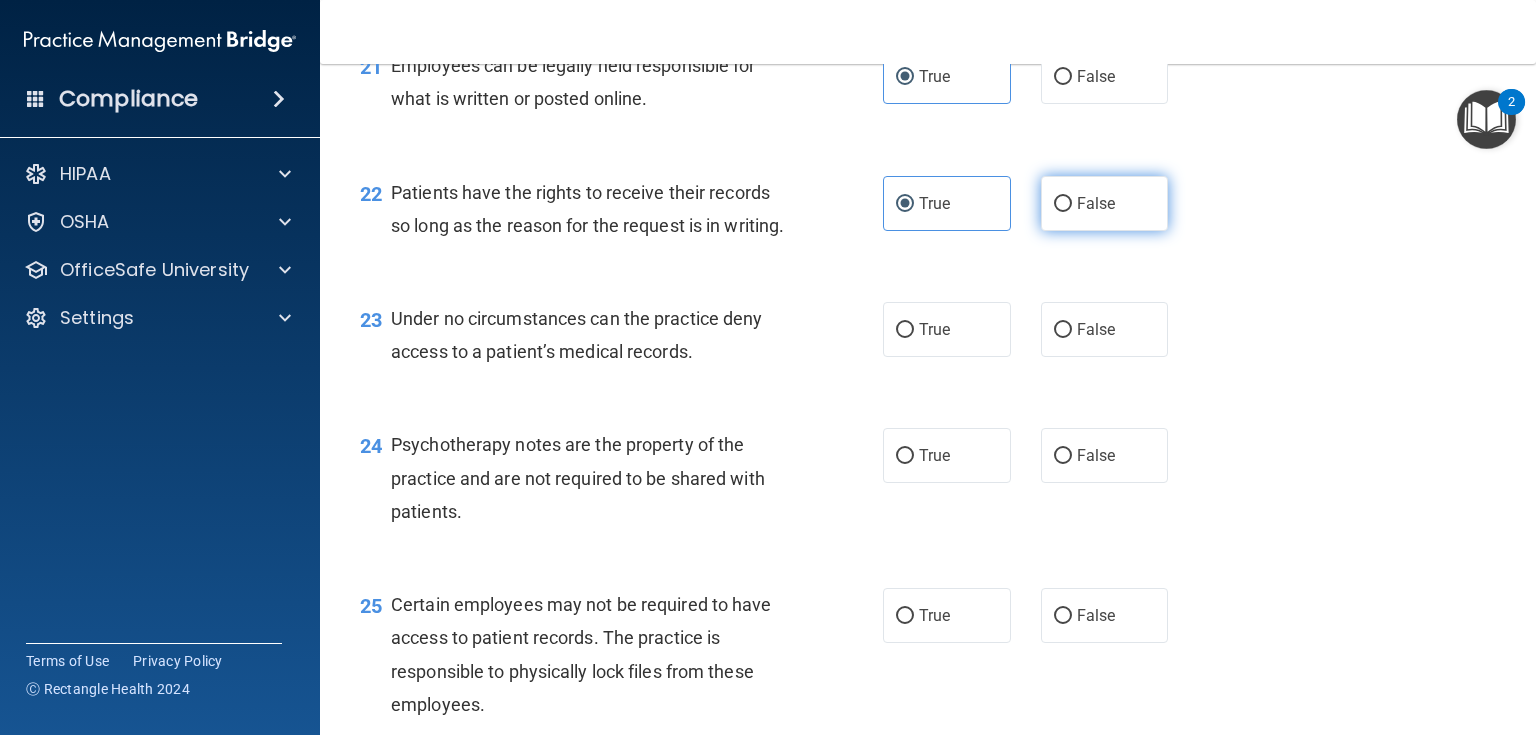 click on "False" at bounding box center [1096, 203] 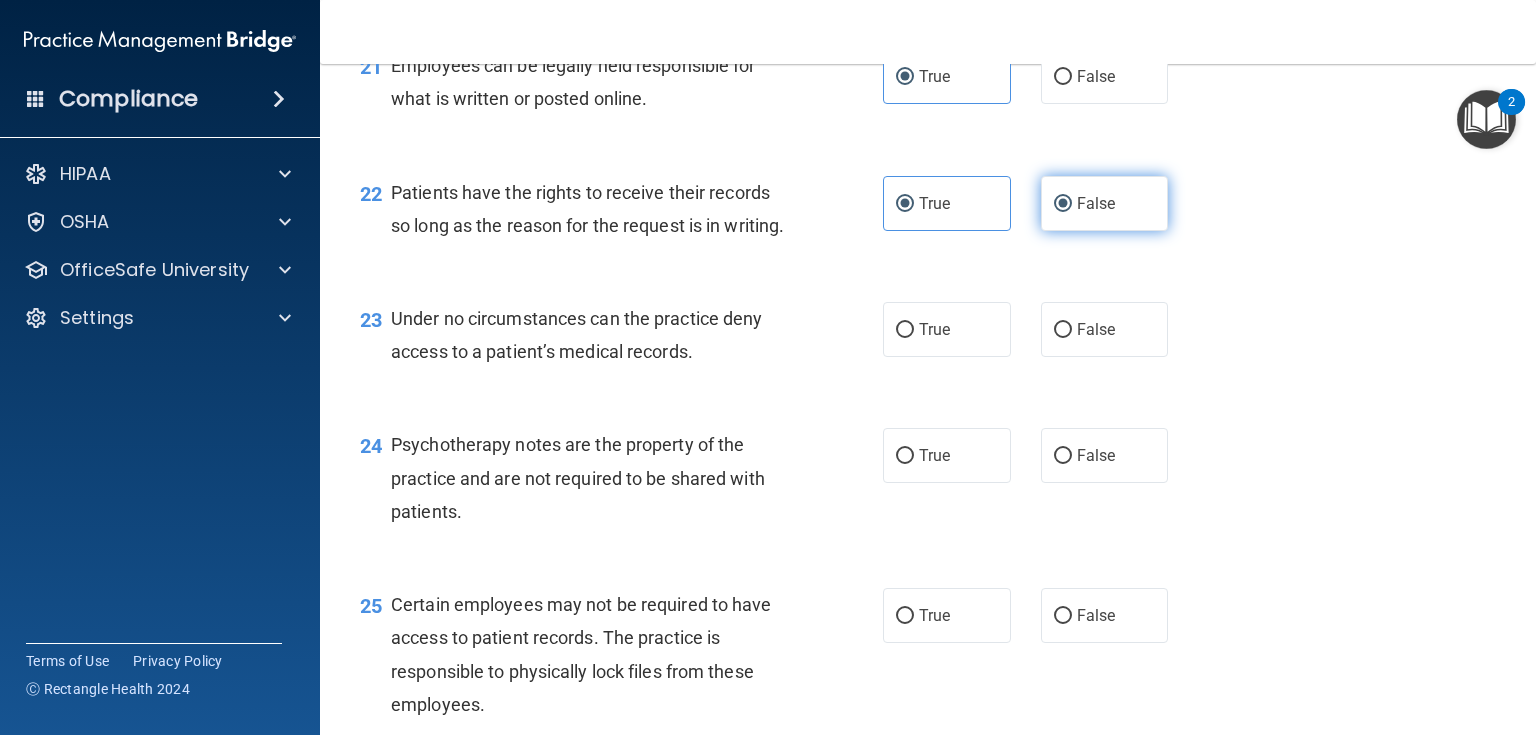 radio on "false" 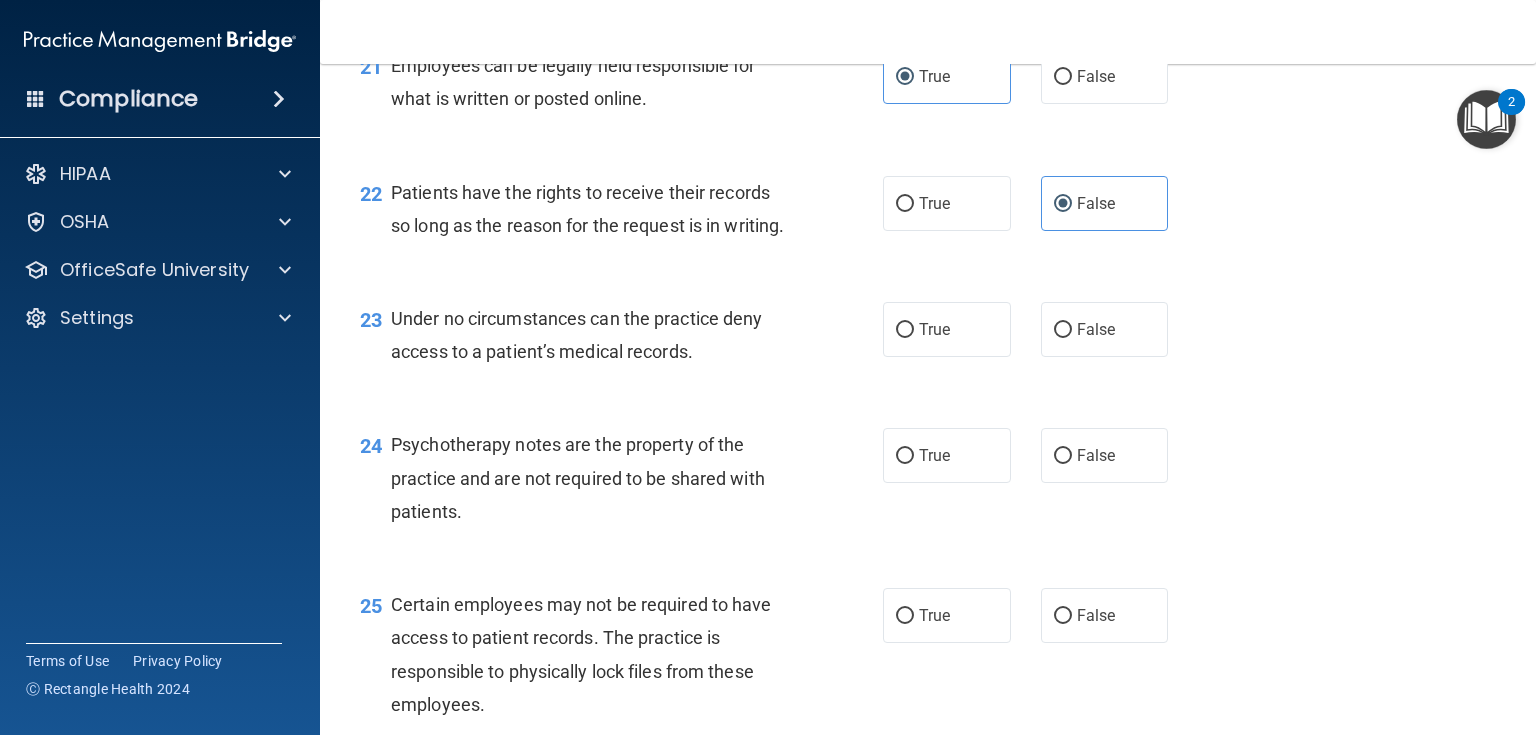 scroll, scrollTop: 4080, scrollLeft: 0, axis: vertical 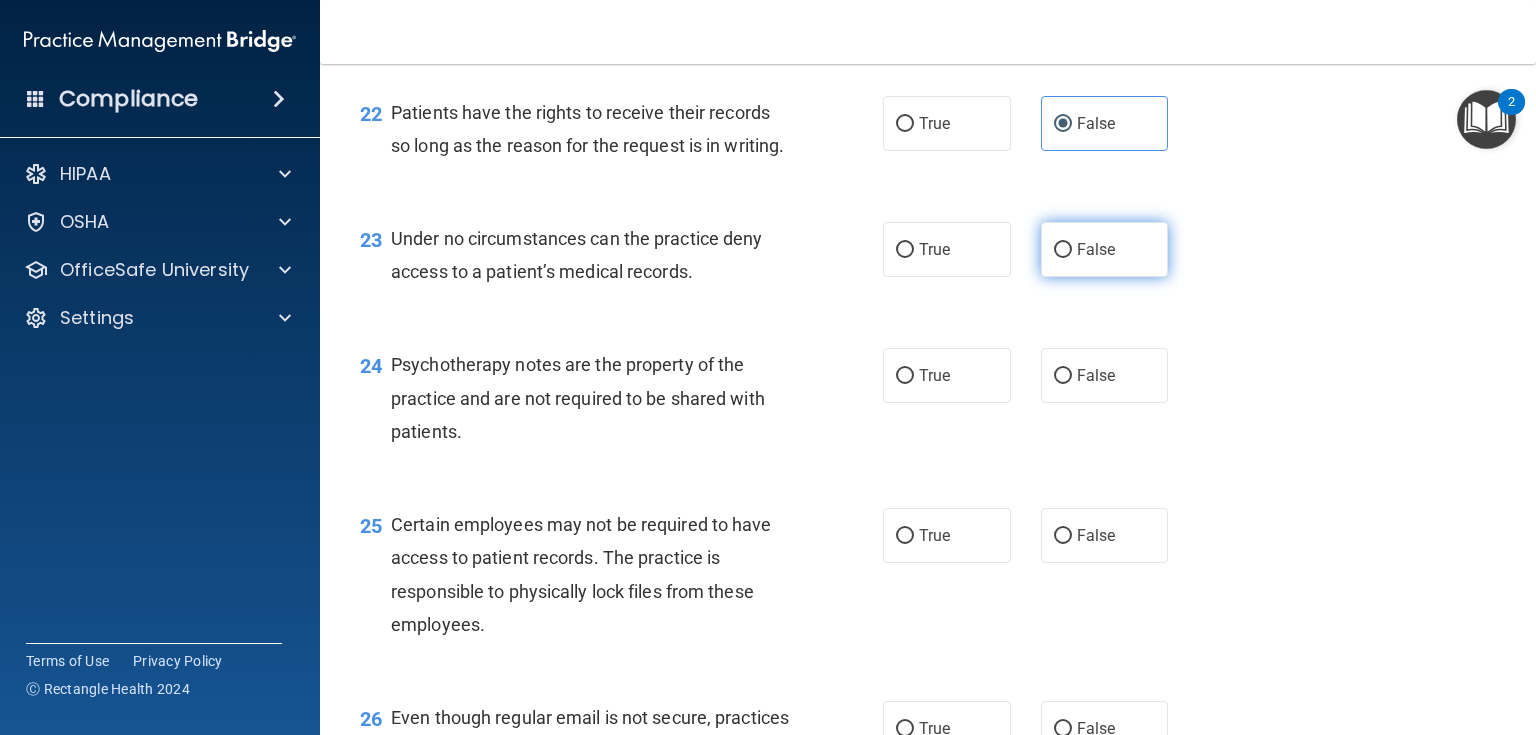 click on "False" at bounding box center (1105, 249) 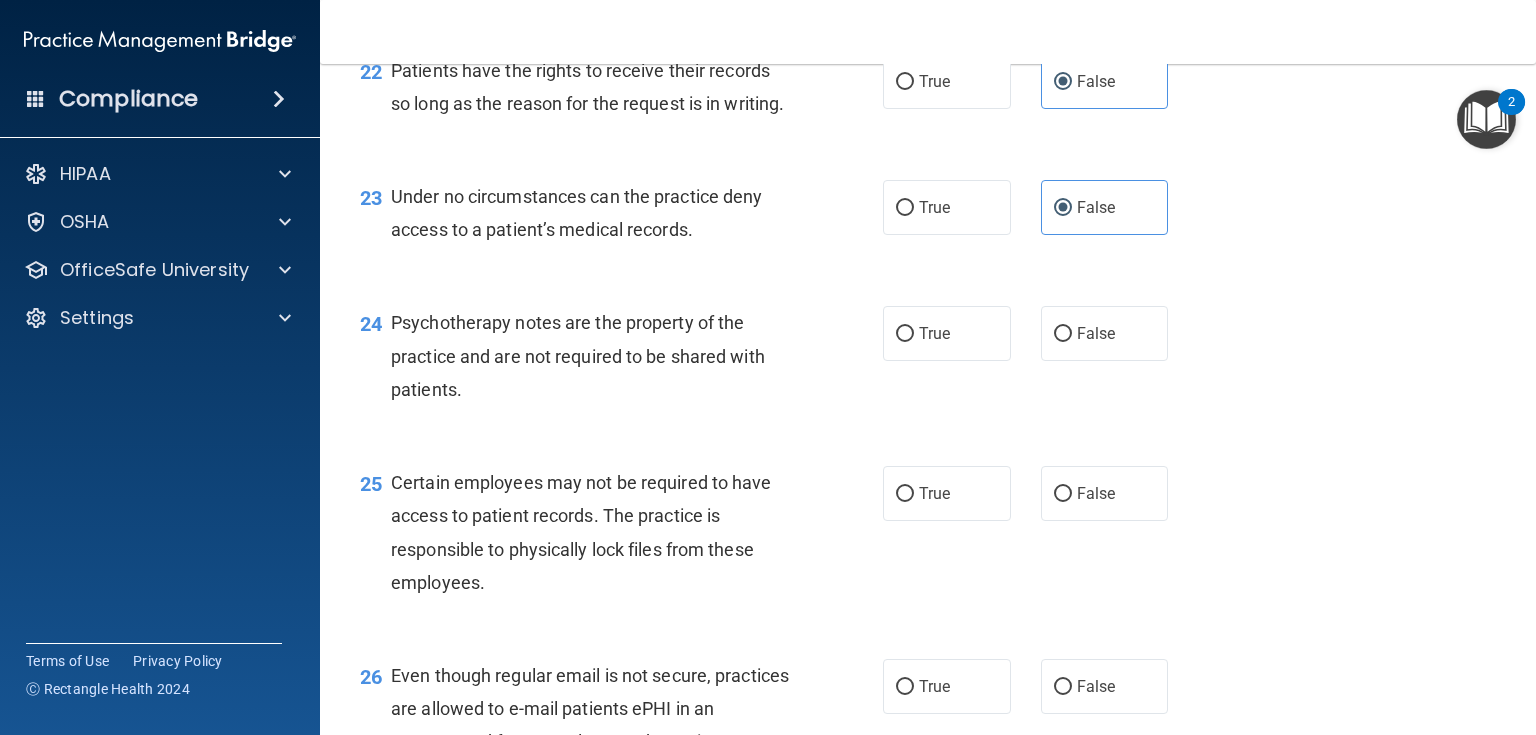 scroll, scrollTop: 4160, scrollLeft: 0, axis: vertical 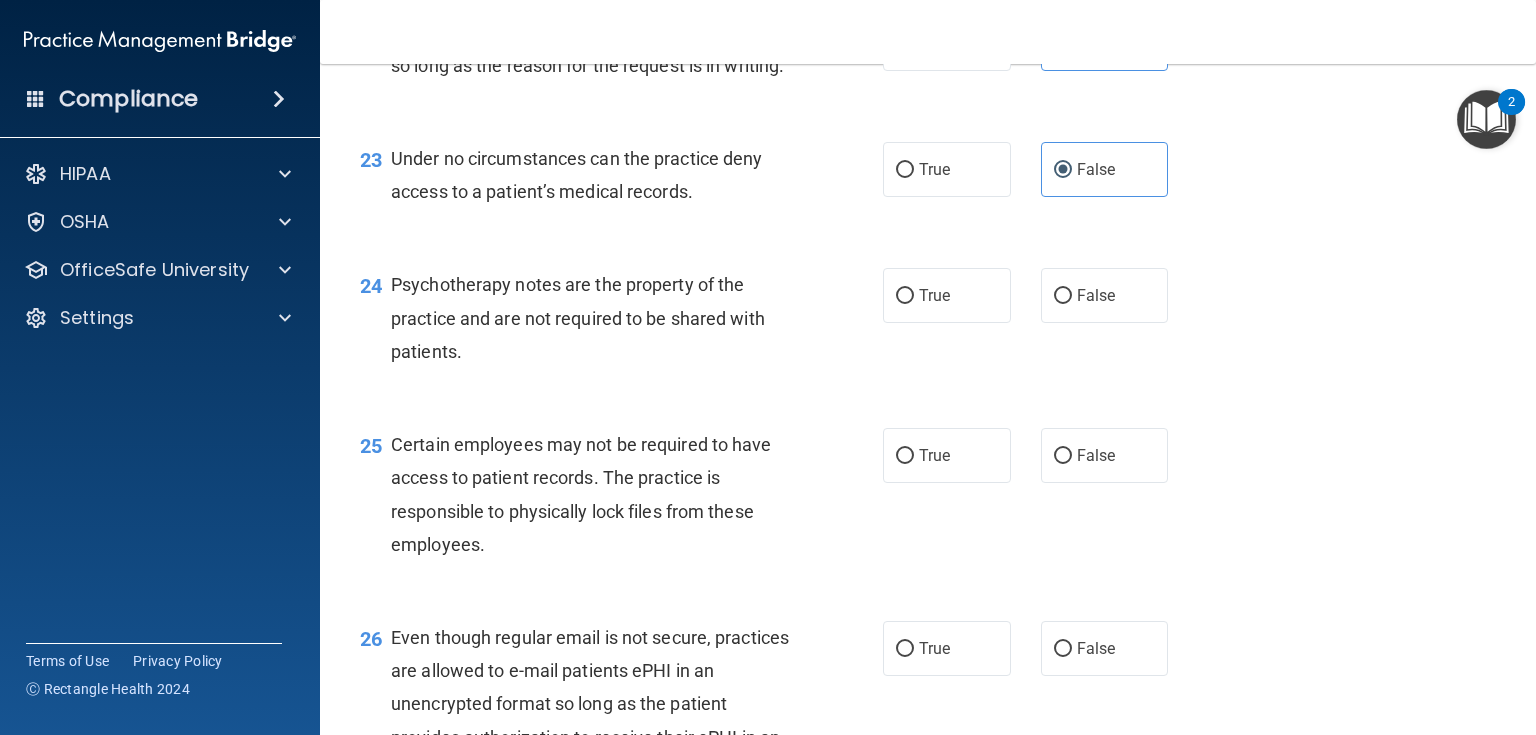 drag, startPoint x: 922, startPoint y: 375, endPoint x: 918, endPoint y: 398, distance: 23.345236 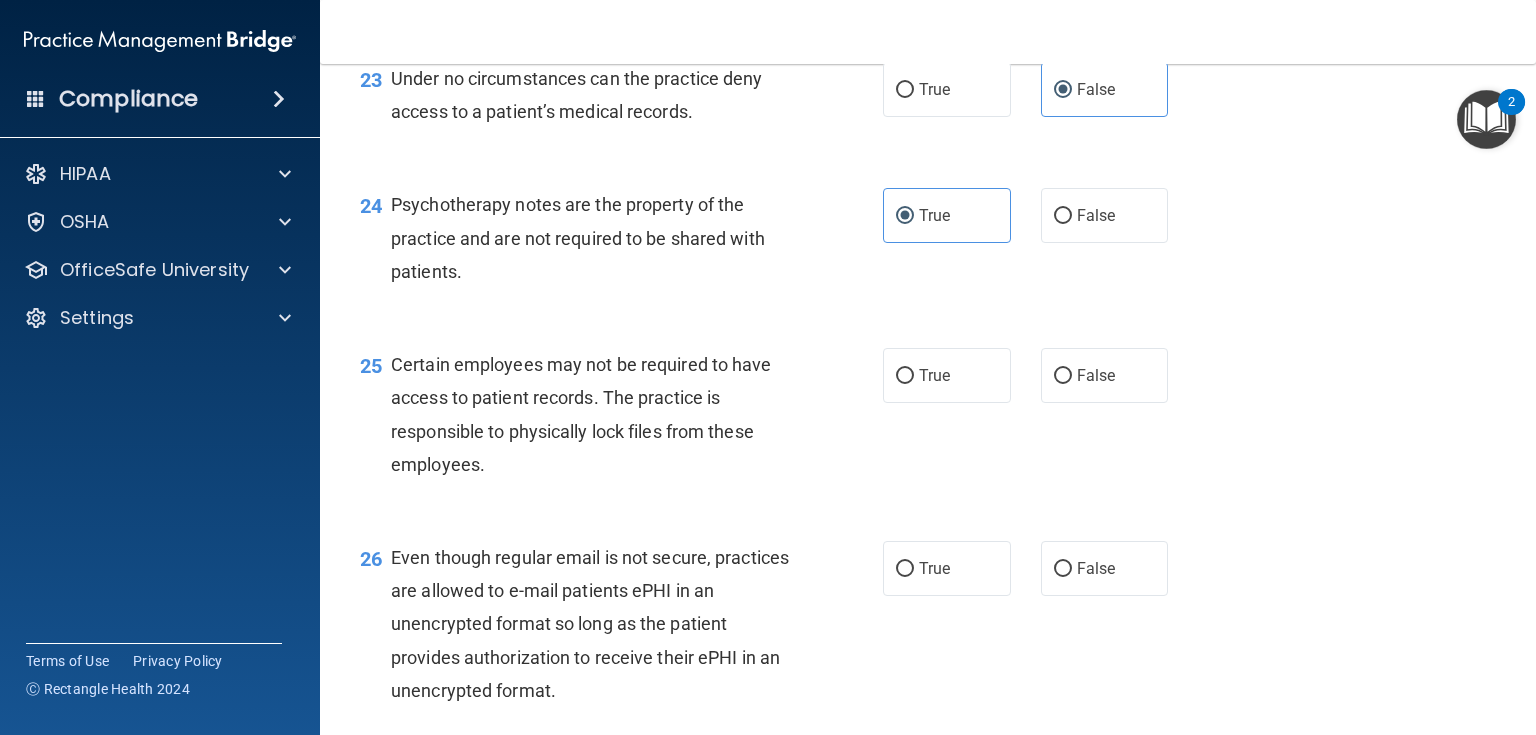 scroll, scrollTop: 4320, scrollLeft: 0, axis: vertical 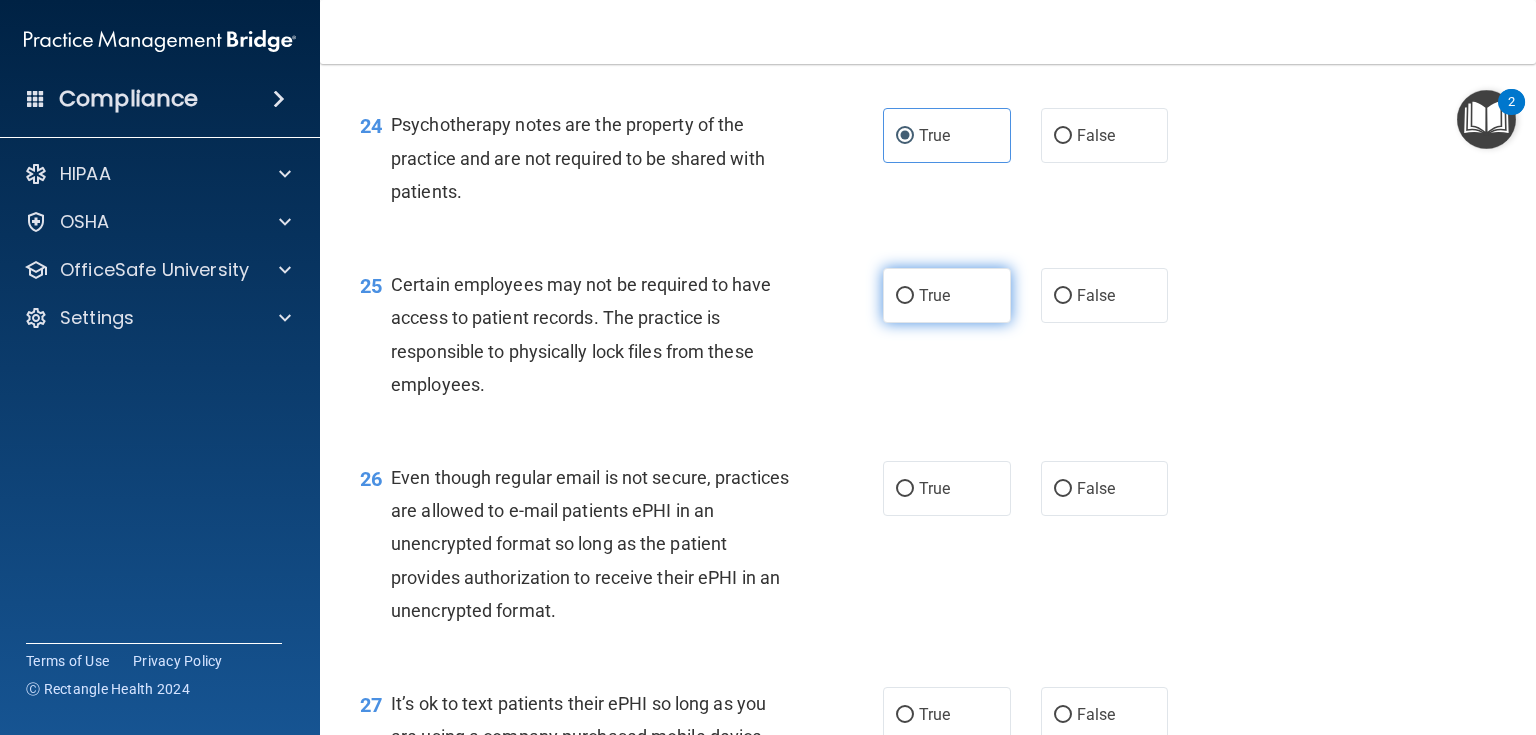 click on "True" at bounding box center [947, 295] 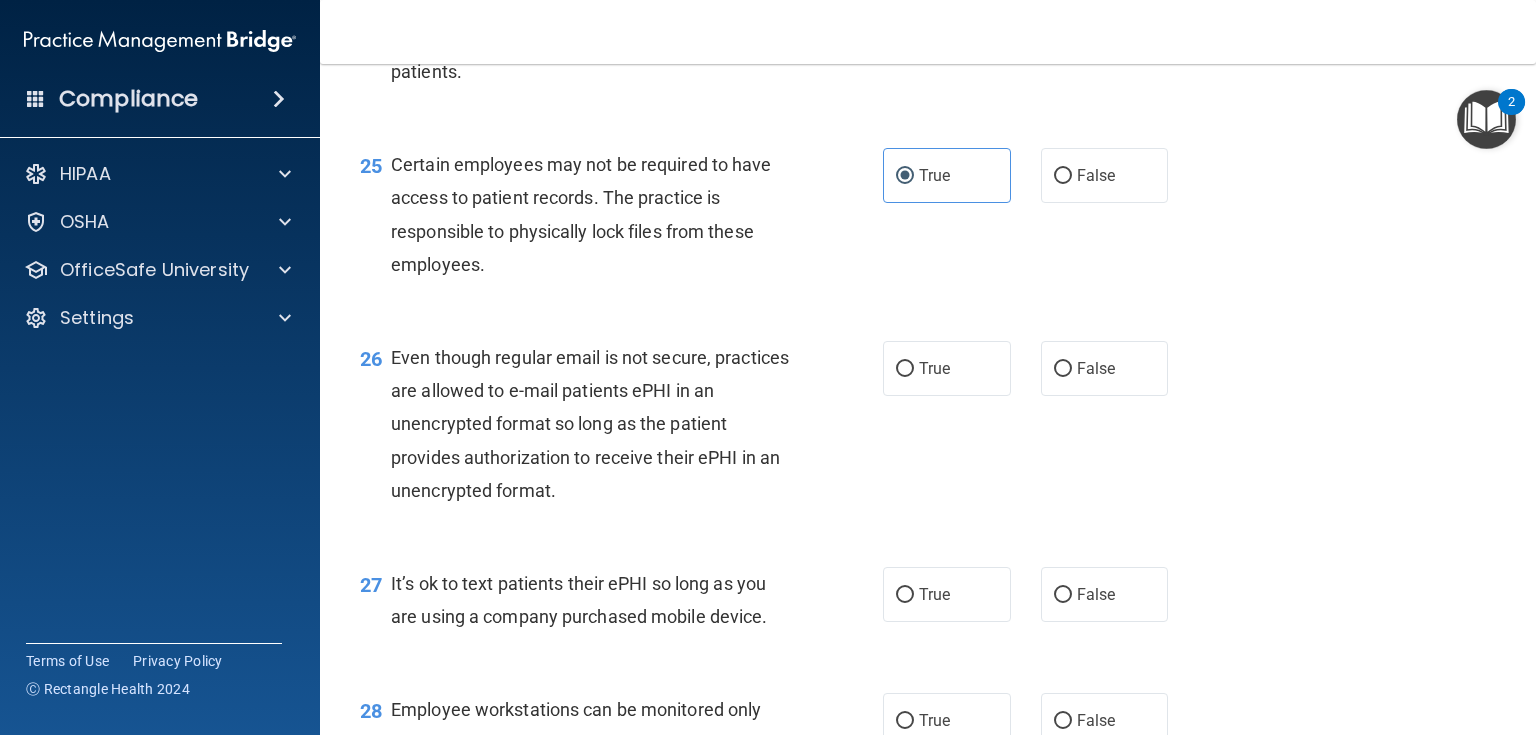 scroll, scrollTop: 4480, scrollLeft: 0, axis: vertical 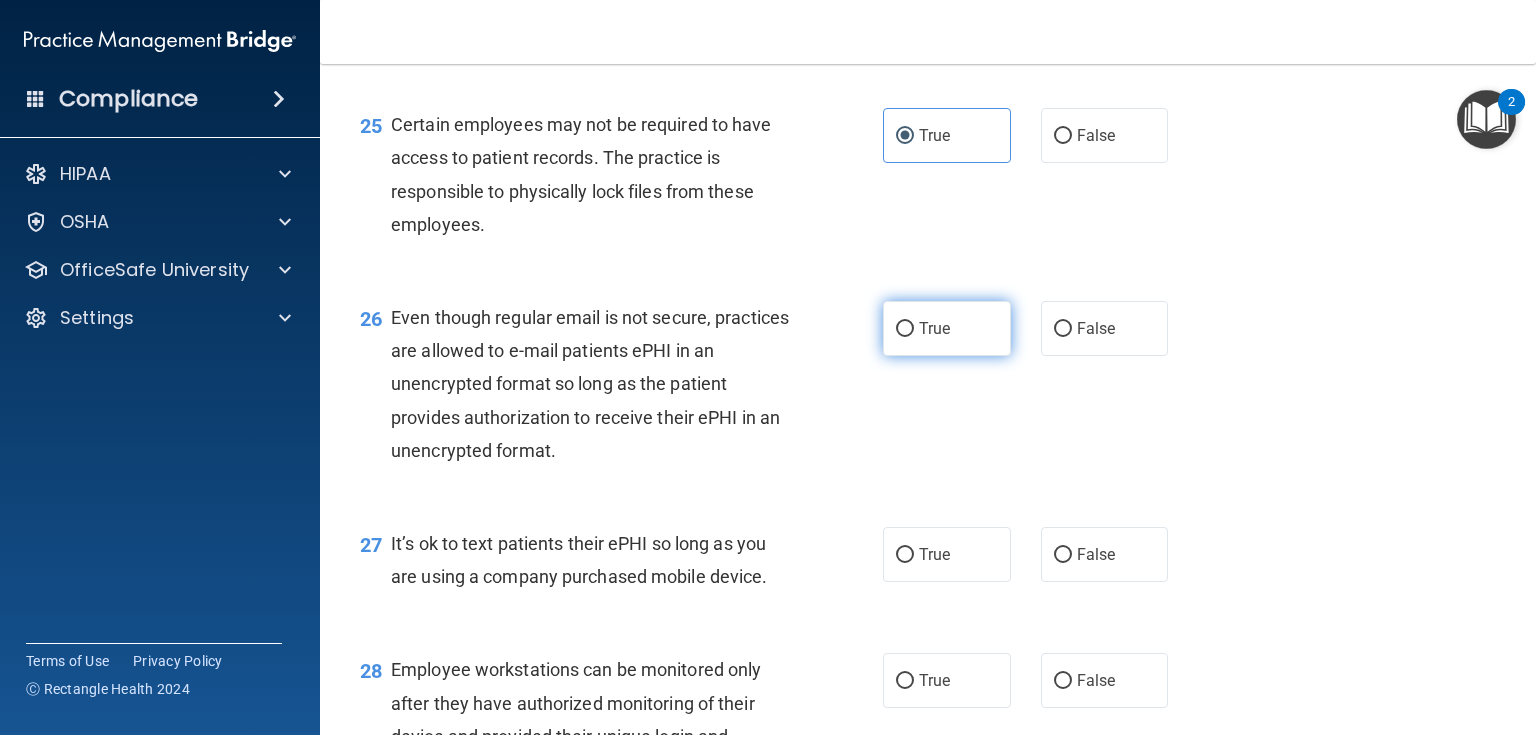 click on "True" at bounding box center [947, 328] 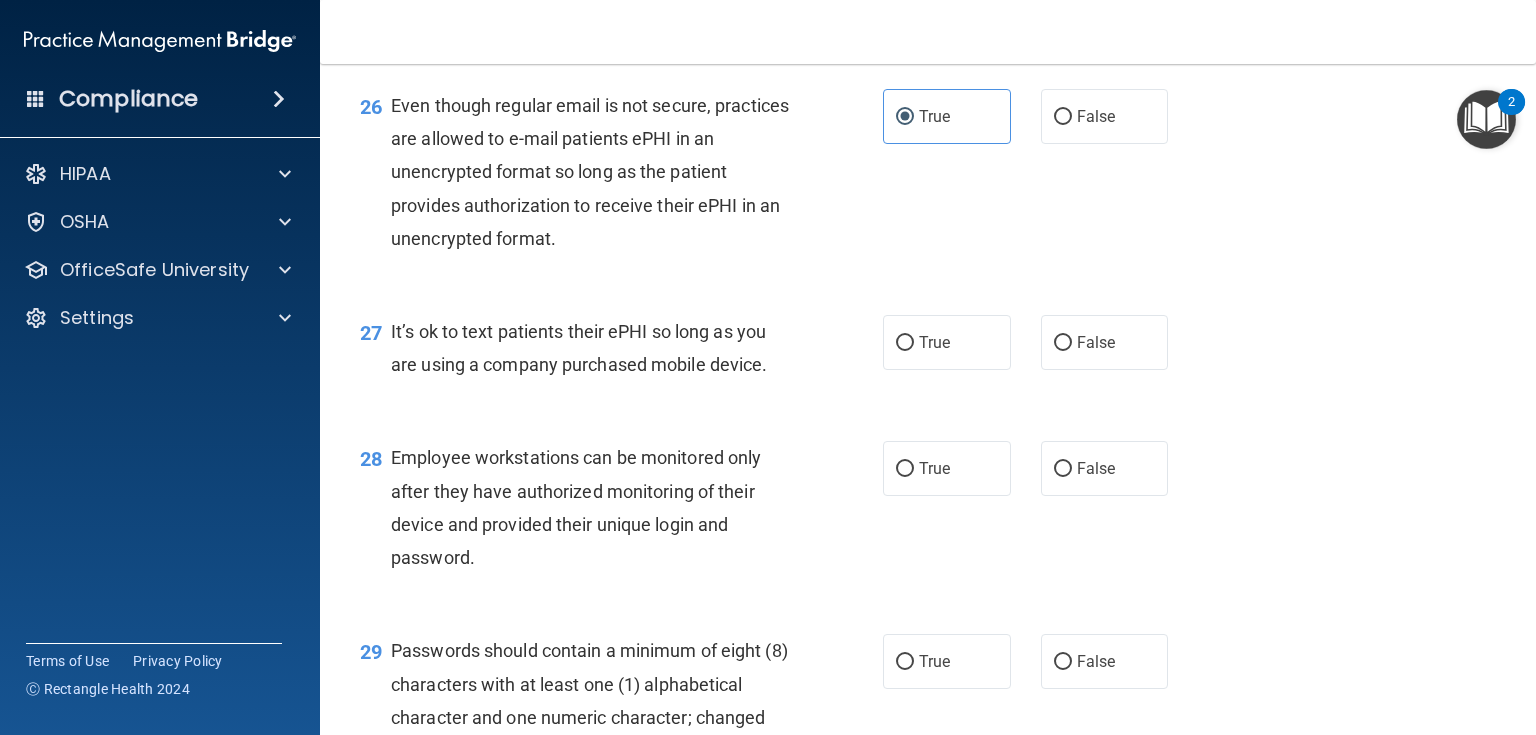 scroll, scrollTop: 4720, scrollLeft: 0, axis: vertical 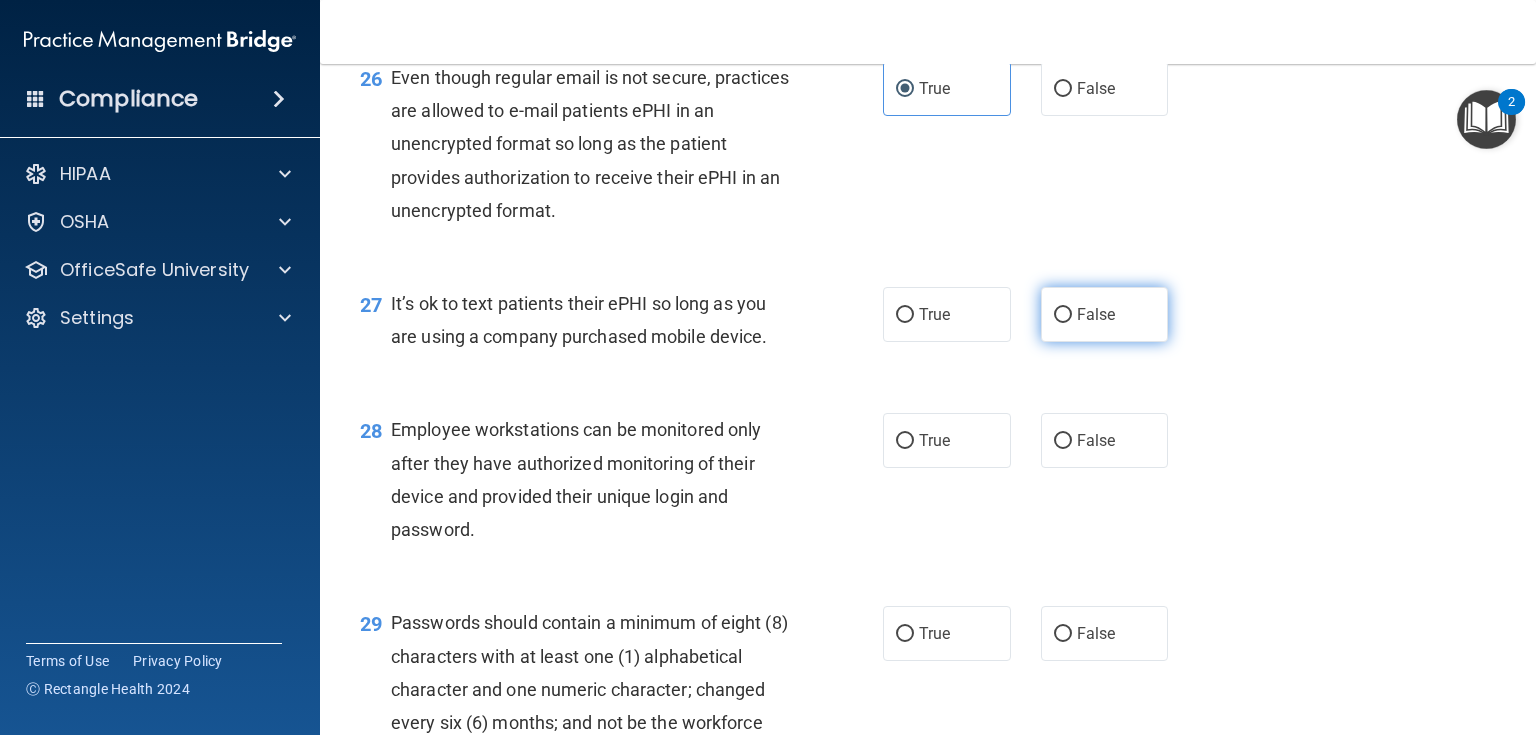 click on "False" at bounding box center [1105, 314] 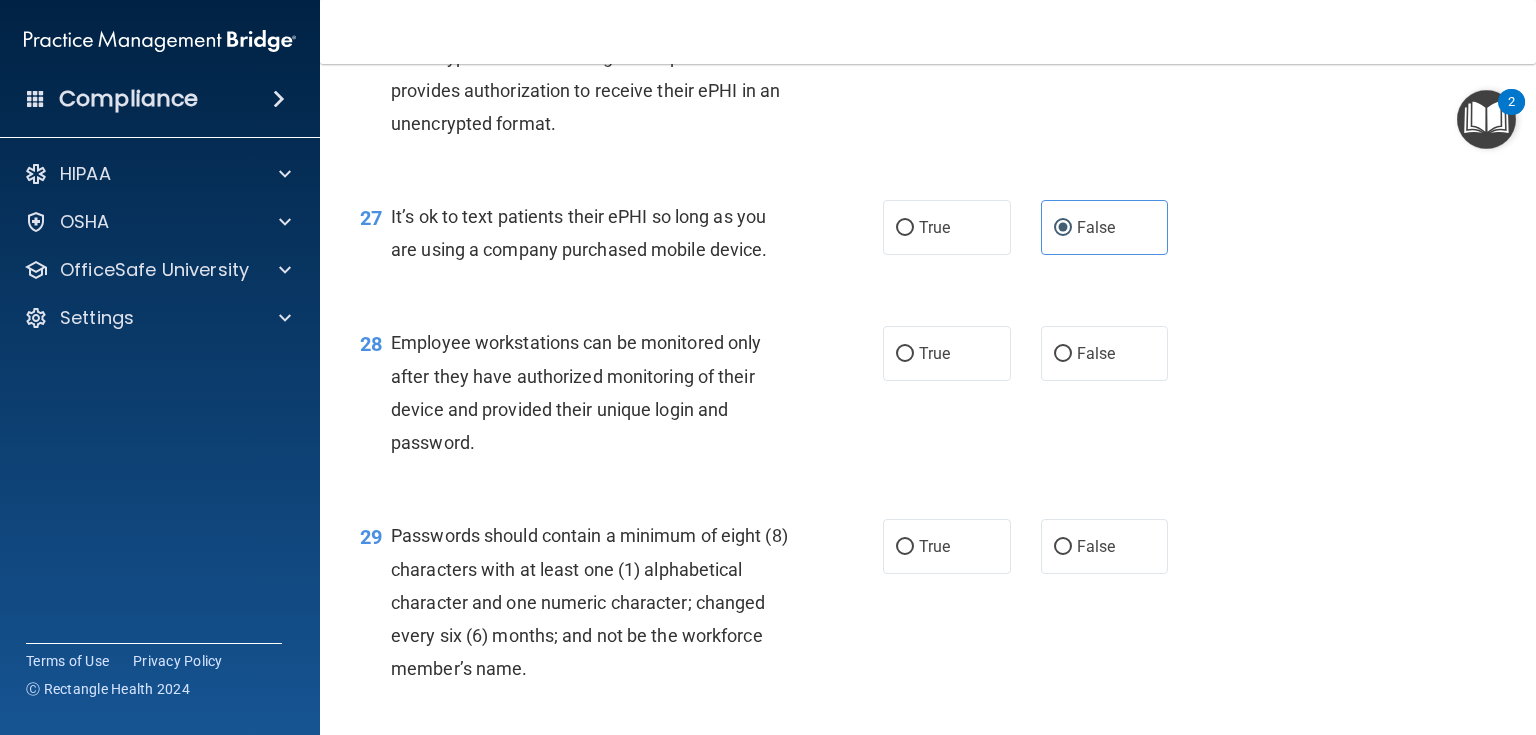 scroll, scrollTop: 4880, scrollLeft: 0, axis: vertical 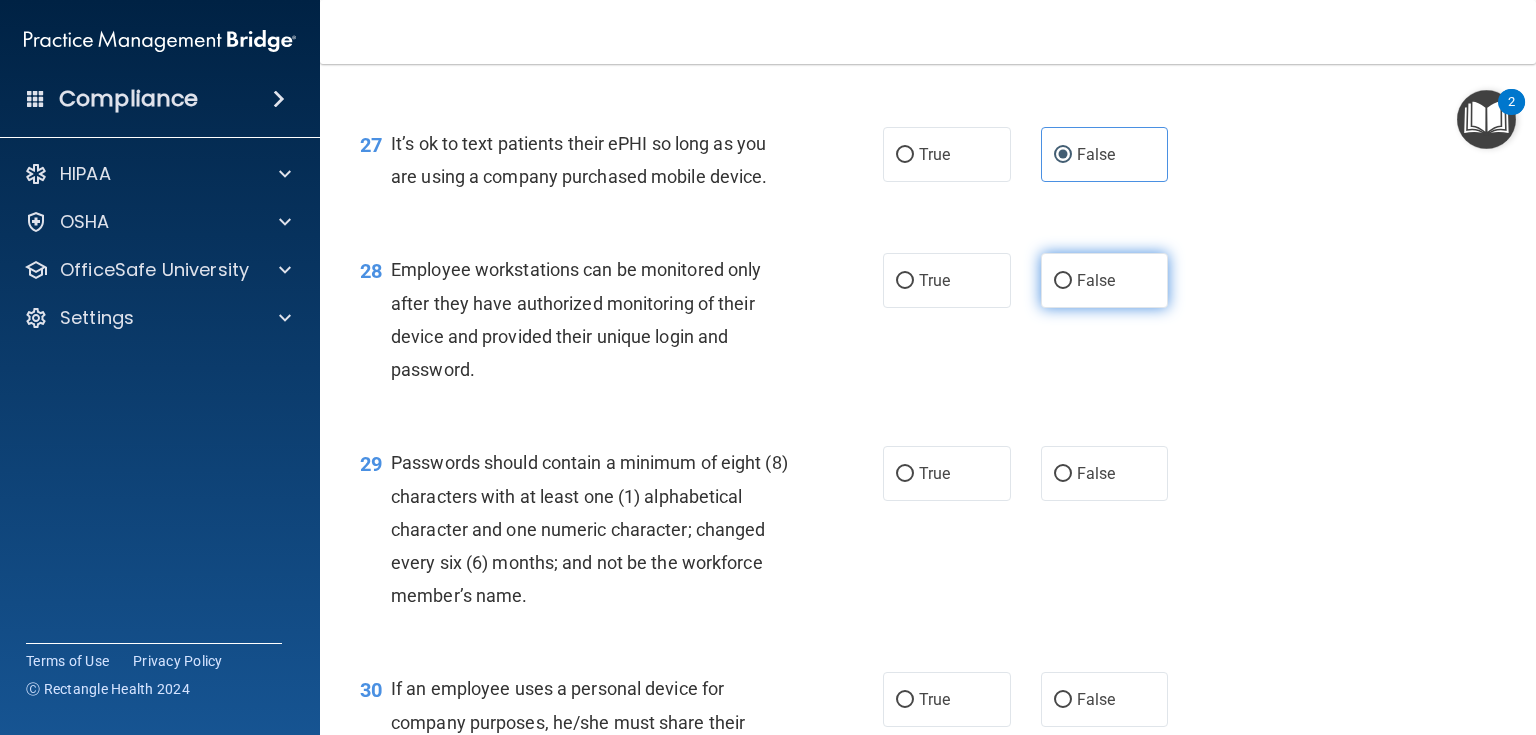 click on "False" at bounding box center [1105, 280] 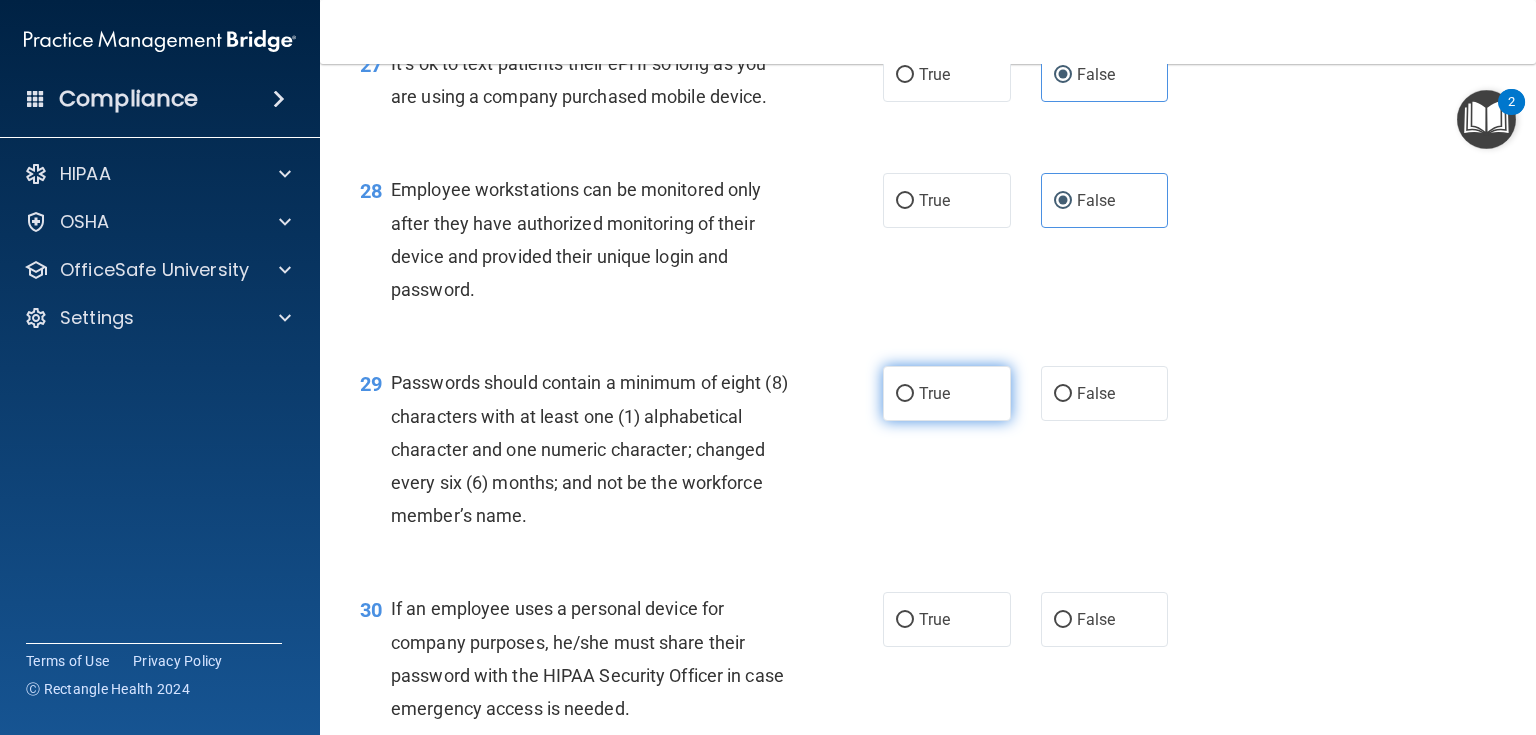 click on "True" at bounding box center (947, 393) 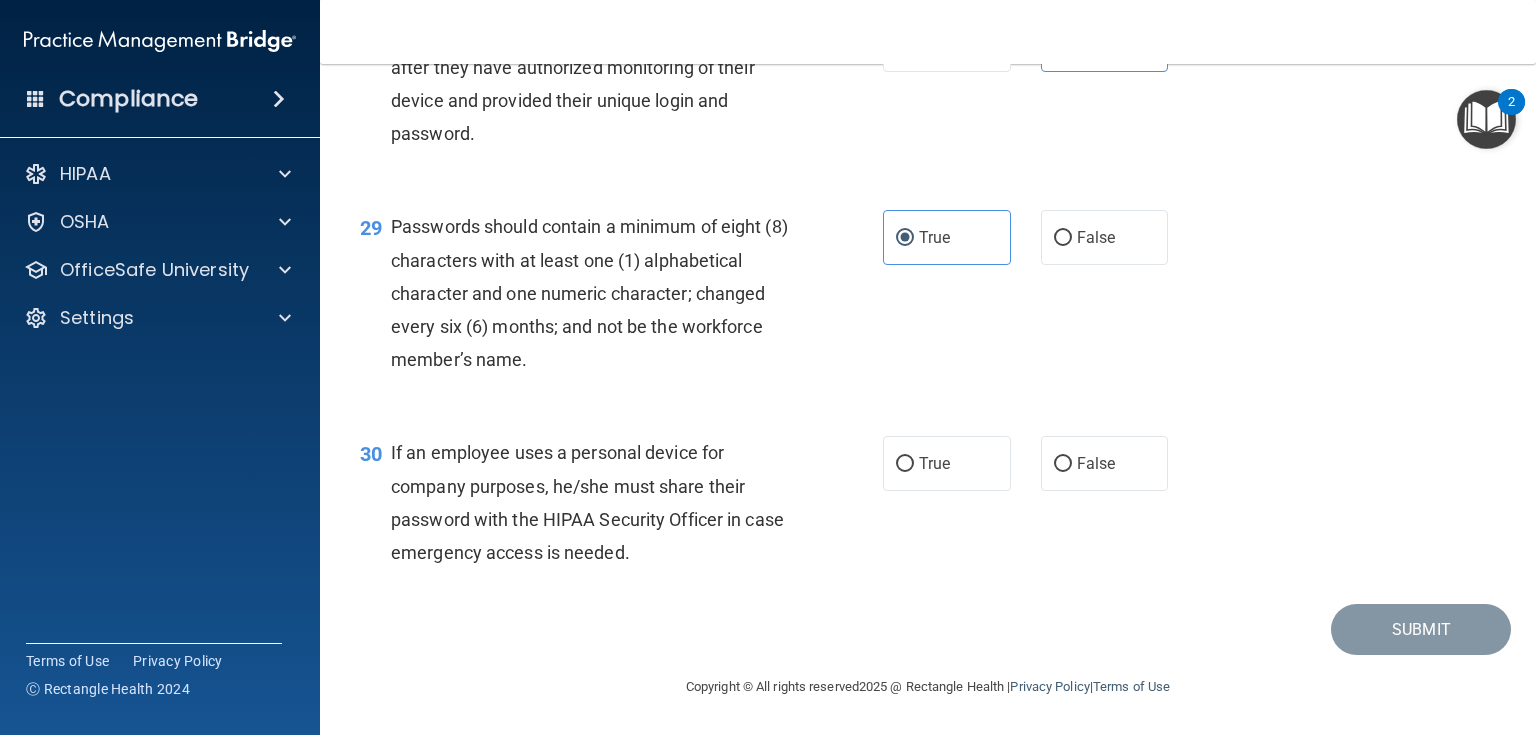 scroll, scrollTop: 5182, scrollLeft: 0, axis: vertical 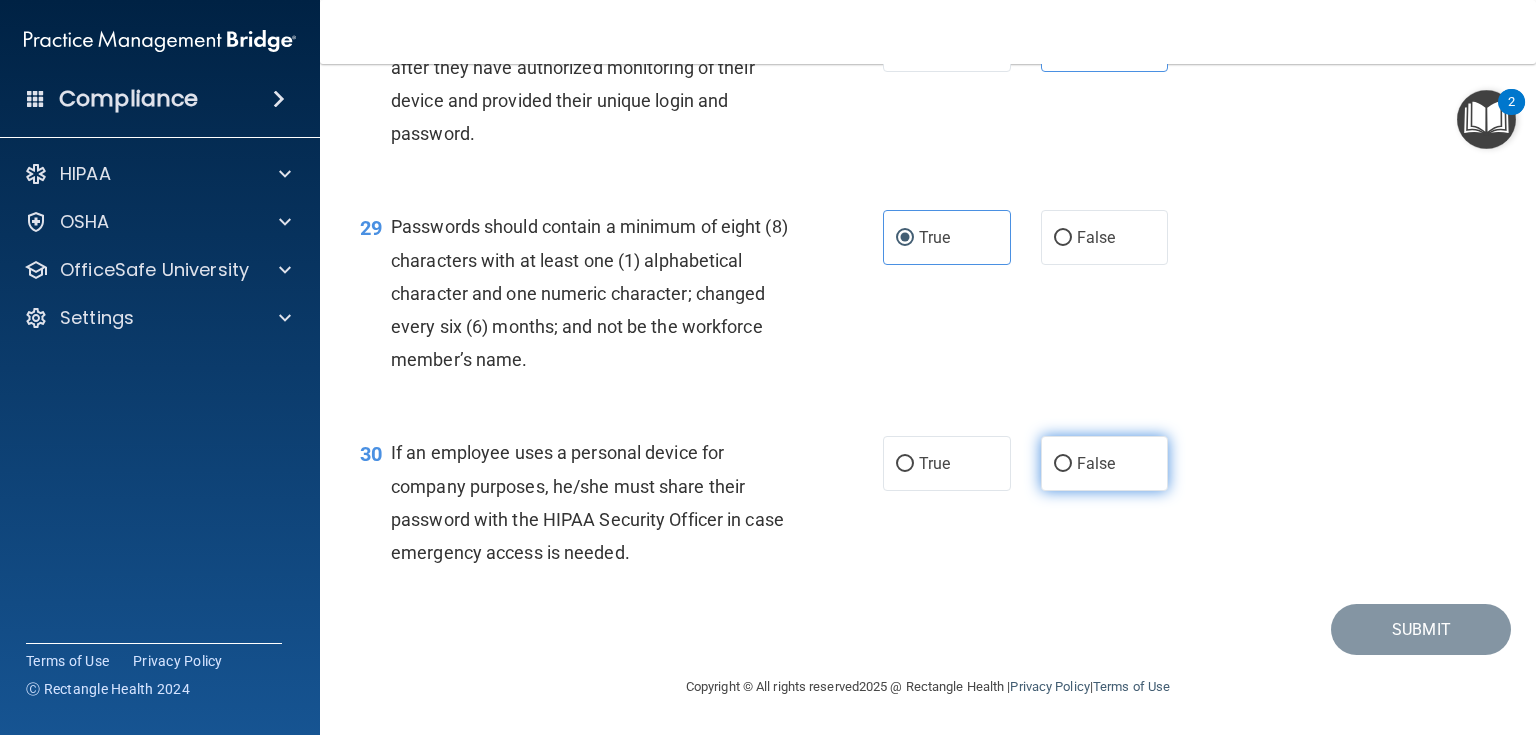 drag, startPoint x: 1088, startPoint y: 465, endPoint x: 1104, endPoint y: 478, distance: 20.615528 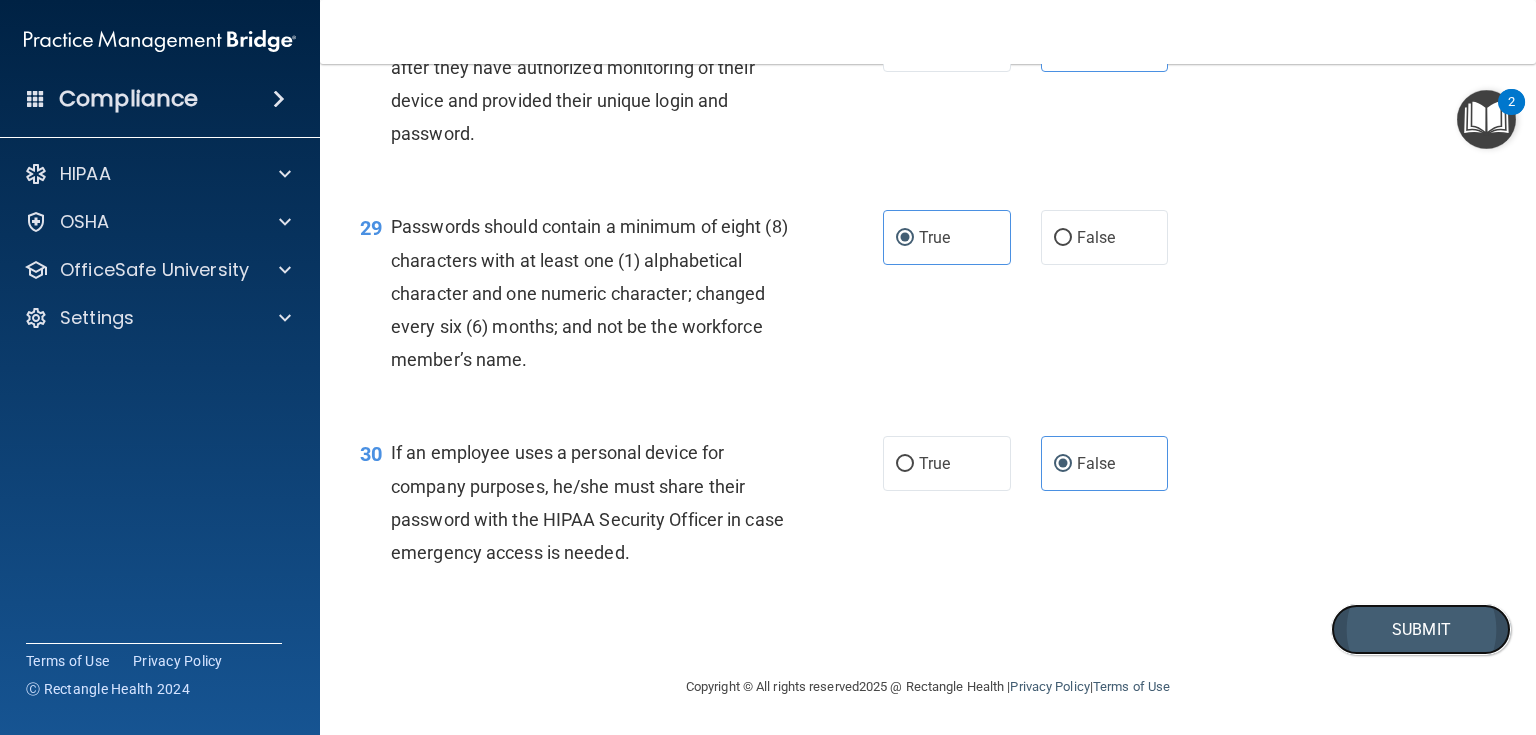 click on "Submit" at bounding box center (1421, 629) 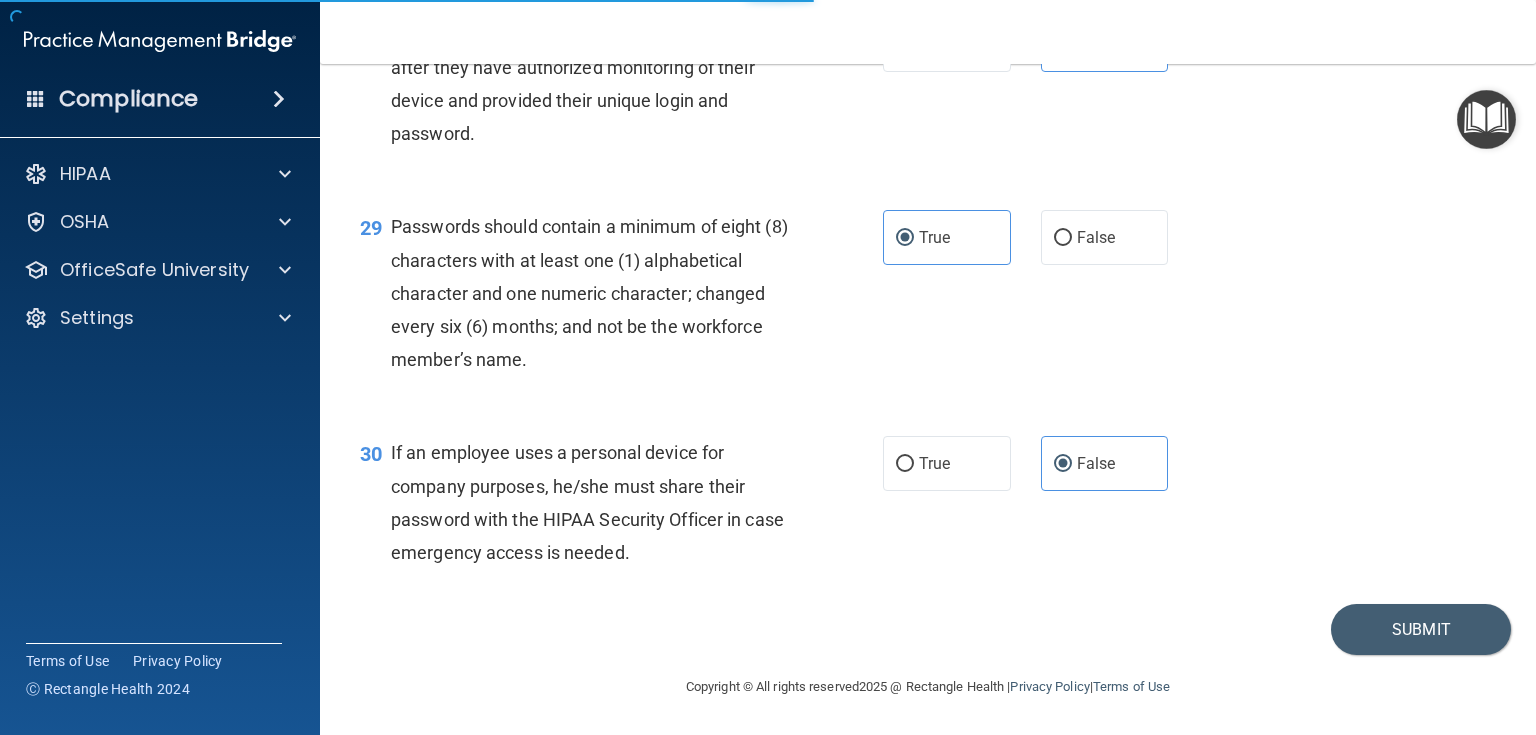 scroll, scrollTop: 0, scrollLeft: 0, axis: both 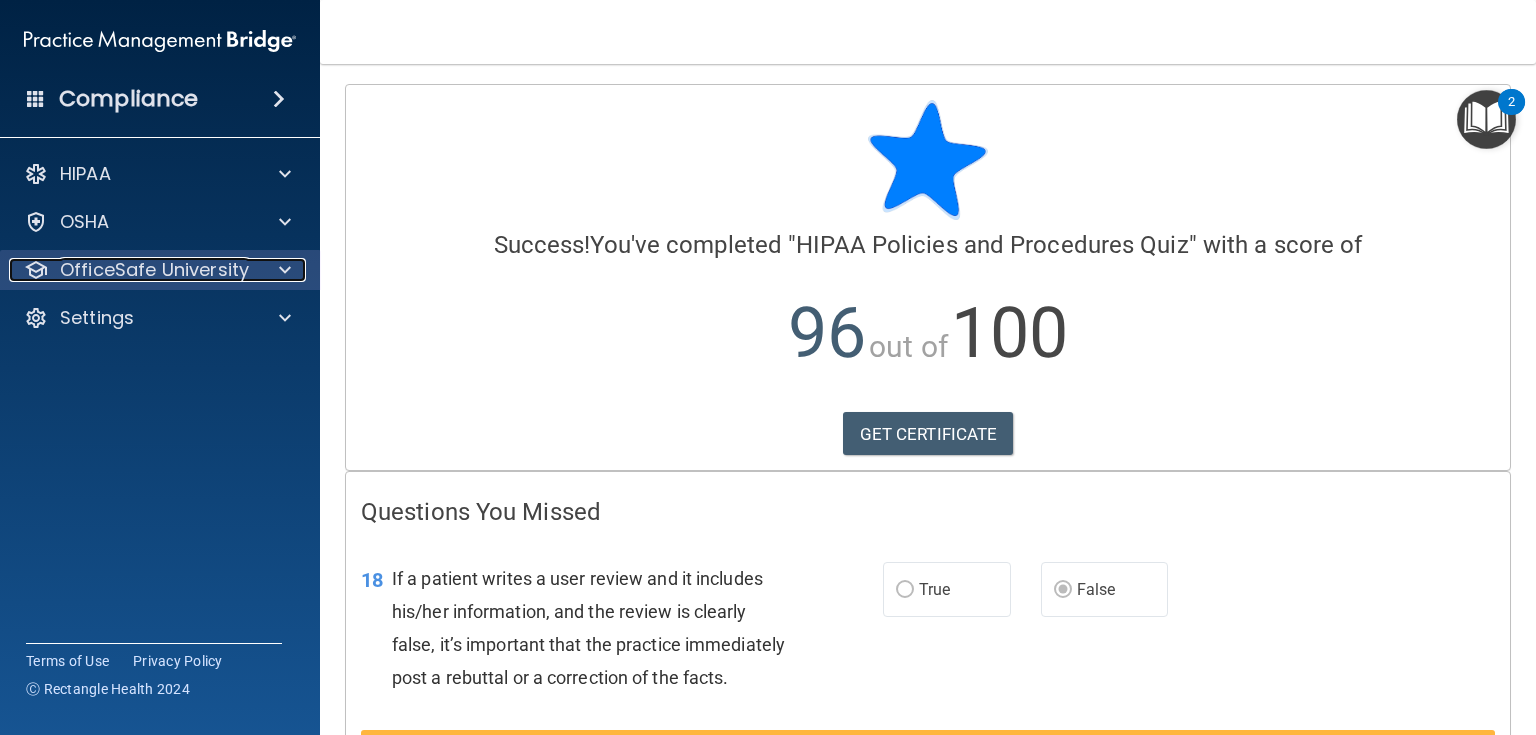 click on "OfficeSafe University" at bounding box center (154, 270) 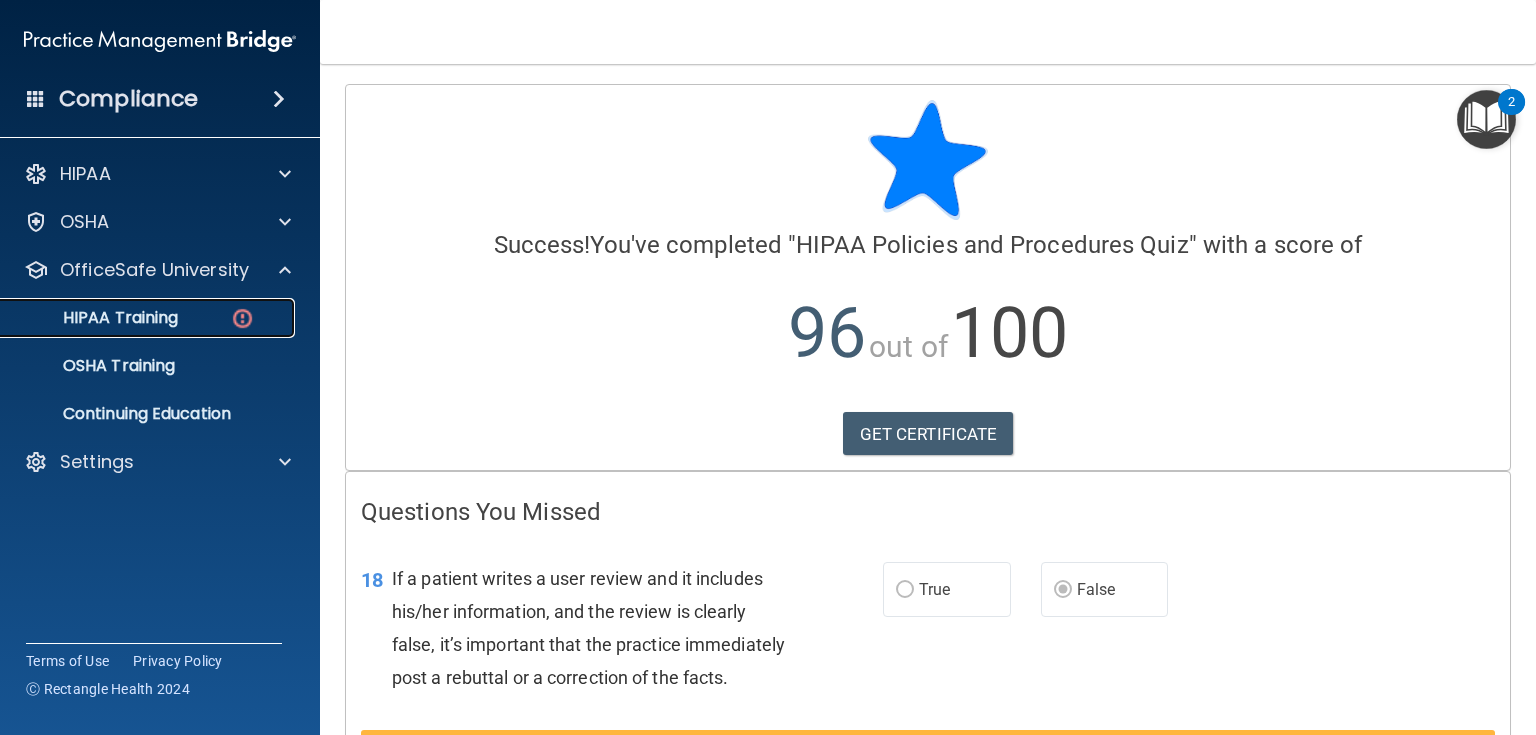 click on "HIPAA Training" at bounding box center (137, 318) 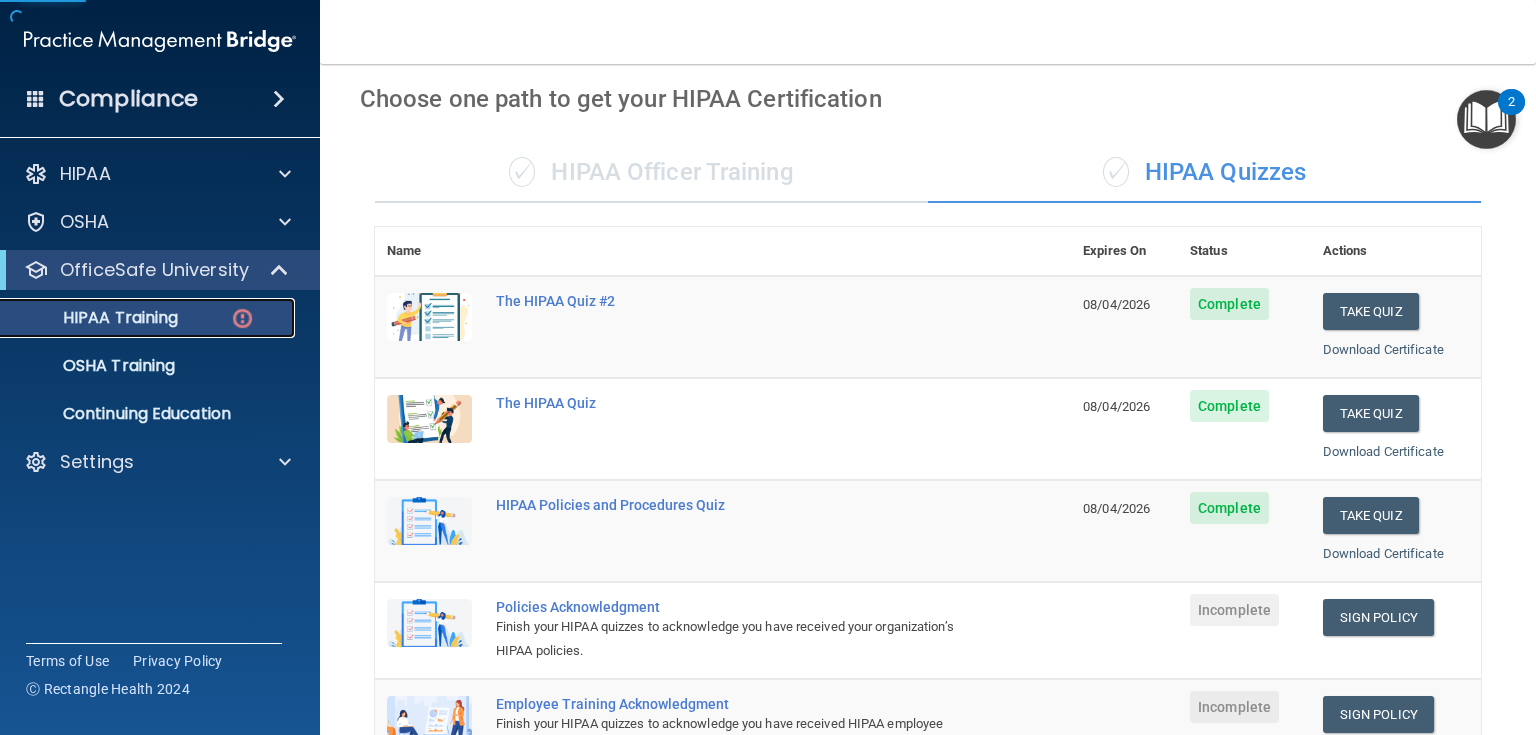 scroll, scrollTop: 400, scrollLeft: 0, axis: vertical 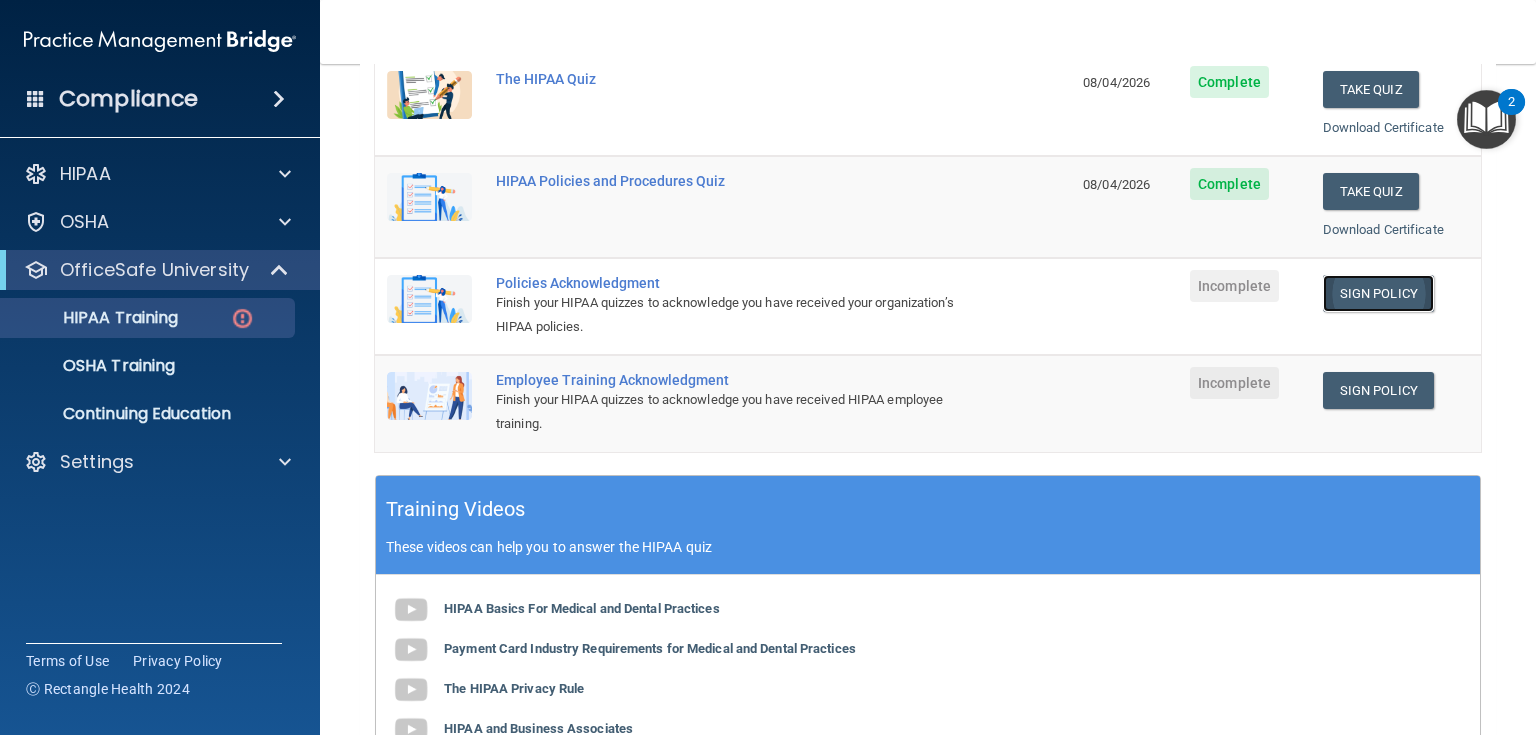 click on "Sign Policy" at bounding box center (1378, 293) 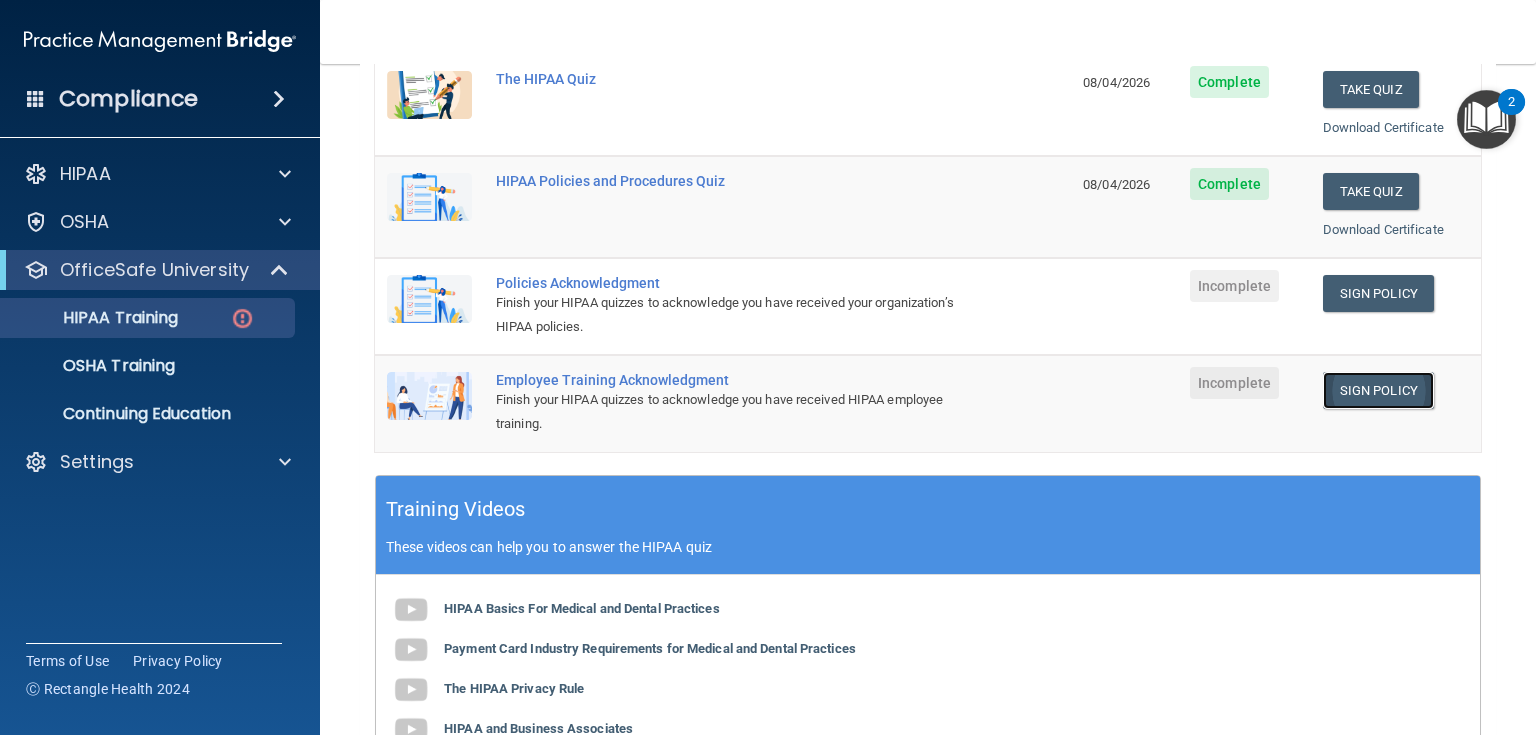 click on "Sign Policy" at bounding box center (1378, 390) 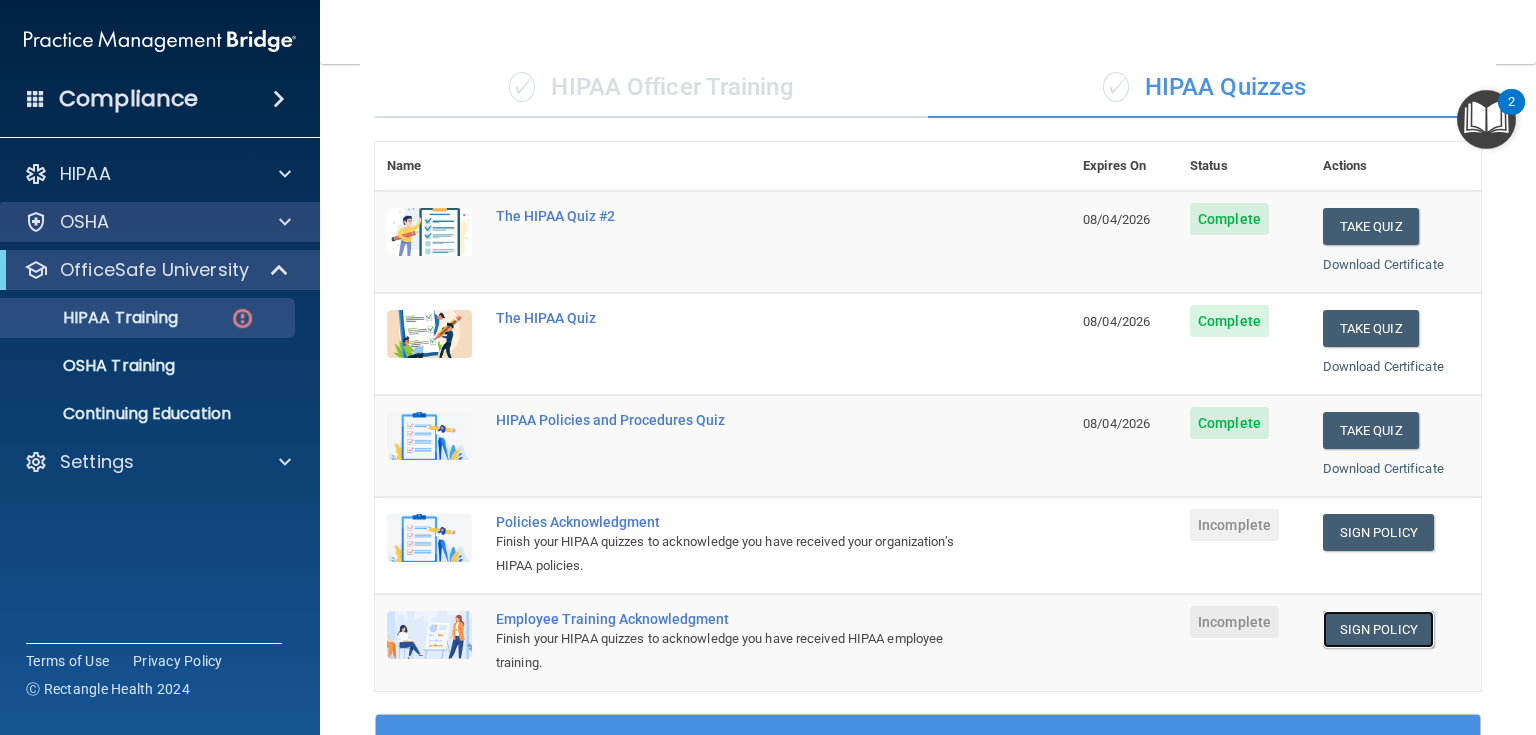 scroll, scrollTop: 160, scrollLeft: 0, axis: vertical 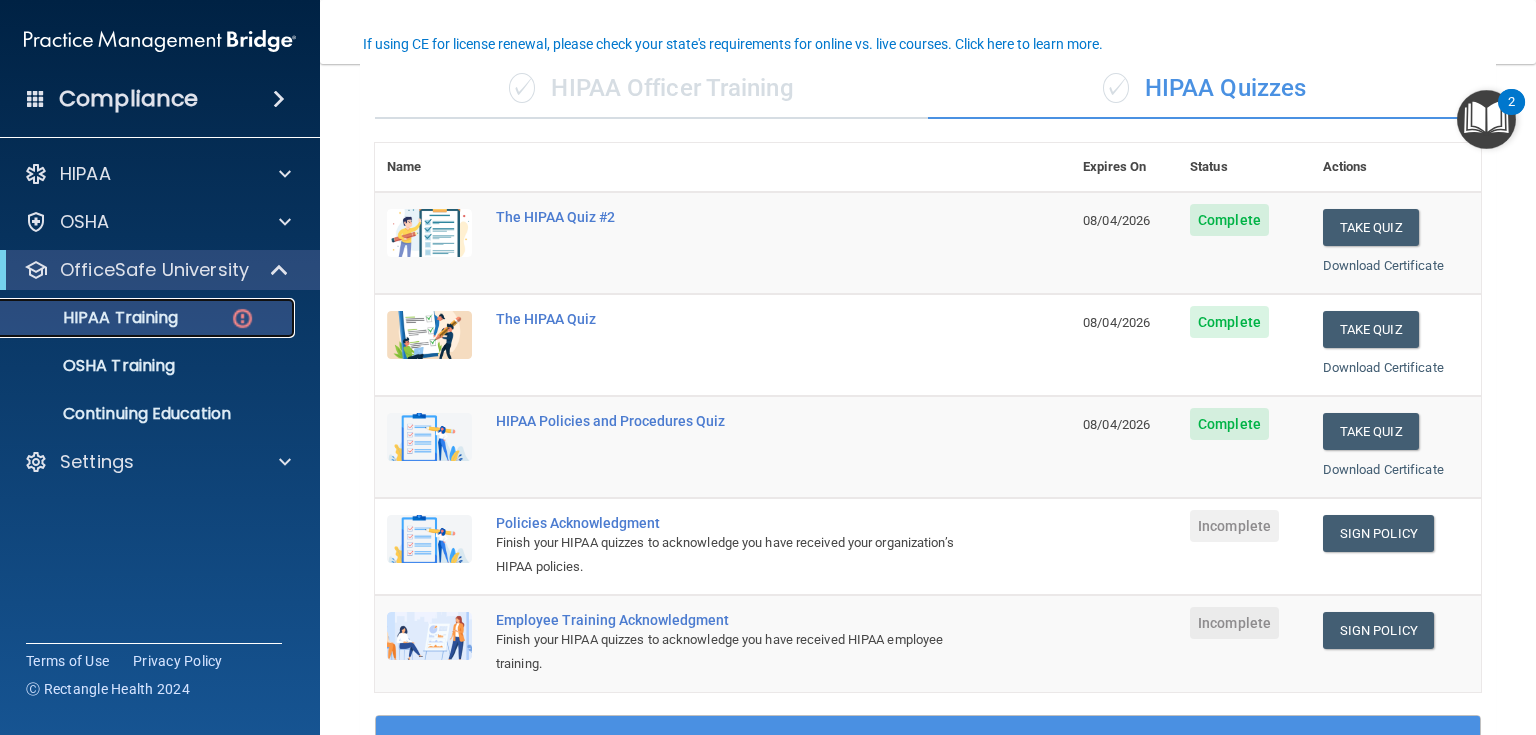 click on "HIPAA Training" at bounding box center [95, 318] 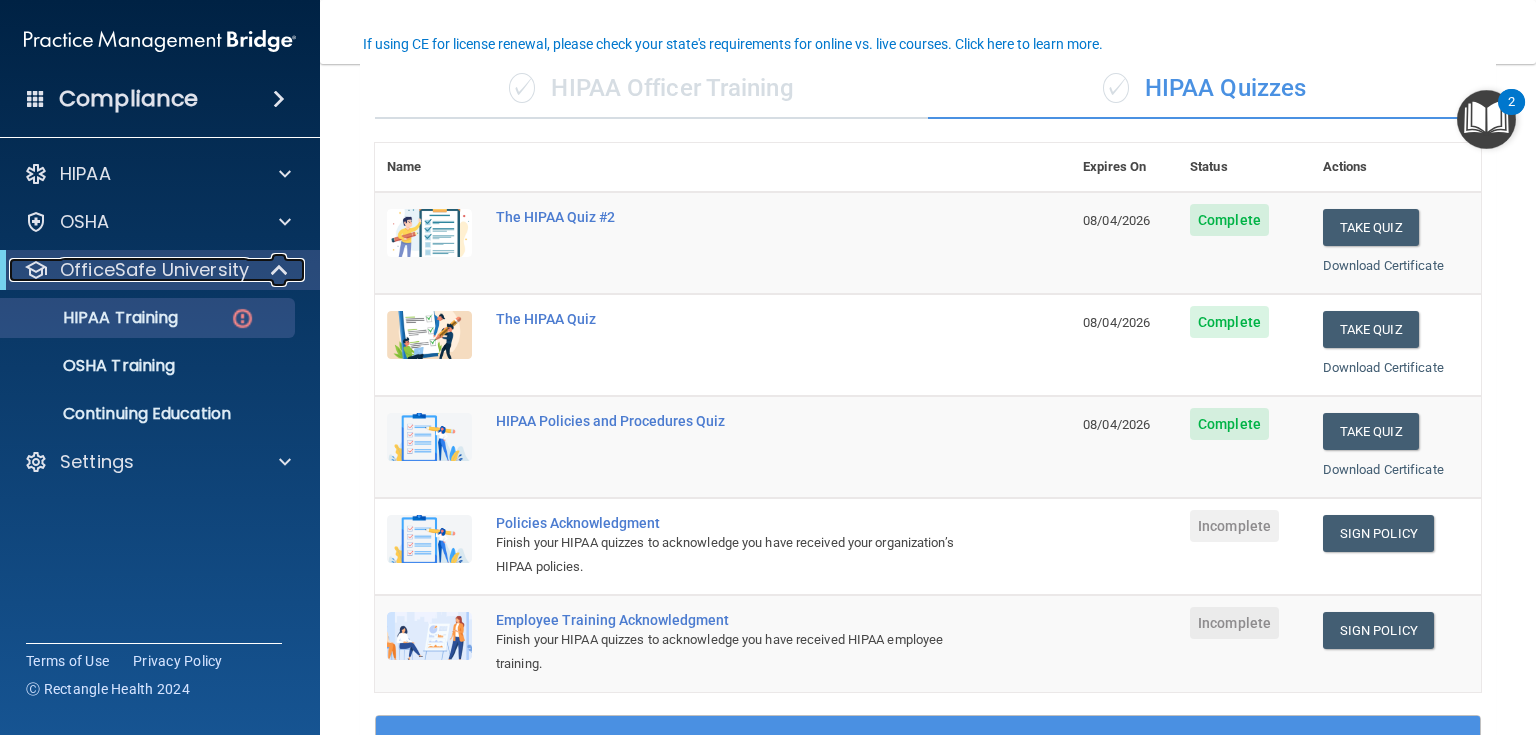 click on "OfficeSafe University" at bounding box center [154, 270] 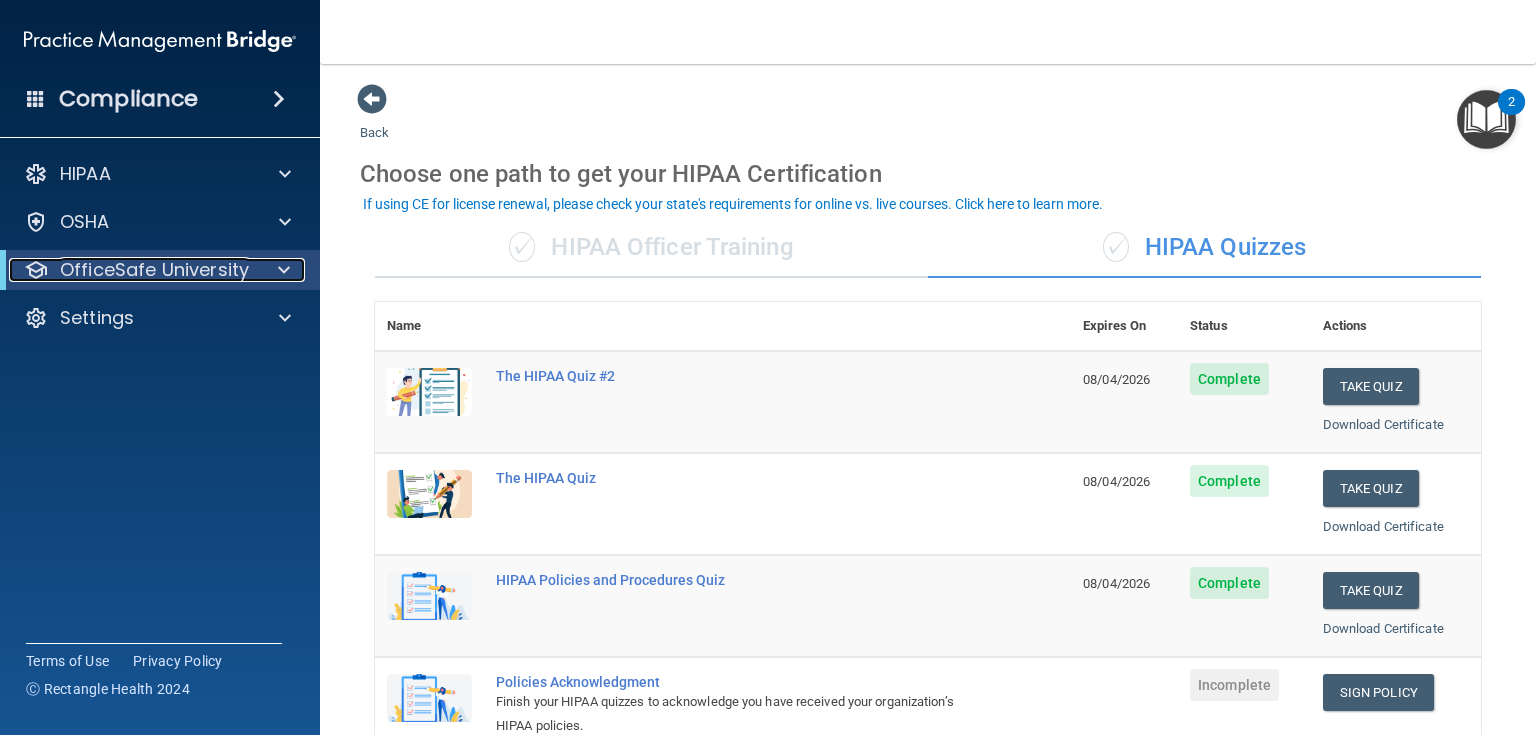 scroll, scrollTop: 0, scrollLeft: 0, axis: both 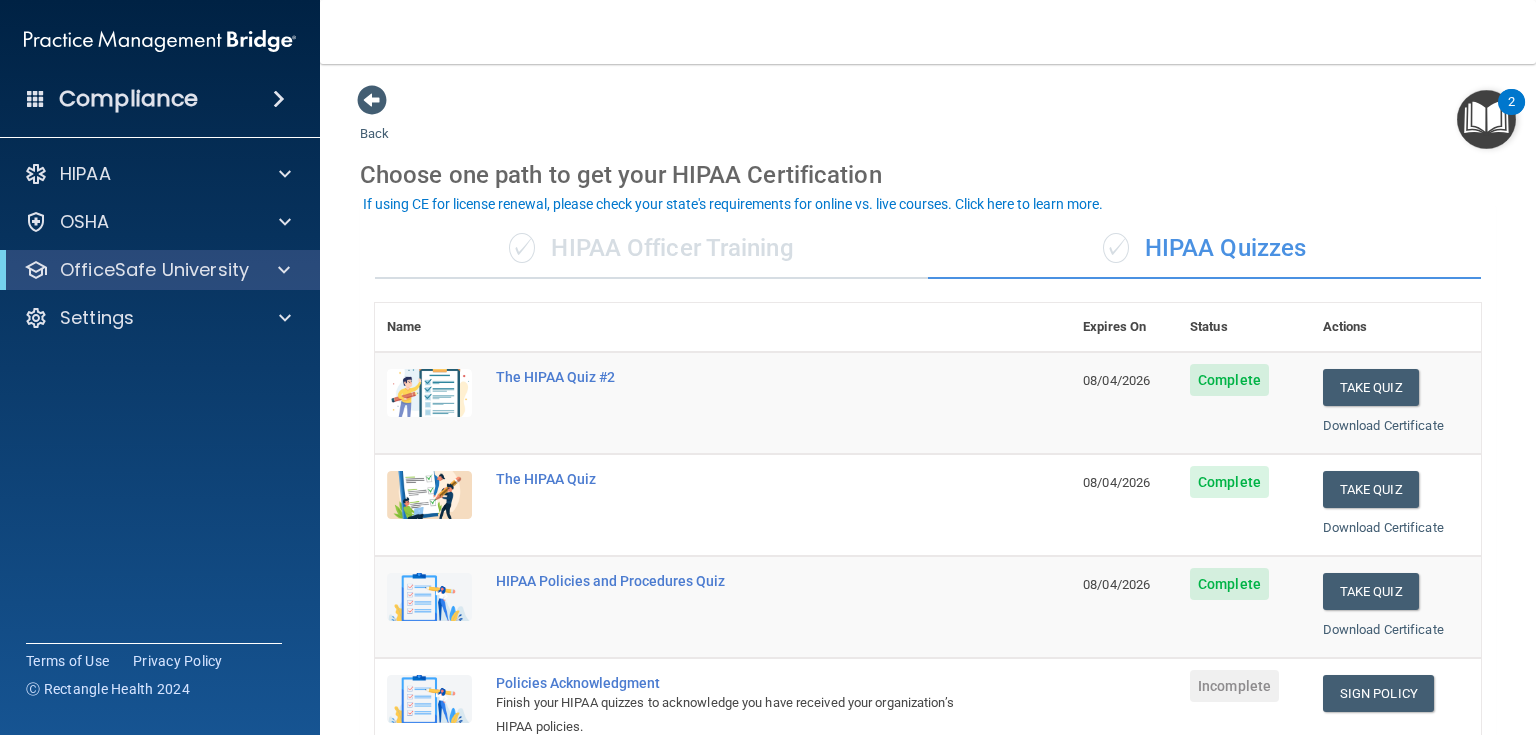 click on "✓   HIPAA Officer Training" at bounding box center [651, 249] 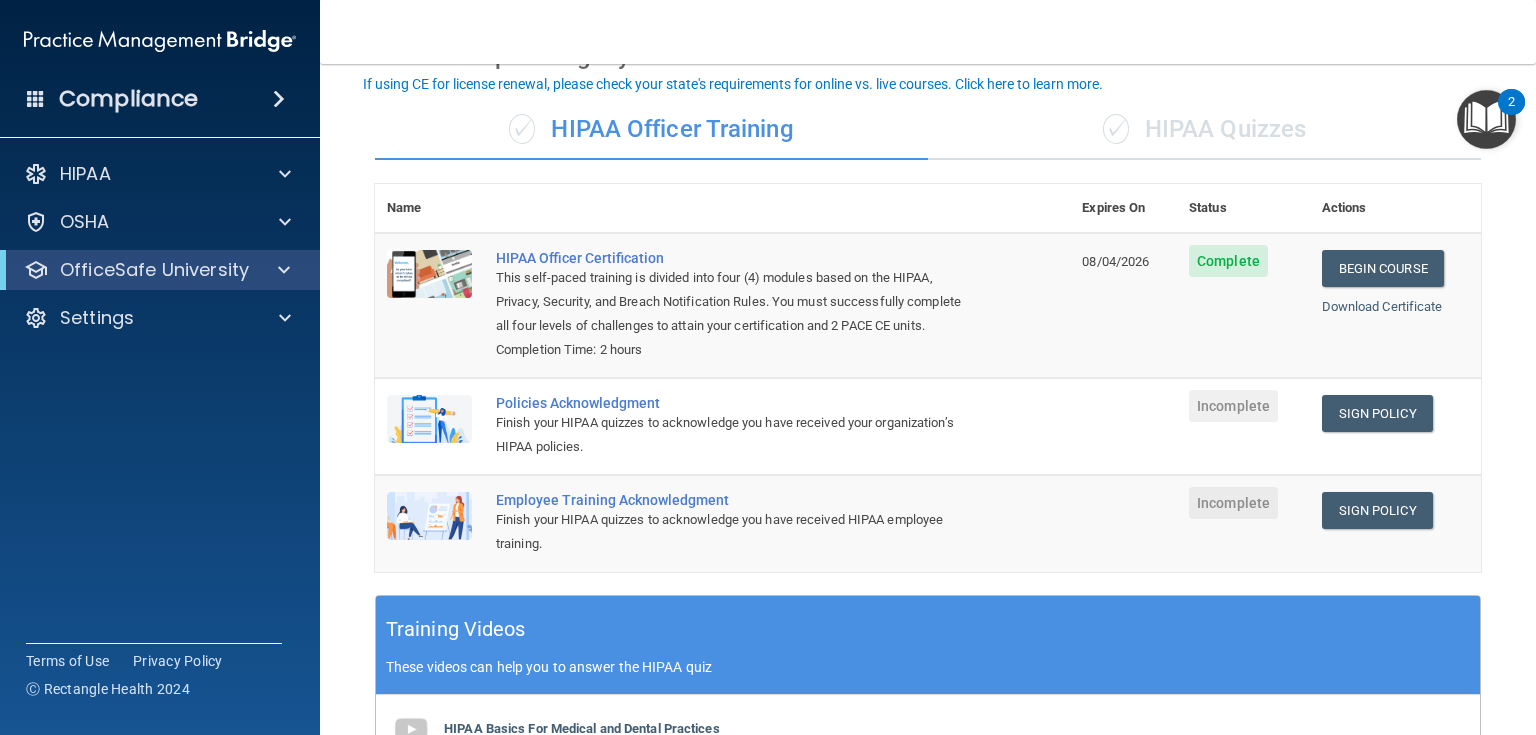 scroll, scrollTop: 160, scrollLeft: 0, axis: vertical 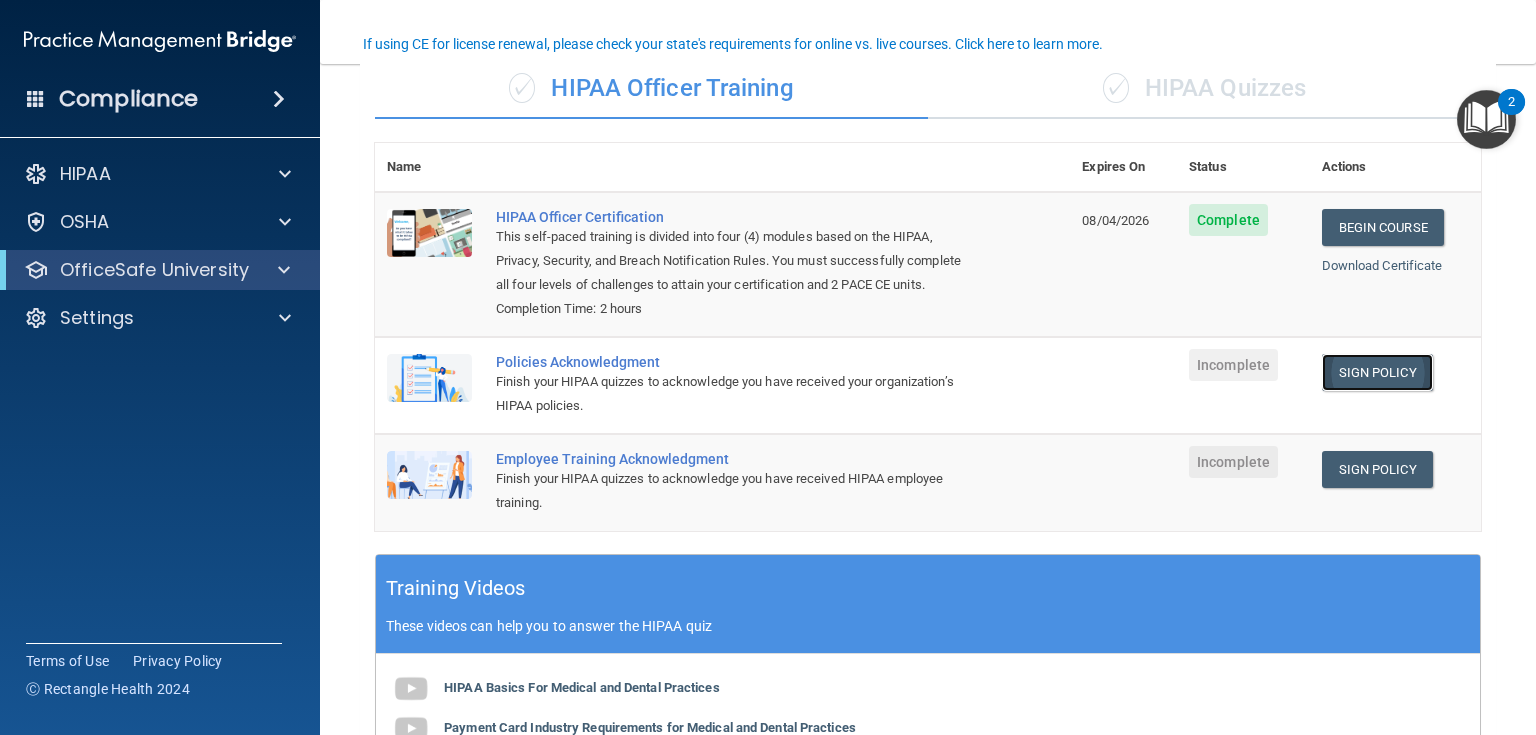 click on "Sign Policy" at bounding box center [1377, 372] 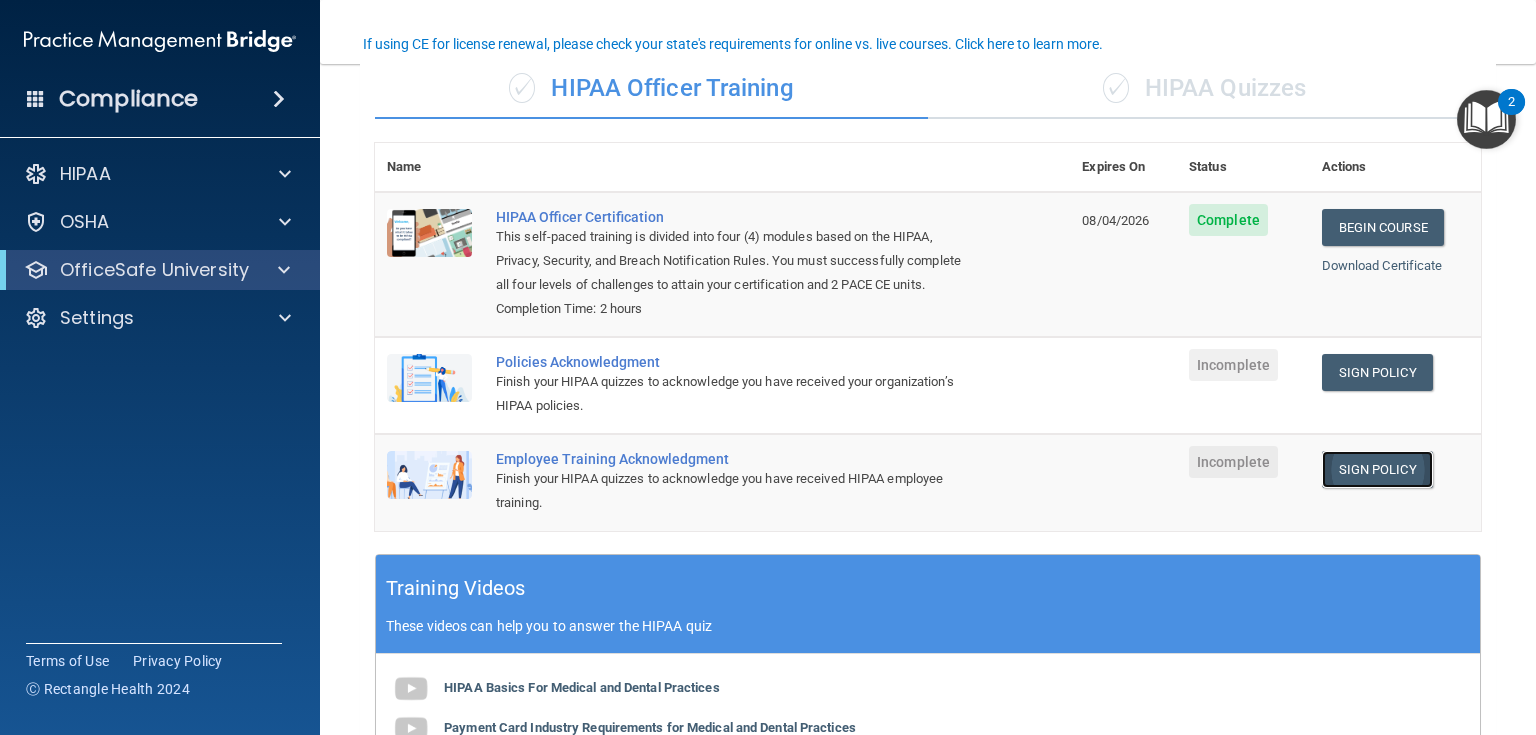 click on "Sign Policy" at bounding box center (1377, 469) 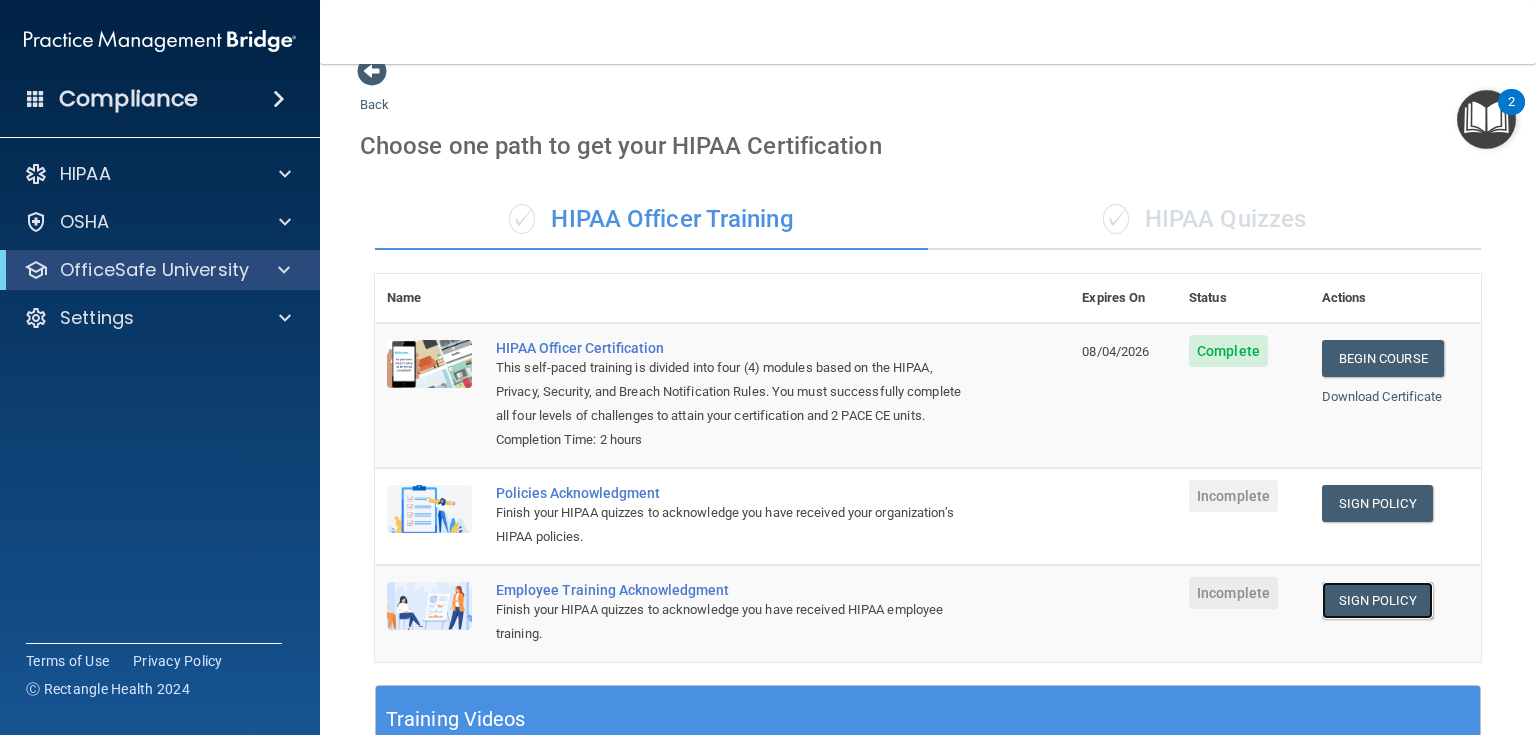scroll, scrollTop: 0, scrollLeft: 0, axis: both 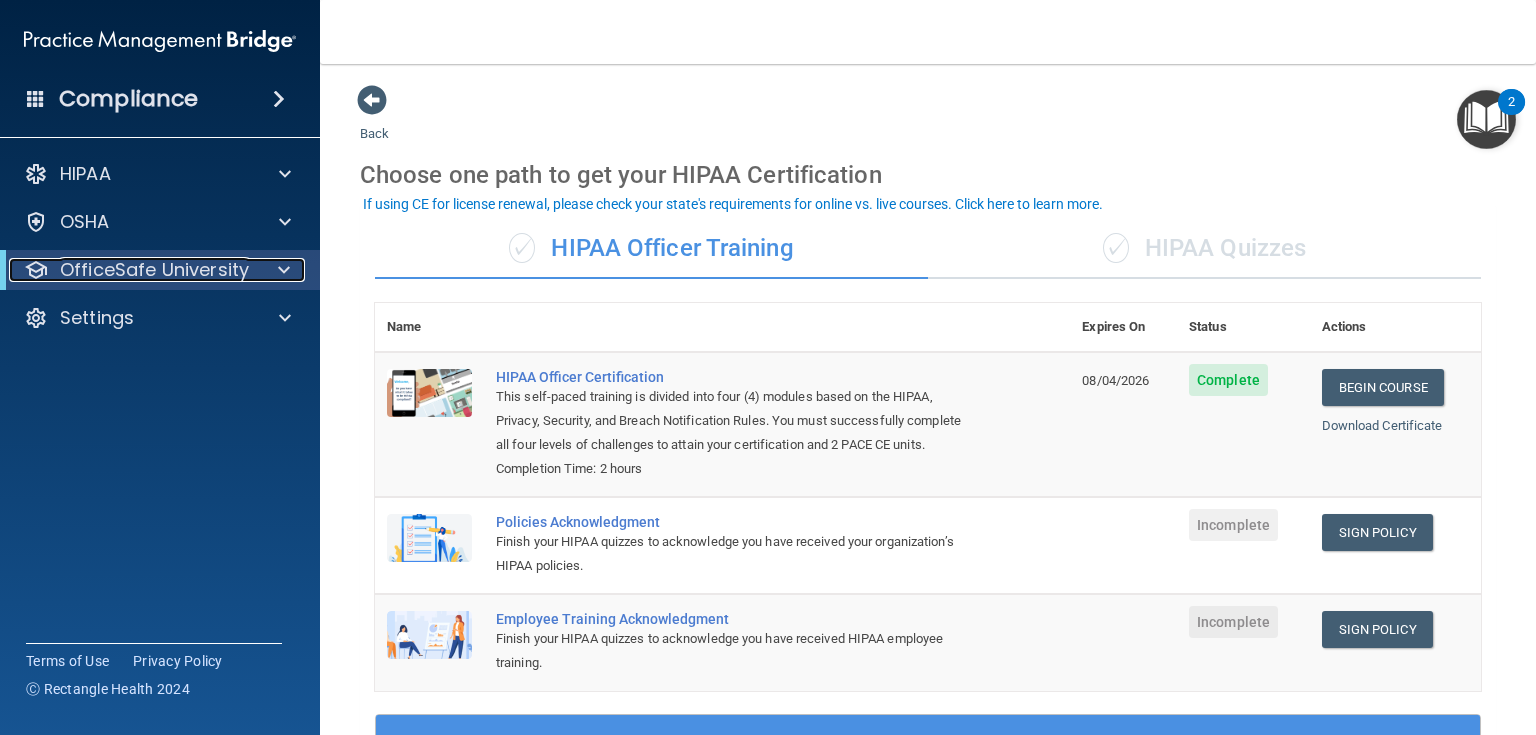 click at bounding box center (284, 270) 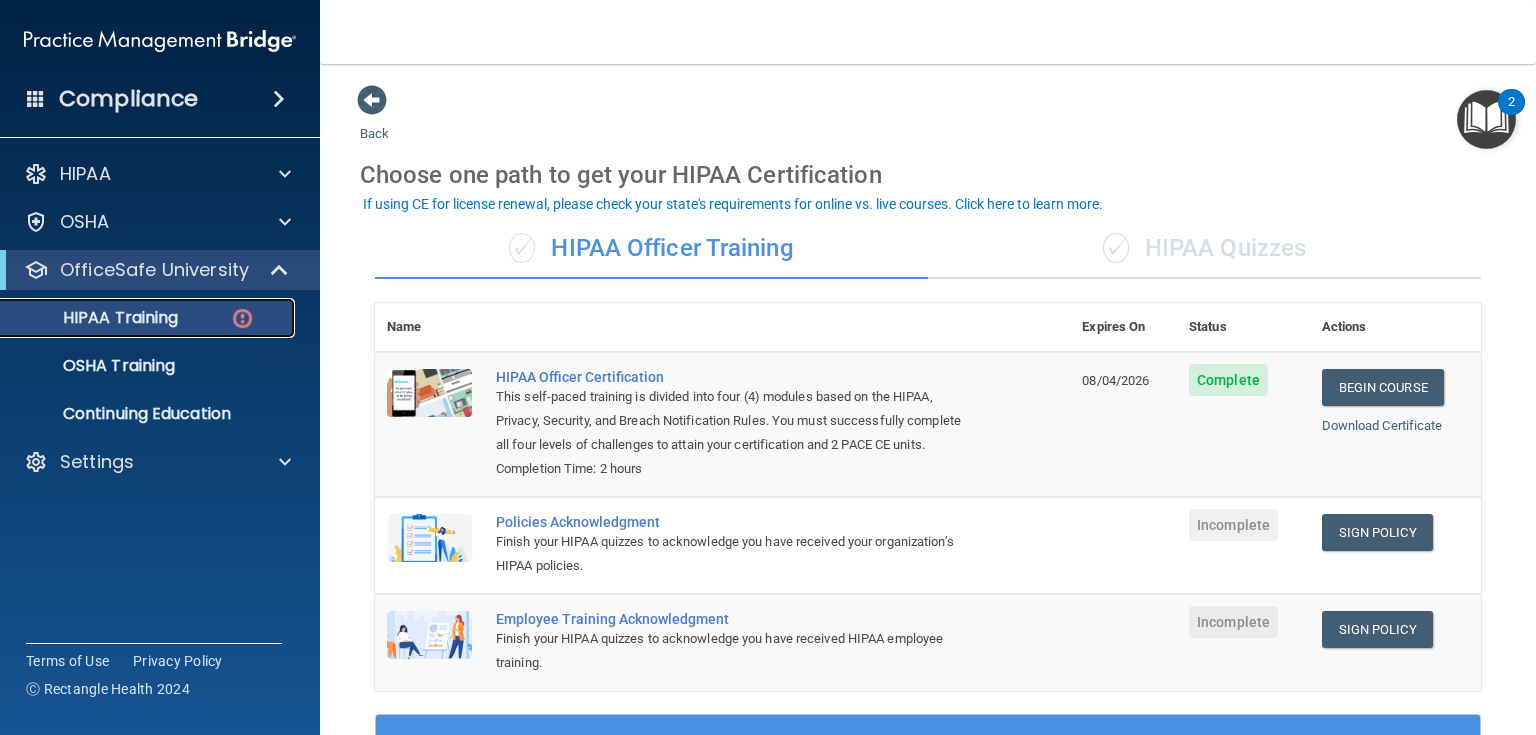 click on "HIPAA Training" at bounding box center [95, 318] 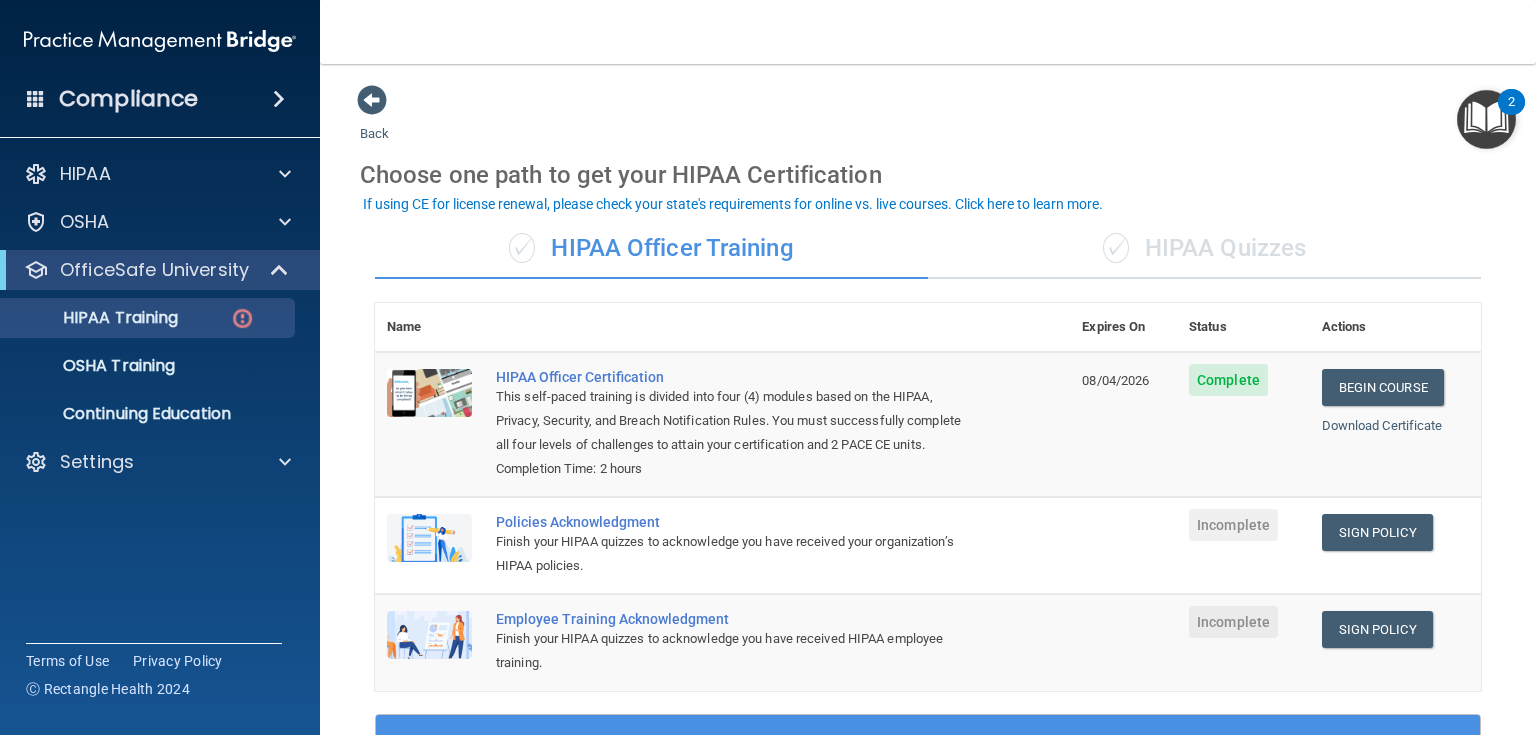 click on "✓   HIPAA Quizzes" at bounding box center (1204, 249) 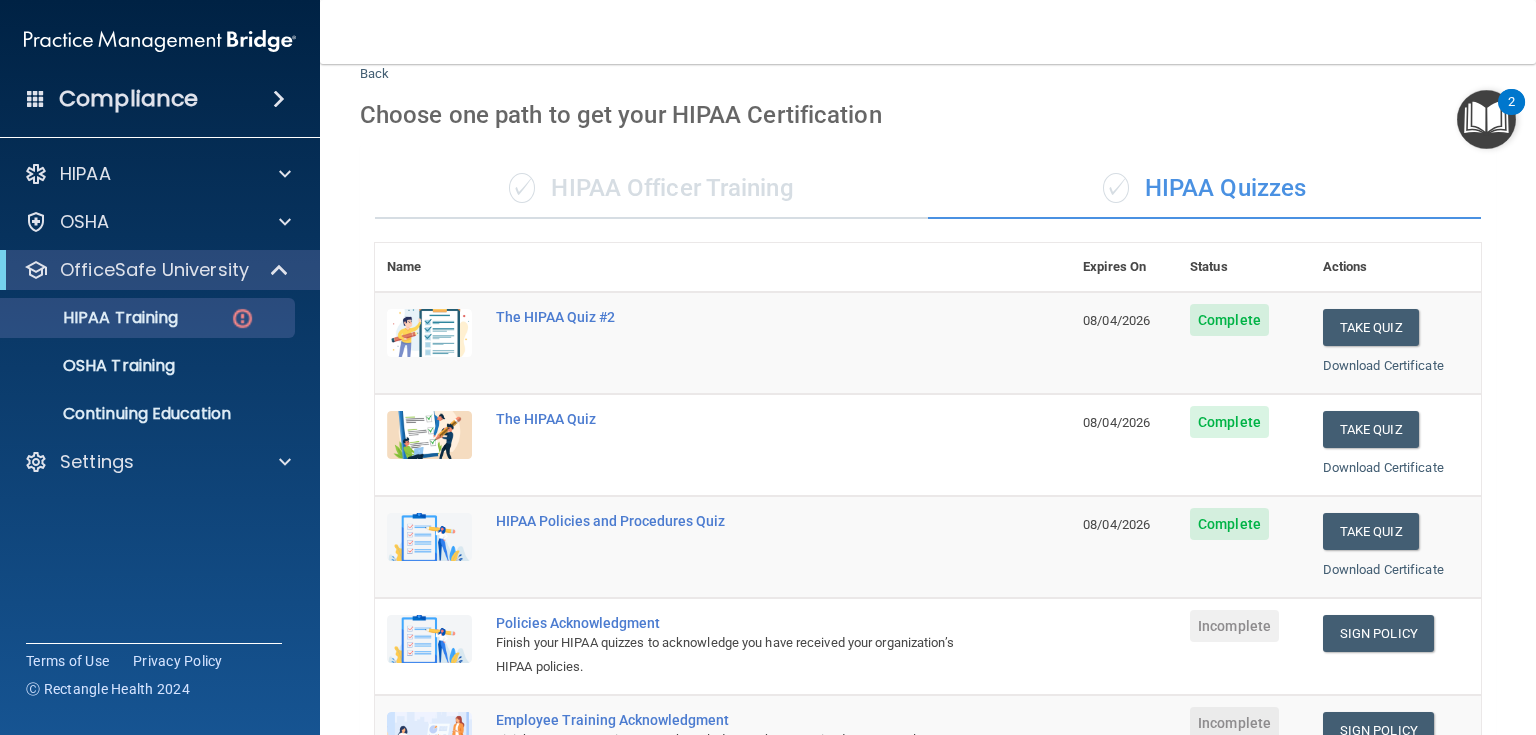 scroll, scrollTop: 0, scrollLeft: 0, axis: both 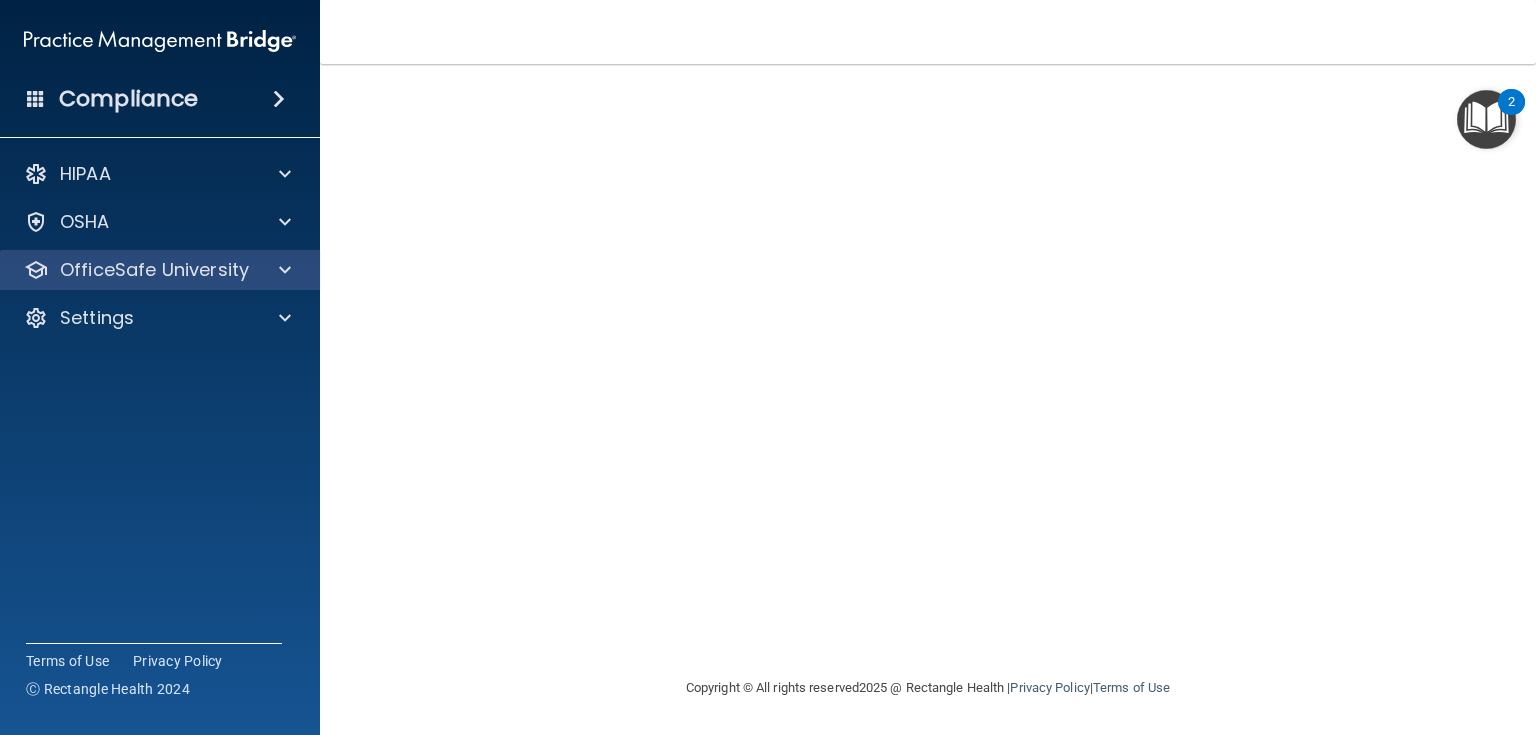 click on "OfficeSafe University" at bounding box center [160, 270] 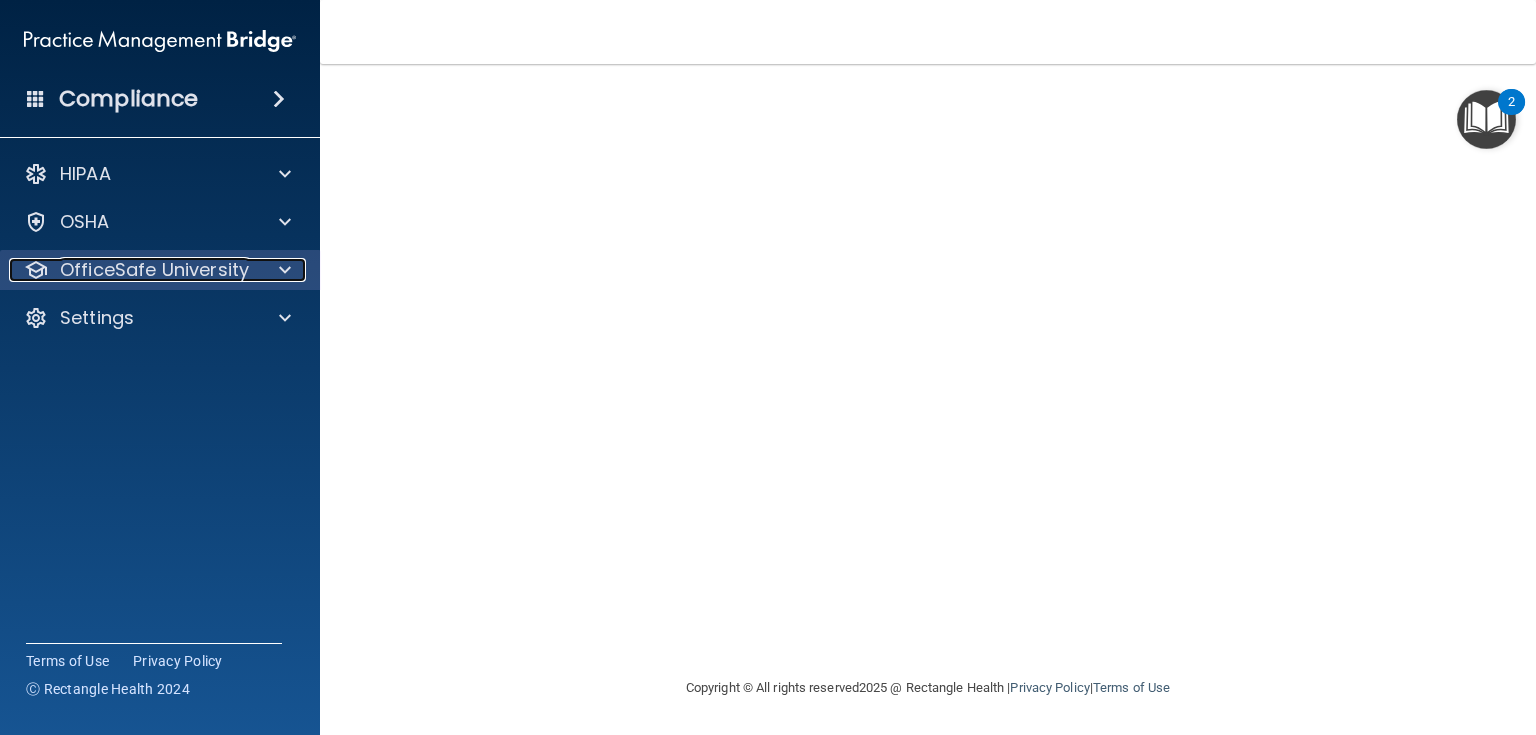 click at bounding box center (285, 270) 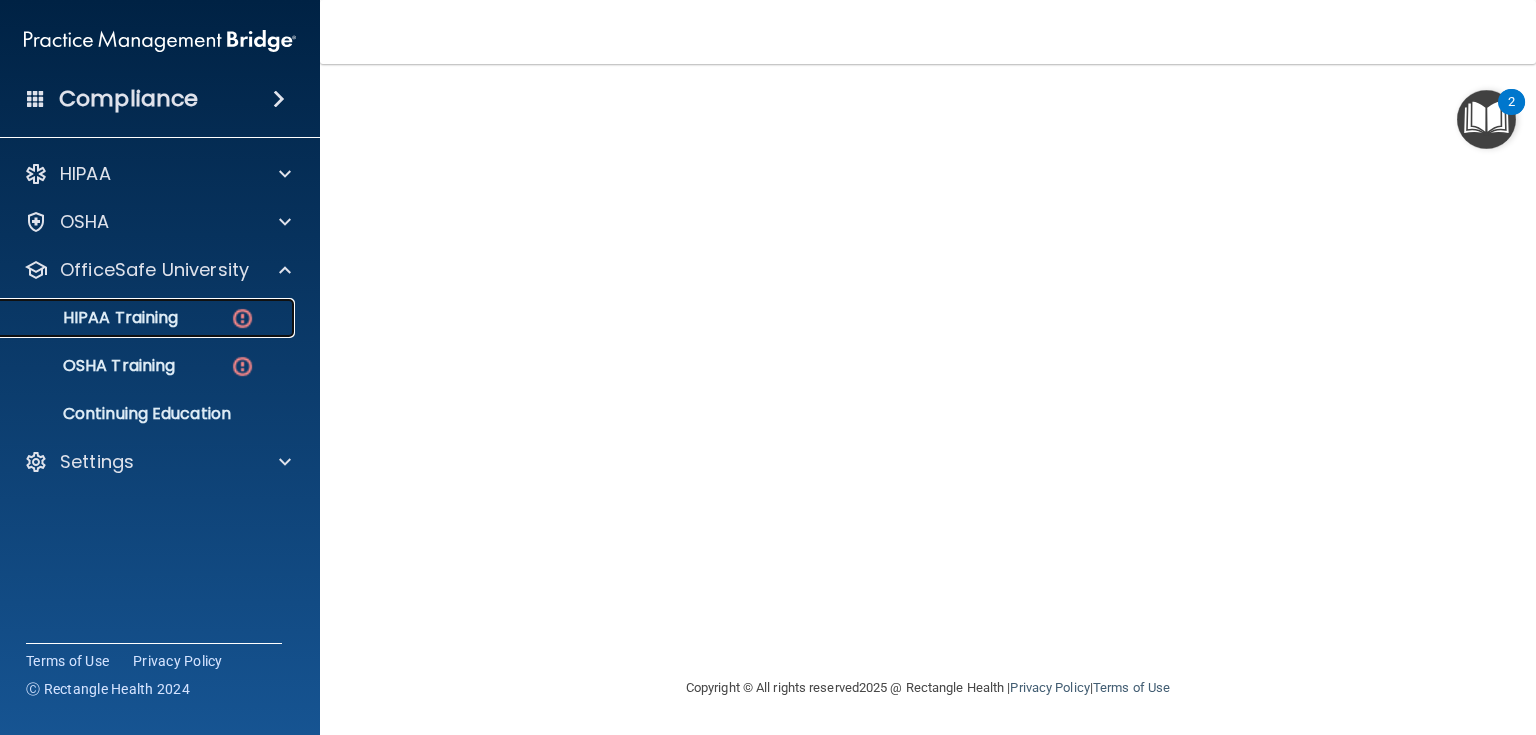 click on "HIPAA Training" at bounding box center [149, 318] 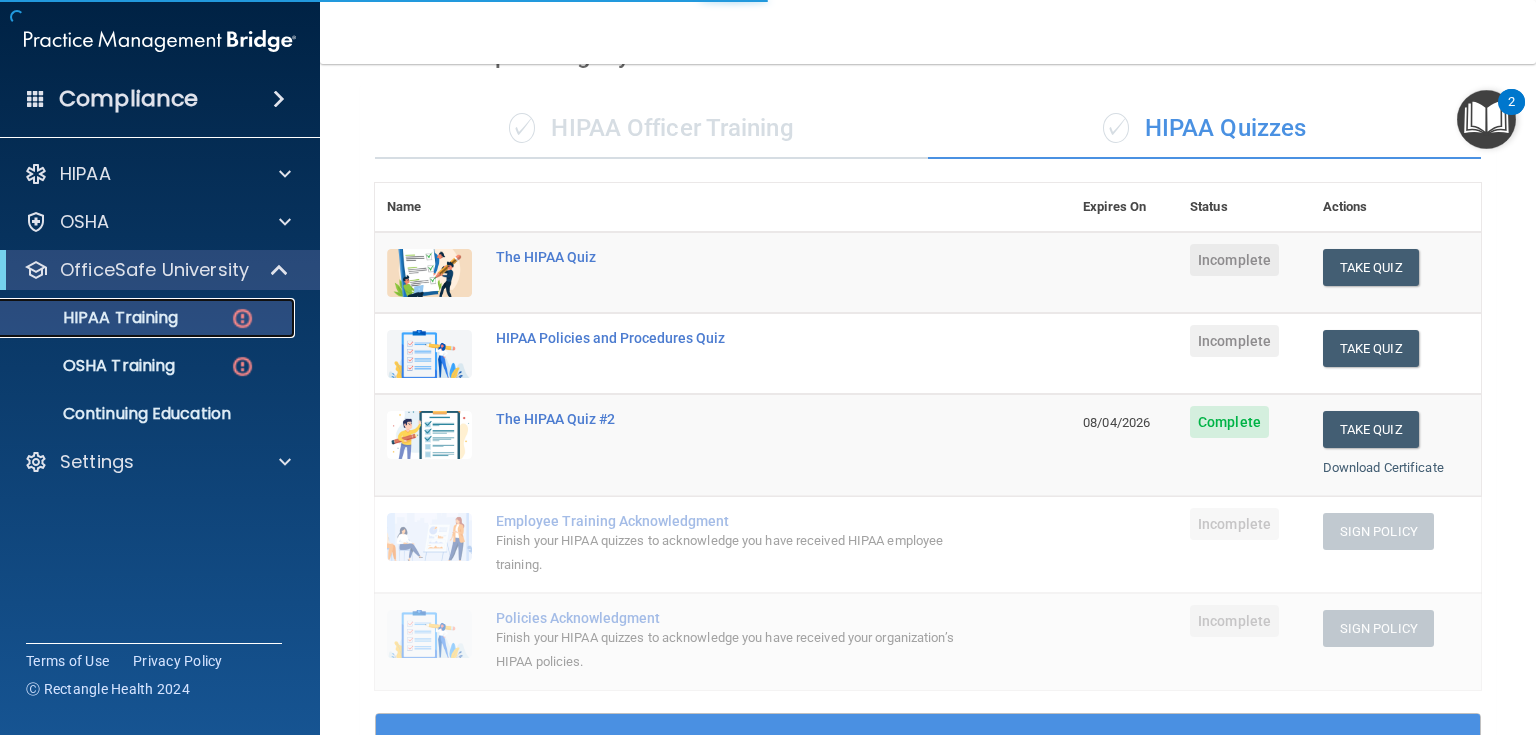 scroll, scrollTop: 716, scrollLeft: 0, axis: vertical 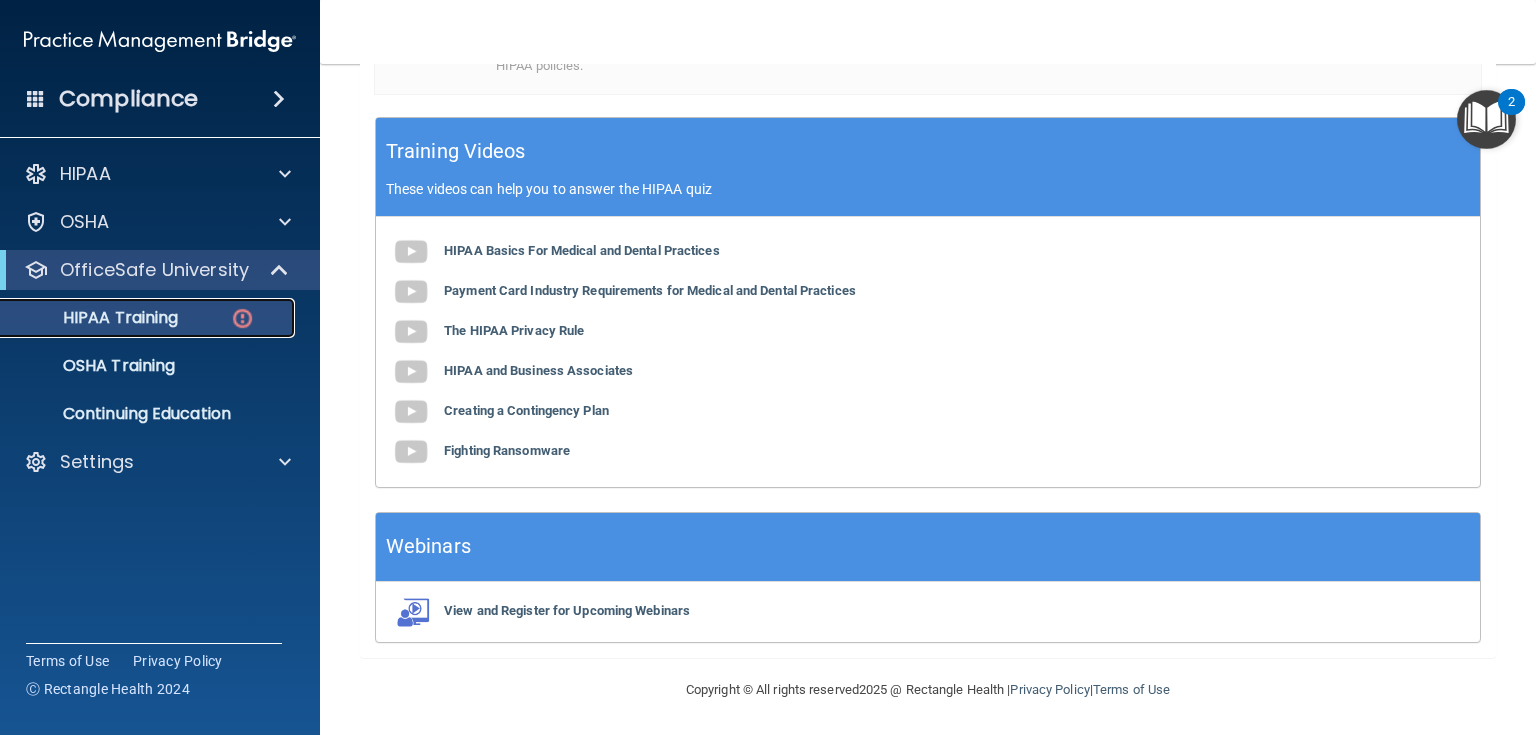 click on "HIPAA Training" at bounding box center [95, 318] 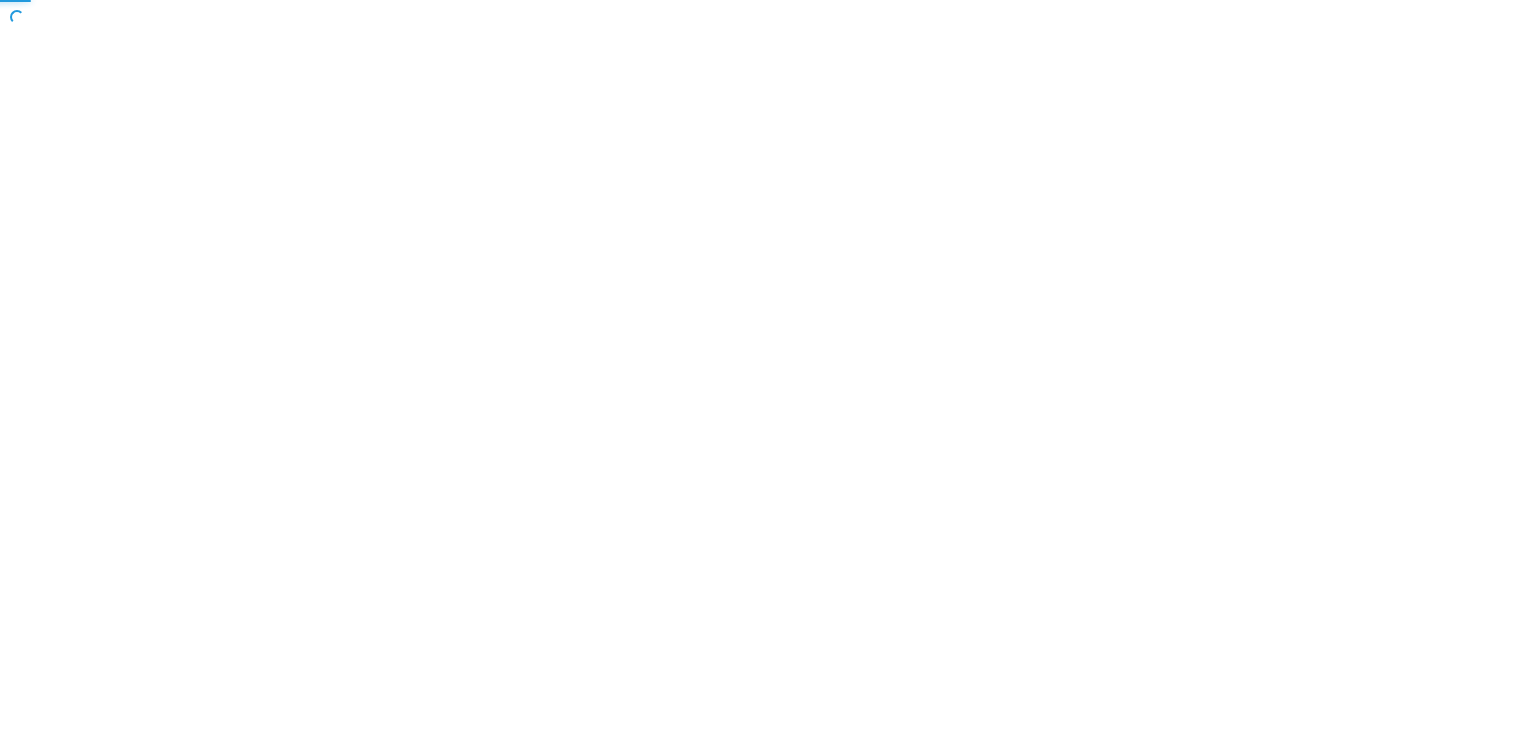 scroll, scrollTop: 0, scrollLeft: 0, axis: both 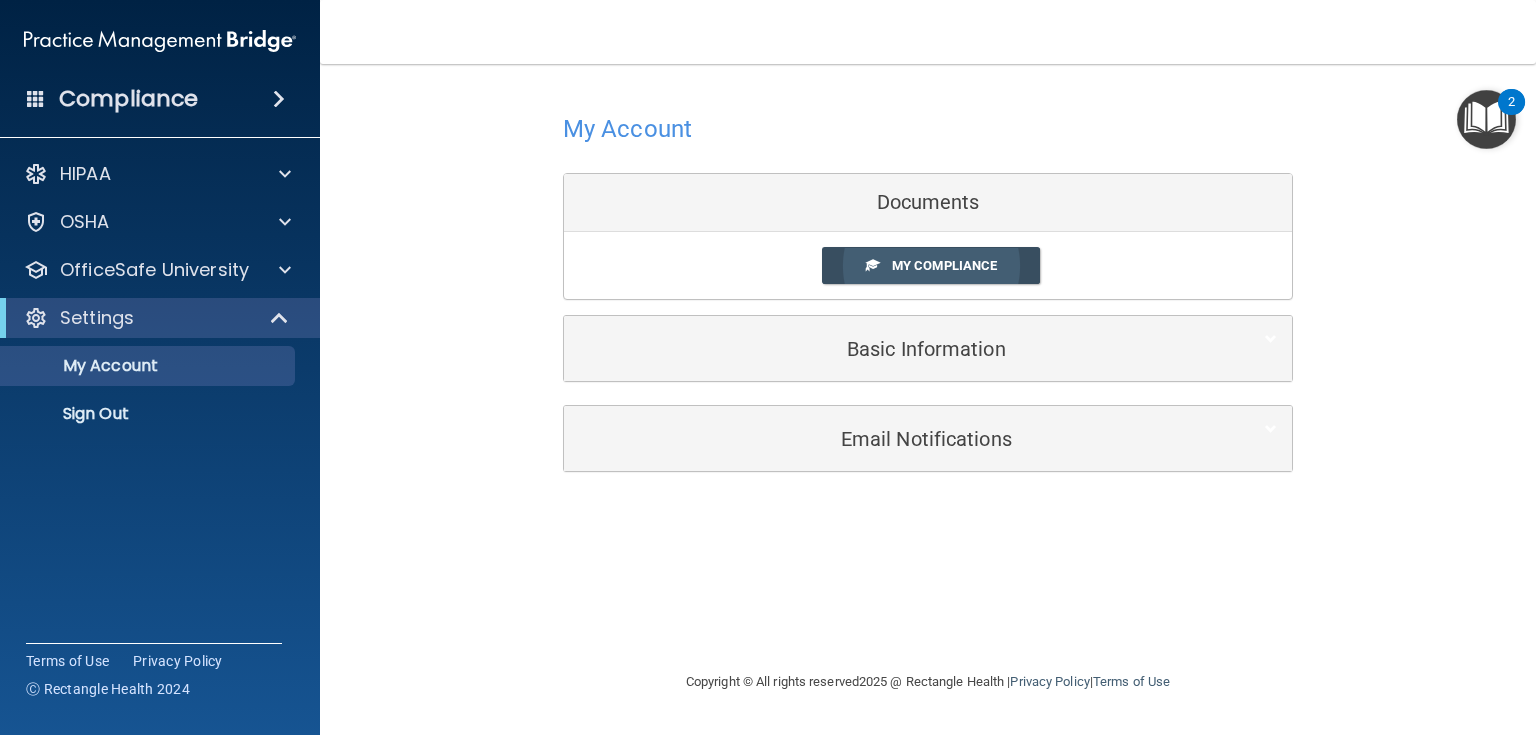 click on "My Compliance" at bounding box center [931, 265] 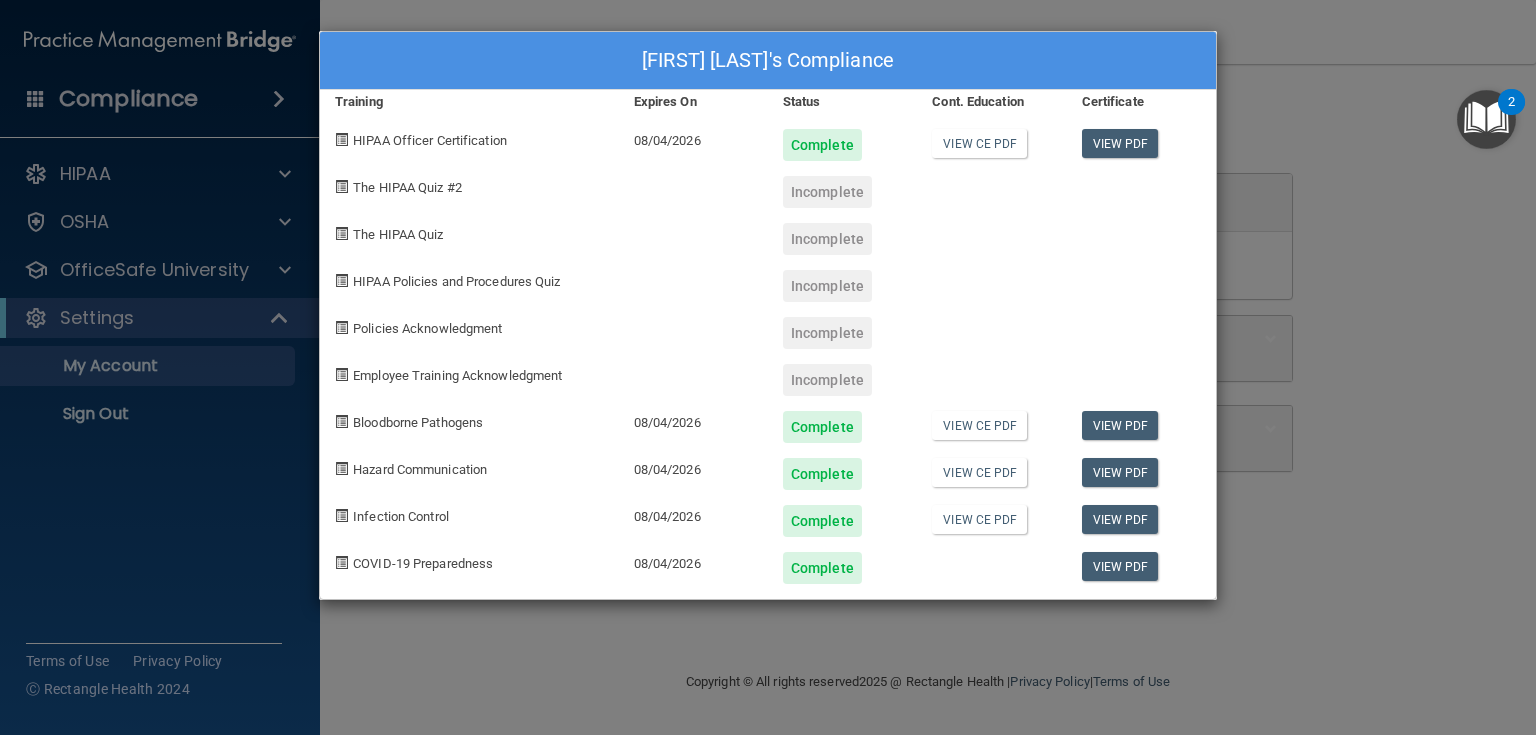 drag, startPoint x: 732, startPoint y: 193, endPoint x: 348, endPoint y: 153, distance: 386.0777 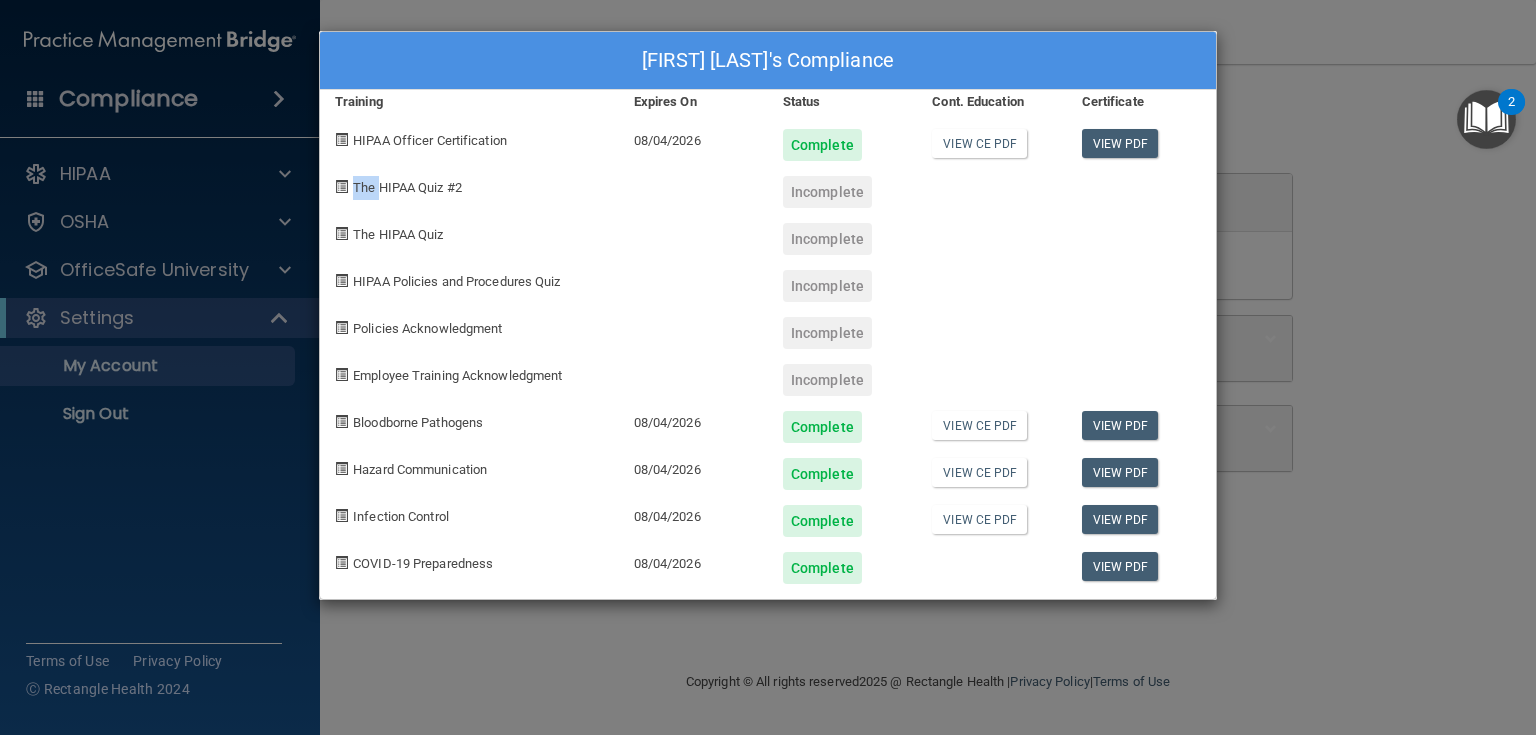 click on "The HIPAA Quiz #2" at bounding box center (407, 187) 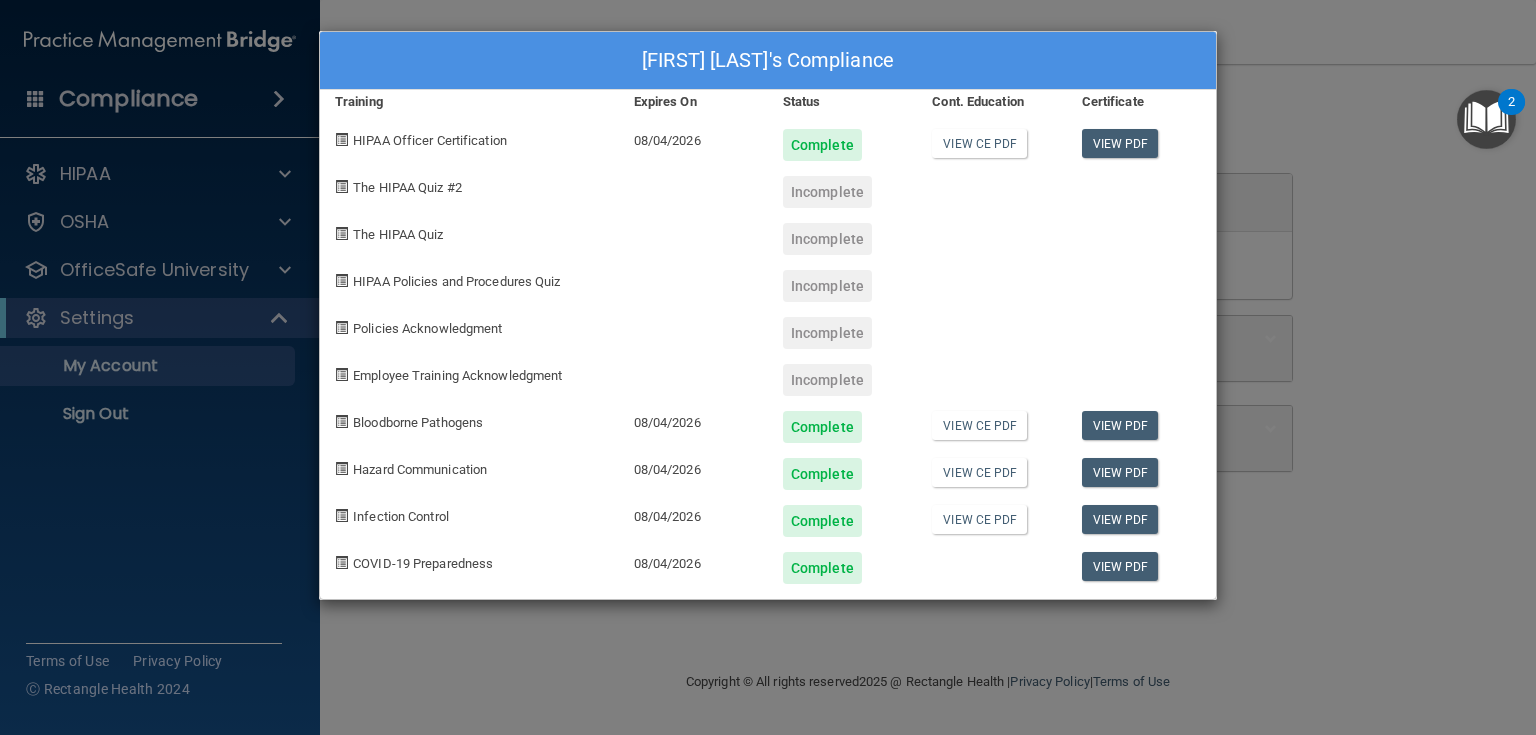 click on "Madison Steele's Compliance      Training   Expires On   Status   Cont. Education   Certificate         HIPAA Officer Certification      08/04/2026       Complete        View CE PDF       View PDF         The HIPAA Quiz #2             Incomplete                      The HIPAA Quiz             Incomplete                      HIPAA Policies and Procedures Quiz             Incomplete                      Policies Acknowledgment             Incomplete                      Employee Training Acknowledgment             Incomplete                      Bloodborne Pathogens      08/04/2026       Complete        View CE PDF       View PDF         Hazard Communication      08/04/2026       Complete        View CE PDF       View PDF         Infection Control      08/04/2026       Complete        View CE PDF       View PDF         COVID-19 Preparedness      08/04/2026       Complete              View PDF" at bounding box center [768, 367] 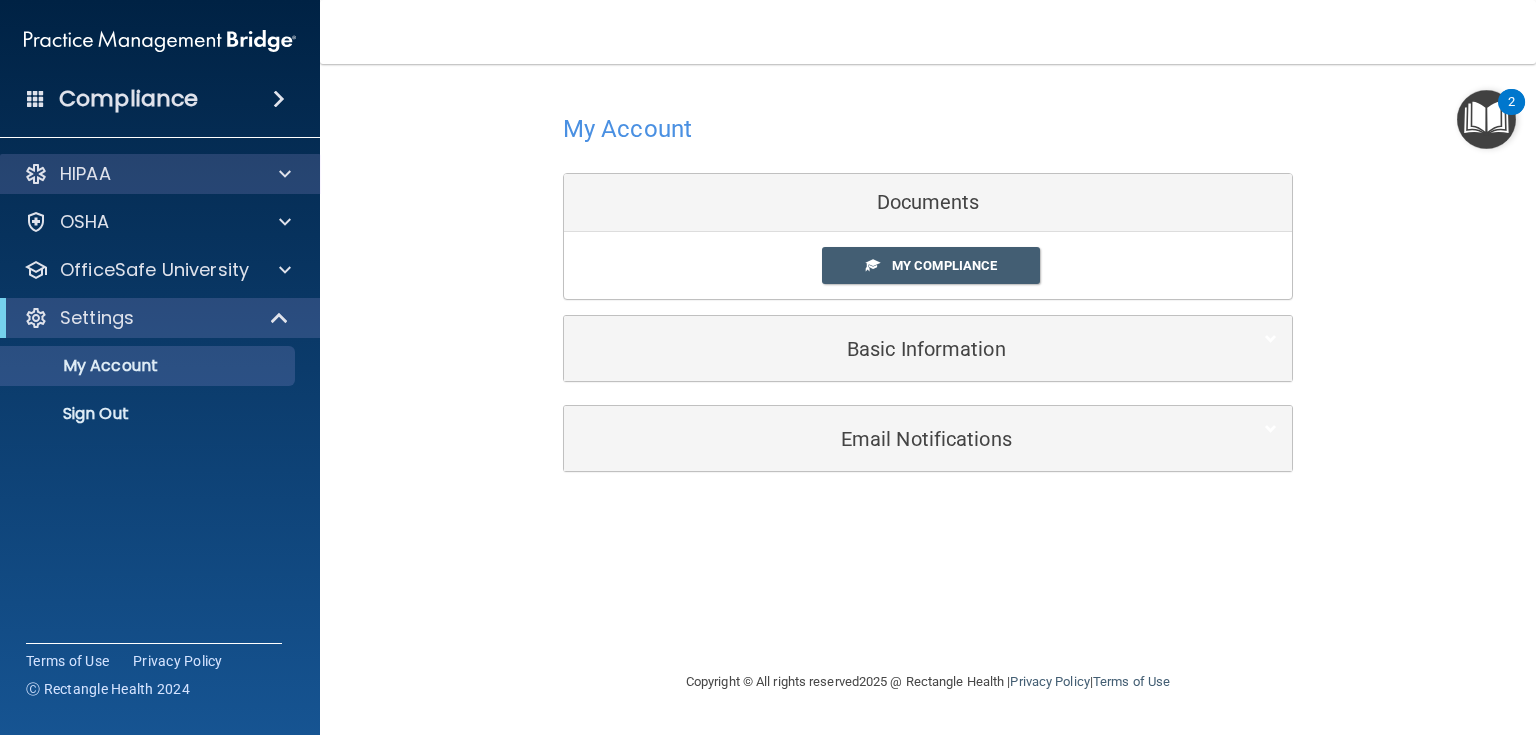 click on "HIPAA" at bounding box center (160, 174) 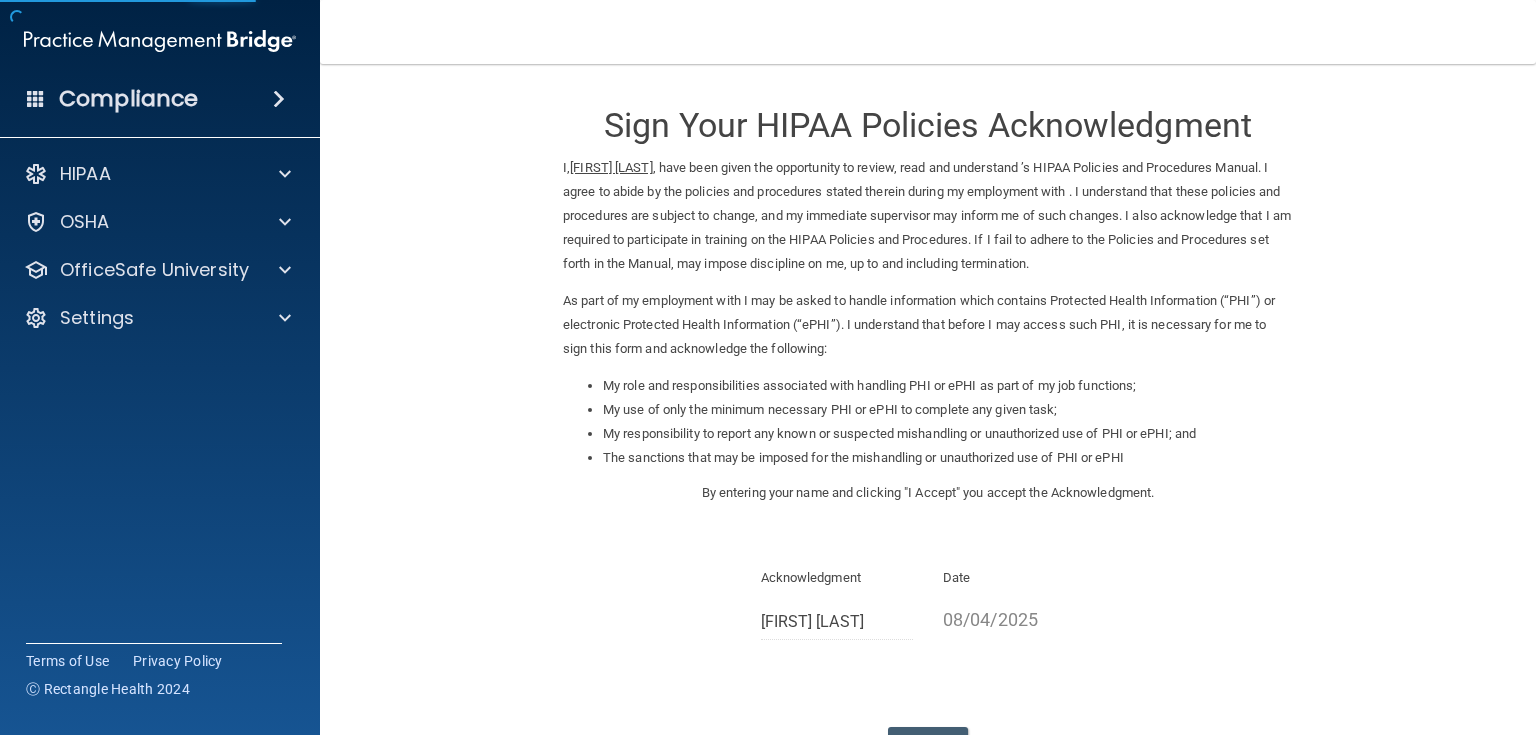 scroll, scrollTop: 0, scrollLeft: 0, axis: both 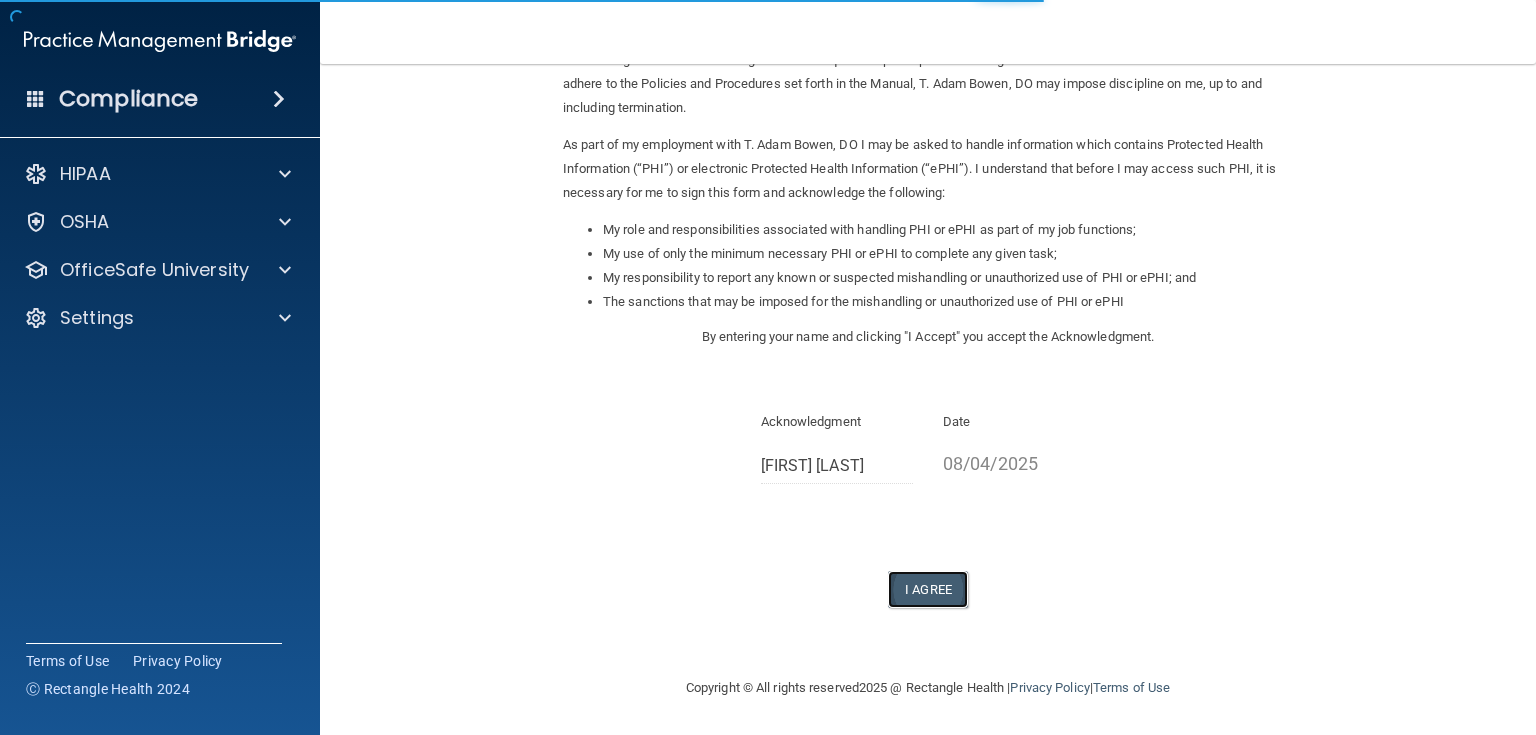 click on "I Agree" at bounding box center [928, 589] 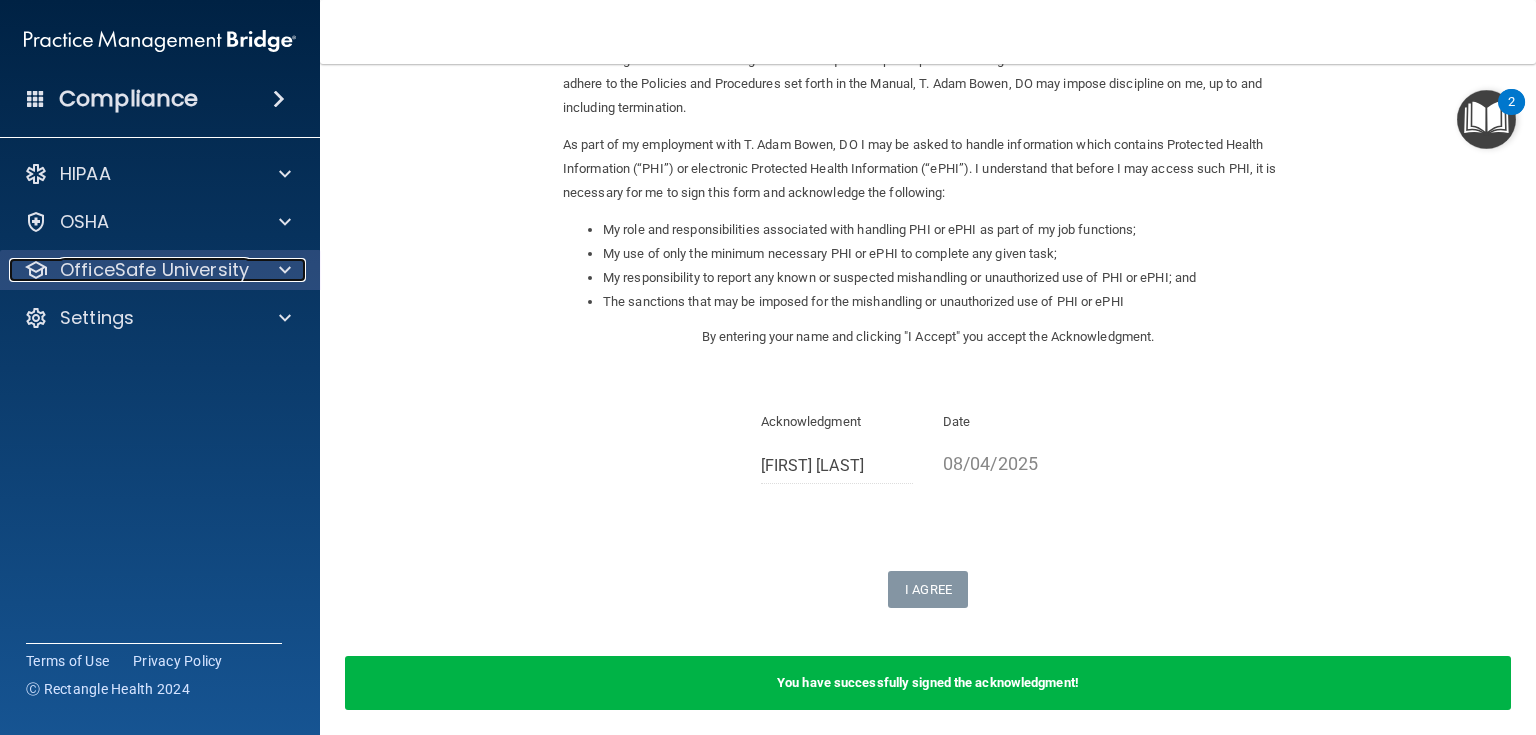 click on "OfficeSafe University" at bounding box center [133, 270] 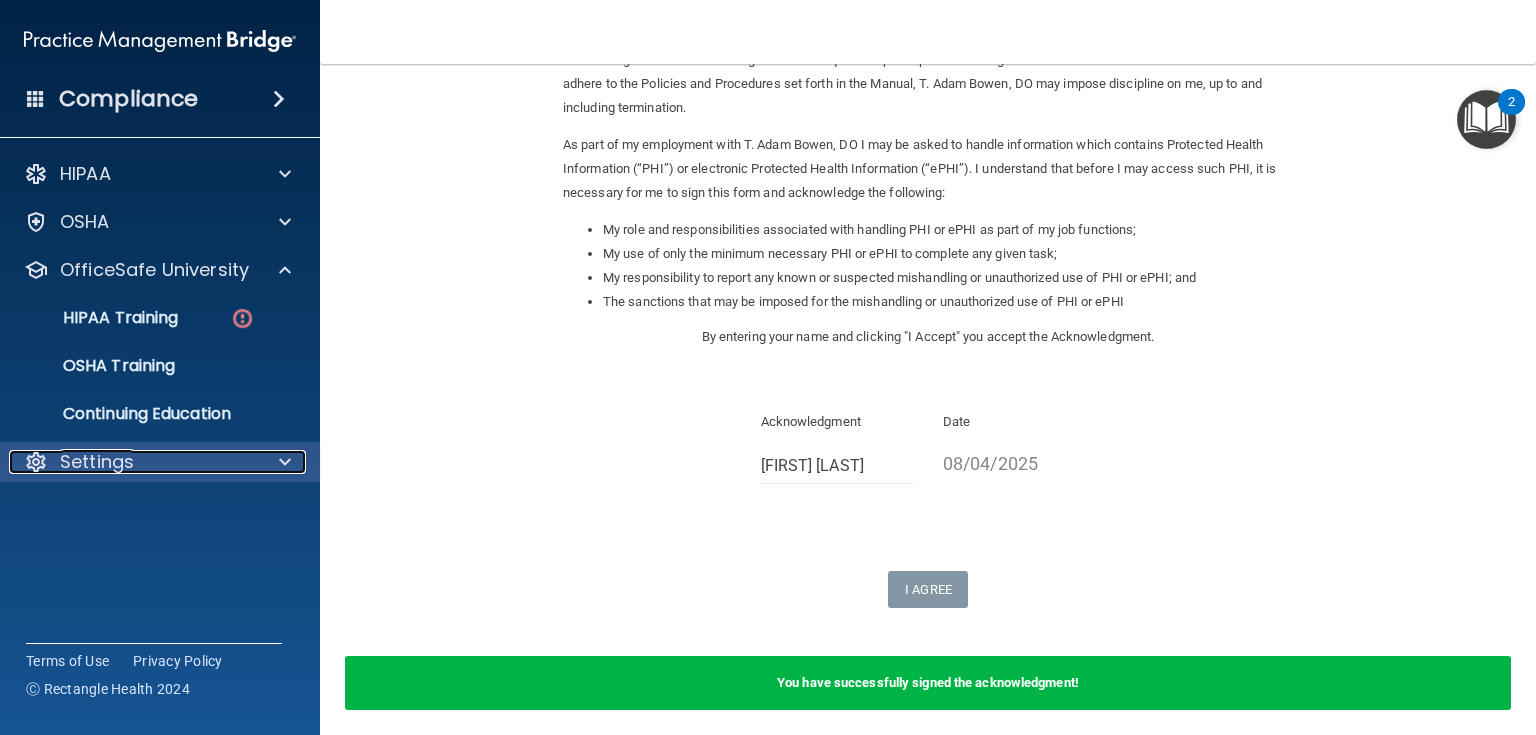 click on "Settings" at bounding box center (97, 462) 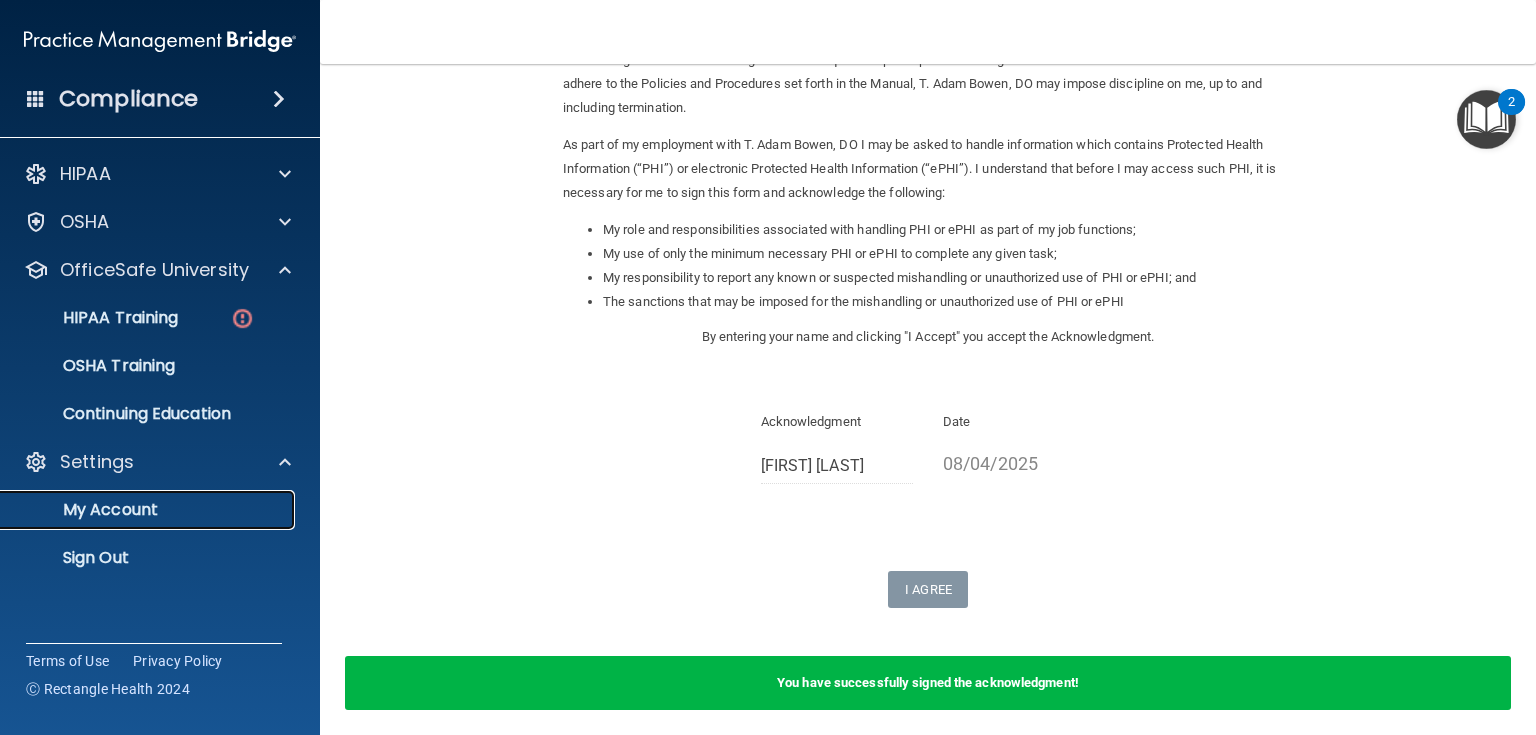 click on "My Account" at bounding box center [149, 510] 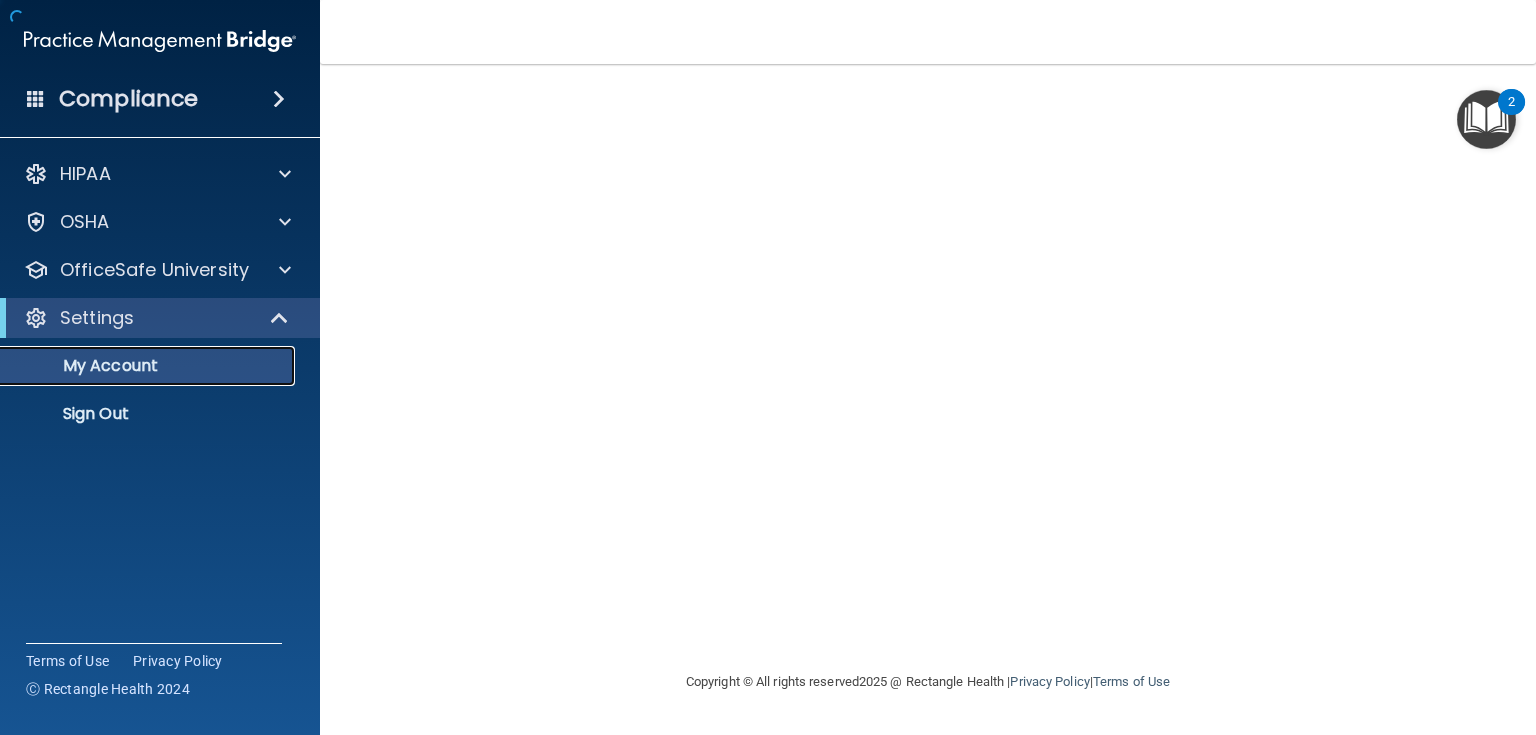 scroll, scrollTop: 0, scrollLeft: 0, axis: both 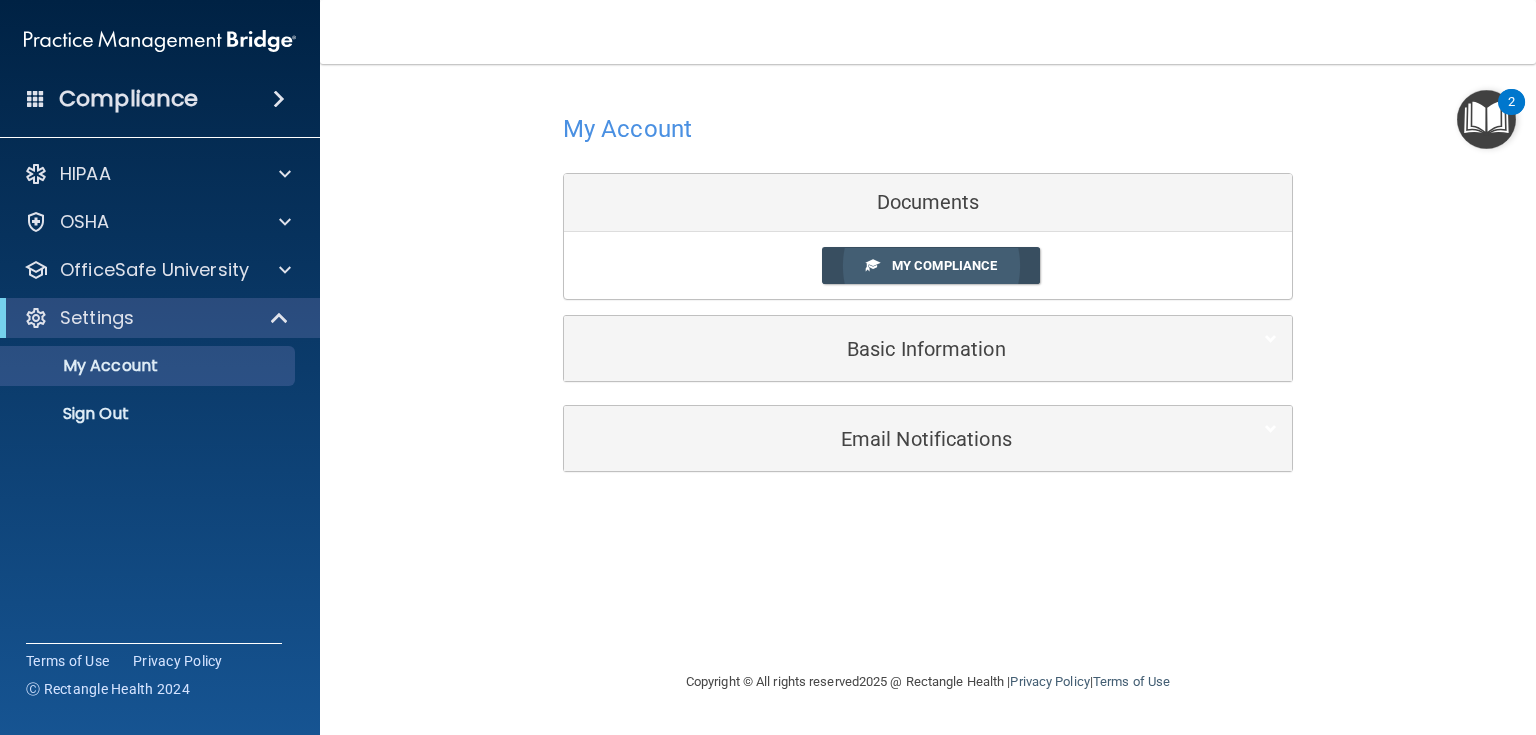 click on "My Compliance" at bounding box center [944, 265] 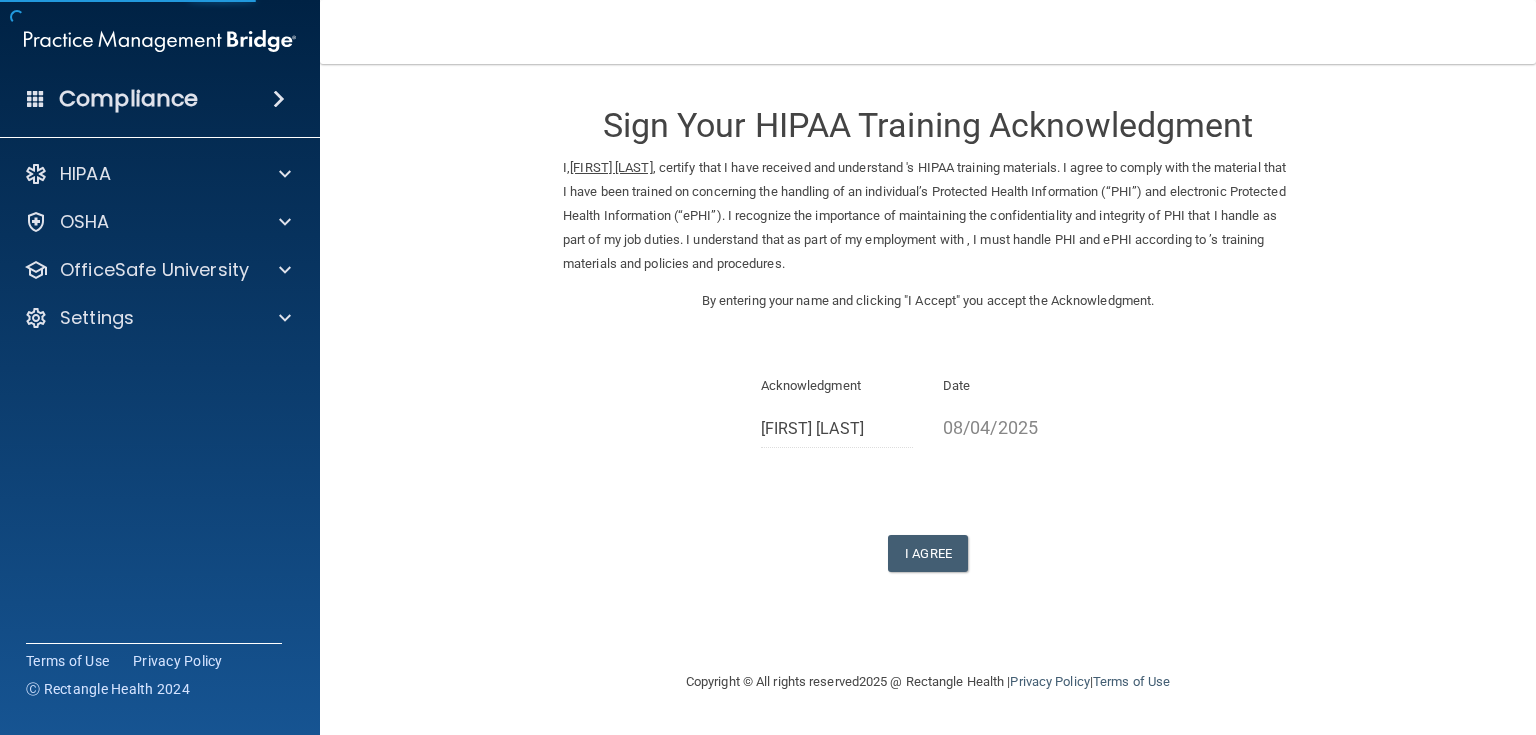 scroll, scrollTop: 0, scrollLeft: 0, axis: both 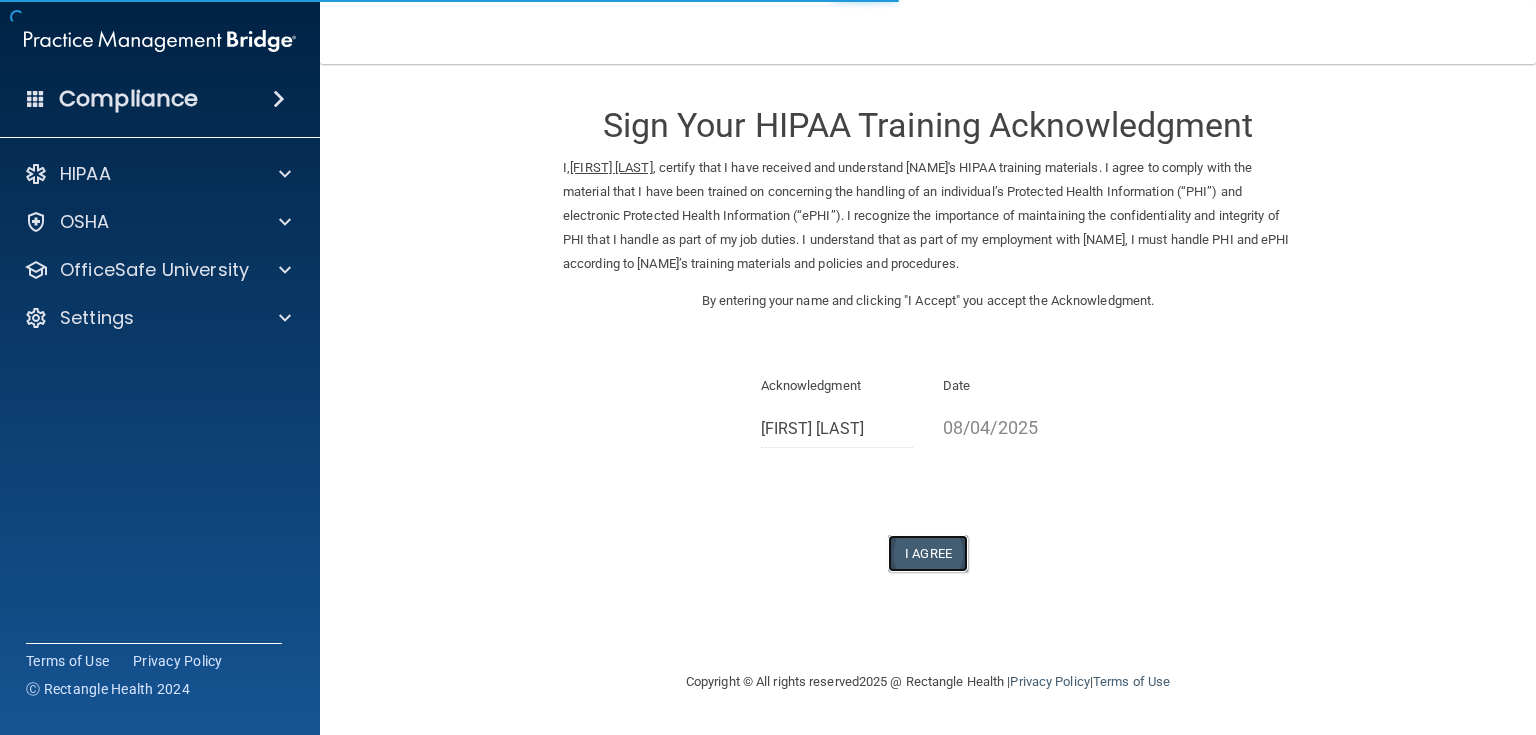 click on "I Agree" at bounding box center [928, 553] 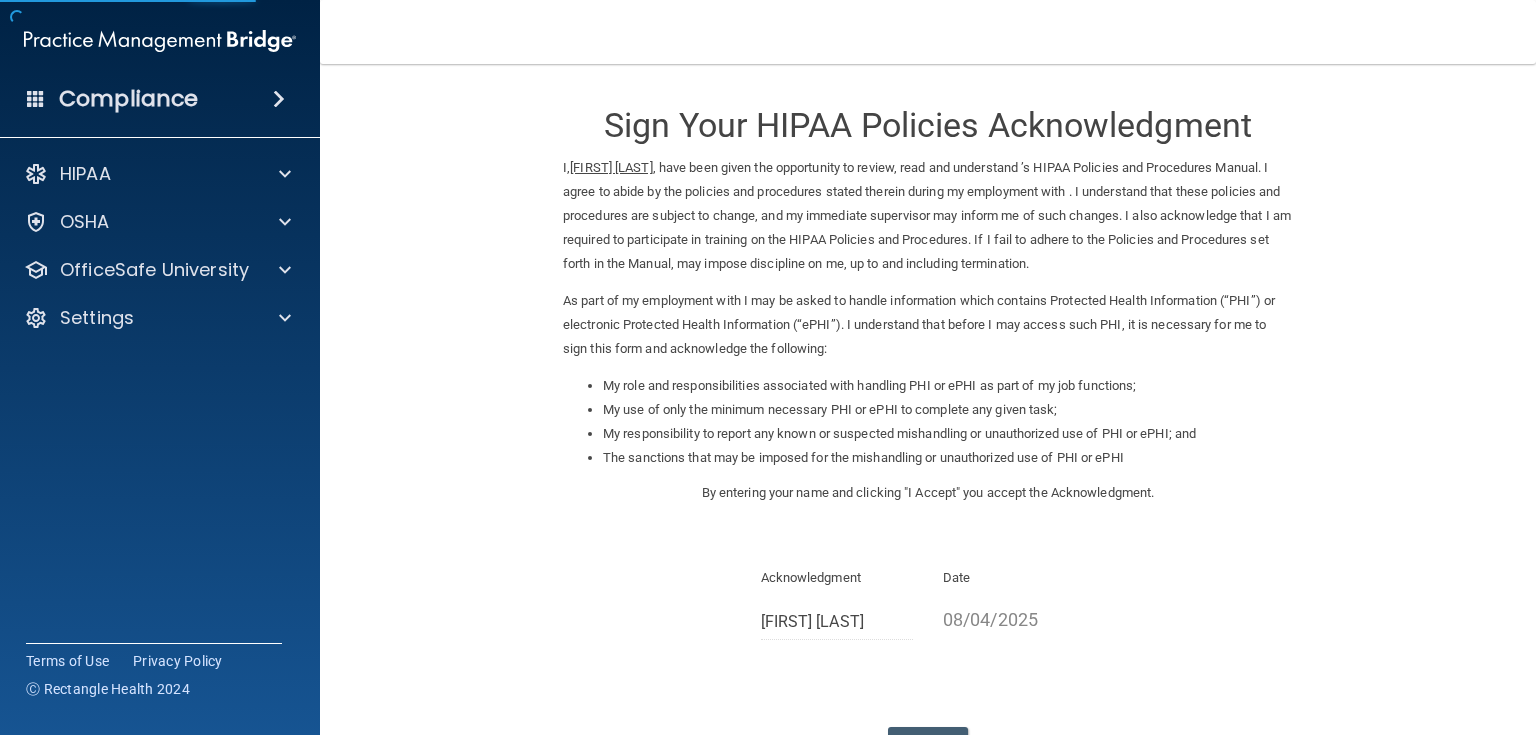 scroll, scrollTop: 0, scrollLeft: 0, axis: both 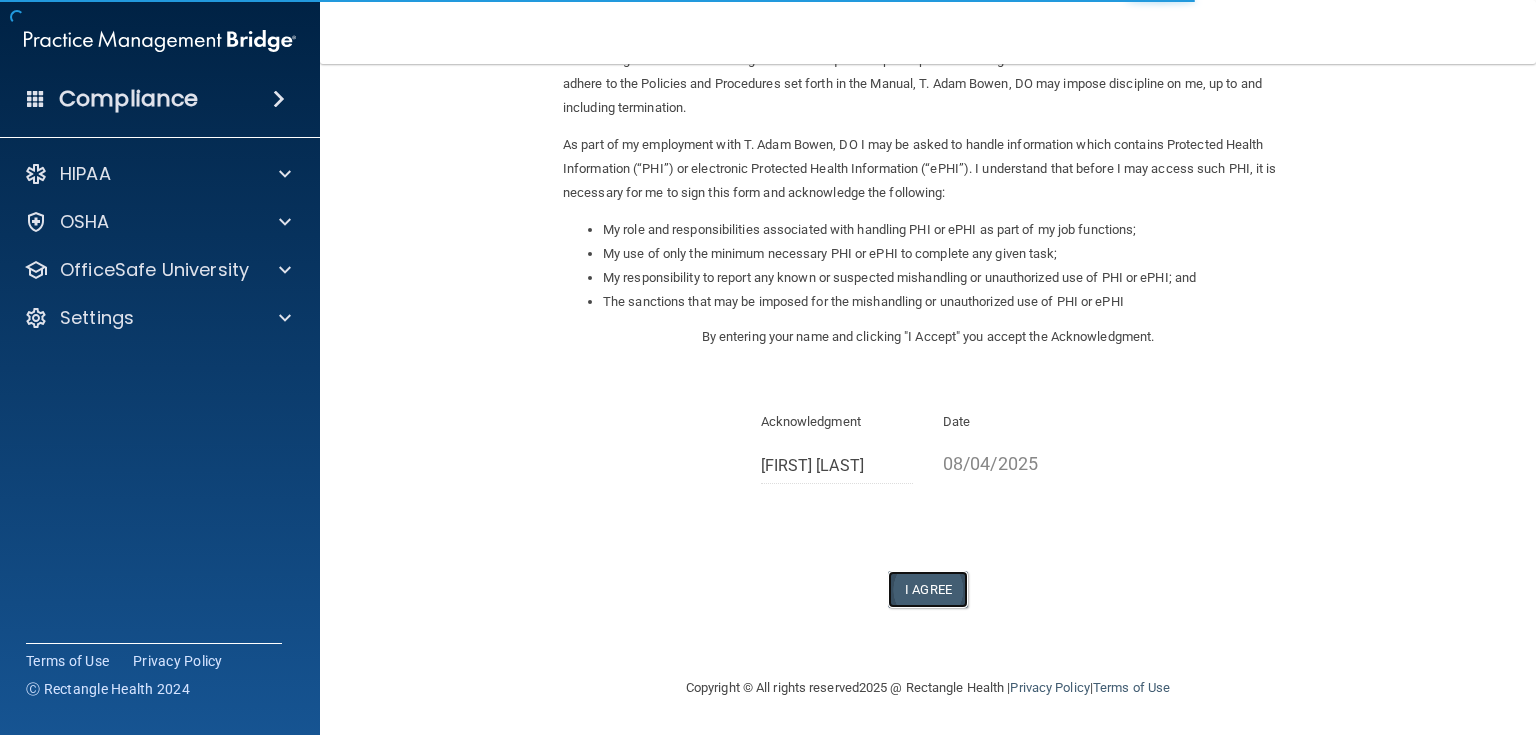 click on "I Agree" at bounding box center (928, 589) 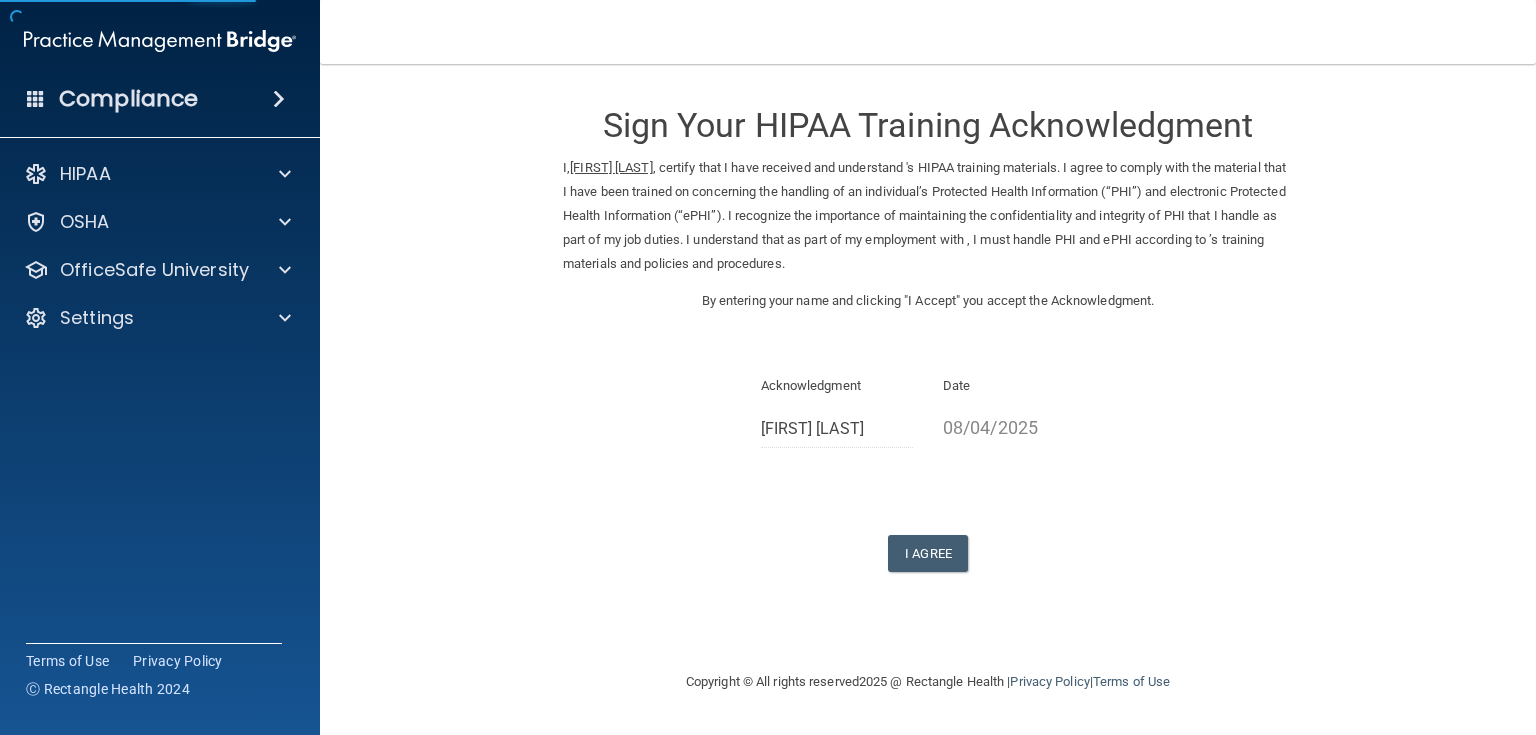 scroll, scrollTop: 0, scrollLeft: 0, axis: both 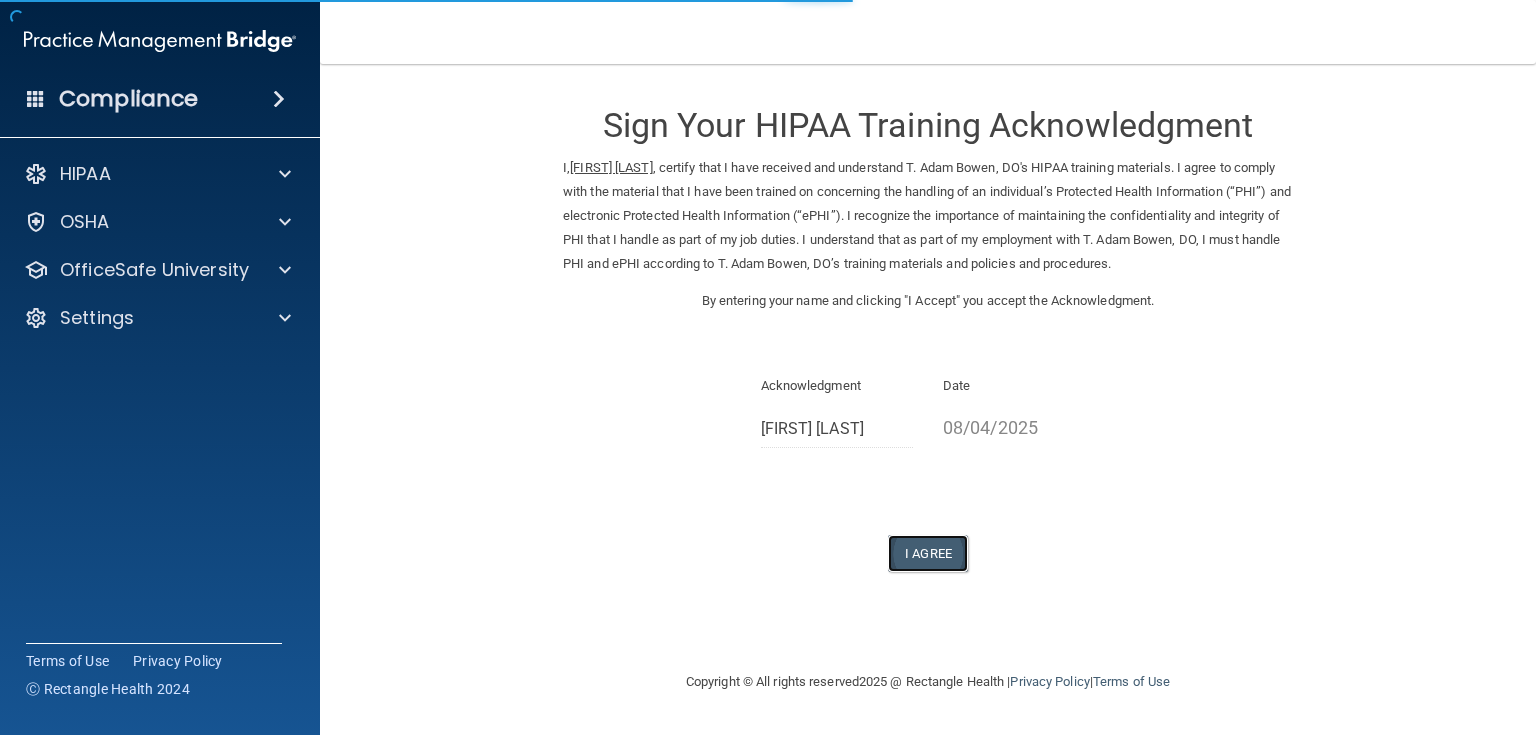 click on "I Agree" at bounding box center (928, 553) 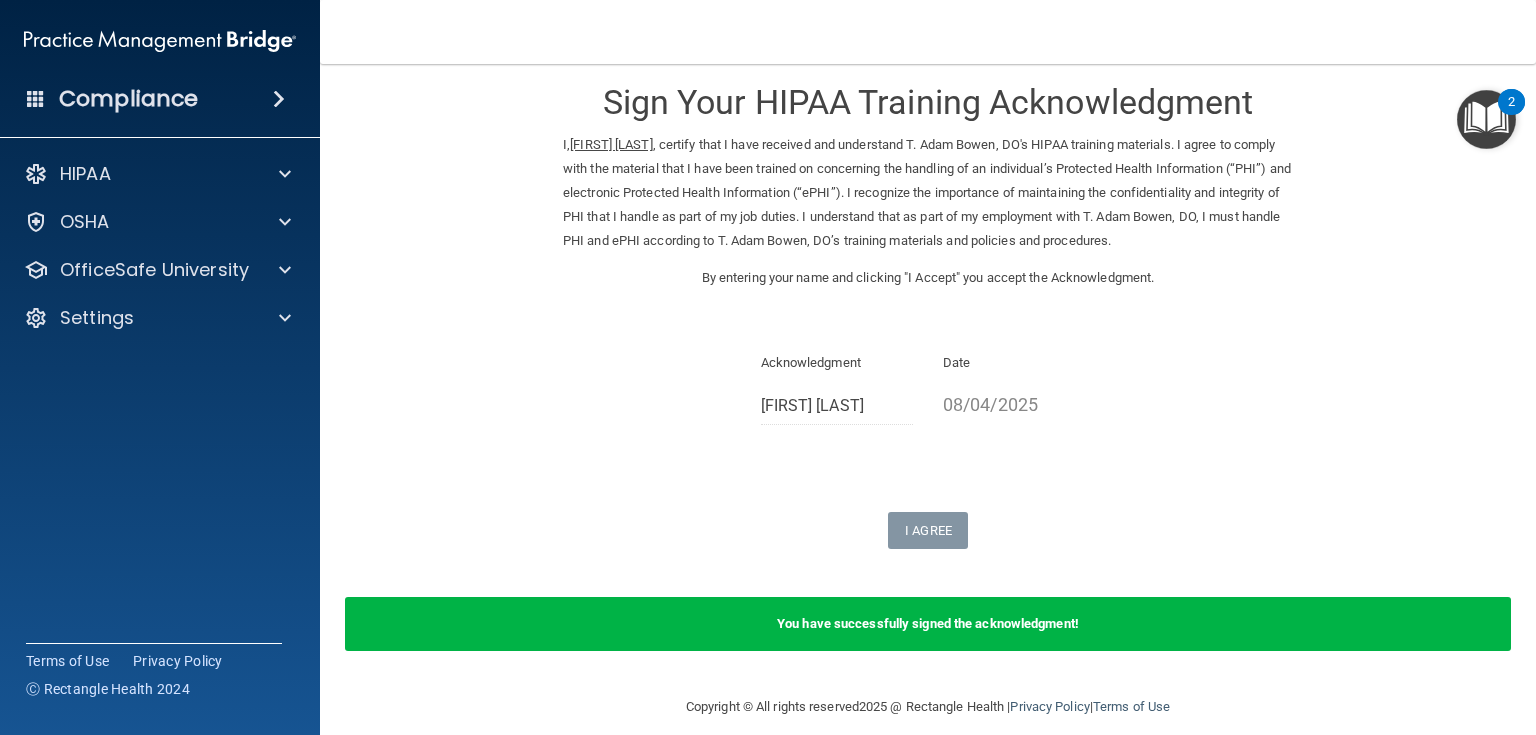 scroll, scrollTop: 42, scrollLeft: 0, axis: vertical 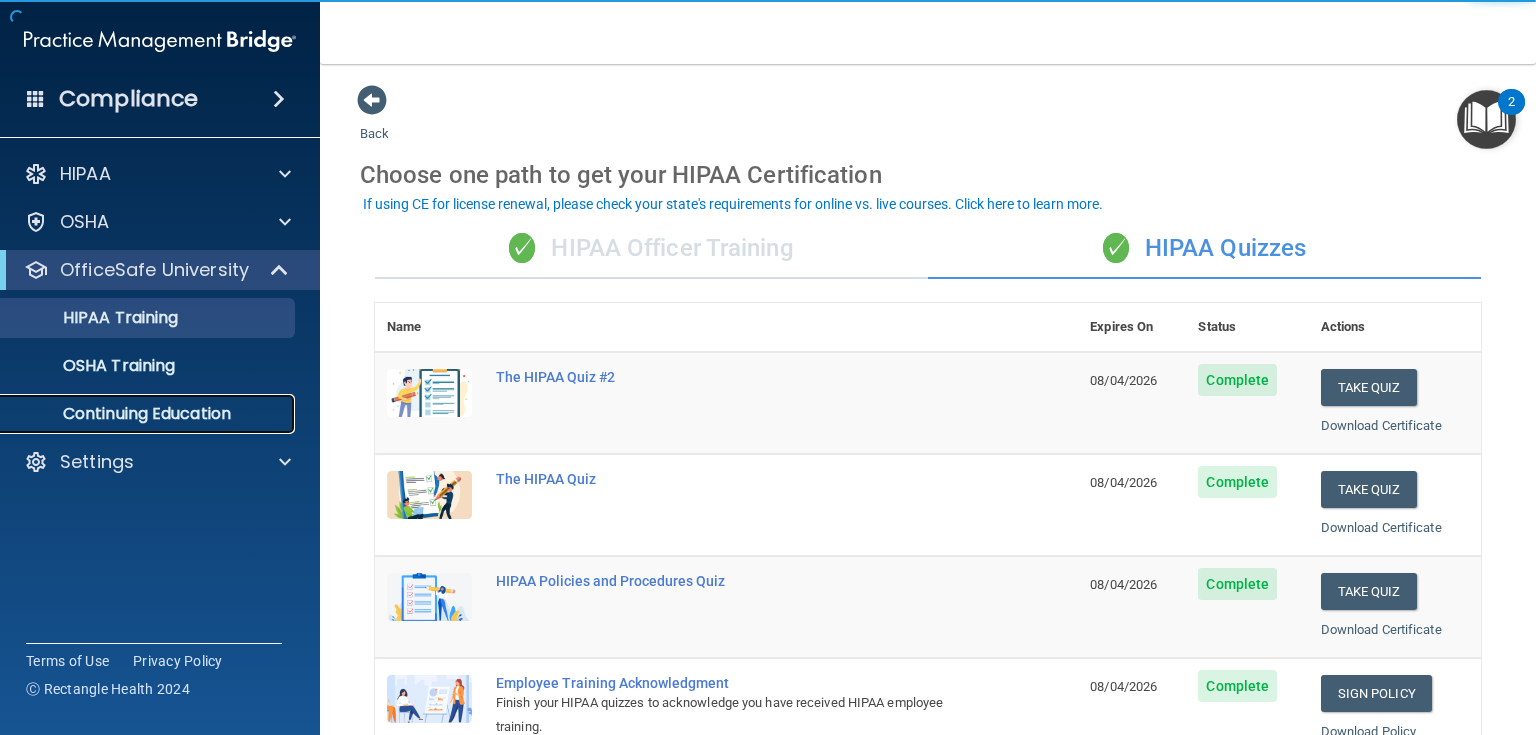 click on "Continuing Education" at bounding box center [149, 414] 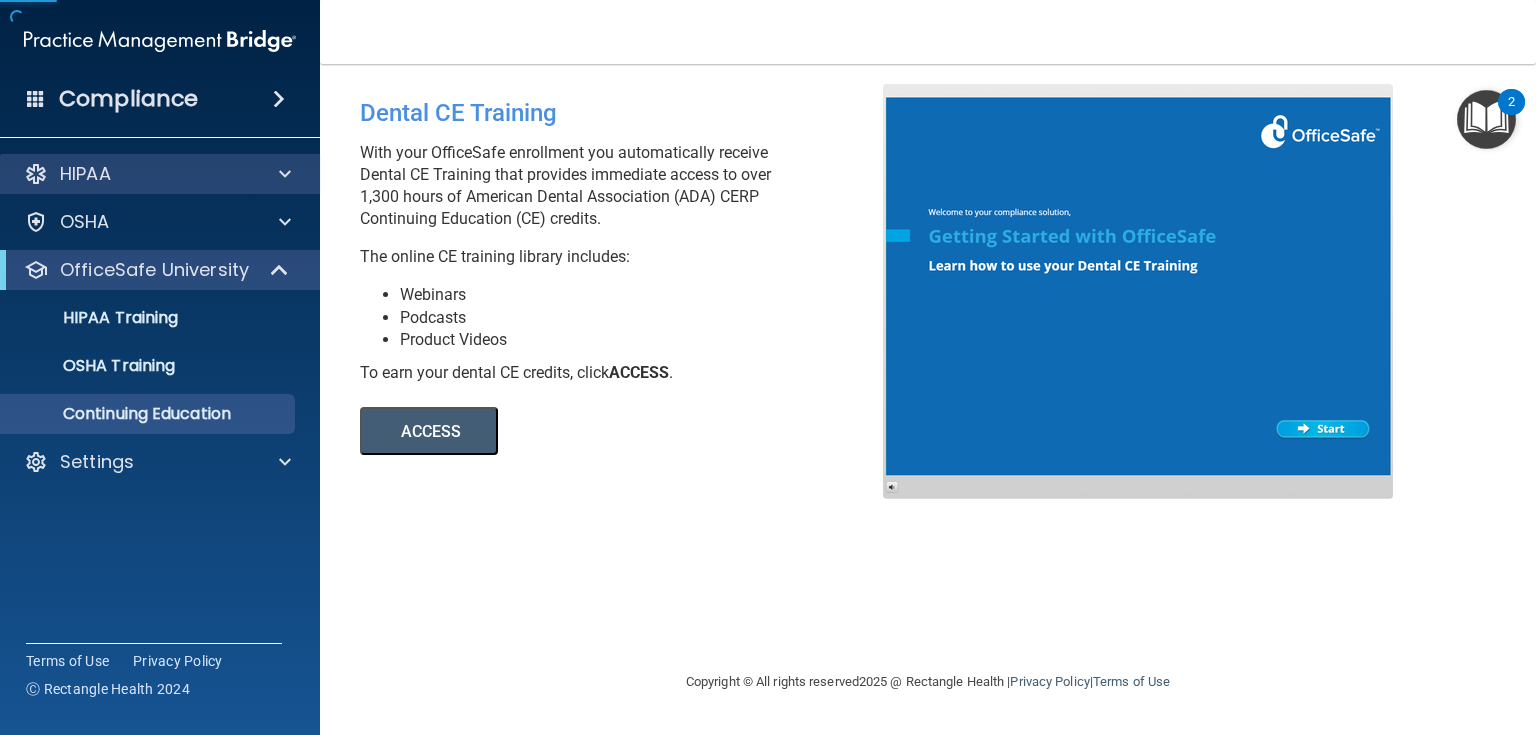 click on "HIPAA" at bounding box center [160, 174] 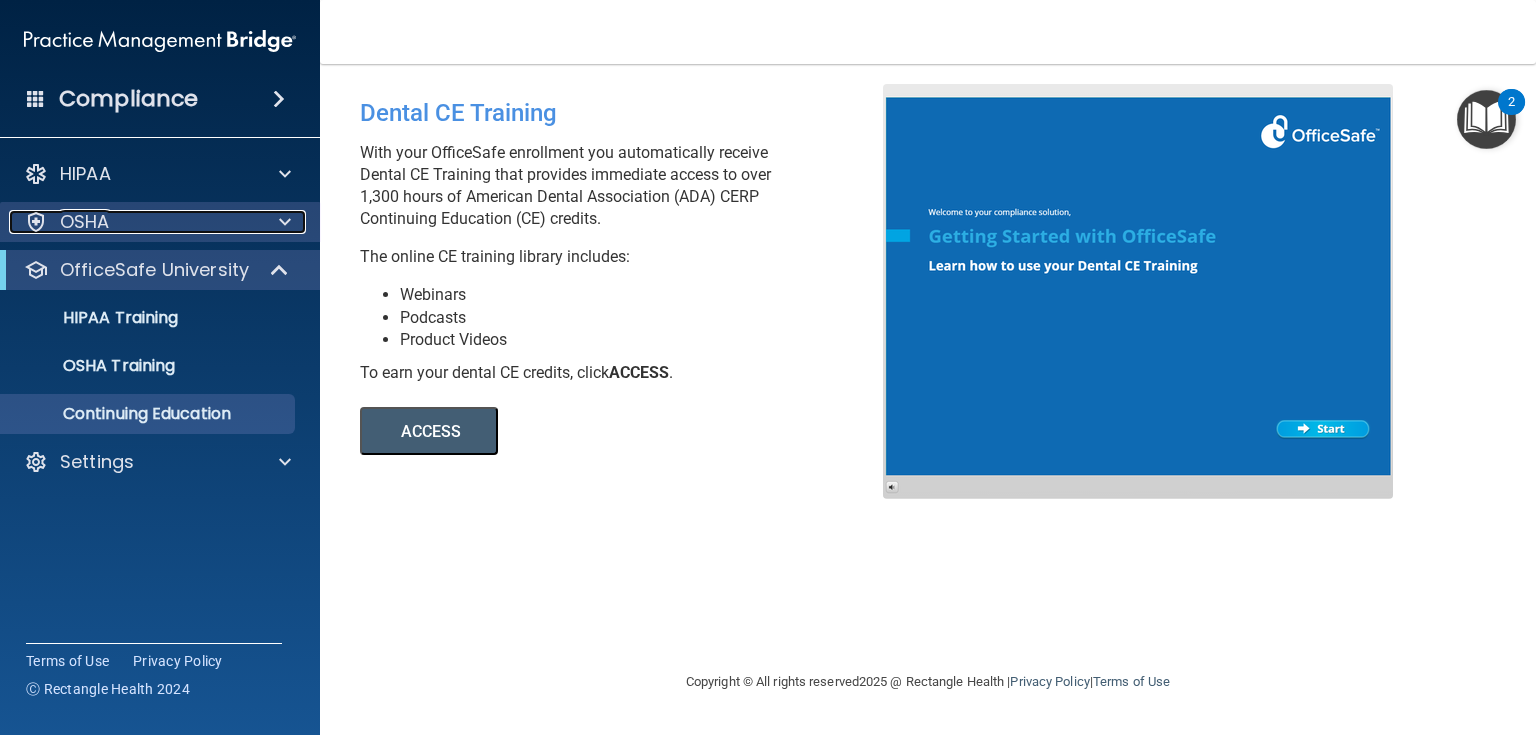 click on "OSHA" at bounding box center [133, 222] 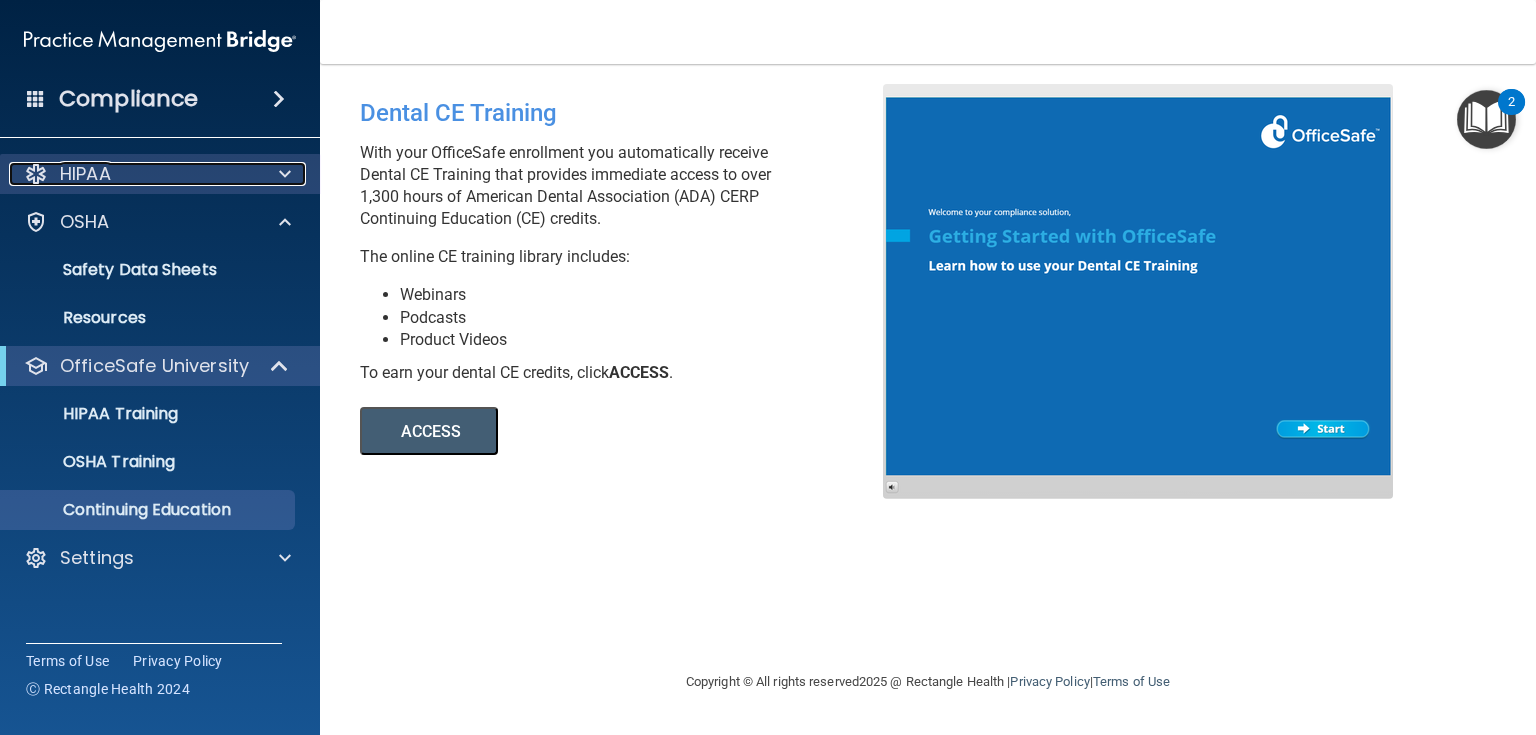 click on "HIPAA" at bounding box center [160, 174] 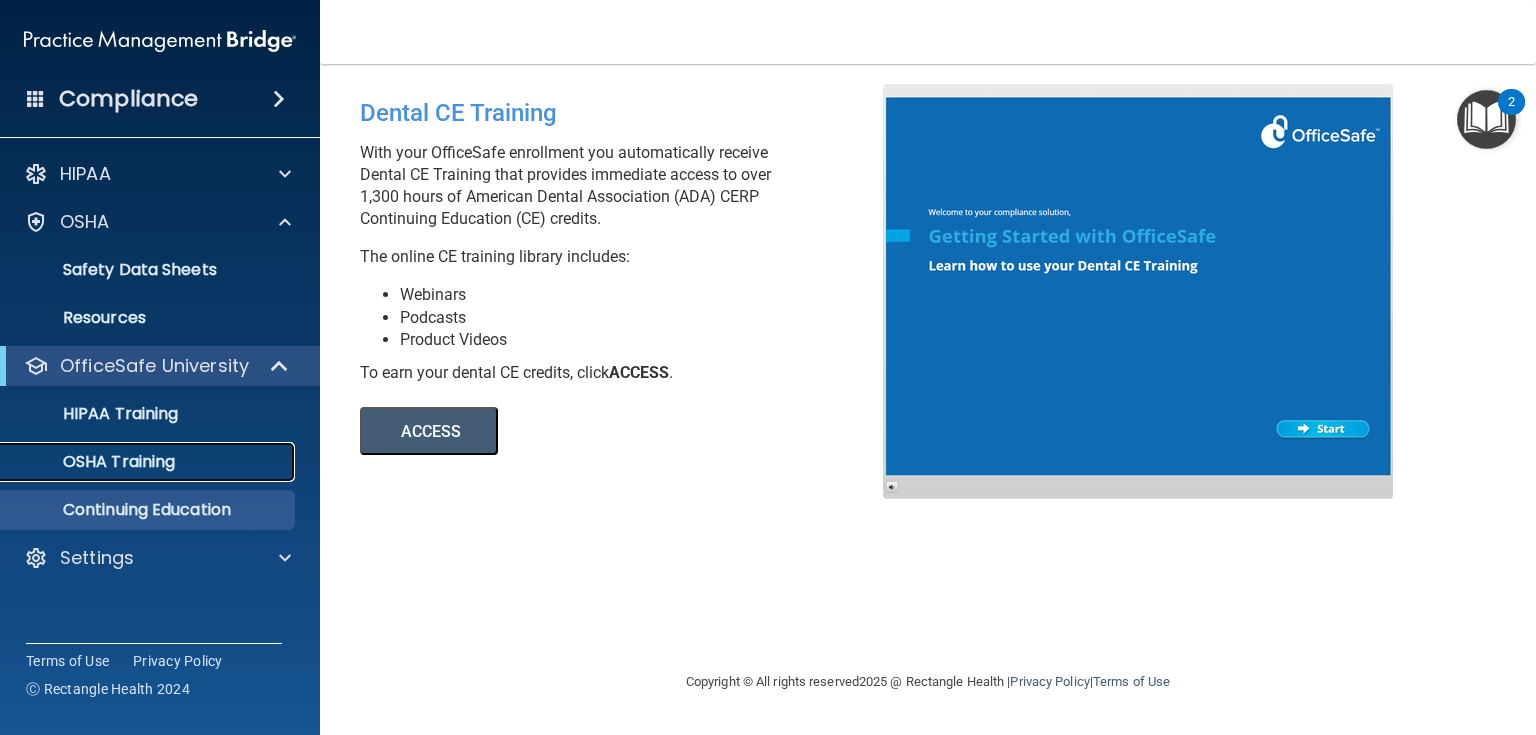 click on "OSHA Training" at bounding box center [94, 462] 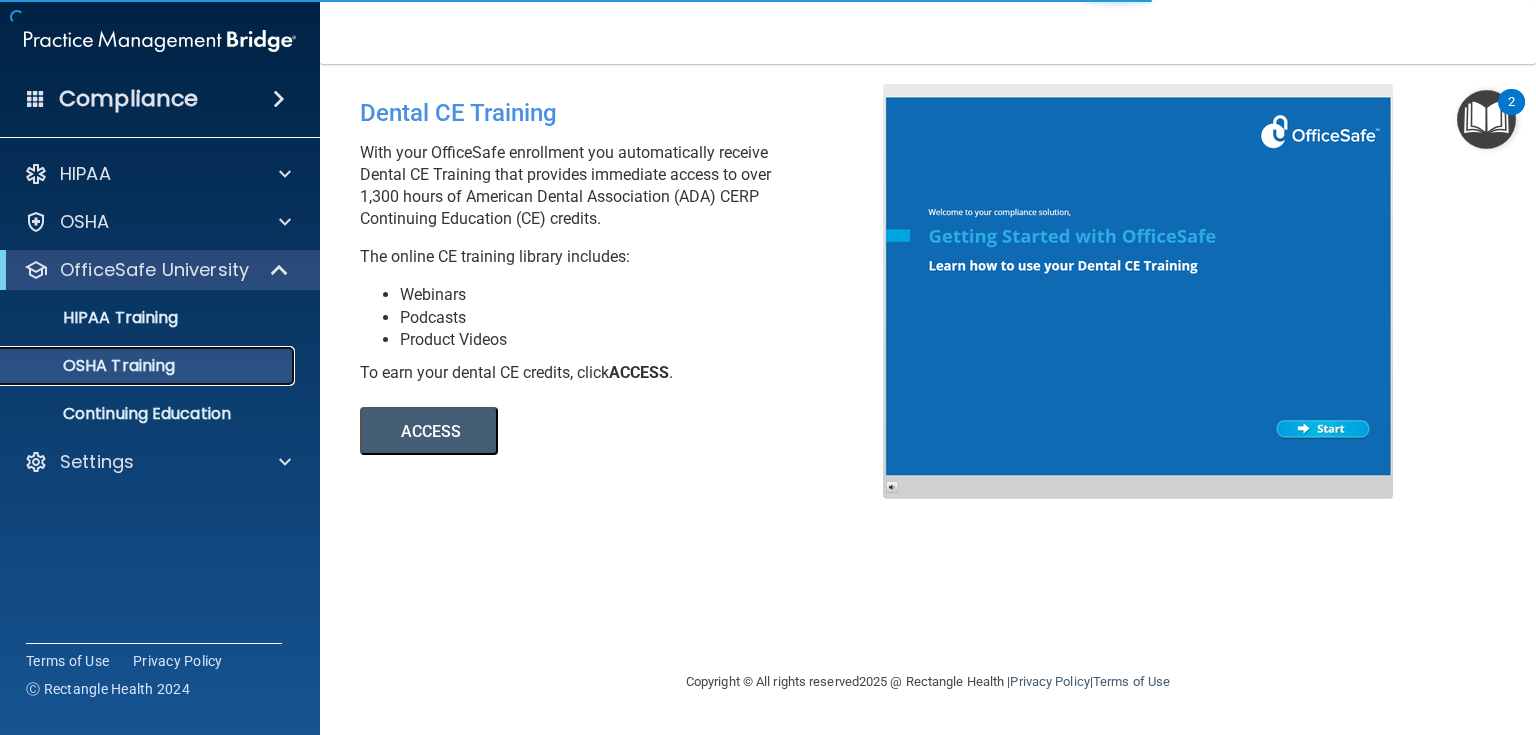 click on "OSHA Training" at bounding box center [94, 366] 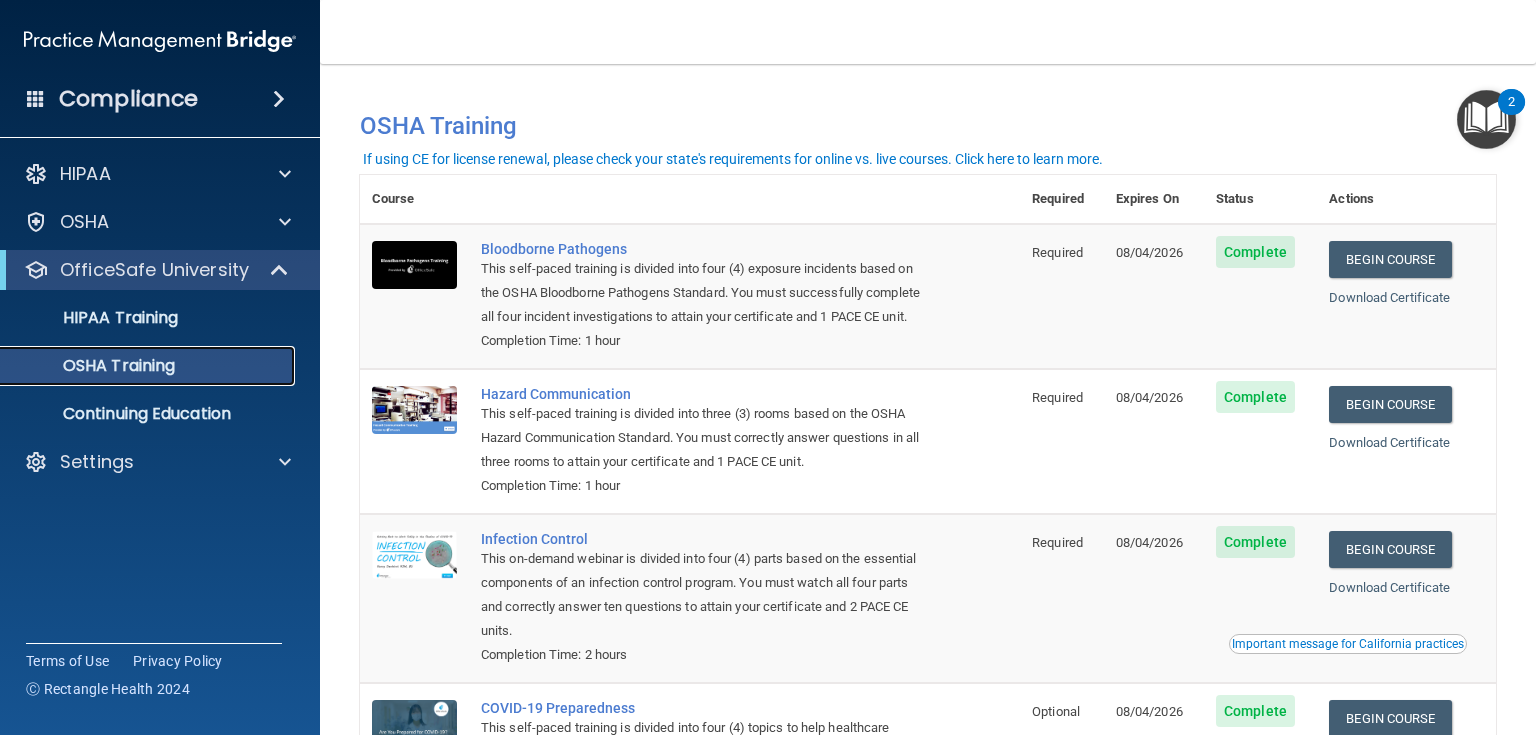 scroll, scrollTop: 0, scrollLeft: 0, axis: both 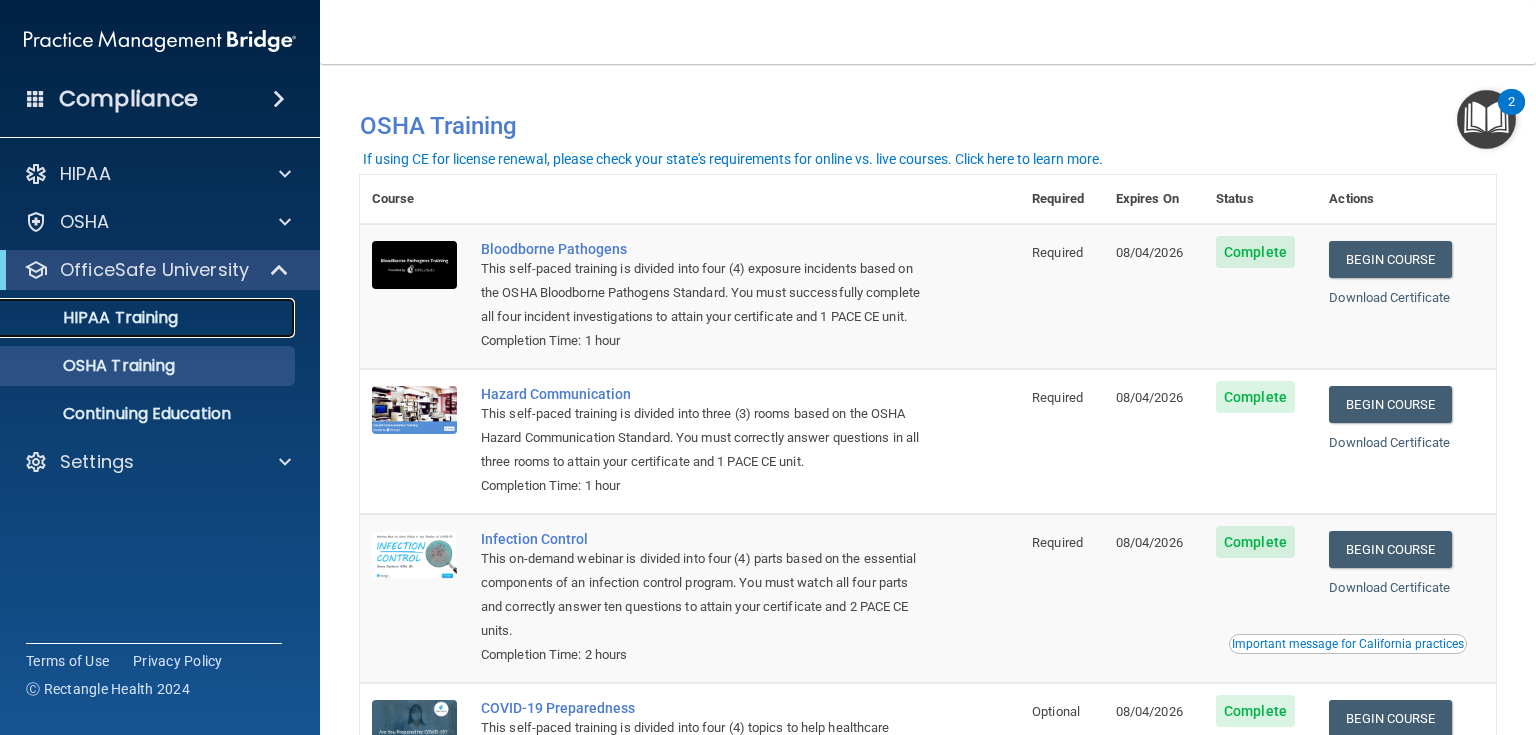 click on "HIPAA Training" at bounding box center (95, 318) 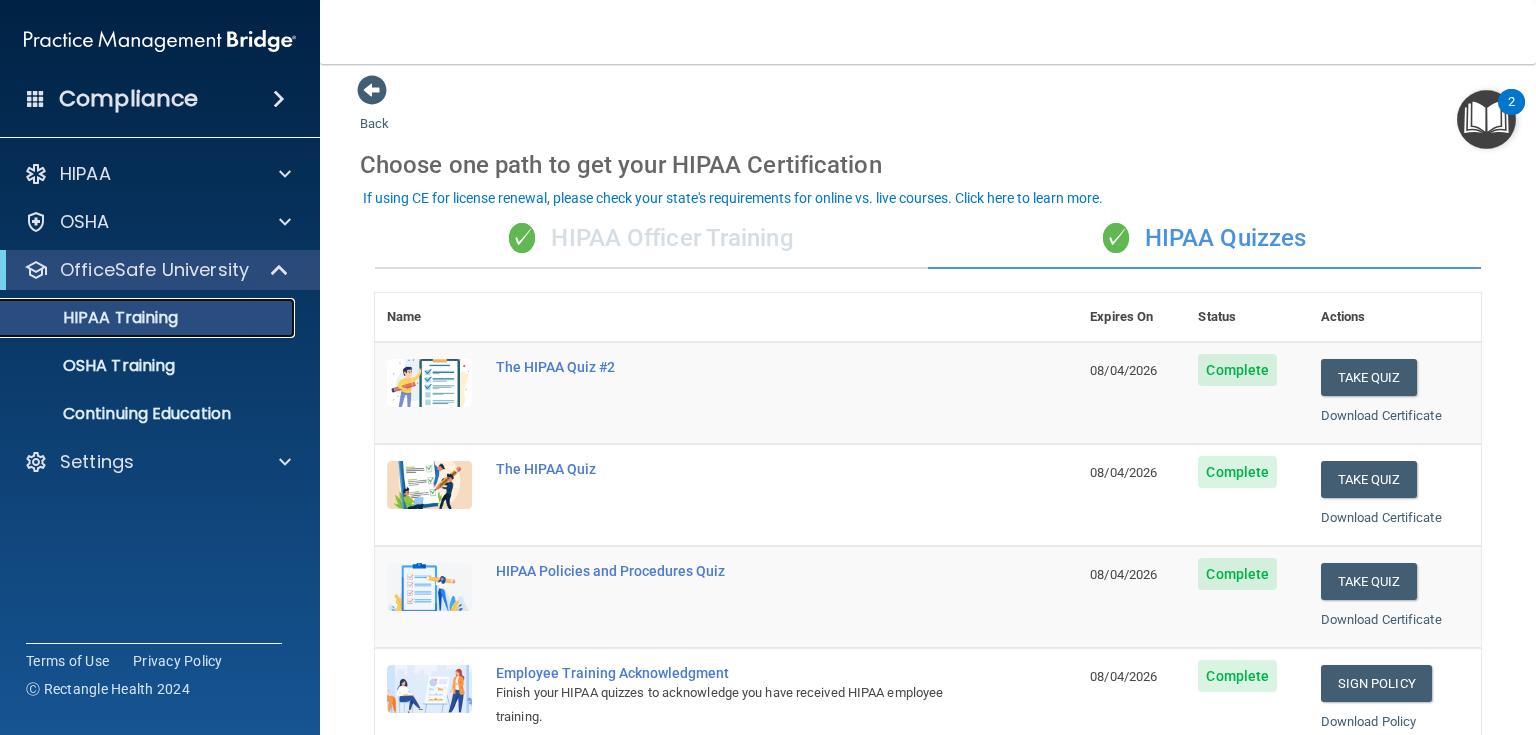 scroll, scrollTop: 0, scrollLeft: 0, axis: both 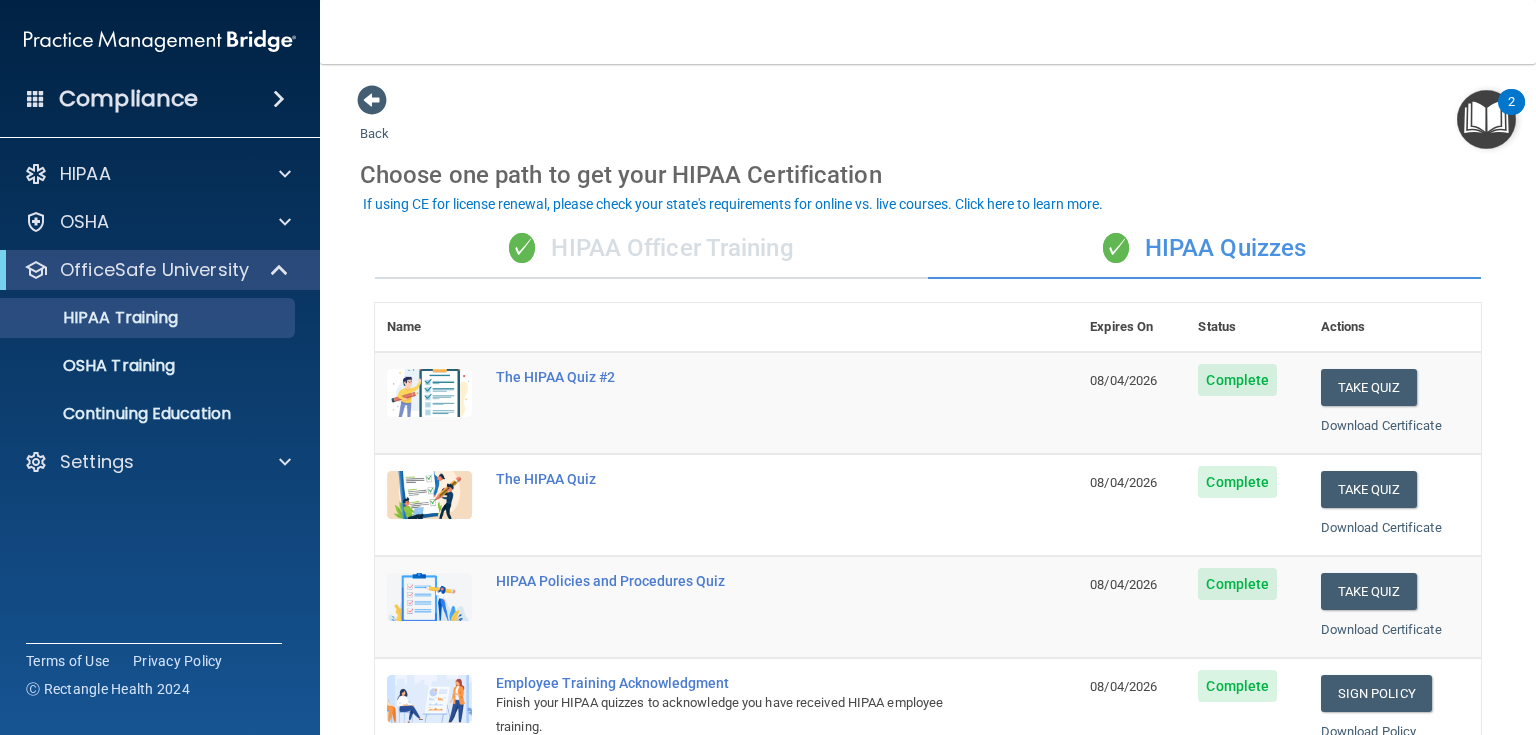 click on "✓   HIPAA Officer Training" at bounding box center (651, 249) 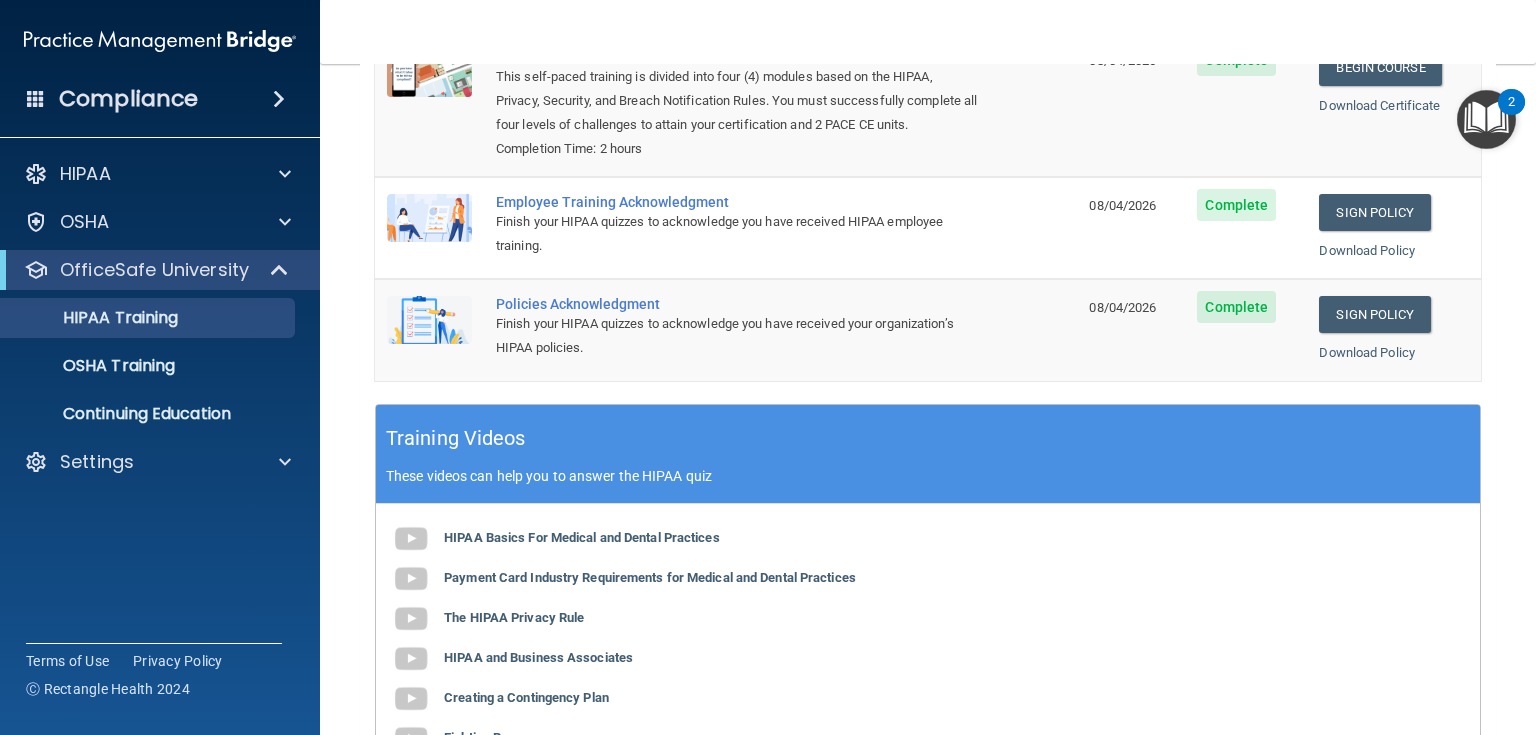scroll, scrollTop: 0, scrollLeft: 0, axis: both 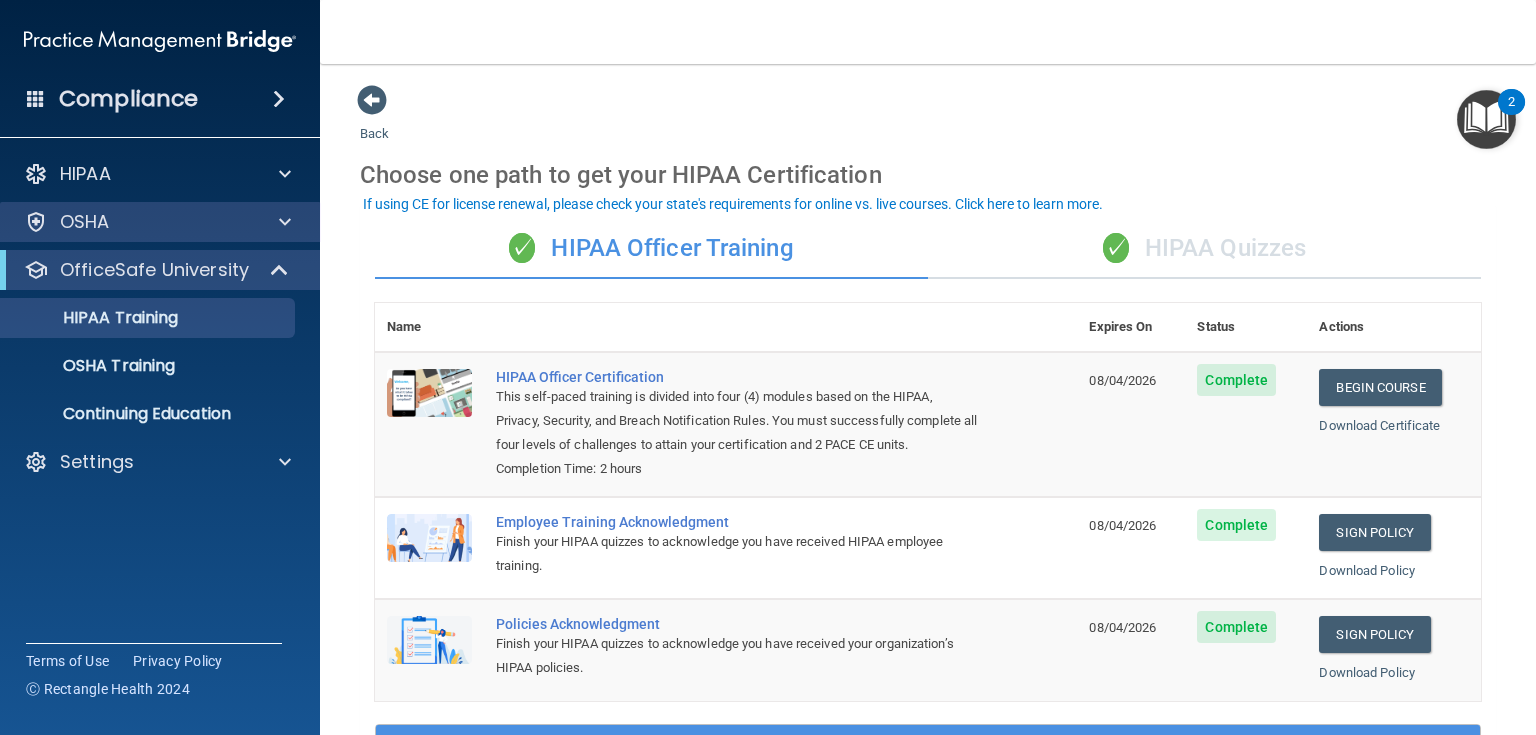 click on "OSHA" at bounding box center (160, 222) 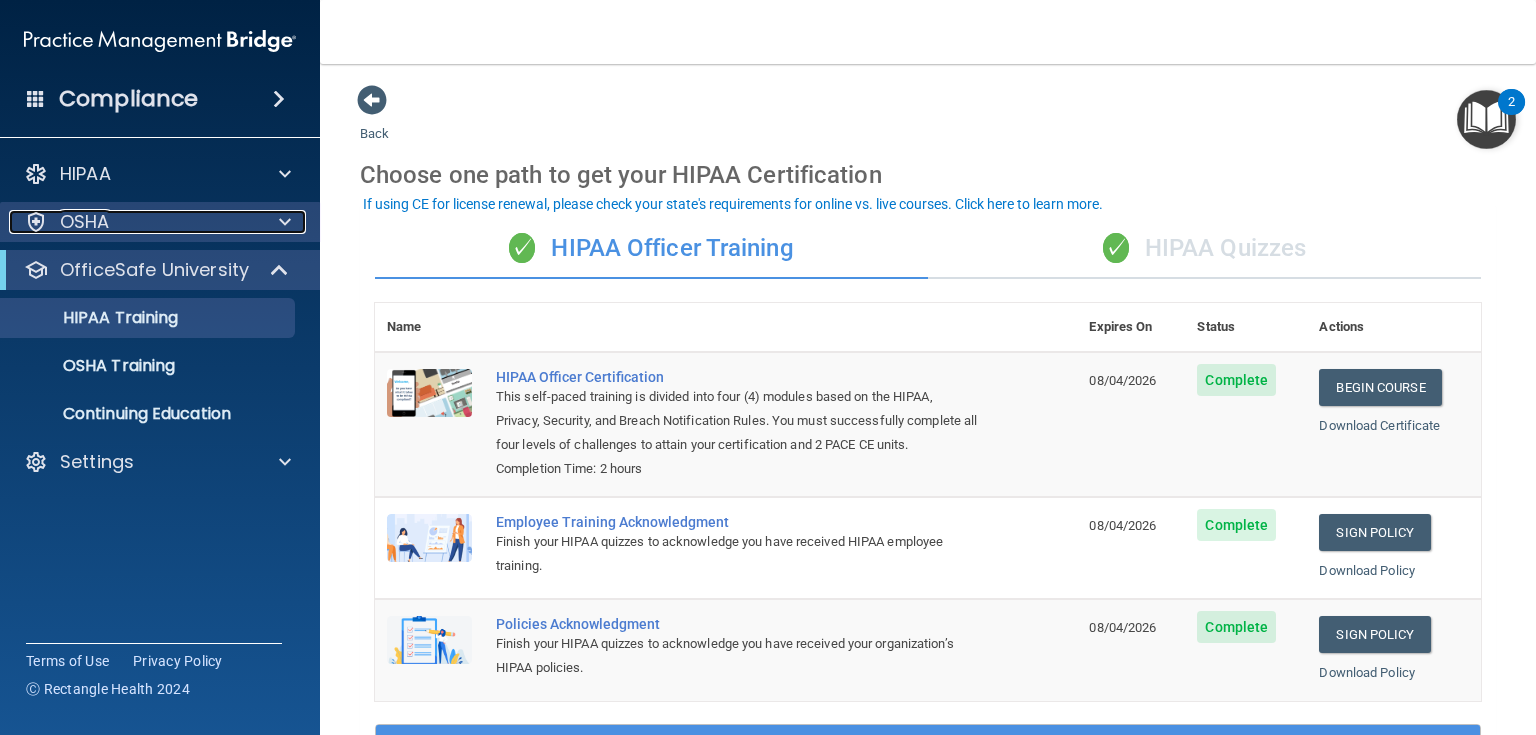click at bounding box center (285, 222) 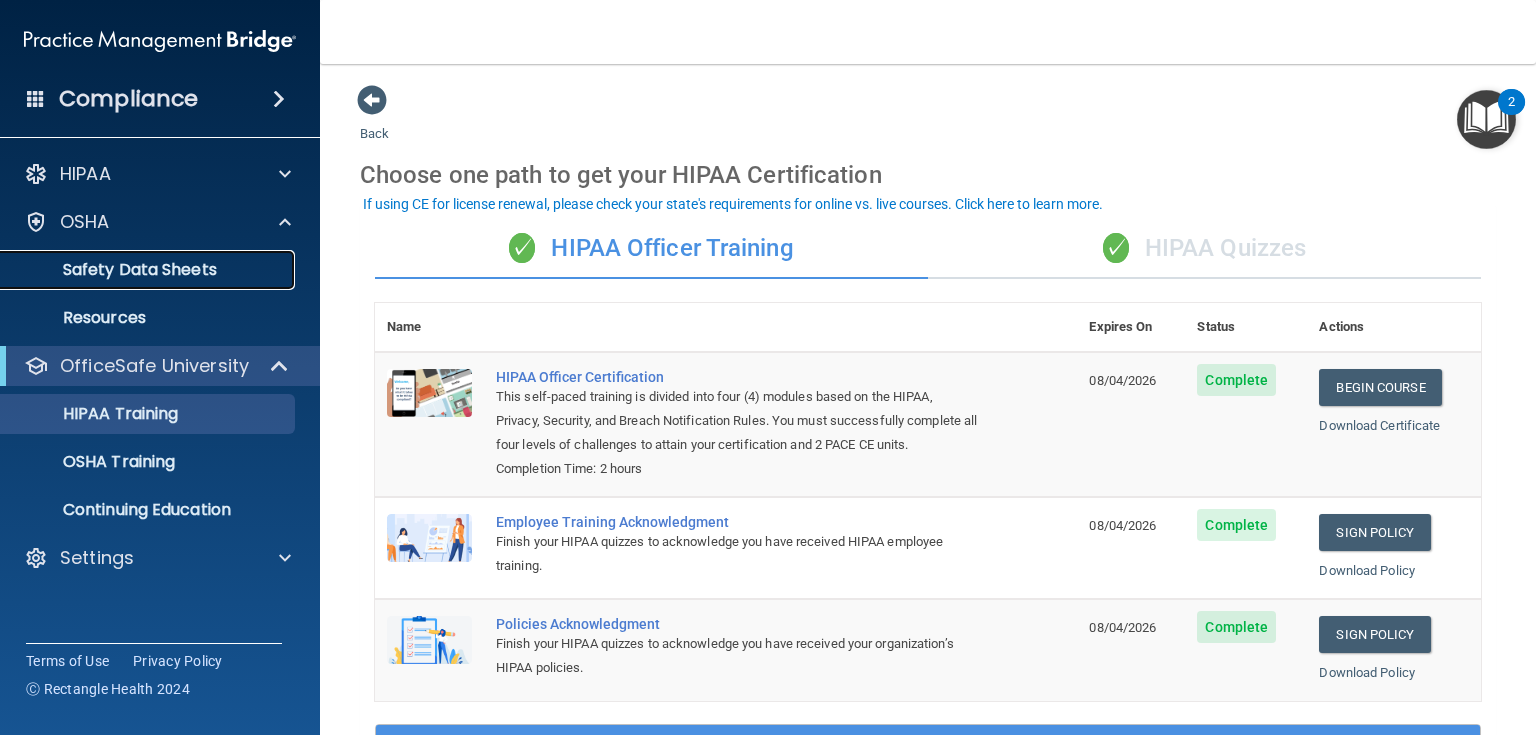 click on "Safety Data Sheets" at bounding box center (149, 270) 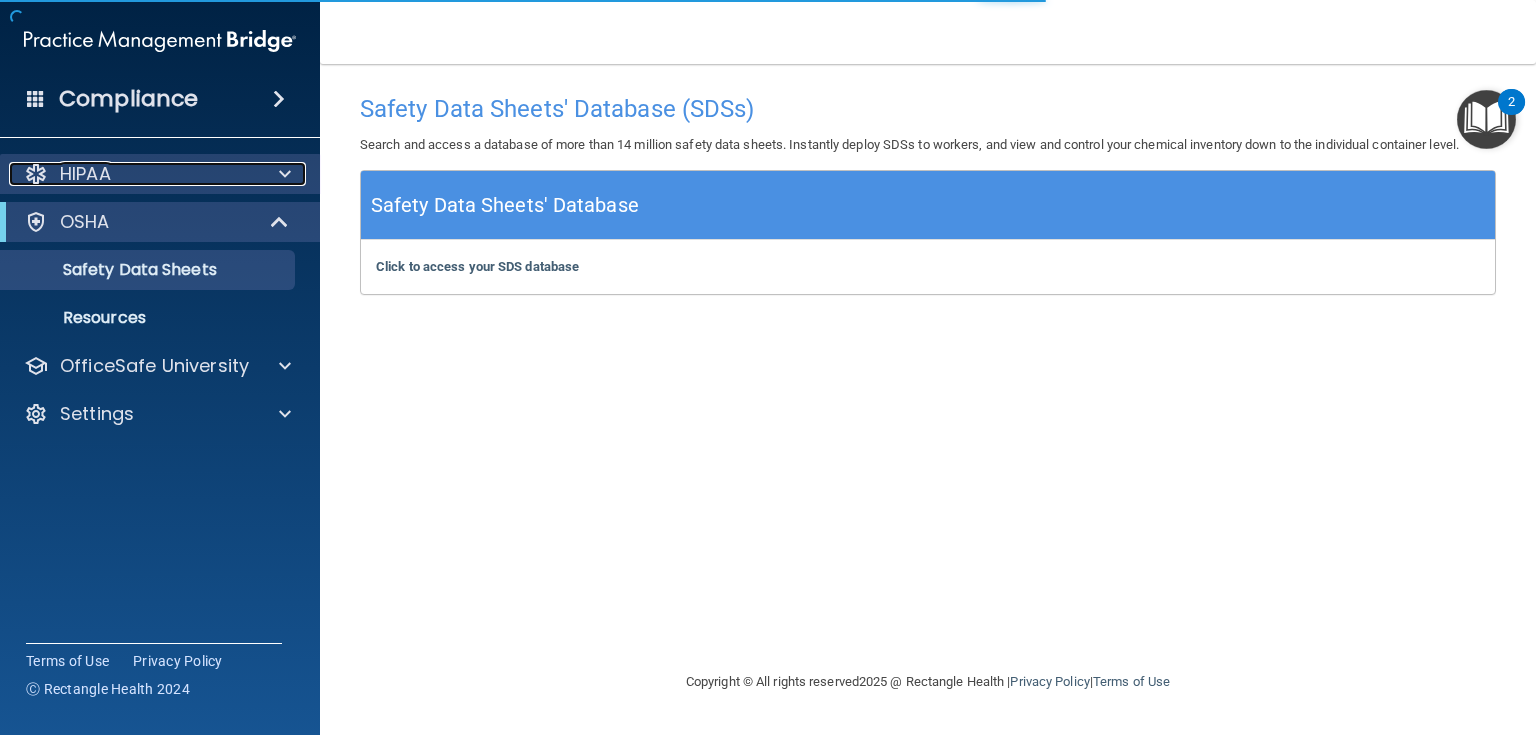 click at bounding box center (282, 174) 